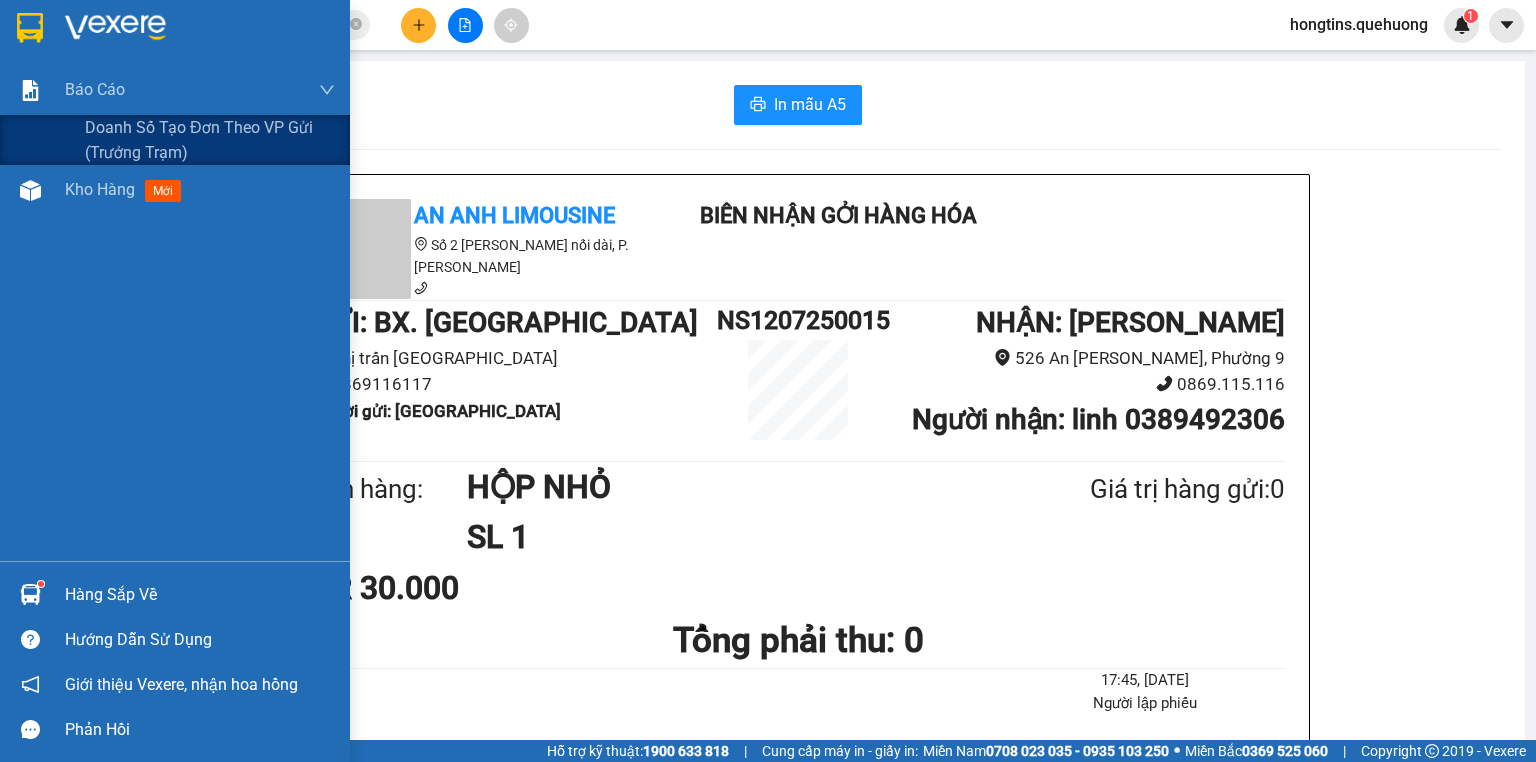 scroll, scrollTop: 0, scrollLeft: 0, axis: both 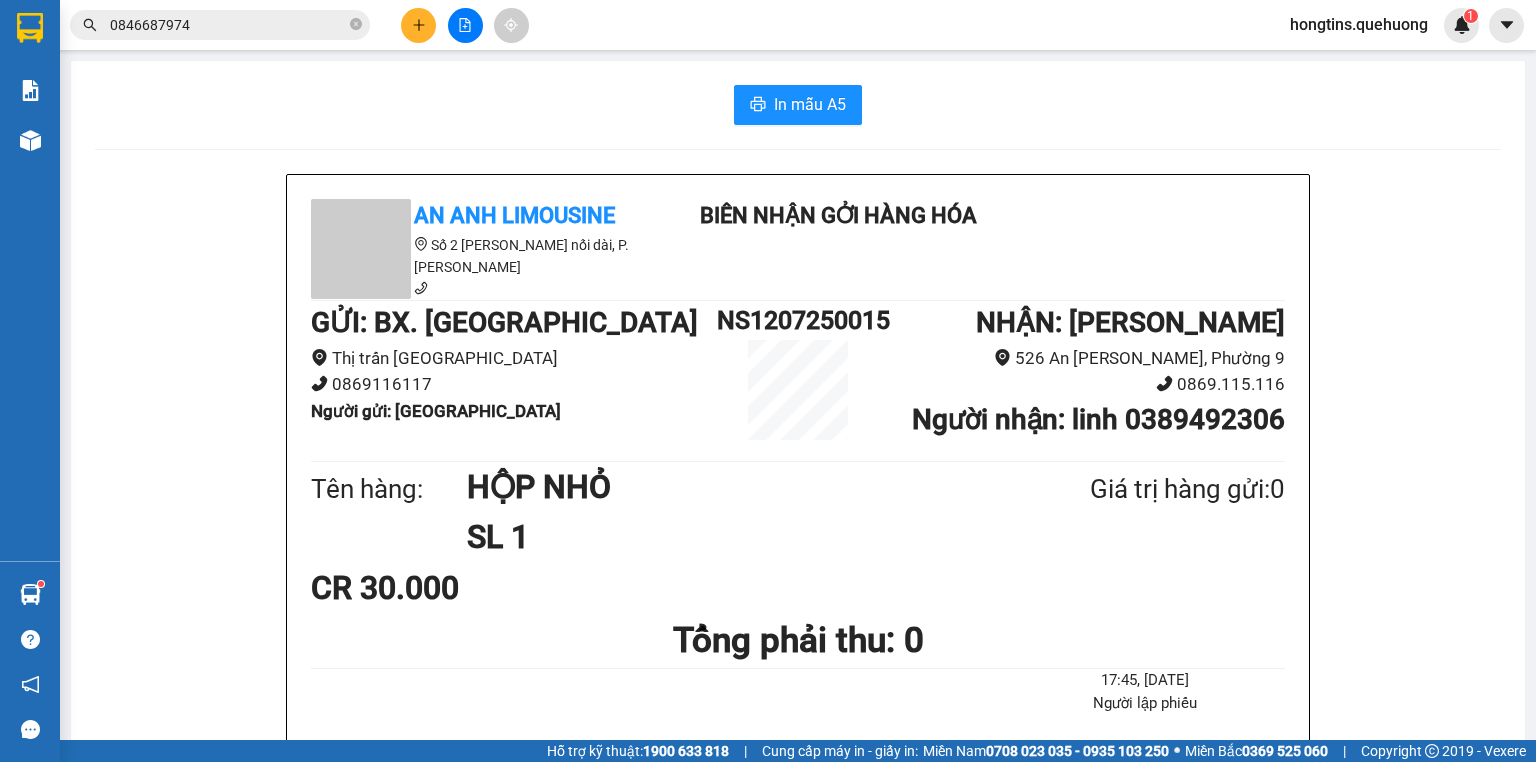 click 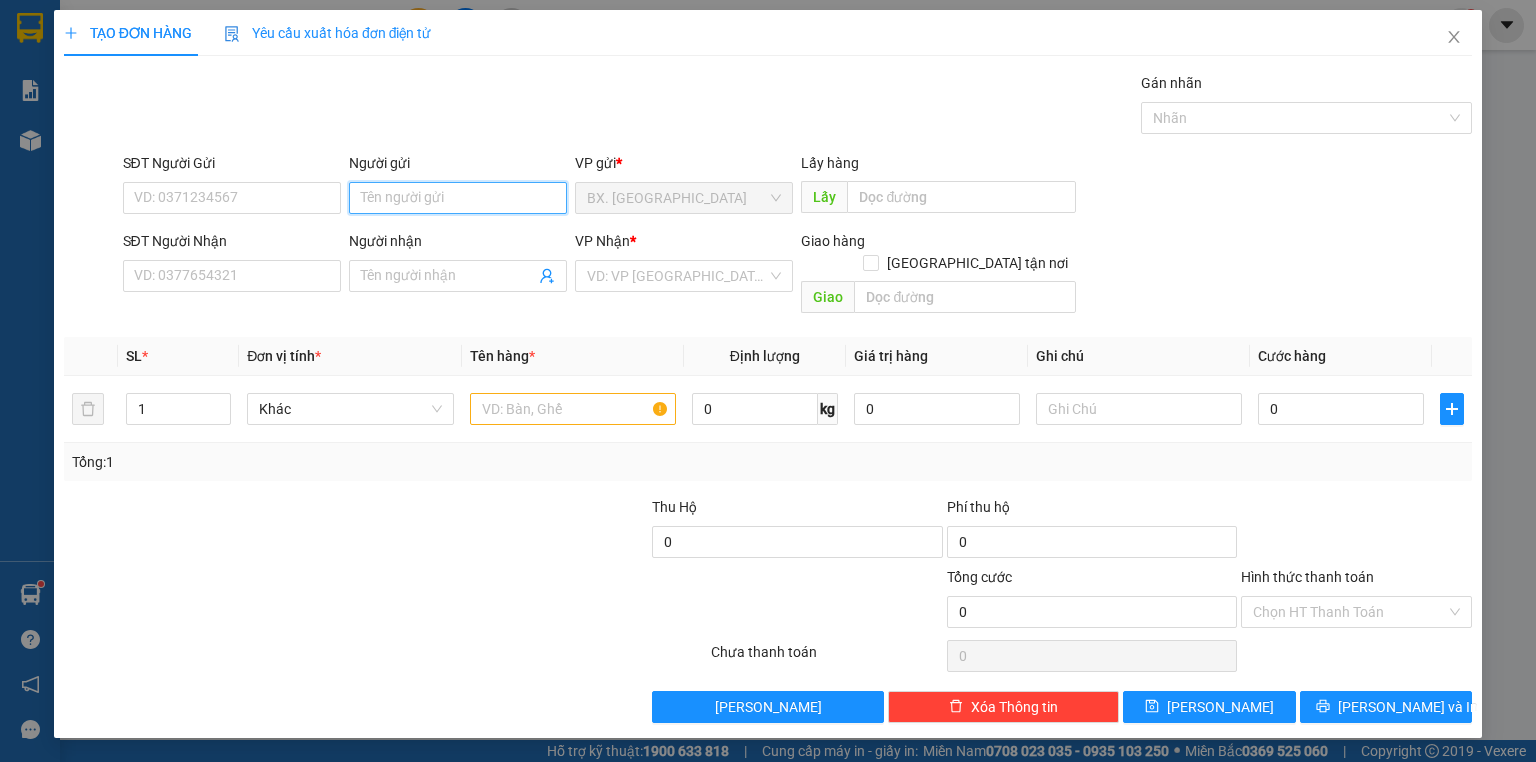 click on "Người gửi" at bounding box center [458, 198] 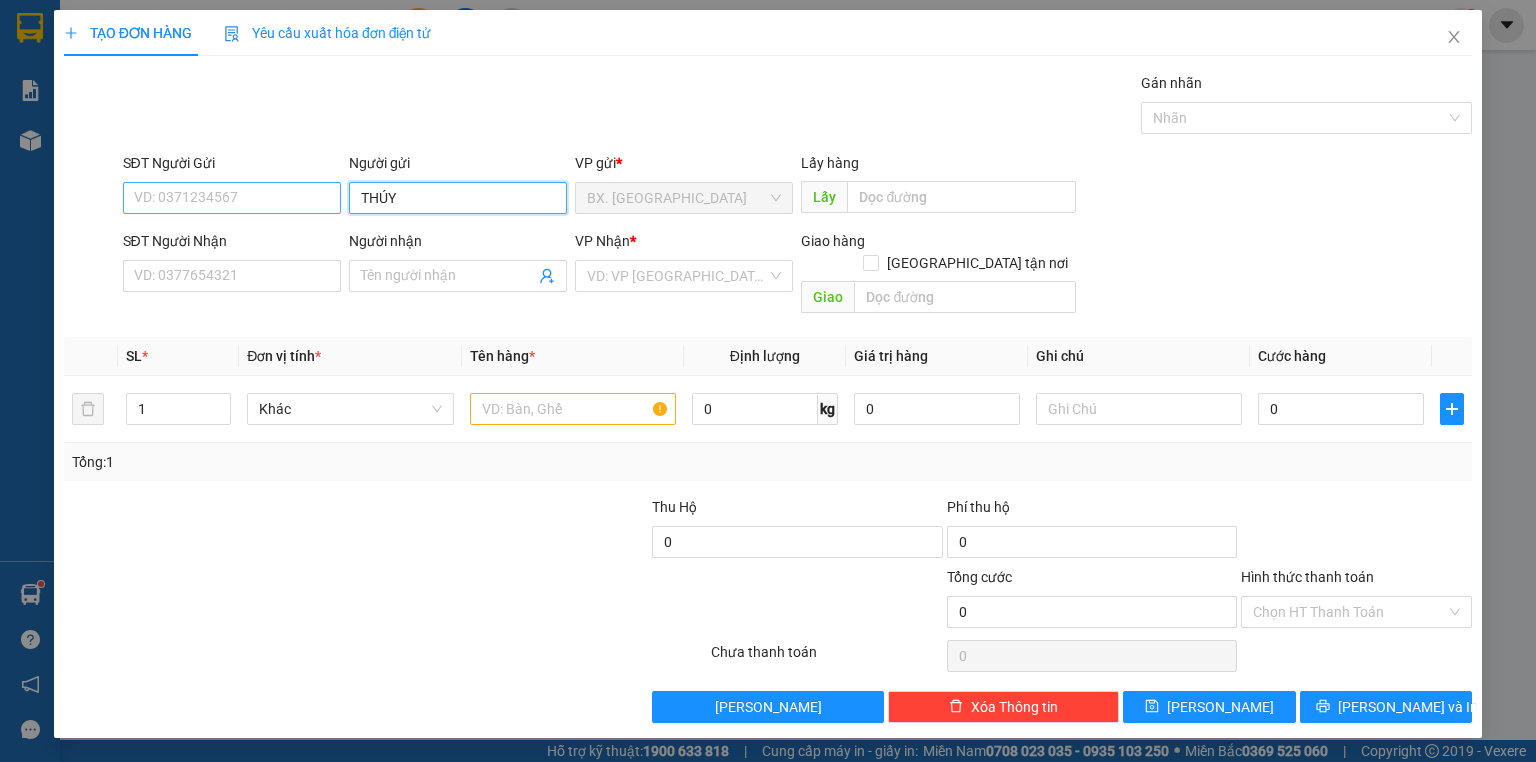 type on "THÚY" 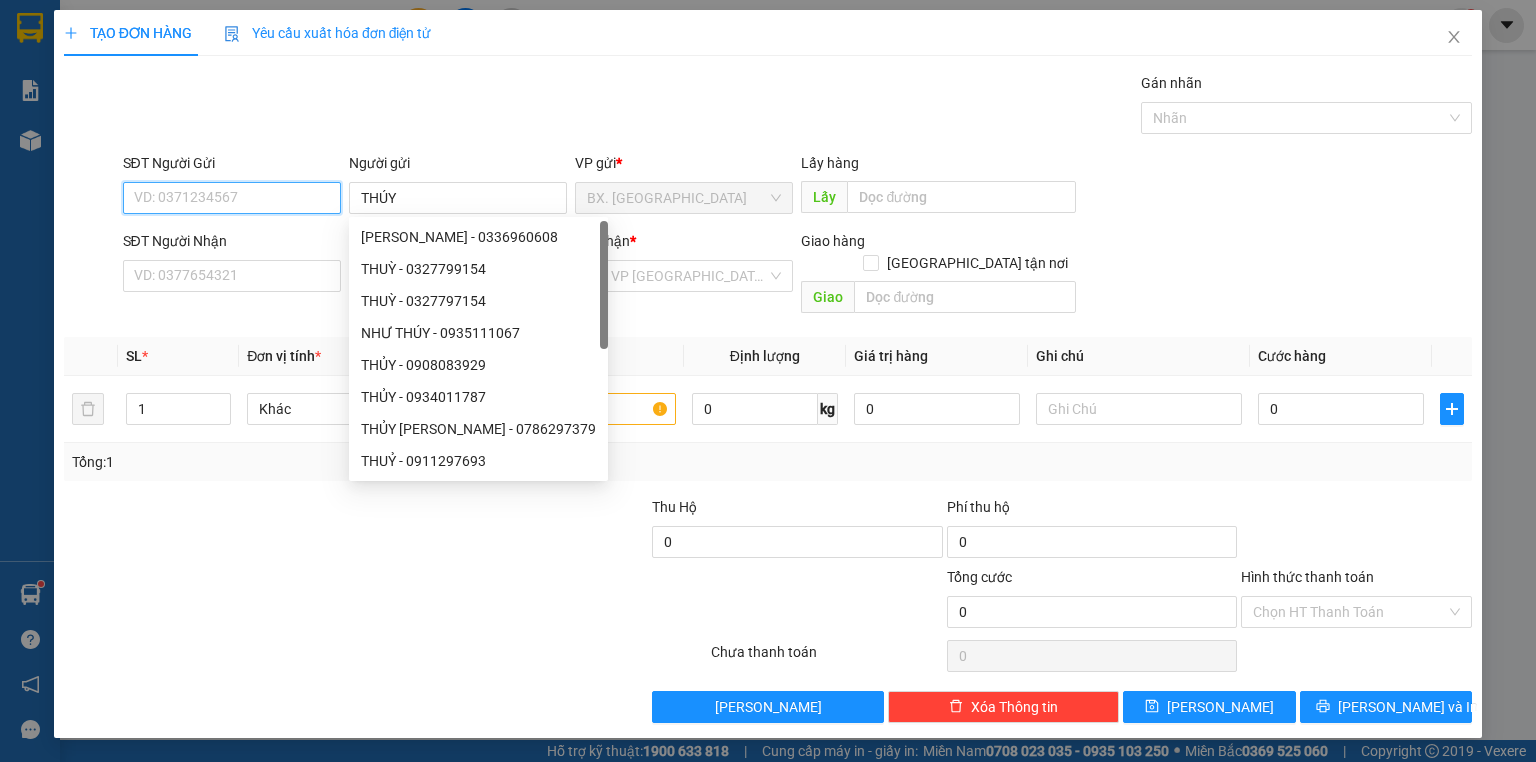 click on "SĐT Người Gửi" at bounding box center [232, 198] 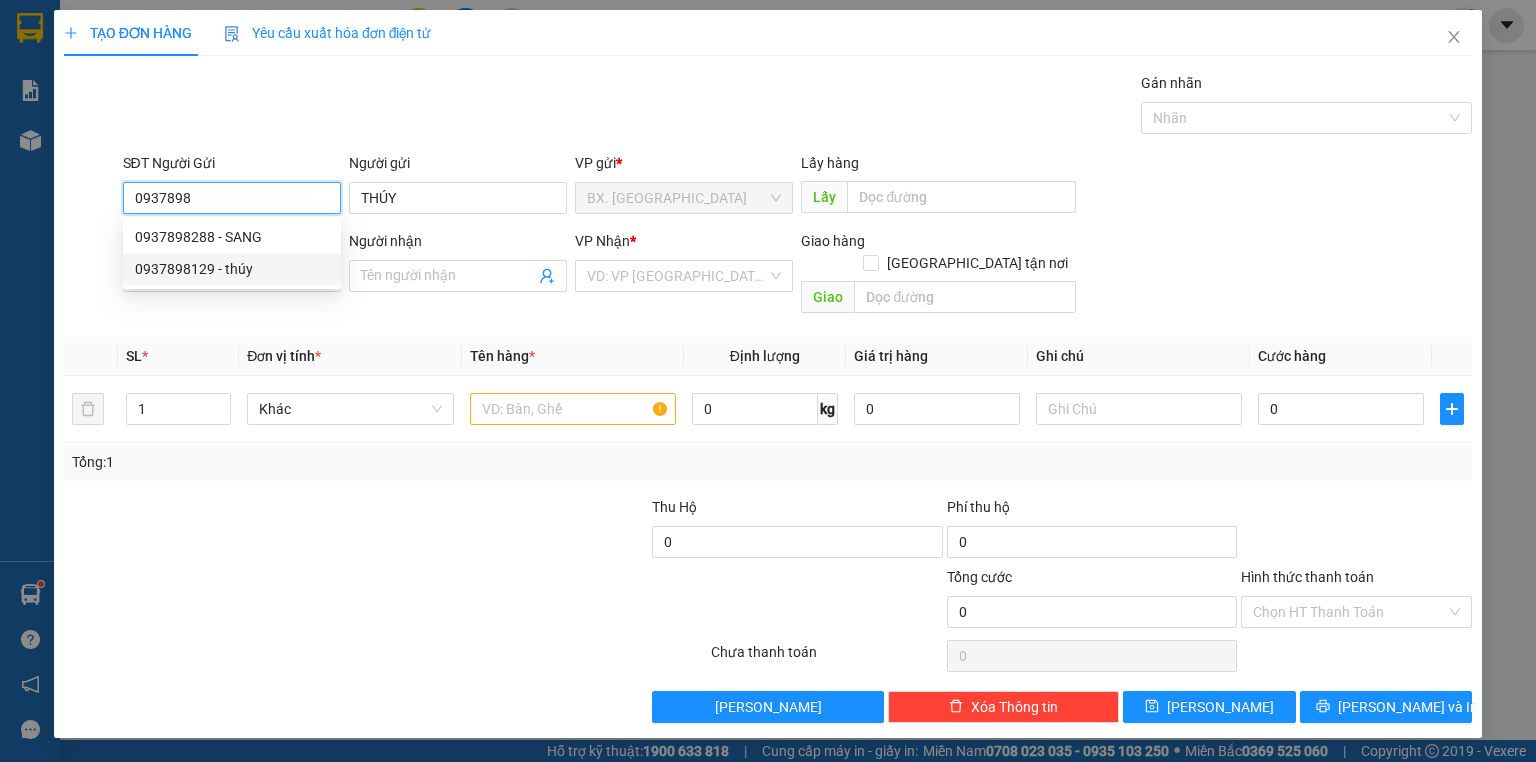 click on "0937898129 - thúy" at bounding box center [232, 269] 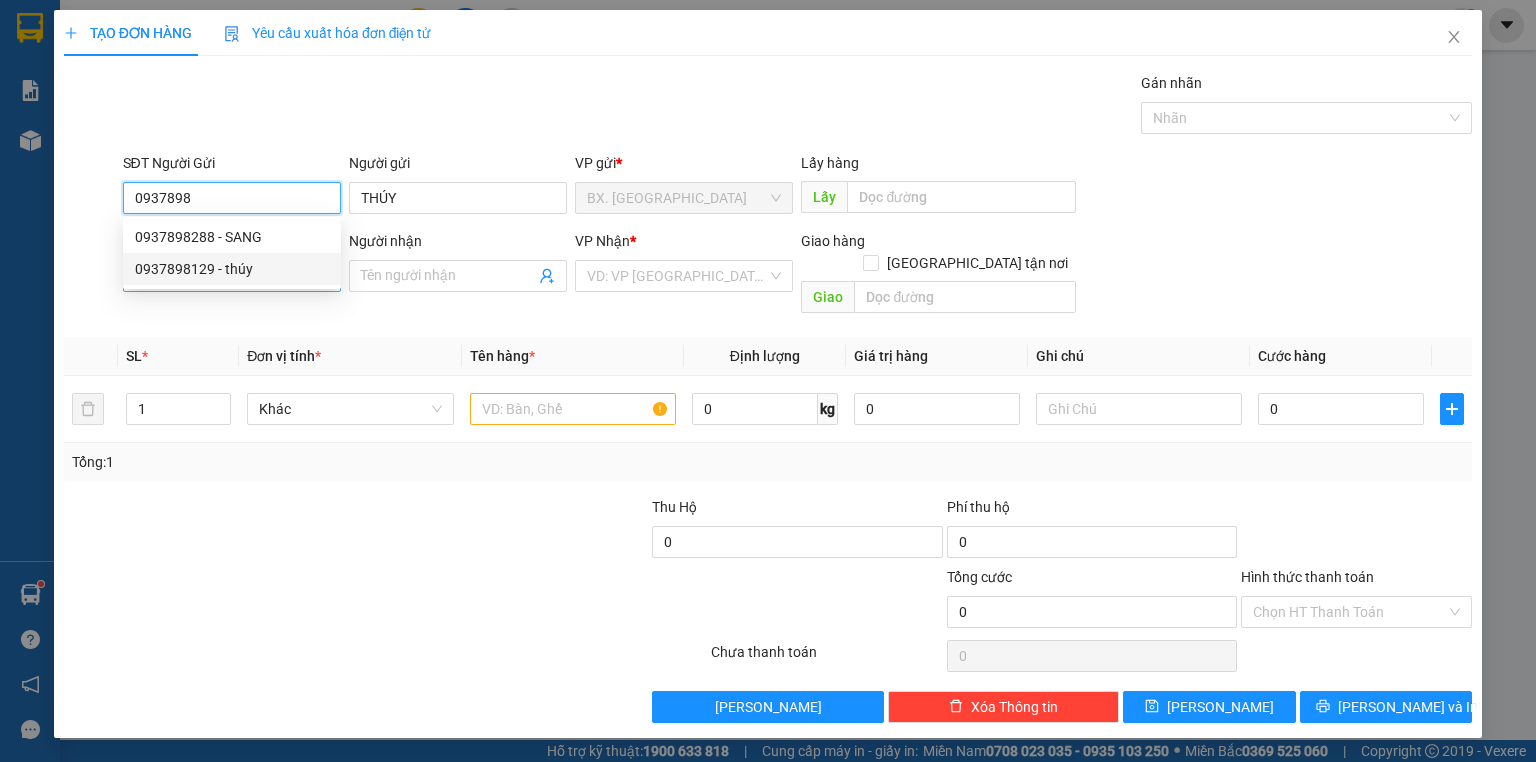 type on "0937898129" 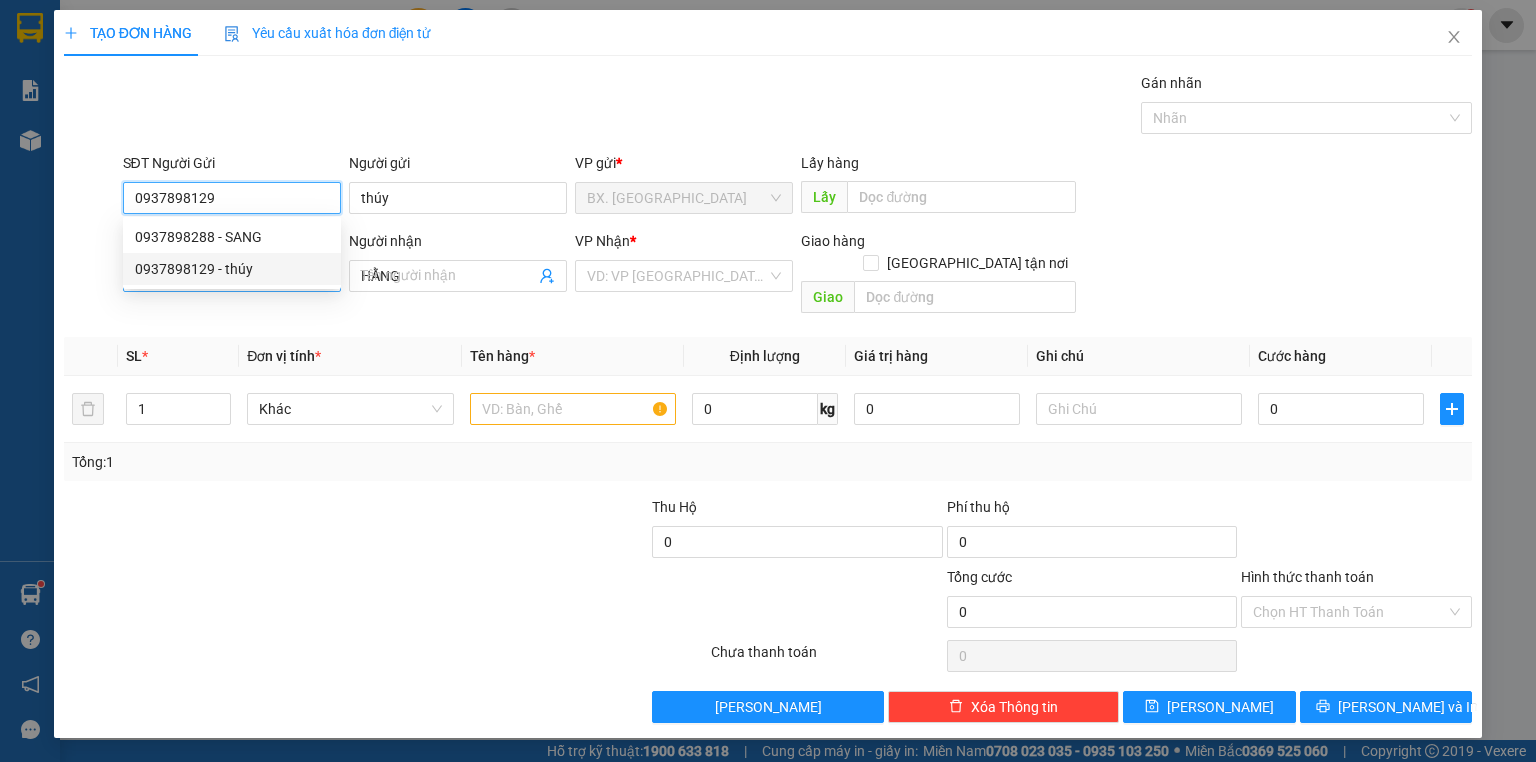 type on "50.000" 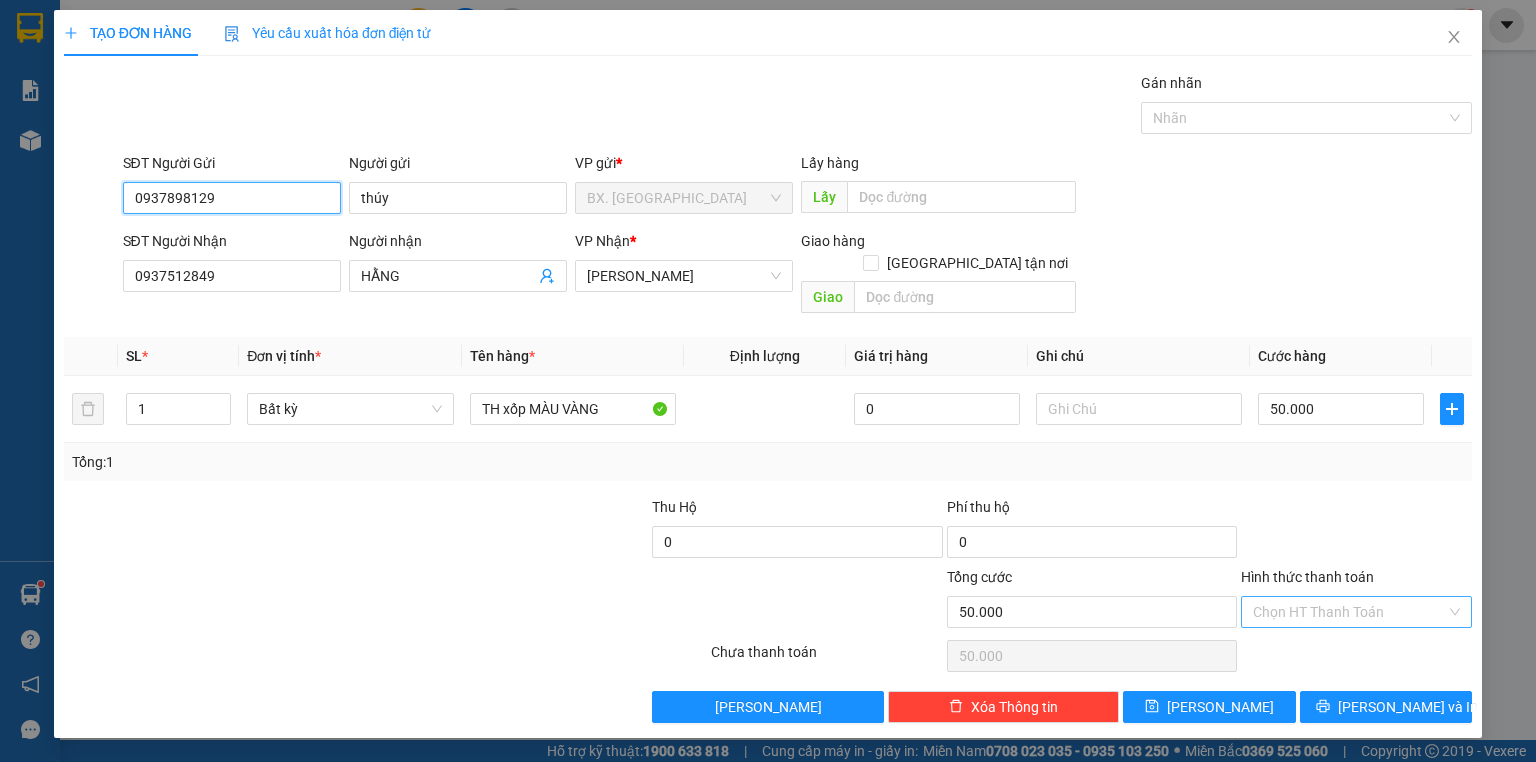 type on "0937898129" 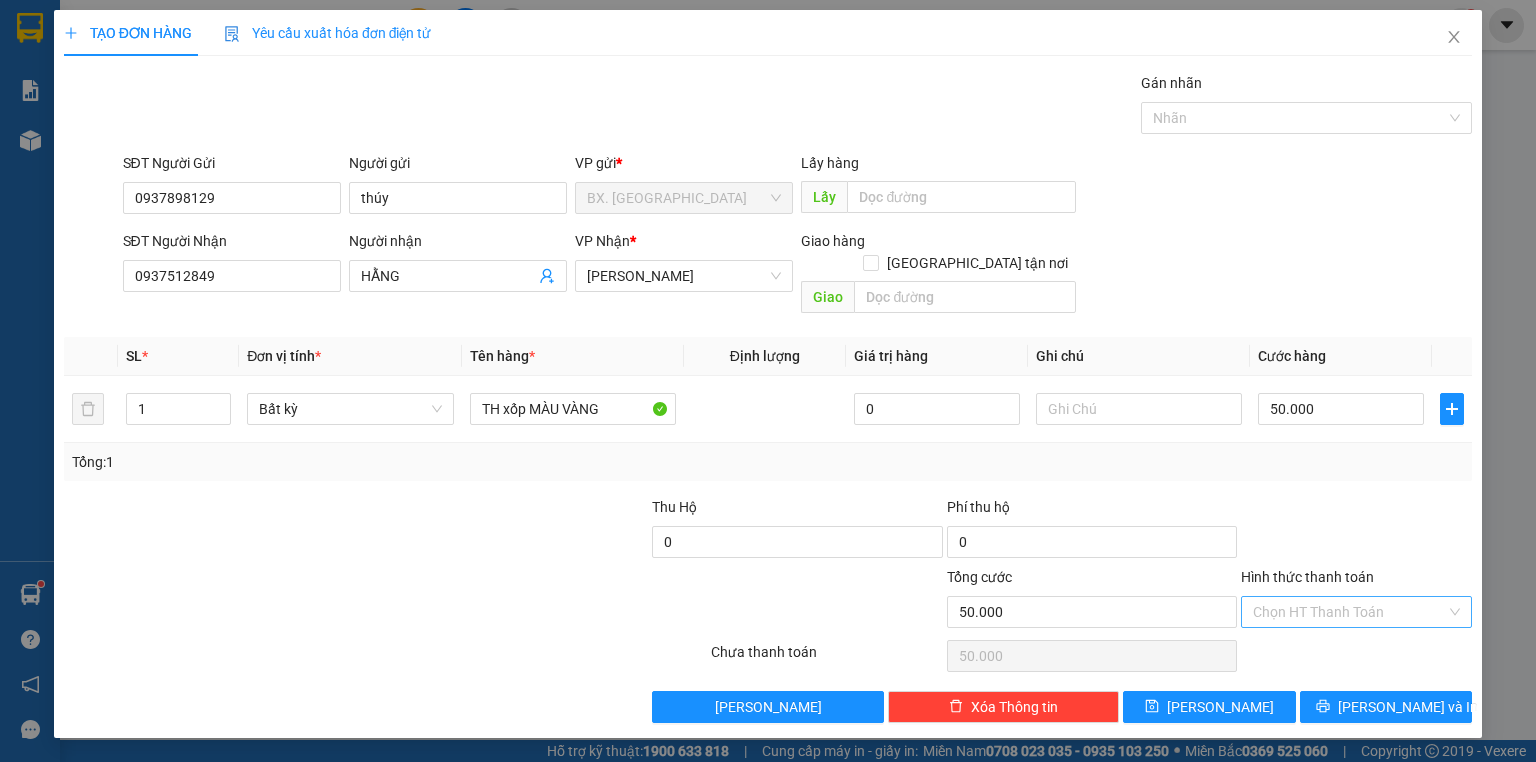 click on "Hình thức thanh toán" at bounding box center [1349, 612] 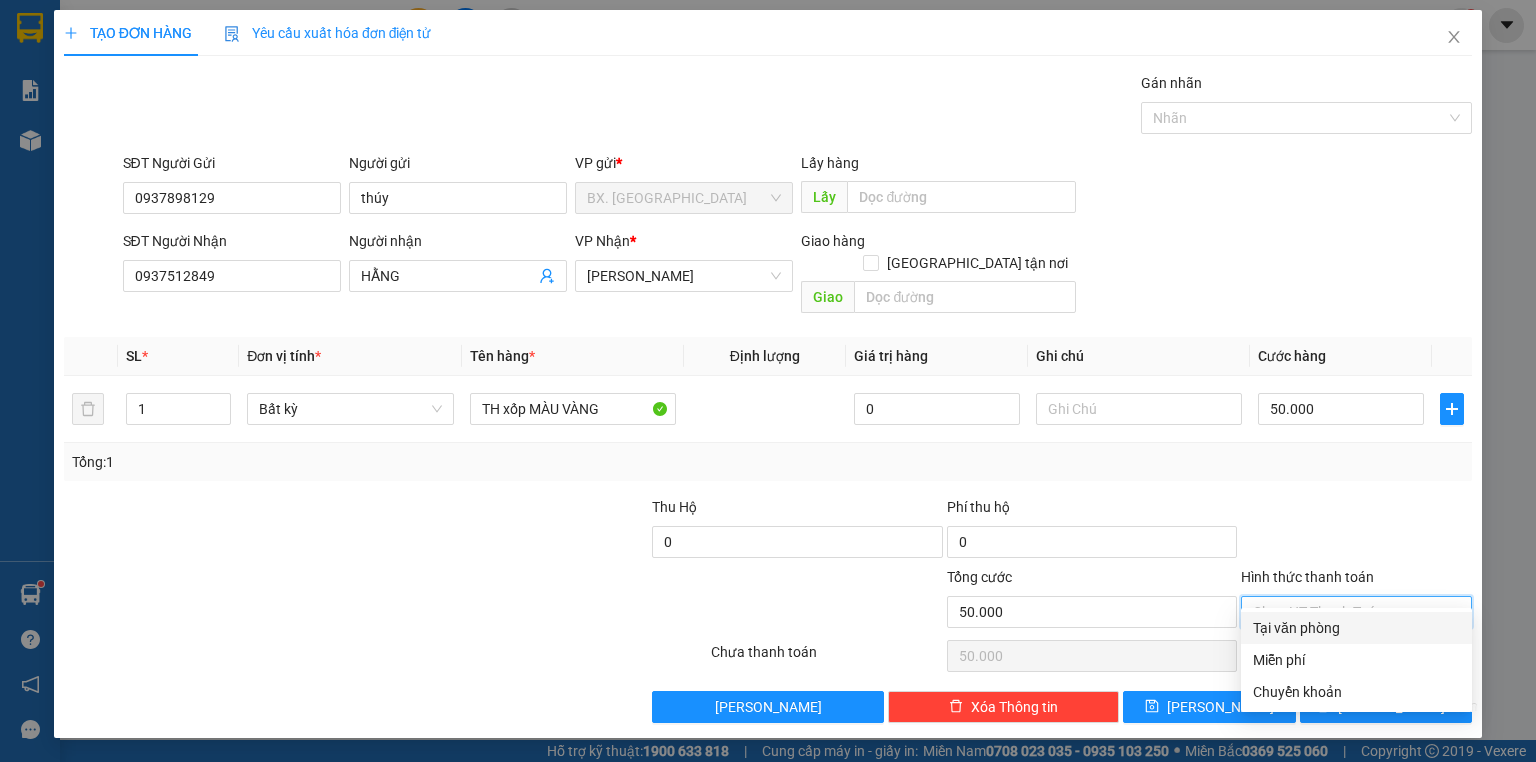 click on "Tại văn phòng" at bounding box center (1356, 628) 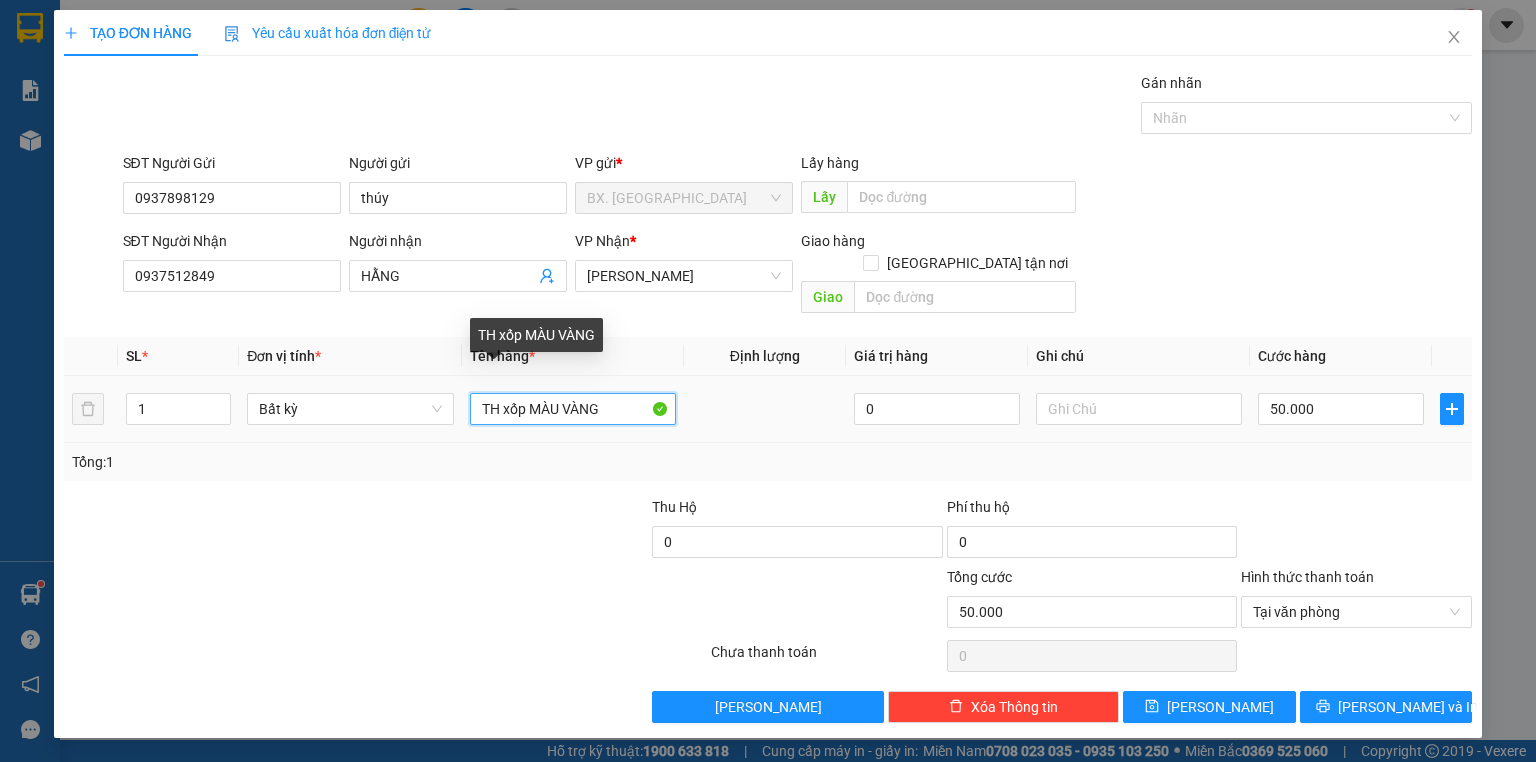 click on "TH xốp MÀU VÀNG" at bounding box center [573, 409] 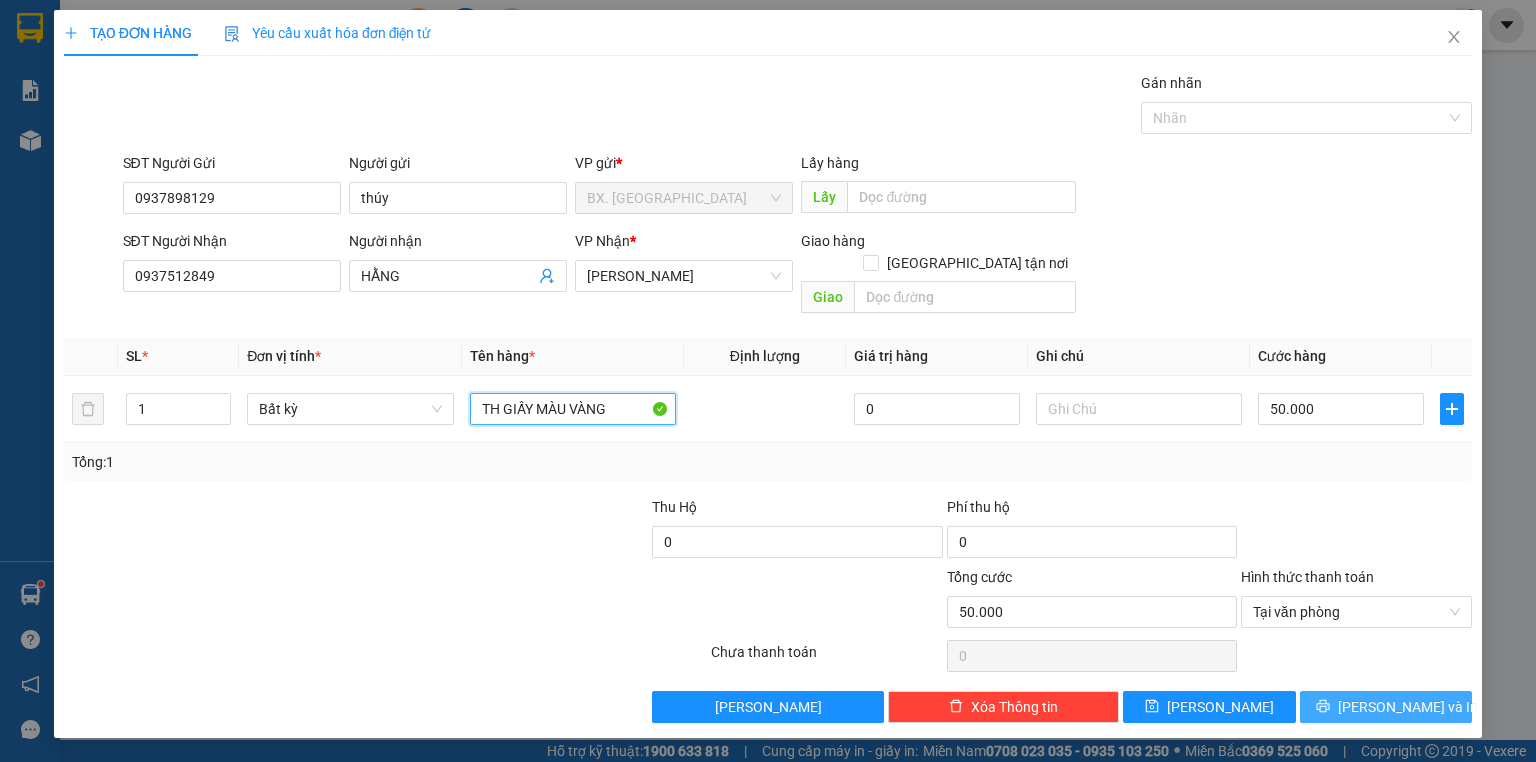 type on "TH GIẤY MÀU VÀNG" 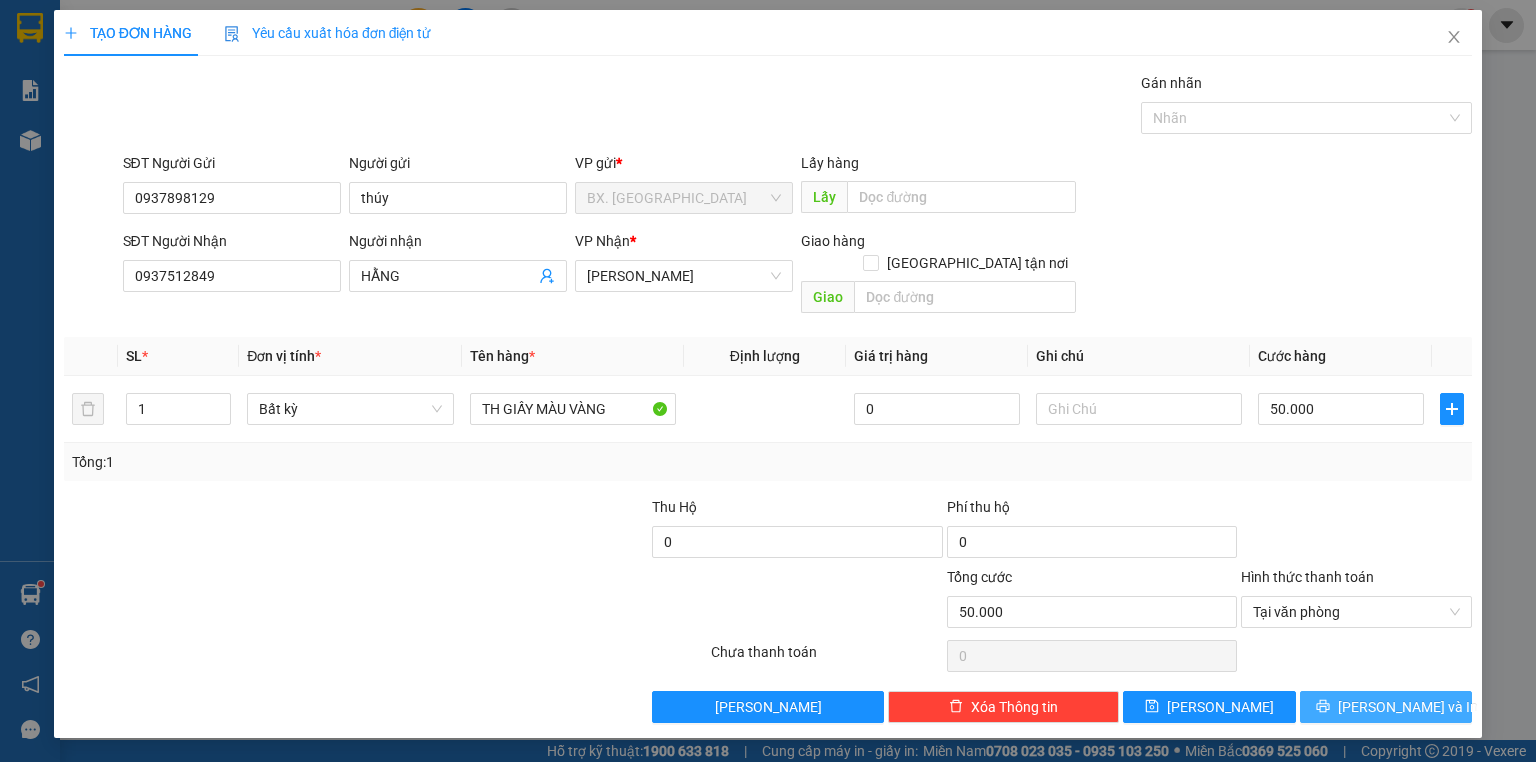click on "[PERSON_NAME] và In" at bounding box center [1386, 707] 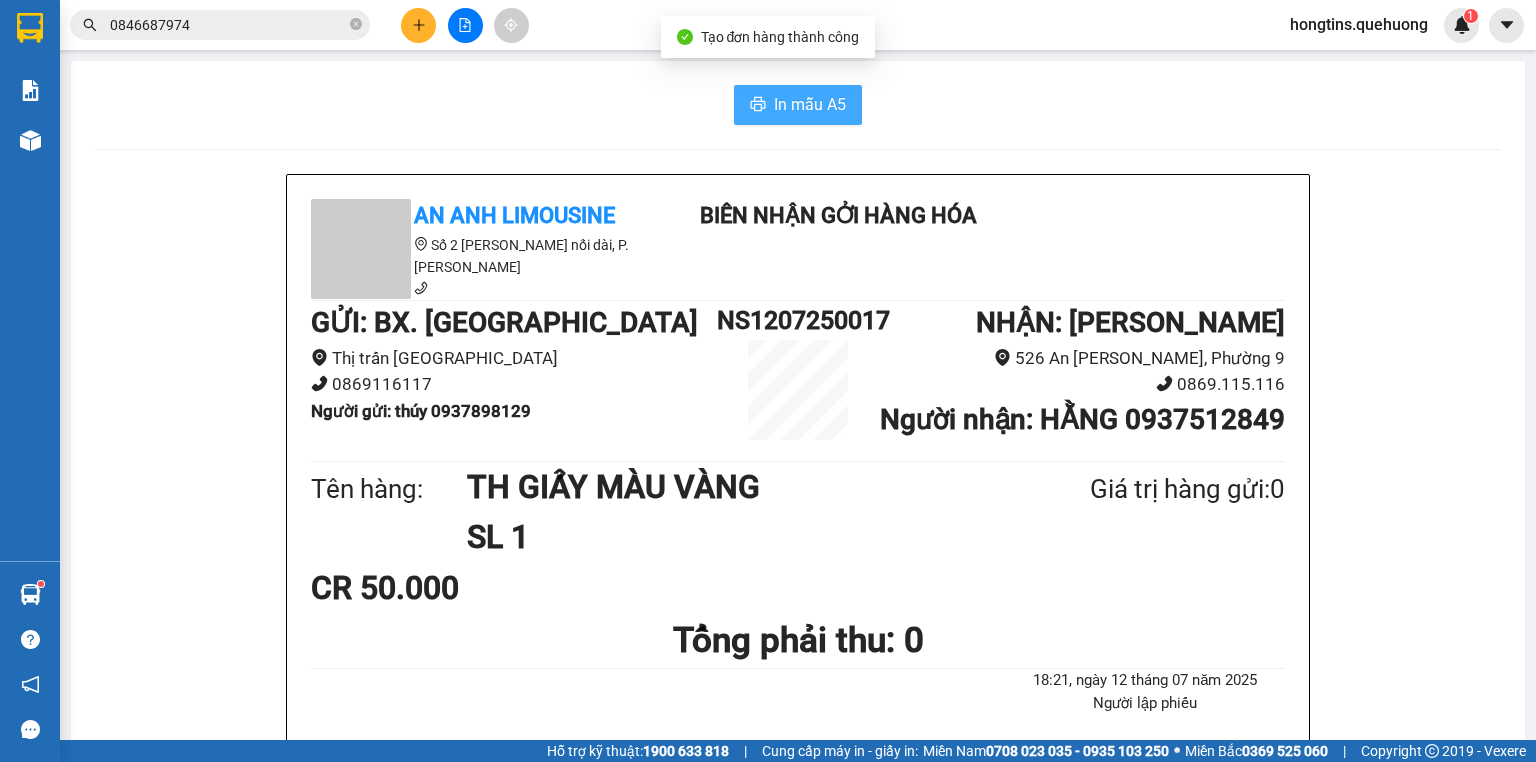 click on "In mẫu A5" at bounding box center (810, 104) 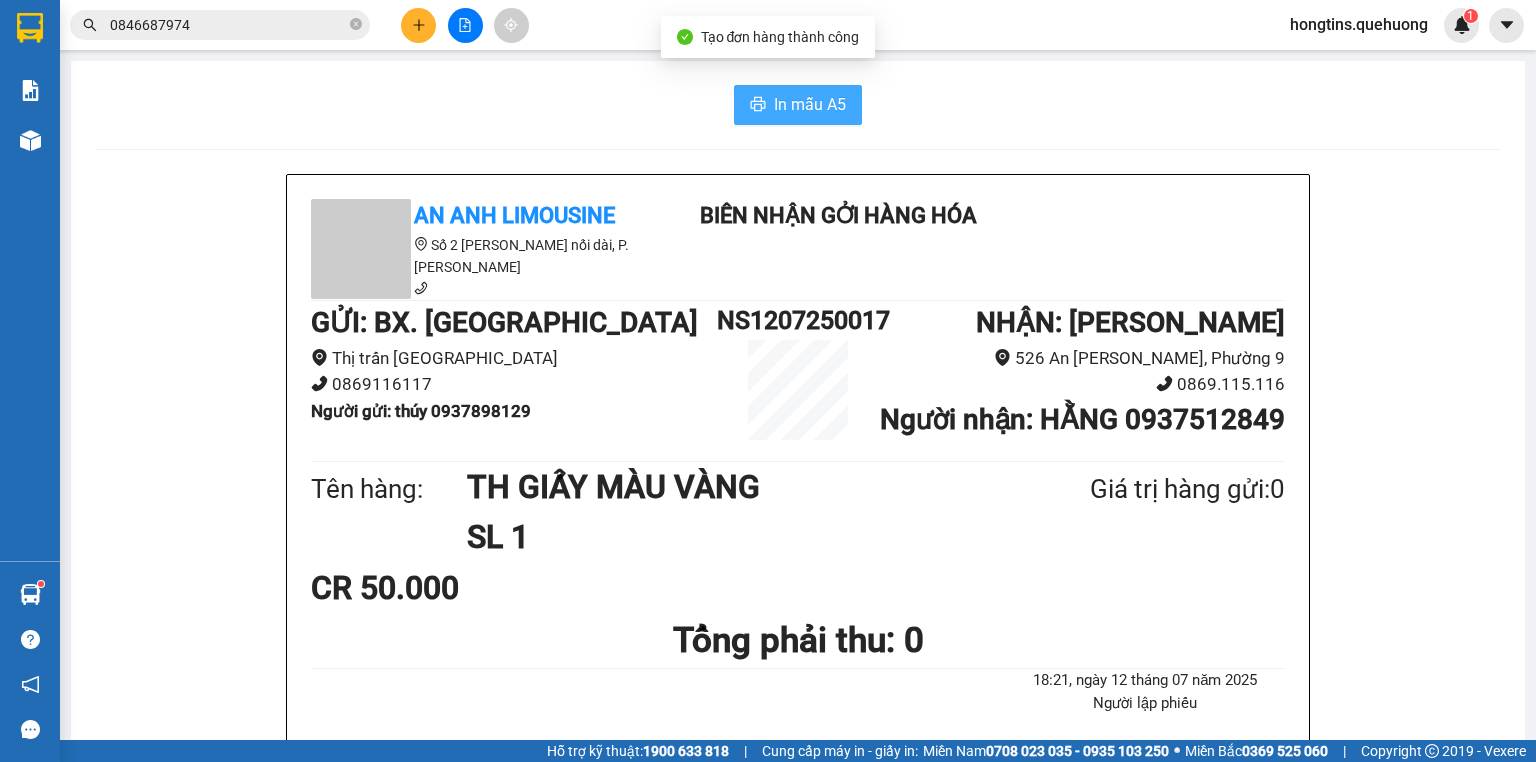 scroll, scrollTop: 0, scrollLeft: 0, axis: both 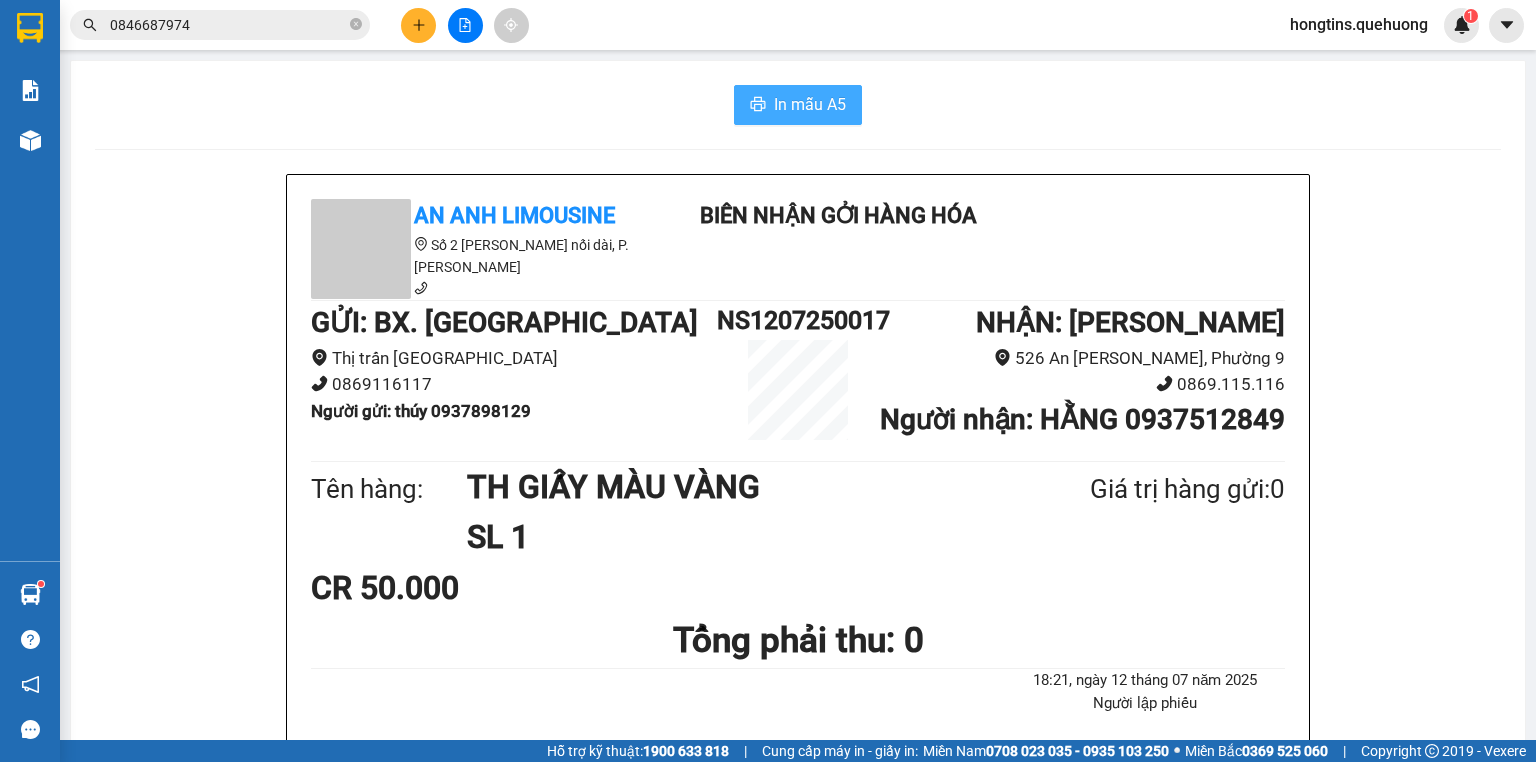 click on "In mẫu A5" at bounding box center [810, 104] 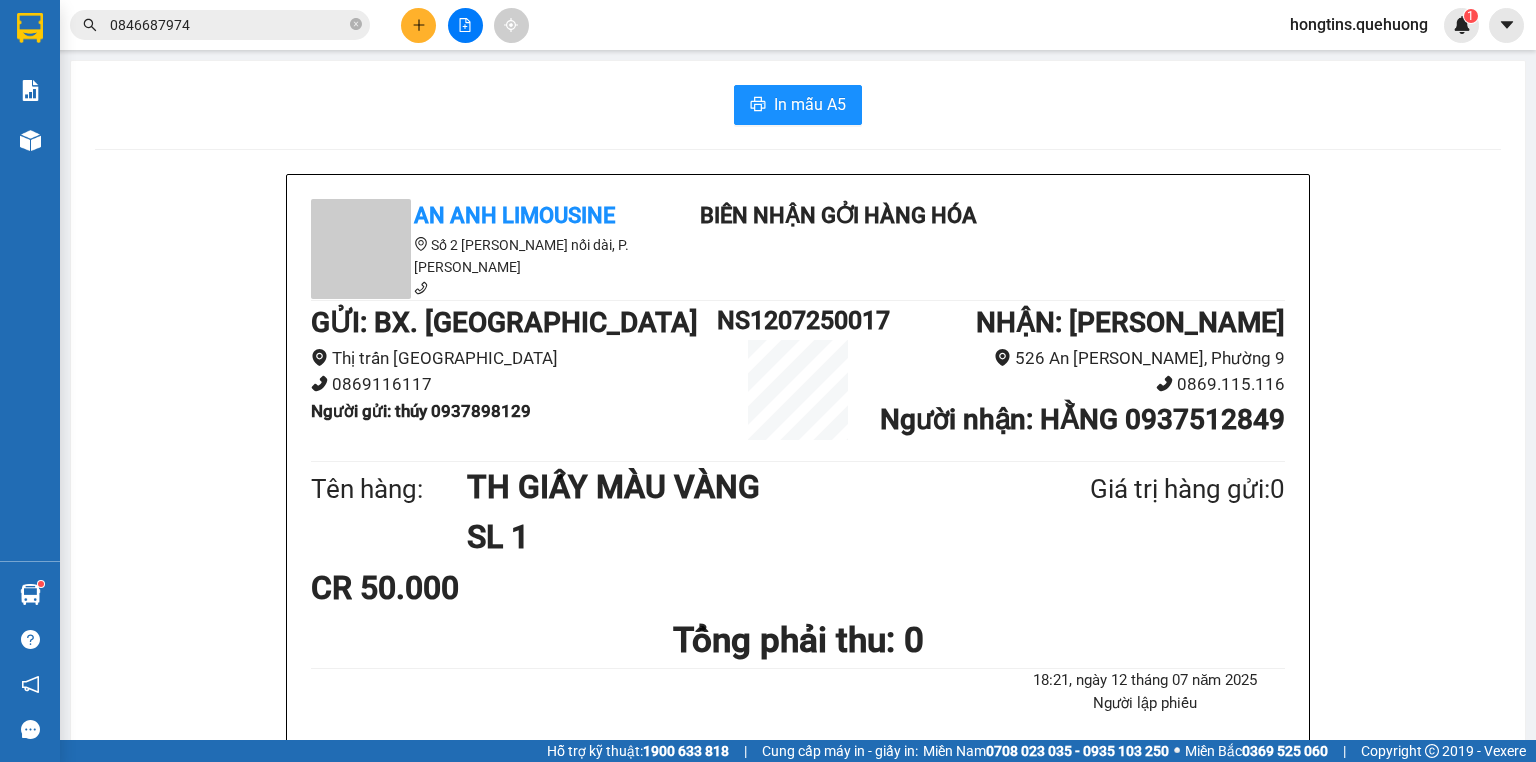click on "0846687974" at bounding box center (228, 25) 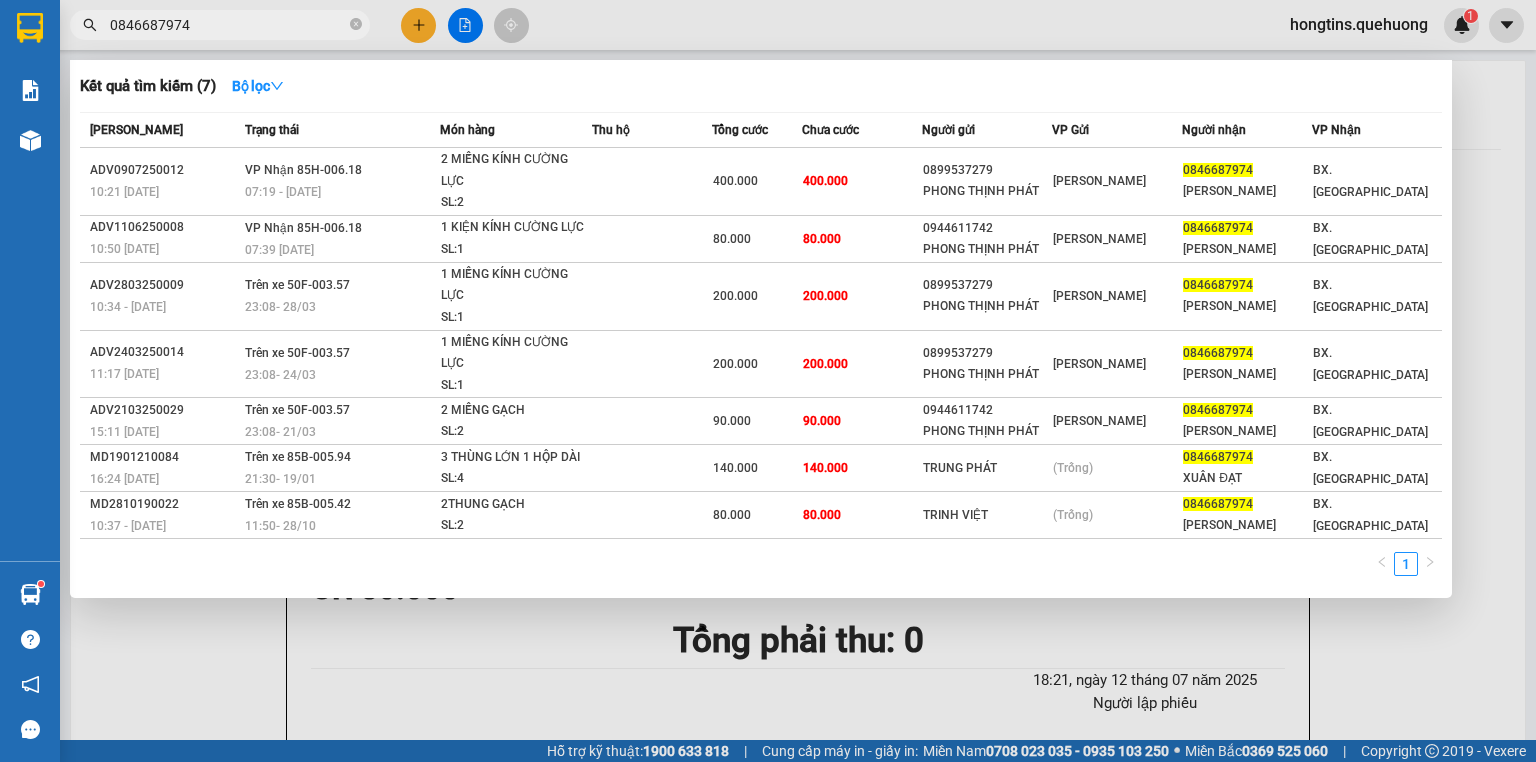 click on "0846687974" at bounding box center (228, 25) 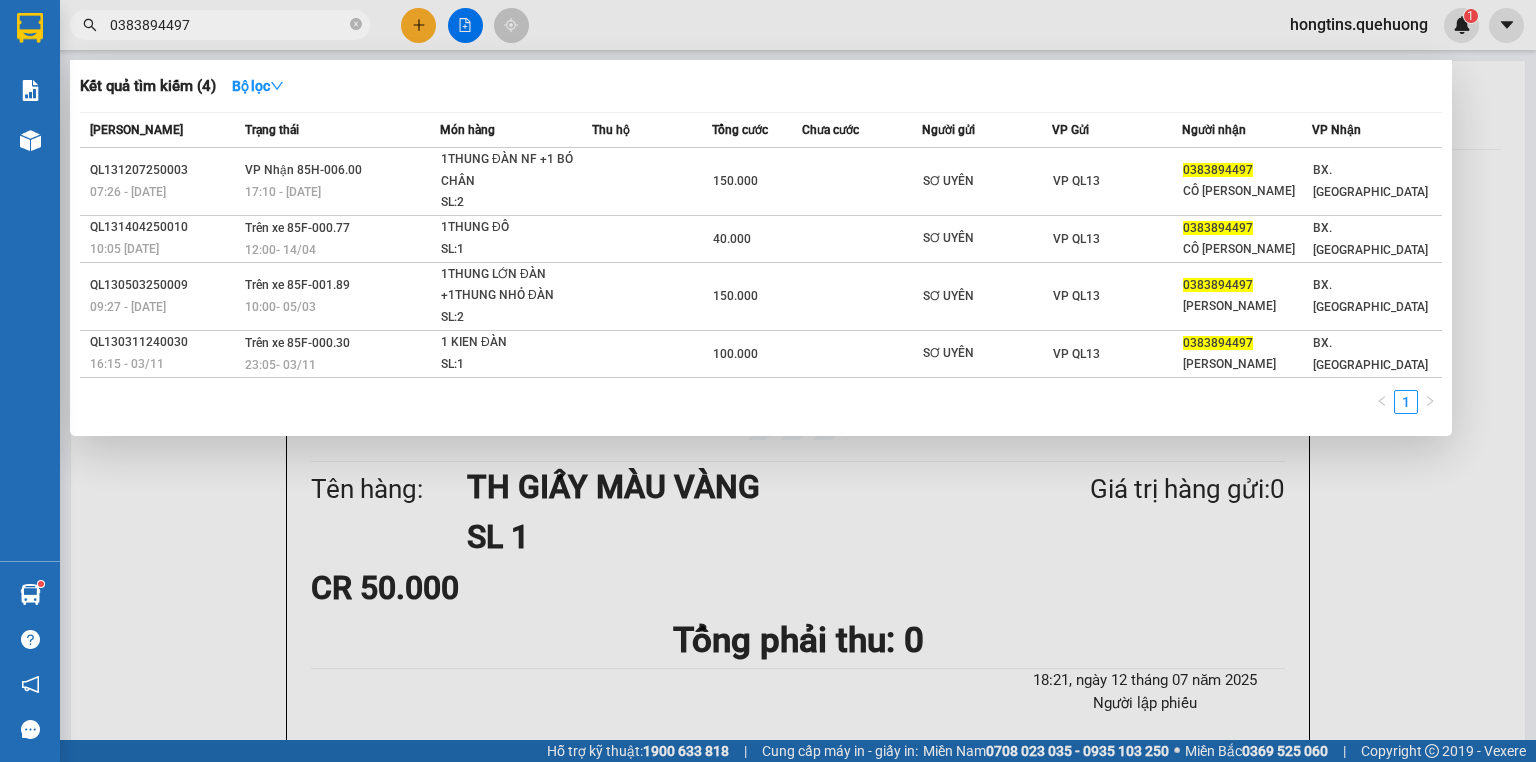 type on "0383894497" 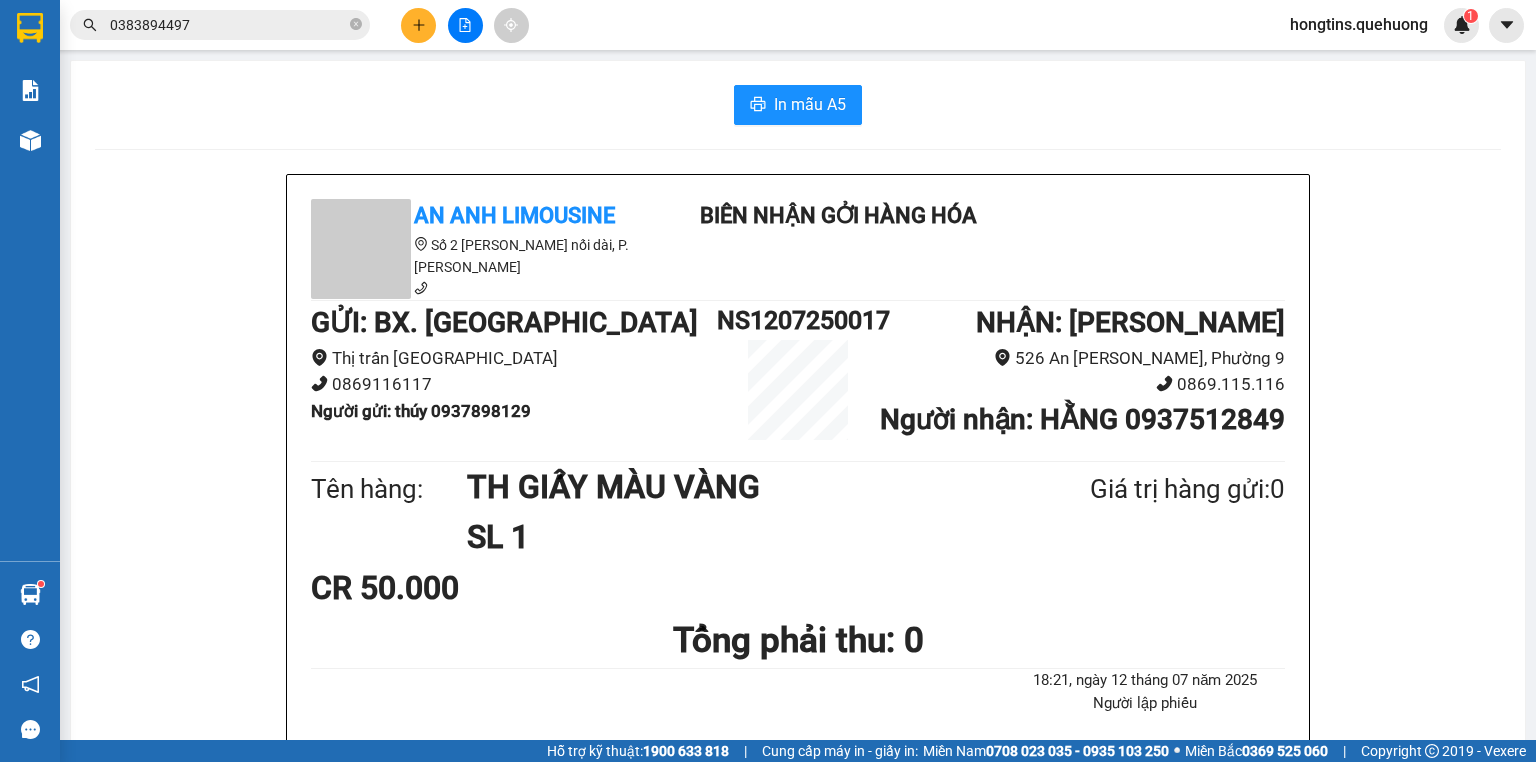 click at bounding box center [418, 25] 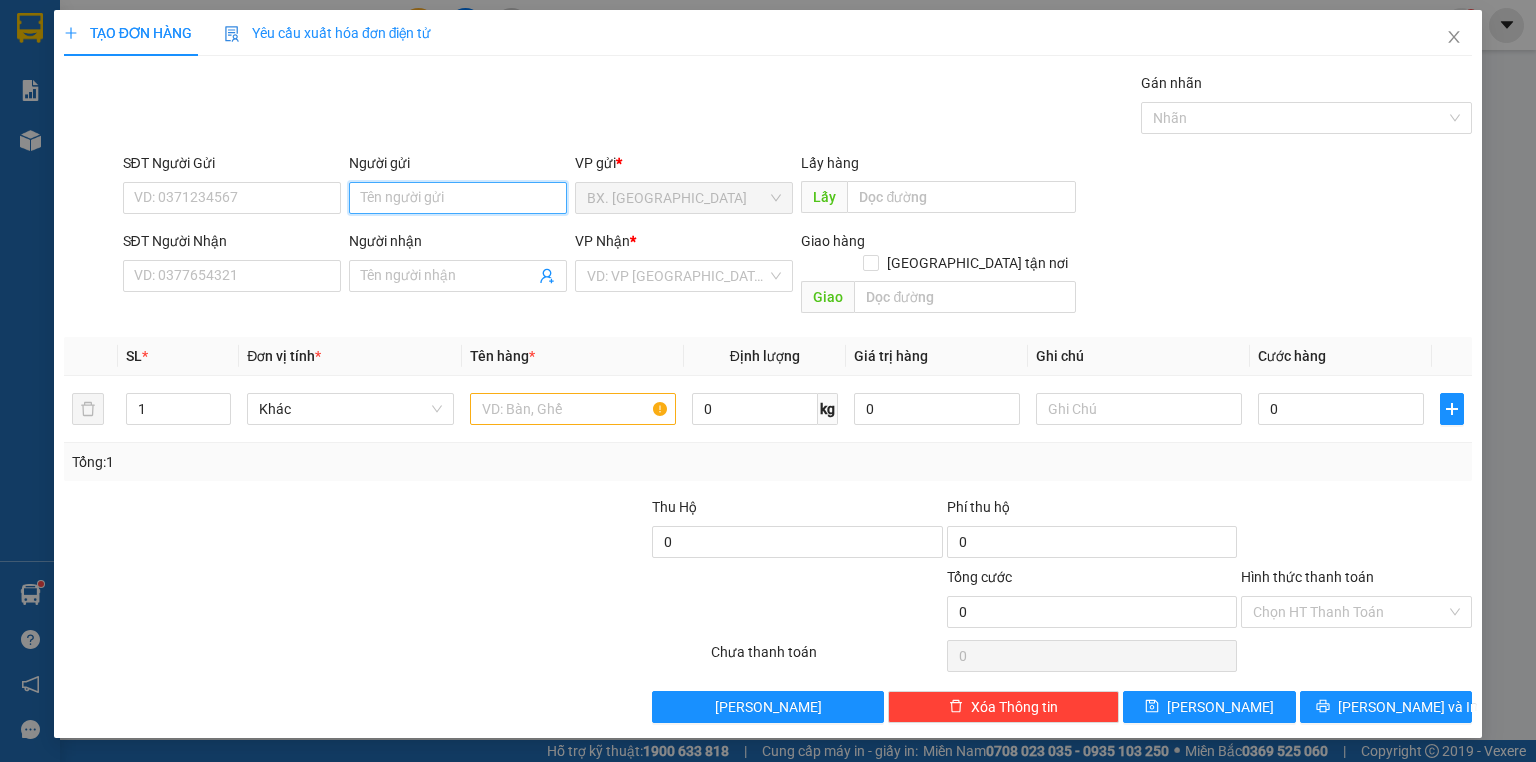 click on "Người gửi" at bounding box center [458, 198] 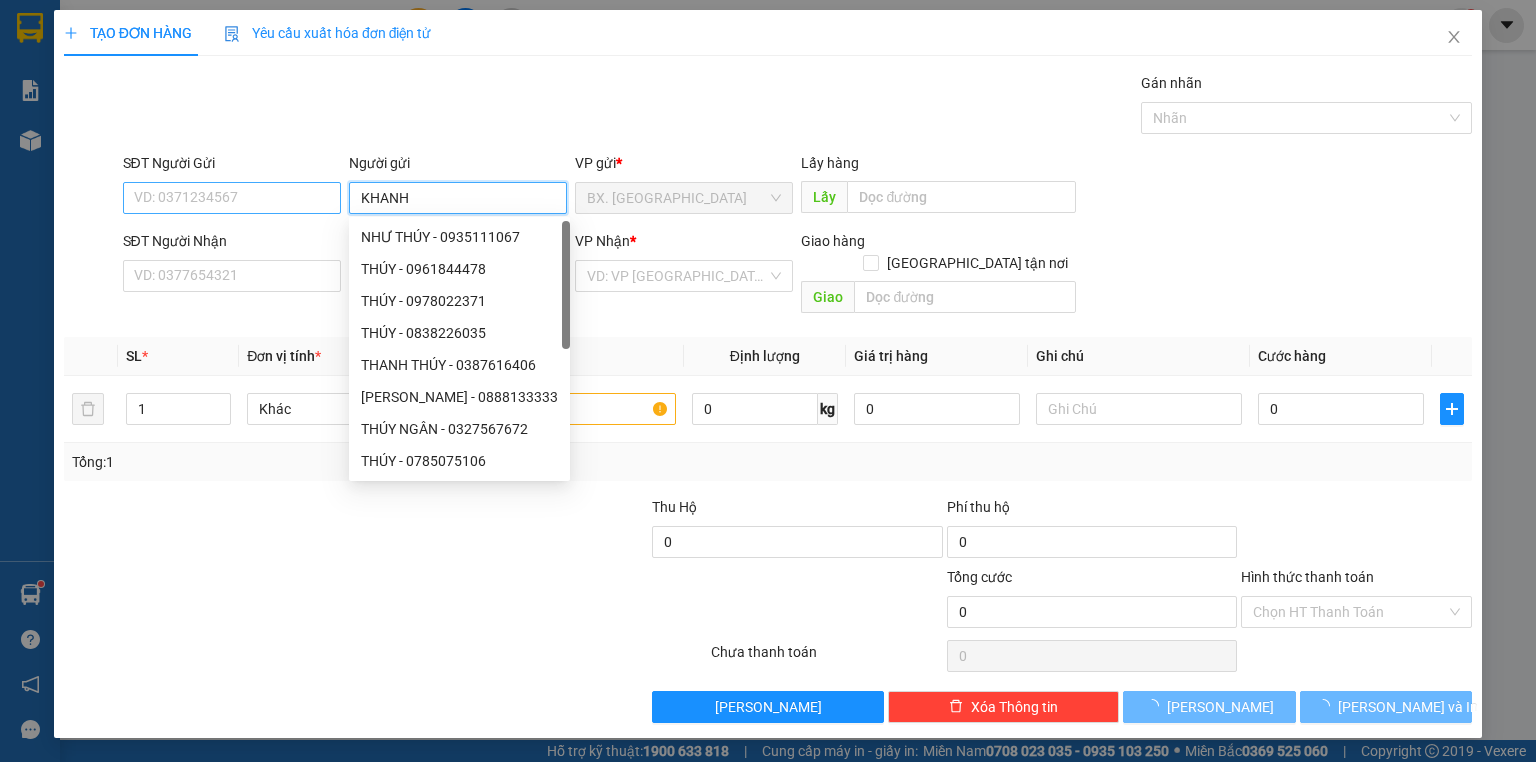 type on "KHANH" 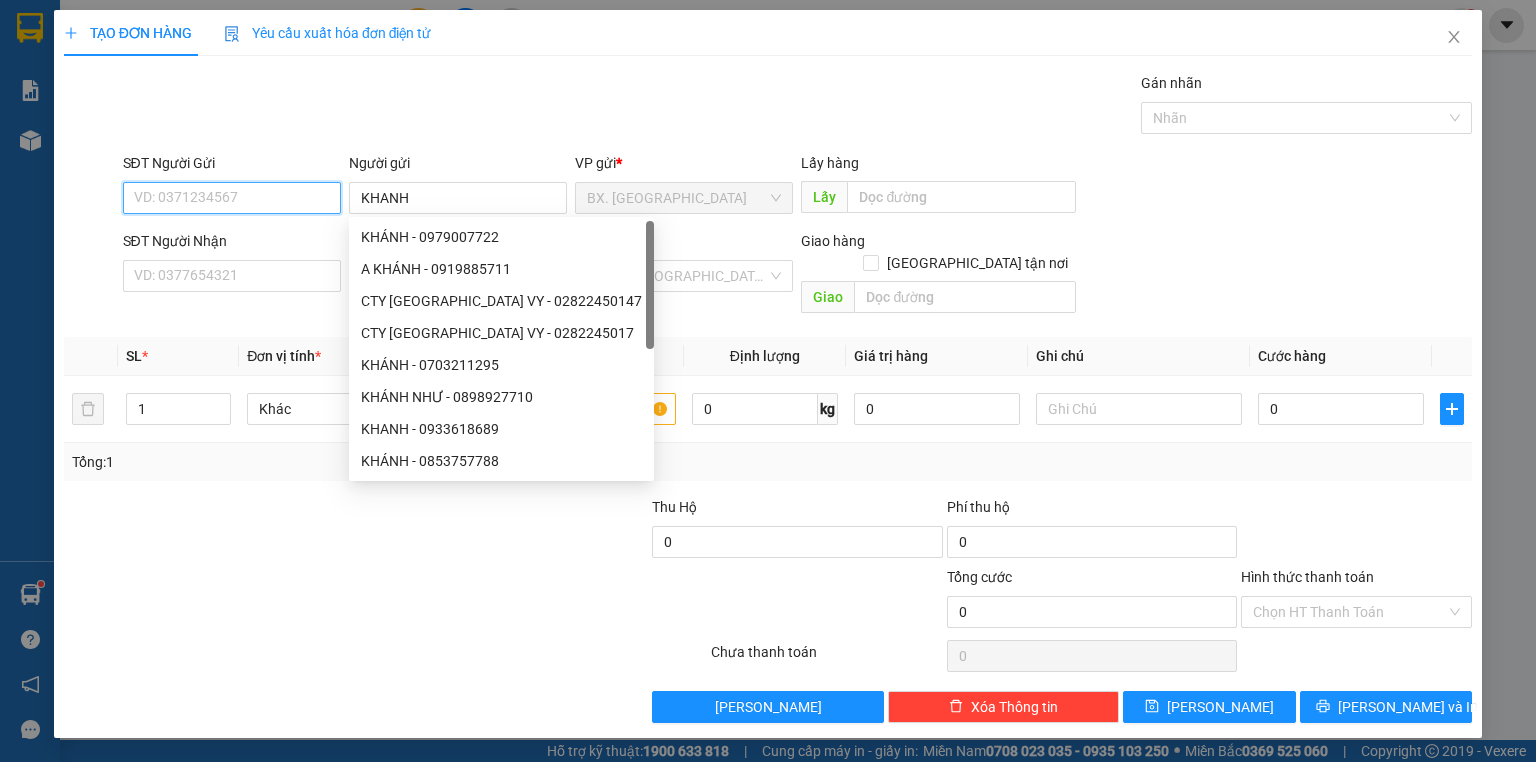 click on "SĐT Người Gửi" at bounding box center [232, 198] 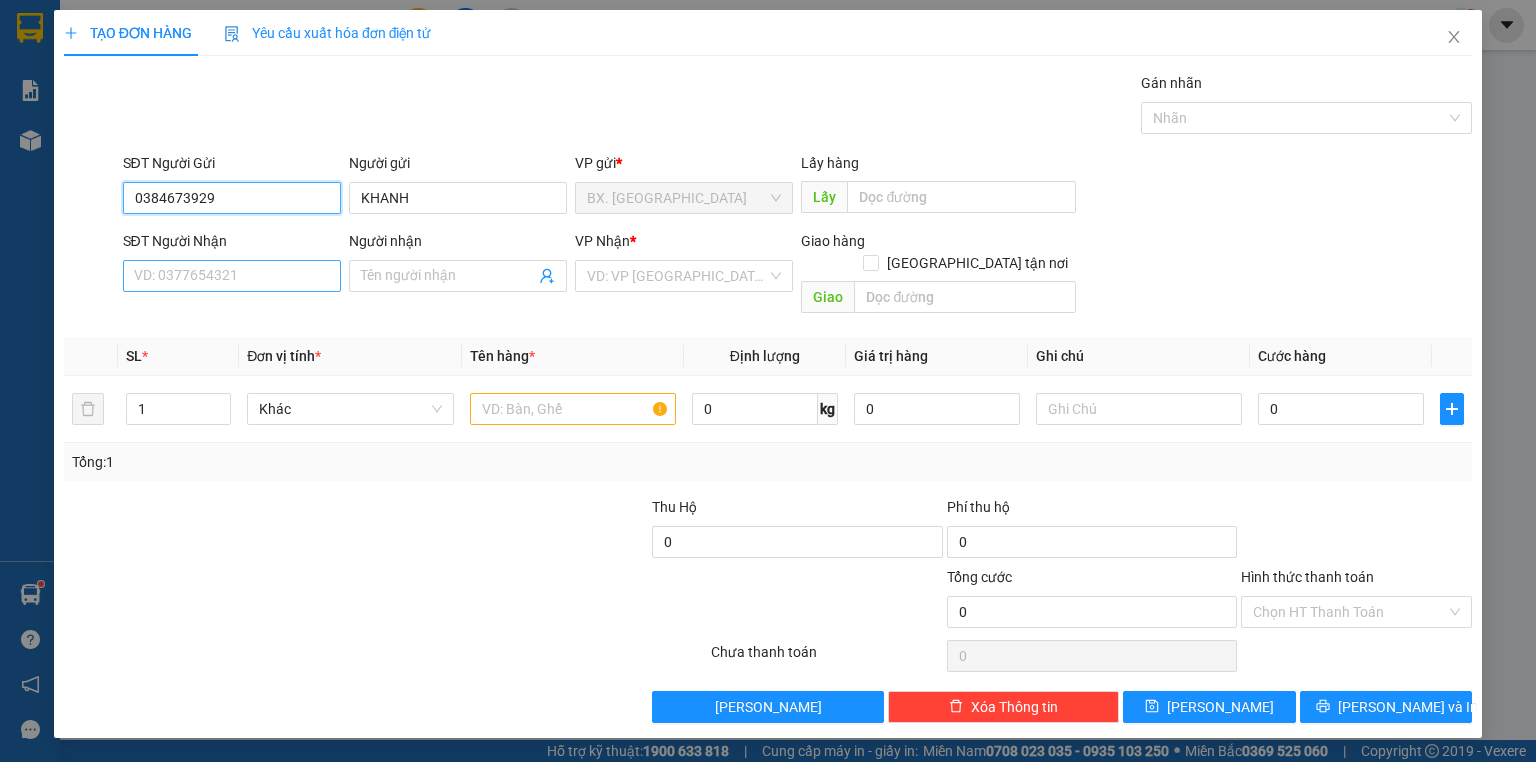 type on "0384673929" 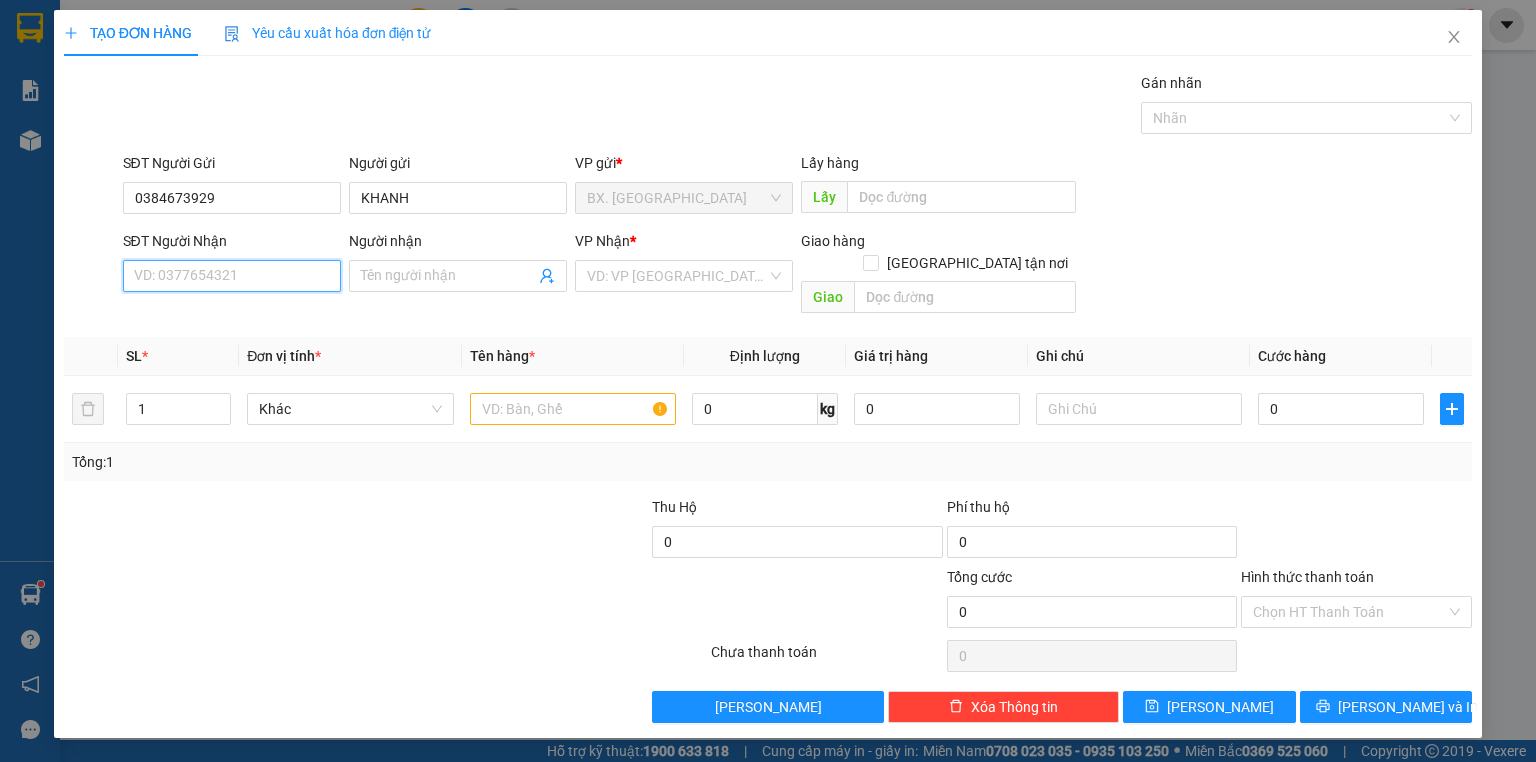 click on "SĐT Người Nhận" at bounding box center [232, 276] 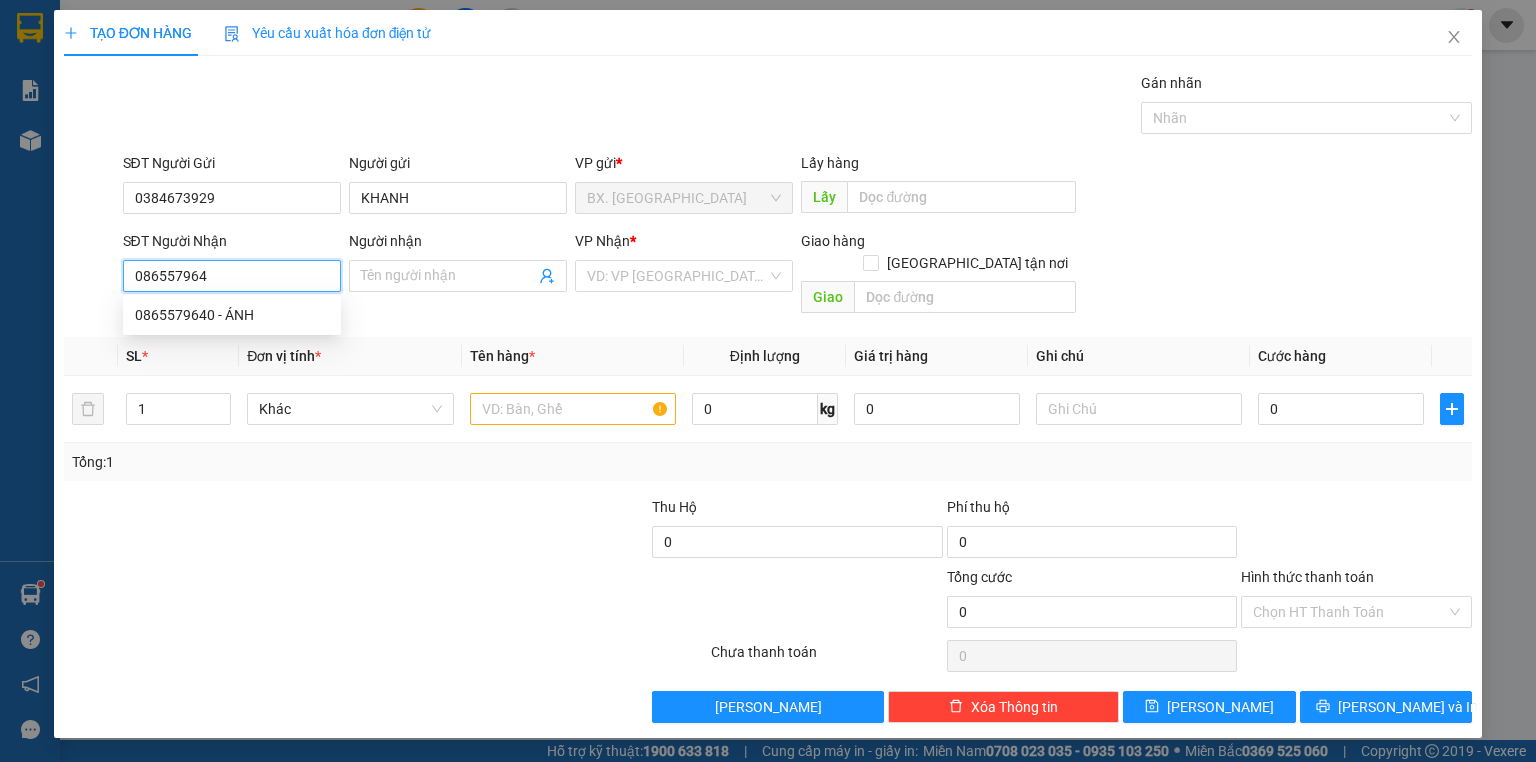 type on "0865579640" 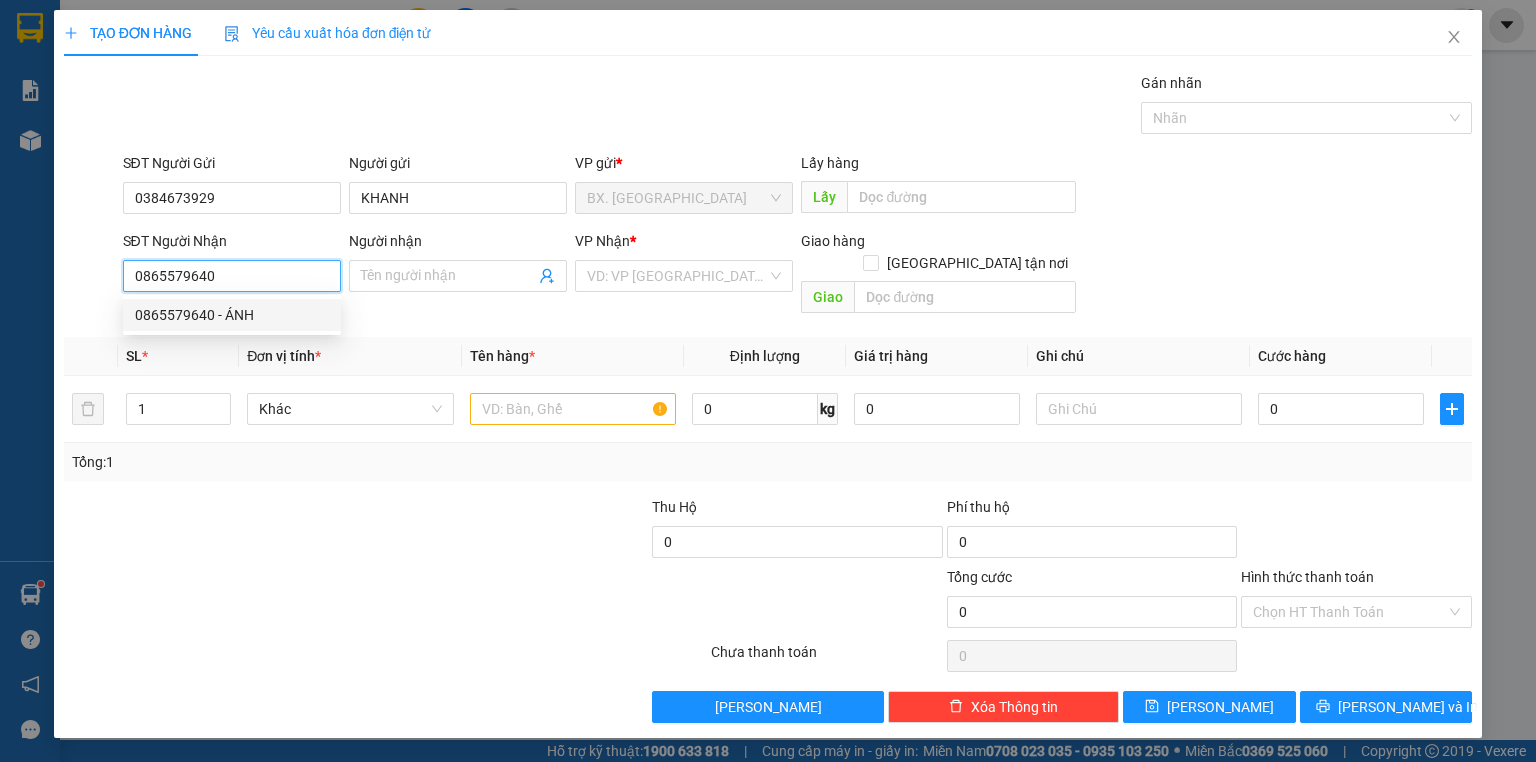 click on "0865579640 - ÁNH" at bounding box center [232, 315] 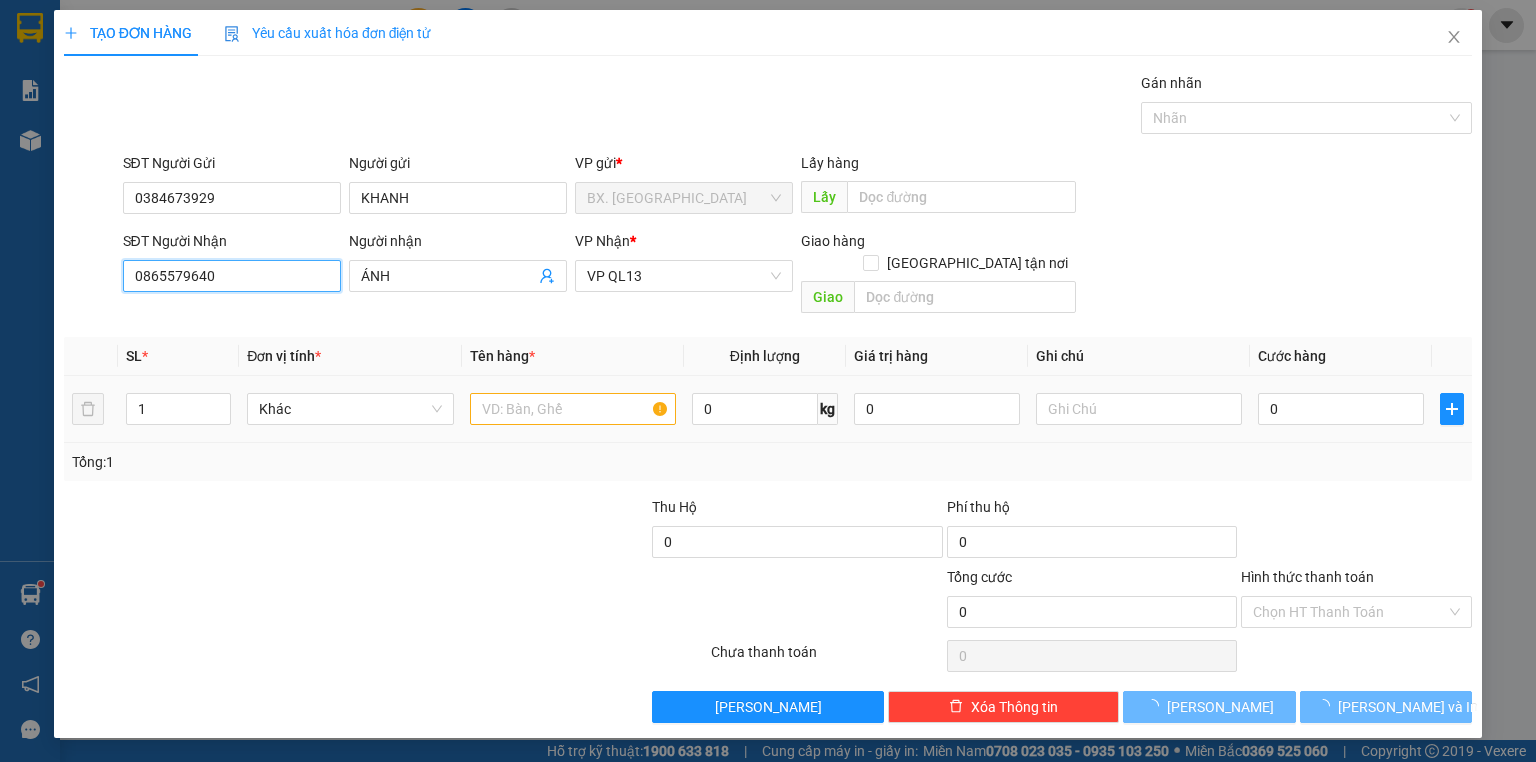 type on "40.000" 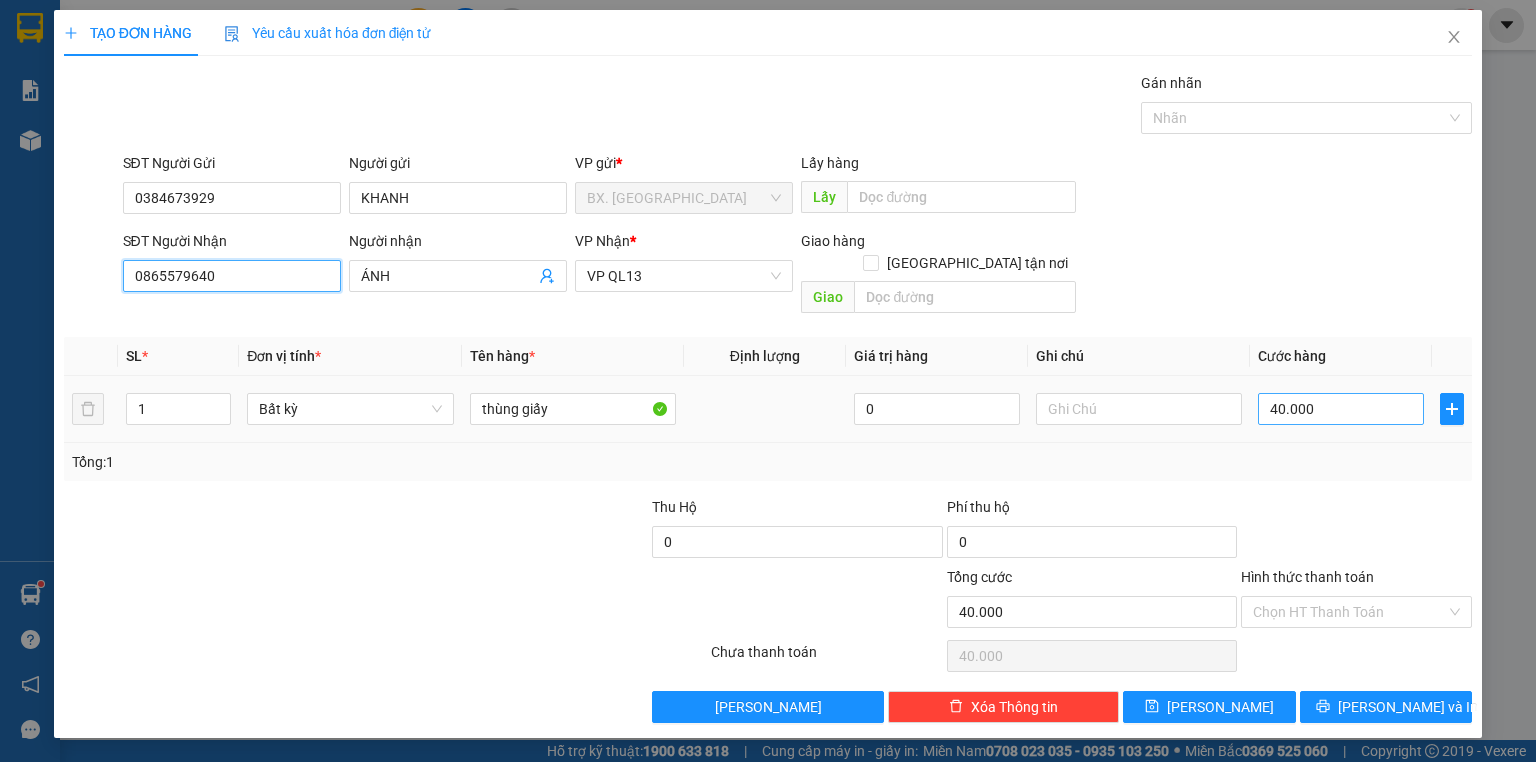 type on "0865579640" 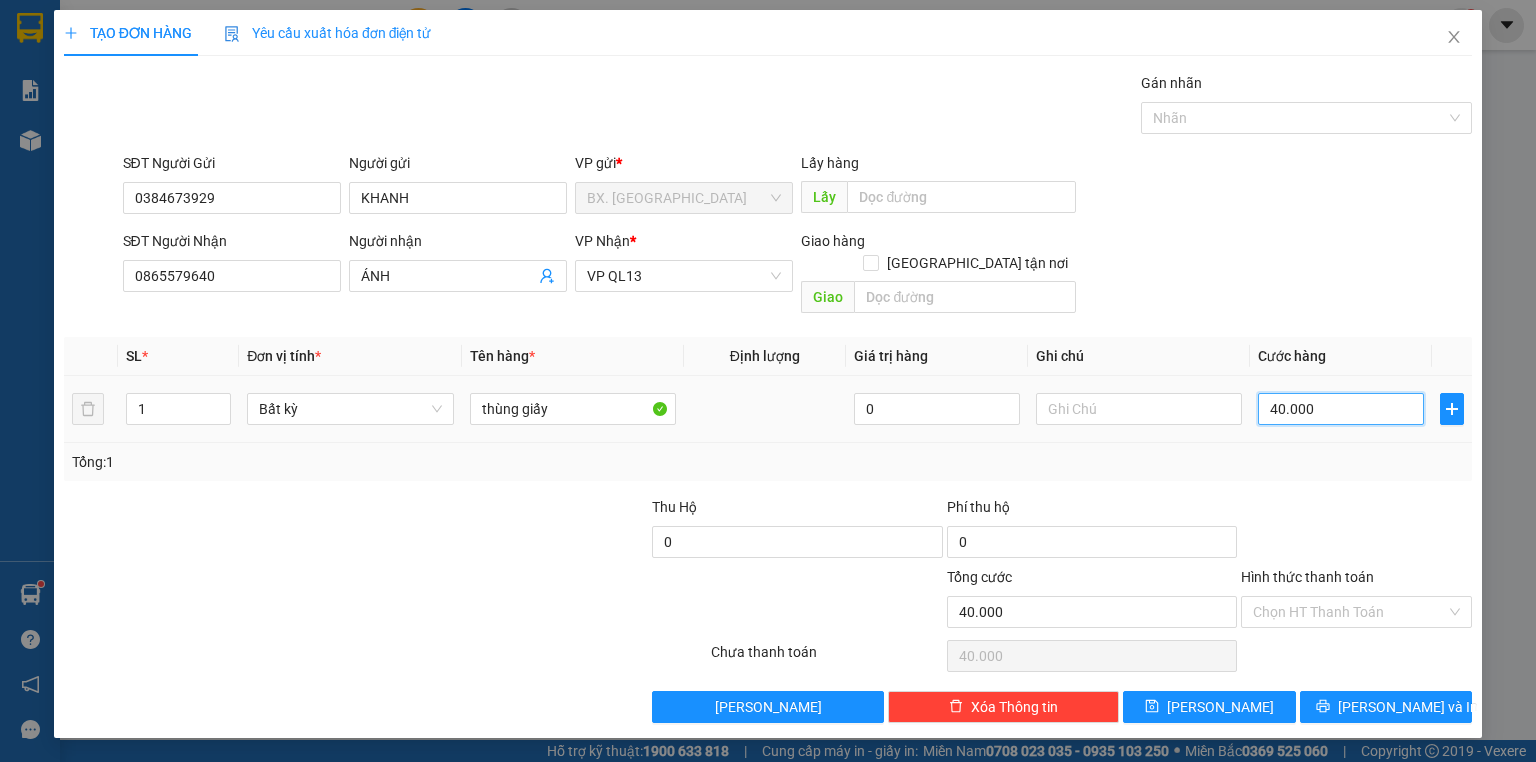 click on "40.000" at bounding box center (1341, 409) 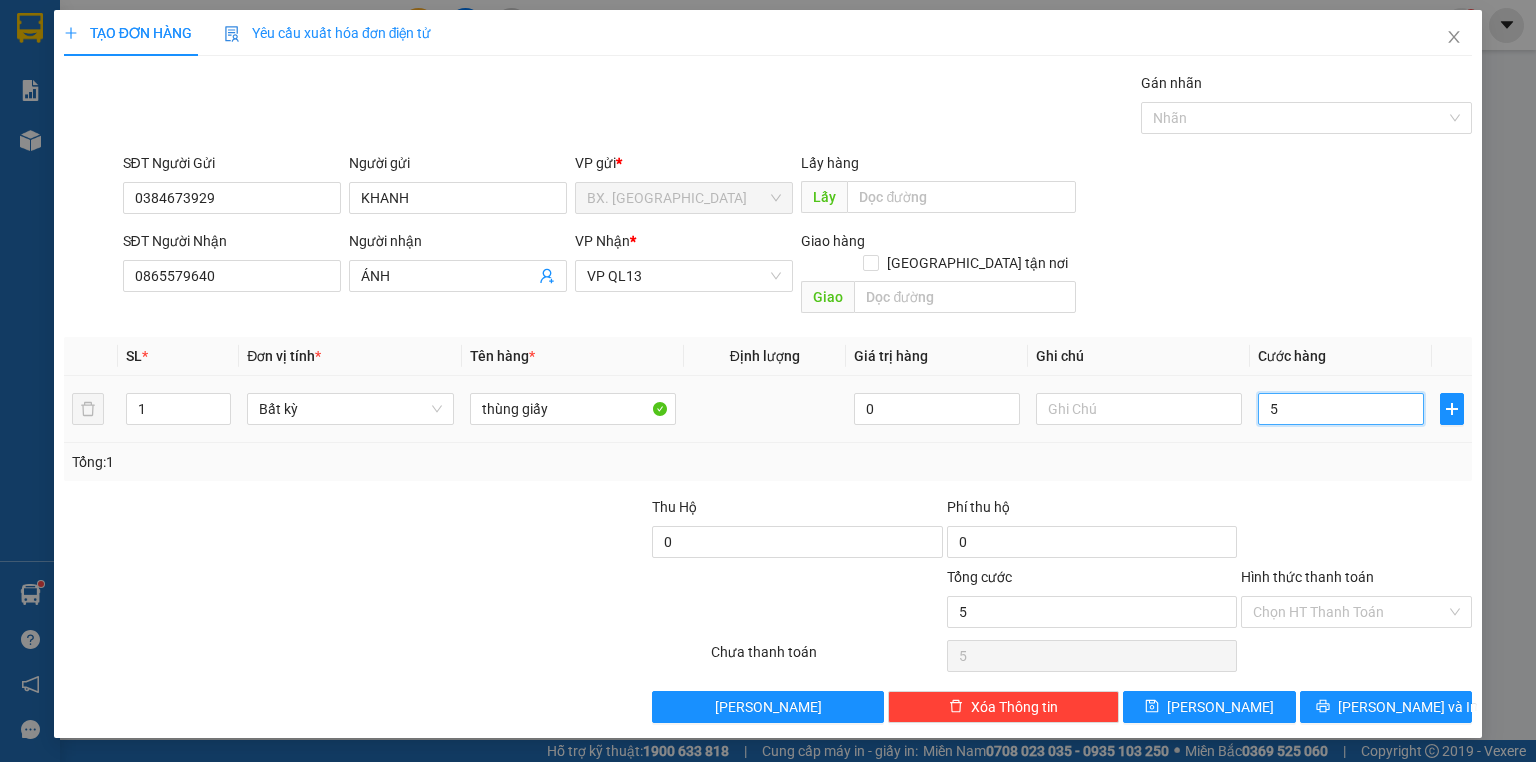 type on "50" 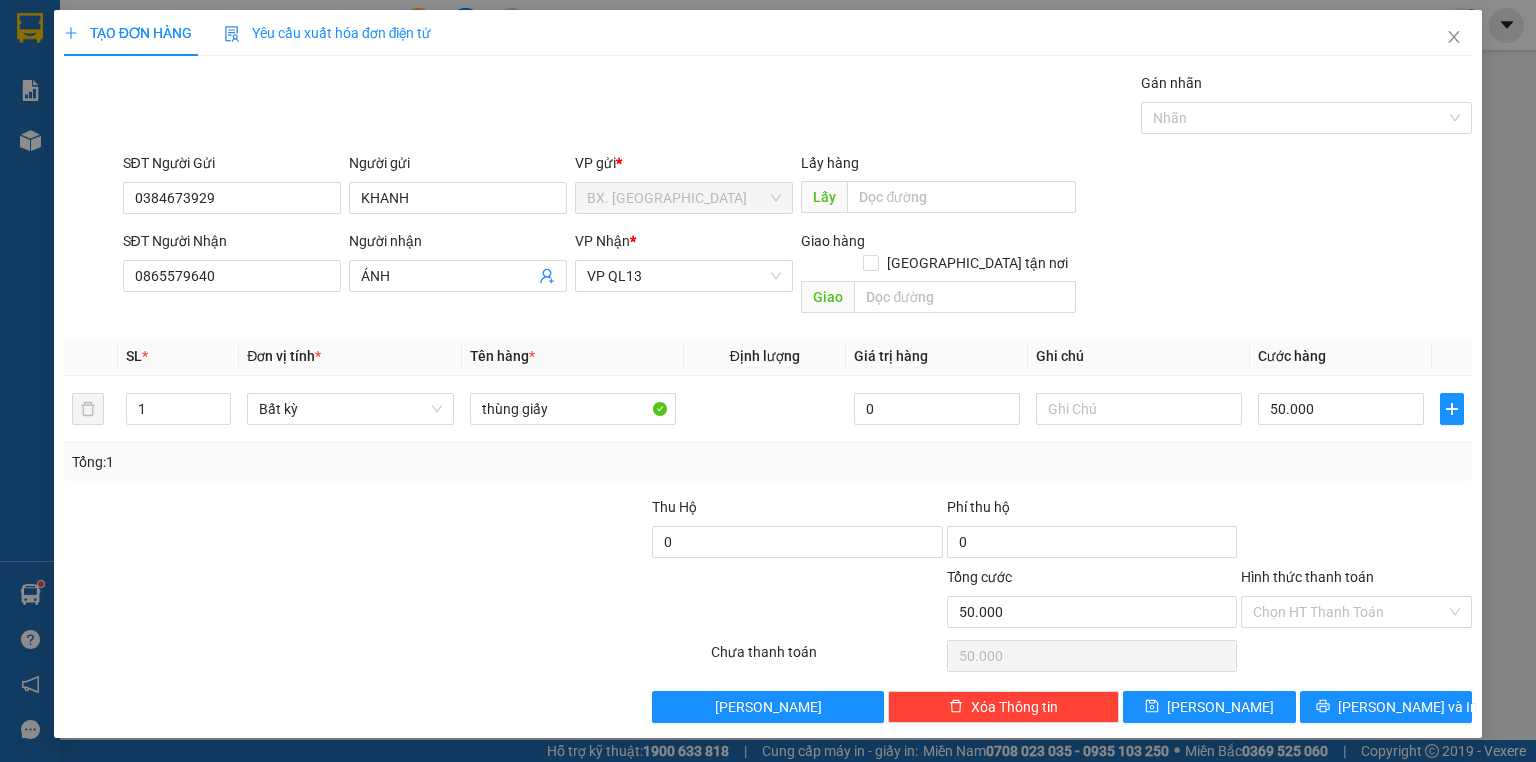 click at bounding box center [1356, 531] 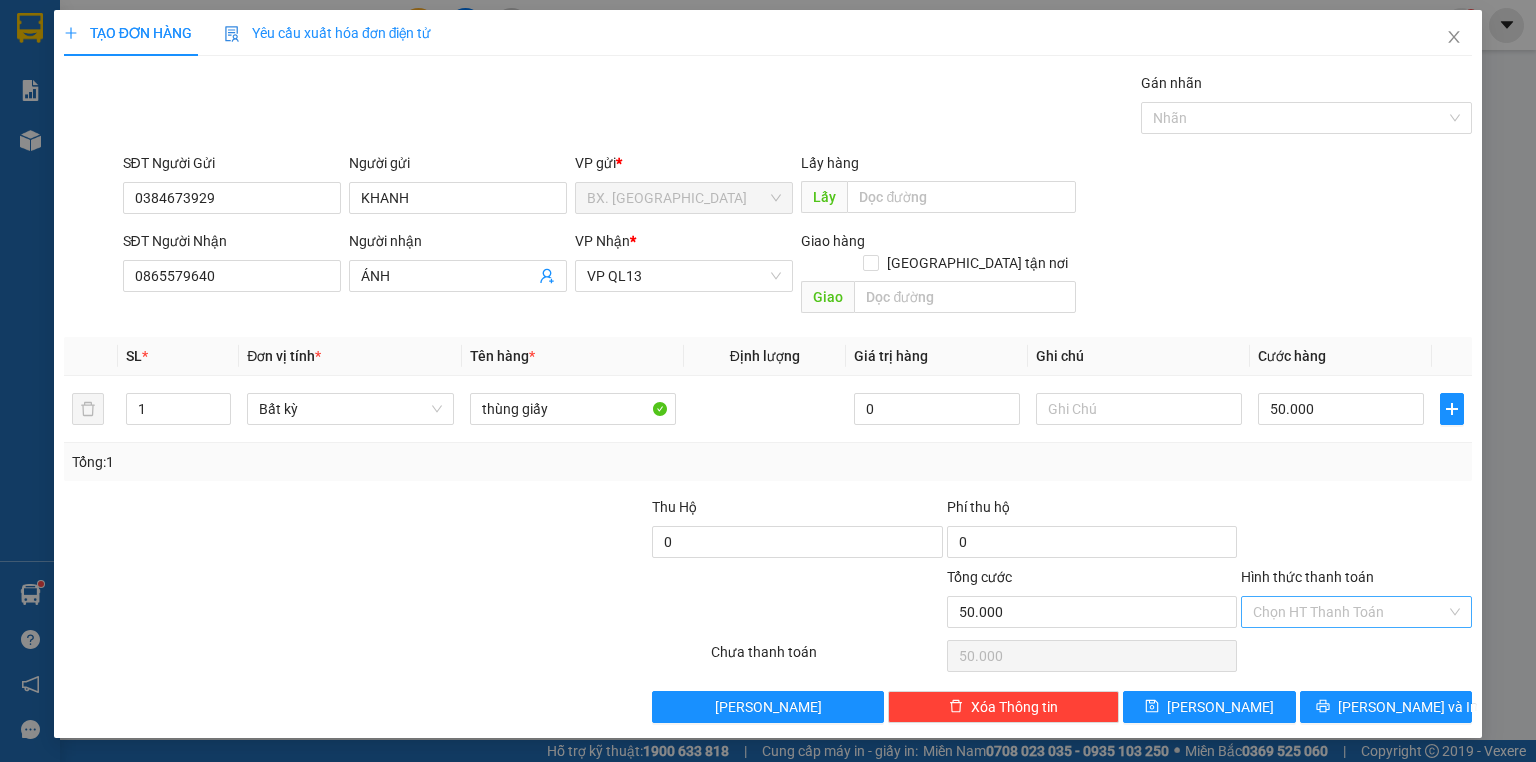 click on "Hình thức thanh toán" at bounding box center (1349, 612) 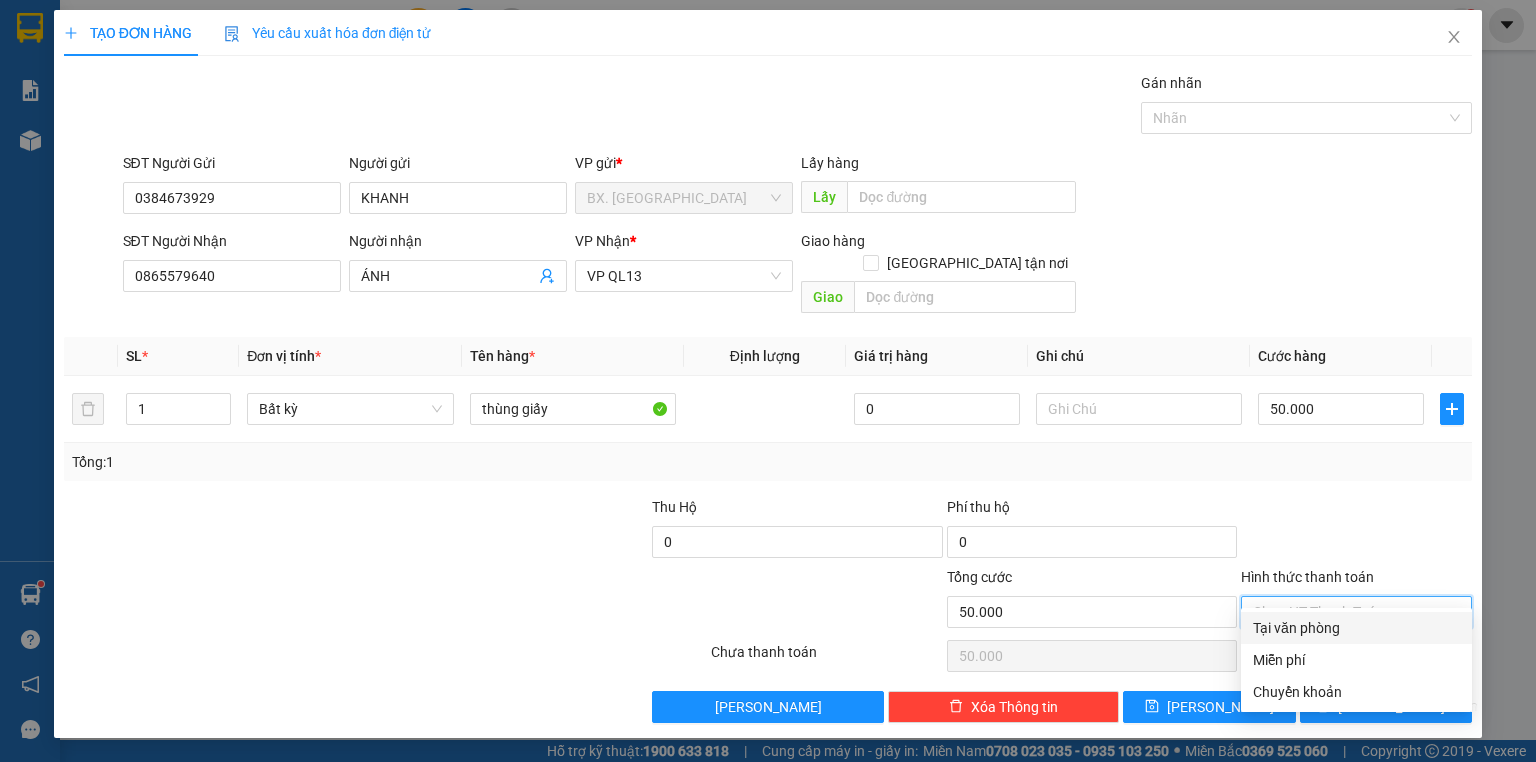 click on "Tại văn phòng" at bounding box center (1356, 628) 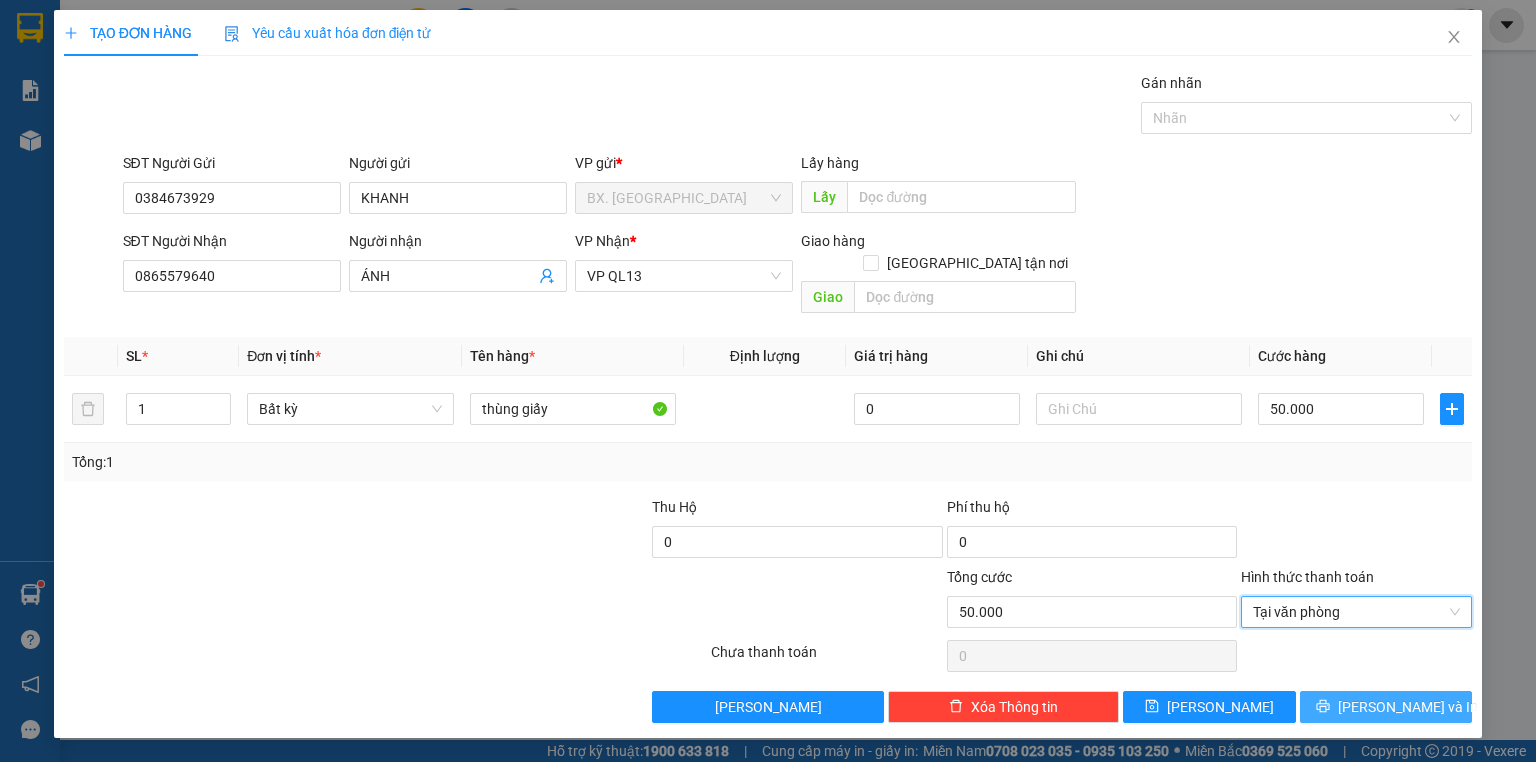 click on "[PERSON_NAME] và In" at bounding box center (1386, 707) 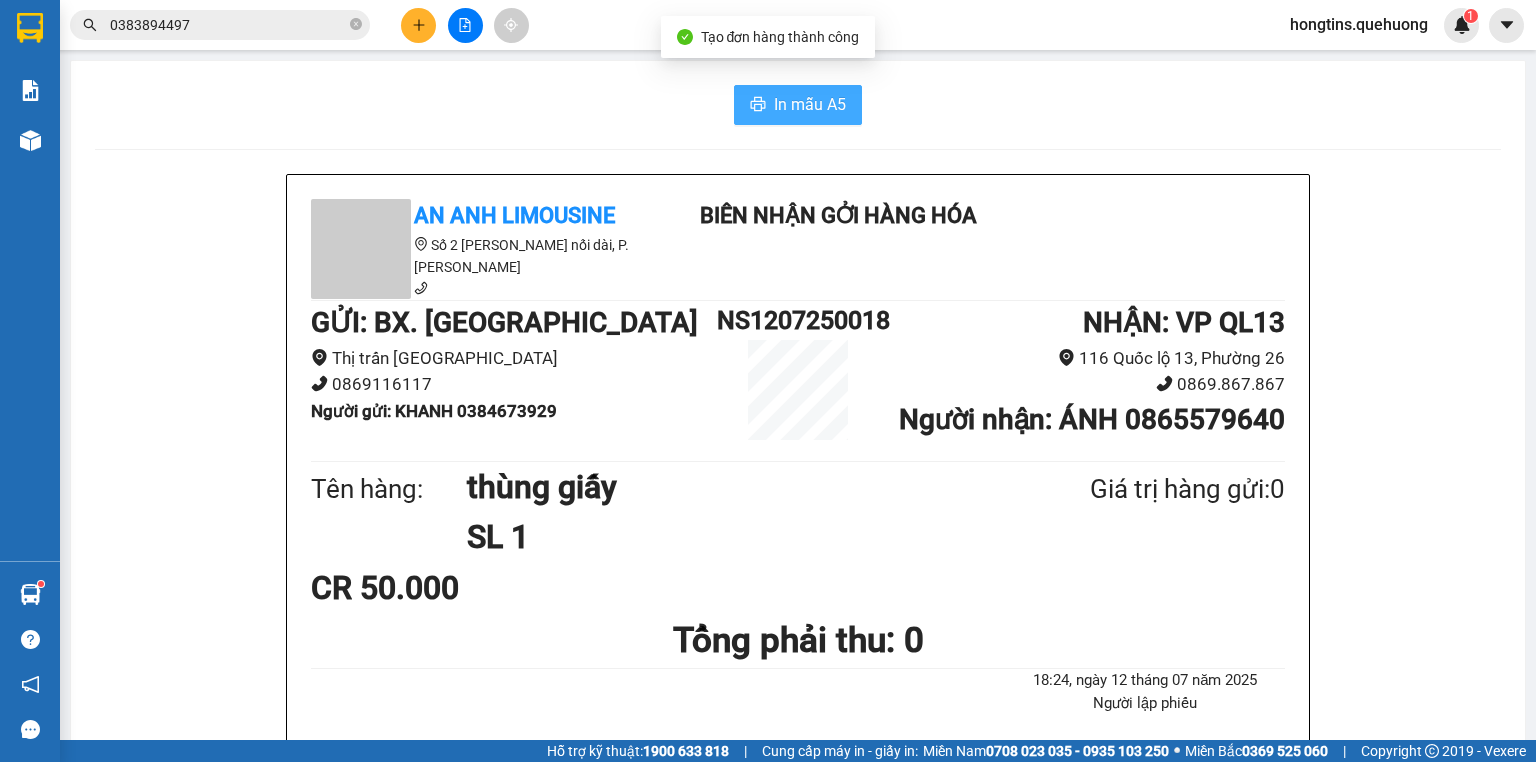 click on "In mẫu A5" at bounding box center (798, 105) 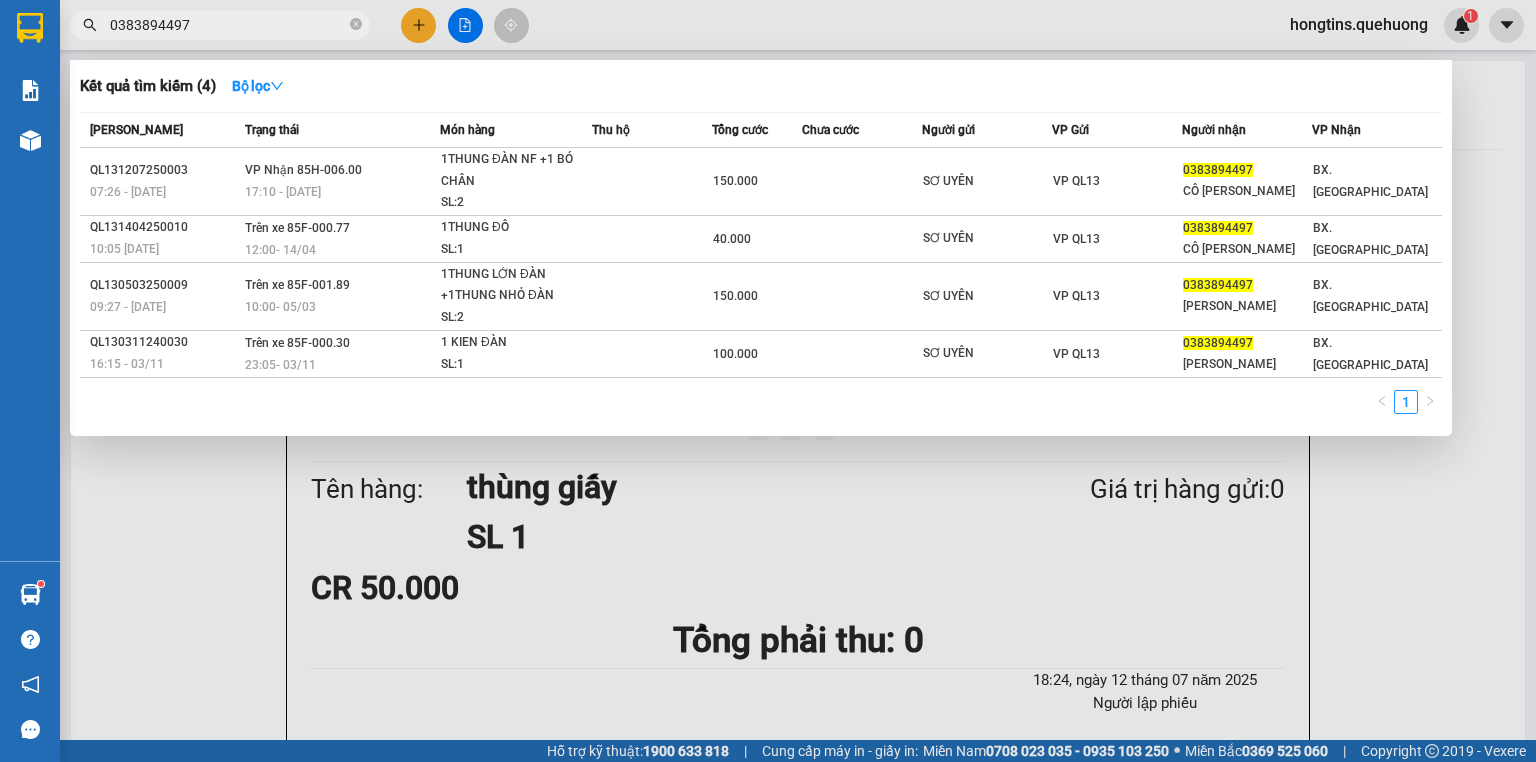 click on "0383894497" at bounding box center [228, 25] 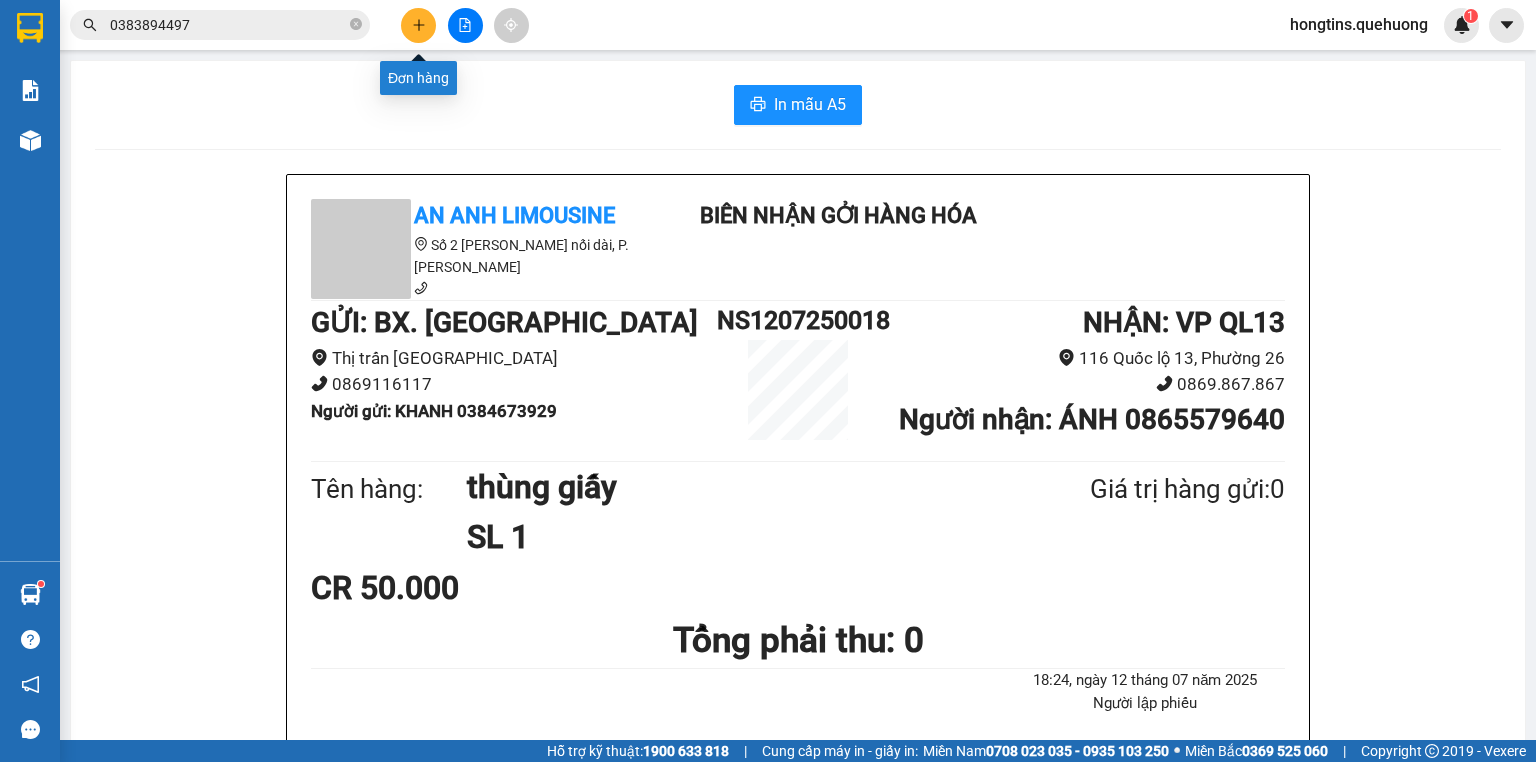 click at bounding box center (418, 25) 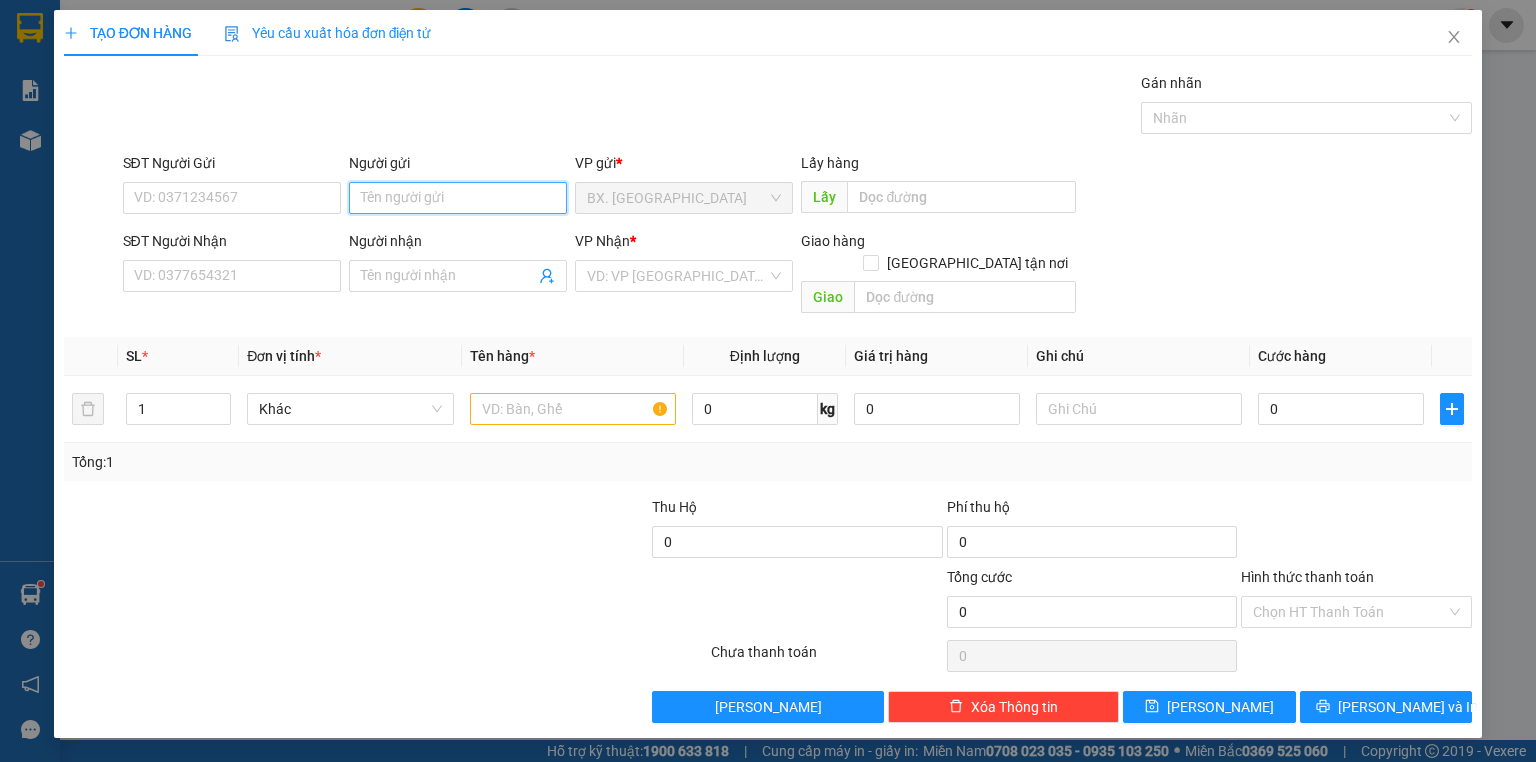 click on "Người gửi" at bounding box center (458, 198) 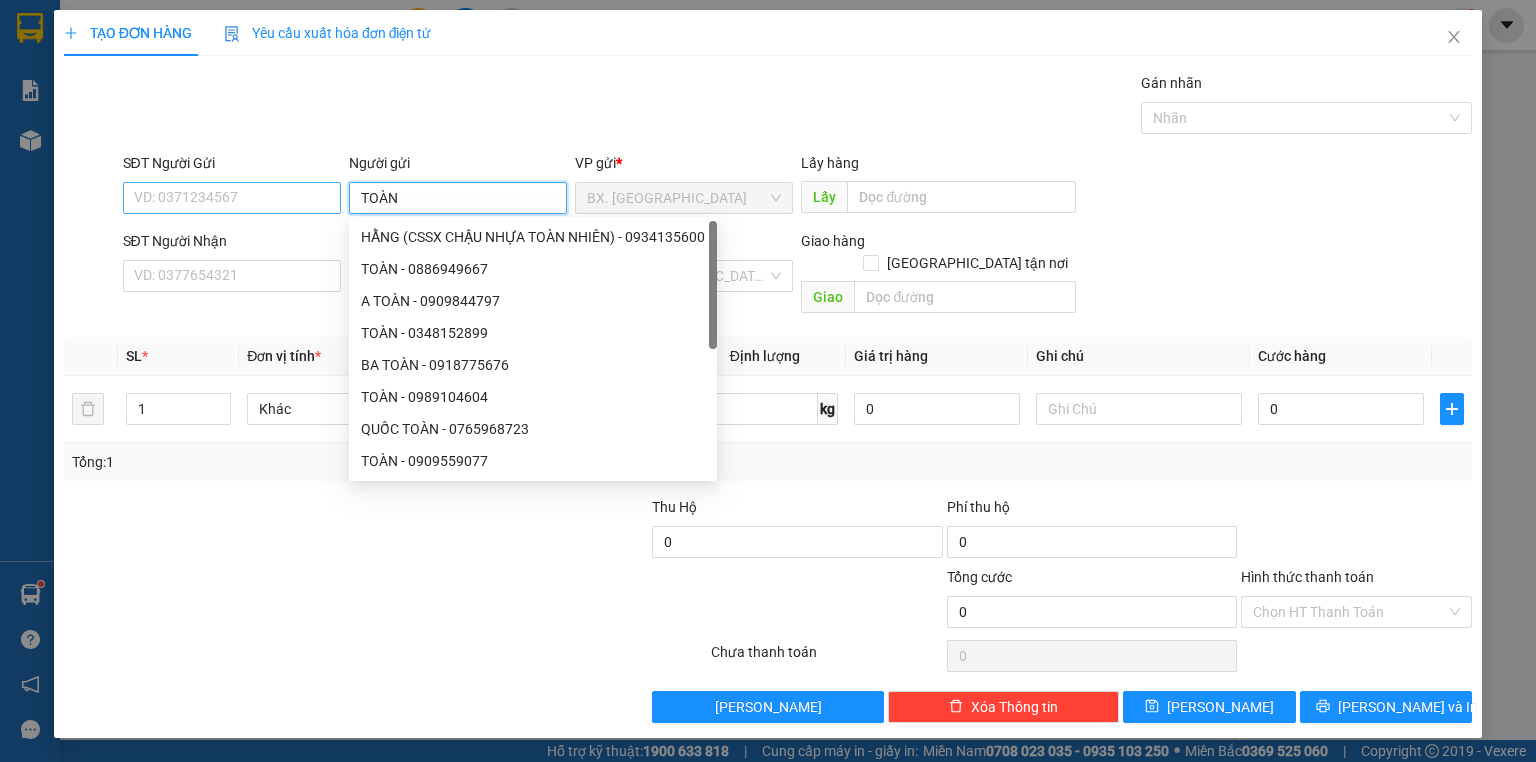 type on "TOÀN" 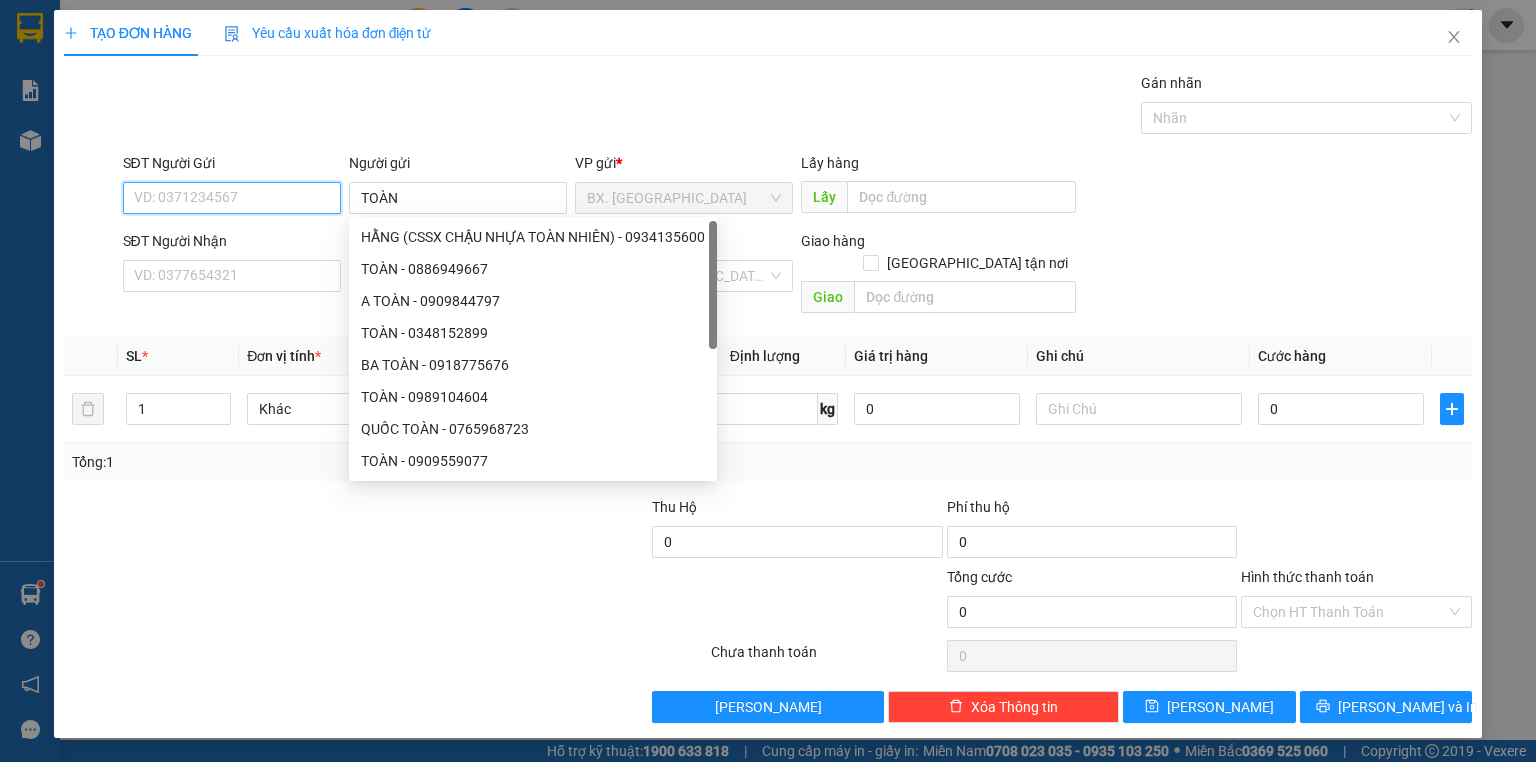 click on "SĐT Người Gửi" at bounding box center [232, 198] 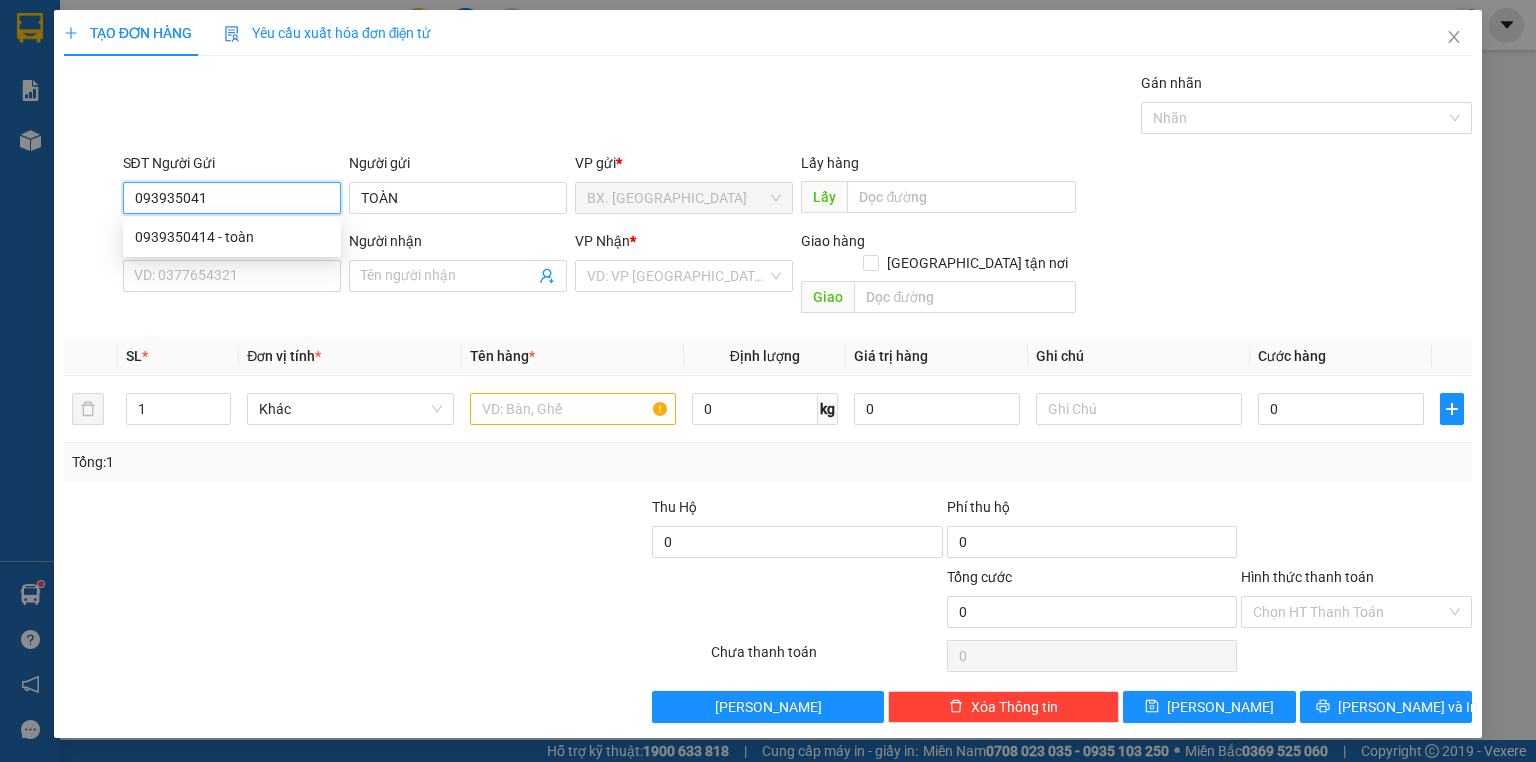 type on "0939350414" 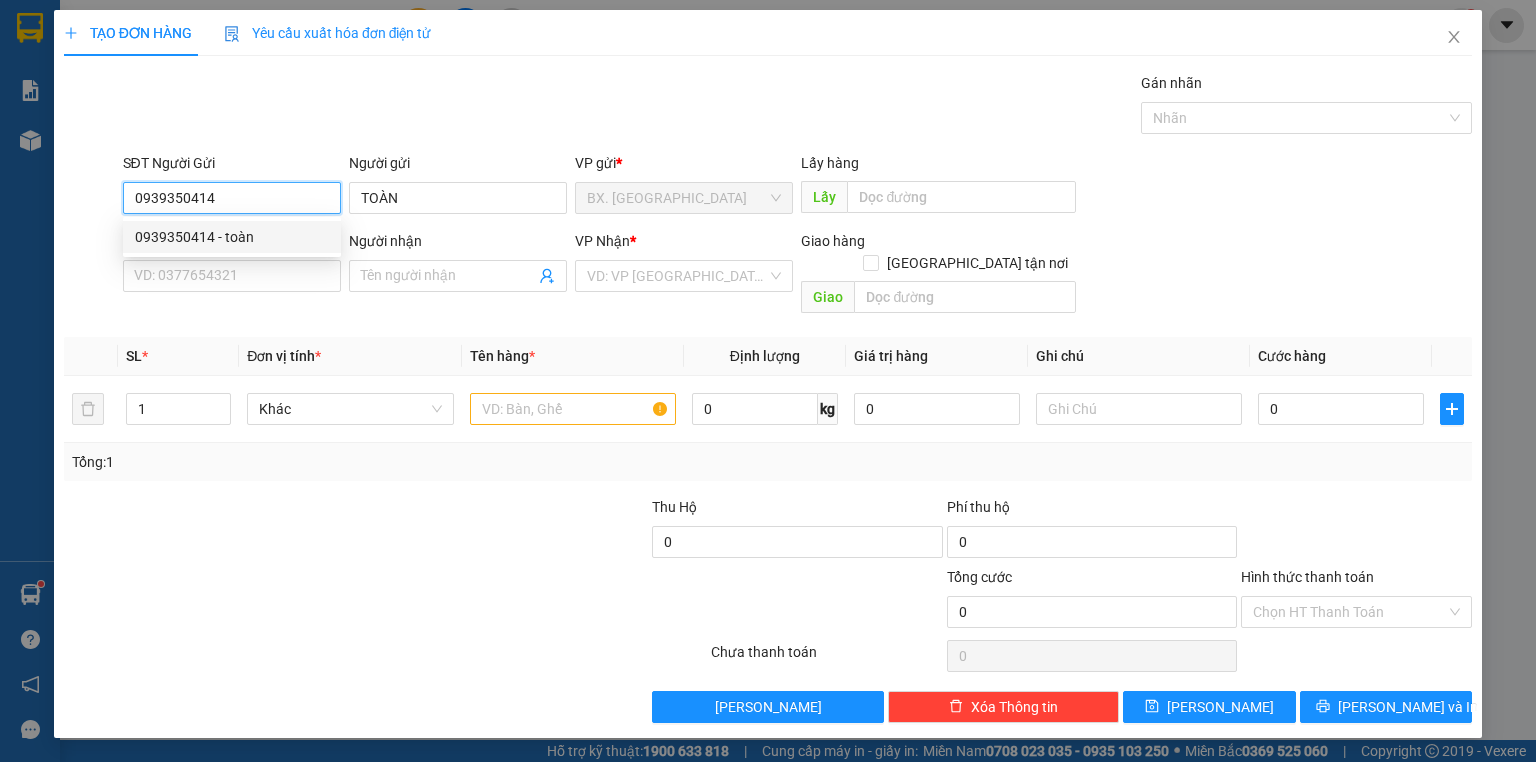 click on "0939350414 - toàn" at bounding box center (232, 237) 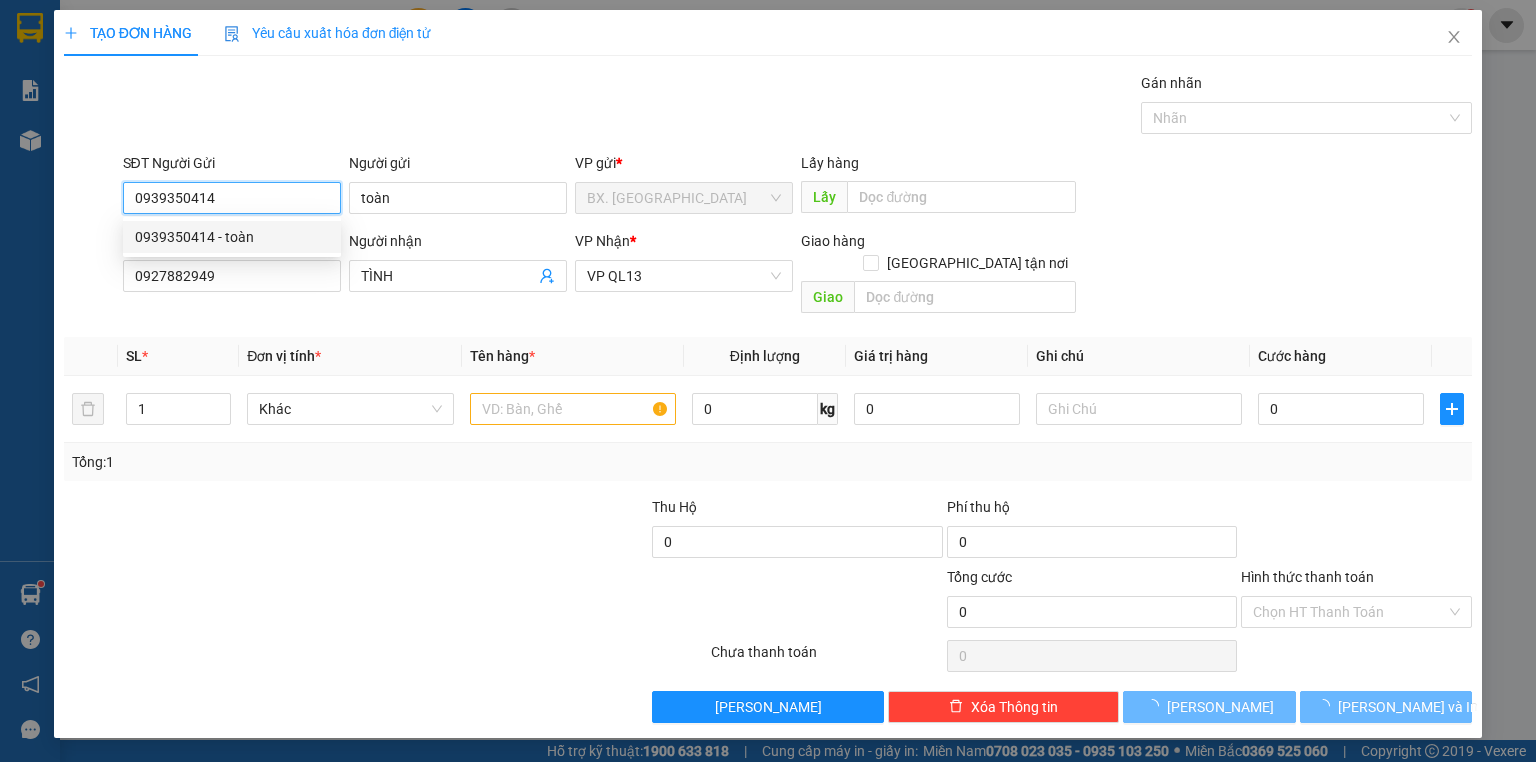 type on "40.000" 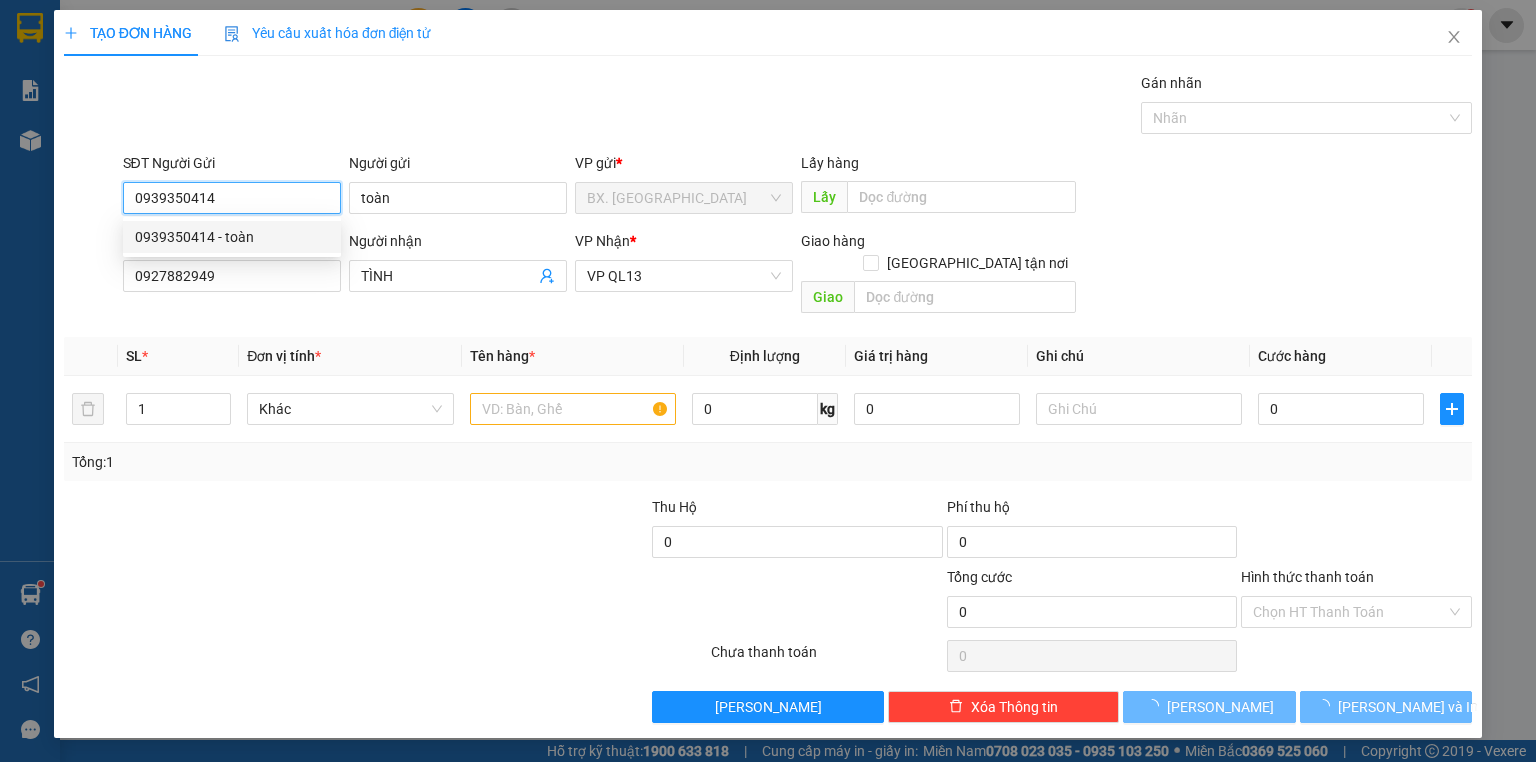 type on "40.000" 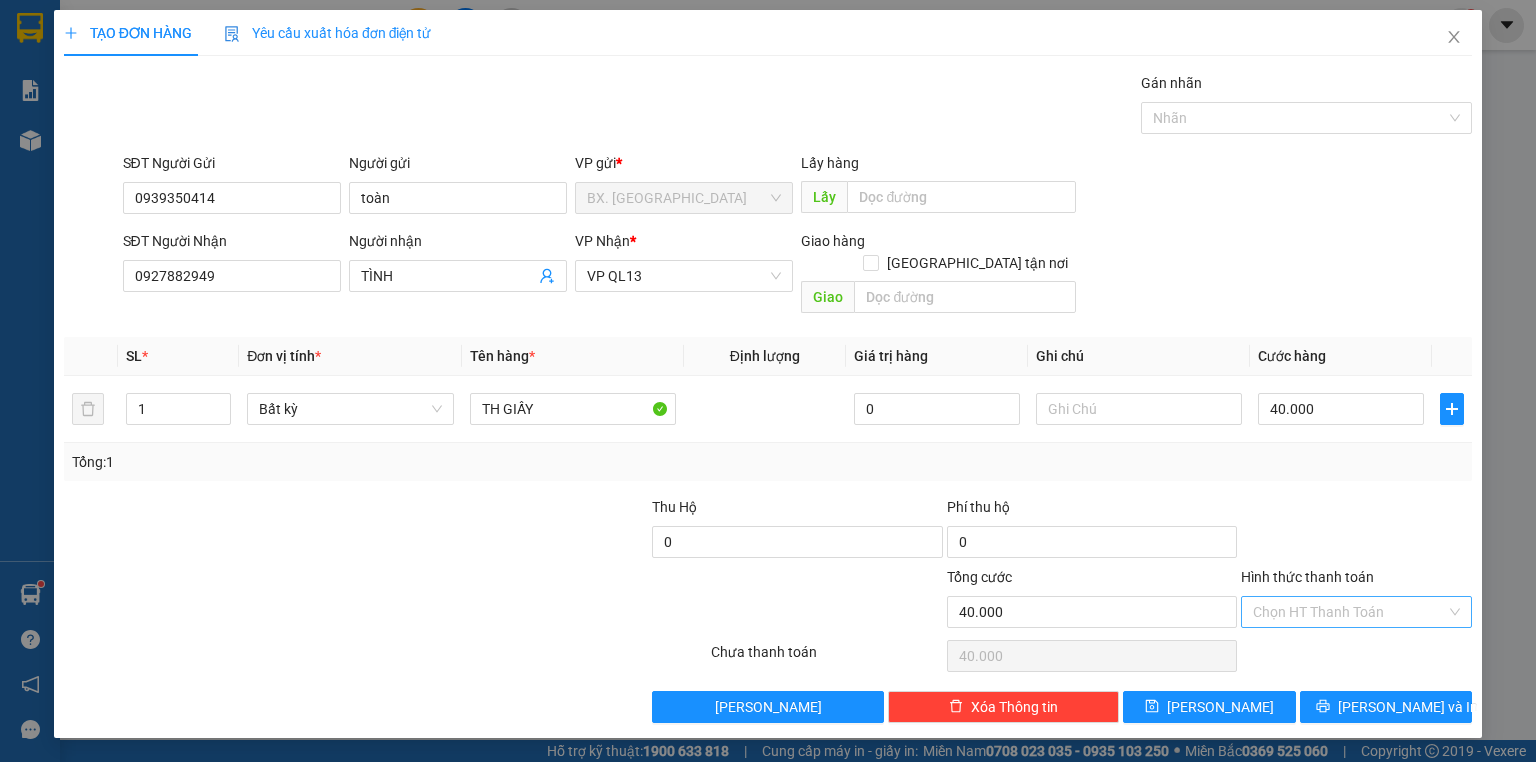 click on "Hình thức thanh toán" at bounding box center [1349, 612] 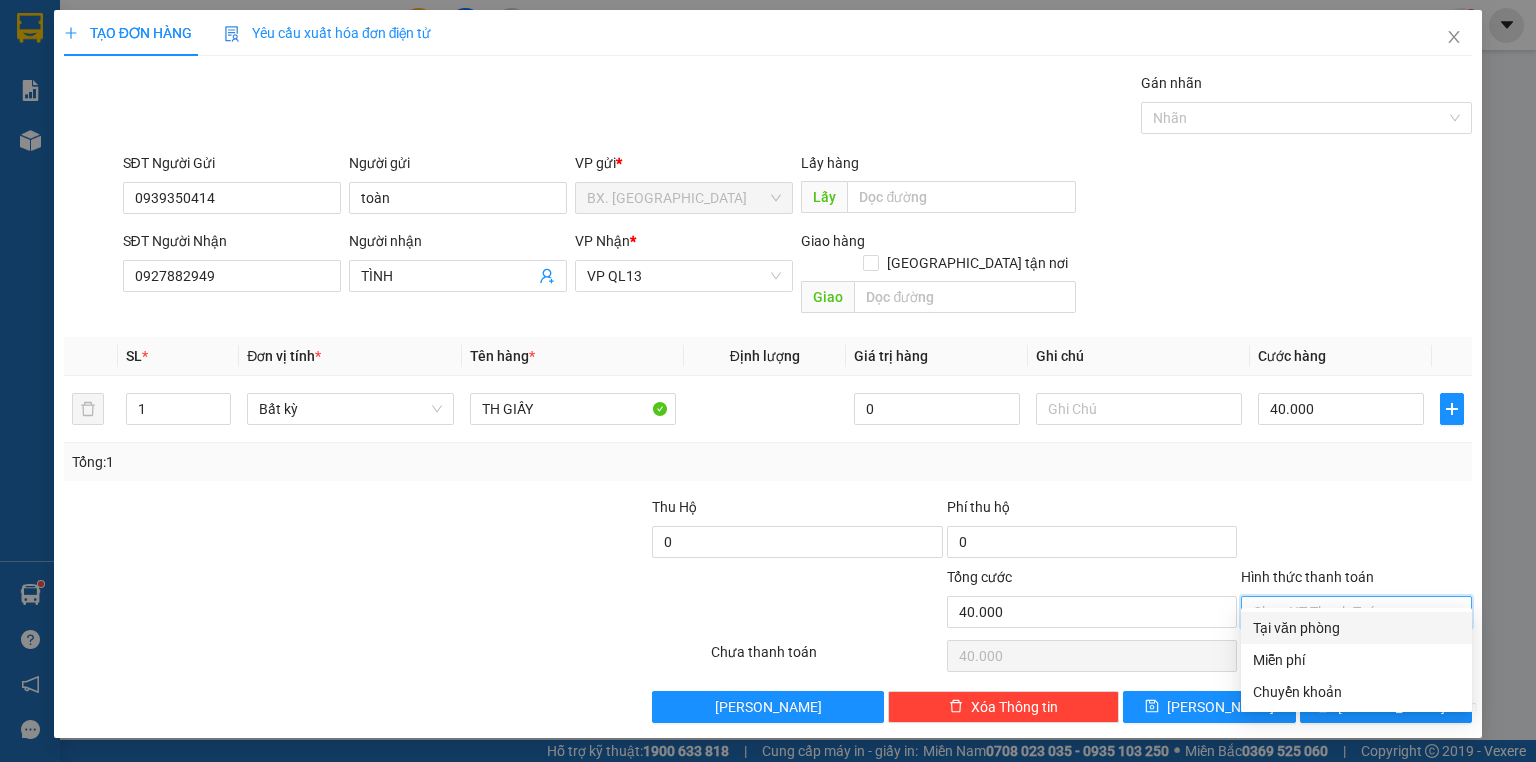 click on "Tại văn phòng" at bounding box center [1356, 628] 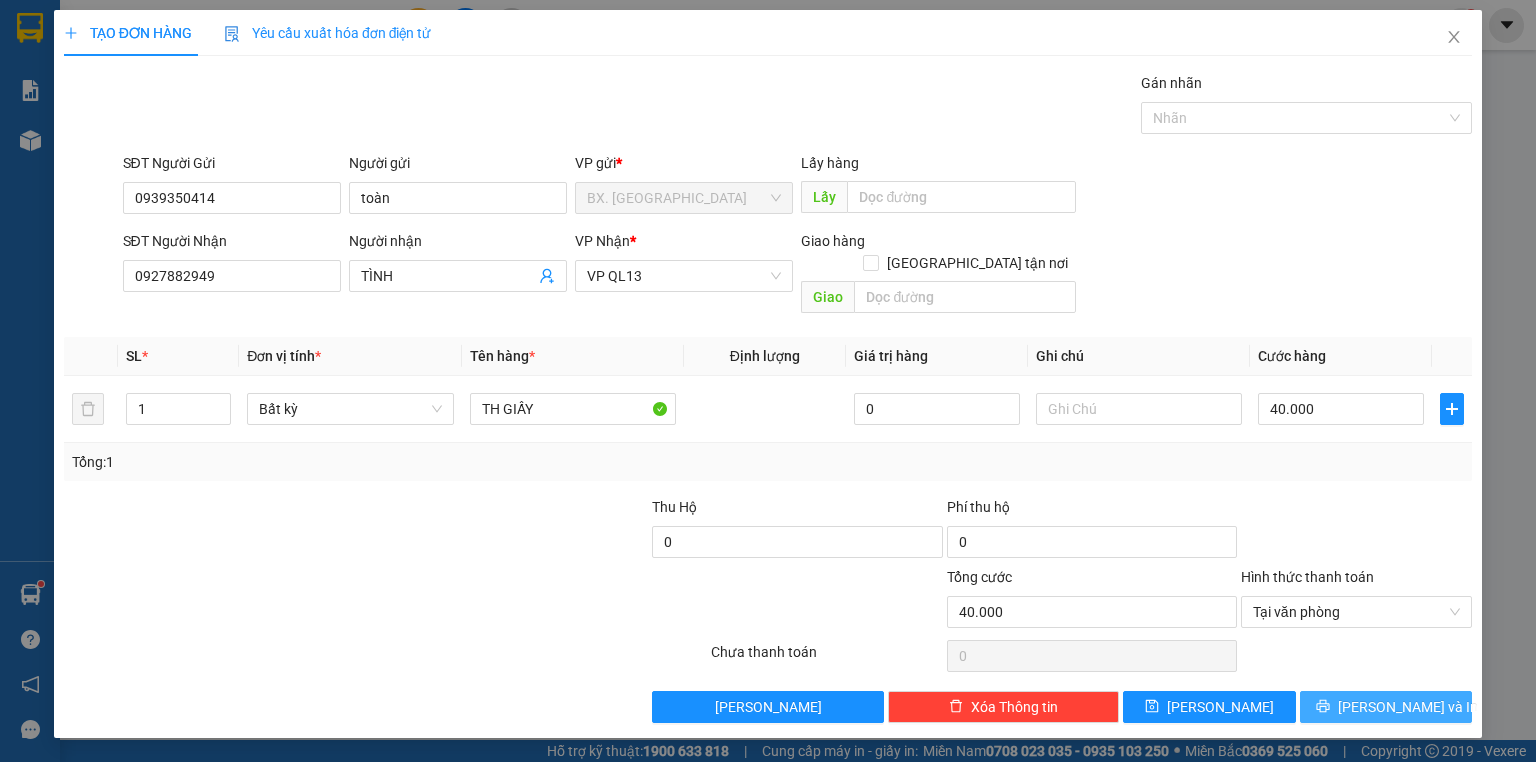 click on "[PERSON_NAME] và In" at bounding box center [1386, 707] 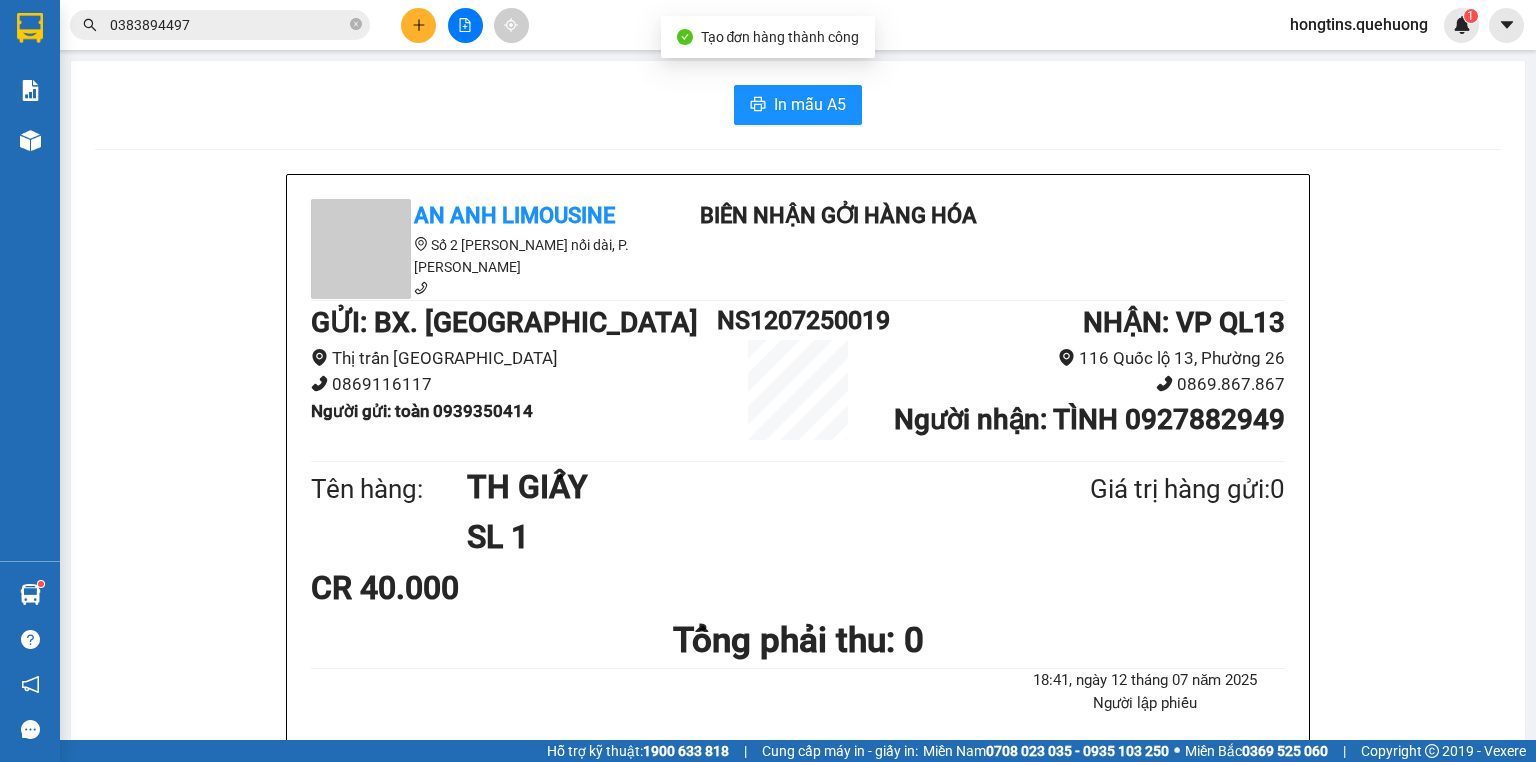 click on "In mẫu A5
An Anh Limousine   Số 2 [PERSON_NAME] nối dài, P. [PERSON_NAME]   Biên nhận gởi hàng hóa GỬI :   BX. [PERSON_NAME][GEOGRAPHIC_DATA]   0869116117 Người gửi :   toàn 0939350414 NS1207250019 NHẬN :   VP QL13   [GEOGRAPHIC_DATA] 26   0869.867.867 Người nhận :   TÌNH 0927882949 Tên hàng: TH GIẤY SL 1 Giá trị hàng gửi:  0 CR   40.000 Tổng phải thu:   0 18:41, [DATE]gười lập phiếu [PERSON_NAME] định nhận/gửi hàng : • Hàng hóa ký gửi phải được người nhận đến lấy trong vòng 30 ngày kể từ ngày gửi.  • Nếu quá thời hạn 30 ngày mà người nhận/người gửi không đến nhận hàng, công ty có quyền xử lý hàng hóa theo quy định, bao gồm tiêu hủy hoặc thanh lý mà không cần thông báo trước.  An Anh Limousine 12[DATE]:41 VP  BX. [GEOGRAPHIC_DATA]:  toàn   0939 350 414 NS1207250019  -   QL13 VP nhận: VP  VP QL13" at bounding box center [798, 868] 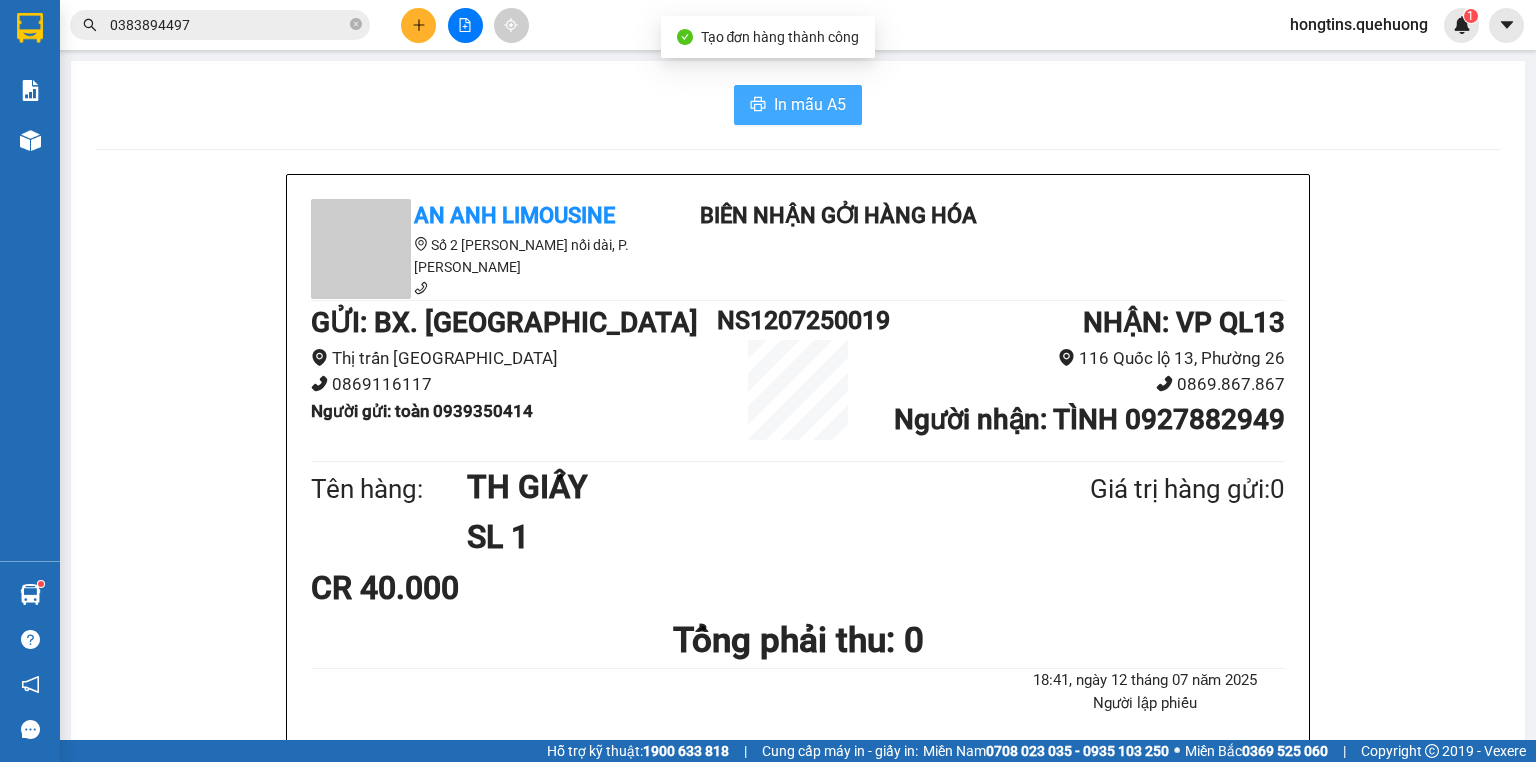 click on "In mẫu A5" at bounding box center (810, 104) 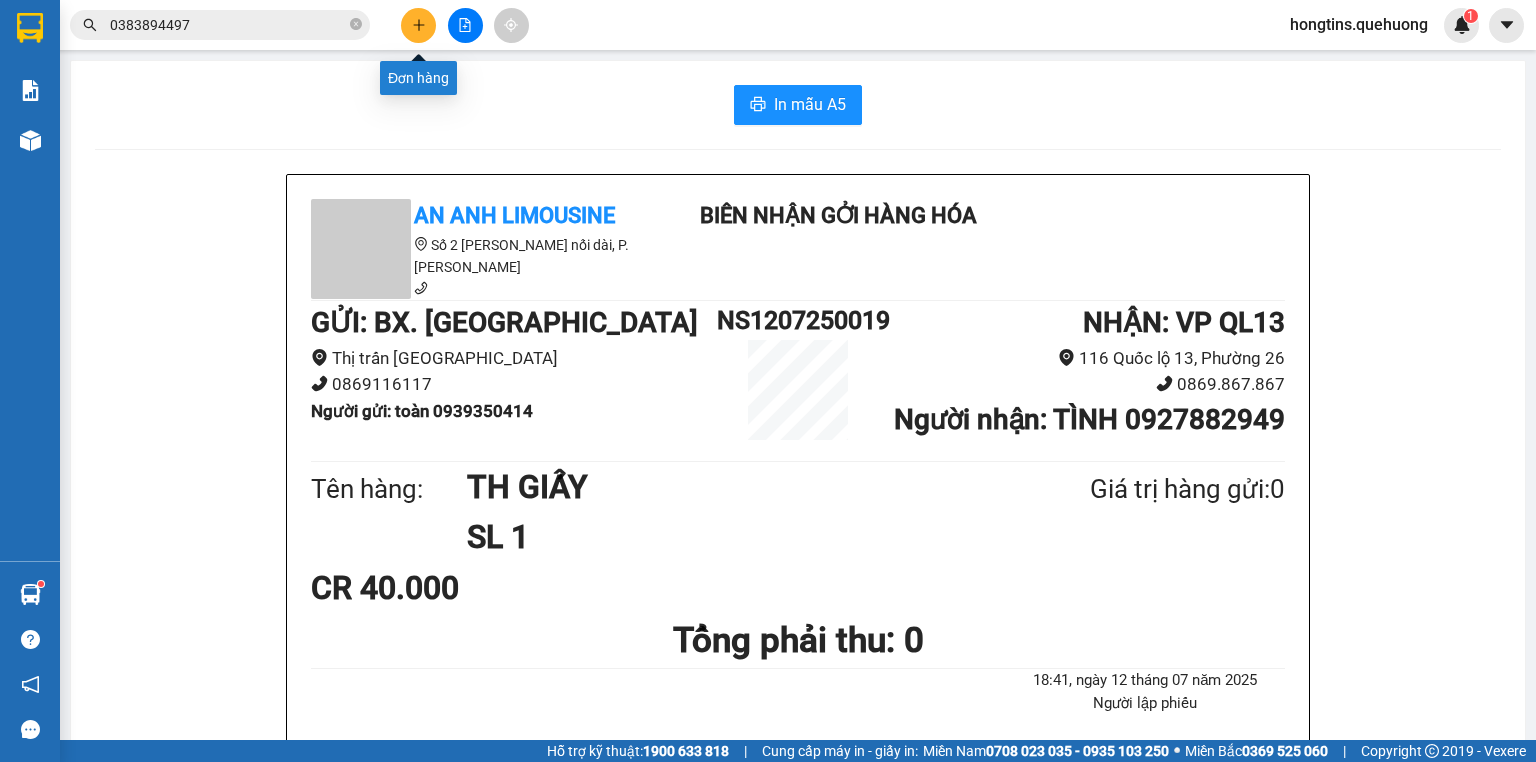click at bounding box center (418, 25) 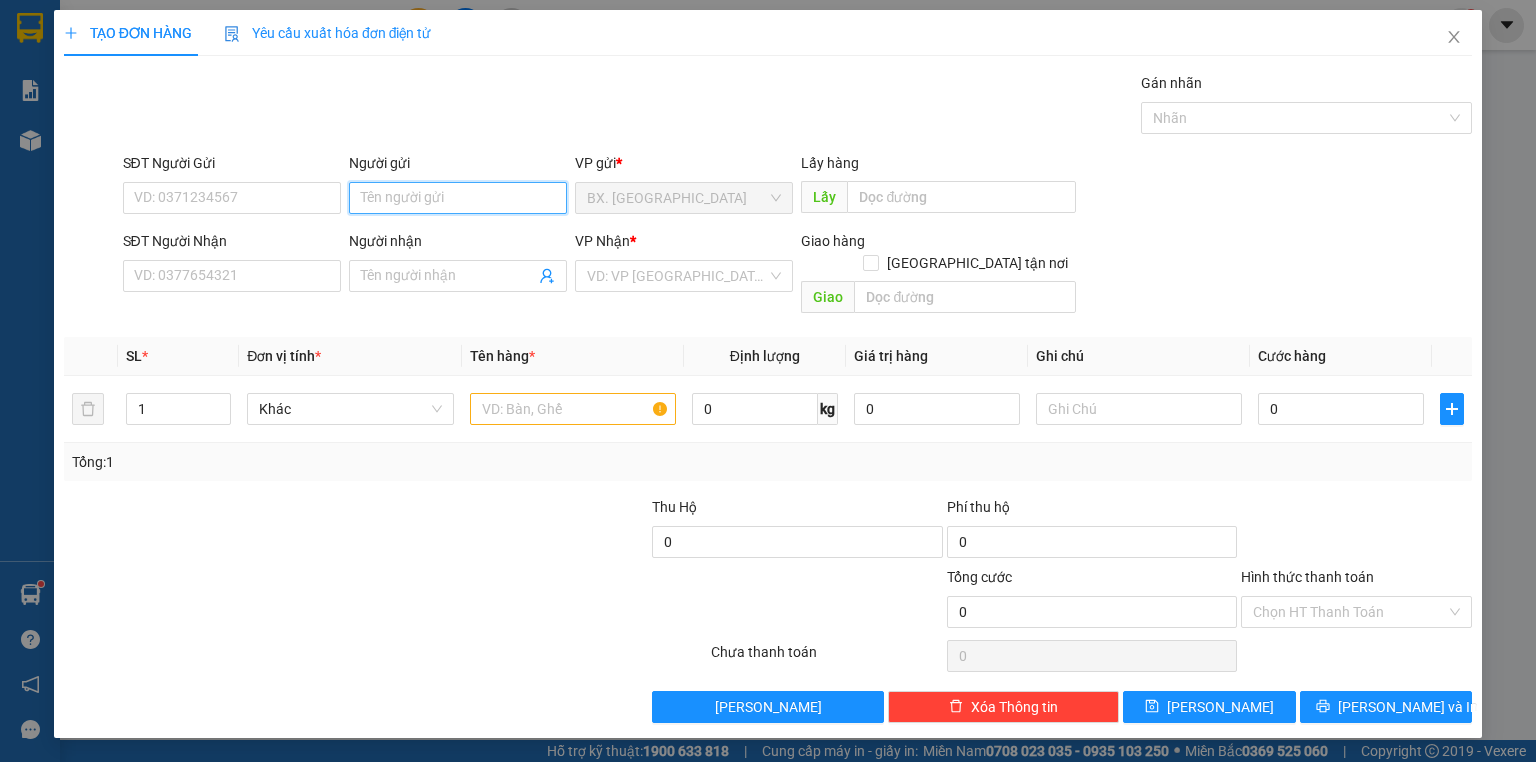 click on "Người gửi" at bounding box center (458, 198) 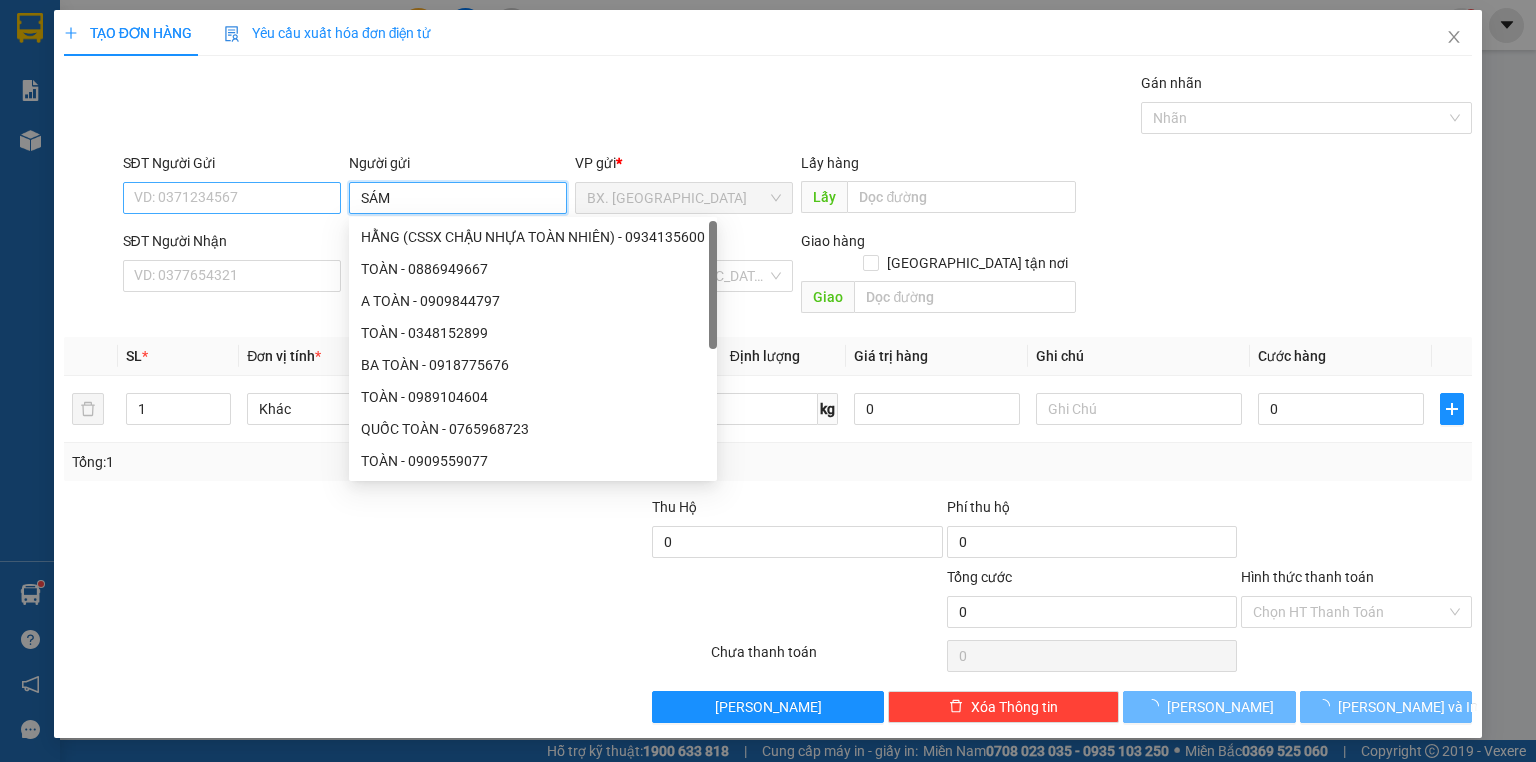 type on "SÁM" 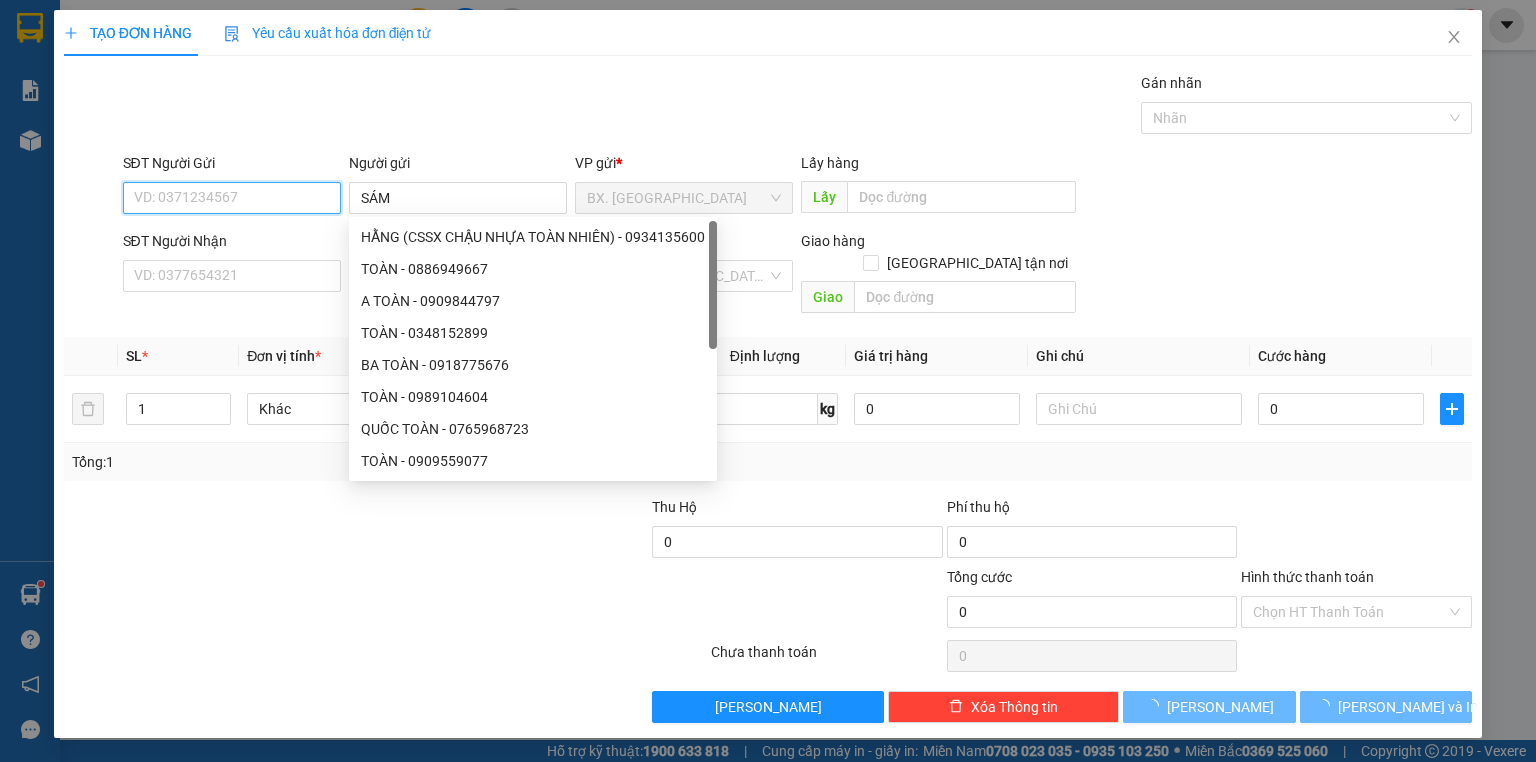click on "SĐT Người Gửi" at bounding box center (232, 198) 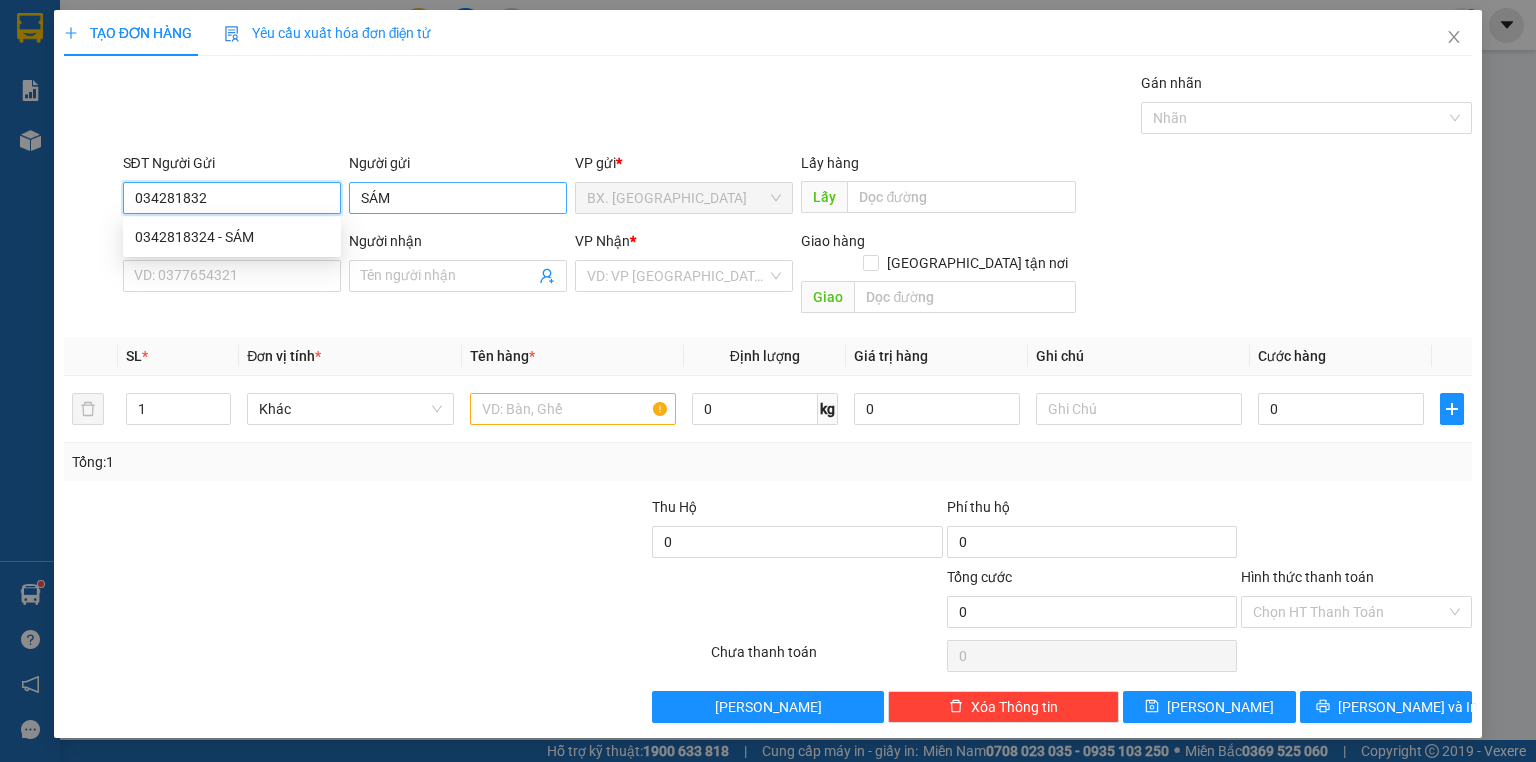 type on "0342818324" 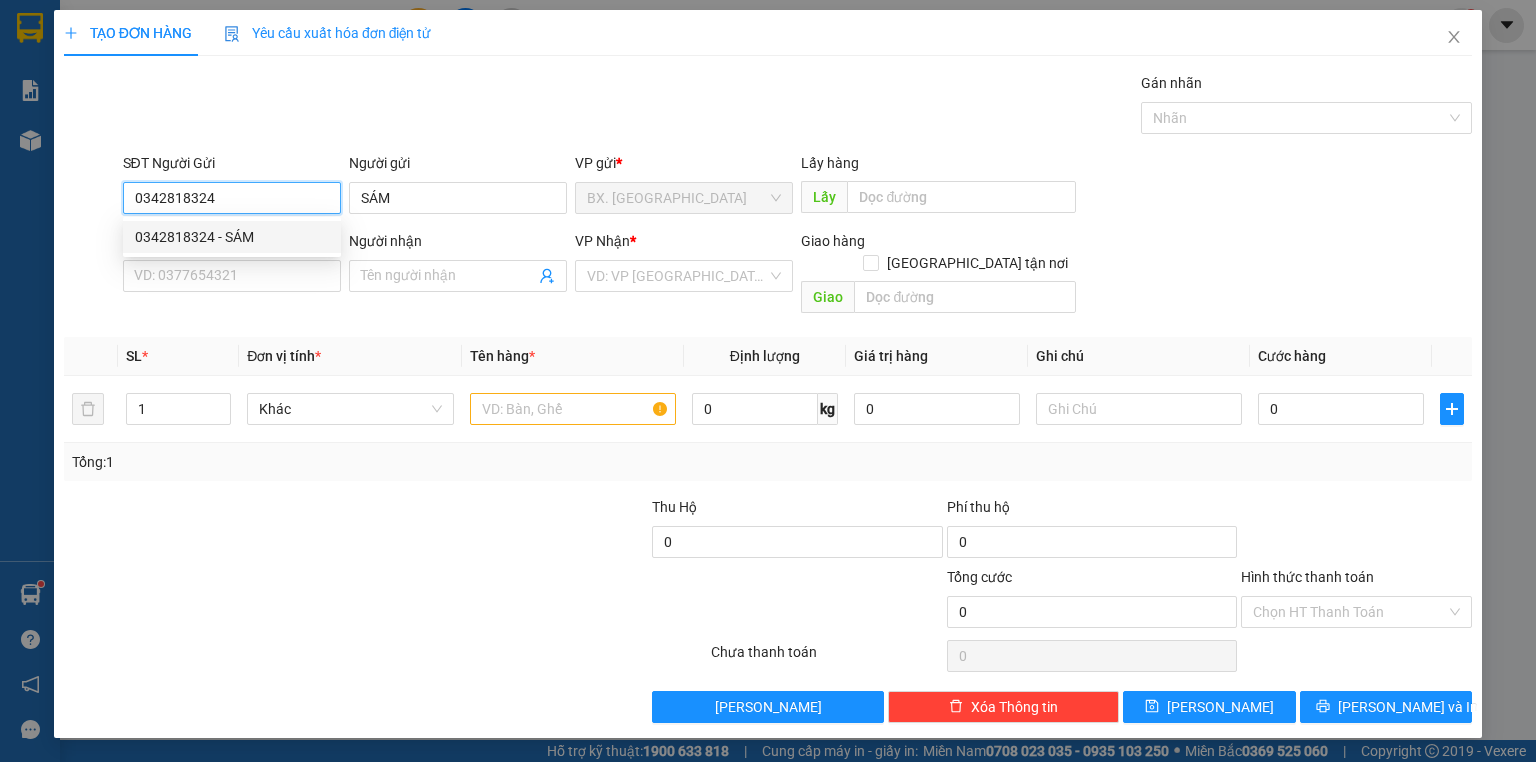 click on "0342818324 - SÁM" at bounding box center [232, 237] 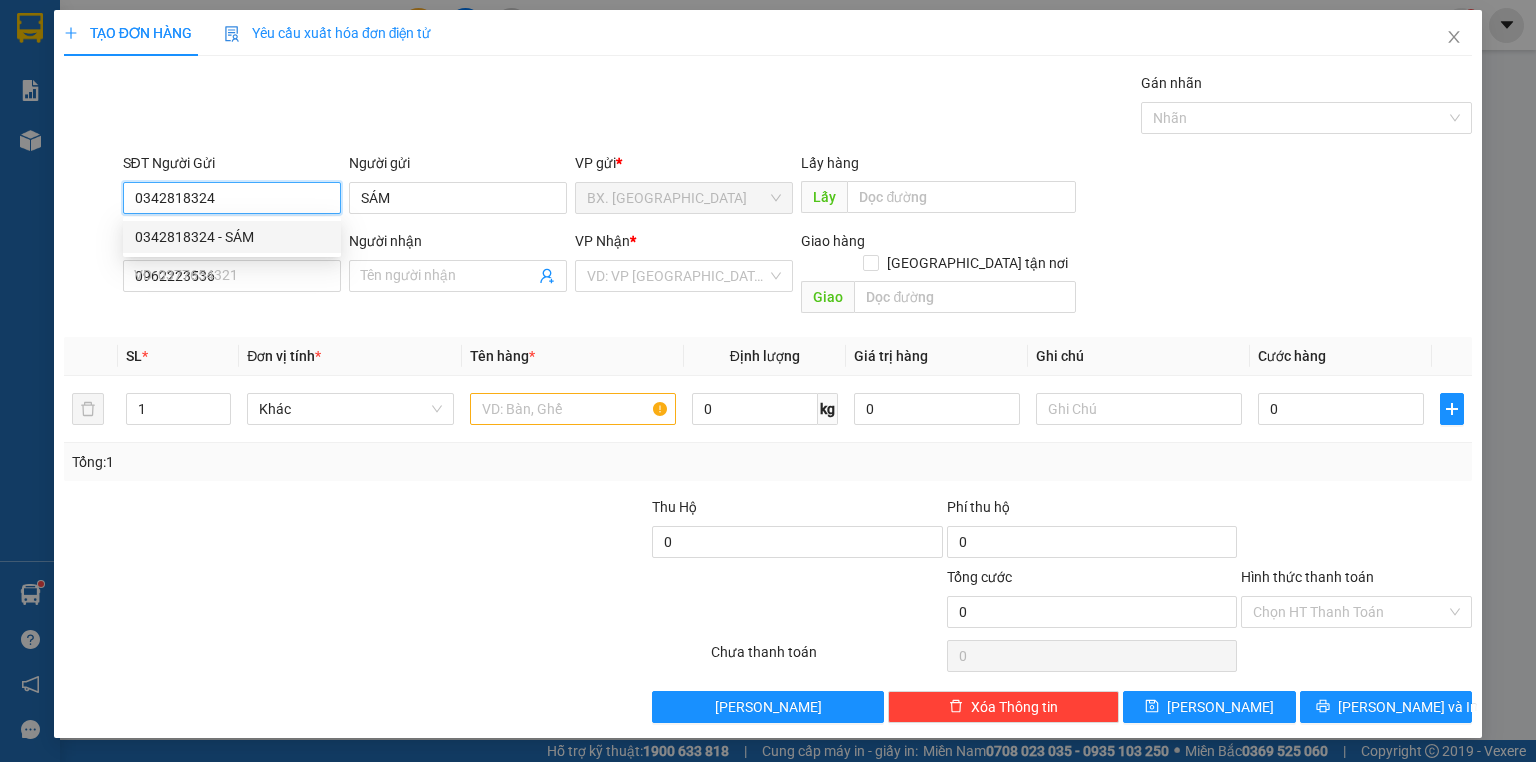 type on "trang" 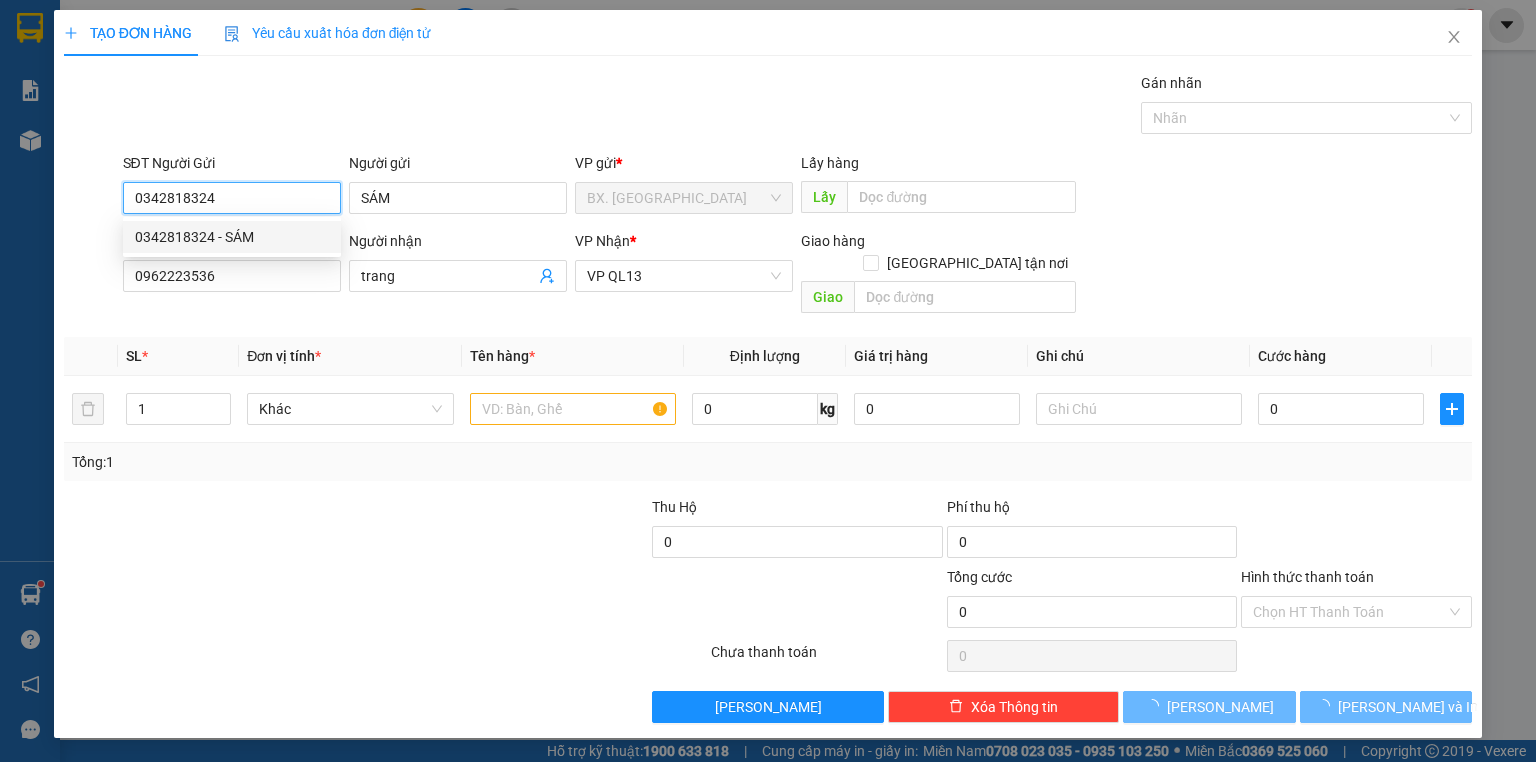 type on "40.000" 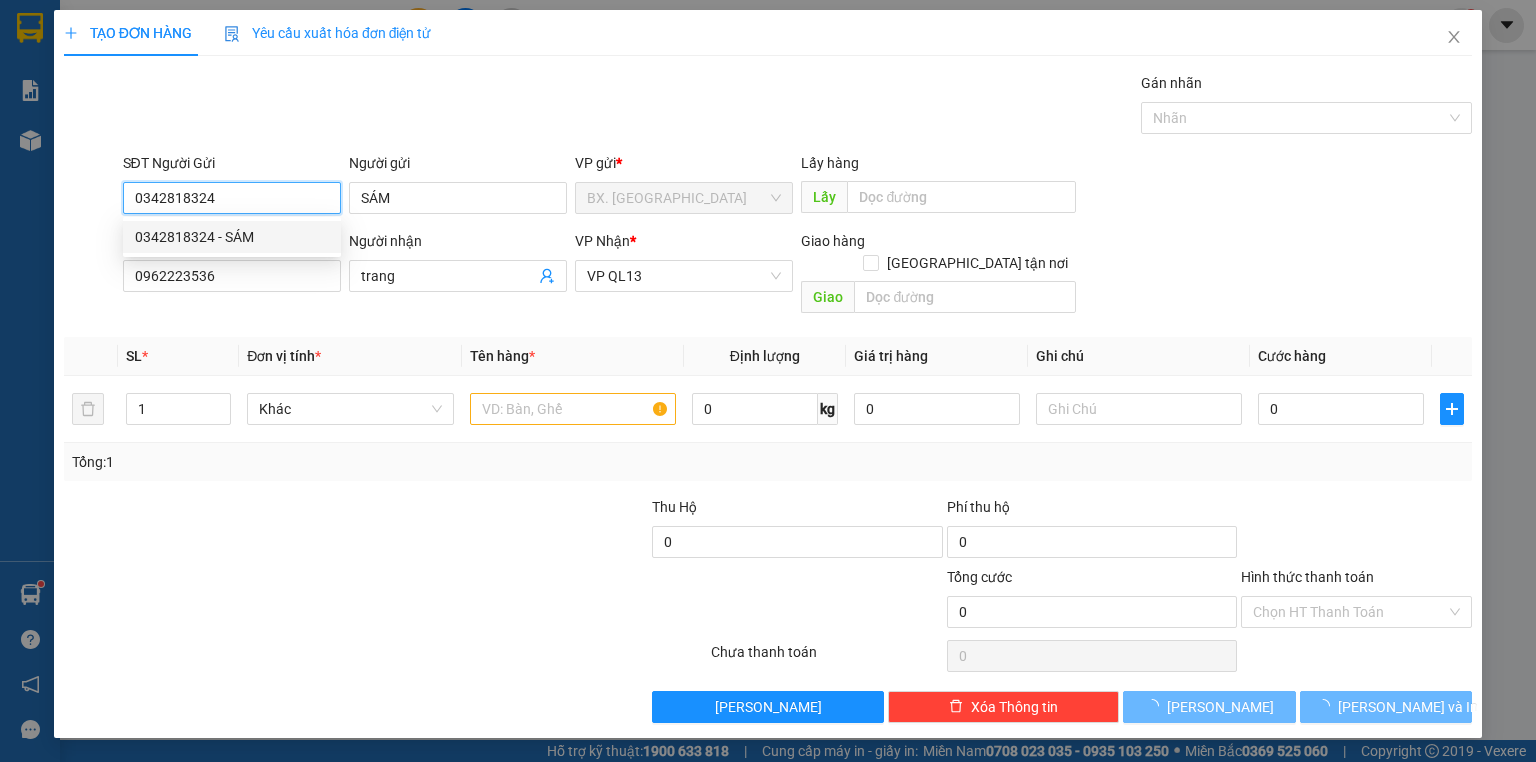 type on "40.000" 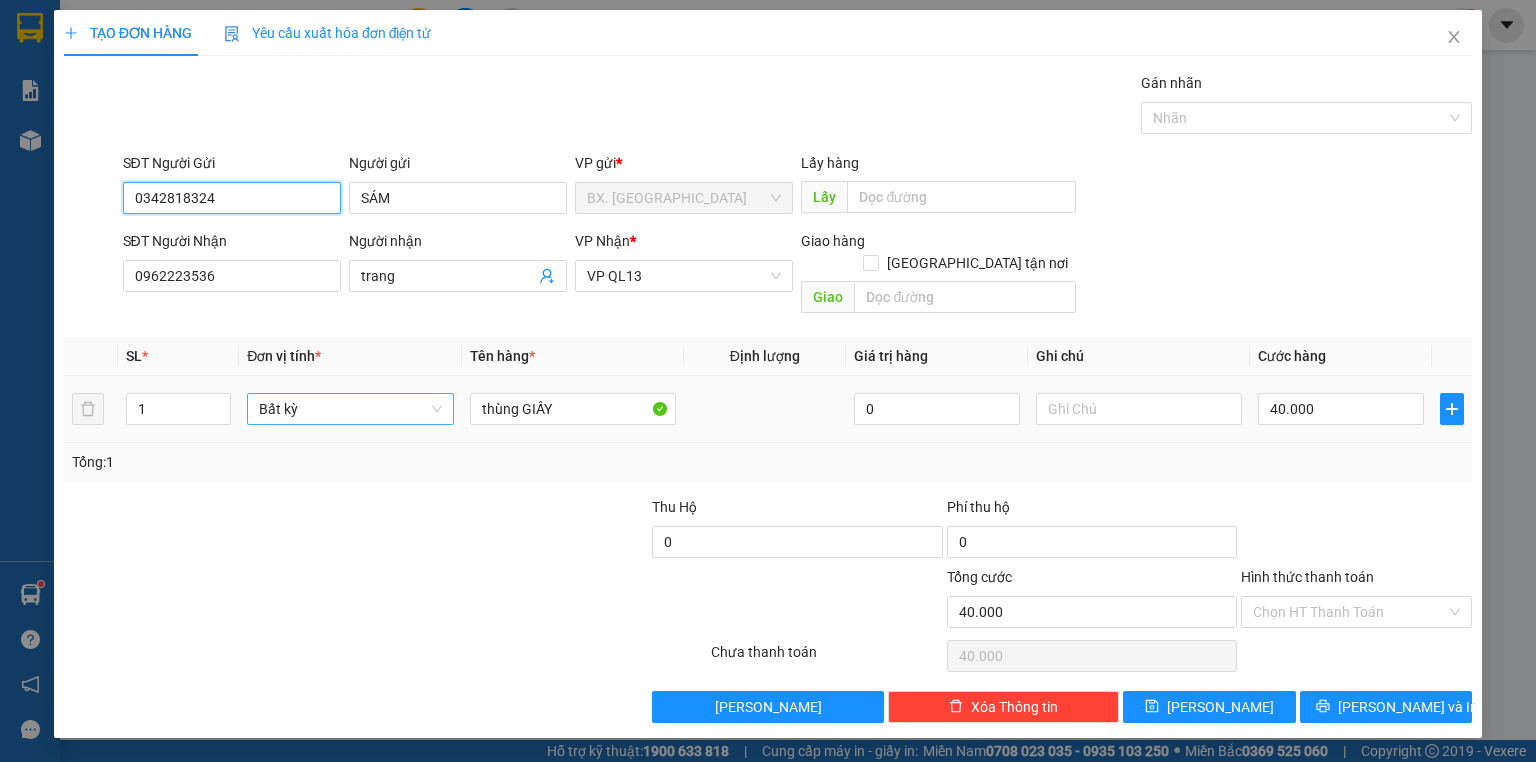 type on "0342818324" 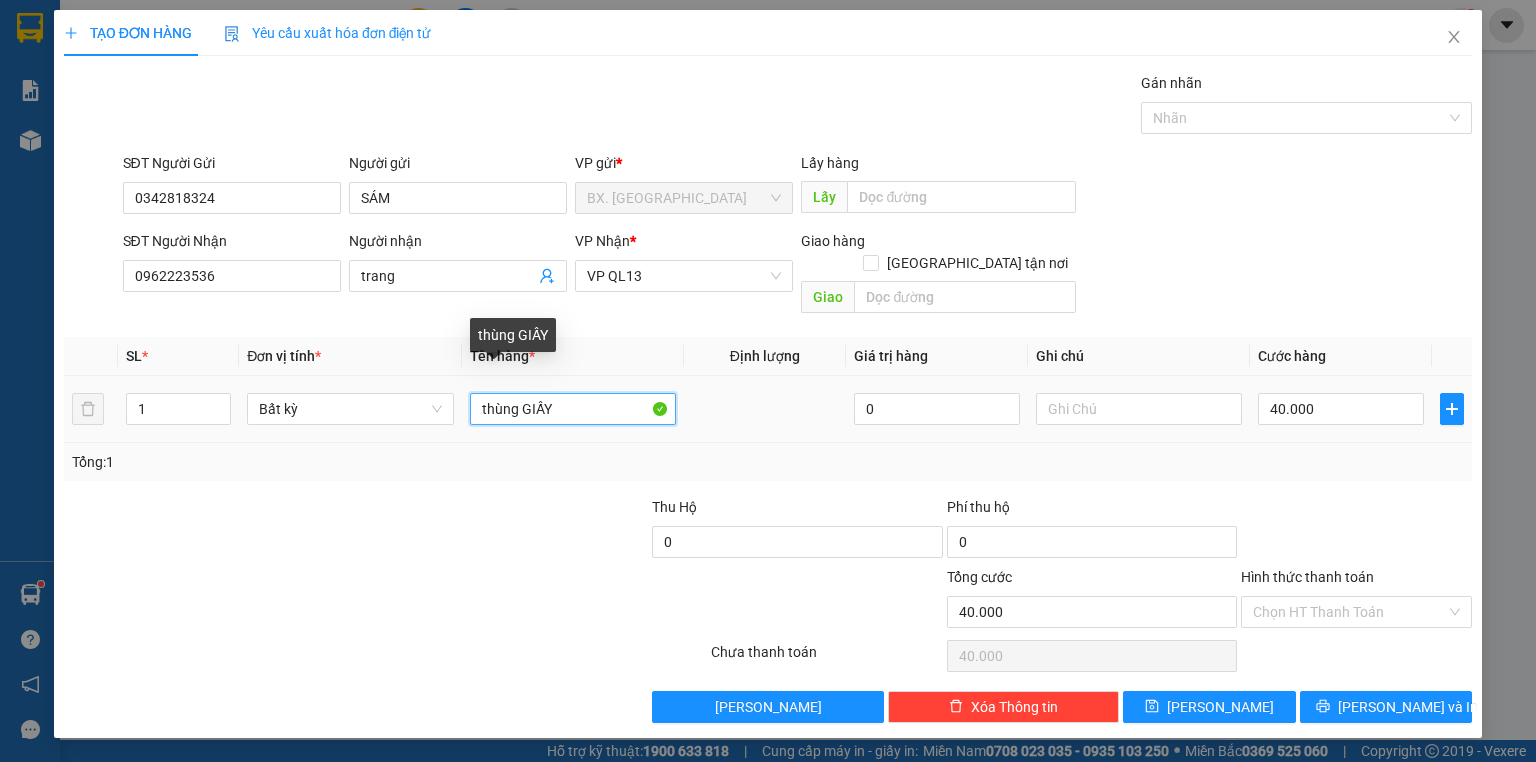 drag, startPoint x: 427, startPoint y: 388, endPoint x: 306, endPoint y: 410, distance: 122.98374 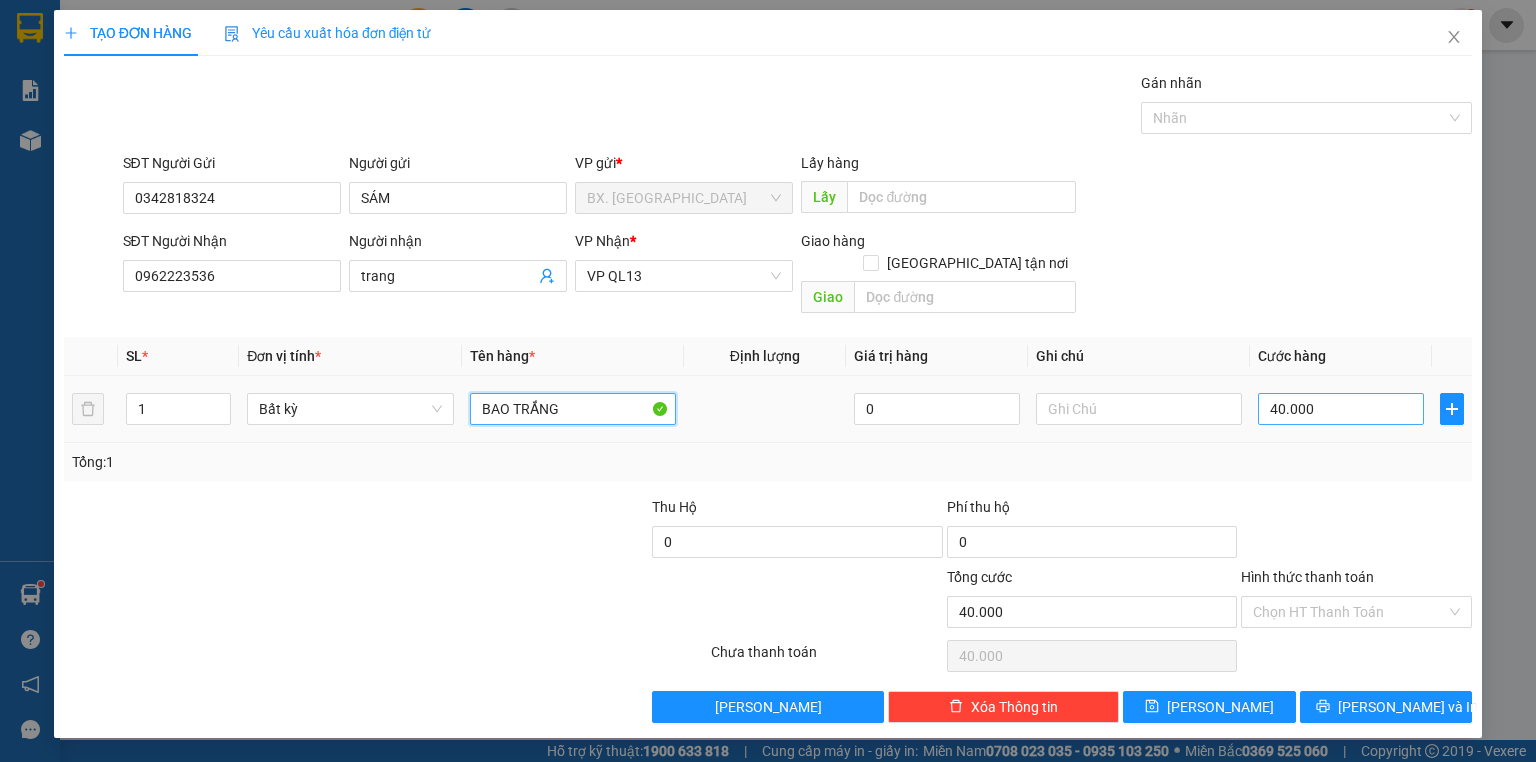 type on "BAO TRẮNG" 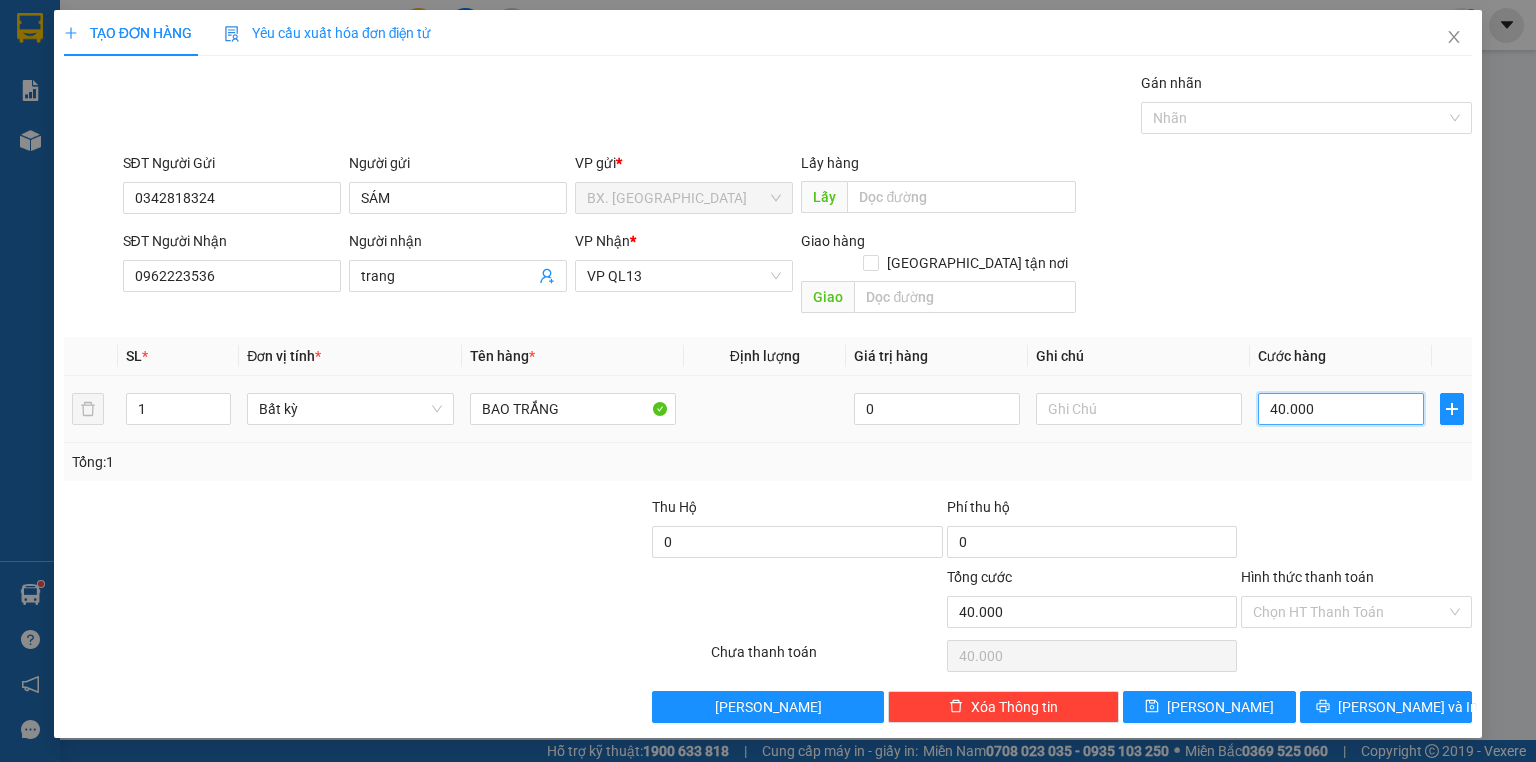 click on "40.000" at bounding box center [1341, 409] 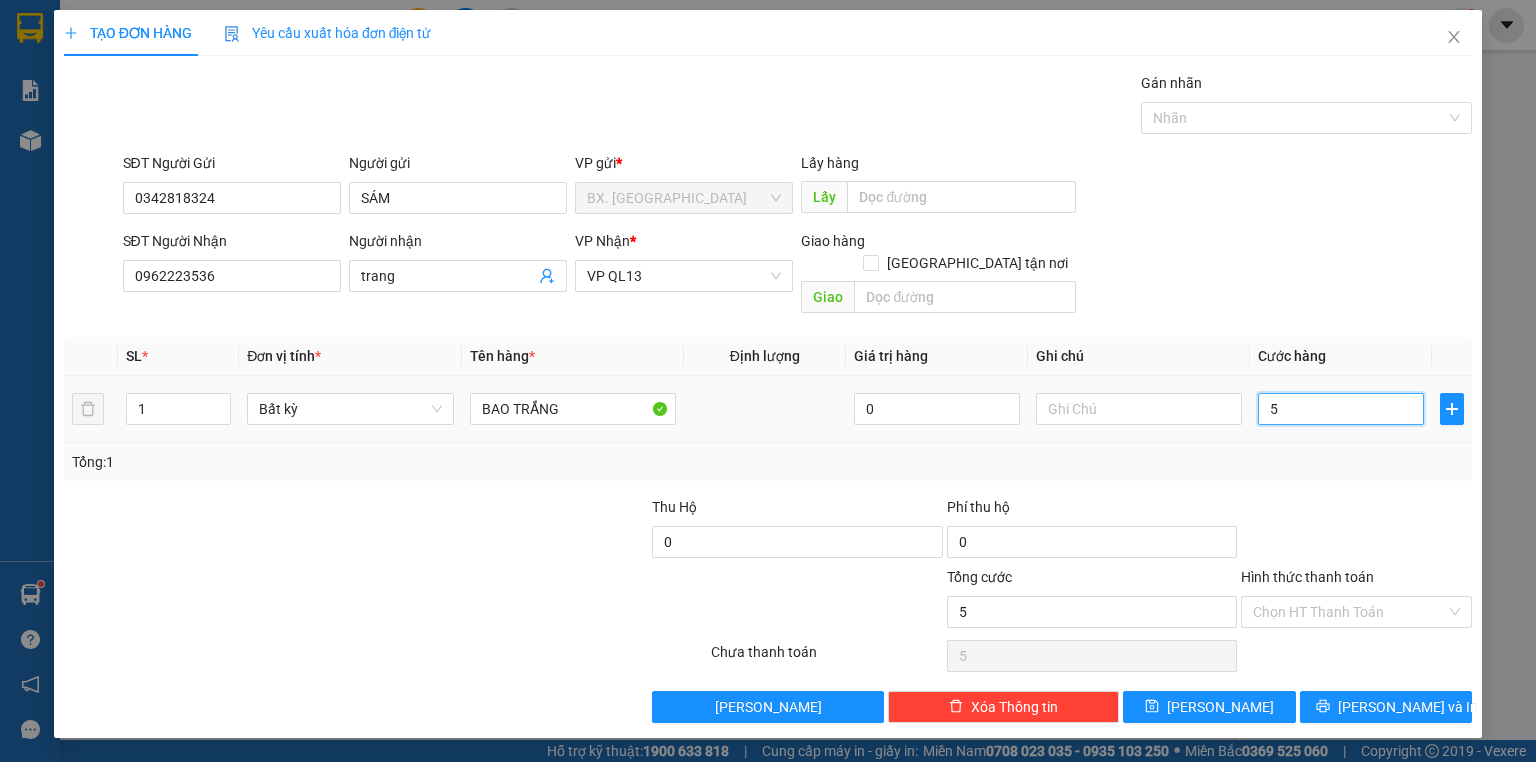 type on "50" 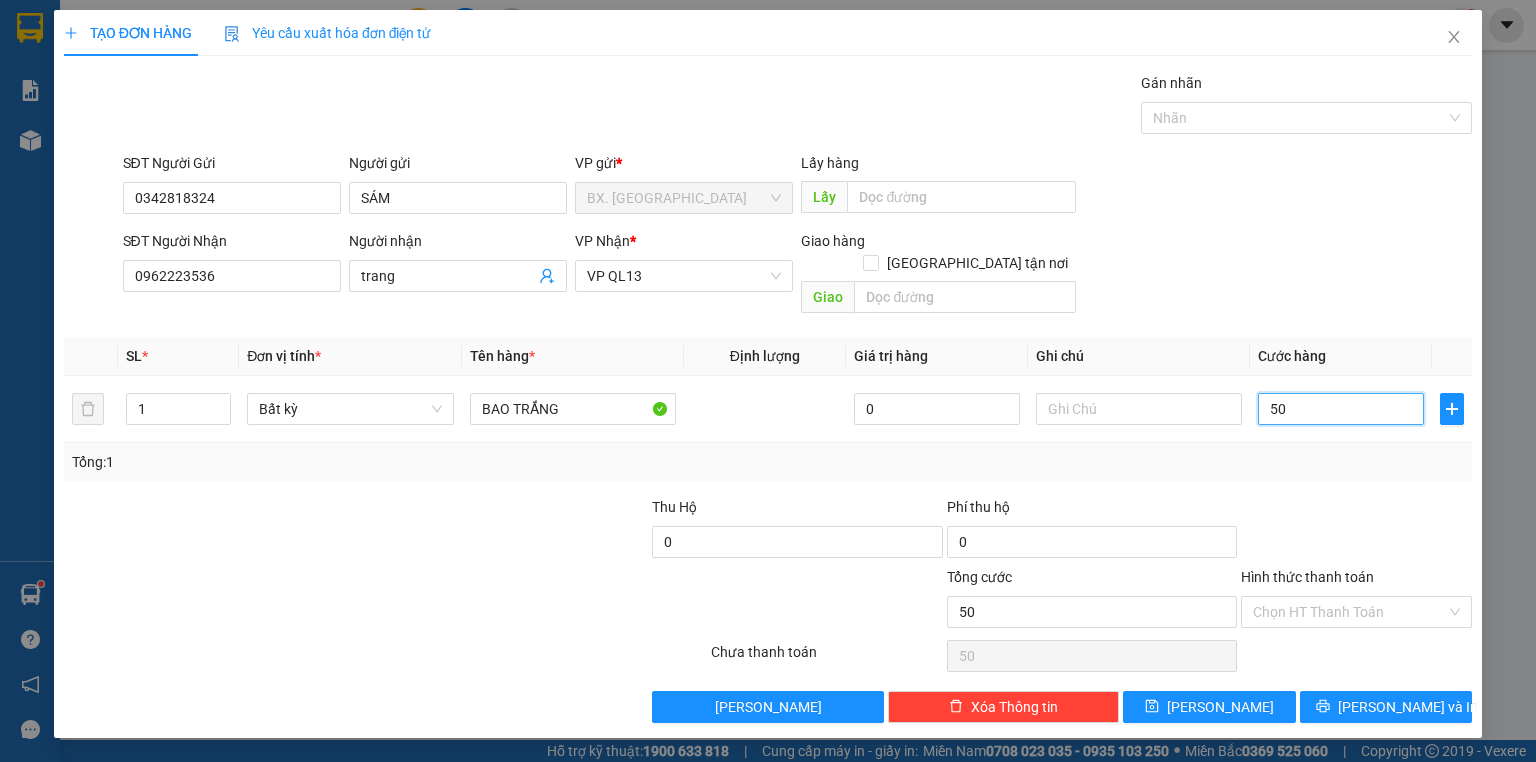 type on "50" 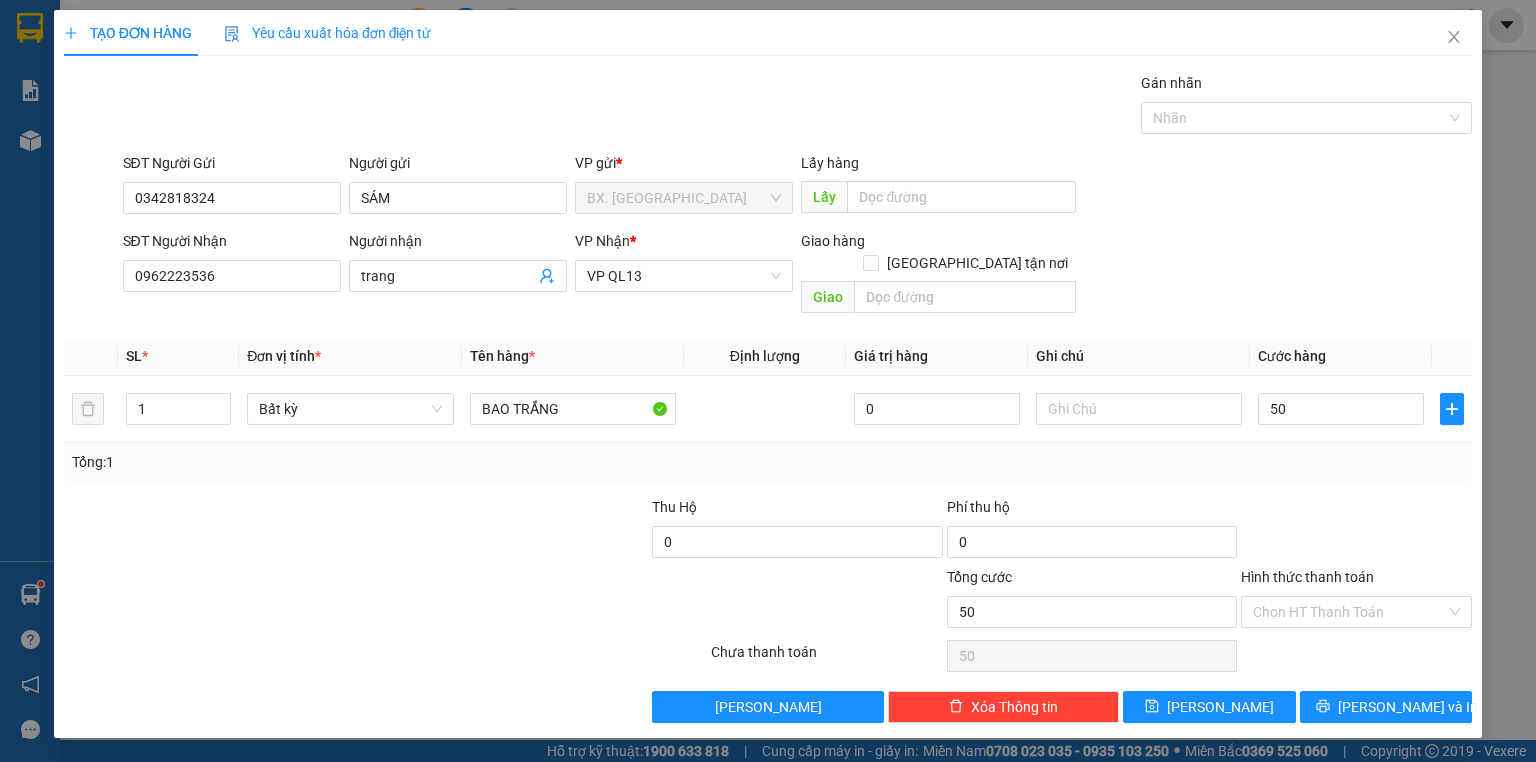 type on "50.000" 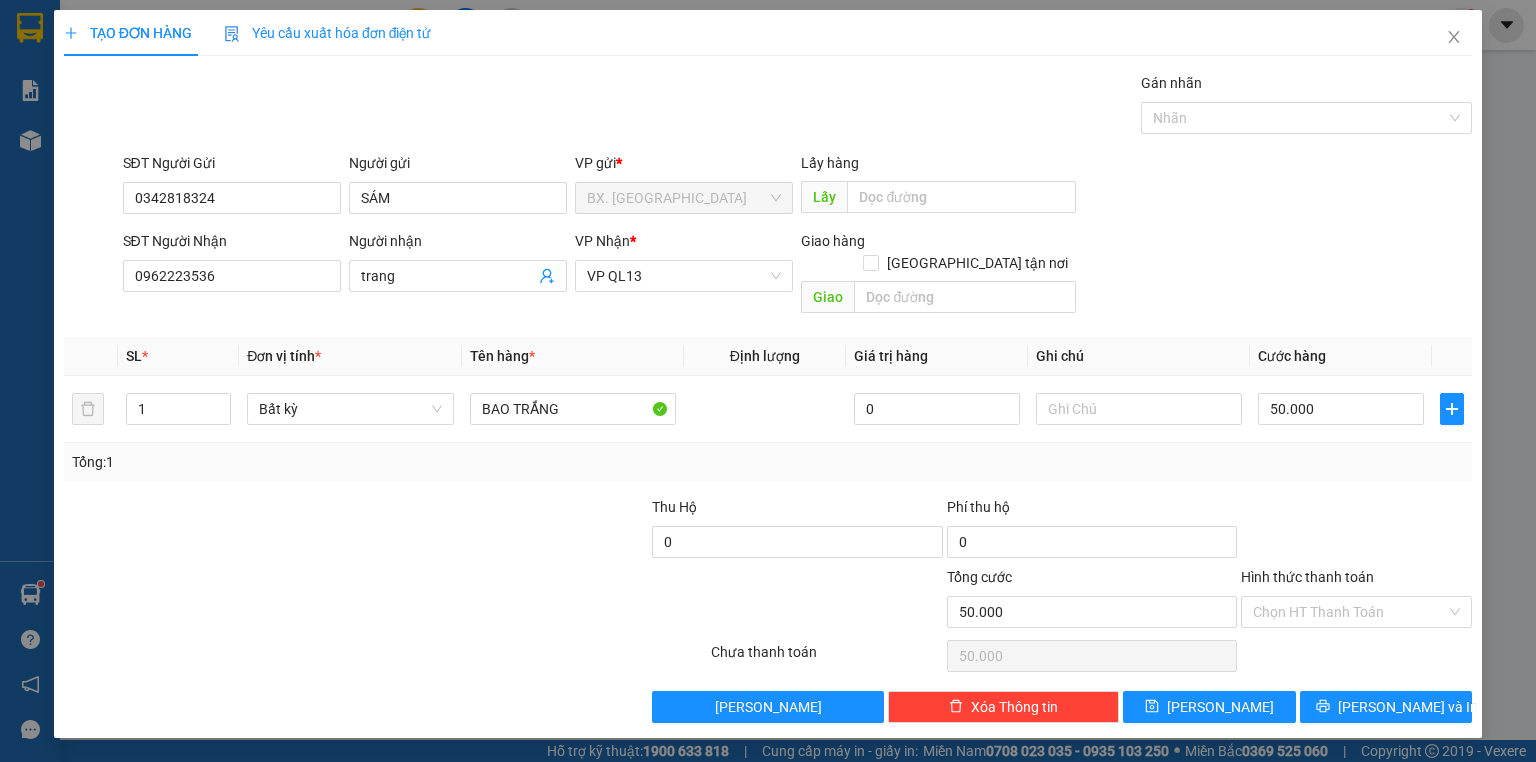 click on "Transit Pickup Surcharge Ids Transit Deliver Surcharge Ids Transit Deliver Surcharge Transit Deliver Surcharge Gói vận chuyển  * Tiêu chuẩn Gán nhãn   Nhãn SĐT Người Gửi 0342818324 Người gửi SÁM VP gửi  * BX. Ninh Sơn Lấy hàng Lấy SĐT Người Nhận 0962223536 Người nhận trang VP Nhận  * VP QL13 Giao hàng Giao tận nơi Giao SL  * Đơn vị tính  * Tên hàng  * Định lượng Giá trị hàng Ghi chú Cước hàng                   1 Bất kỳ BAO TRẮNG 0 50.000 Tổng:  1 Thu Hộ 0 Phí thu hộ 0 Tổng cước 50.000 Hình thức thanh toán Chọn HT Thanh Toán Số tiền thu trước 0 Chưa thanh toán 50.000 Chọn HT Thanh Toán Lưu nháp Xóa Thông tin [PERSON_NAME] và In BAO TRẮNG" at bounding box center [768, 397] 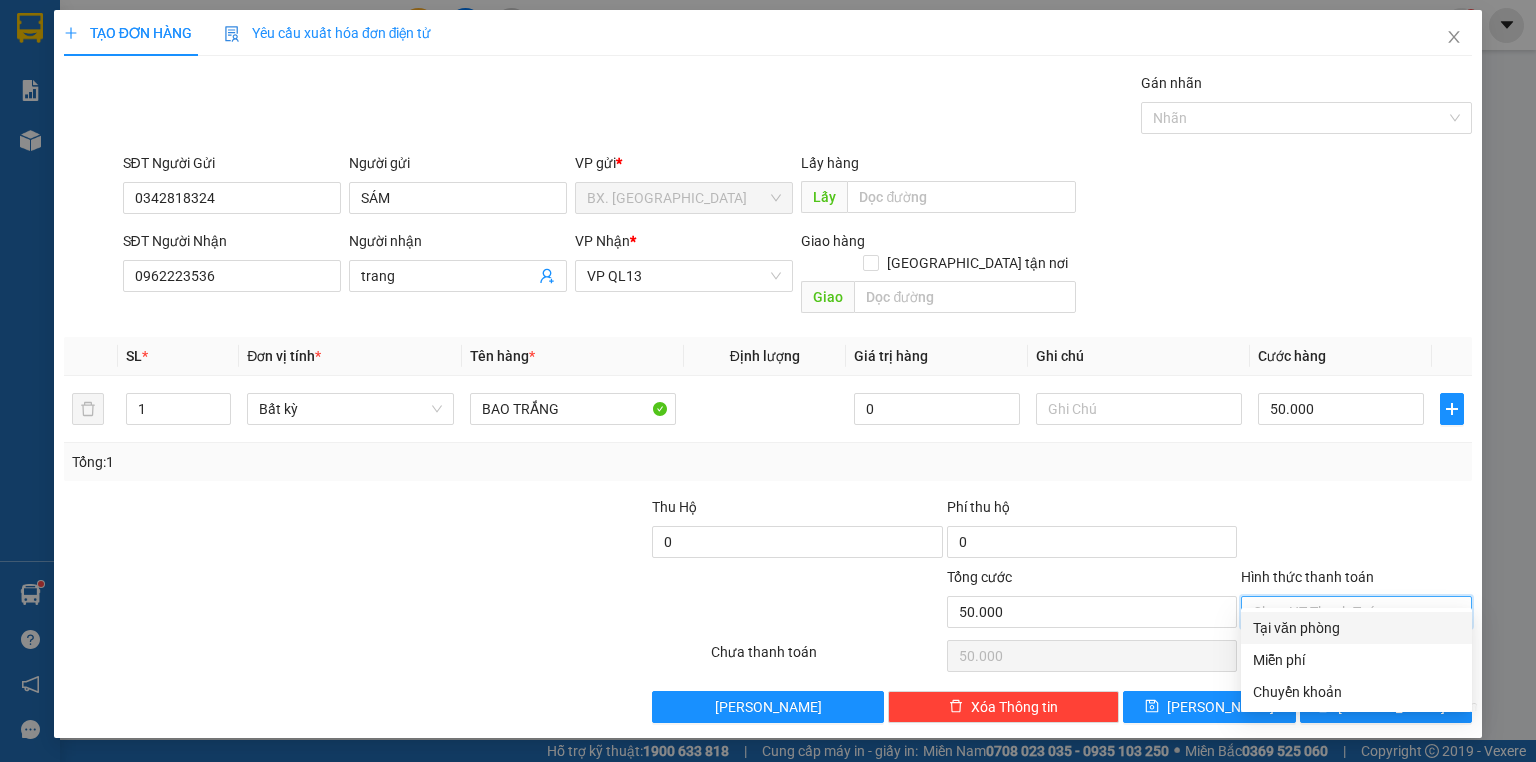 click on "Hình thức thanh toán" at bounding box center [1349, 612] 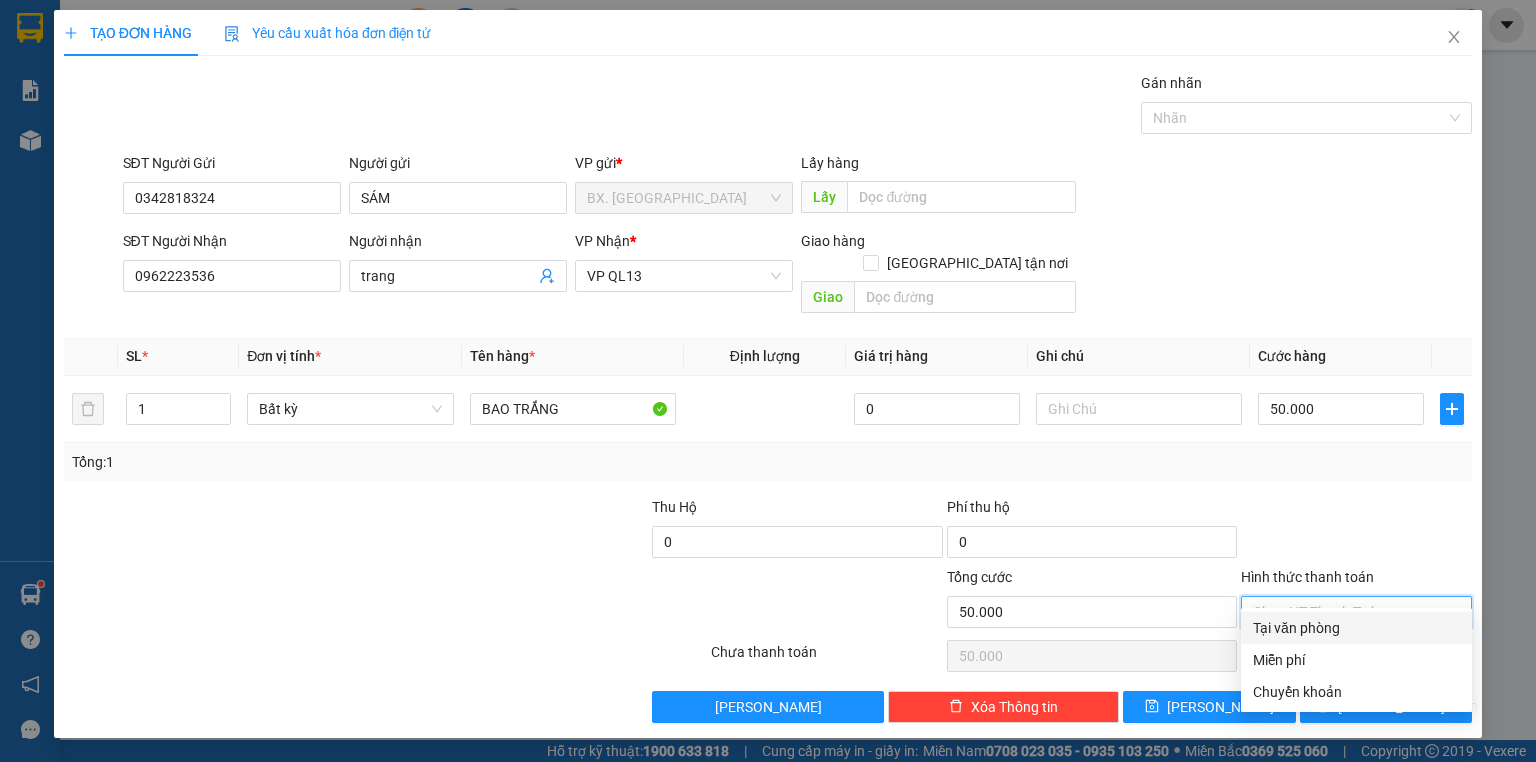 click on "Tại văn phòng" at bounding box center (1356, 628) 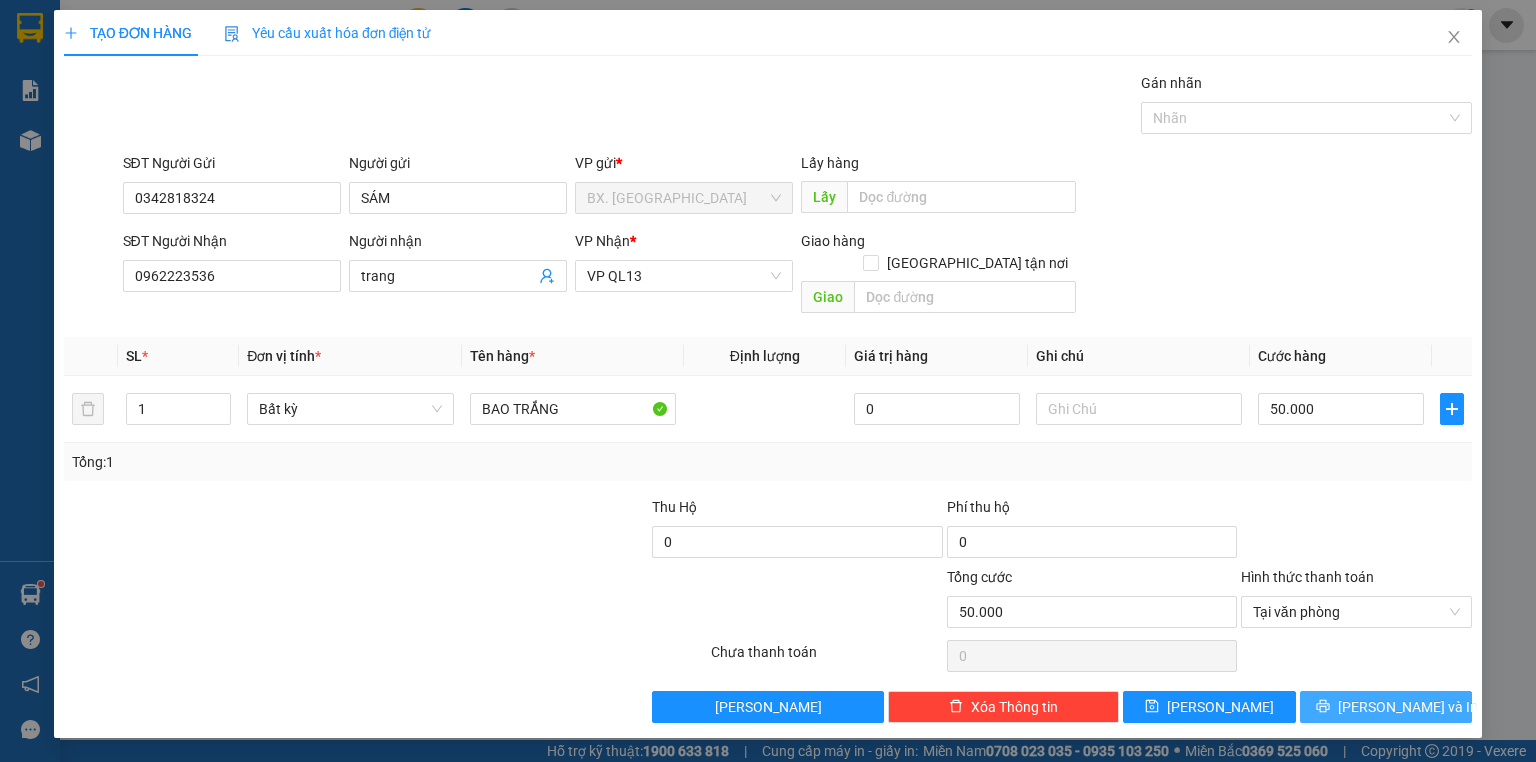click 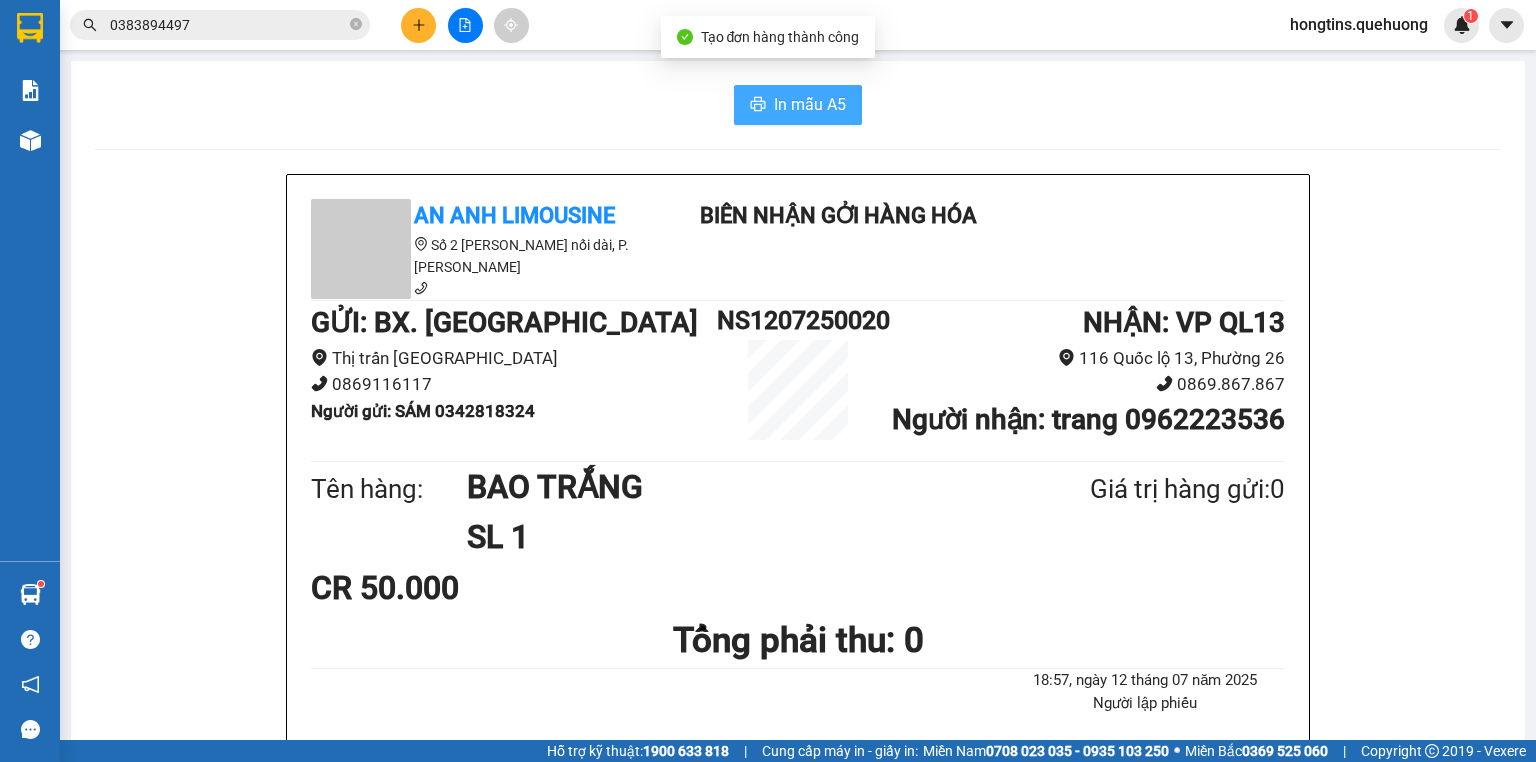 click on "In mẫu A5" at bounding box center [810, 104] 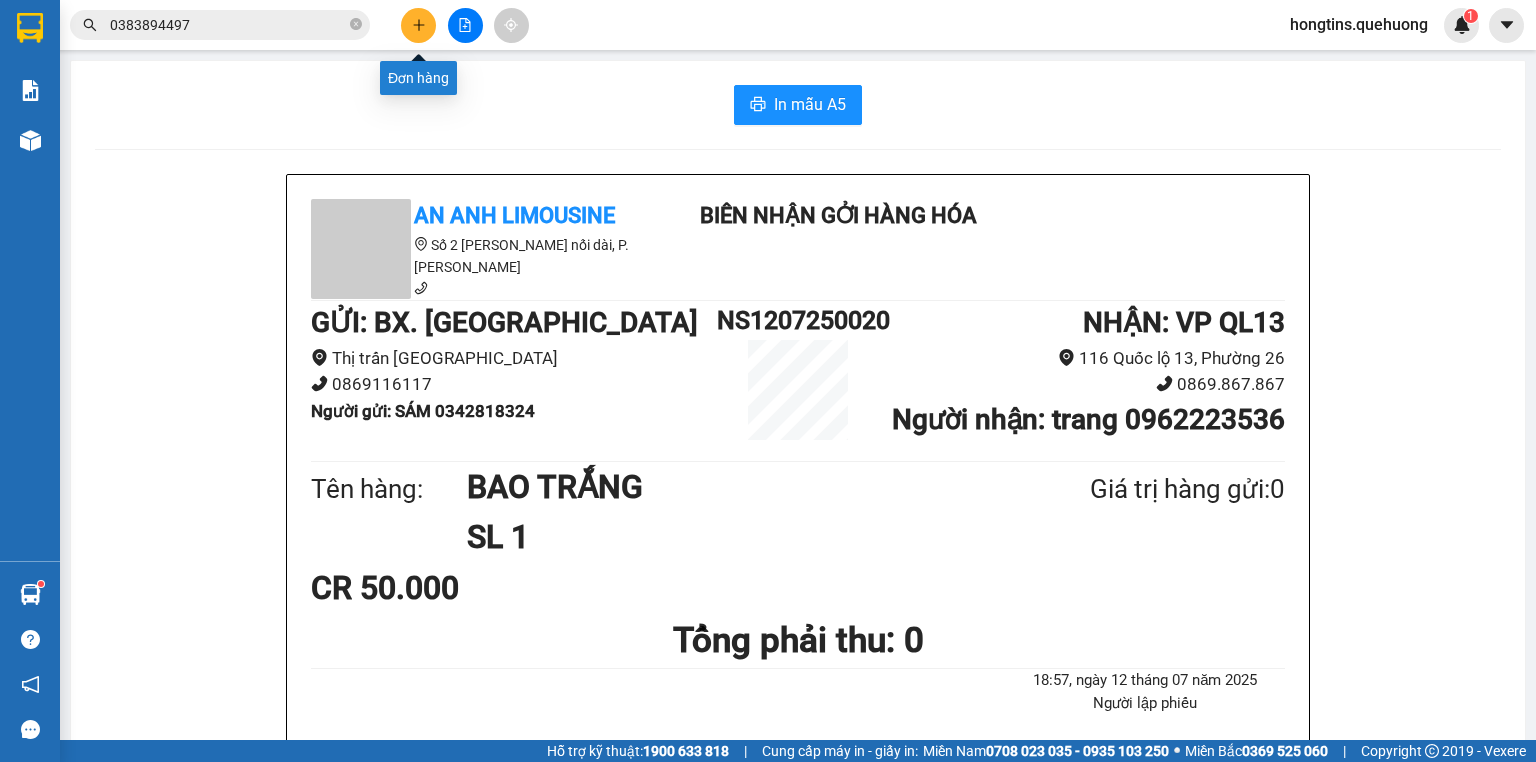 click at bounding box center (418, 25) 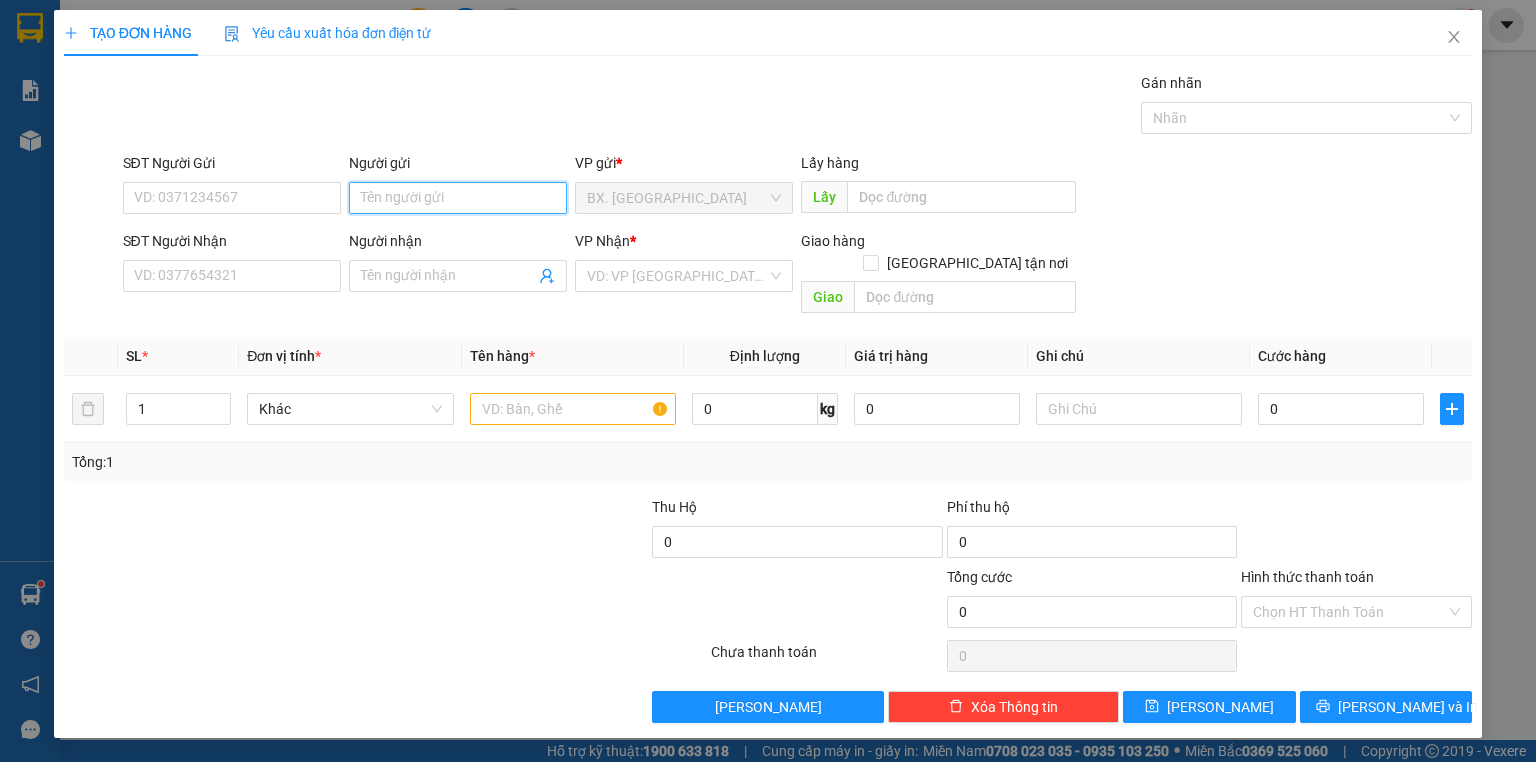 click on "Người gửi" at bounding box center (458, 198) 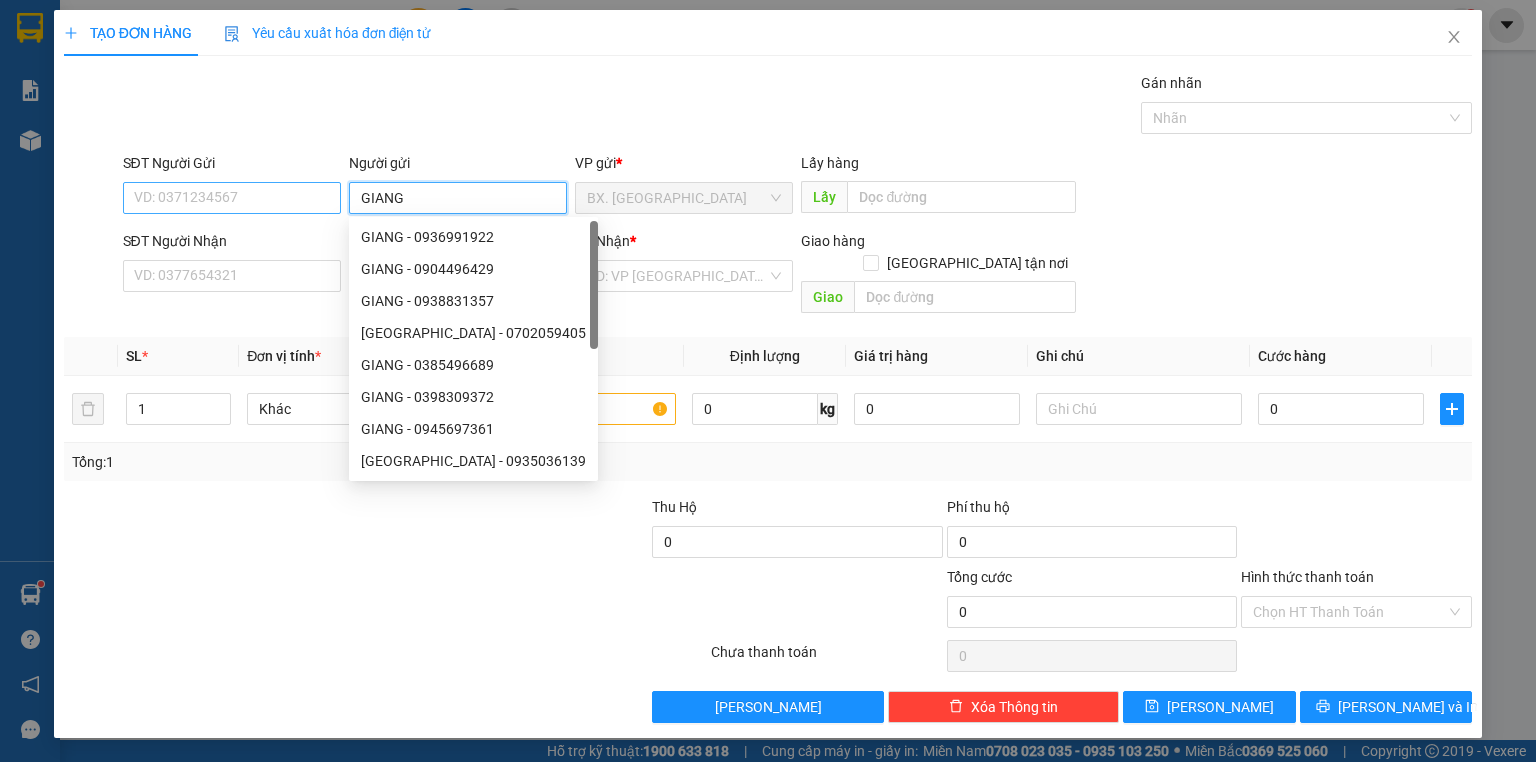 type on "GIANG" 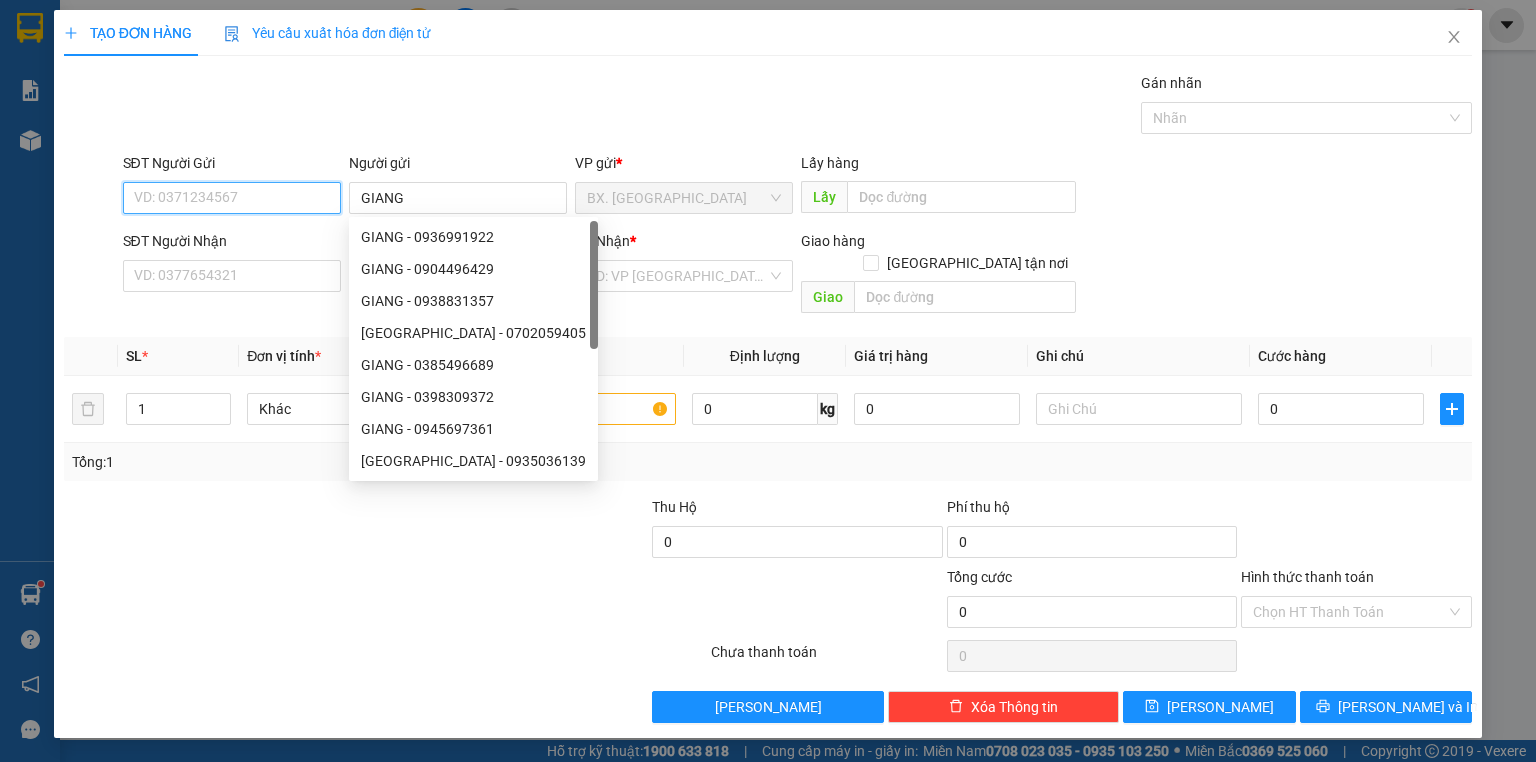 click on "SĐT Người Gửi" at bounding box center (232, 198) 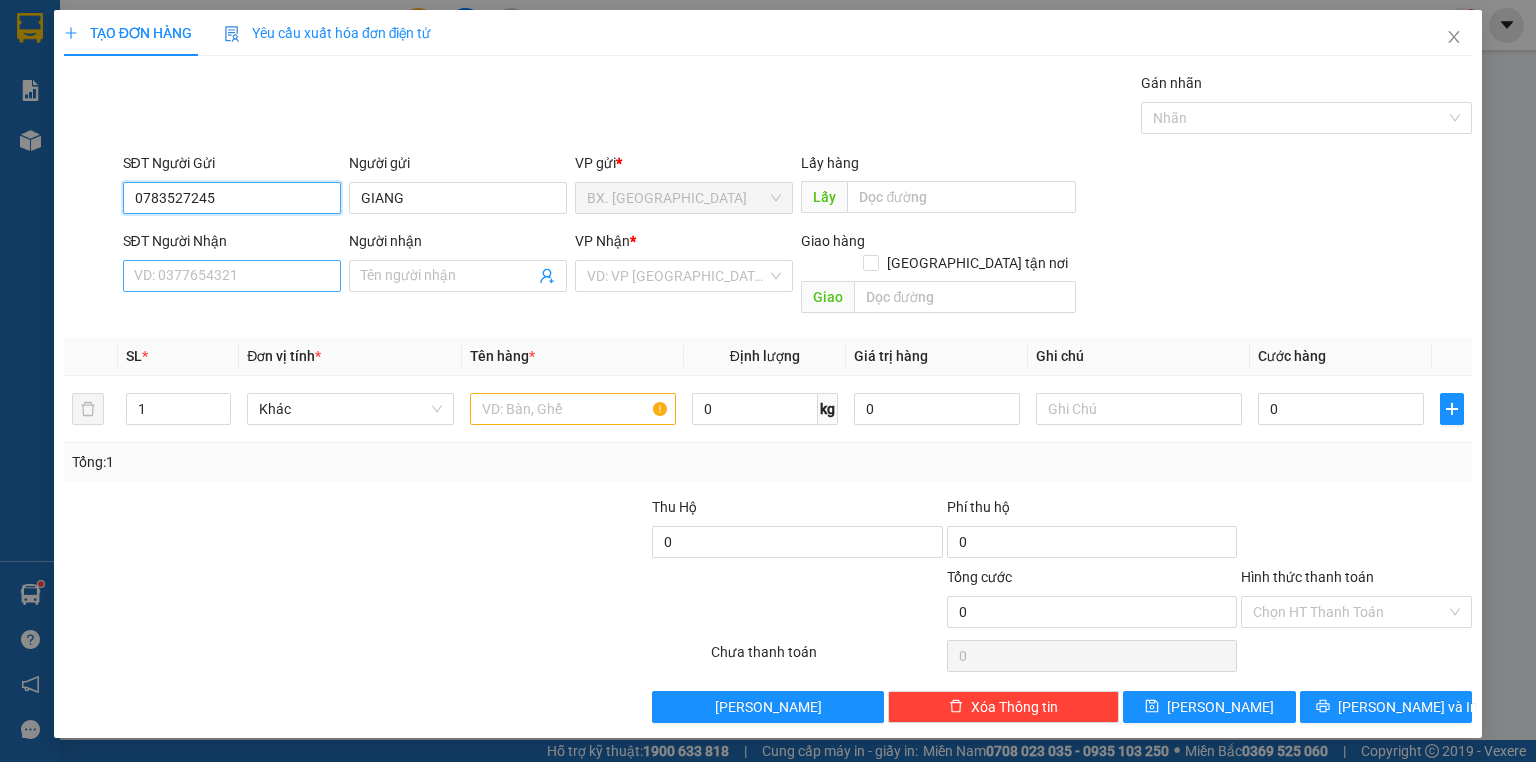 type on "0783527245" 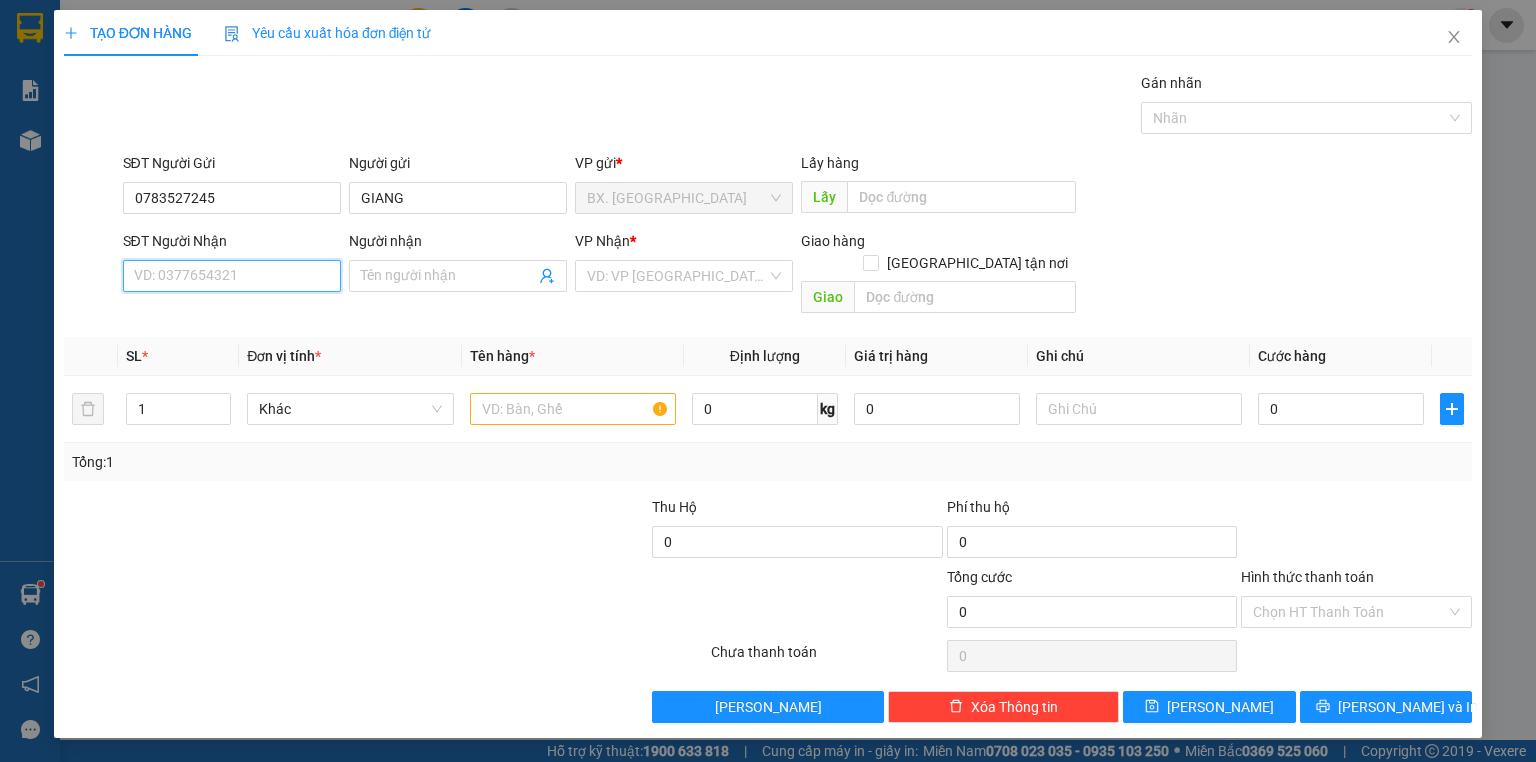 click on "SĐT Người Nhận" at bounding box center (232, 276) 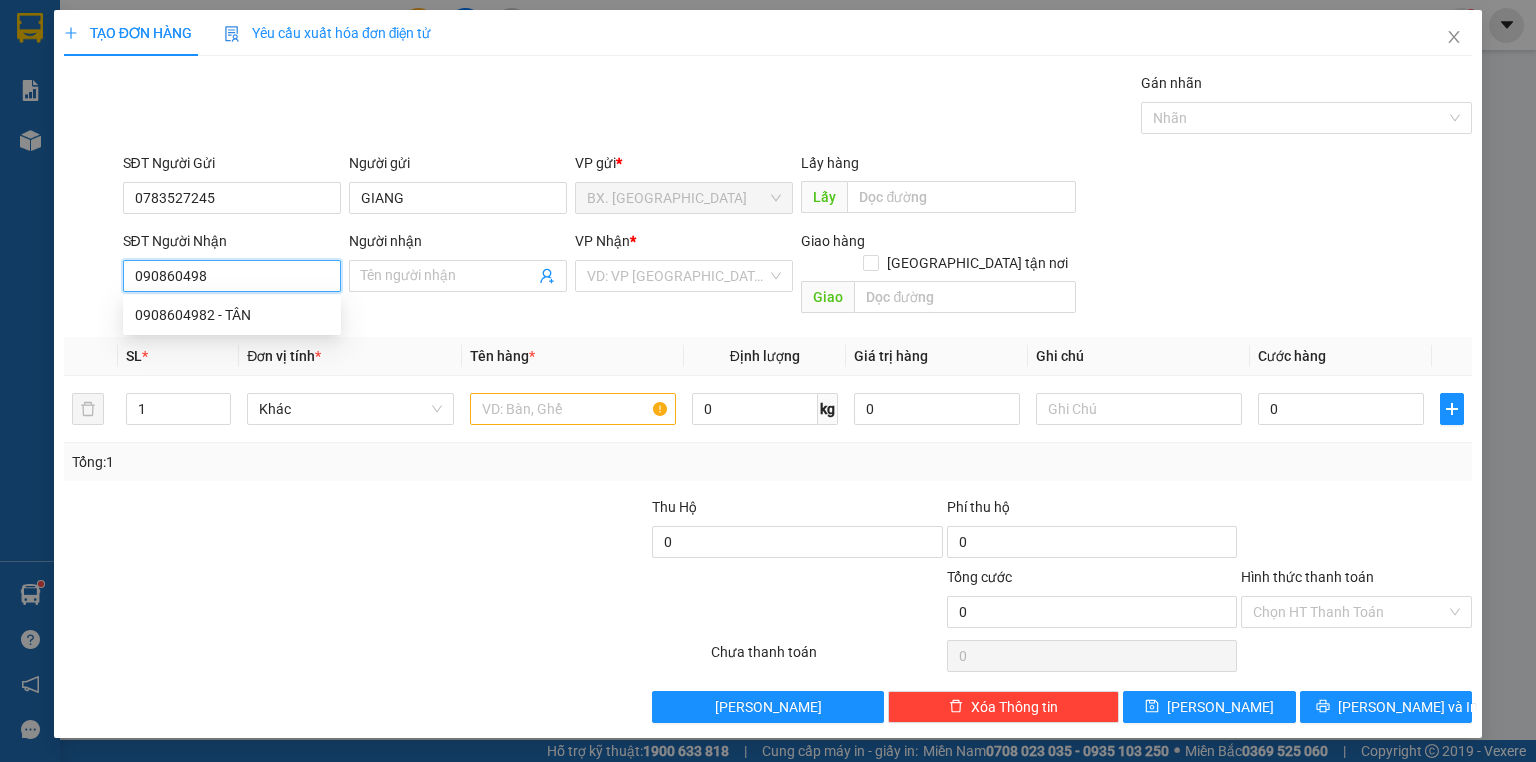 type on "0908604982" 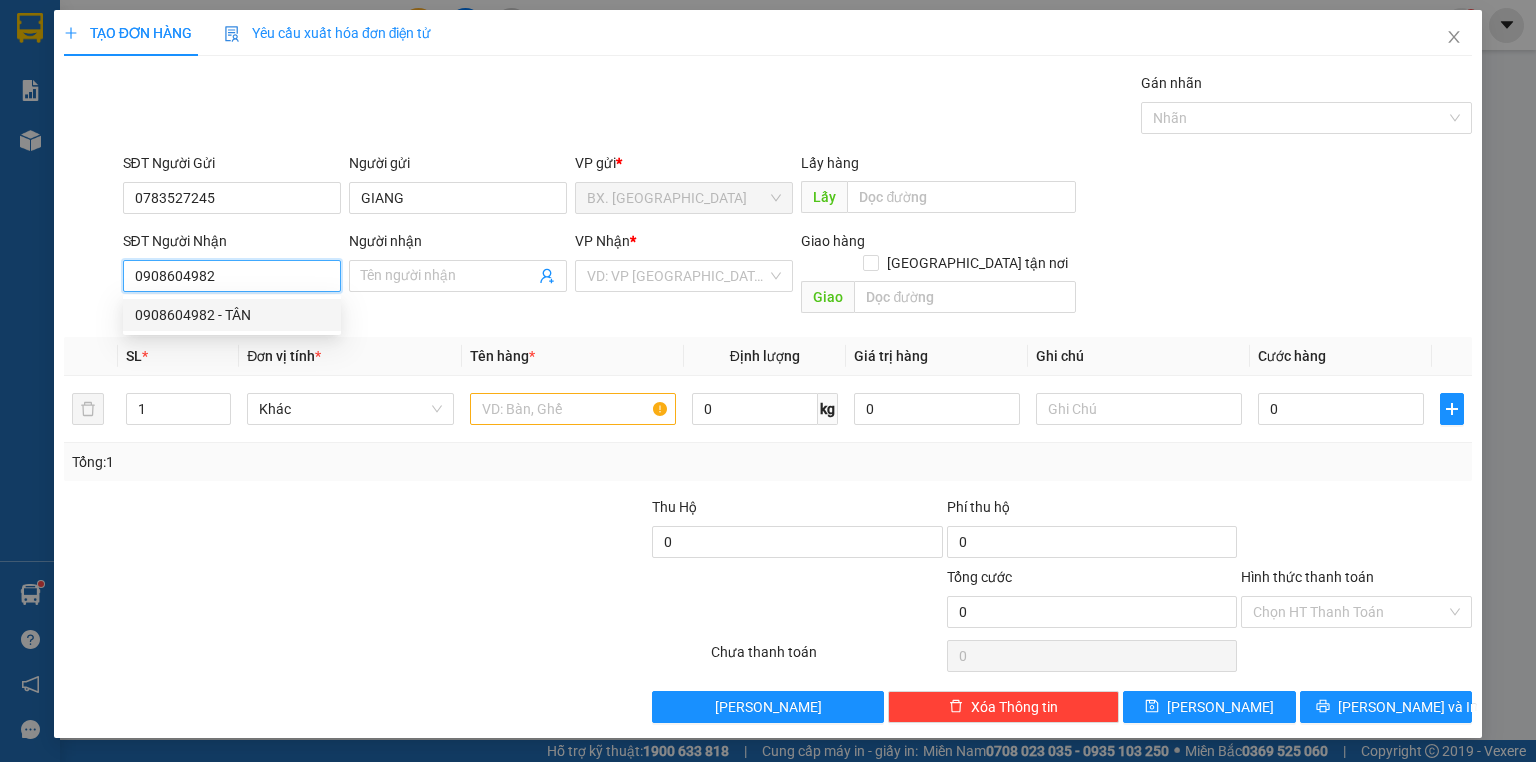 click on "0908604982 - TÂN" at bounding box center (232, 315) 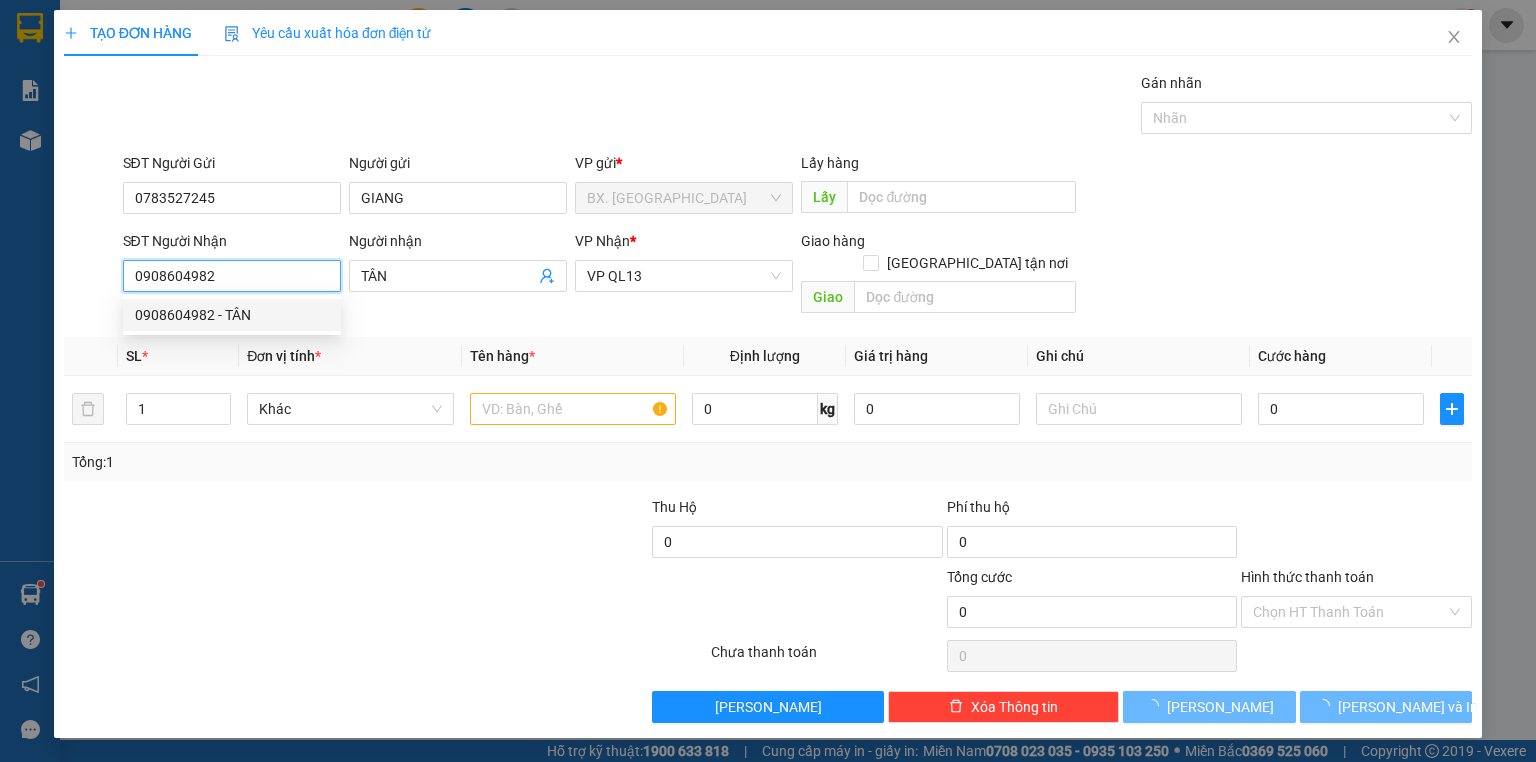 type on "40.000" 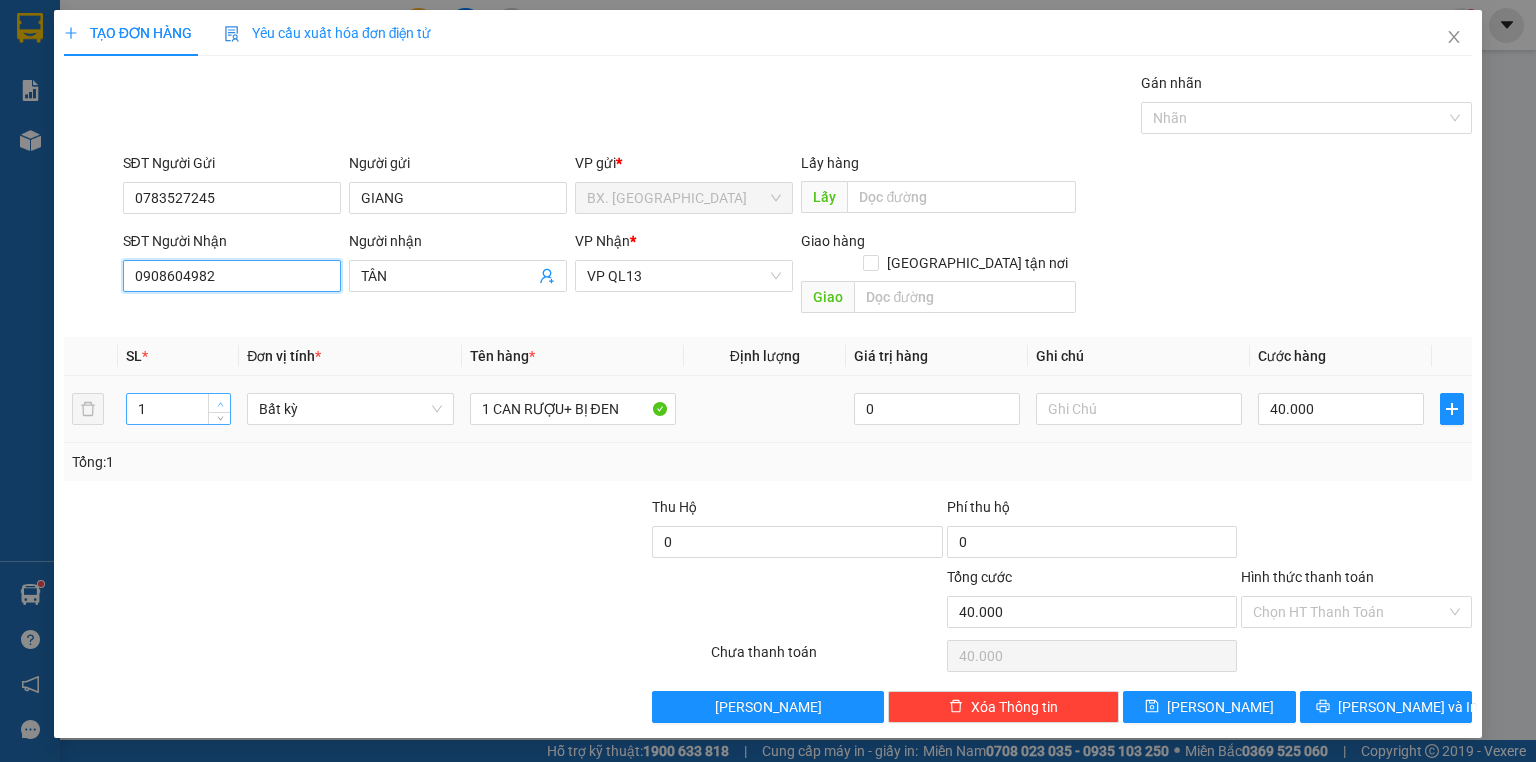 type on "0908604982" 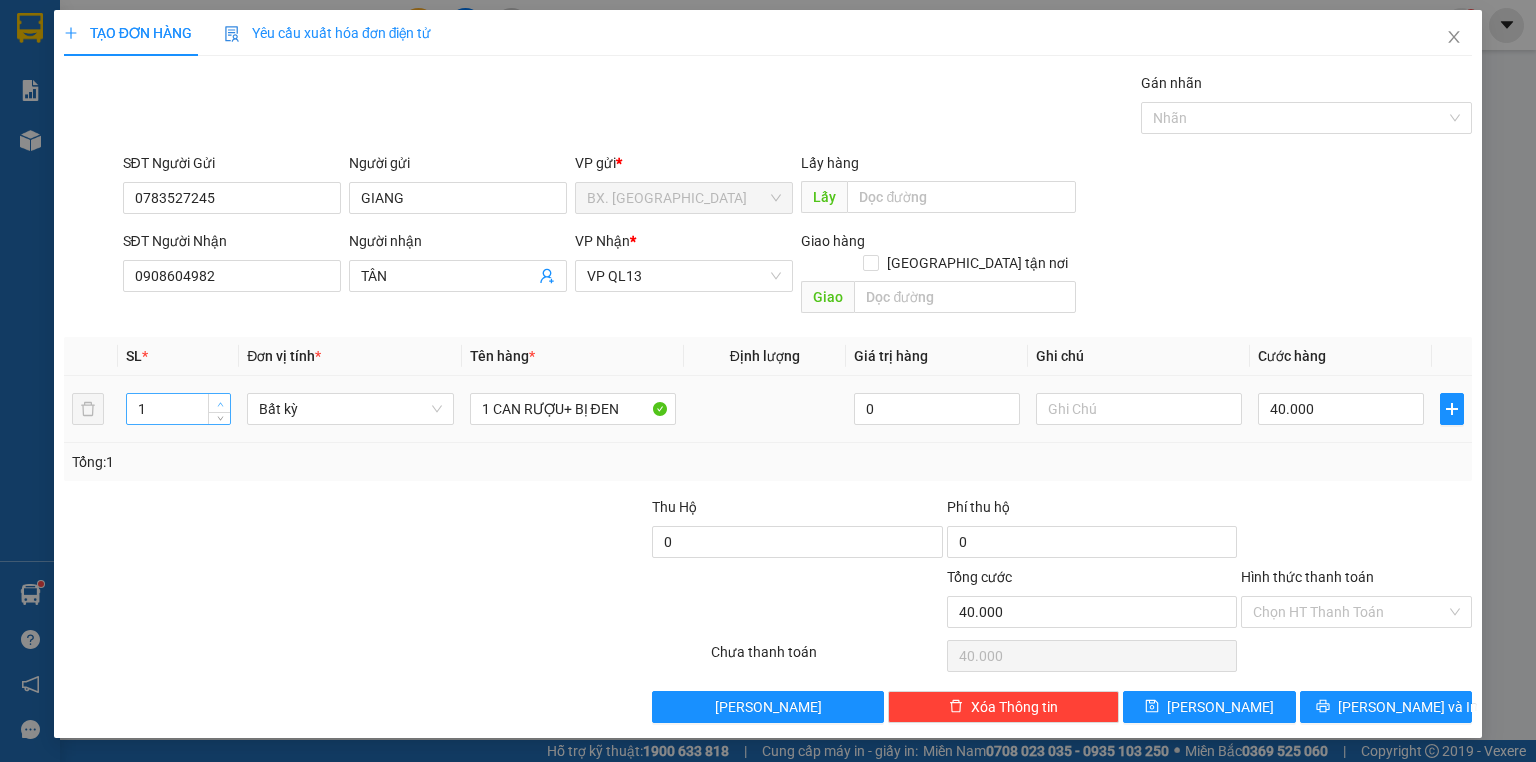 type on "2" 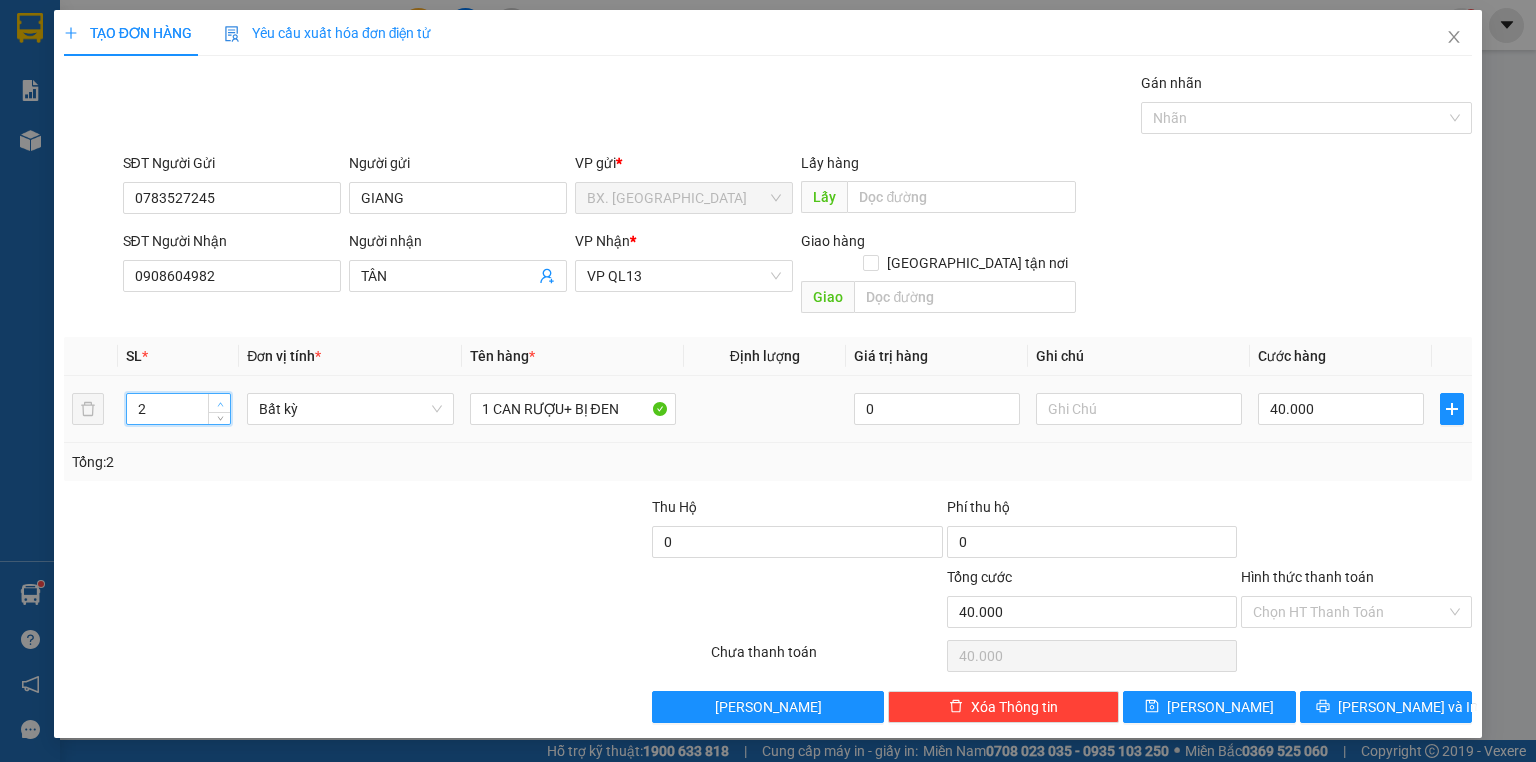 click at bounding box center (219, 403) 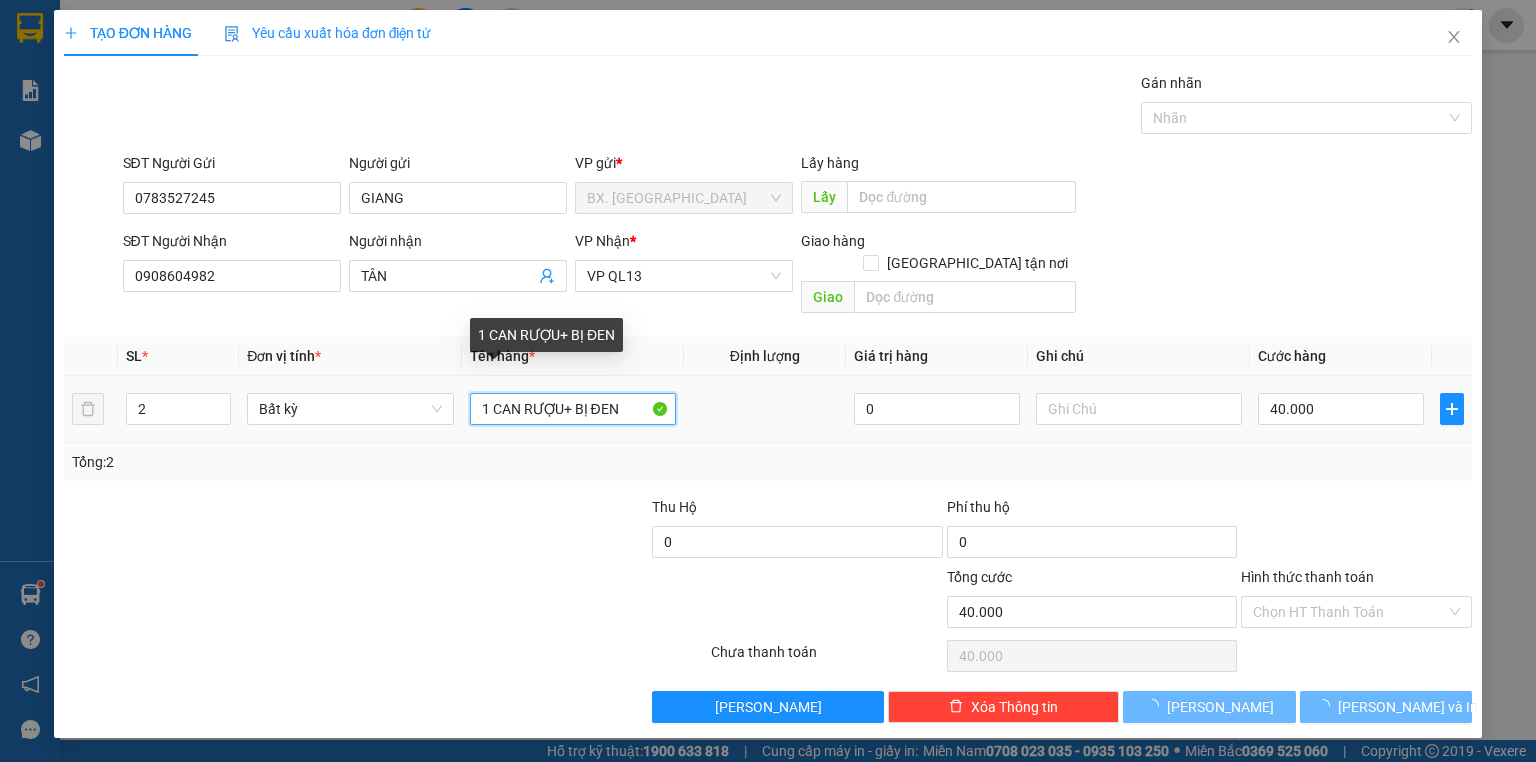 type on "0" 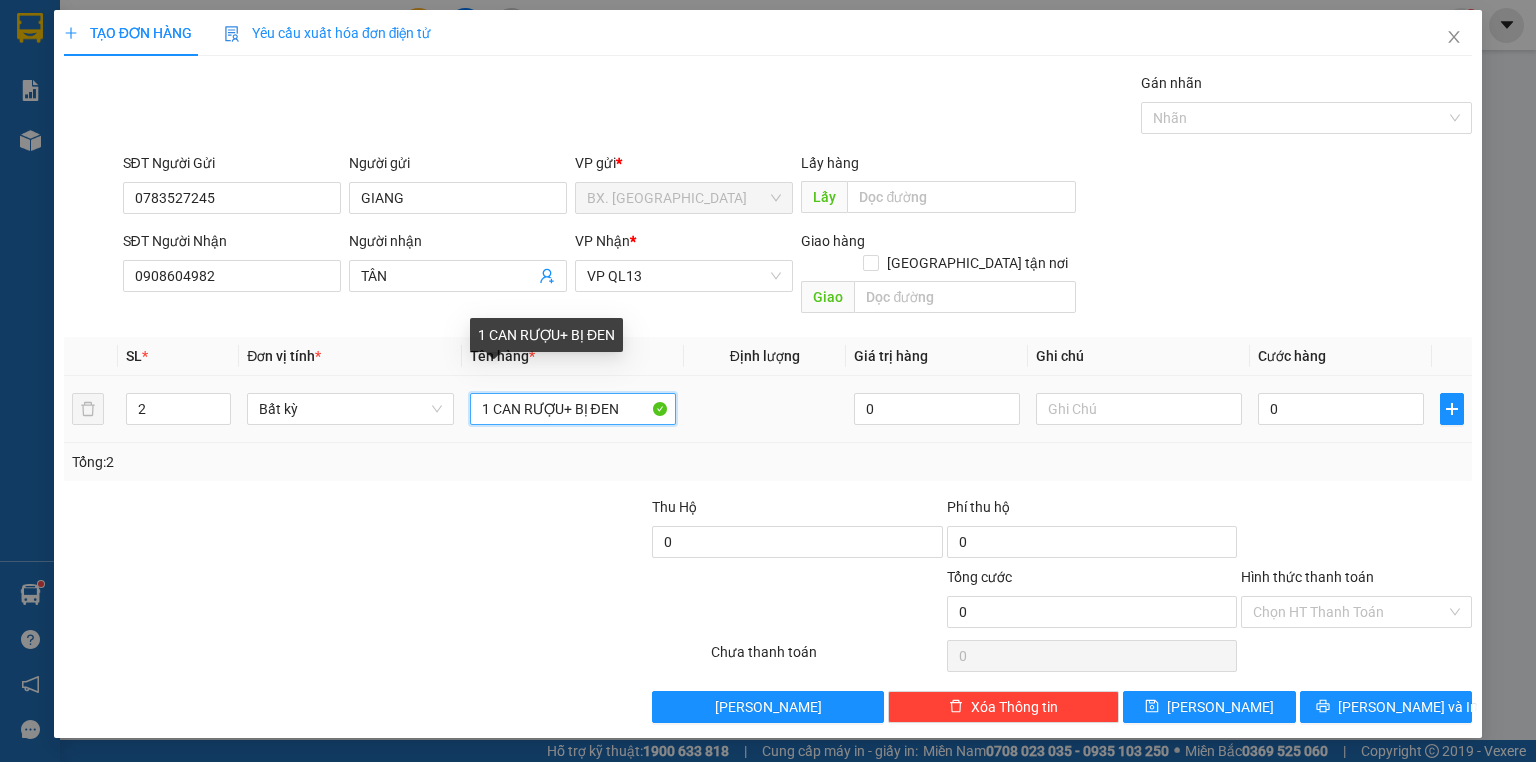 drag, startPoint x: 627, startPoint y: 388, endPoint x: 490, endPoint y: 395, distance: 137.17871 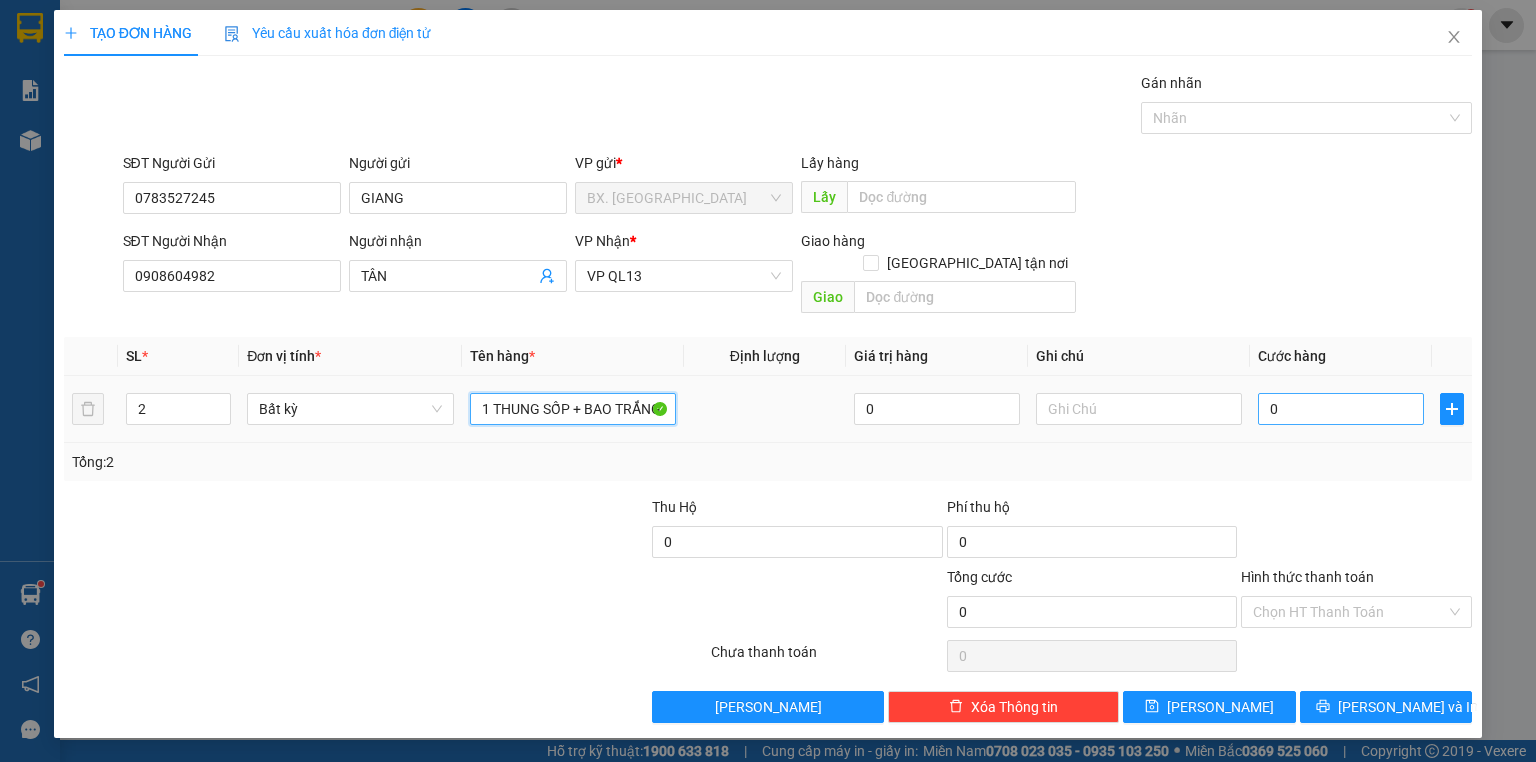 type on "1 THUNG SỐP + BAO TRẮNG" 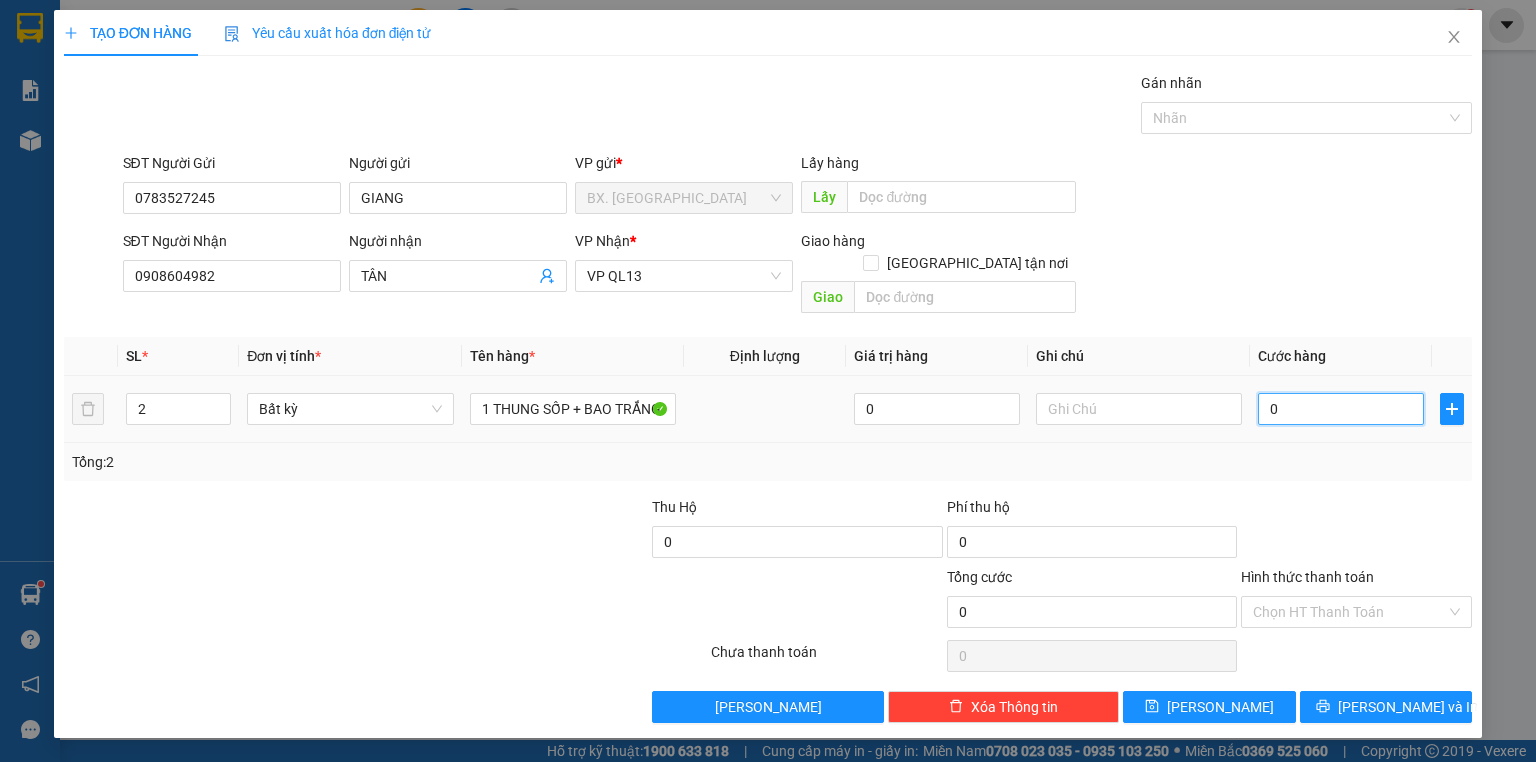click on "0" at bounding box center [1341, 409] 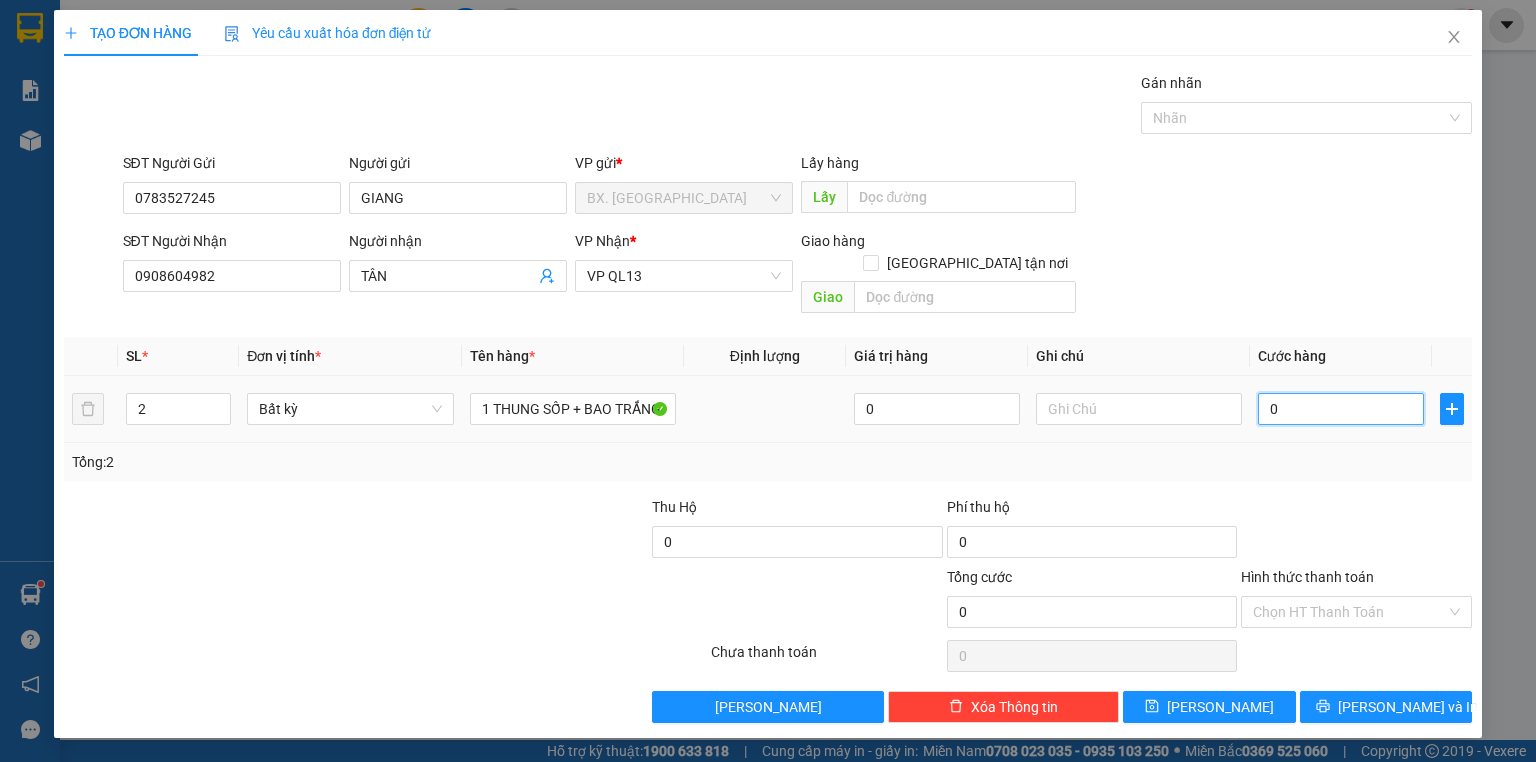 type on "8" 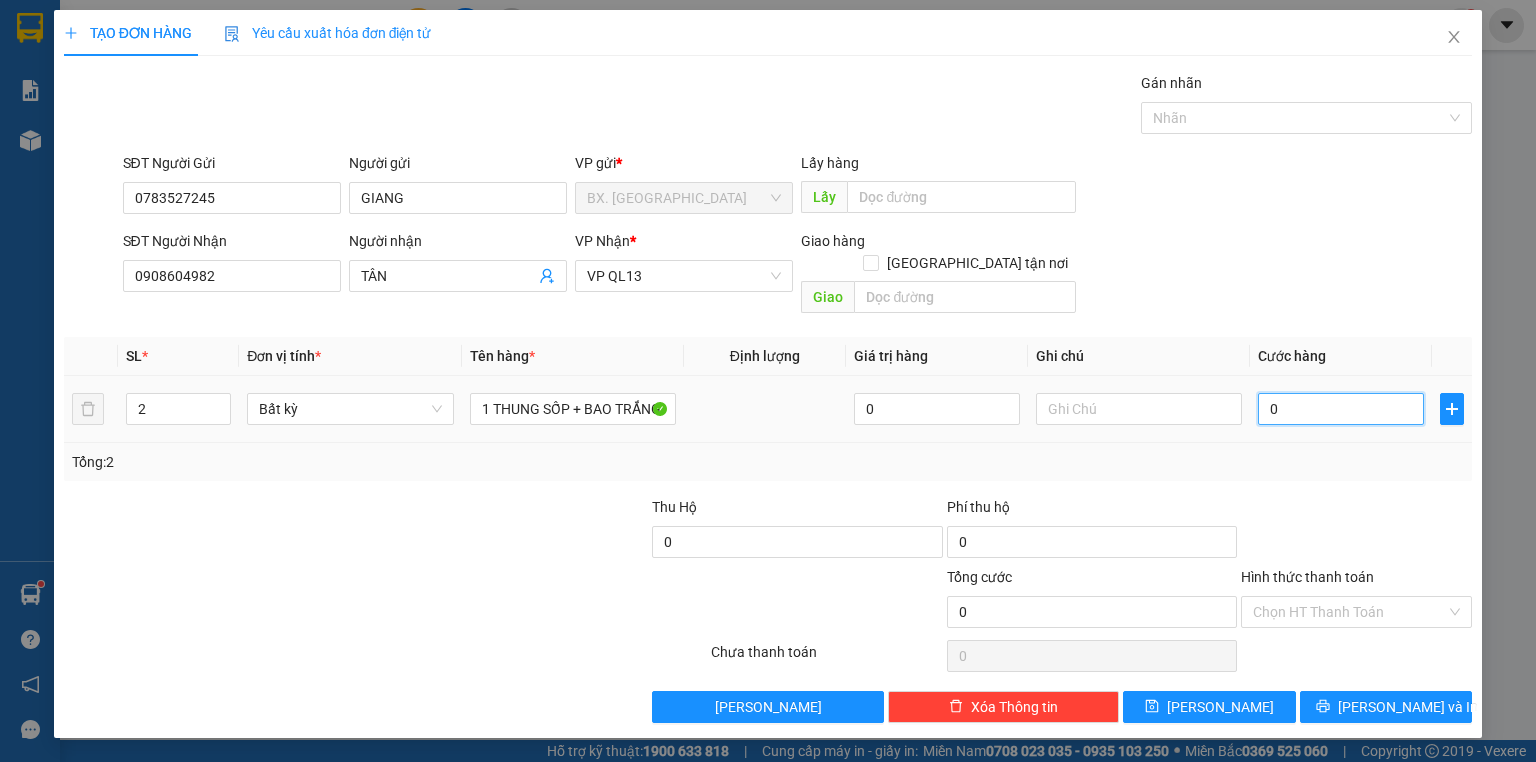 type on "8" 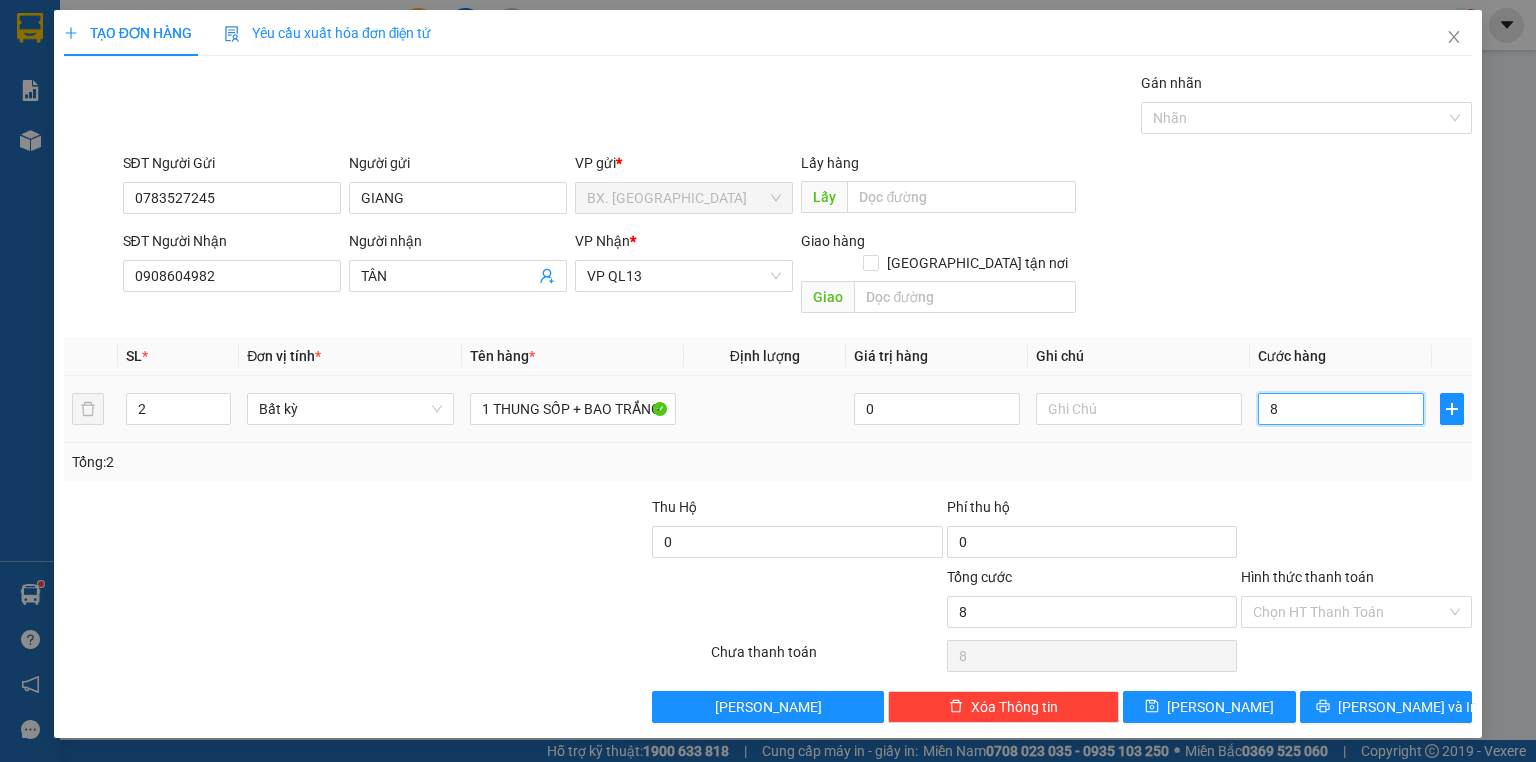 type on "80" 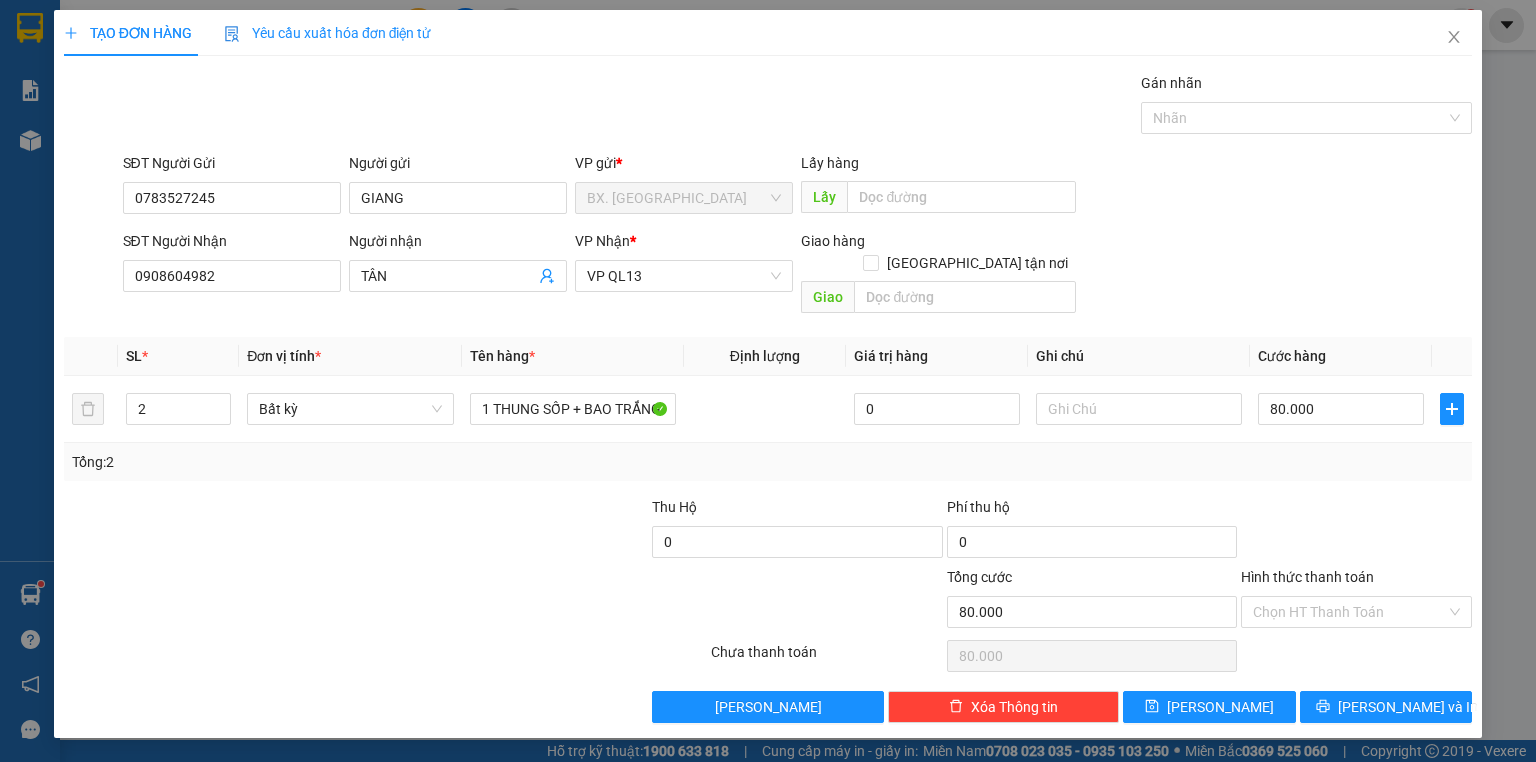 click at bounding box center (1356, 531) 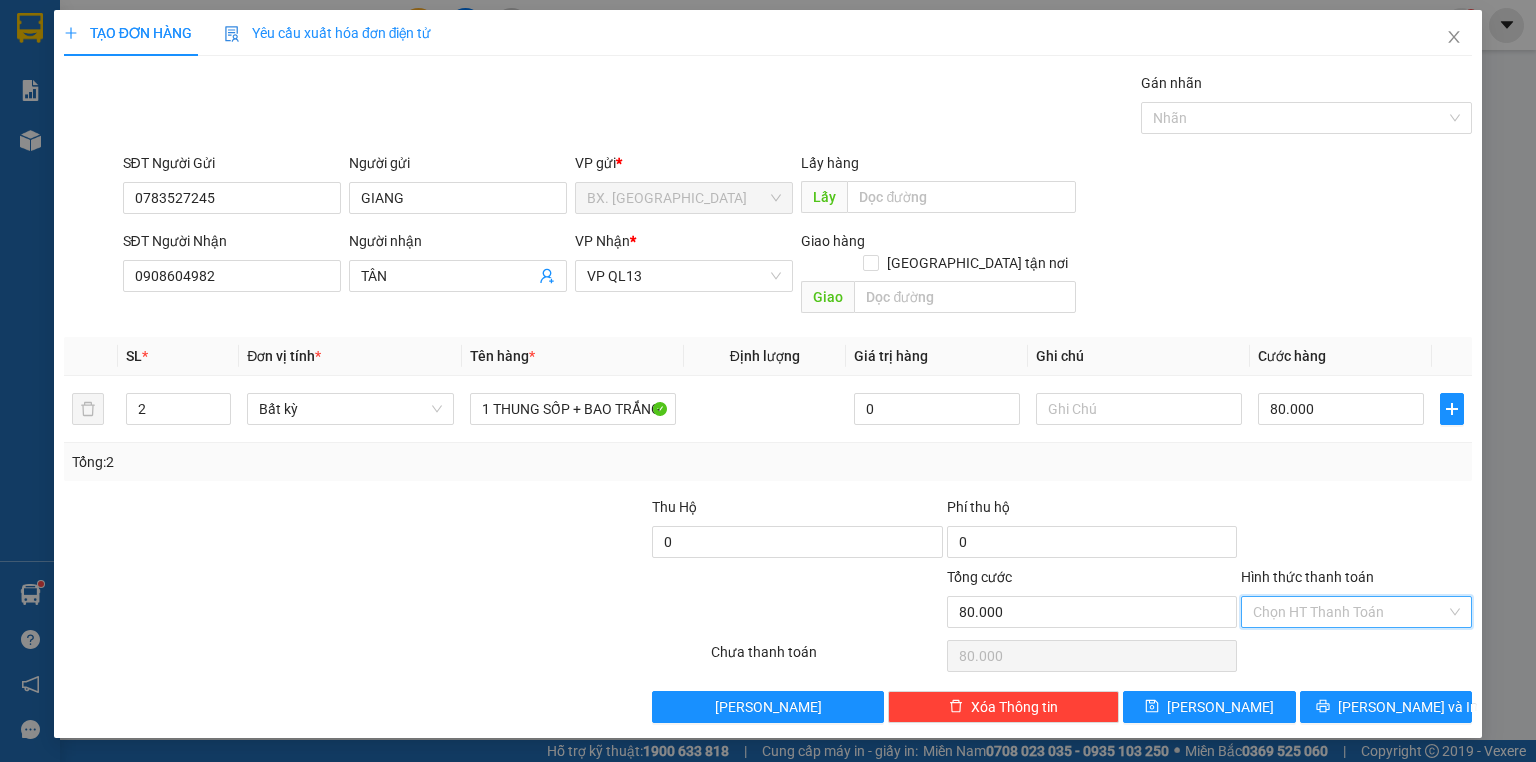 click on "Hình thức thanh toán" at bounding box center [1349, 612] 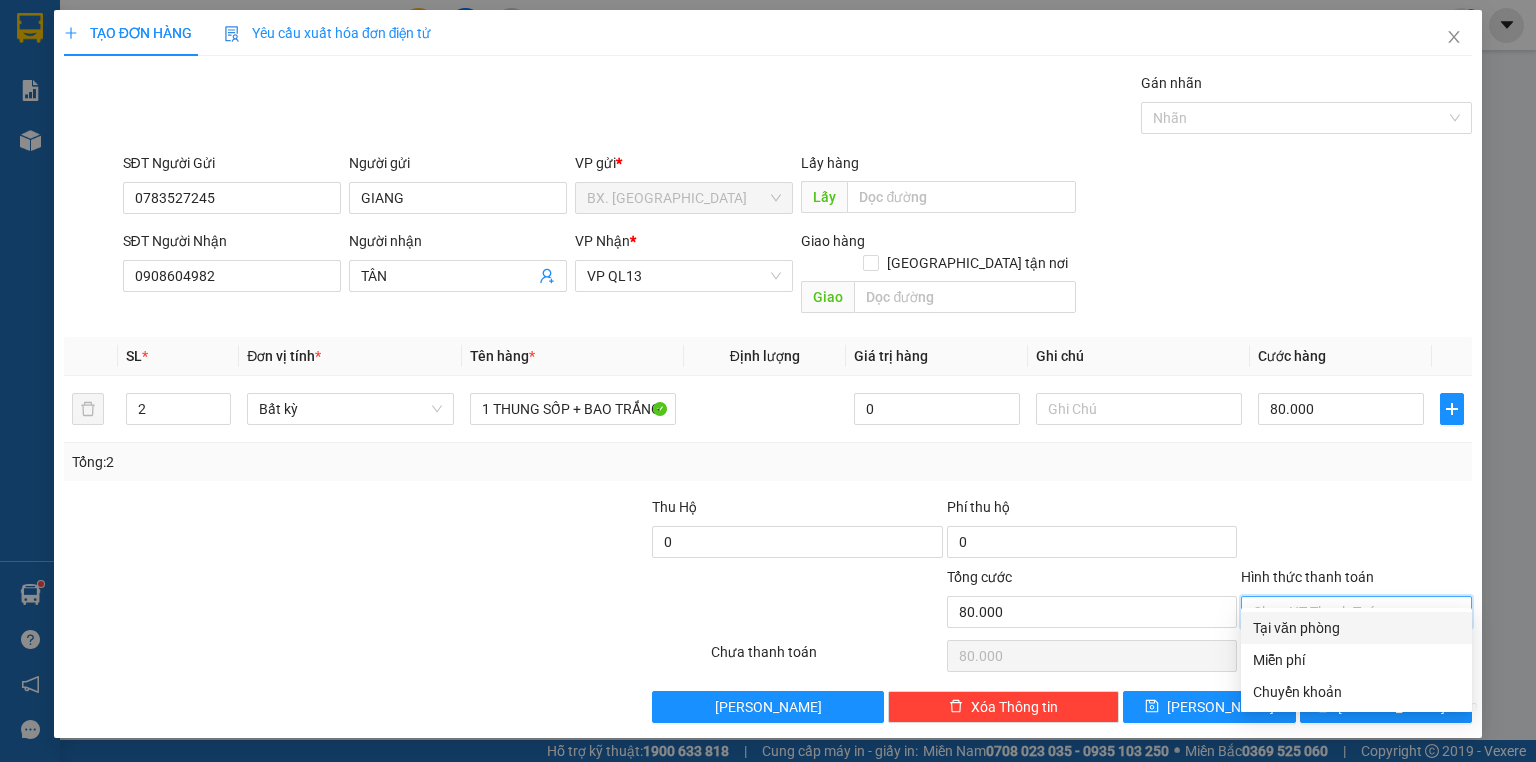 click on "Tại văn phòng" at bounding box center [1356, 628] 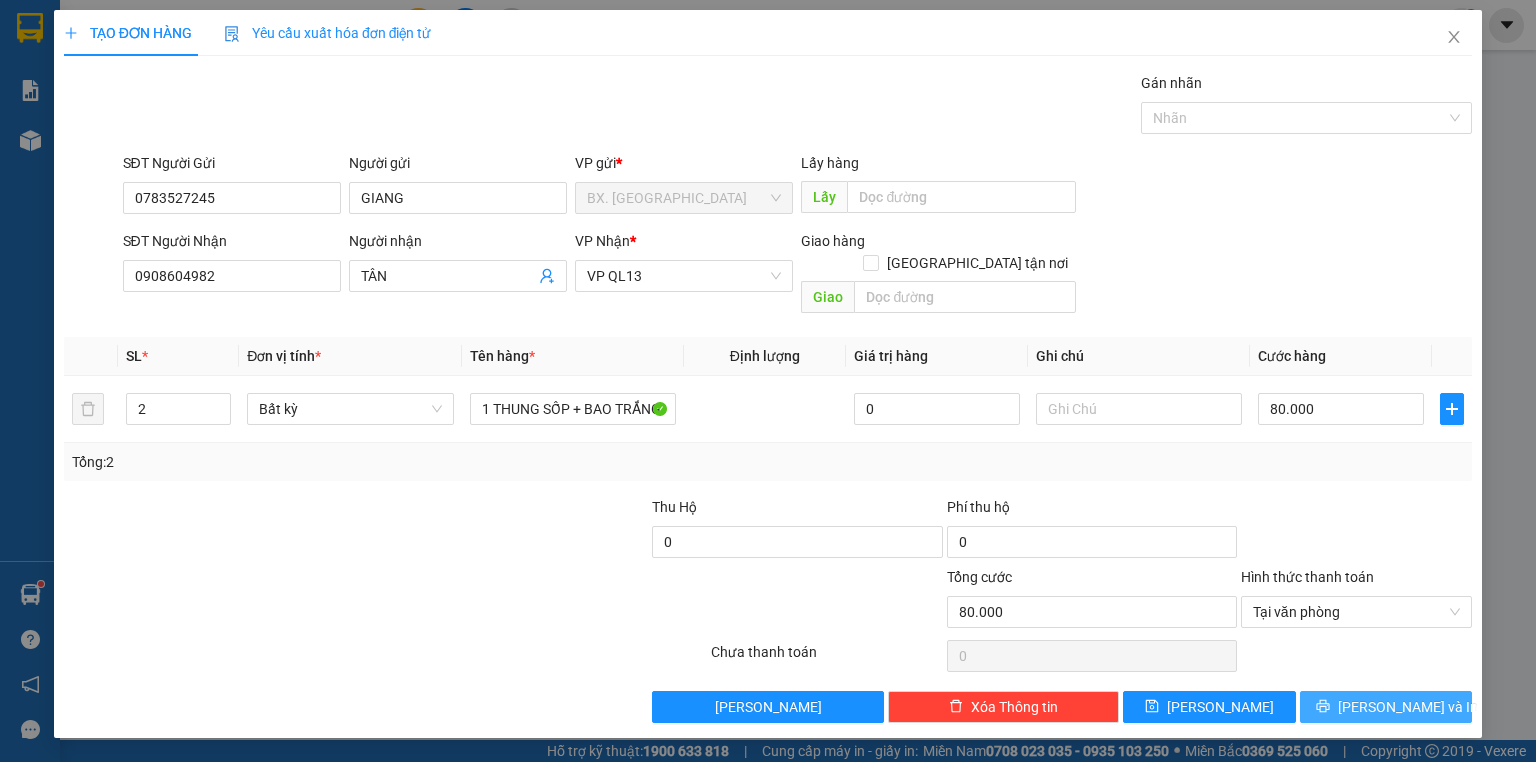 click on "[PERSON_NAME] và In" at bounding box center [1386, 707] 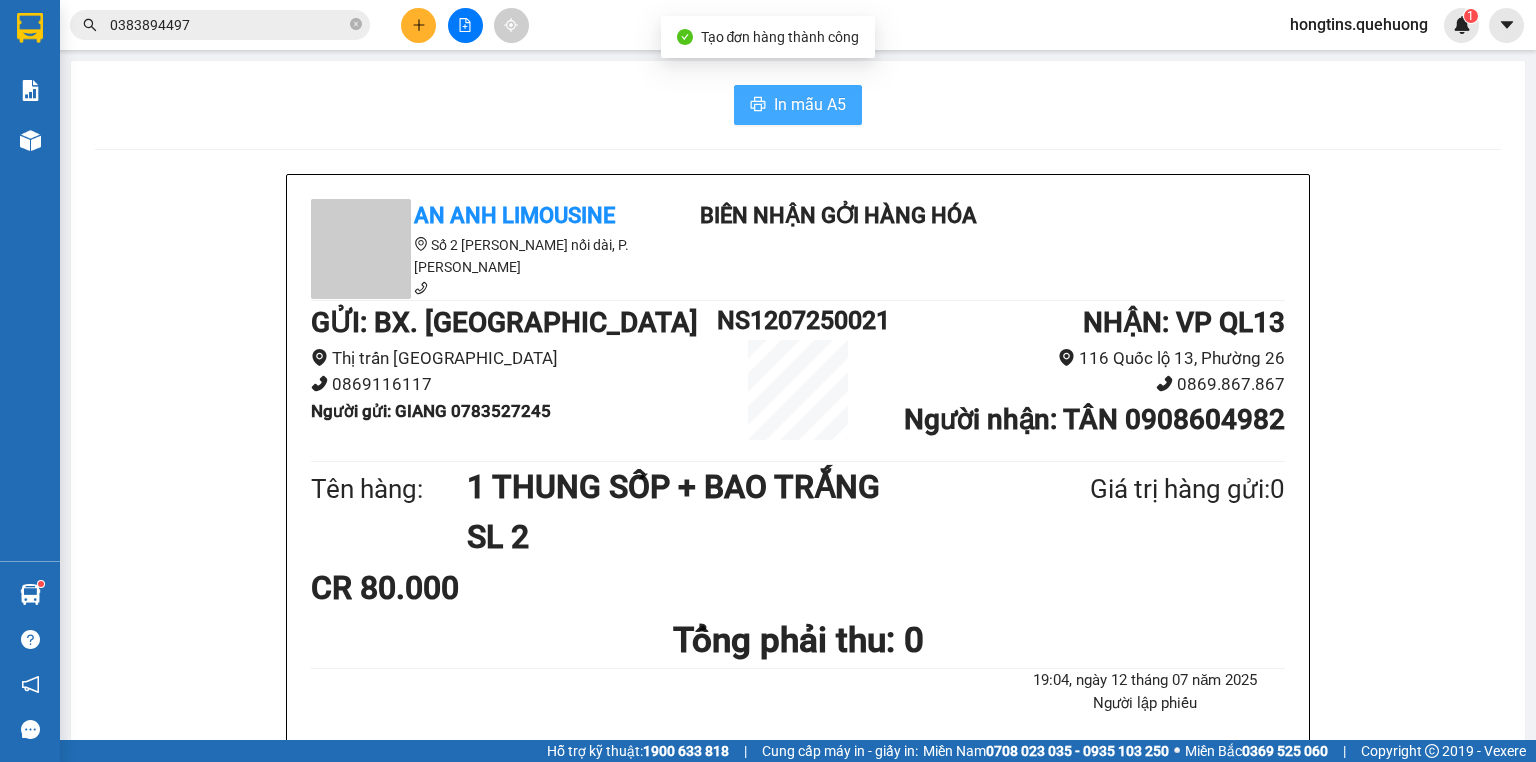 click on "In mẫu A5" at bounding box center (798, 105) 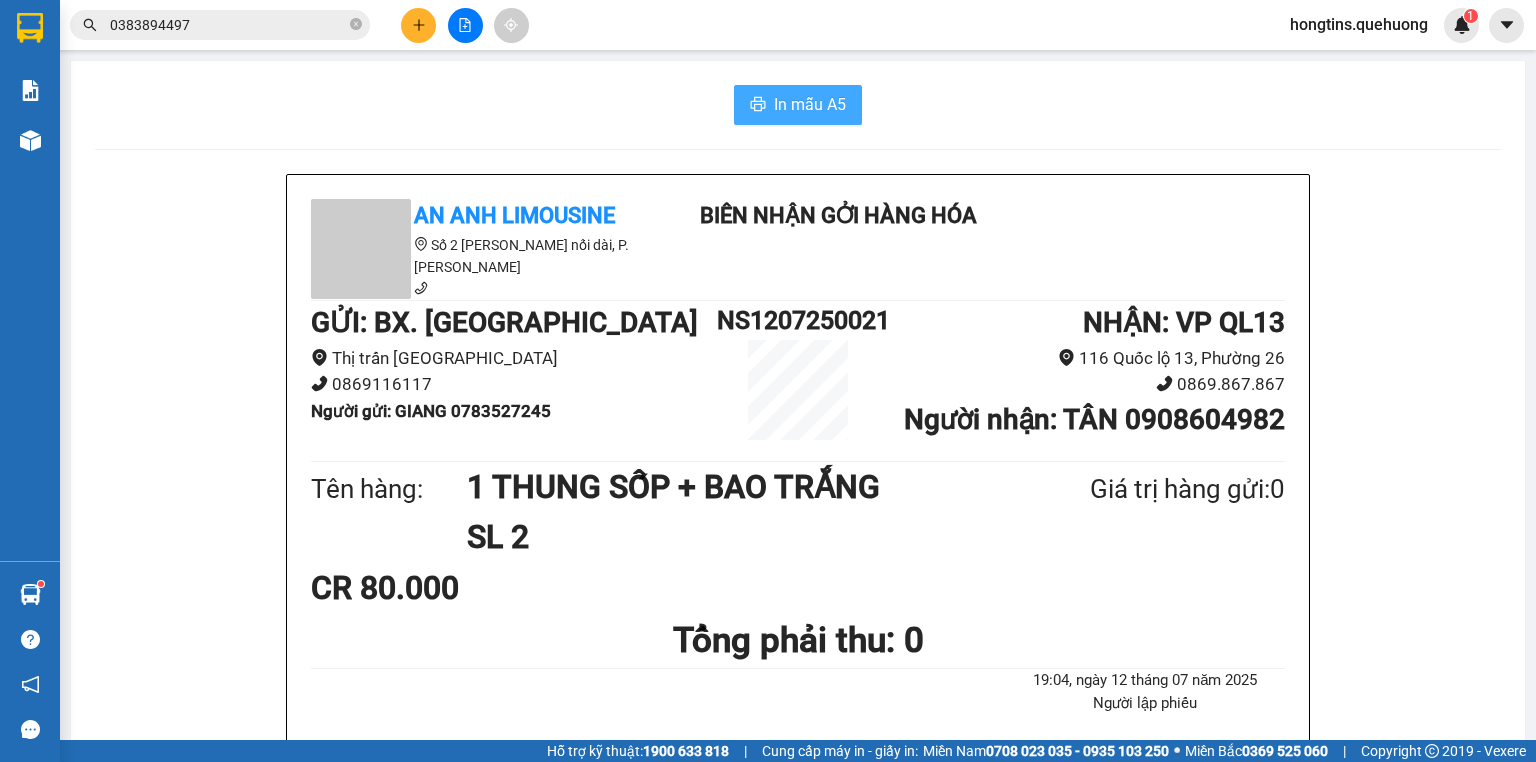 click on "In mẫu A5" at bounding box center (810, 104) 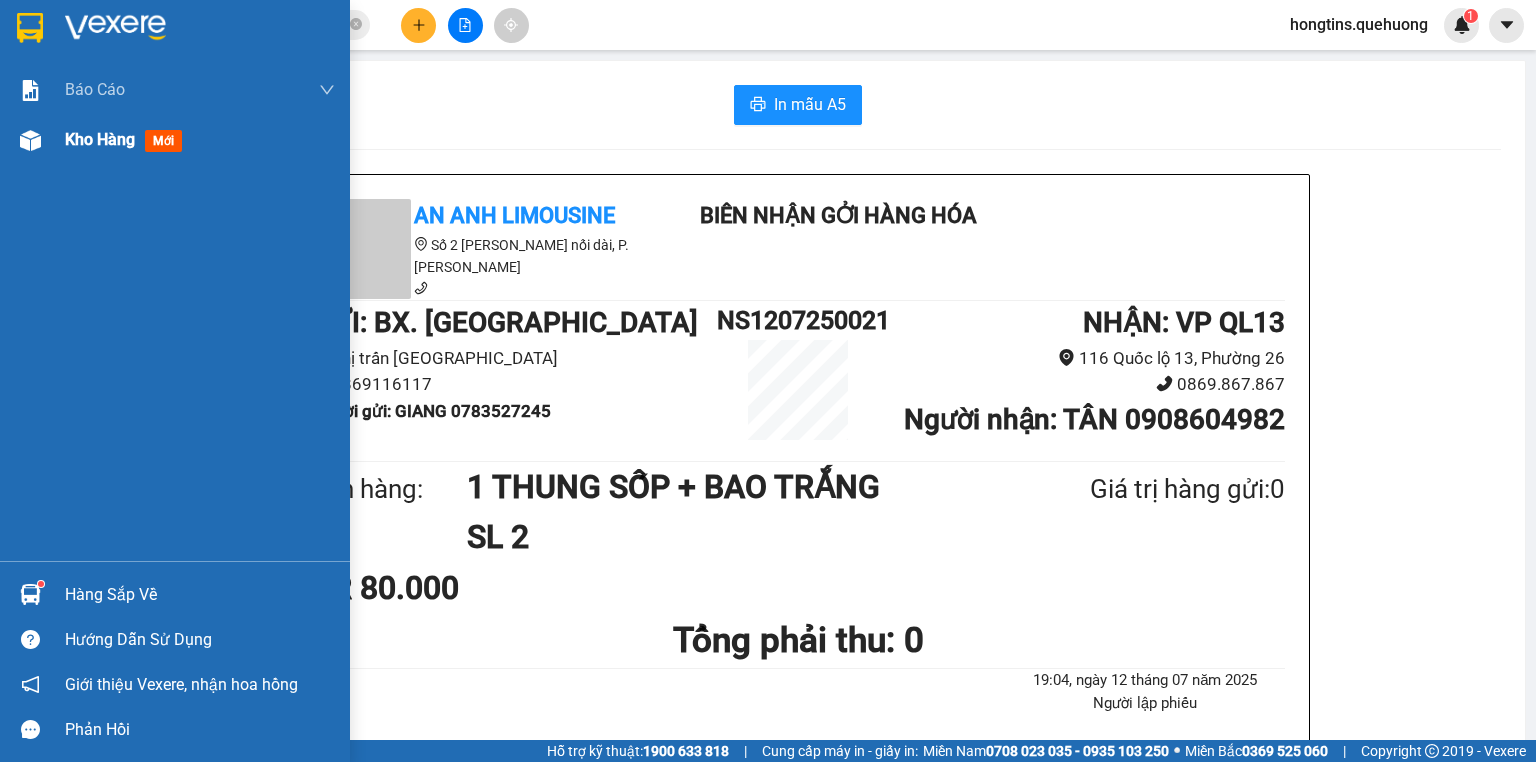 click on "Kho hàng" at bounding box center [100, 139] 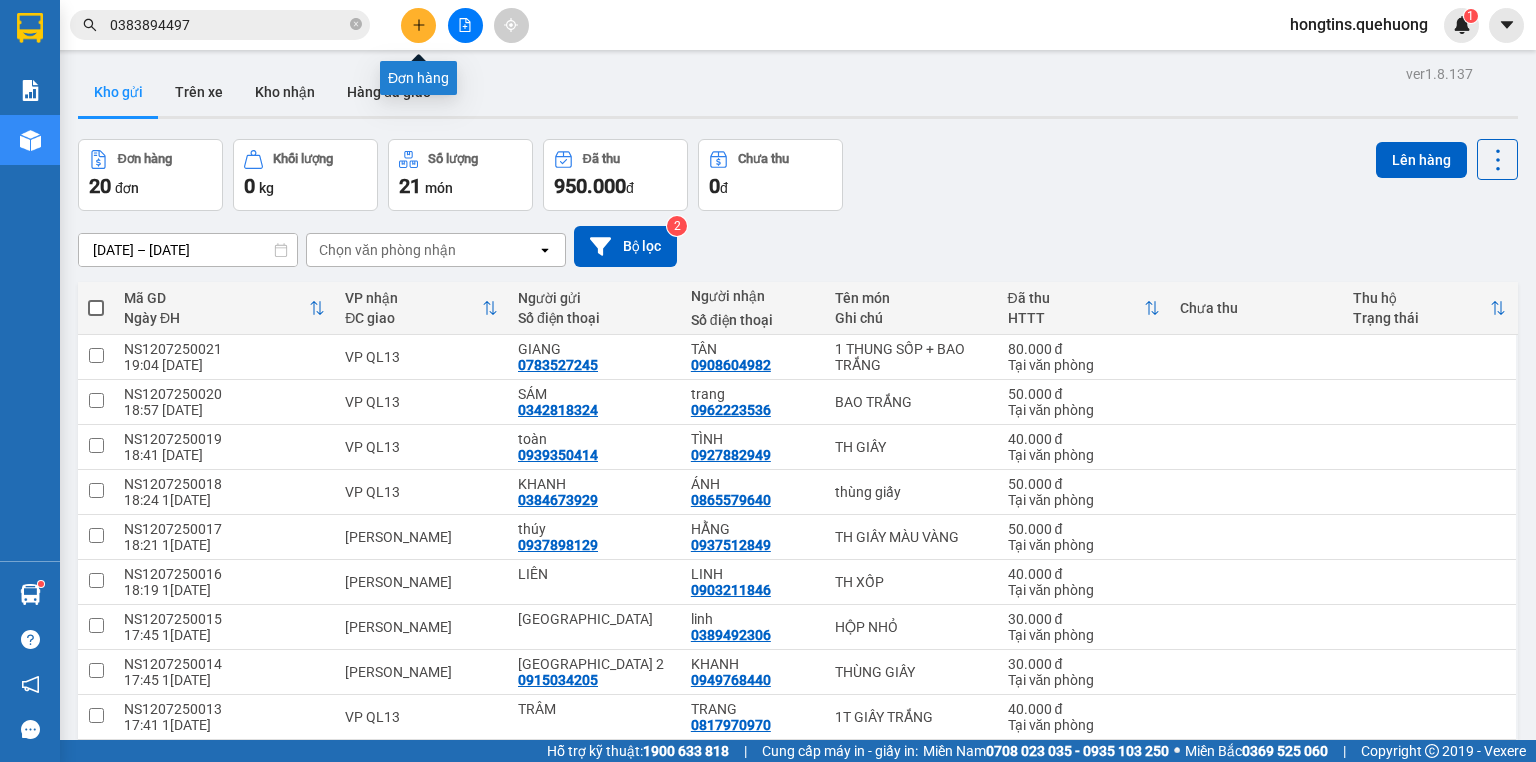 click 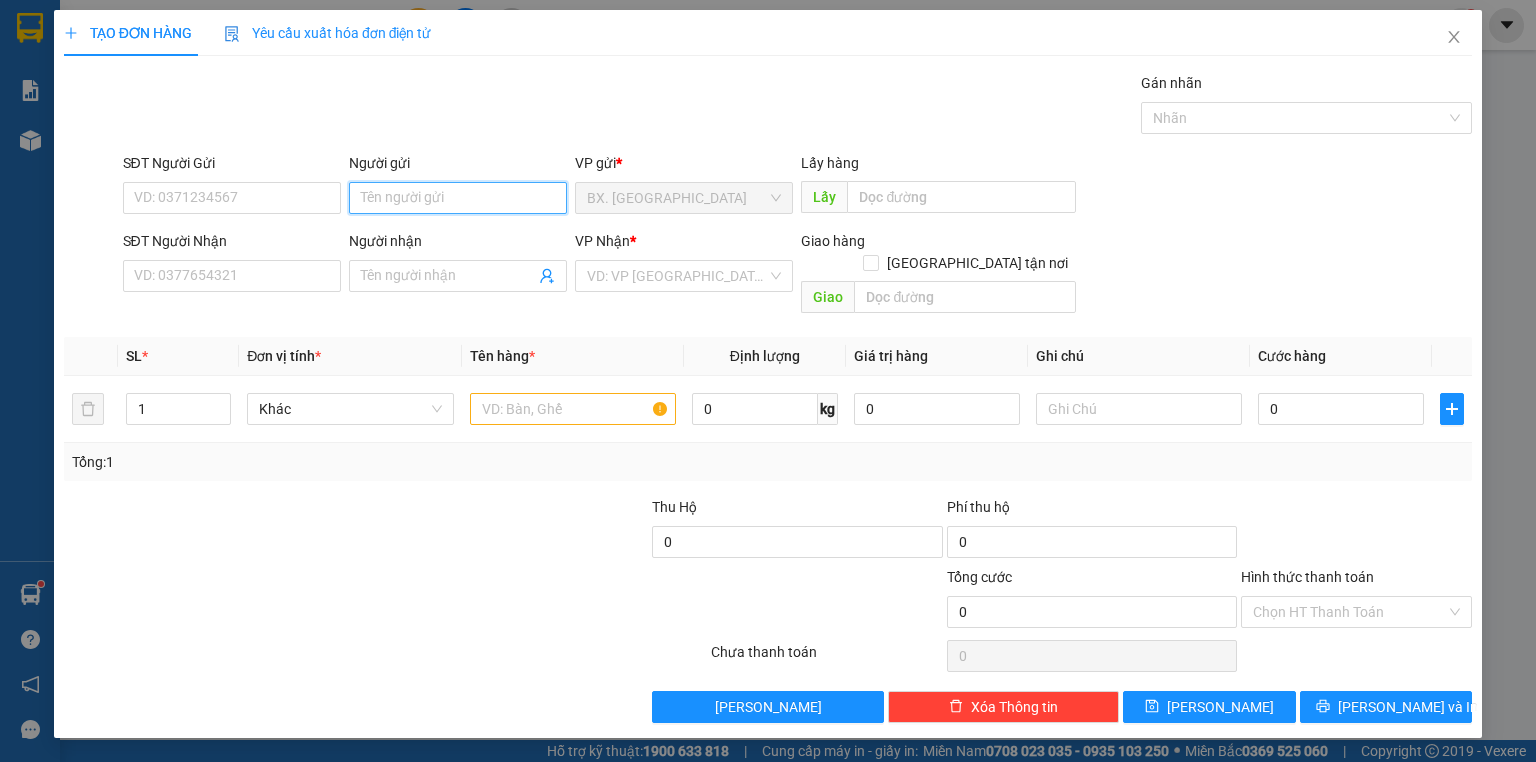 click on "Người gửi" at bounding box center (458, 198) 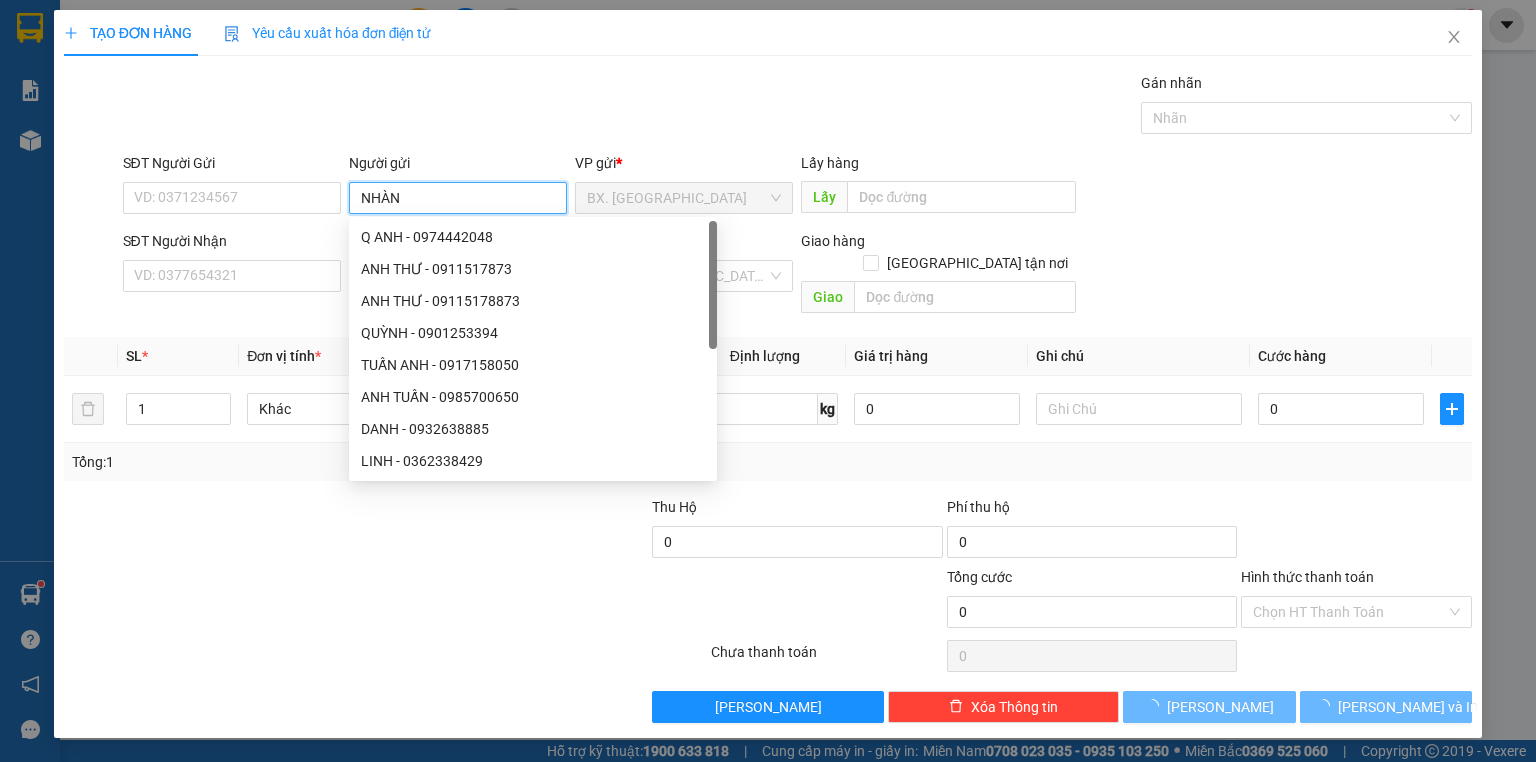 type on "NHÀN" 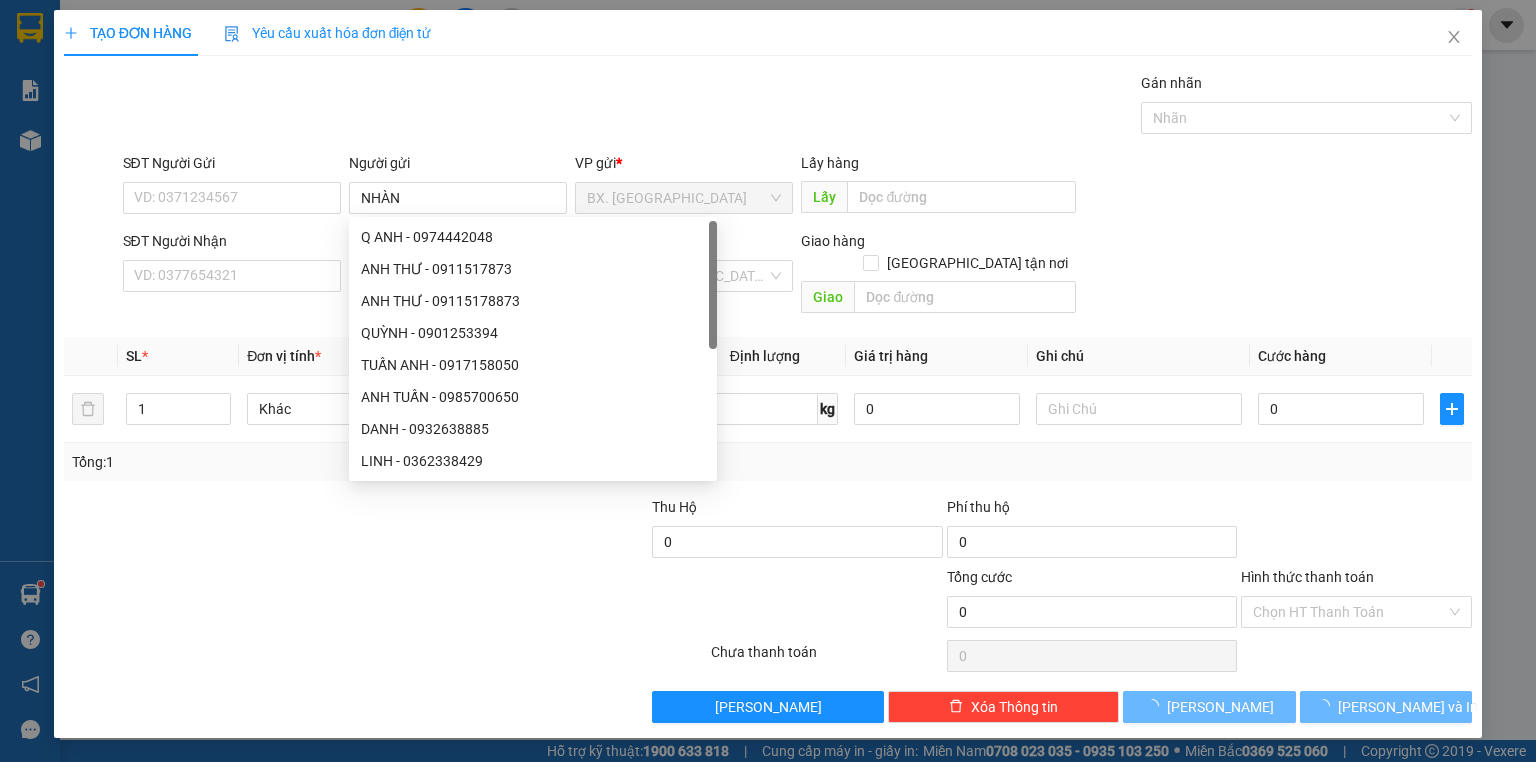 click on "SĐT Người Gửi" at bounding box center (232, 167) 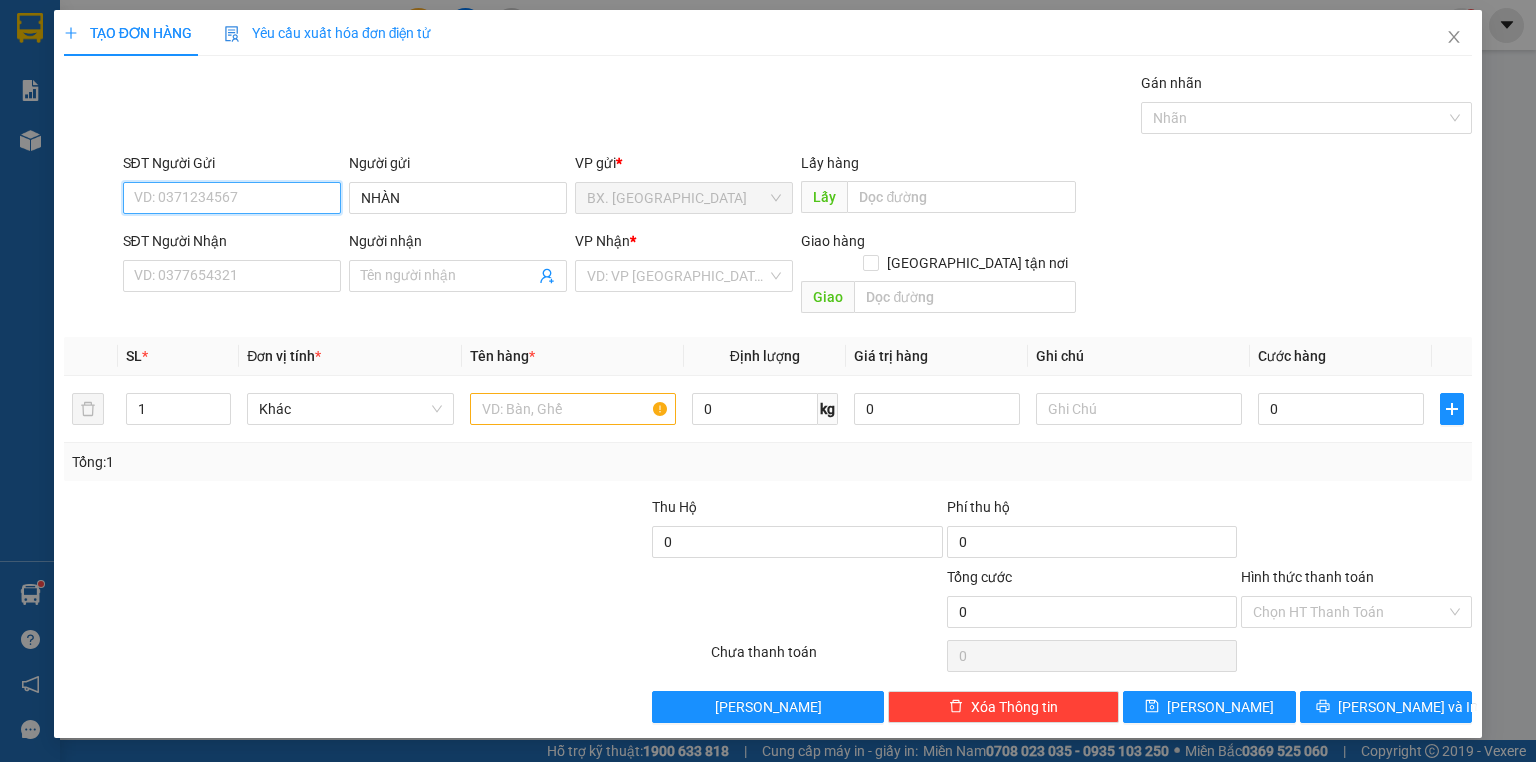 click on "SĐT Người Gửi" at bounding box center (232, 198) 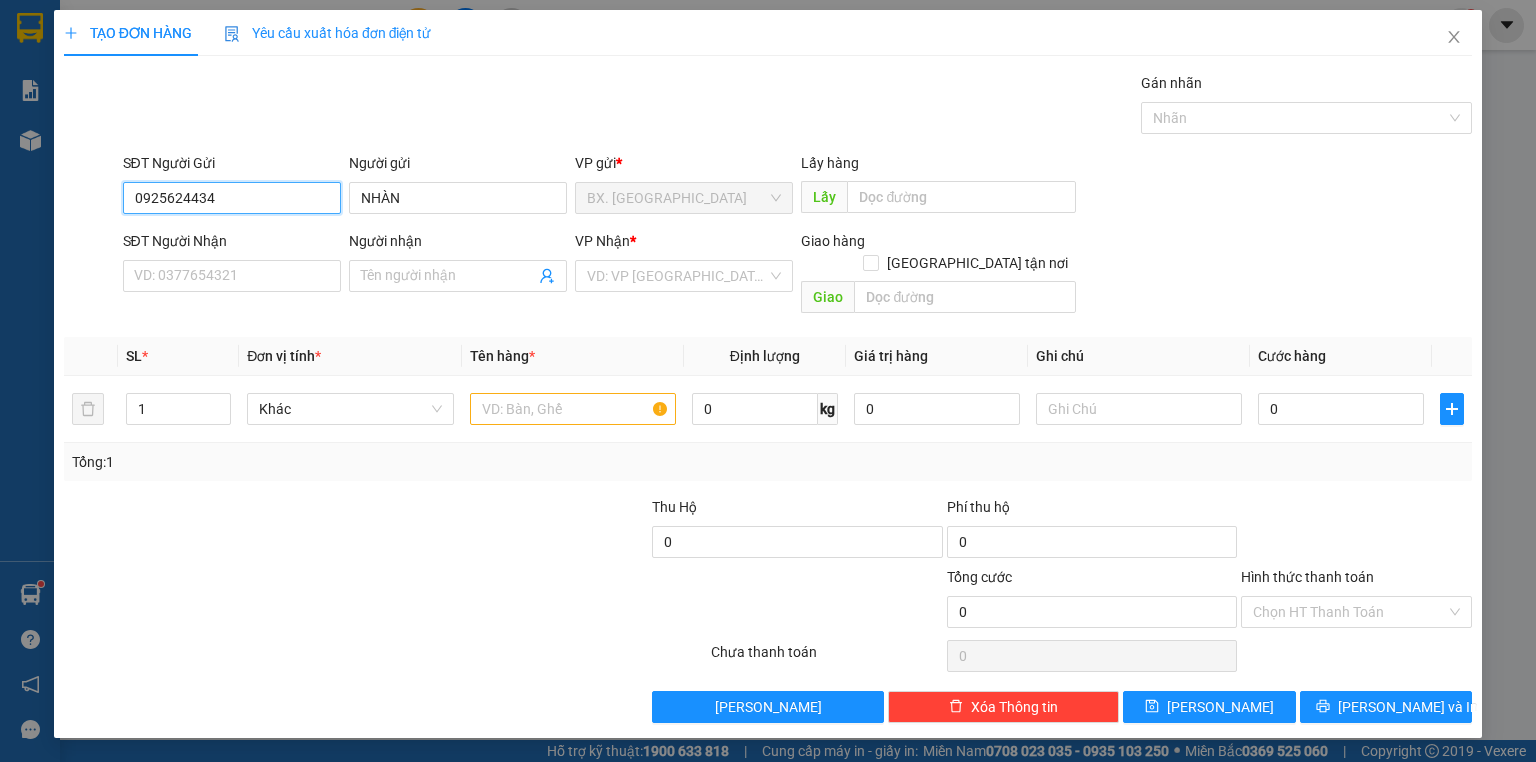 type on "0925624434" 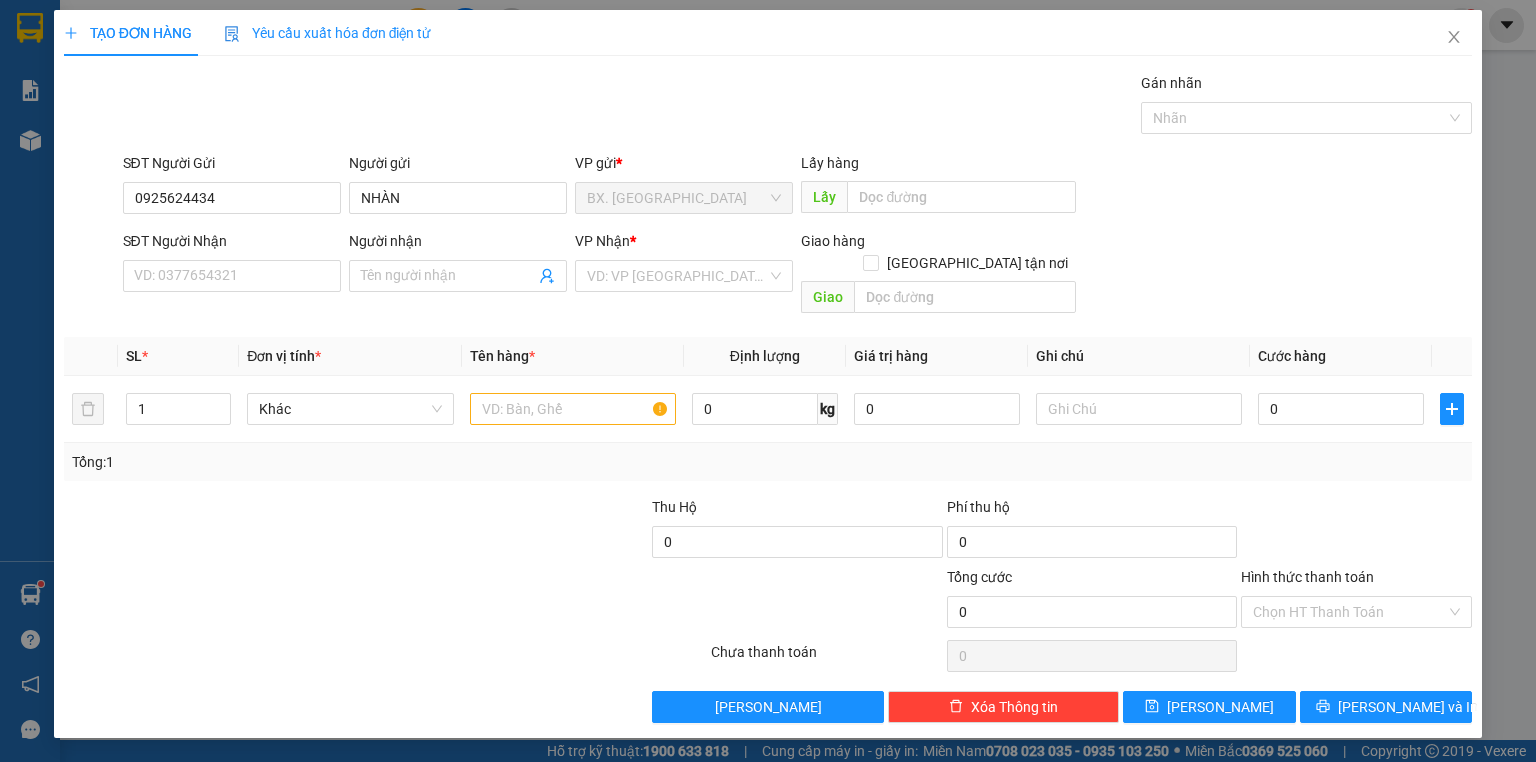 click on "SĐT Người Nhận VD: 0377654321" at bounding box center (232, 265) 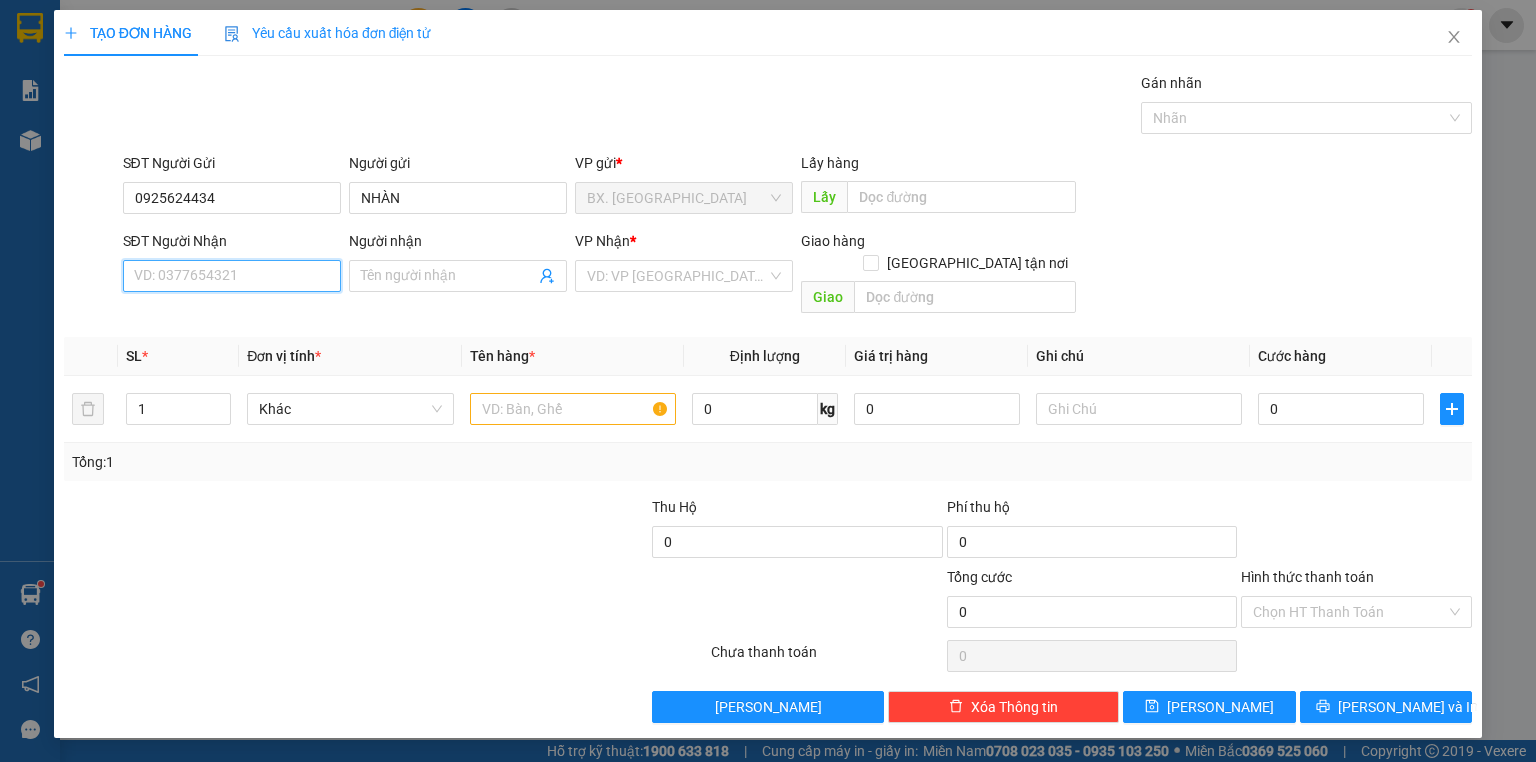 click on "SĐT Người Nhận" at bounding box center [232, 276] 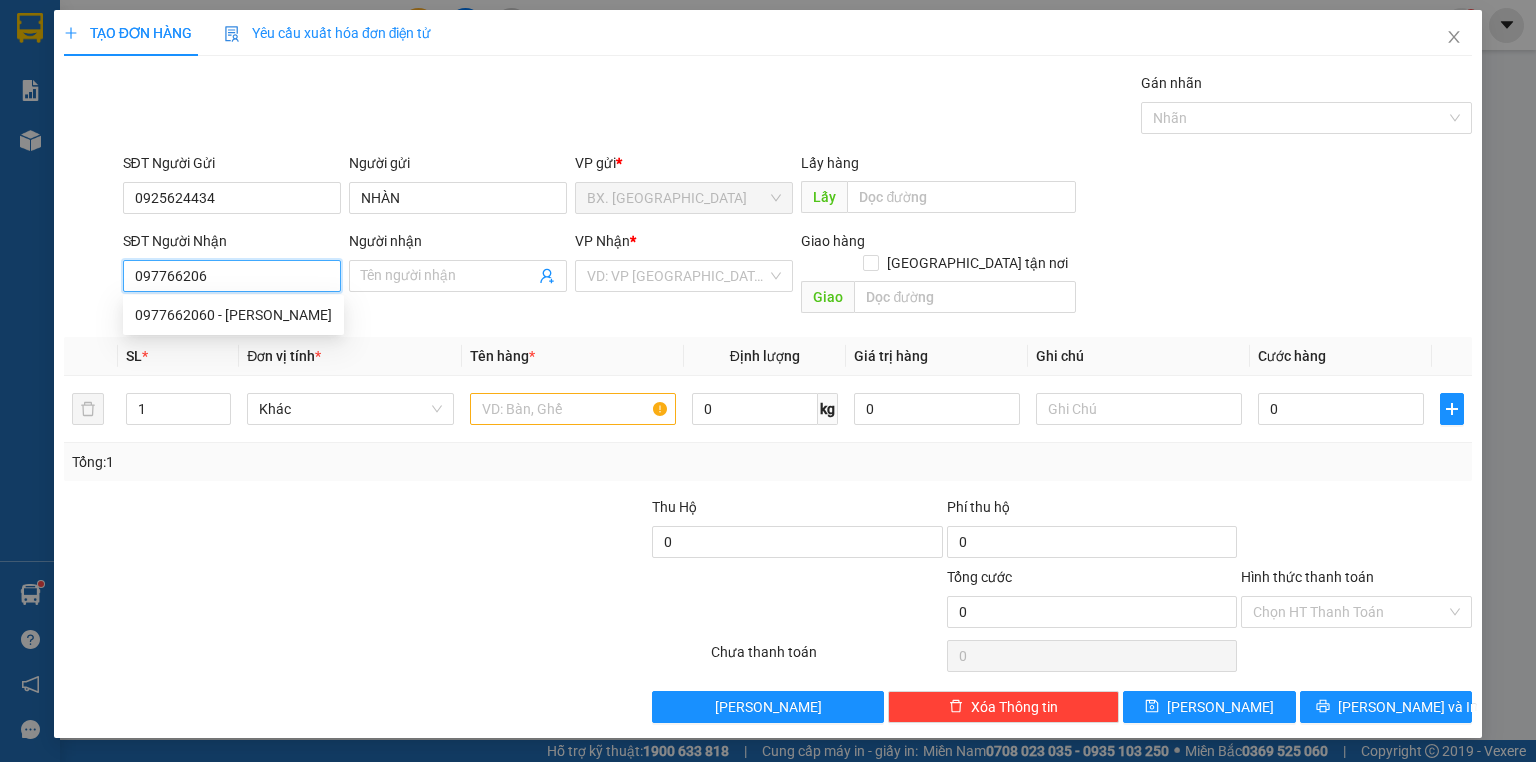type on "0977662060" 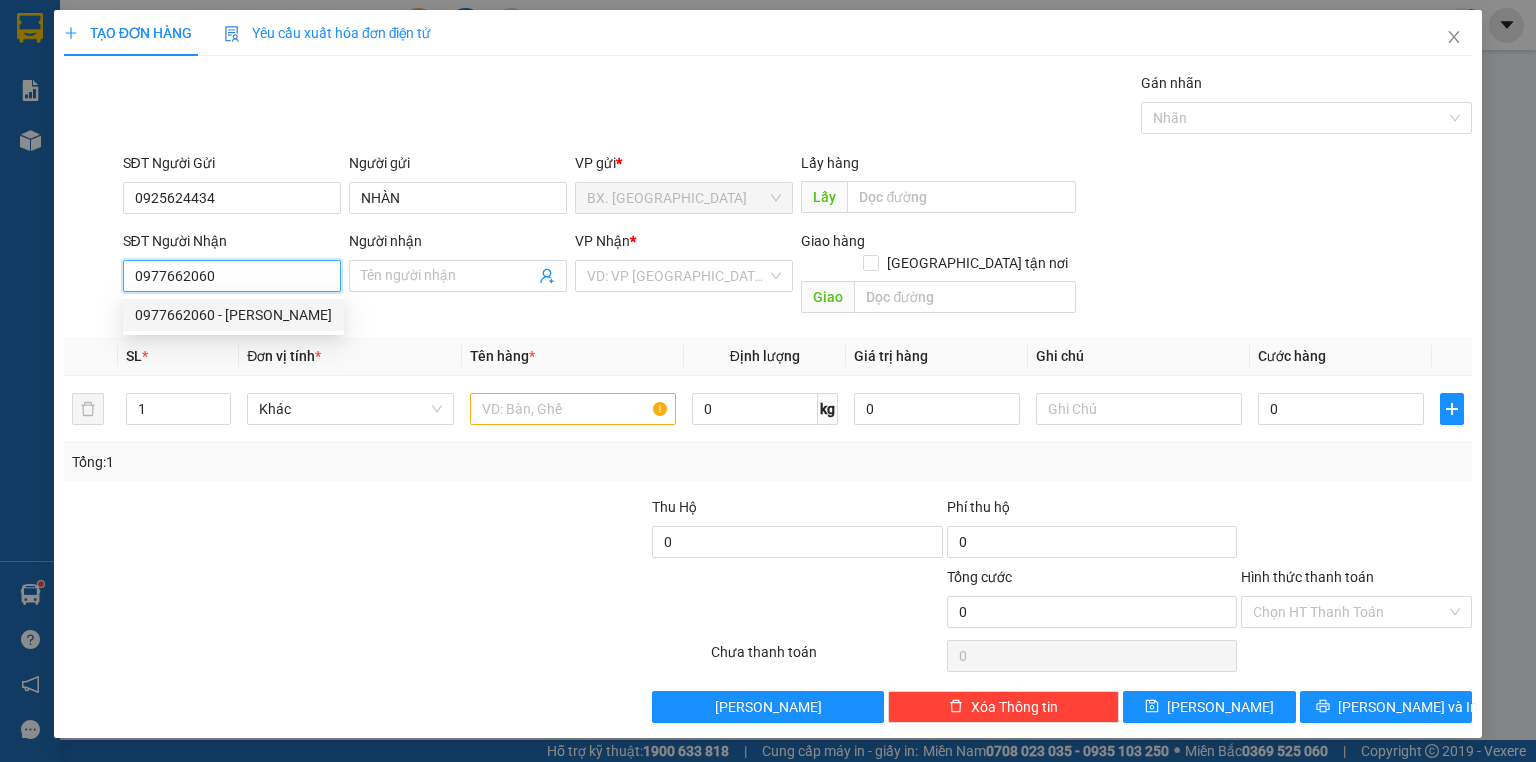click on "0977662060 - [PERSON_NAME]" at bounding box center [233, 315] 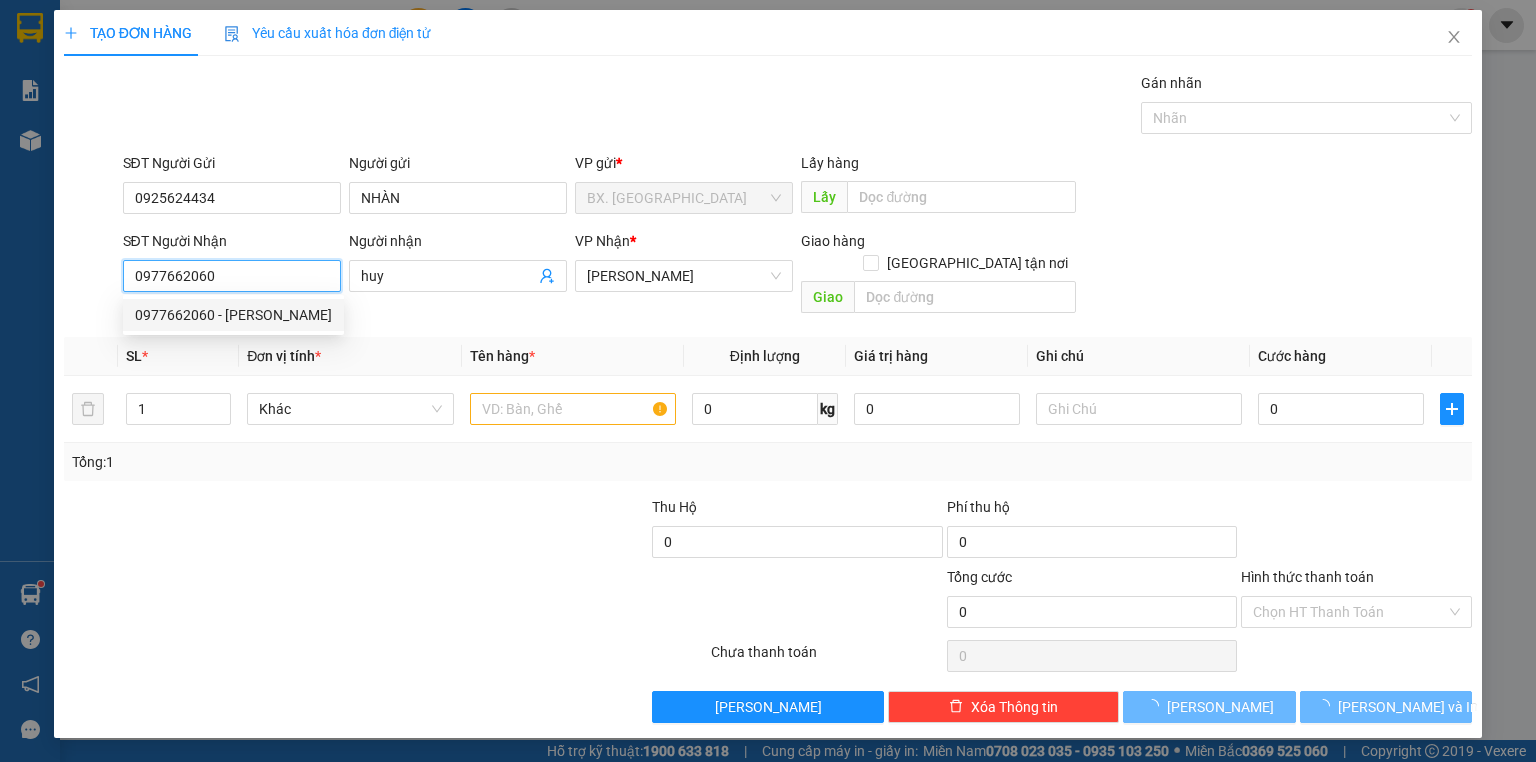 type on "50.000" 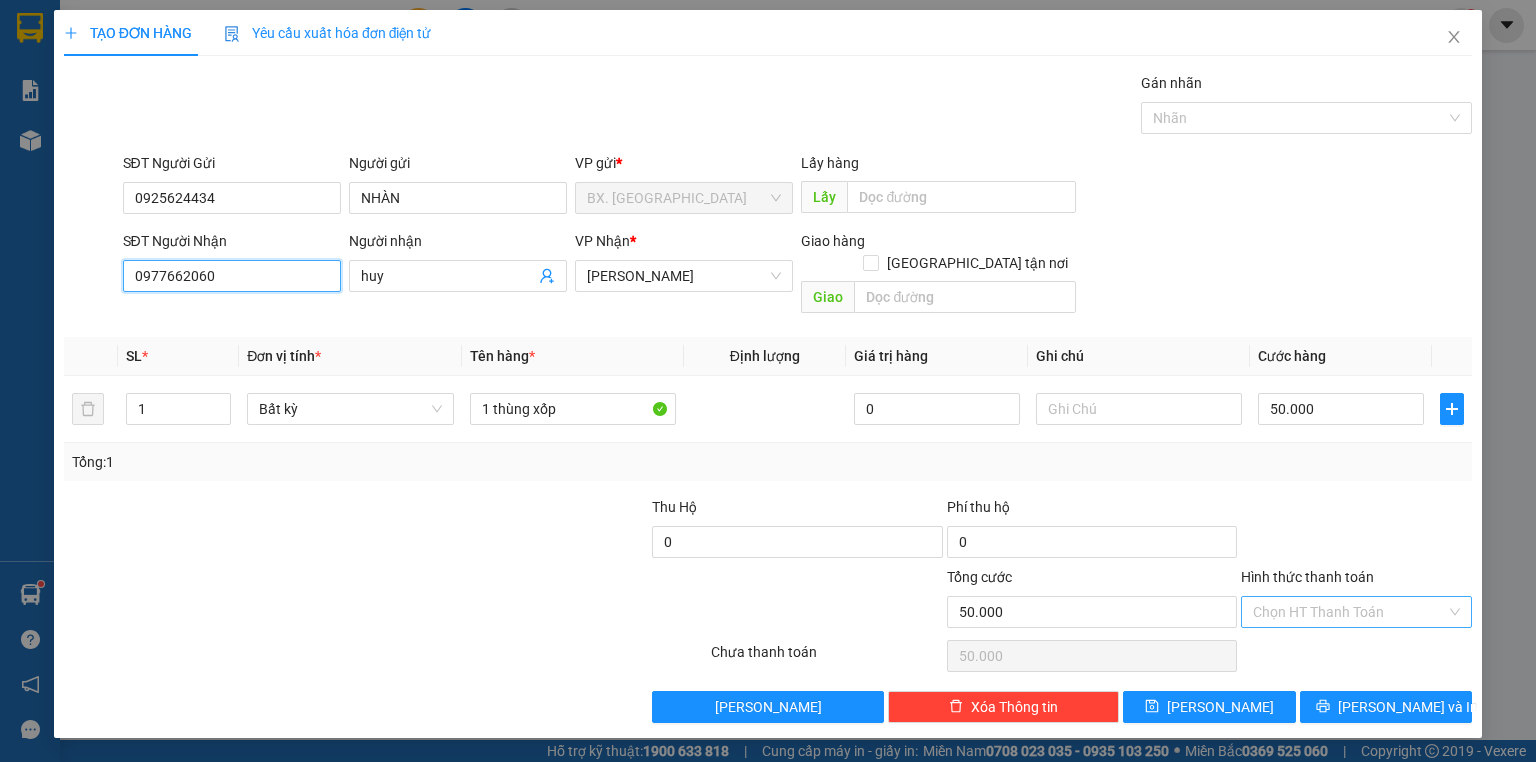 type on "0977662060" 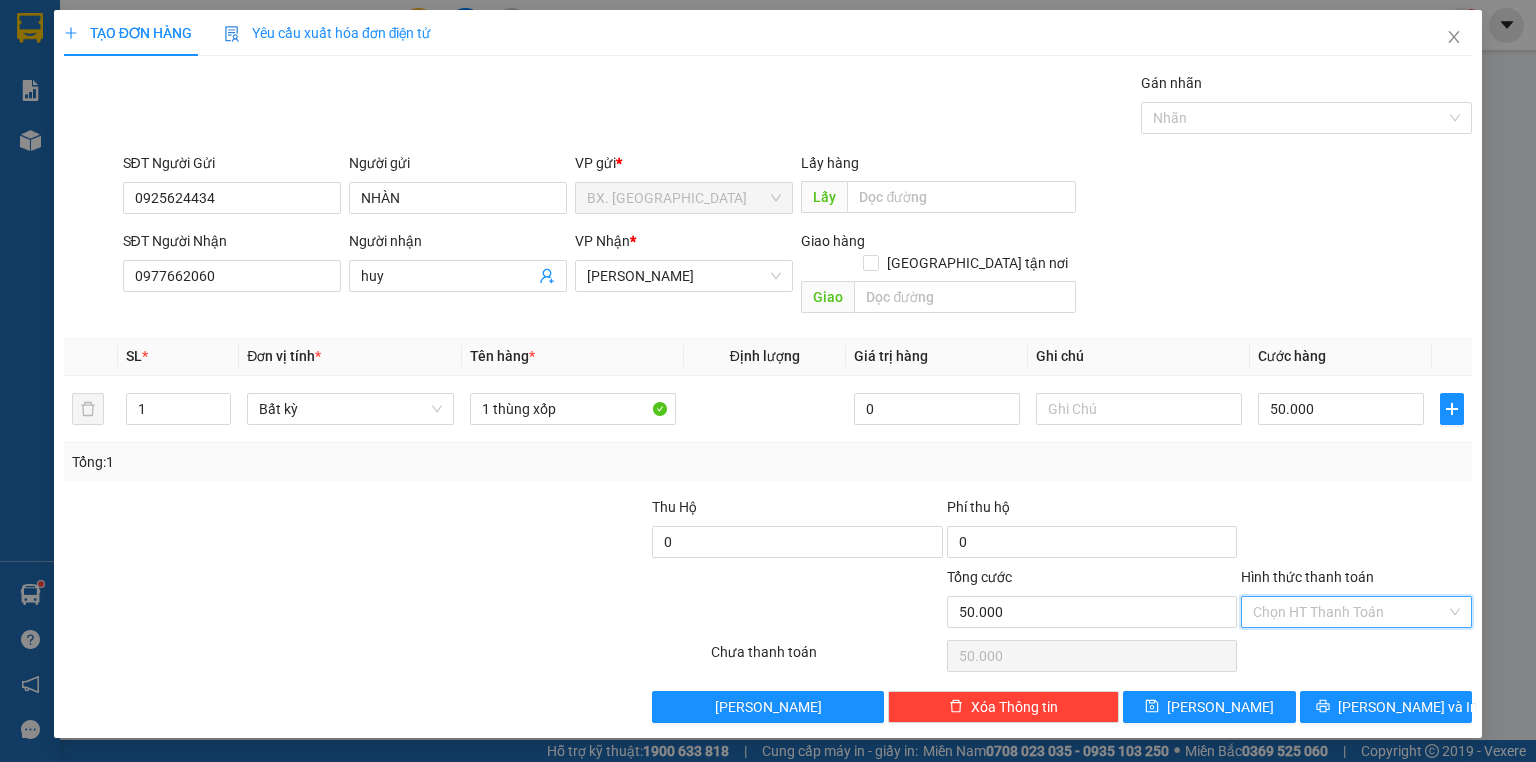 click on "Hình thức thanh toán" at bounding box center (1349, 612) 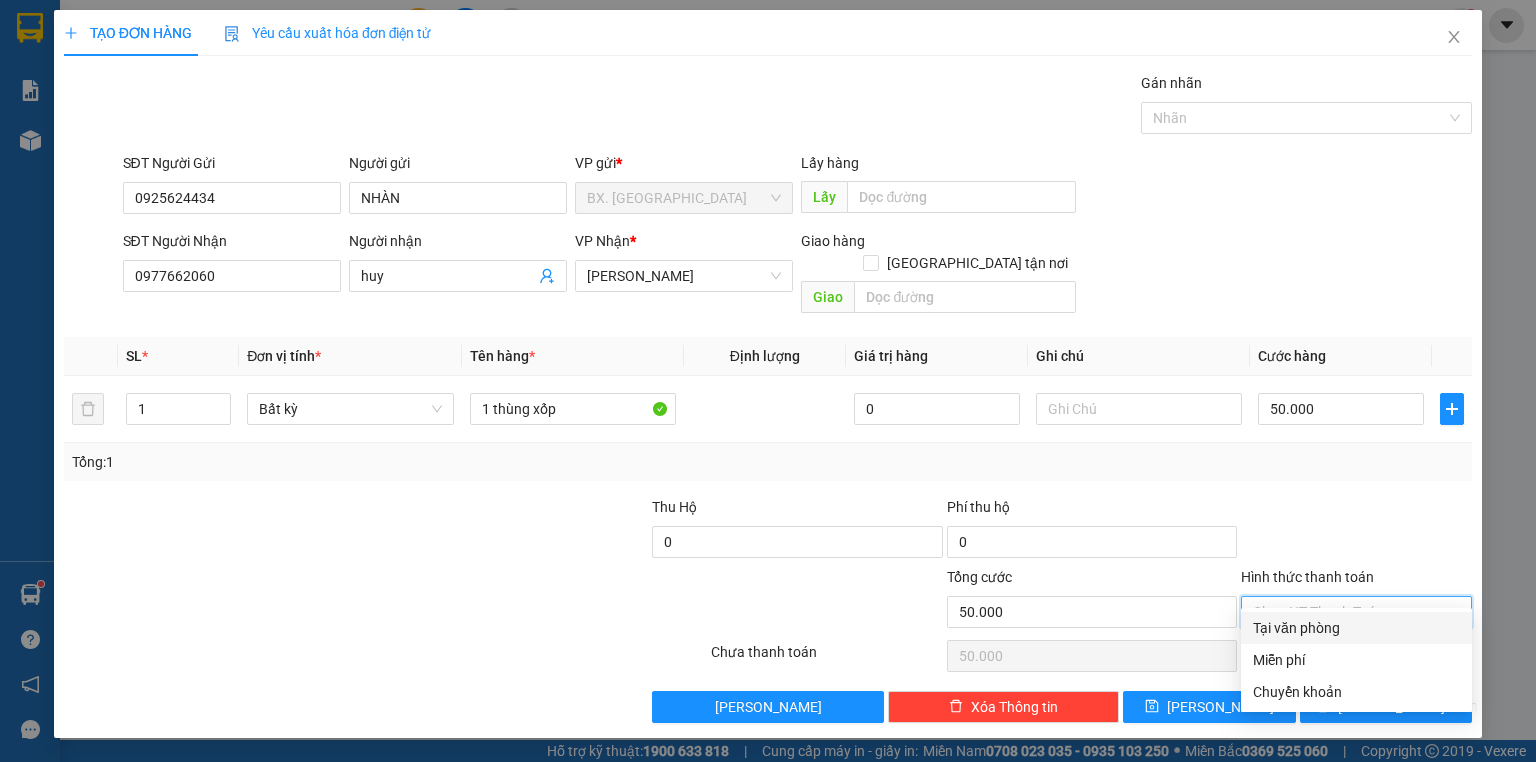 click on "Transit Pickup Surcharge Ids Transit Deliver Surcharge Ids Transit Deliver Surcharge Transit Deliver Surcharge Gói vận chuyển  * Tiêu chuẩn Gán nhãn   Nhãn SĐT Người Gửi 0925624434 Người gửi NHÀN VP gửi  * BX. [PERSON_NAME] Lấy hàng Lấy SĐT Người Nhận 0977662060 Người nhận huy VP Nhận  * An [PERSON_NAME] hàng Giao tận nơi Giao SL  * Đơn vị tính  * Tên hàng  * Định lượng Giá trị hàng Ghi chú Cước hàng                   1 Bất kỳ 1 thùng xốp 0 50.000 Tổng:  1 Thu Hộ 0 Phí thu hộ 0 Tổng cước 50.000 Hình thức thanh toán Chọn HT Thanh Toán Số tiền thu trước 0 Chưa thanh toán 50.000 Chọn HT Thanh Toán Lưu nháp Xóa Thông tin [PERSON_NAME] và In Tại văn phòng Miễn phí Tại văn phòng Miễn phí Chuyển khoản" at bounding box center (768, 397) 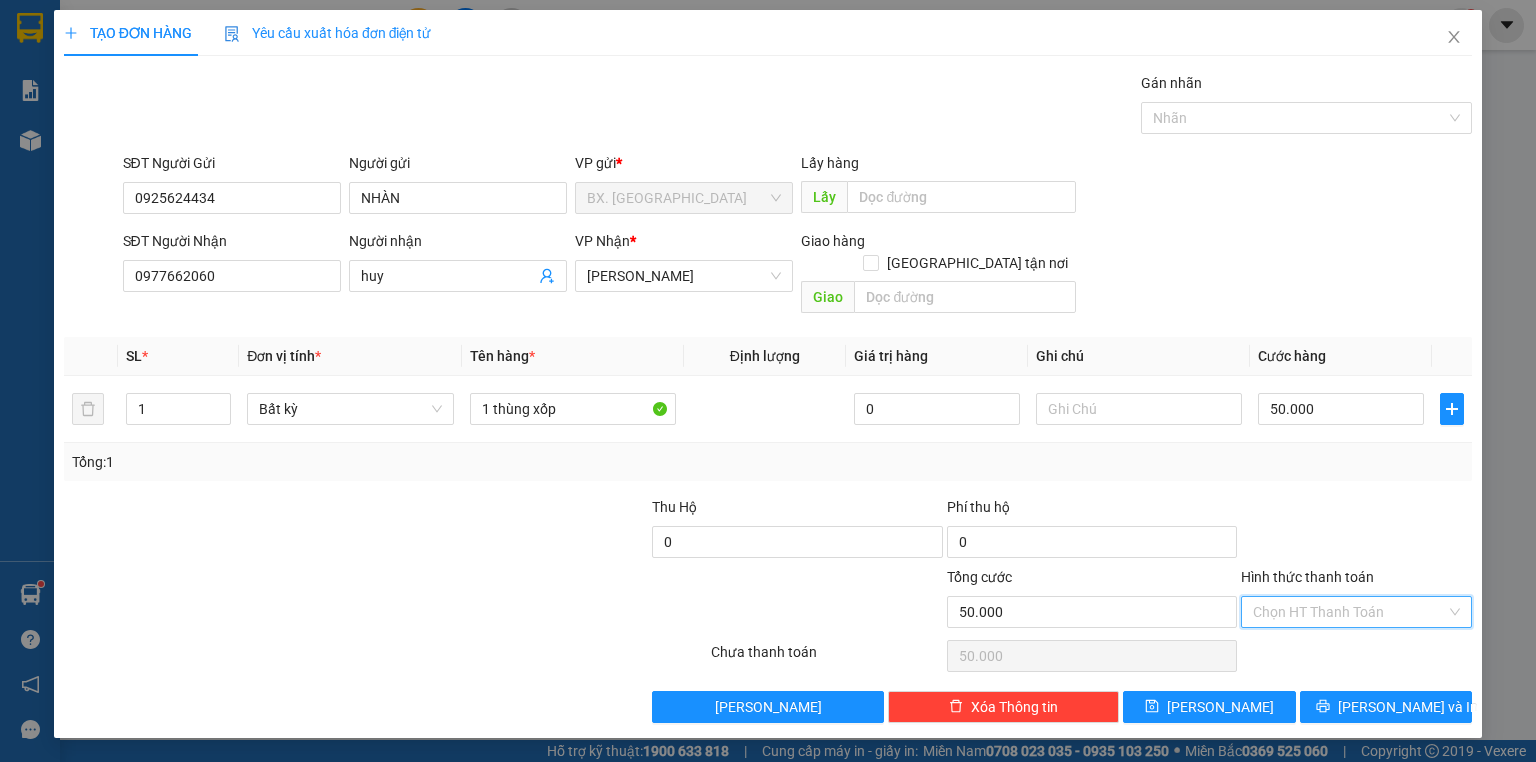 click on "Hình thức thanh toán" at bounding box center [1349, 612] 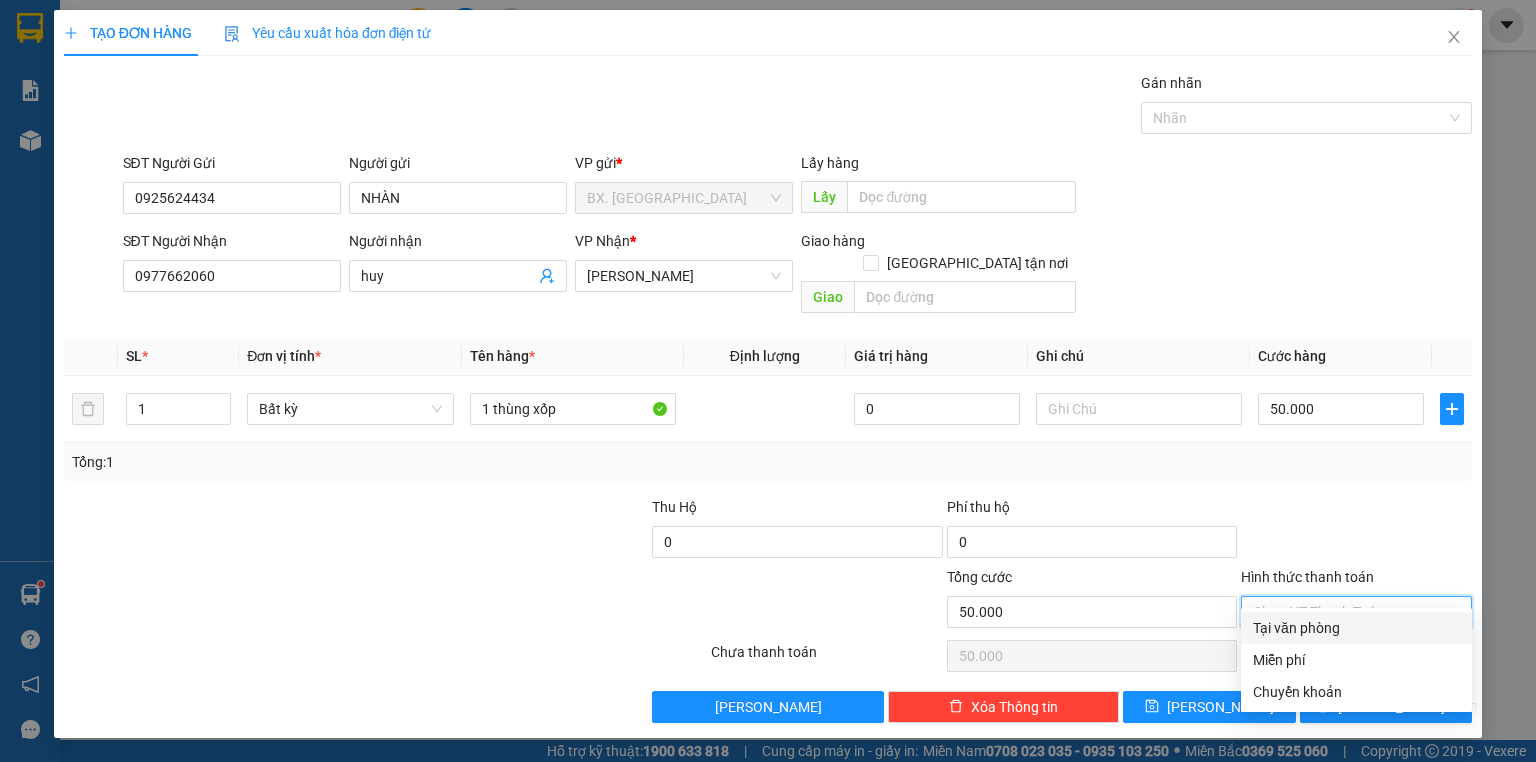 click on "Tại văn phòng" at bounding box center (1356, 628) 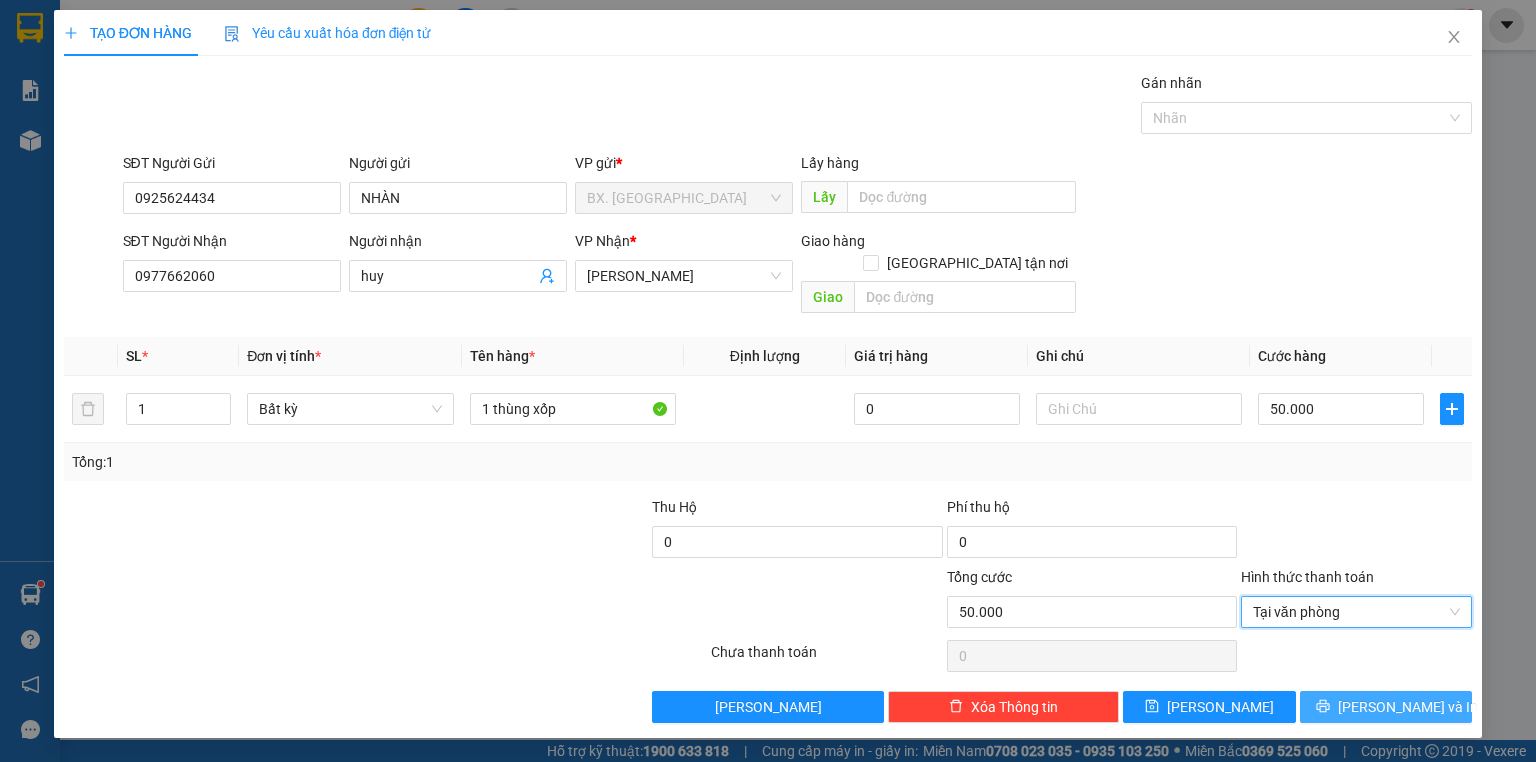 click on "[PERSON_NAME] và In" at bounding box center (1386, 707) 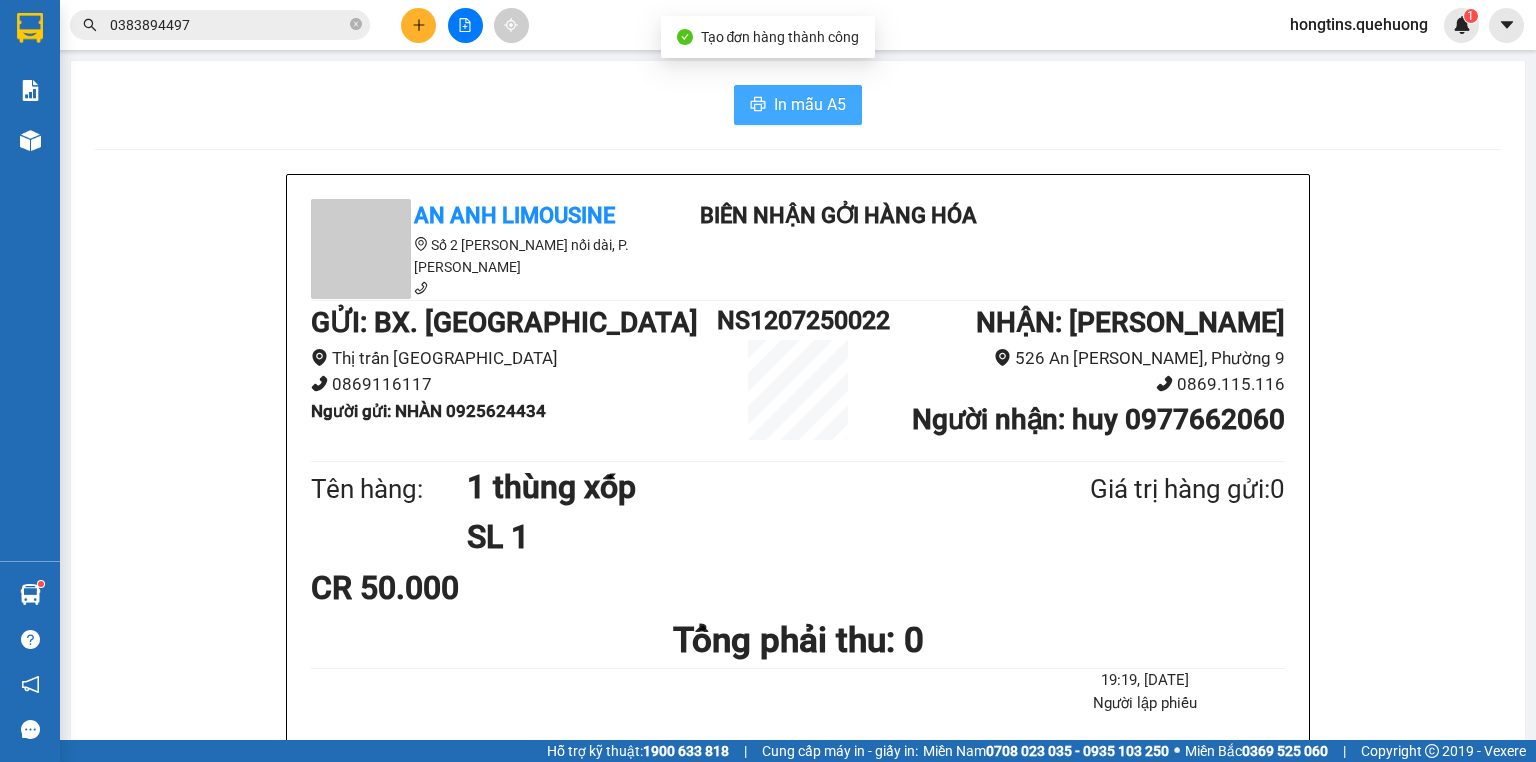 click on "In mẫu A5" at bounding box center [798, 105] 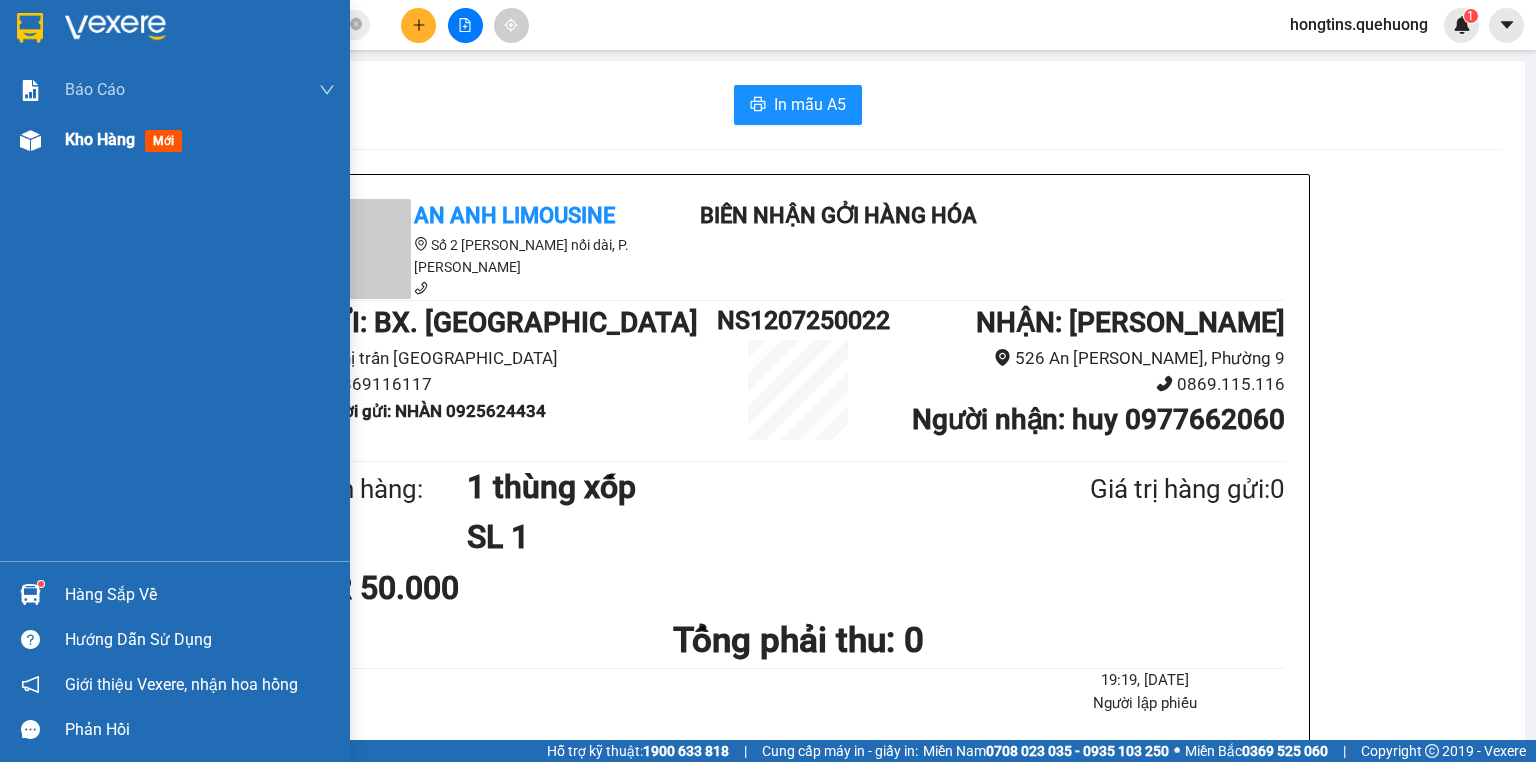 click on "Kho hàng" at bounding box center (100, 139) 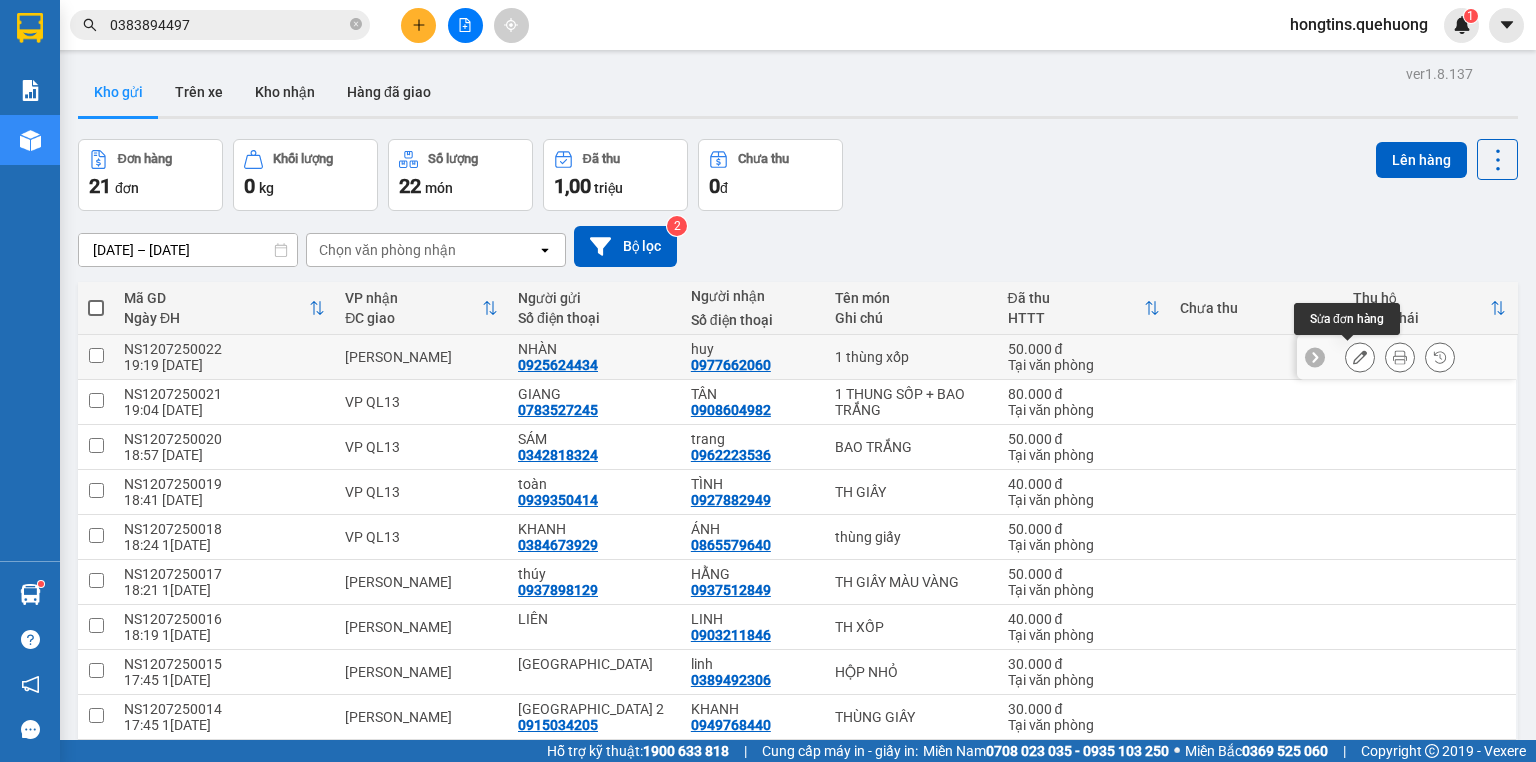 click 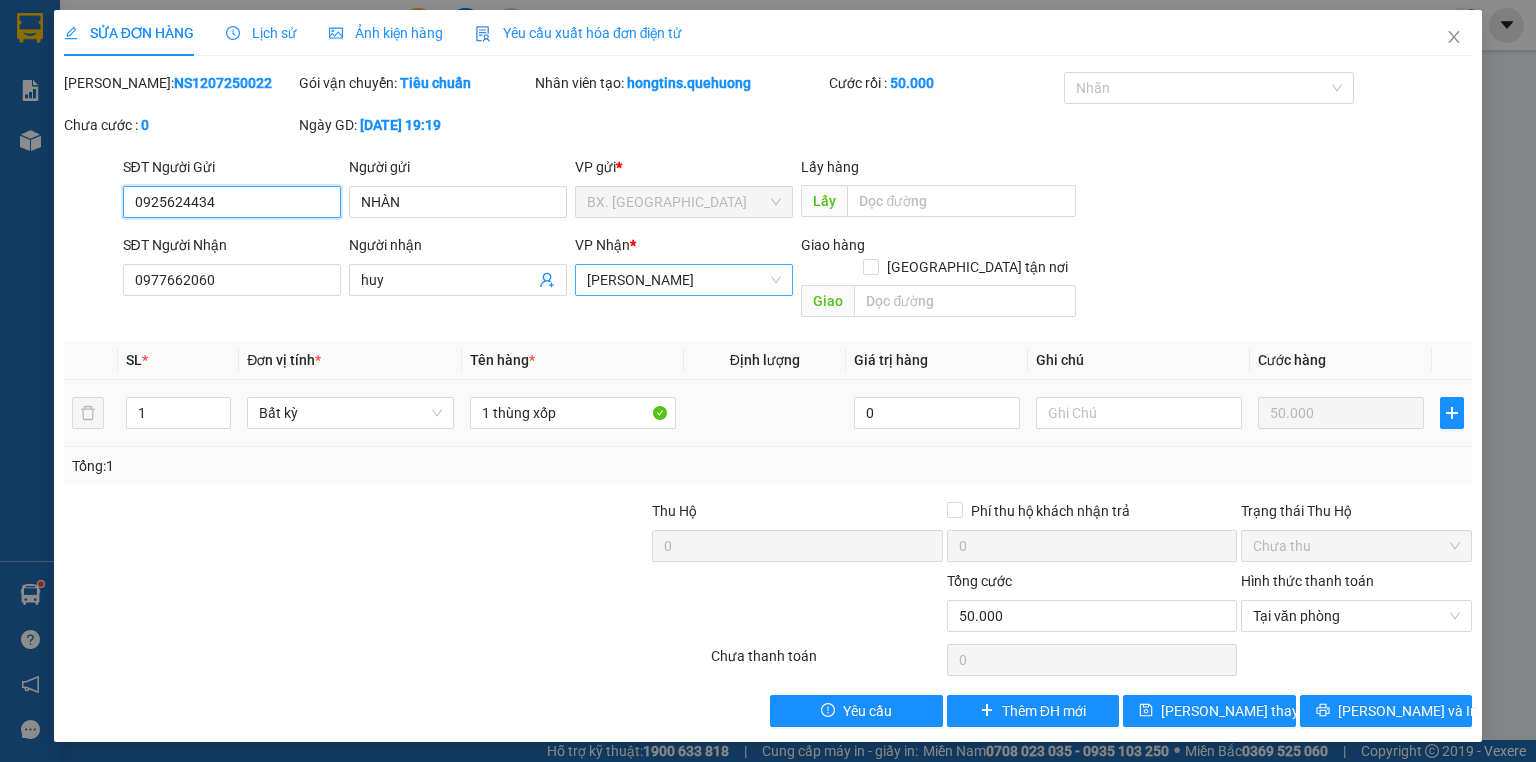 click on "[PERSON_NAME]" at bounding box center [684, 280] 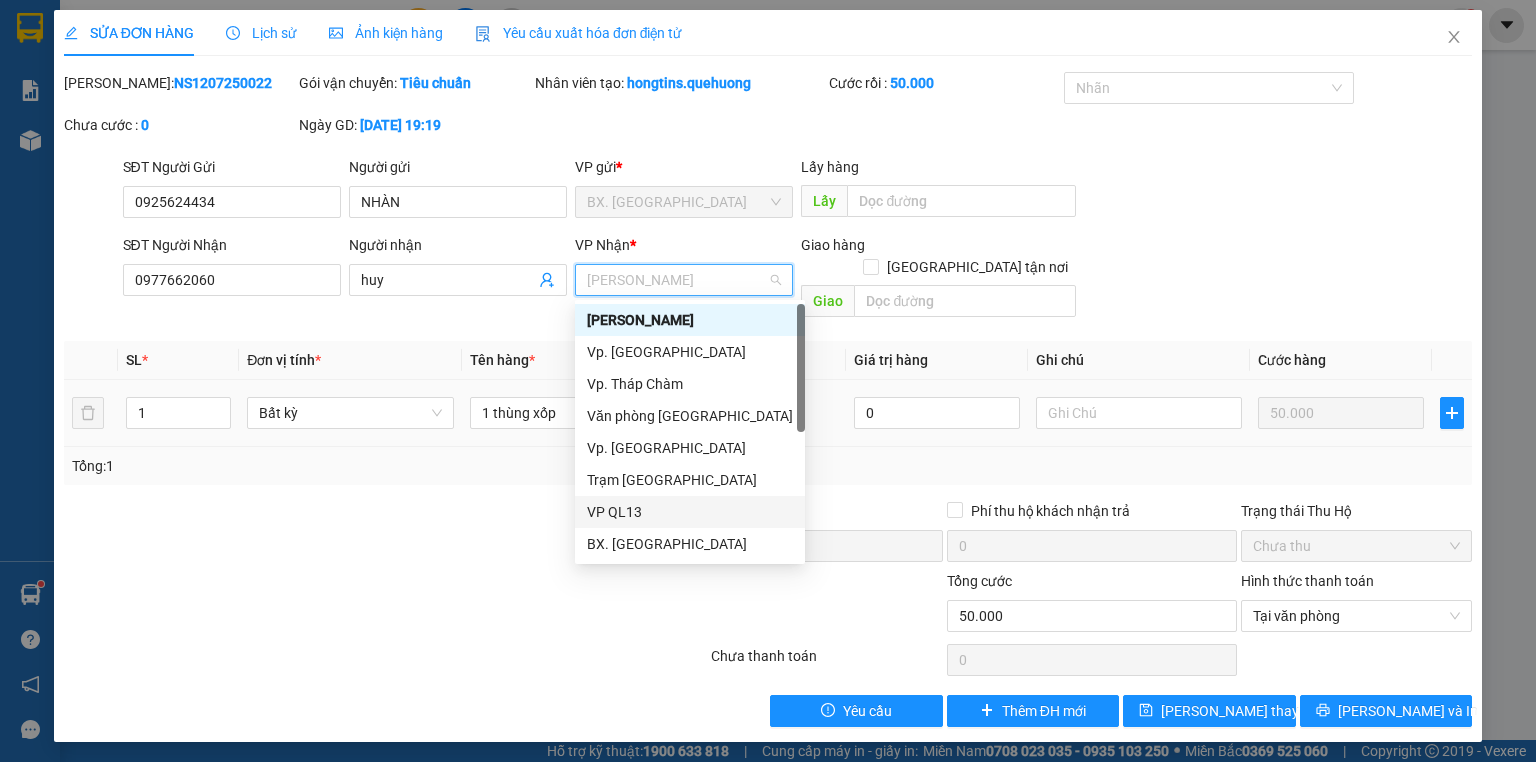 click on "VP QL13" at bounding box center [690, 512] 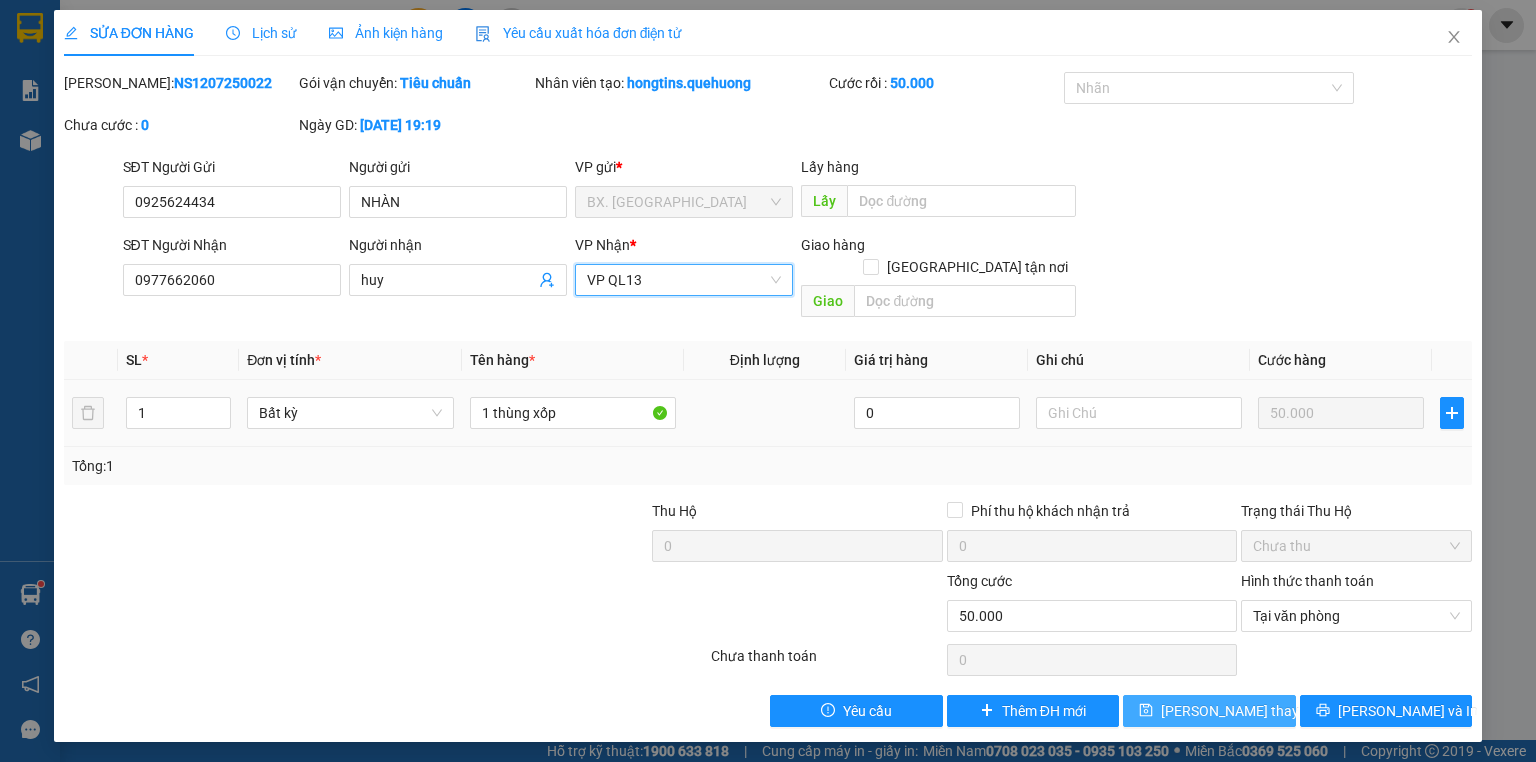 click on "[PERSON_NAME] thay đổi" at bounding box center [1241, 711] 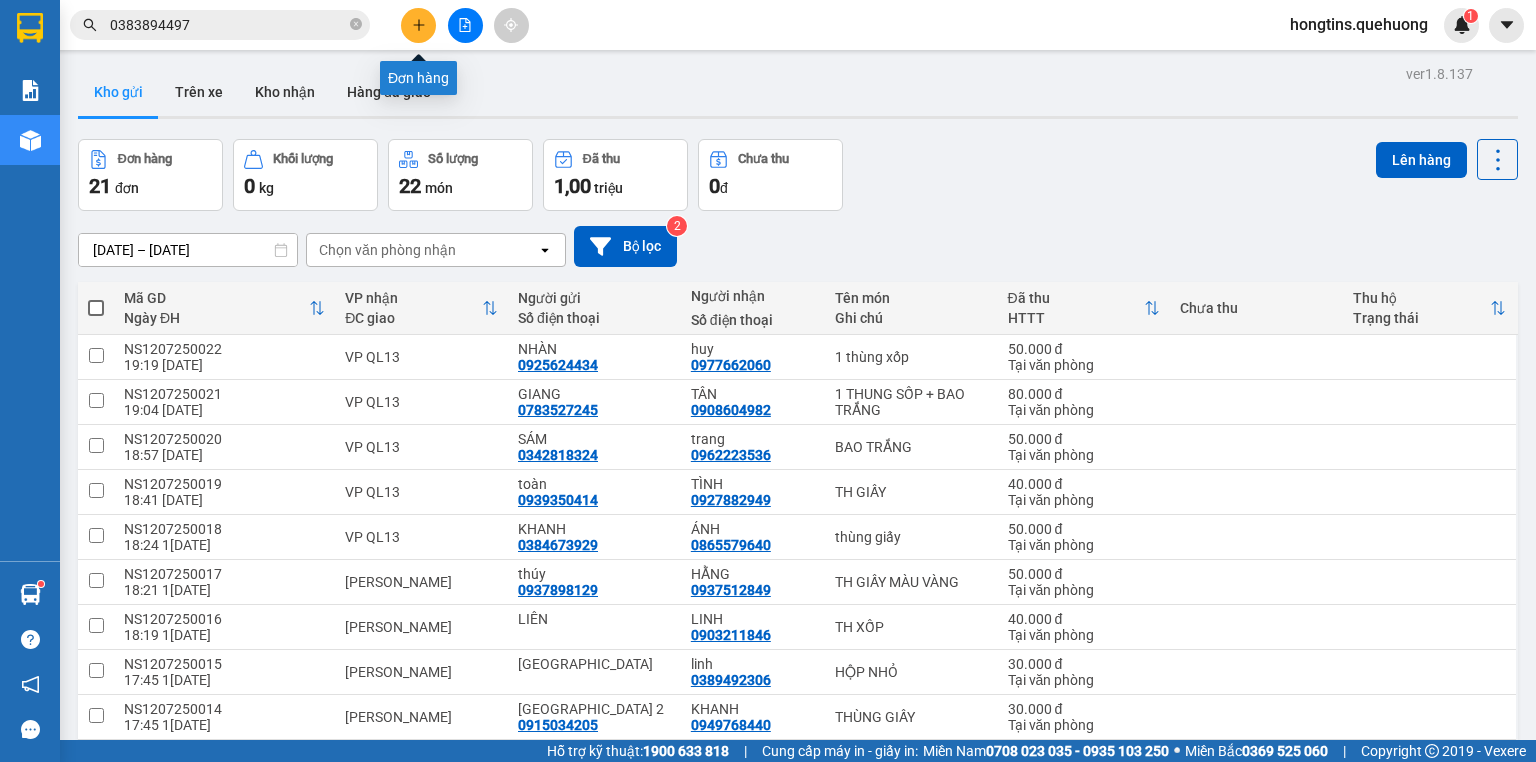 click at bounding box center [418, 25] 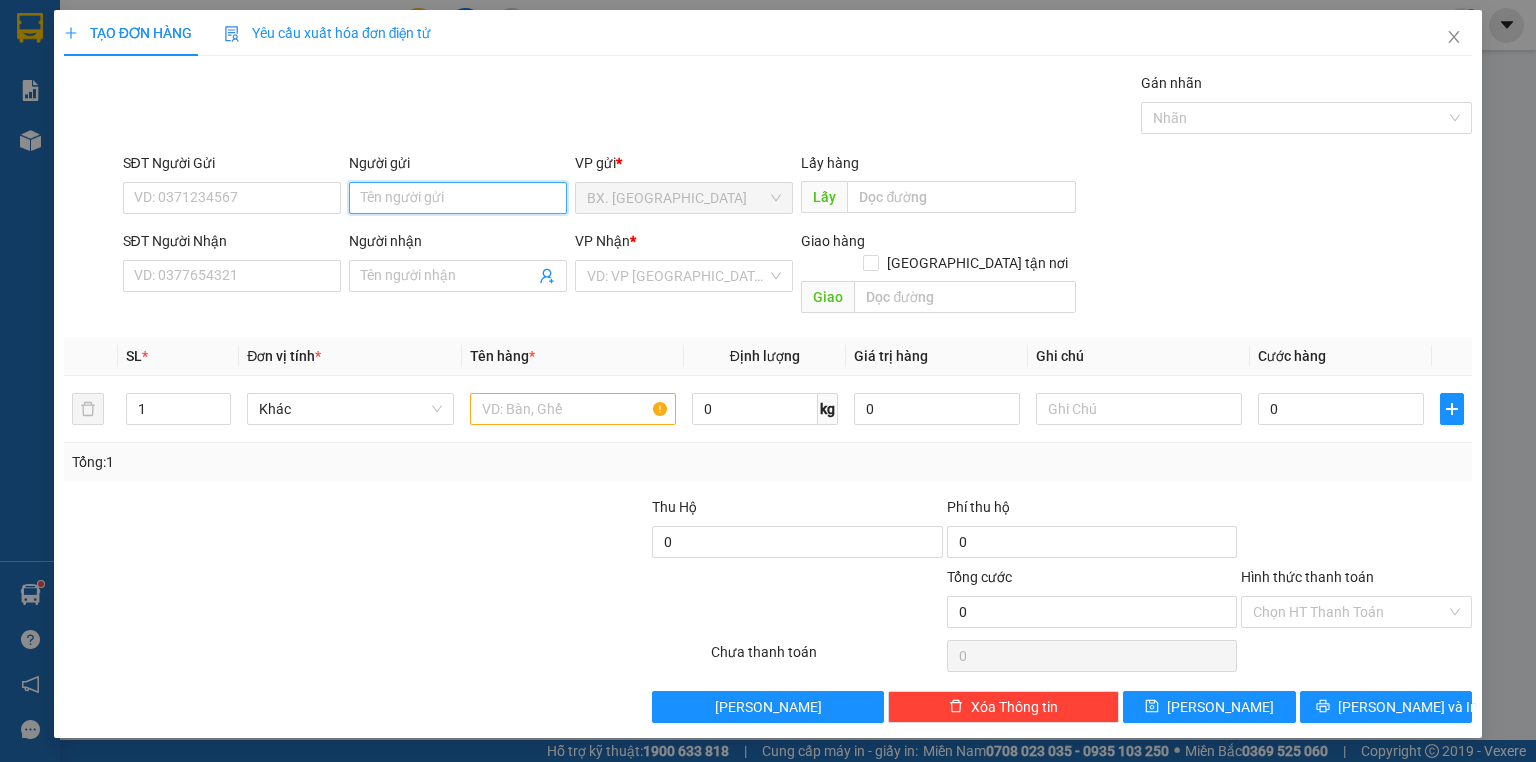click on "Người gửi" at bounding box center (458, 198) 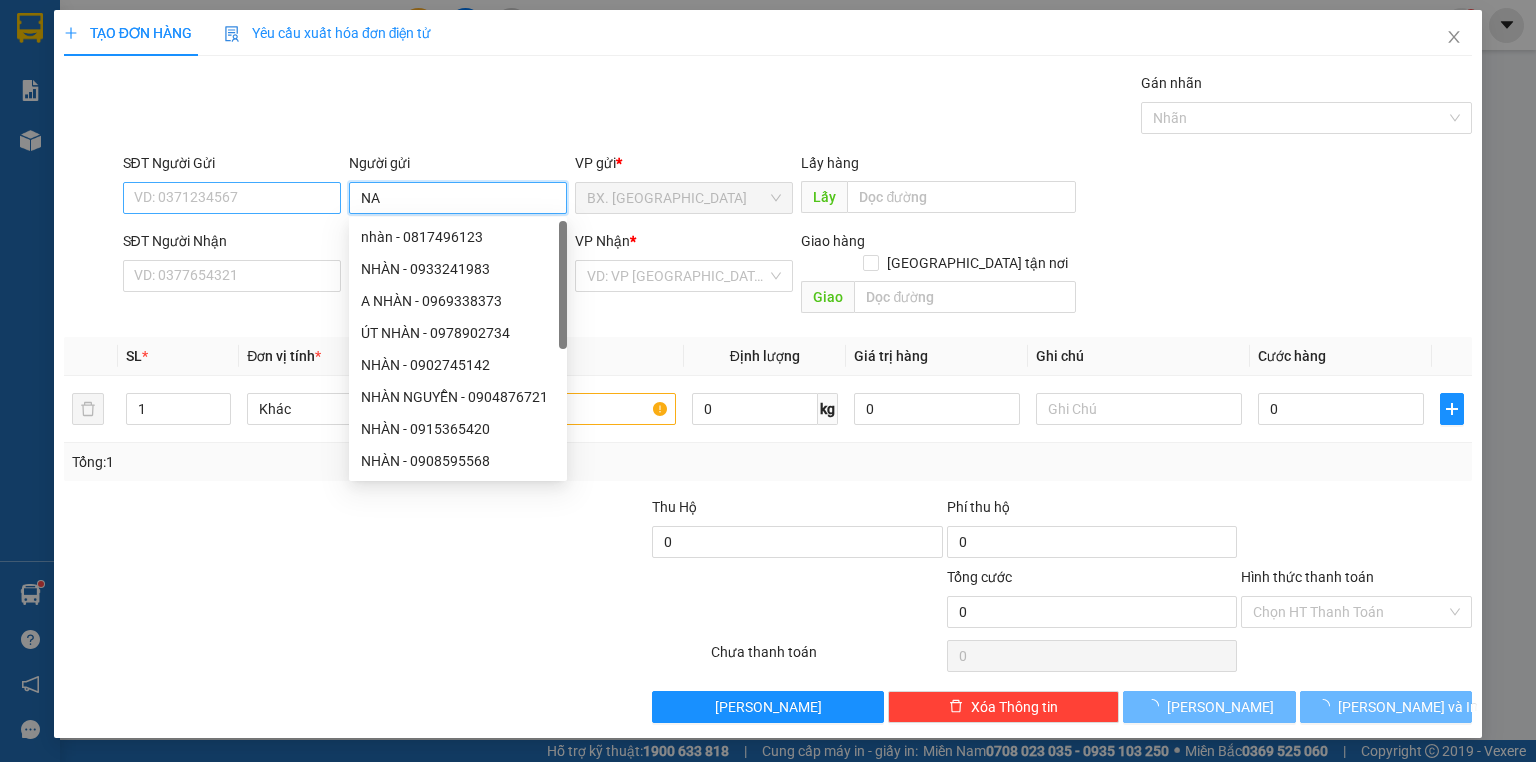 type on "NA" 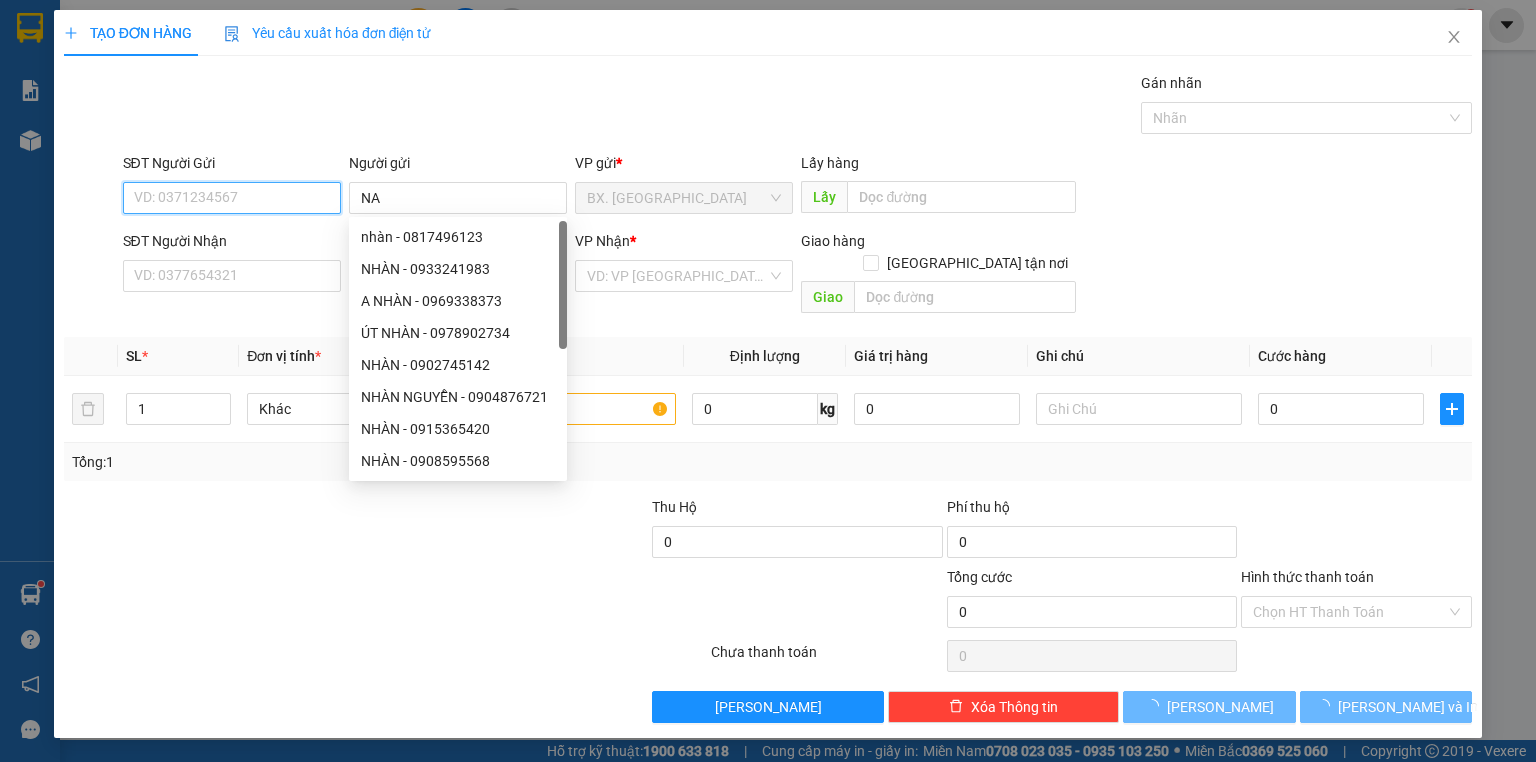 click on "SĐT Người Gửi" at bounding box center (232, 198) 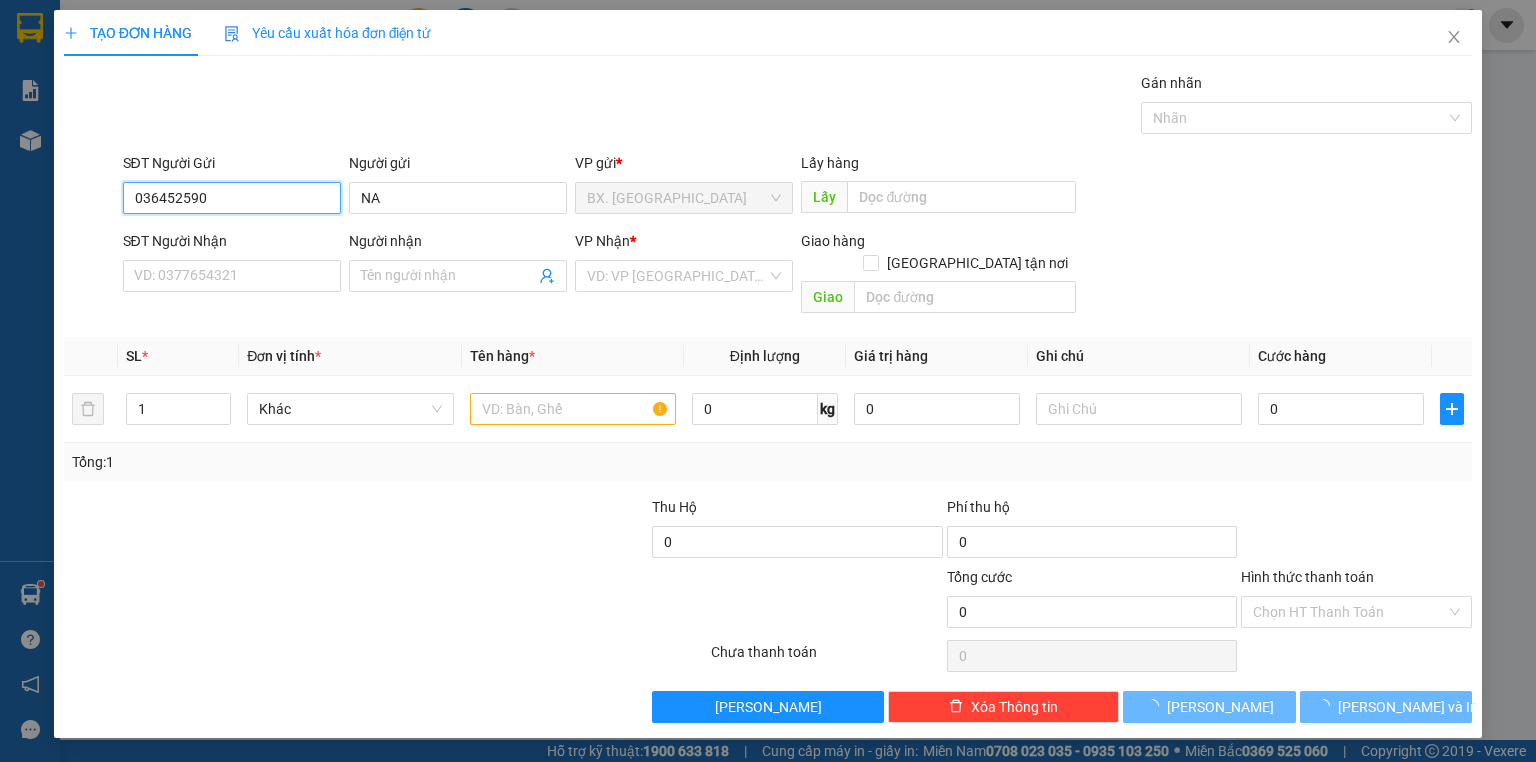 type on "0364525901" 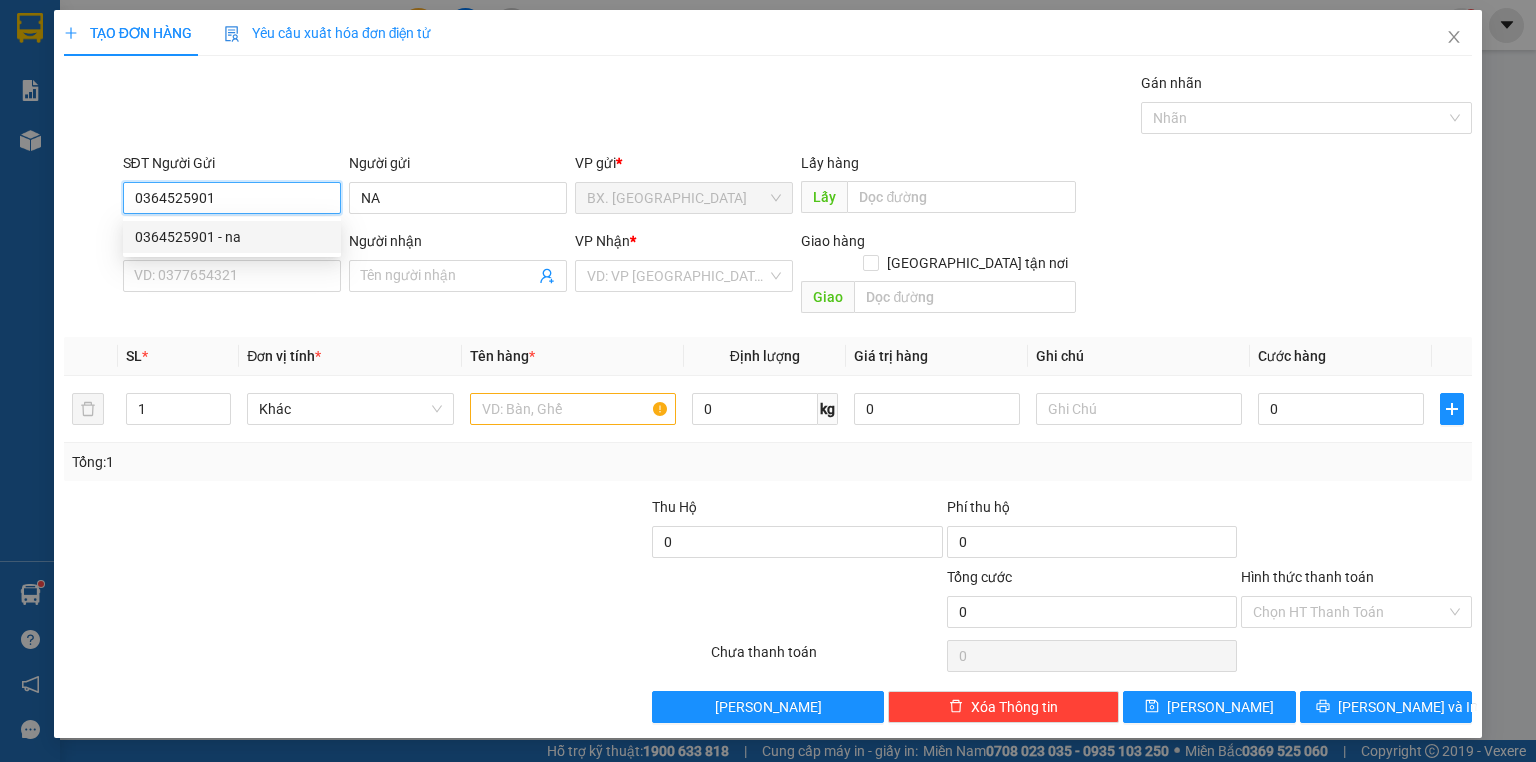 click on "0364525901 - na" at bounding box center [232, 237] 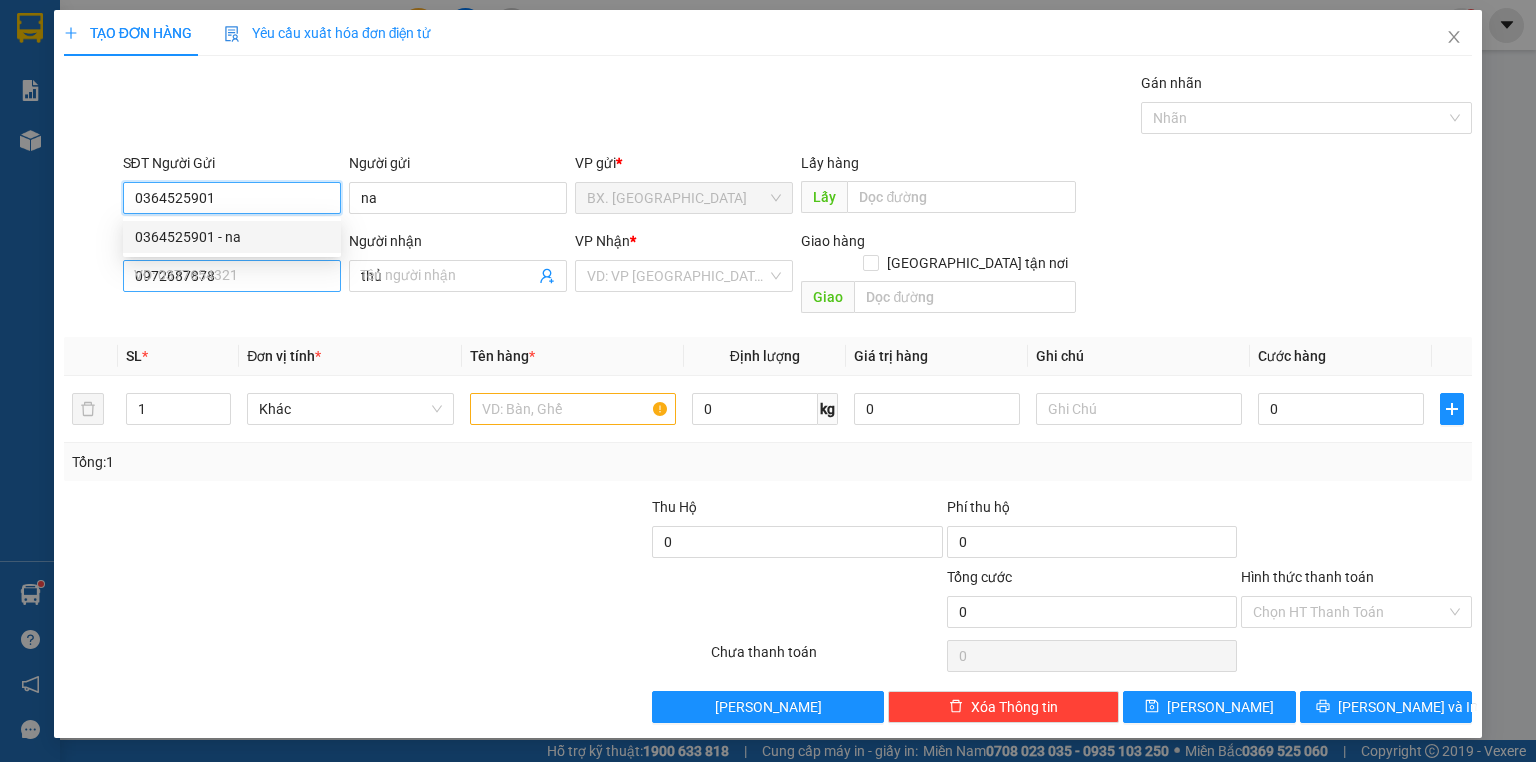 type on "40.000" 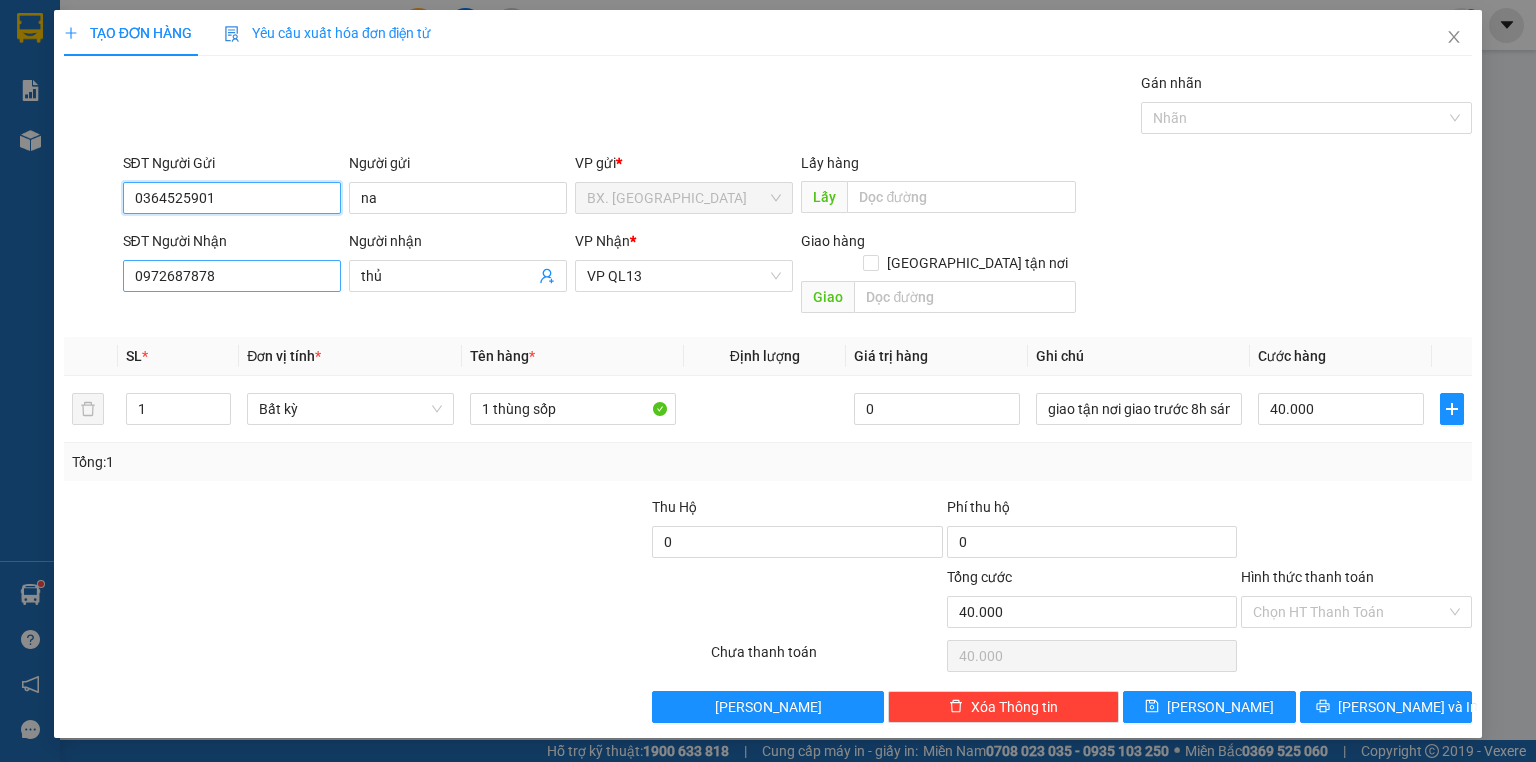 type on "0364525901" 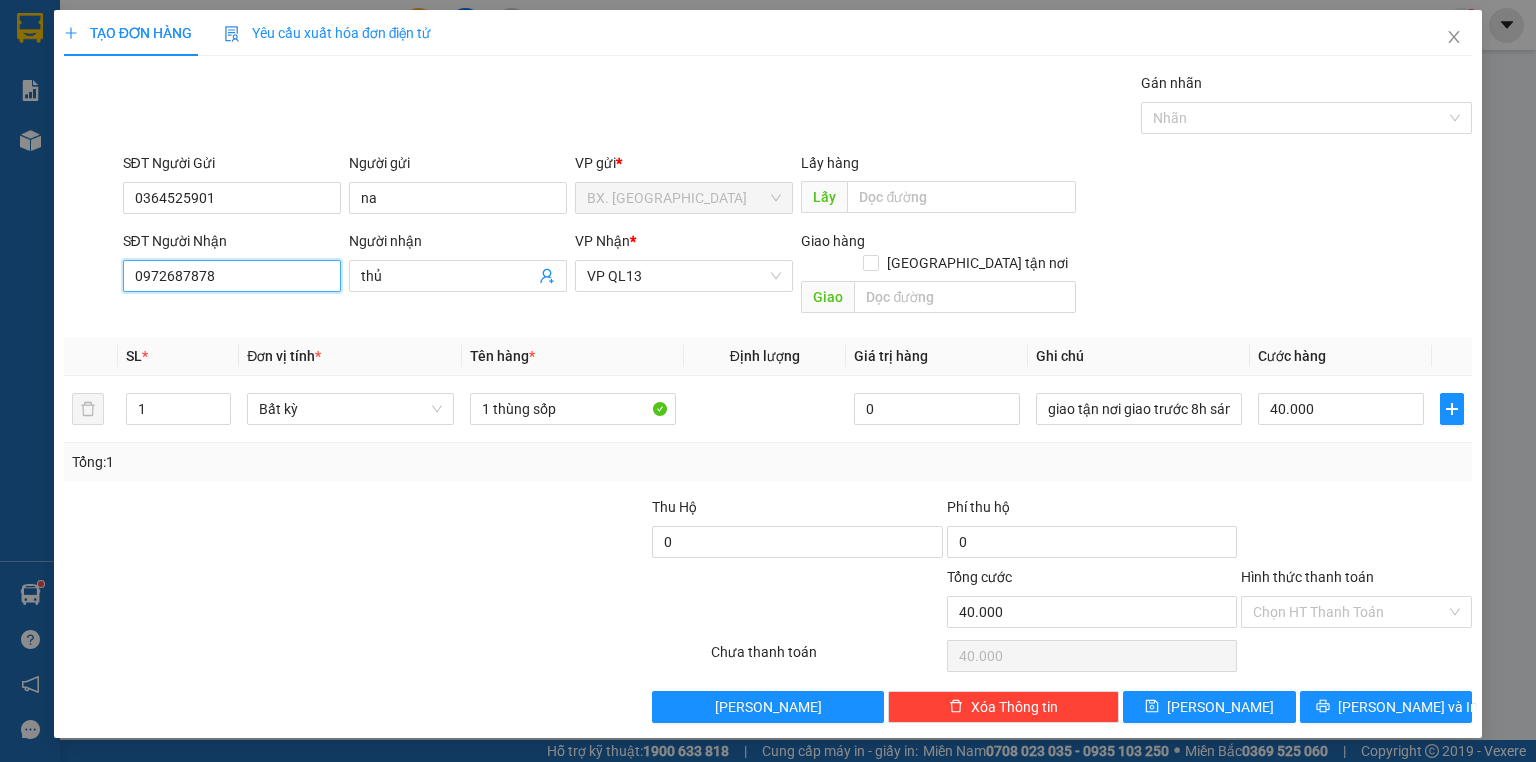 drag, startPoint x: 279, startPoint y: 277, endPoint x: 0, endPoint y: 304, distance: 280.3034 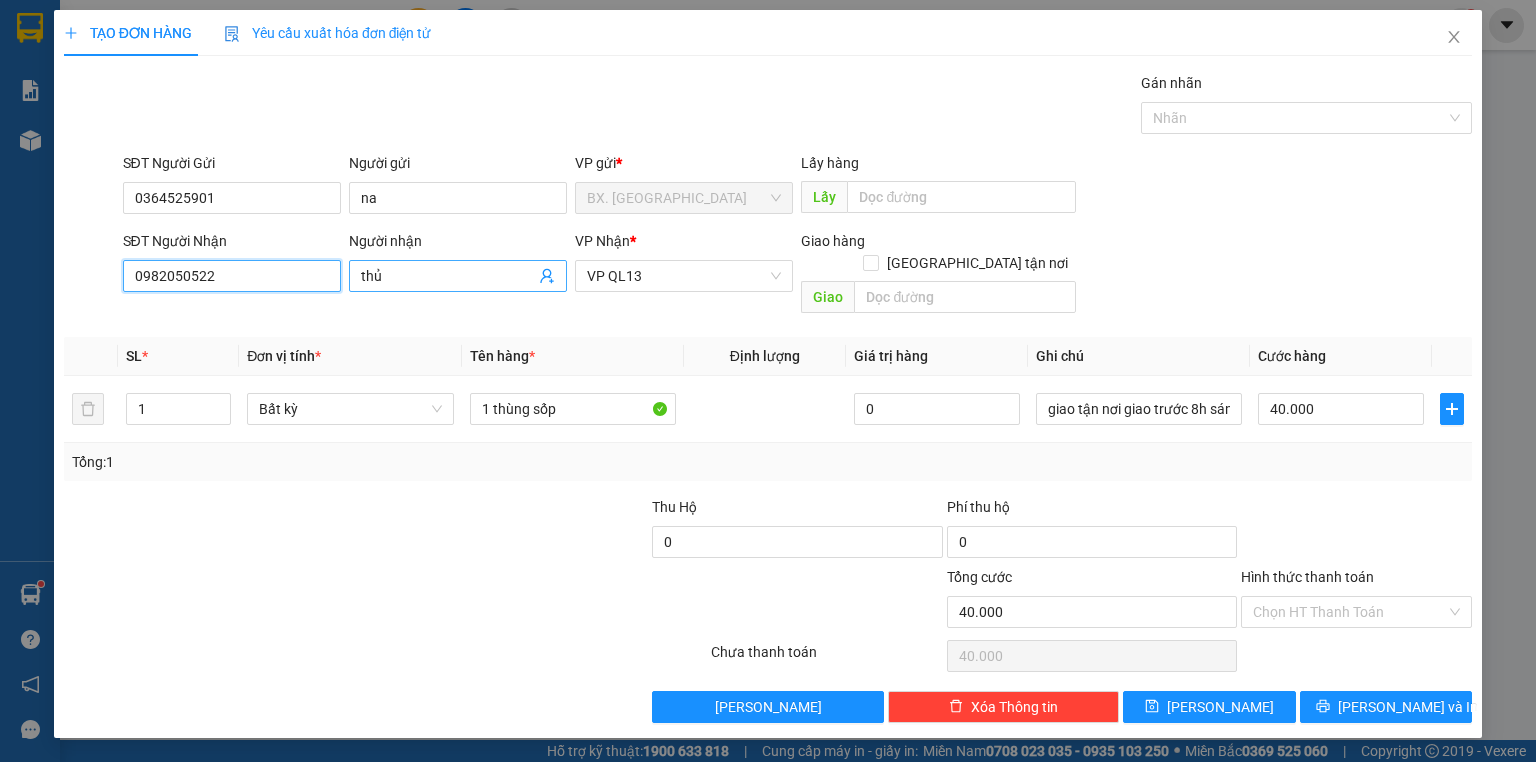 type on "0982050522" 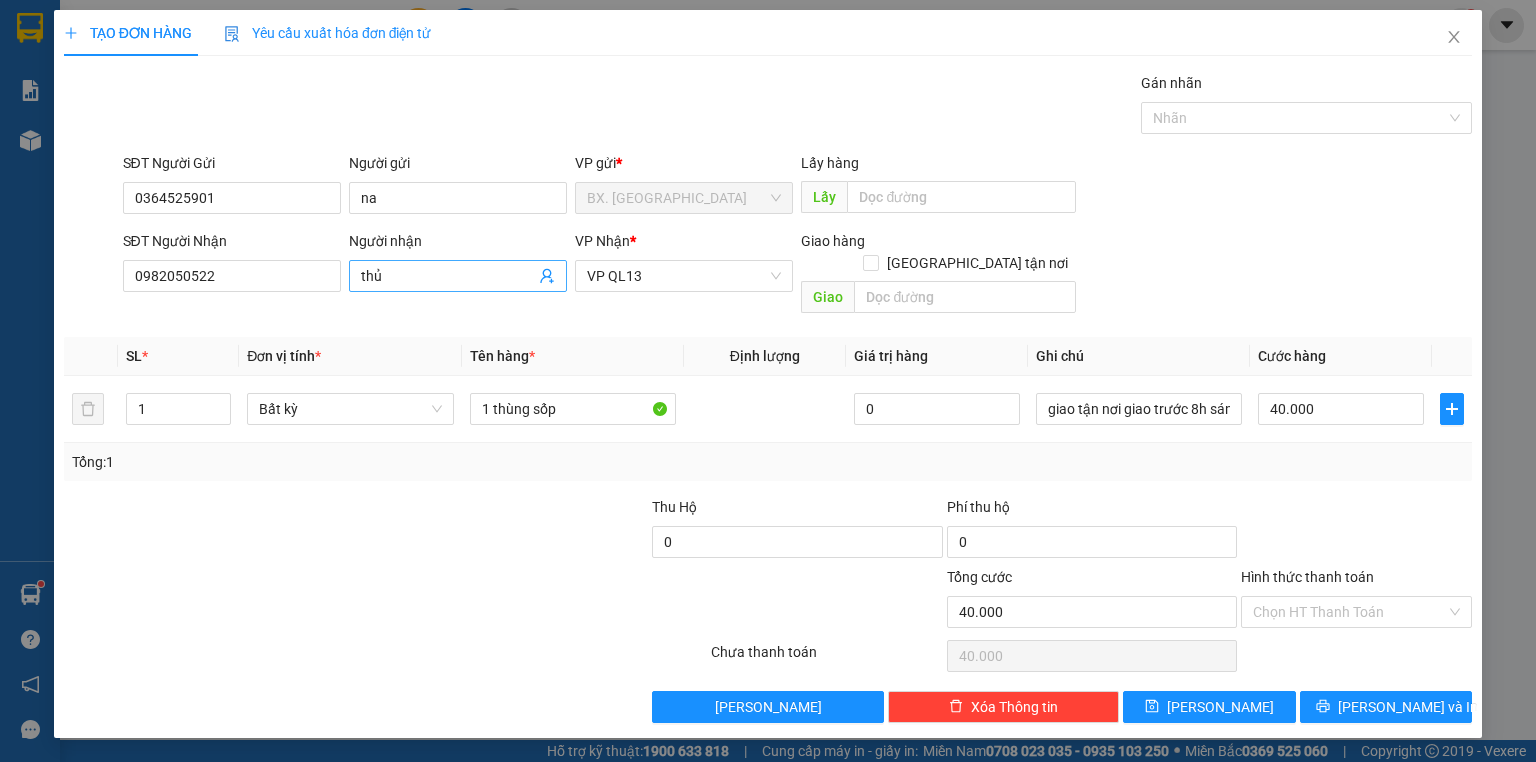 click on "thủ" at bounding box center (458, 276) 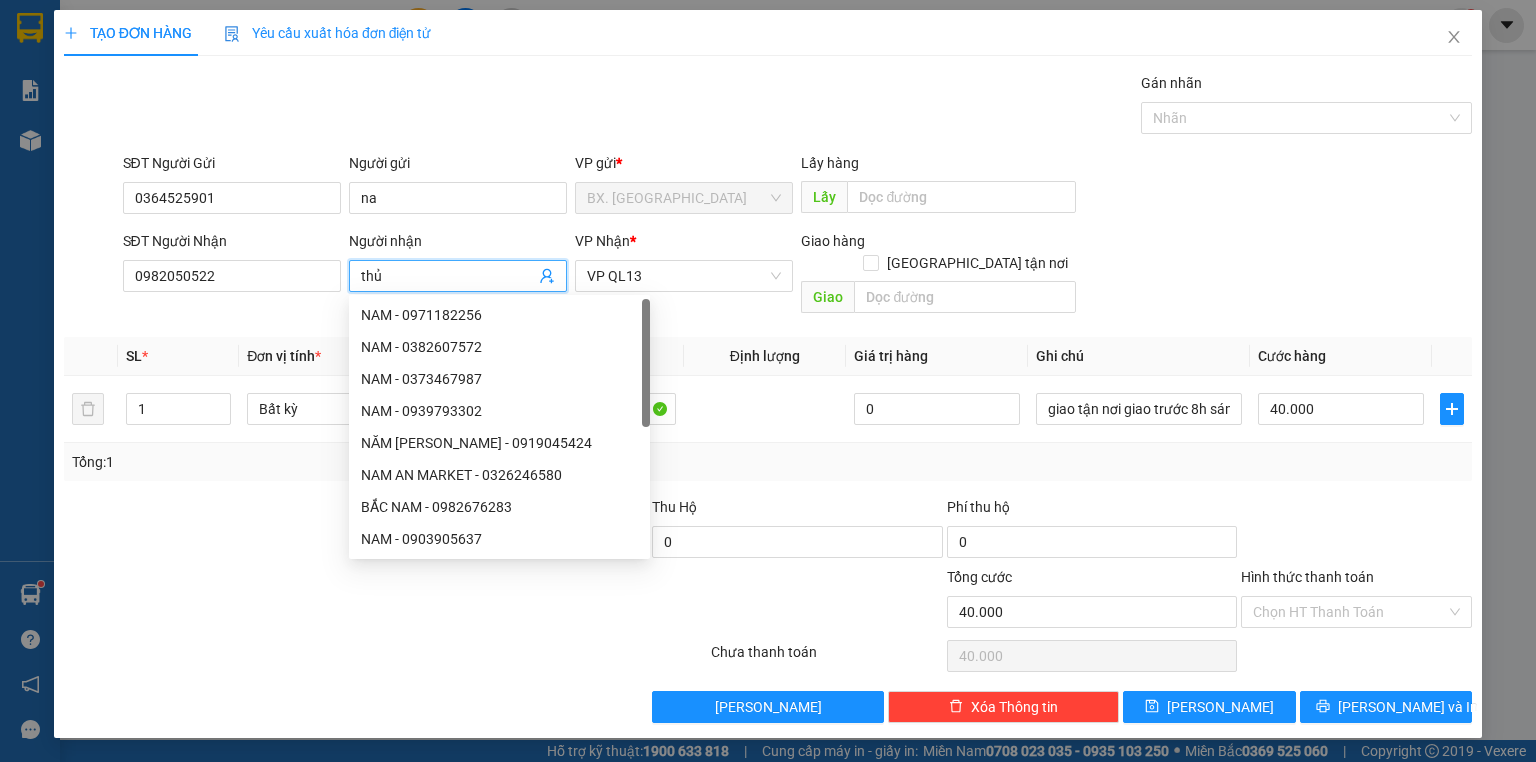 click on "thủ" at bounding box center (448, 276) 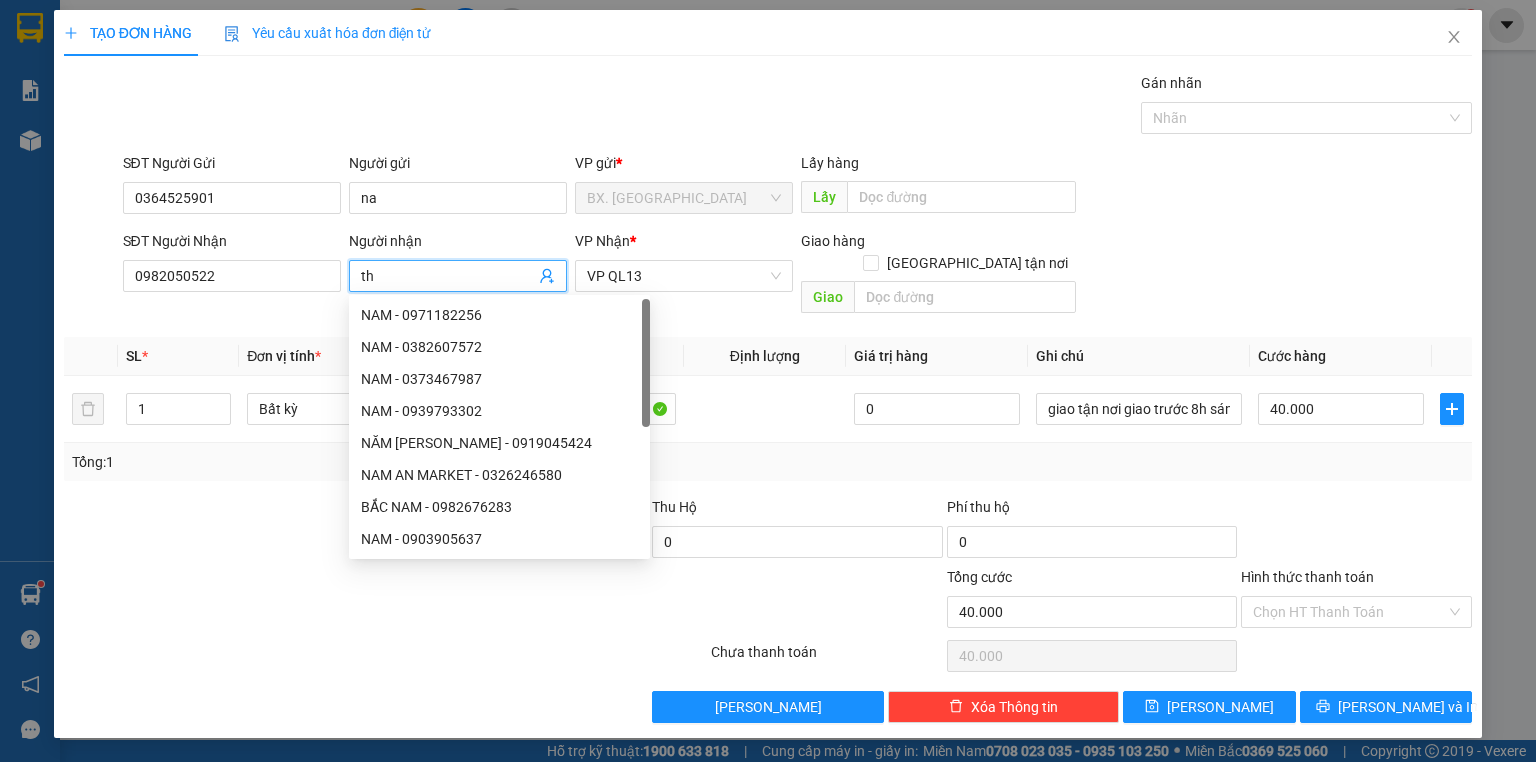 type on "t" 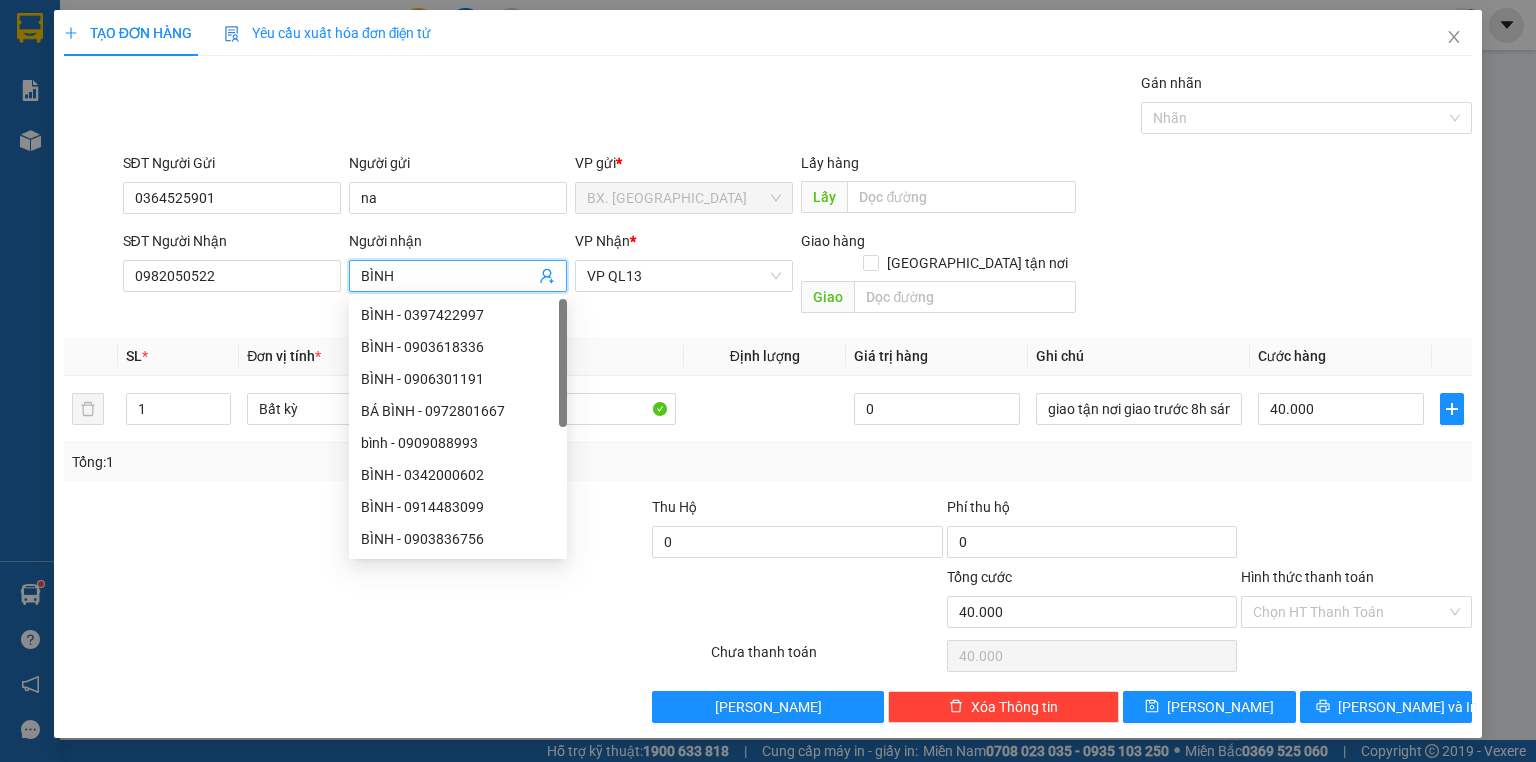 type on "BÌNH" 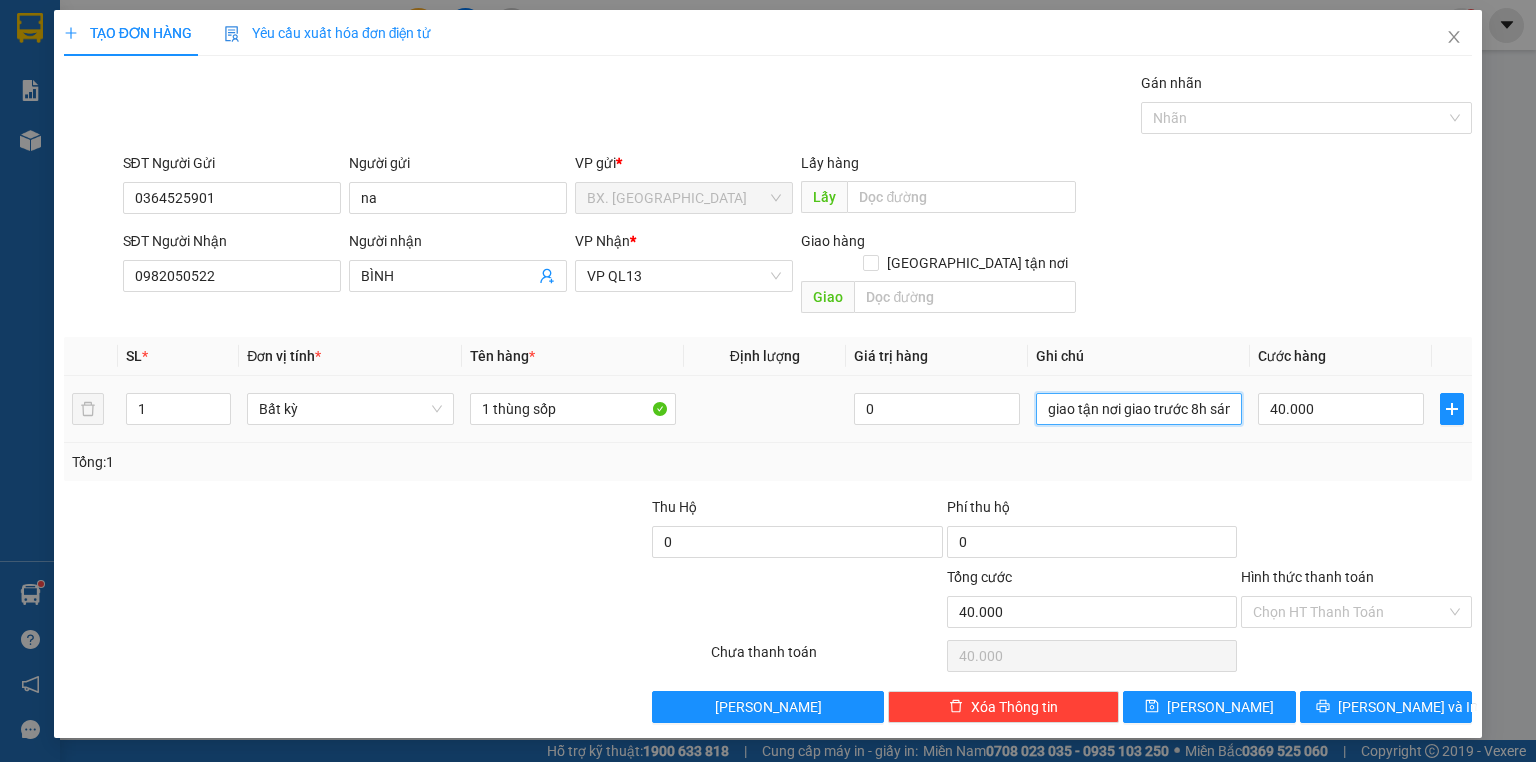 drag, startPoint x: 1233, startPoint y: 384, endPoint x: 1037, endPoint y: 402, distance: 196.8248 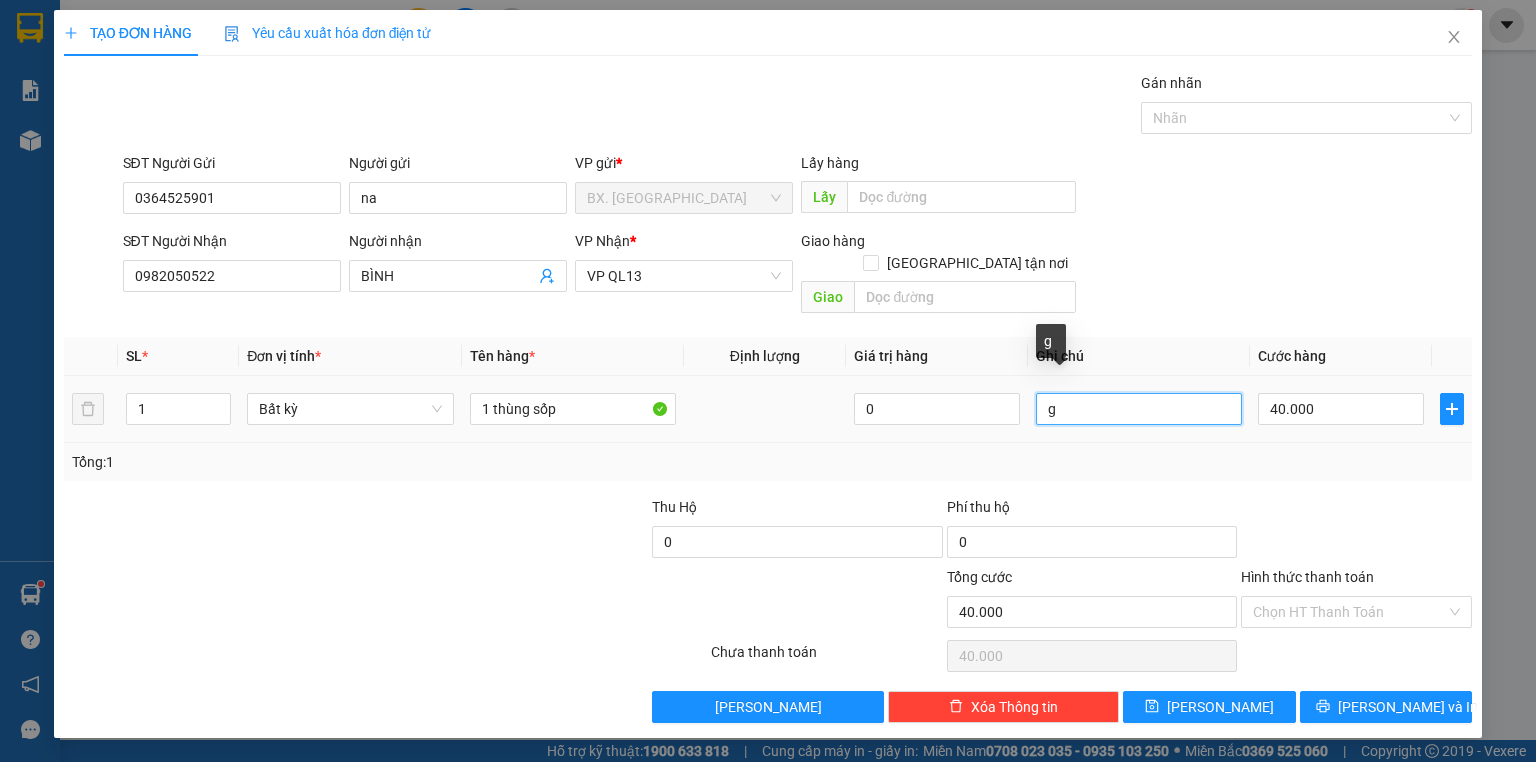 click on "g" at bounding box center [1139, 409] 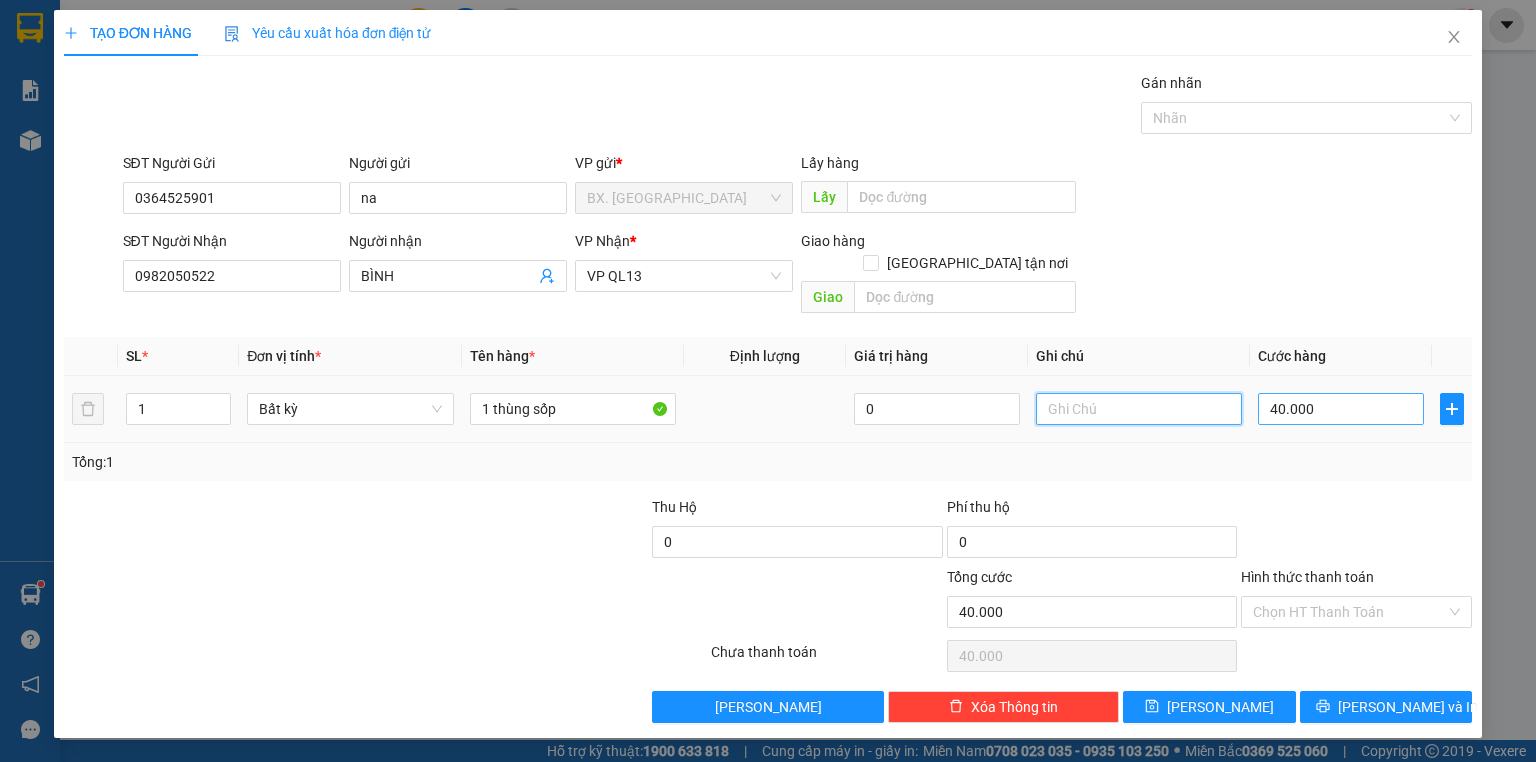type 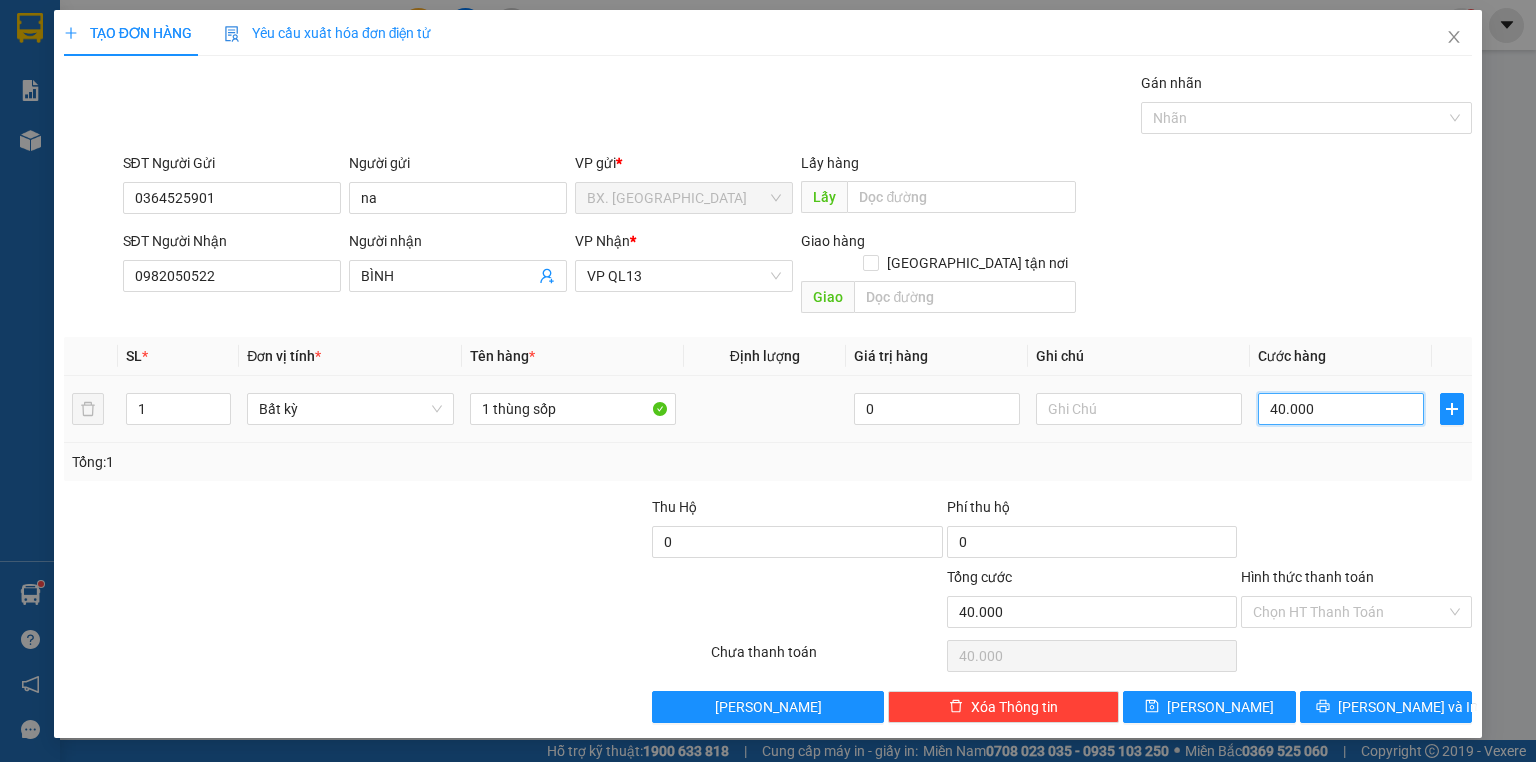 click on "40.000" at bounding box center [1341, 409] 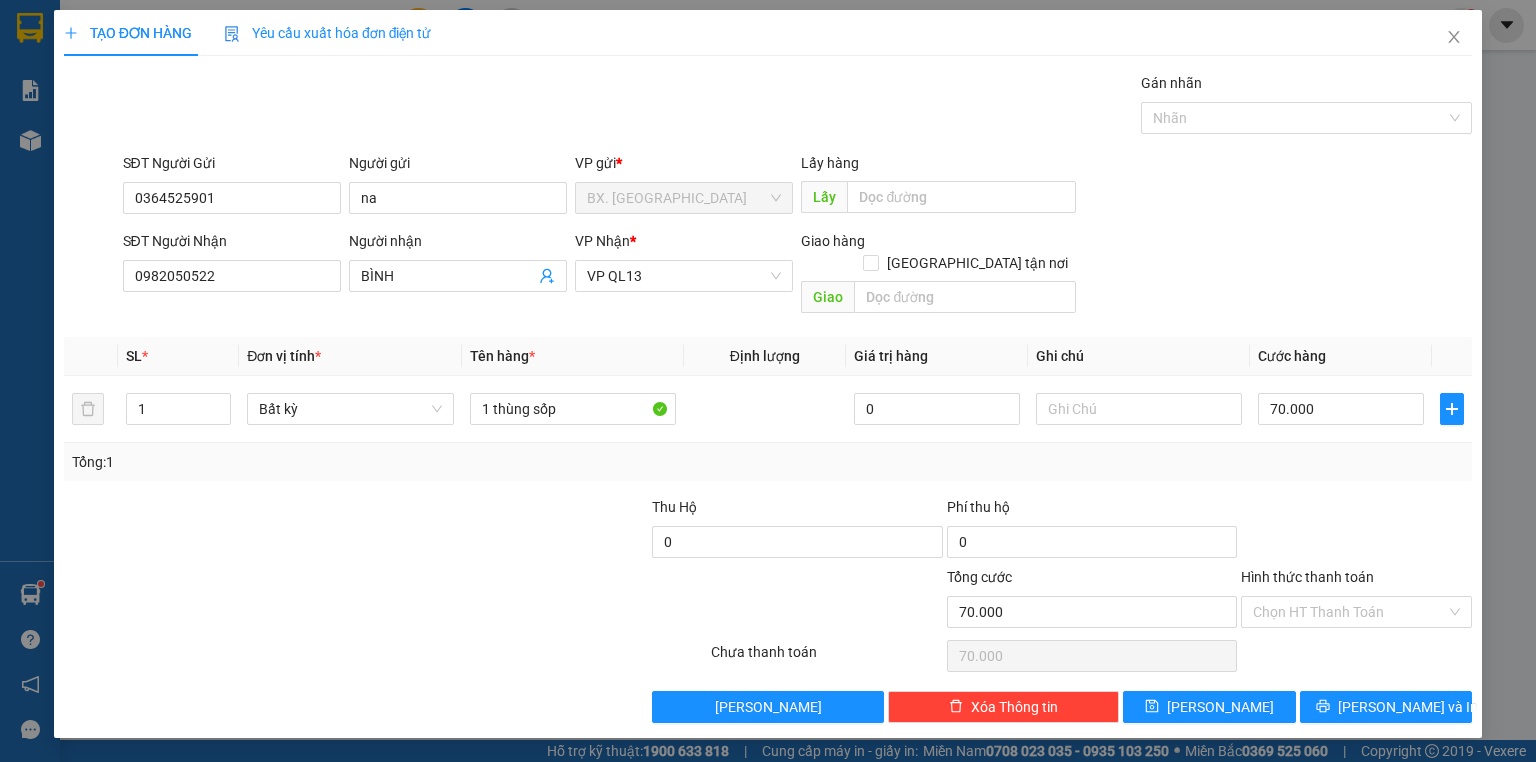 click on "Tổng:  1" at bounding box center (768, 462) 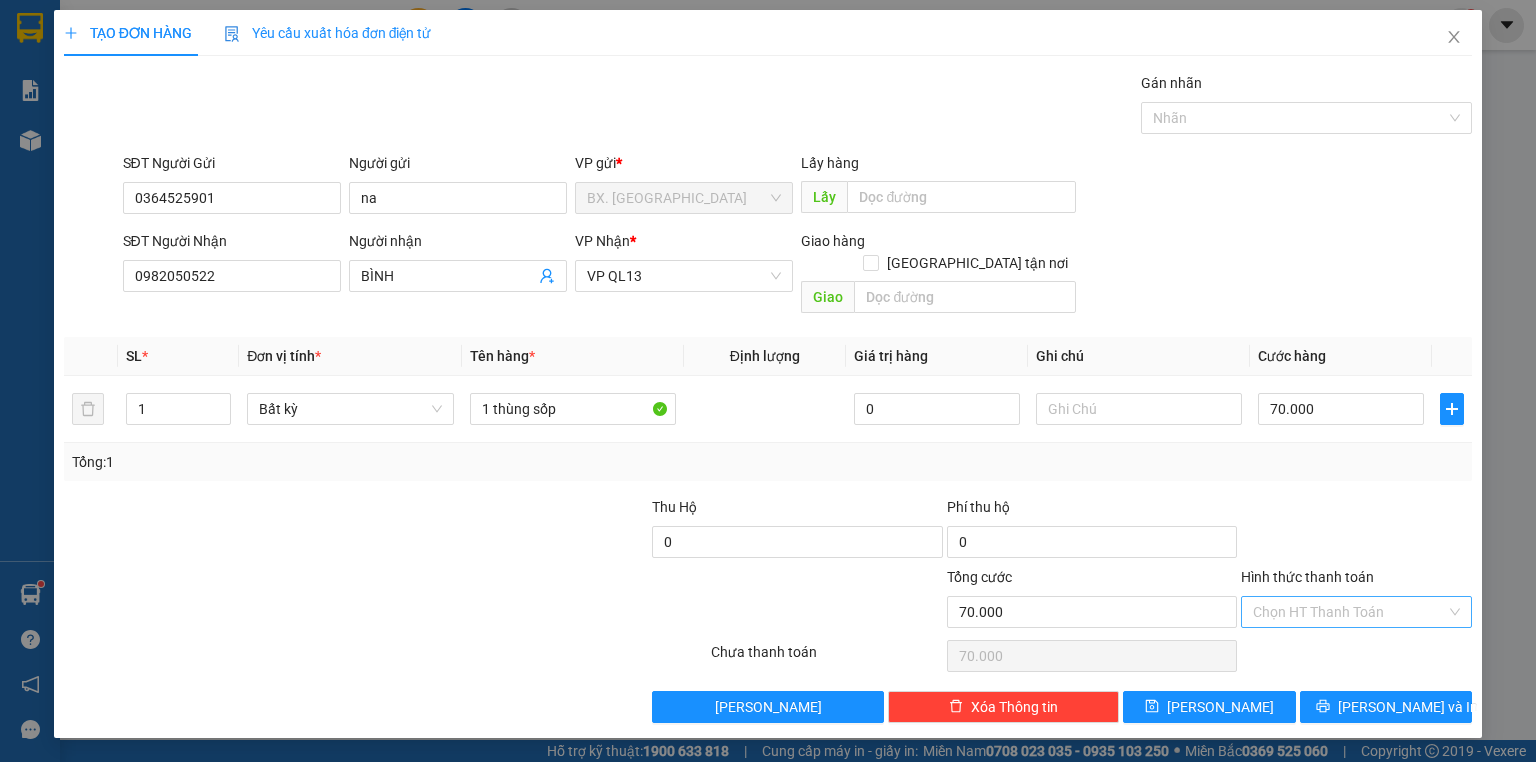click on "Hình thức thanh toán" at bounding box center (1349, 612) 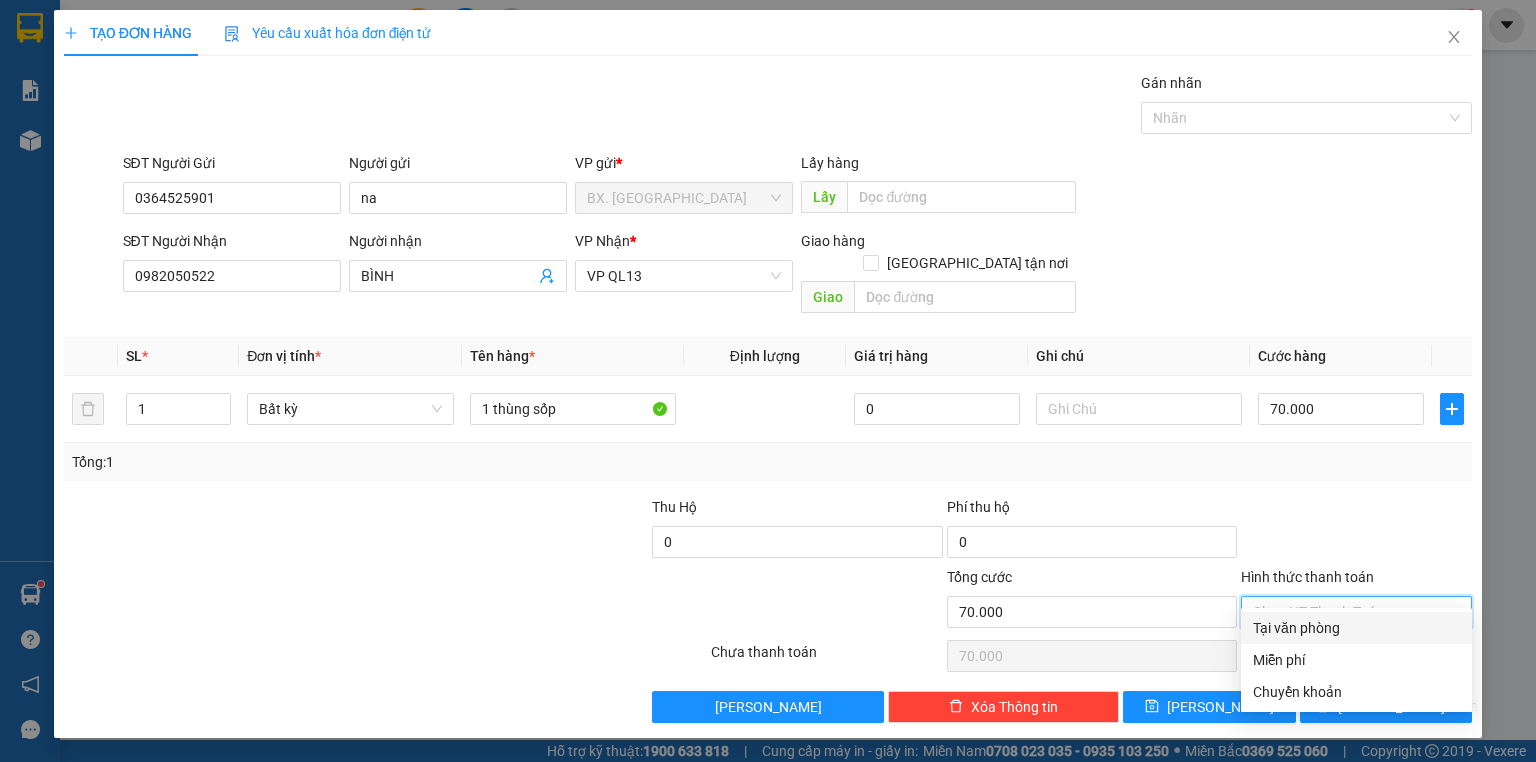 drag, startPoint x: 1302, startPoint y: 628, endPoint x: 1407, endPoint y: 665, distance: 111.32835 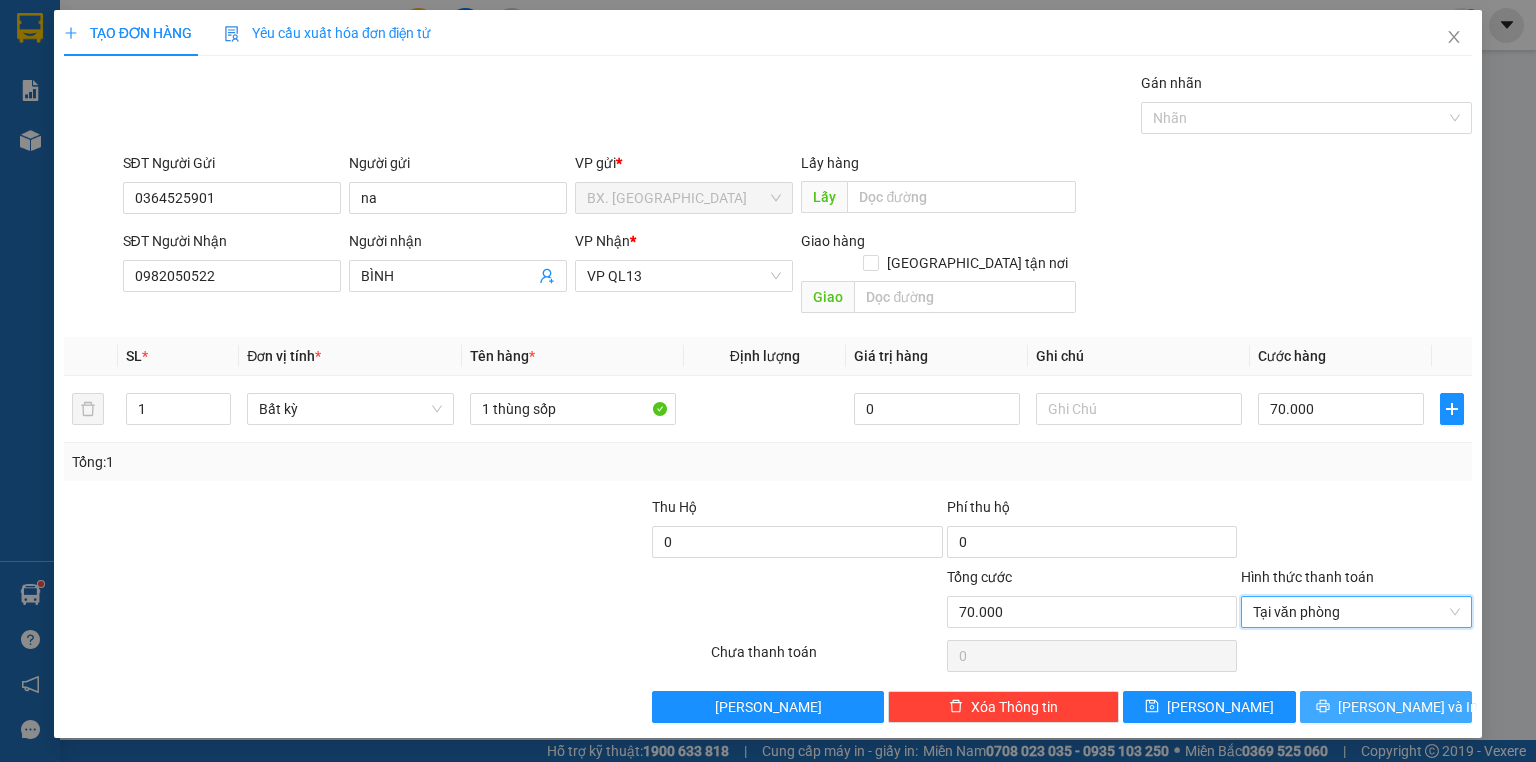 click on "[PERSON_NAME] và In" at bounding box center (1408, 707) 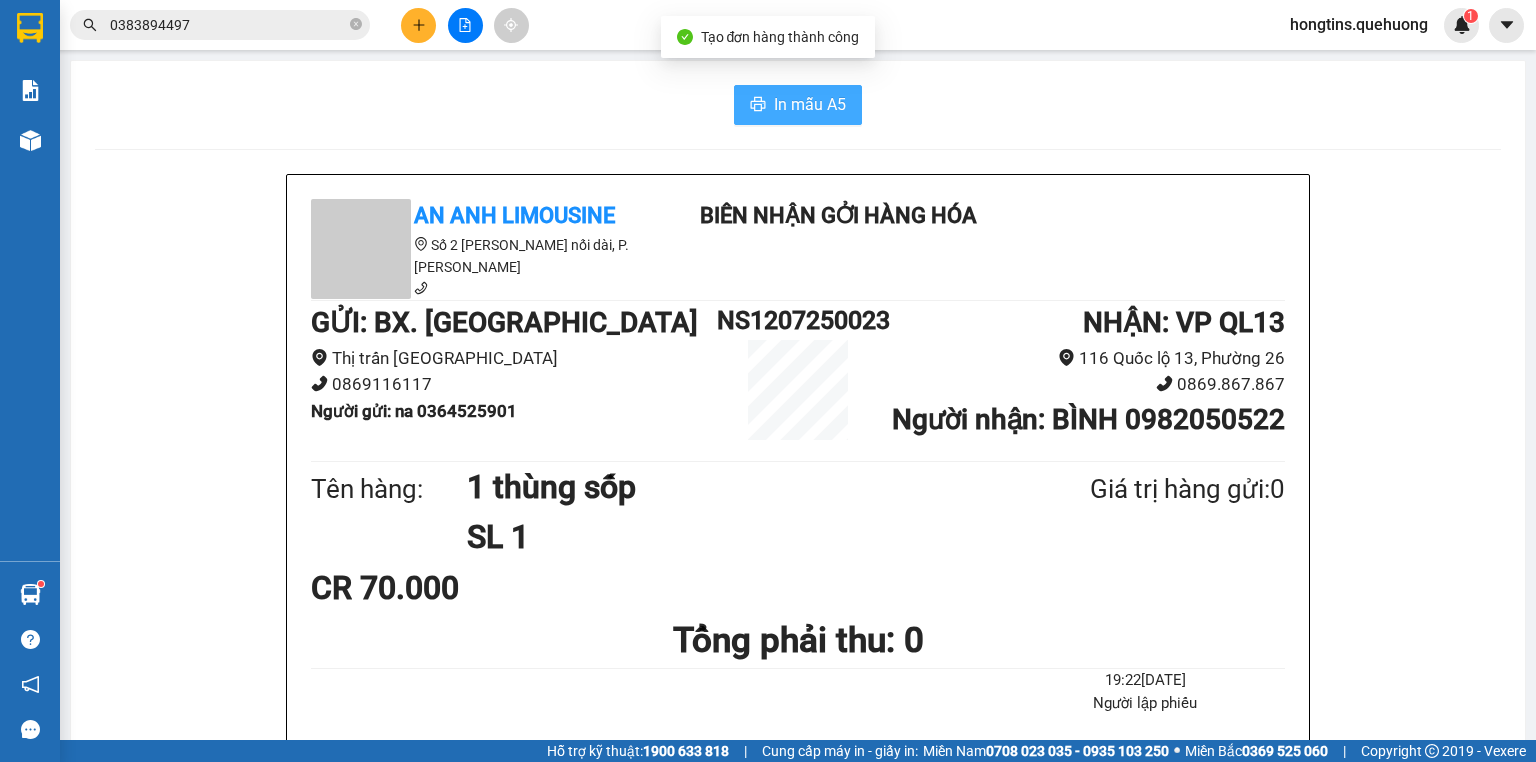 click on "In mẫu A5" at bounding box center [810, 104] 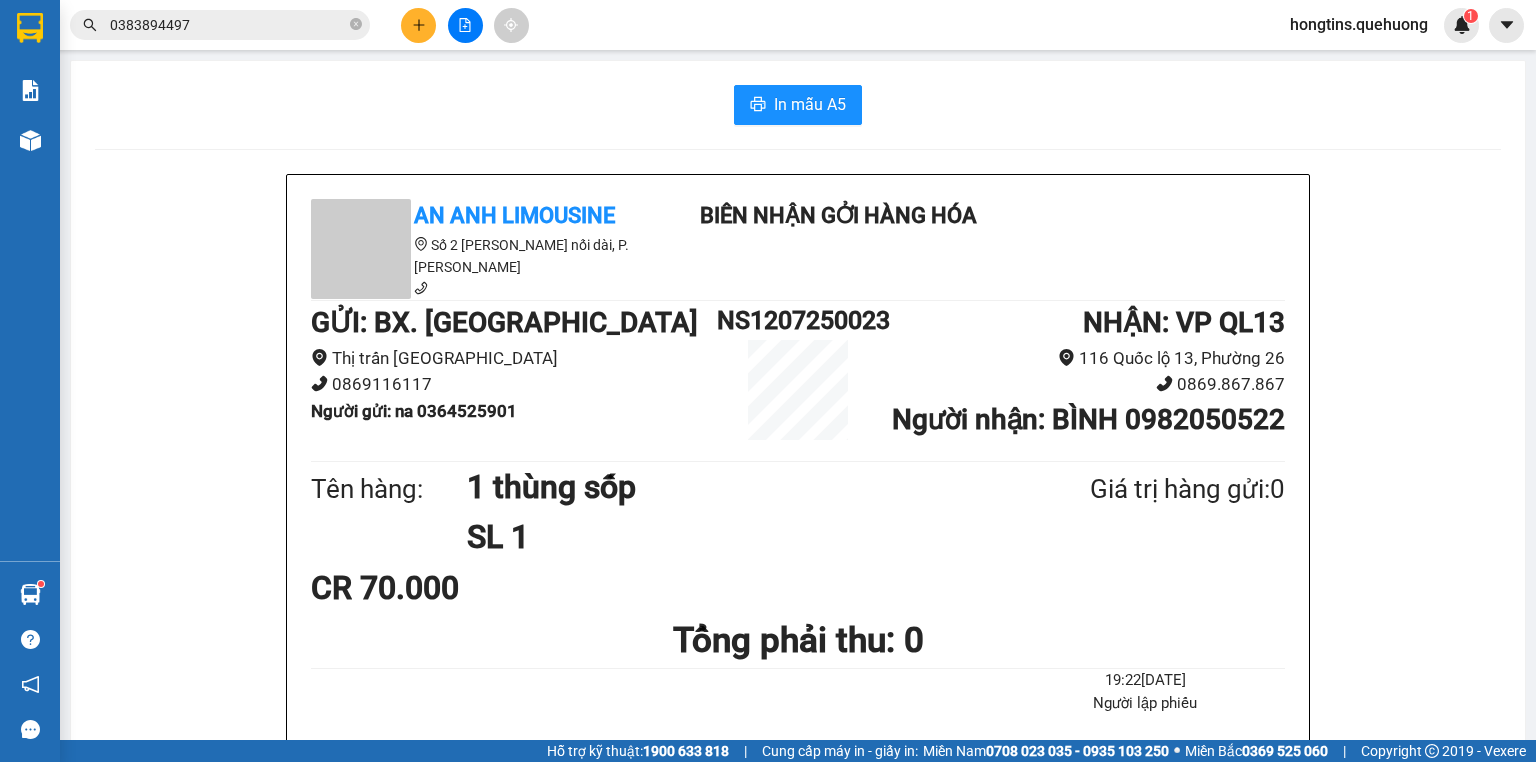 click at bounding box center (465, 25) 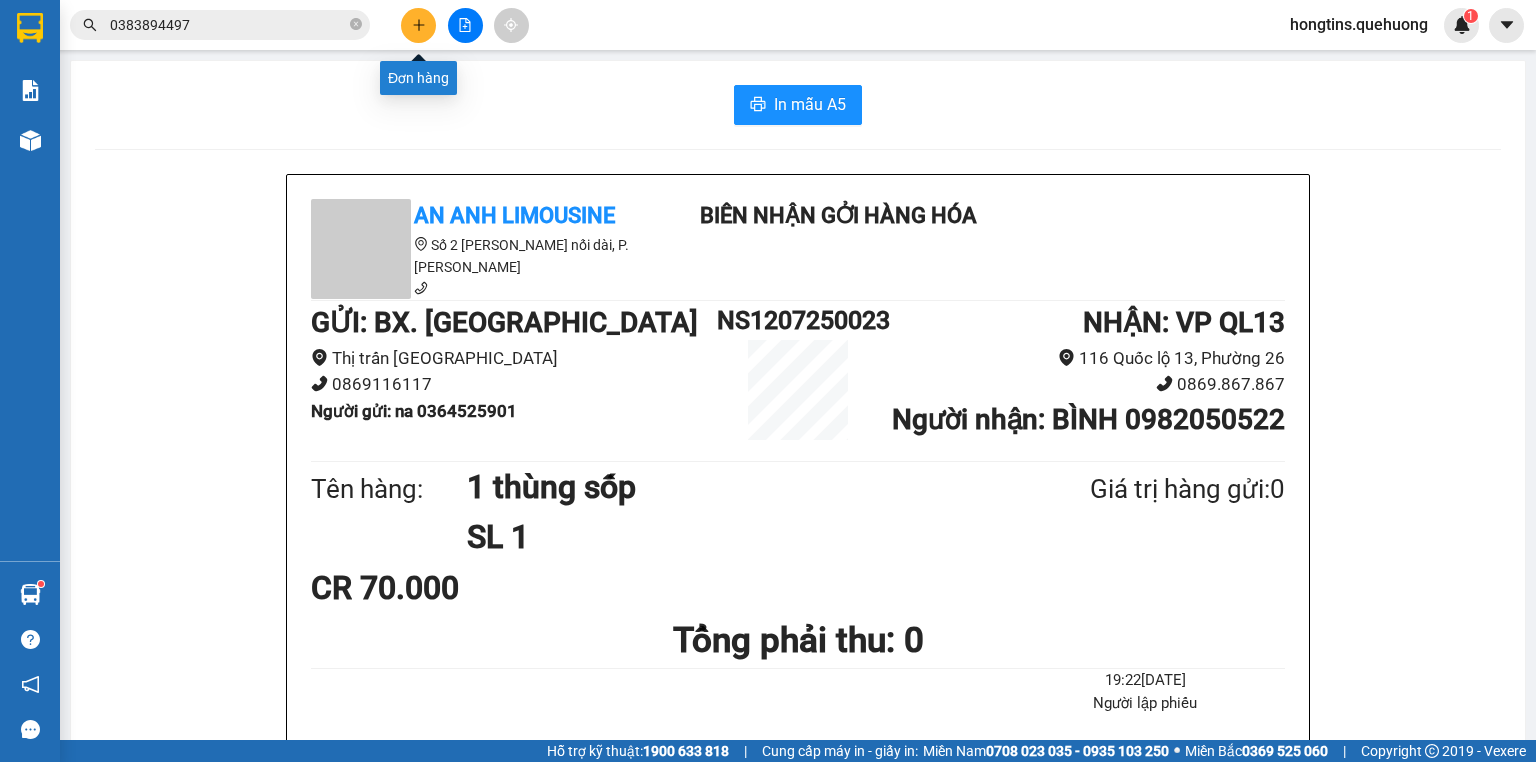 click at bounding box center [418, 25] 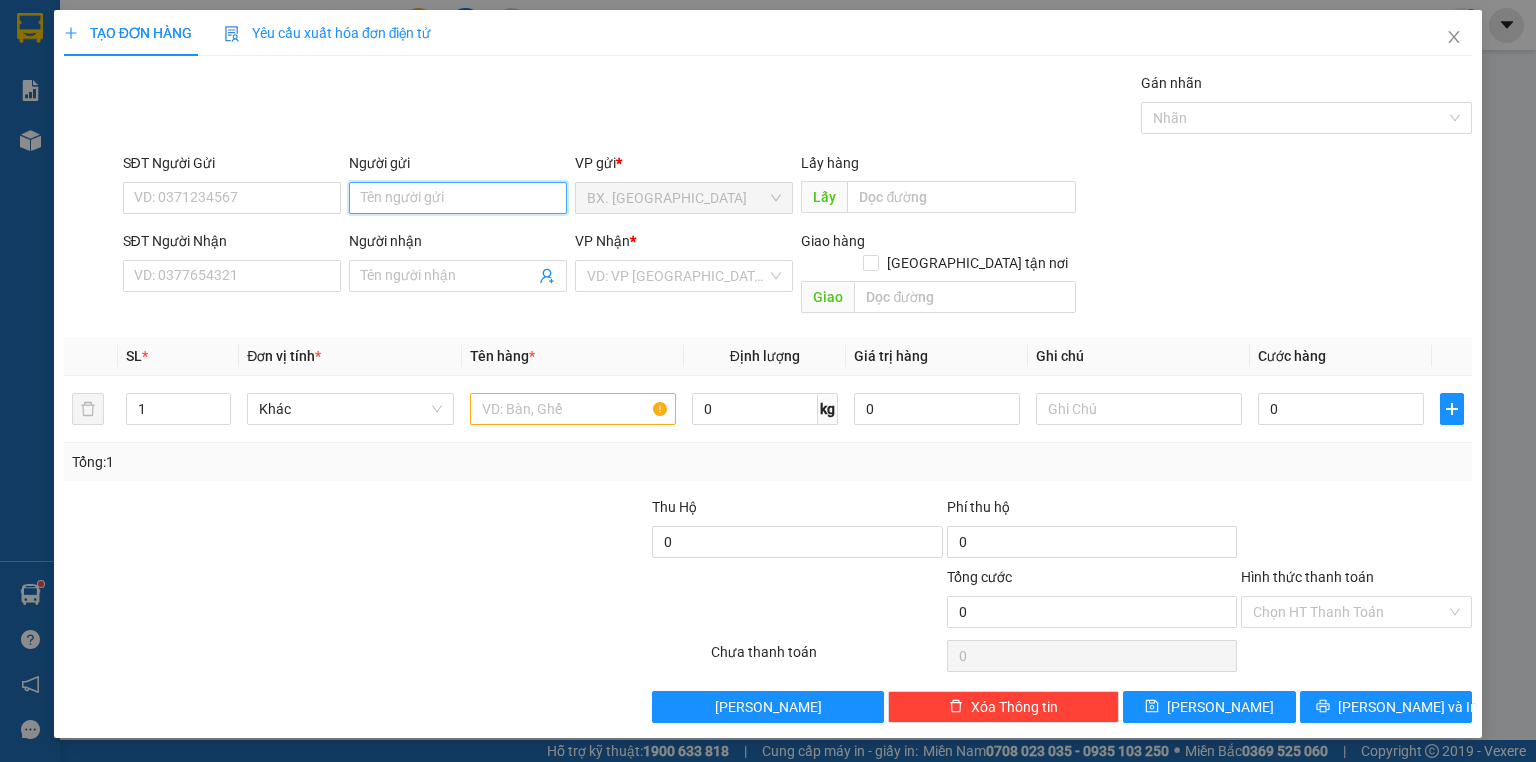 click on "Người gửi" at bounding box center (458, 198) 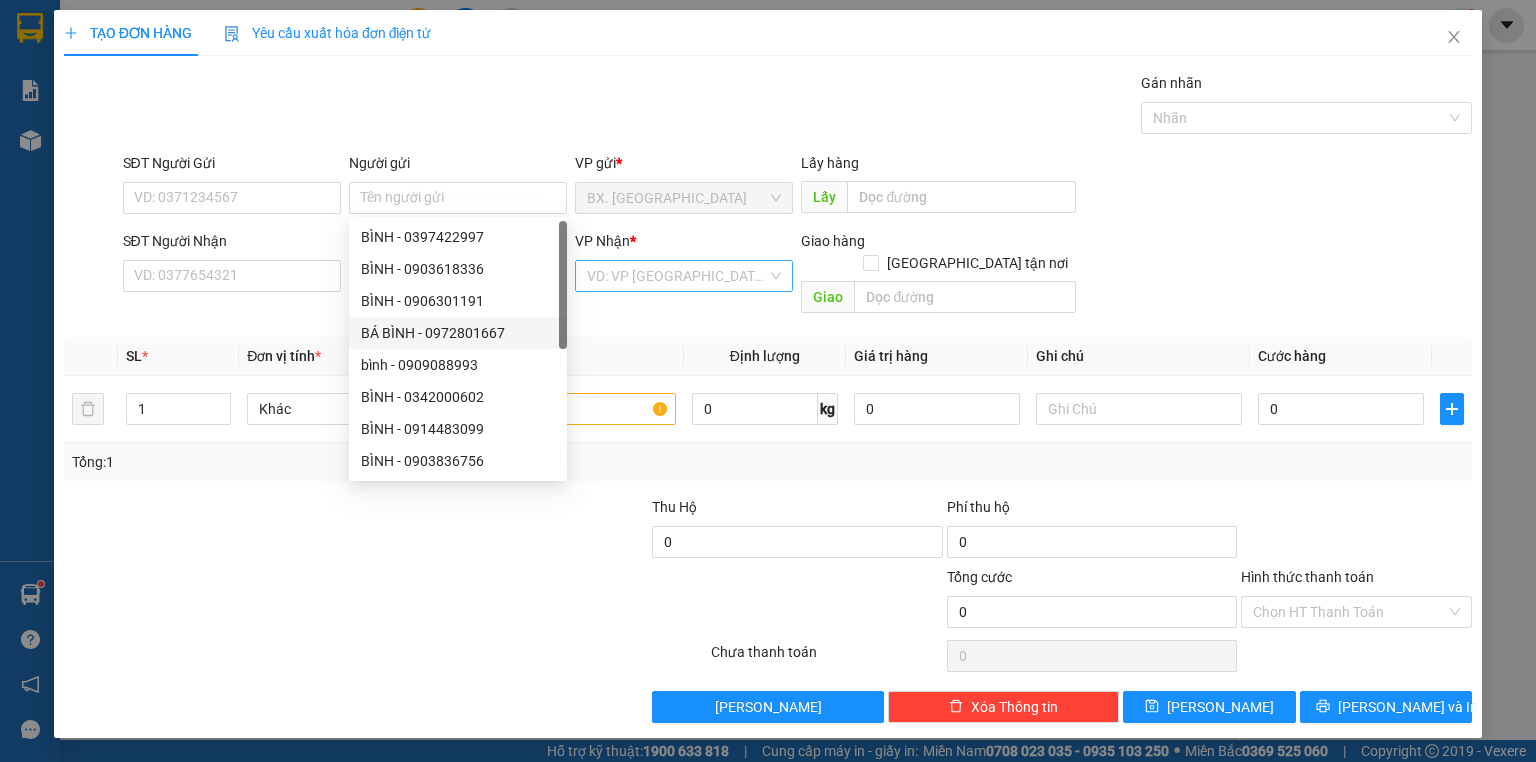 click at bounding box center (677, 276) 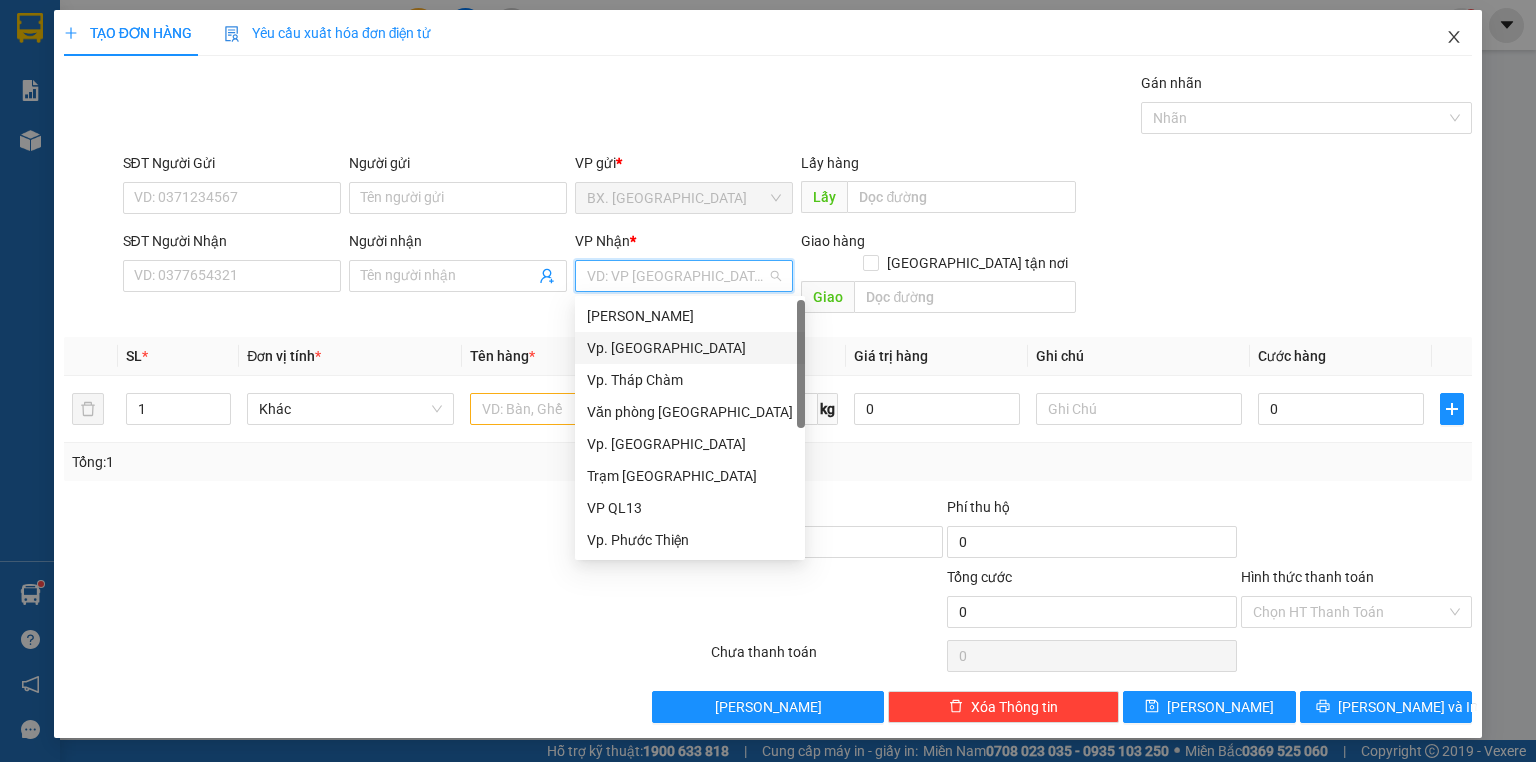 click 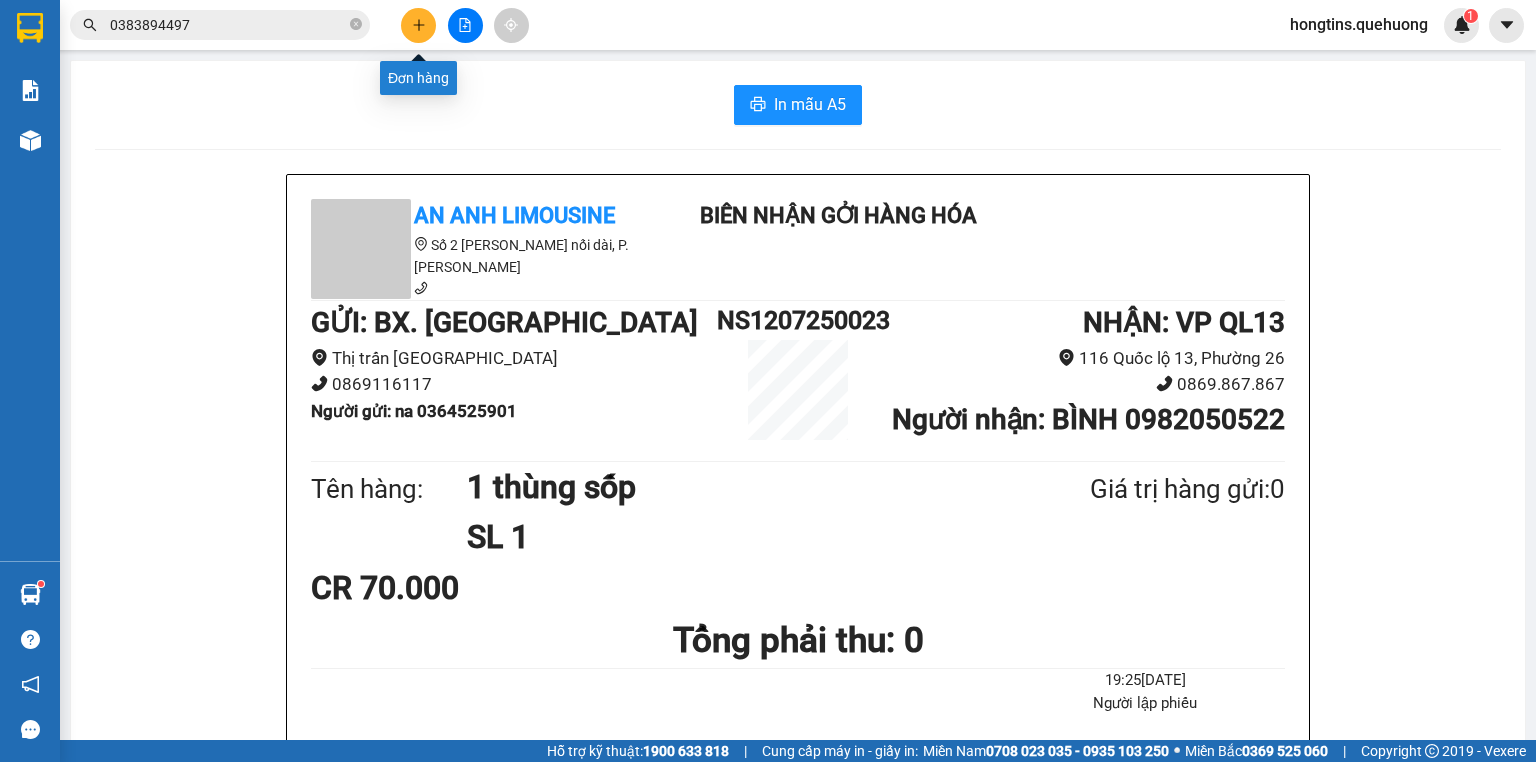click 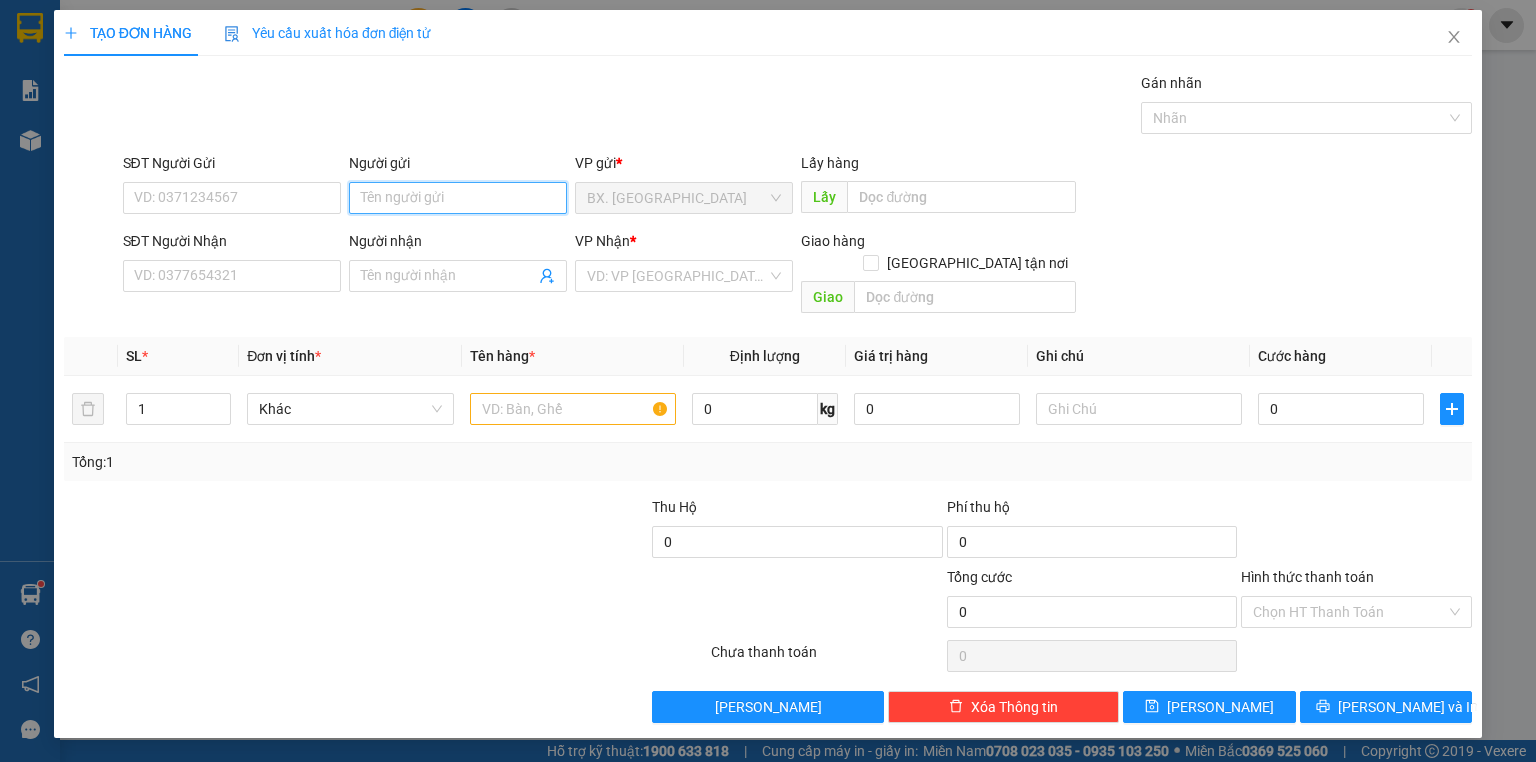 click on "Người gửi" at bounding box center [458, 198] 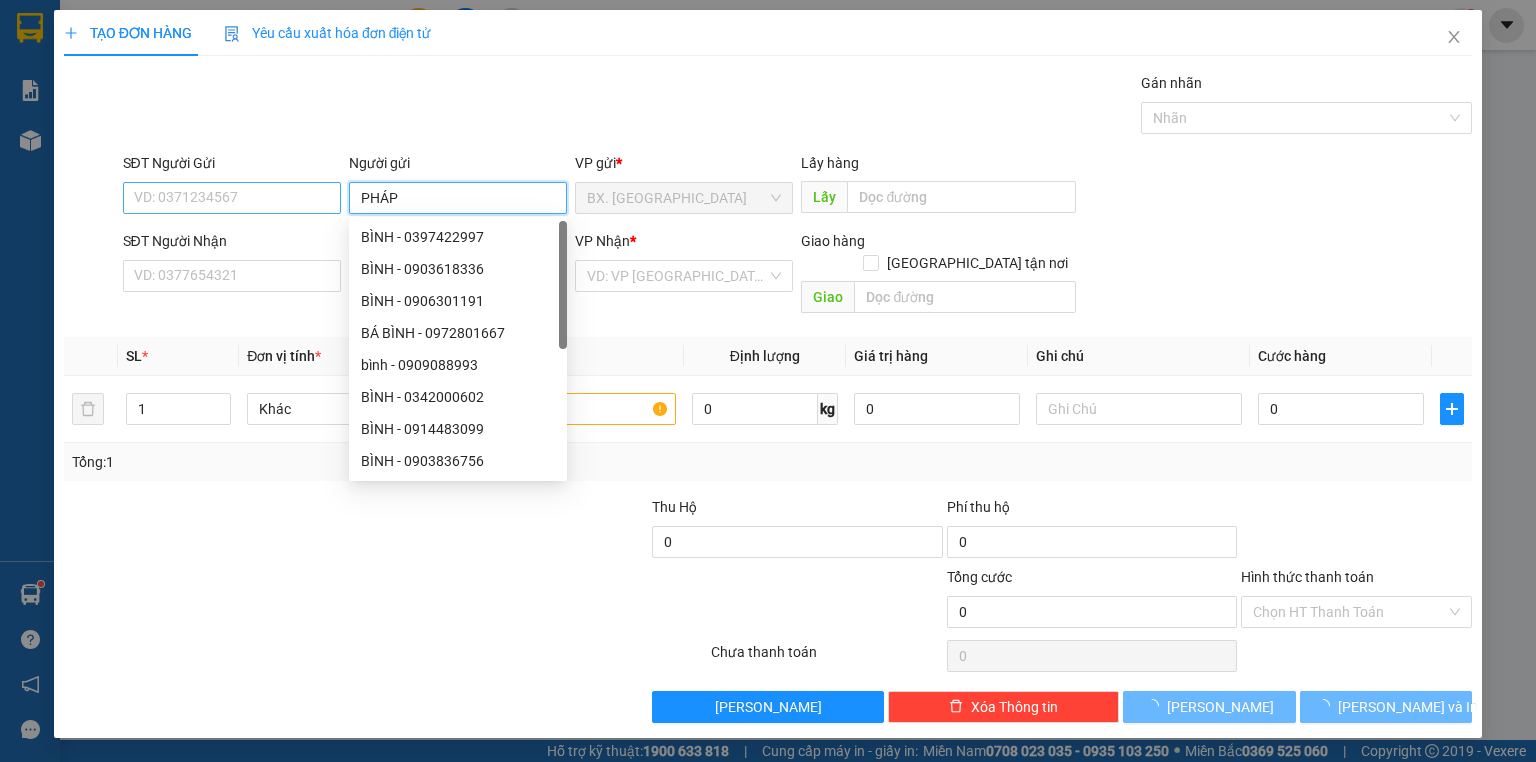 type on "PHÁP" 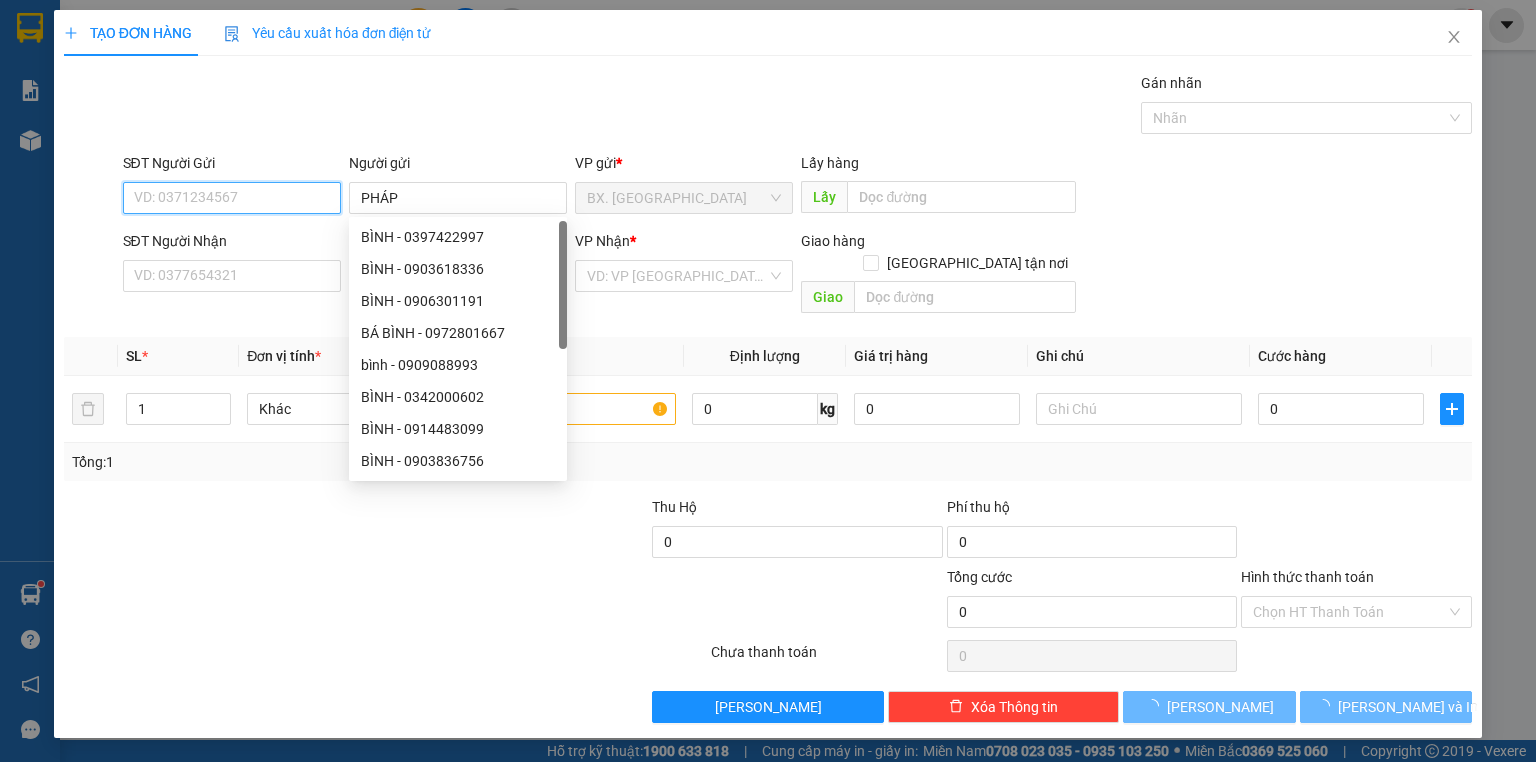 click on "SĐT Người Gửi" at bounding box center [232, 198] 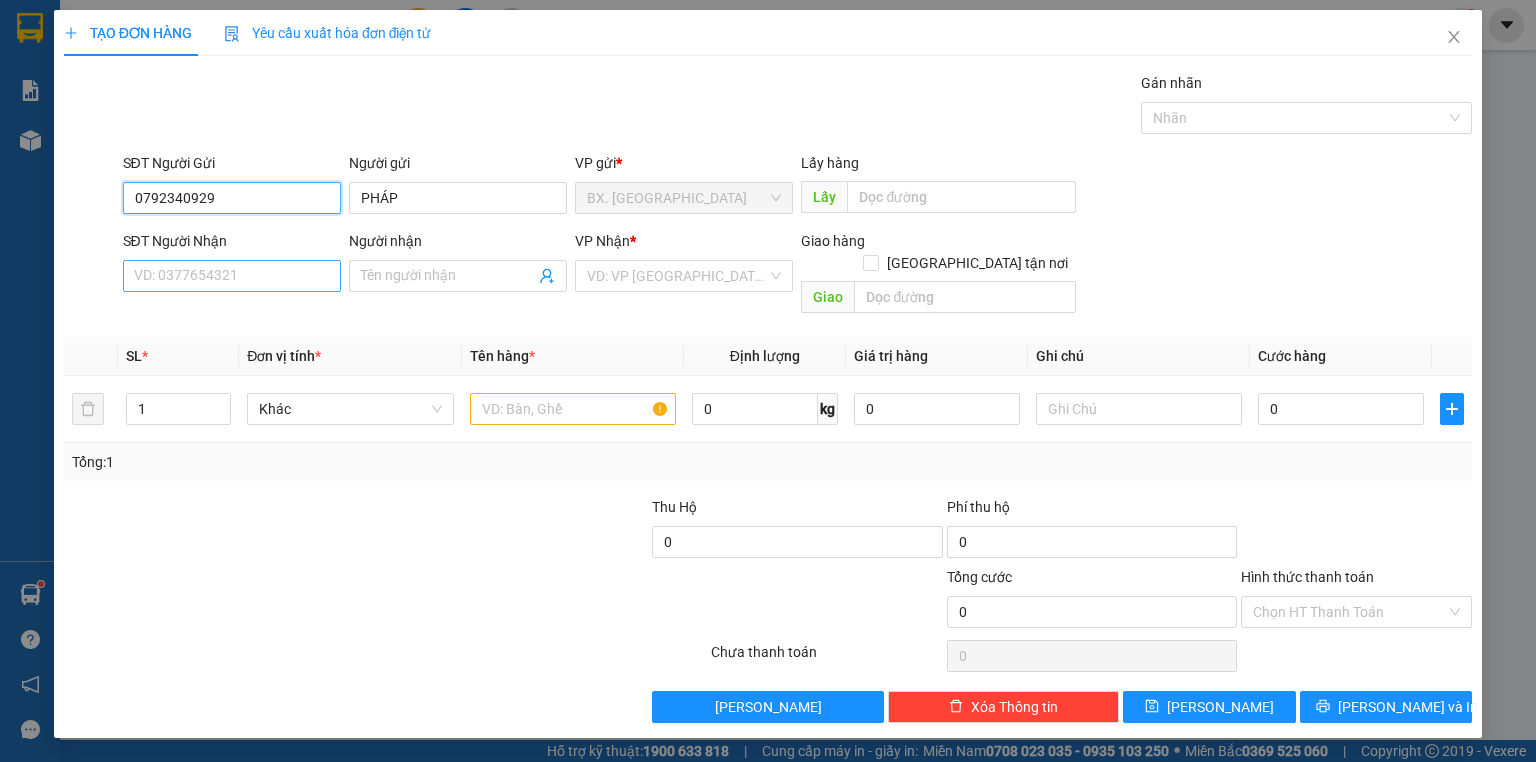 type on "0792340929" 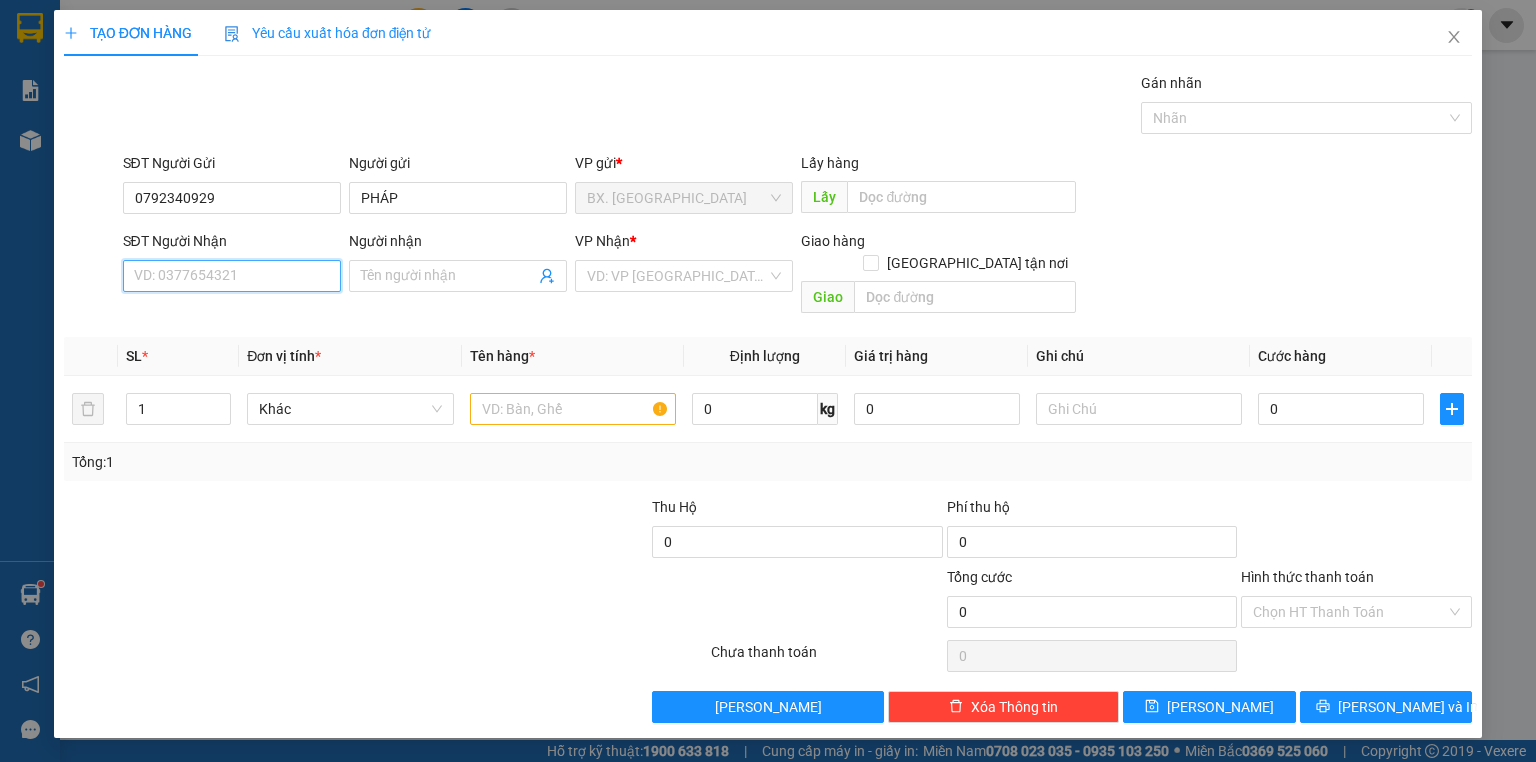 click on "SĐT Người Nhận" at bounding box center [232, 276] 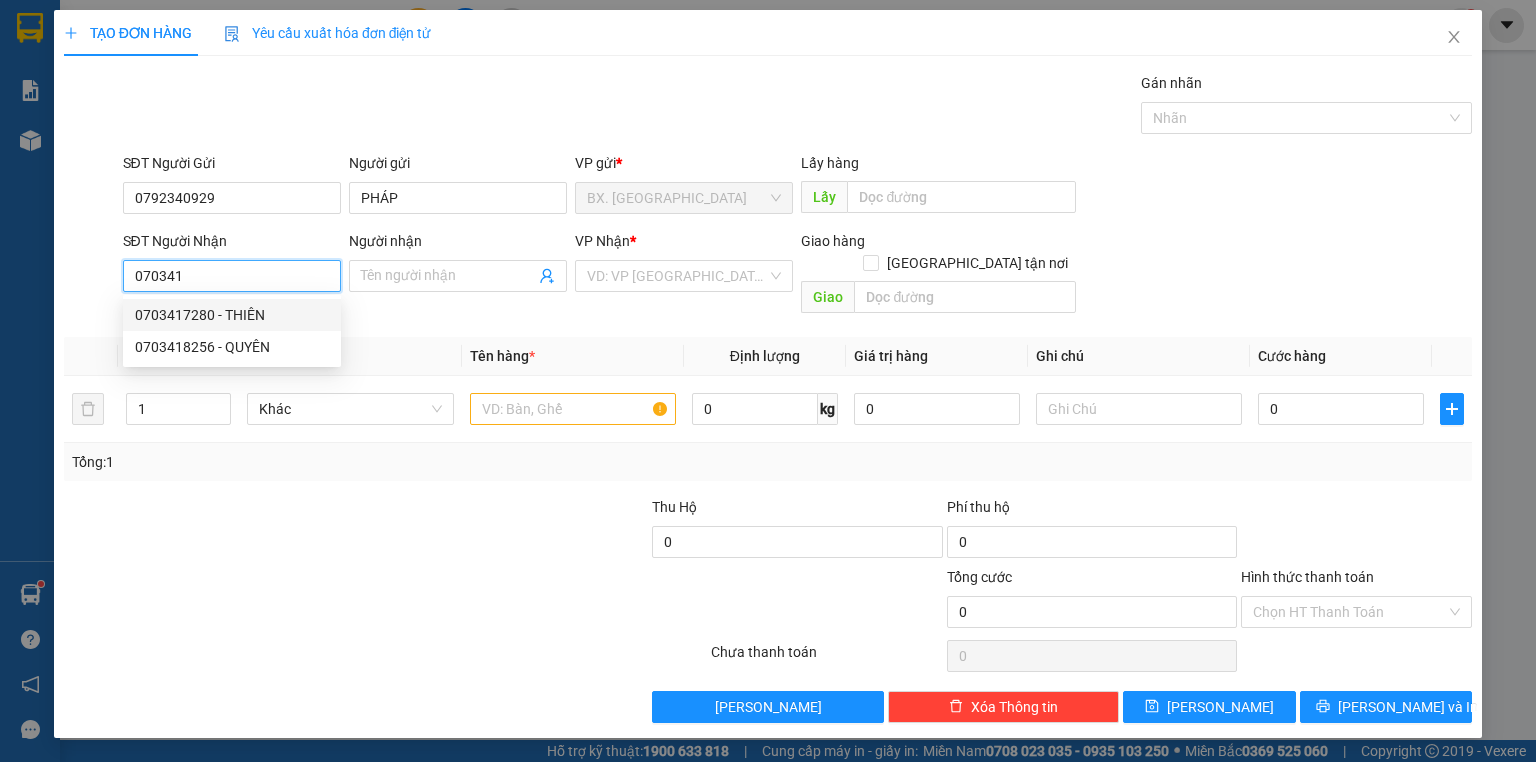 click on "0703417280 - THIÊN" at bounding box center (232, 315) 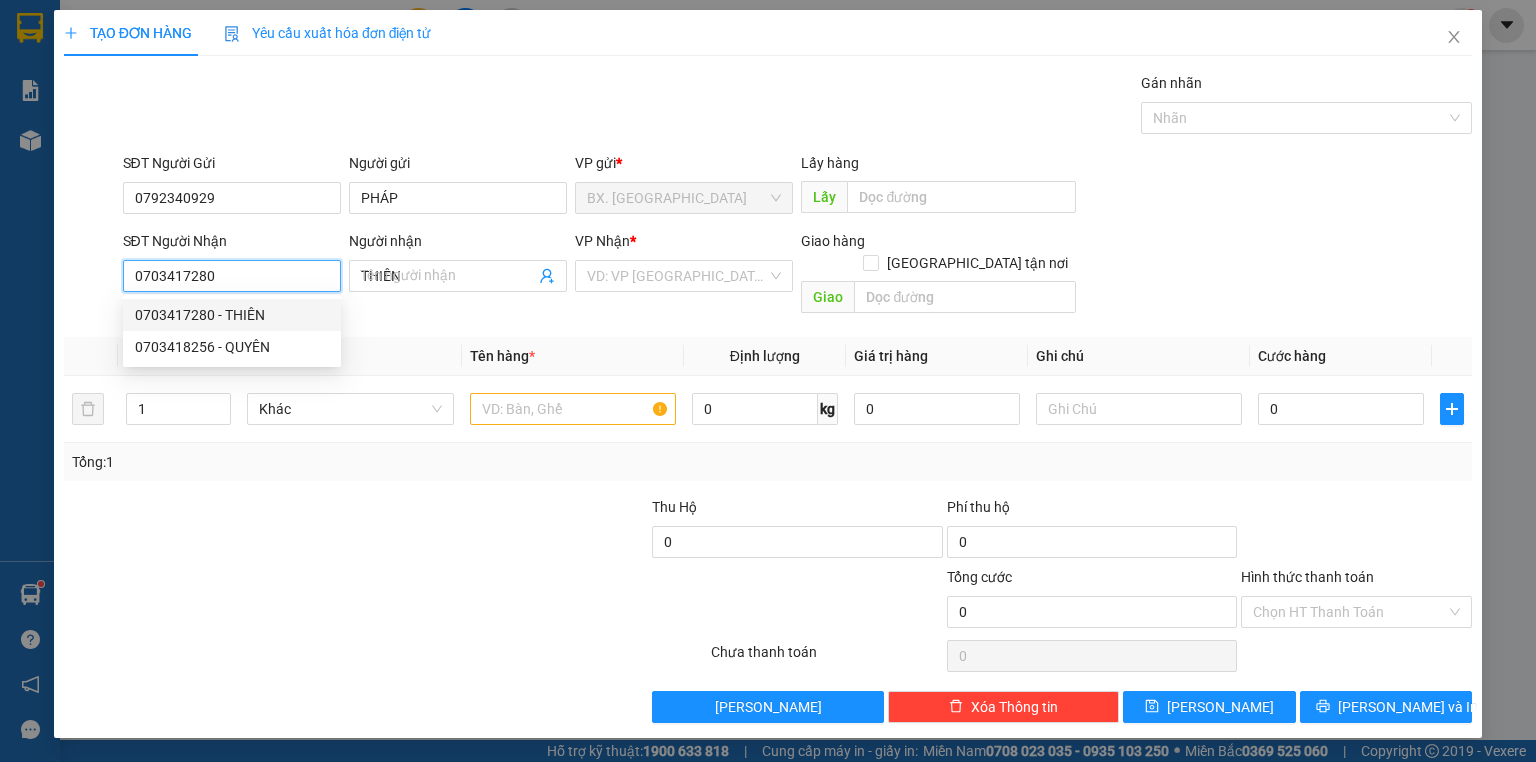 type on "30.000" 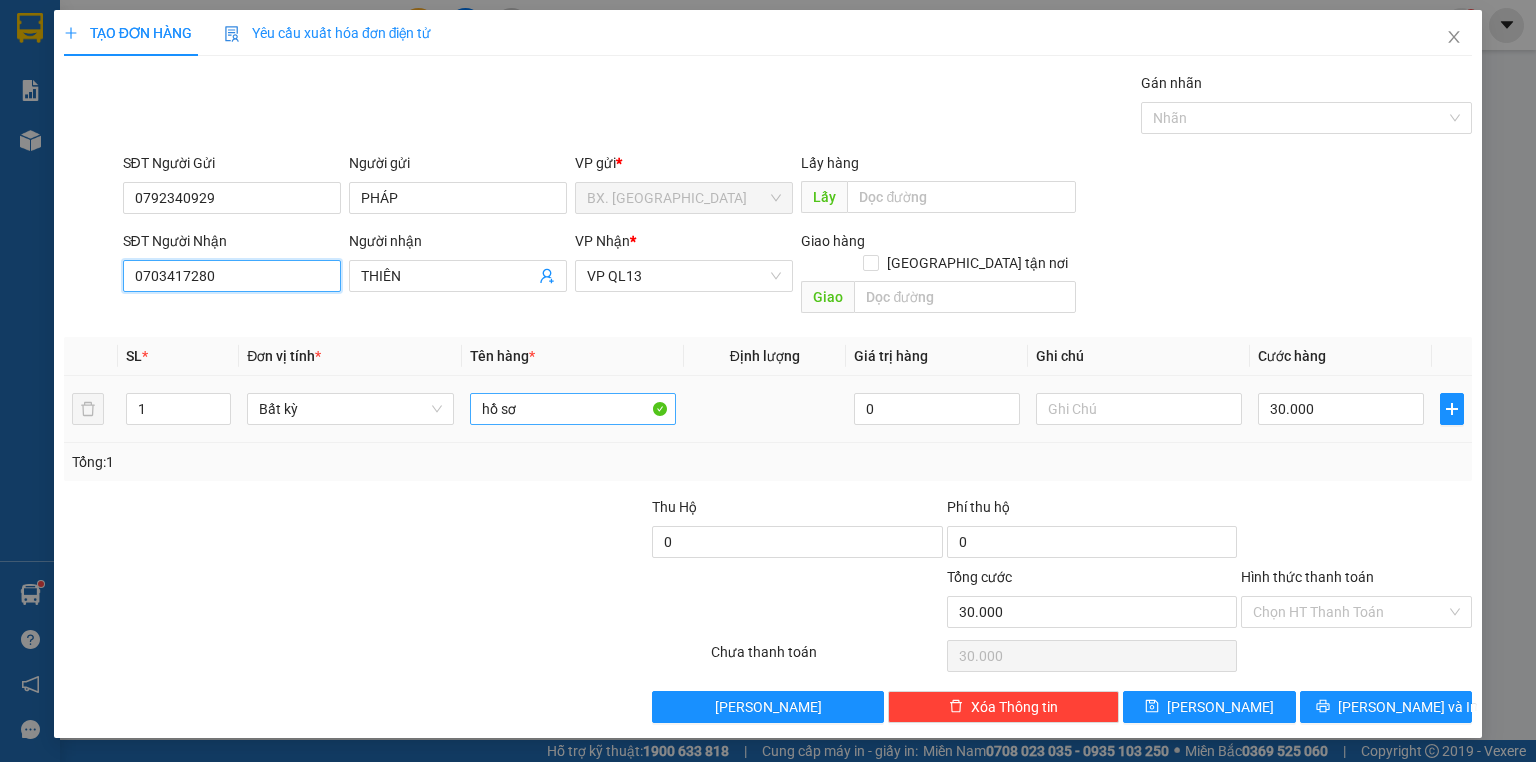 type on "0703417280" 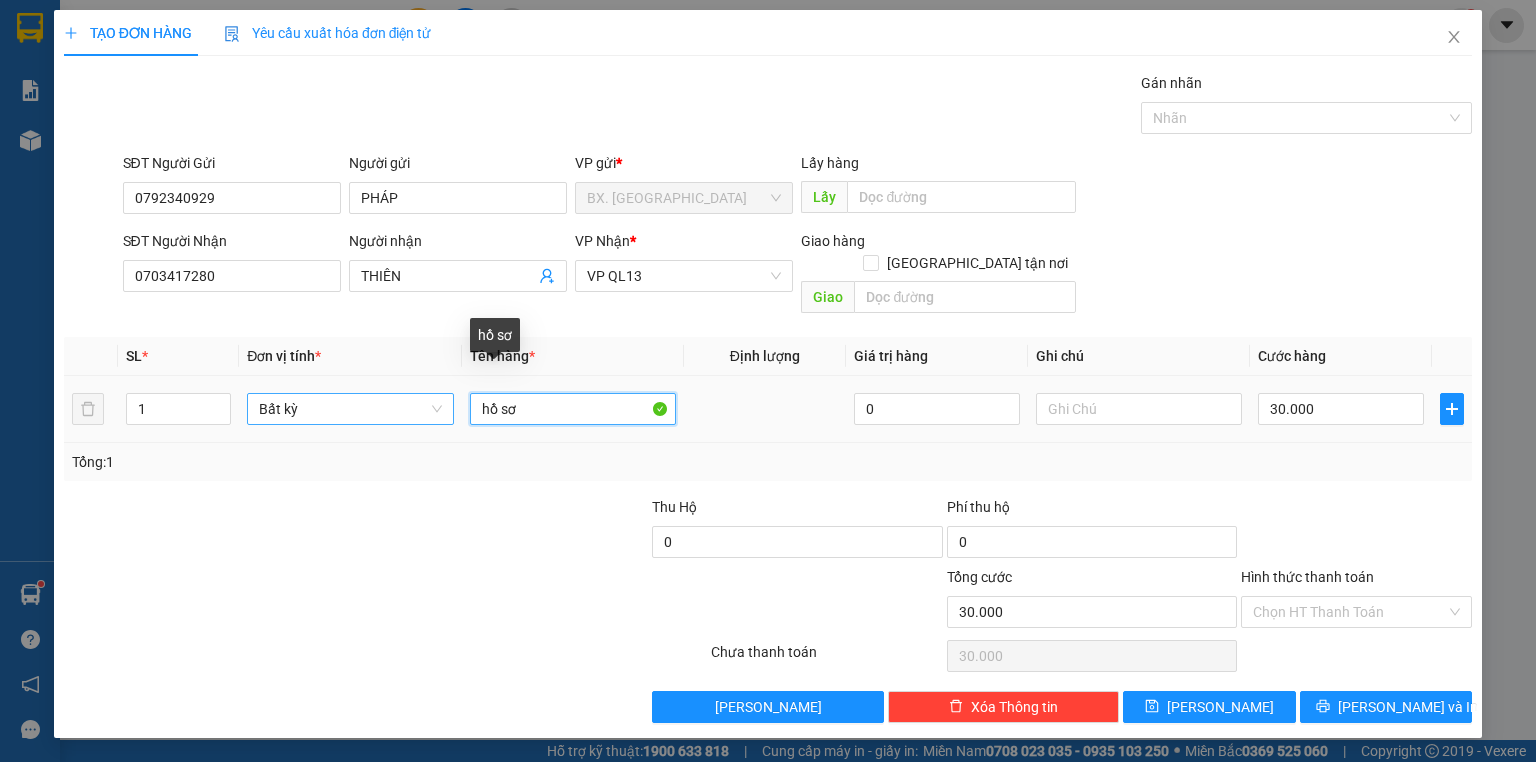 drag, startPoint x: 544, startPoint y: 371, endPoint x: 381, endPoint y: 394, distance: 164.6147 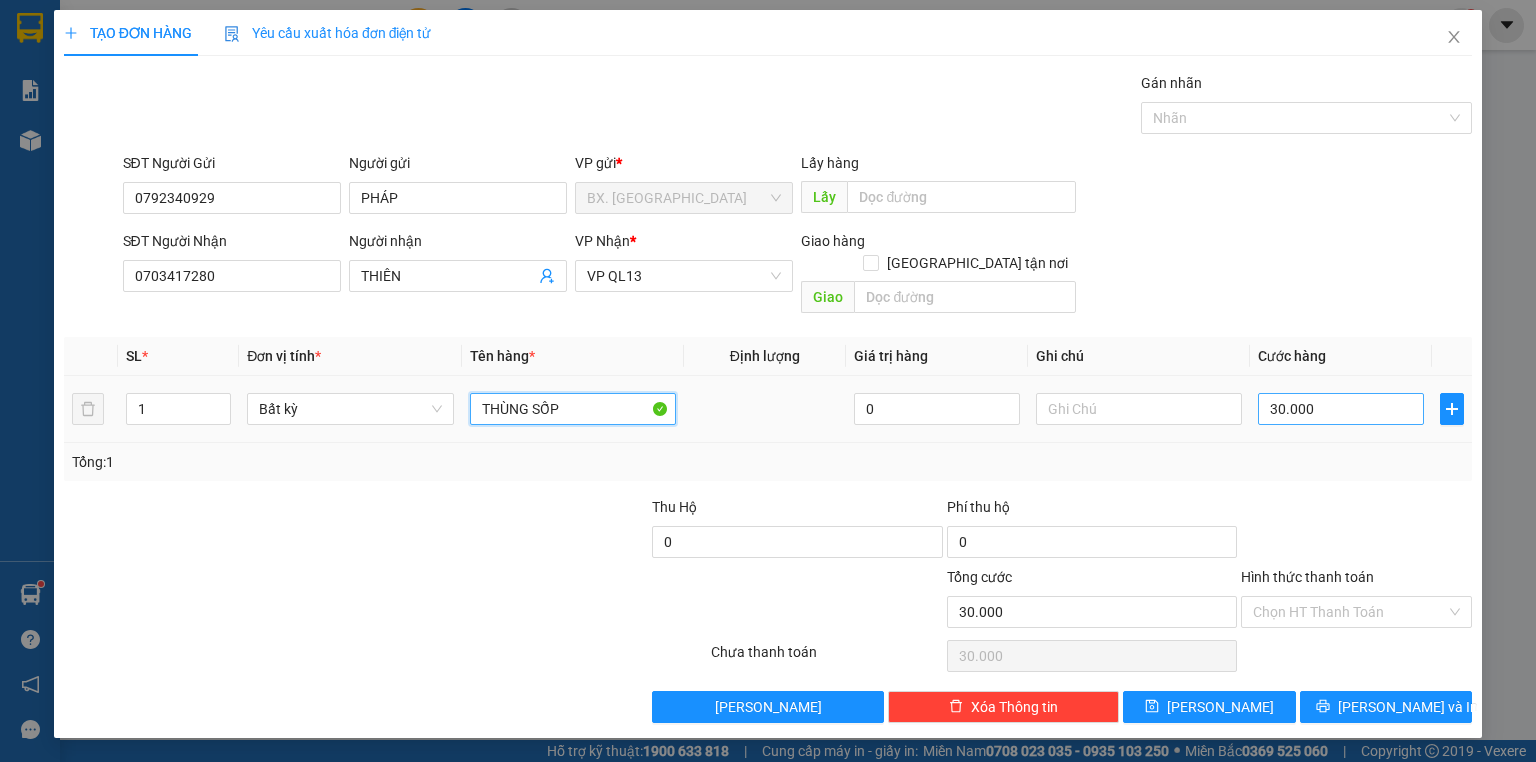 type on "THÙNG SỐP" 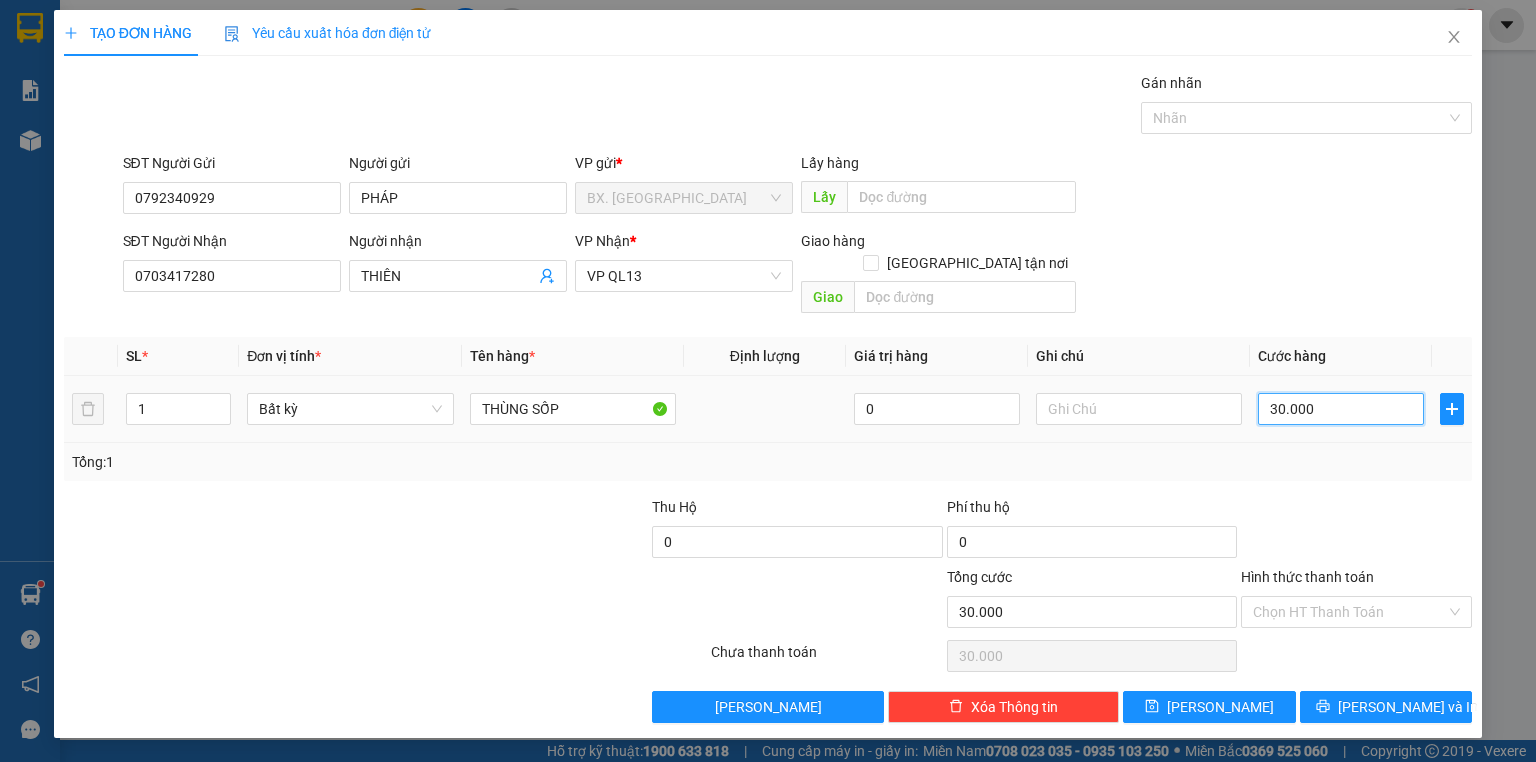 click on "30.000" at bounding box center [1341, 409] 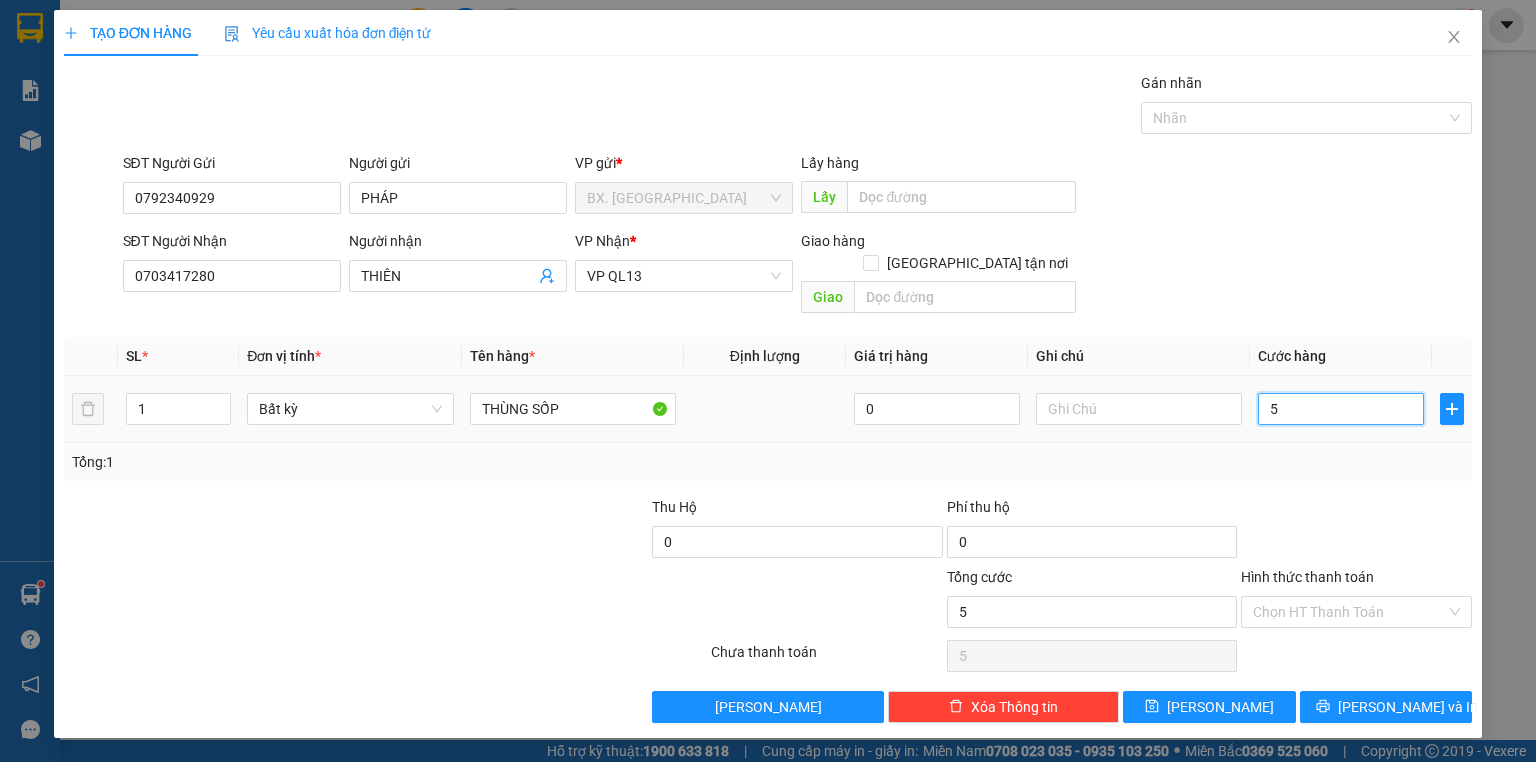 type on "50" 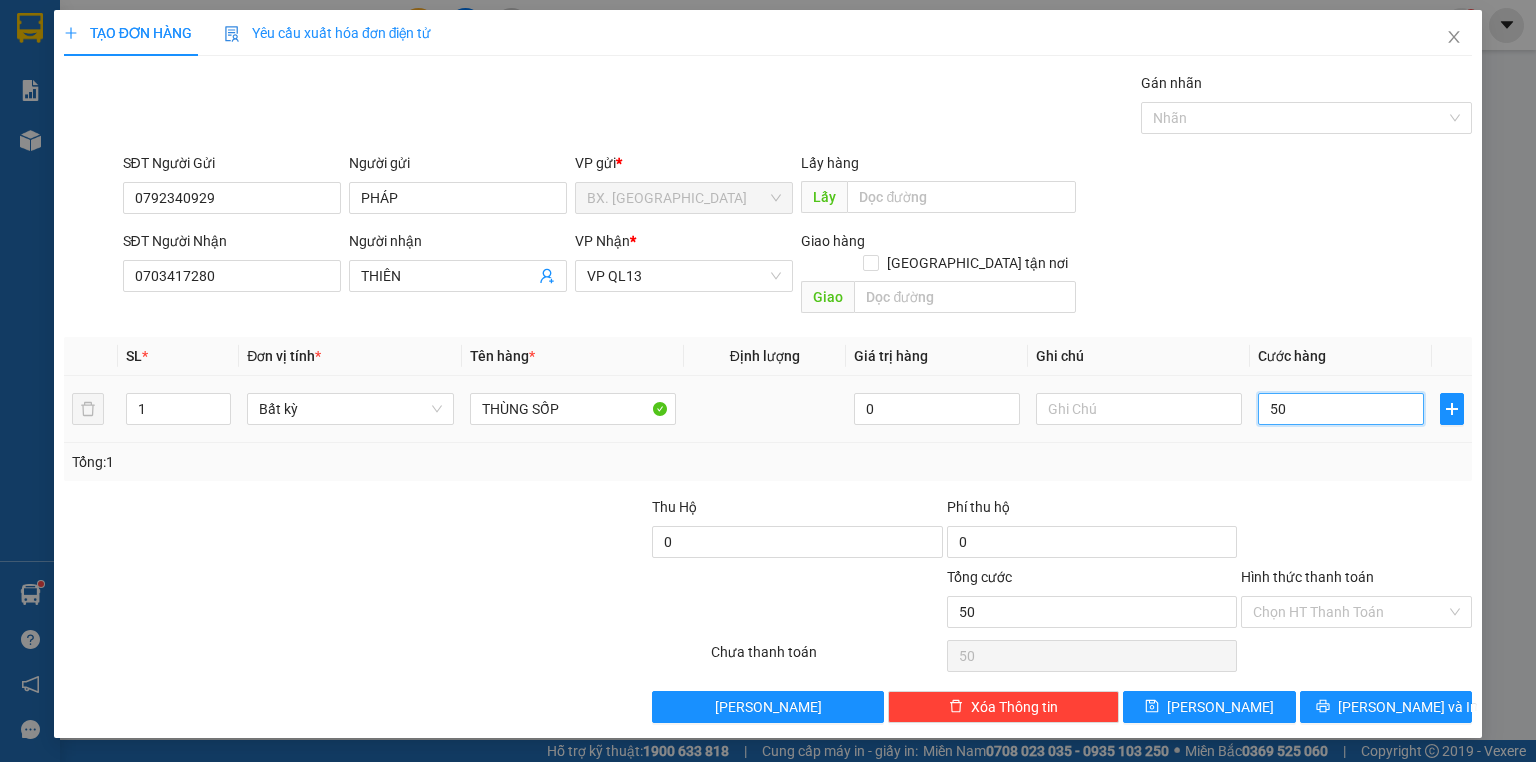 type on "50" 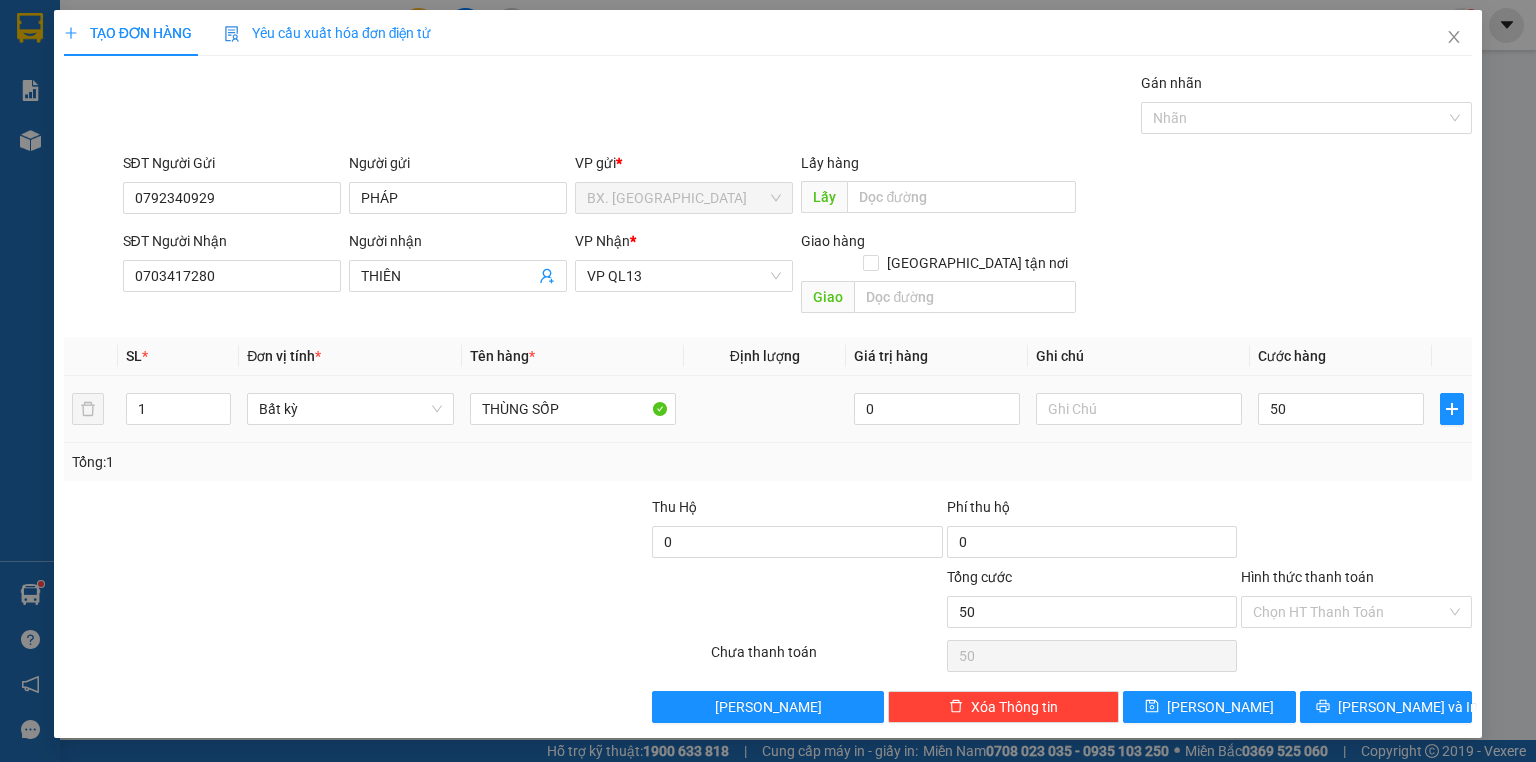 type on "50.000" 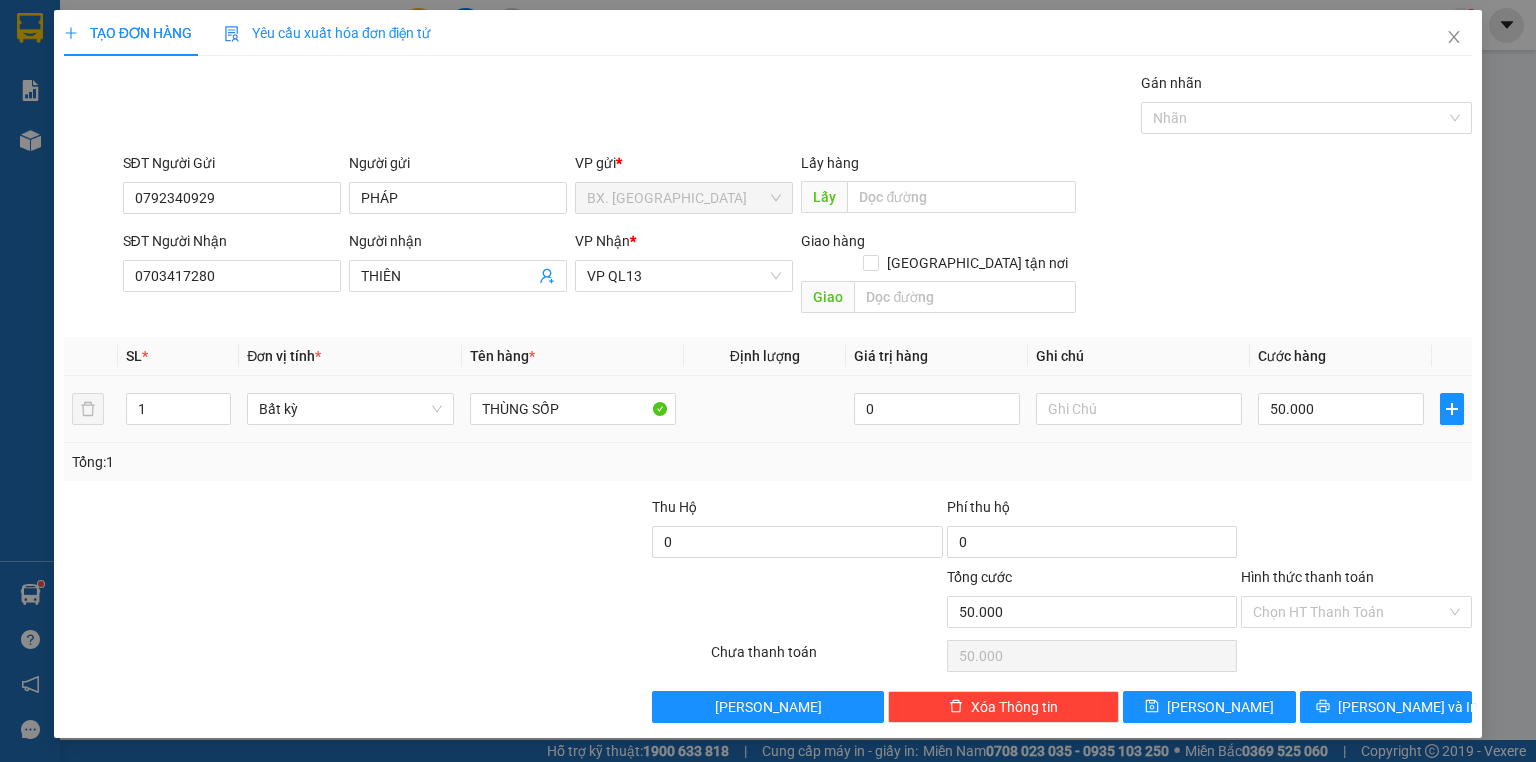click on "Tổng:  1" at bounding box center [768, 462] 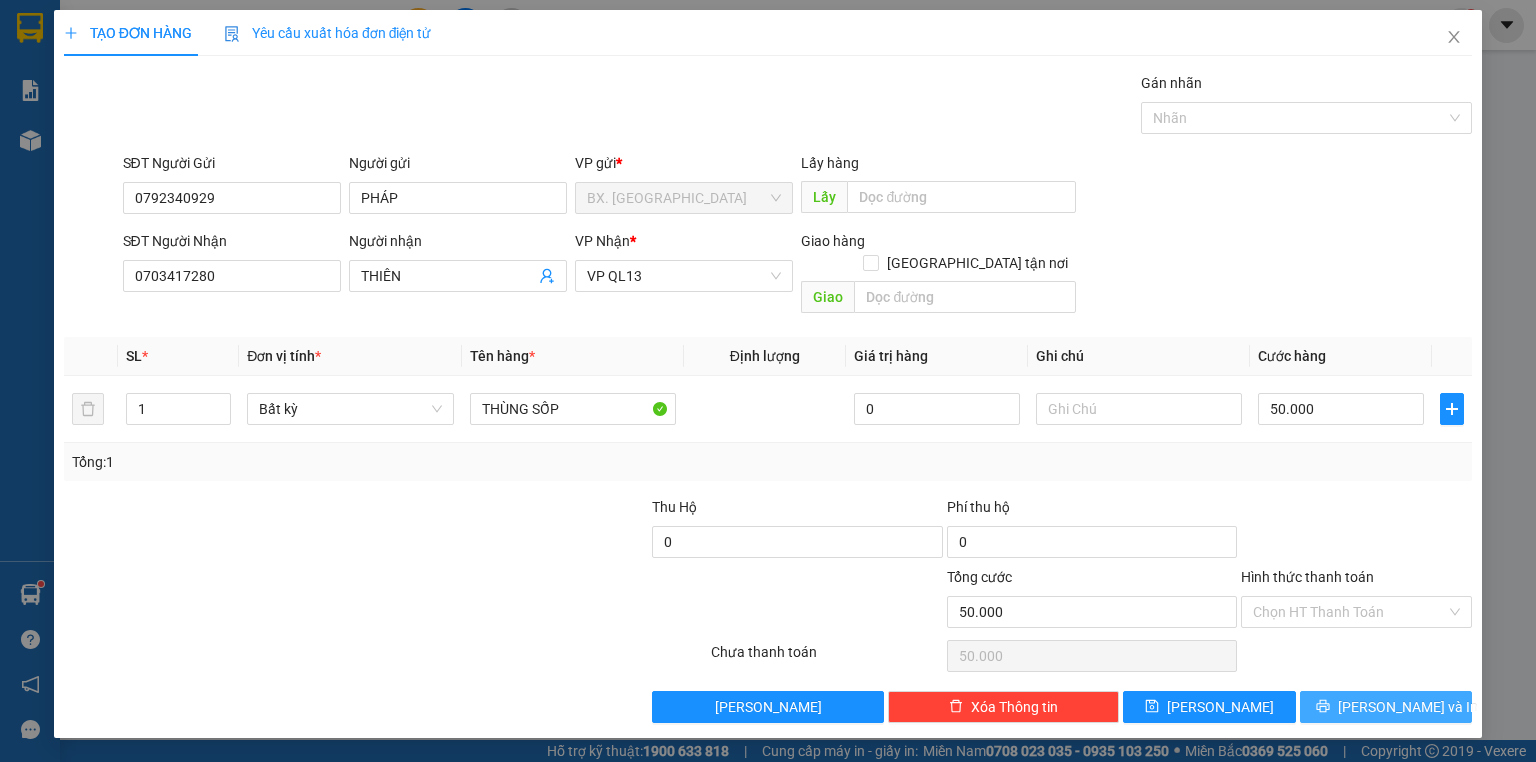 click on "[PERSON_NAME] và In" at bounding box center [1386, 707] 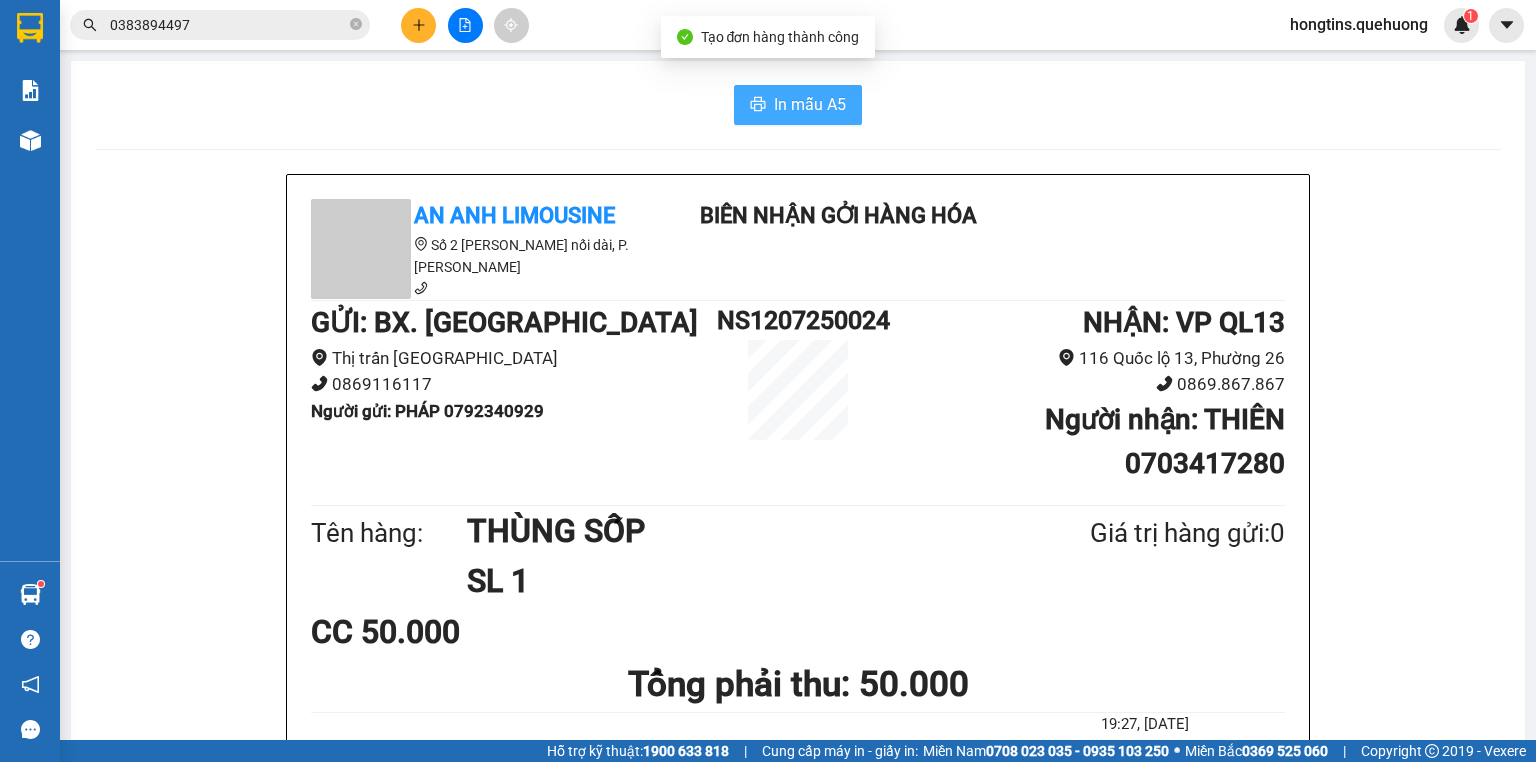 click on "In mẫu A5" at bounding box center [810, 104] 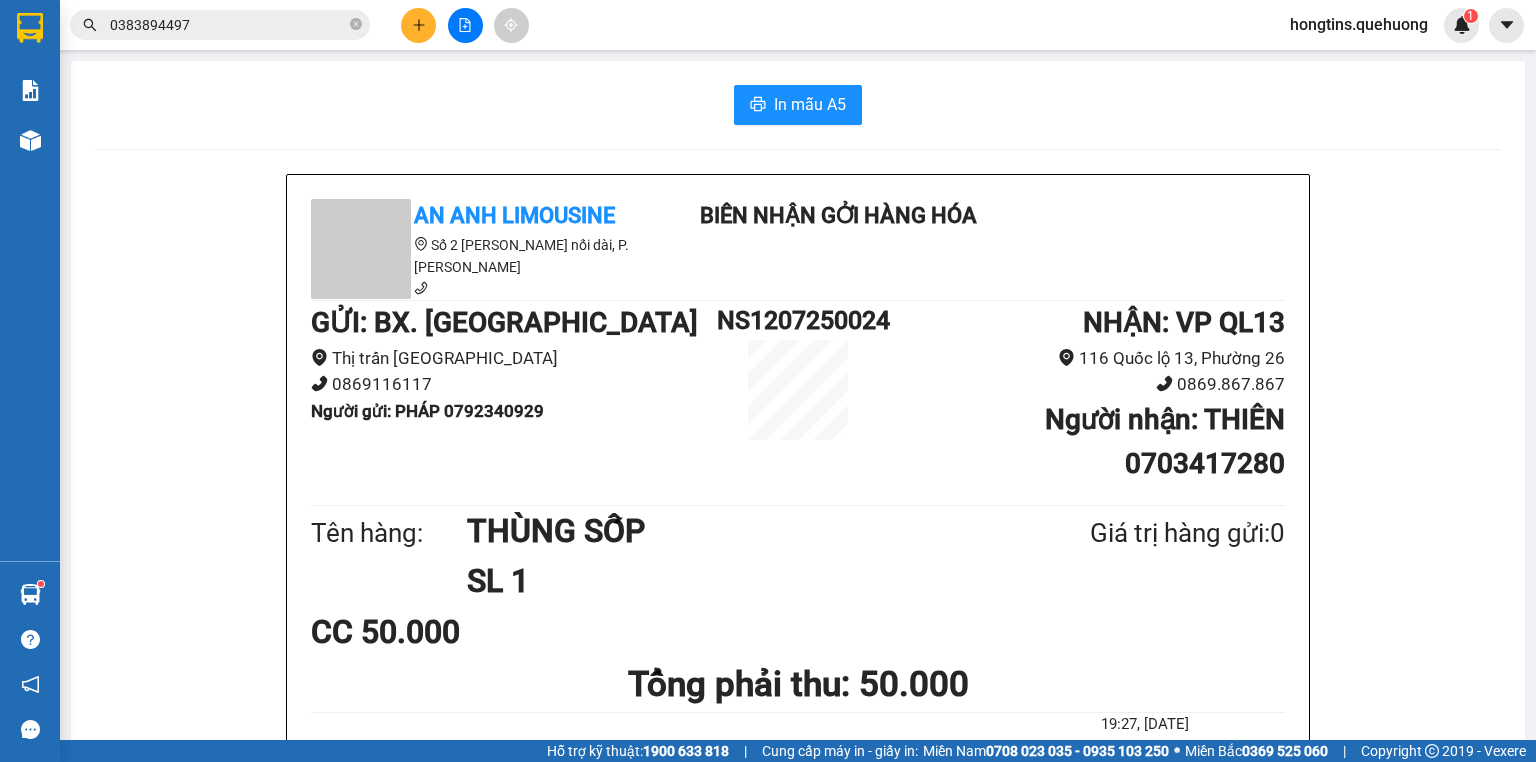 click 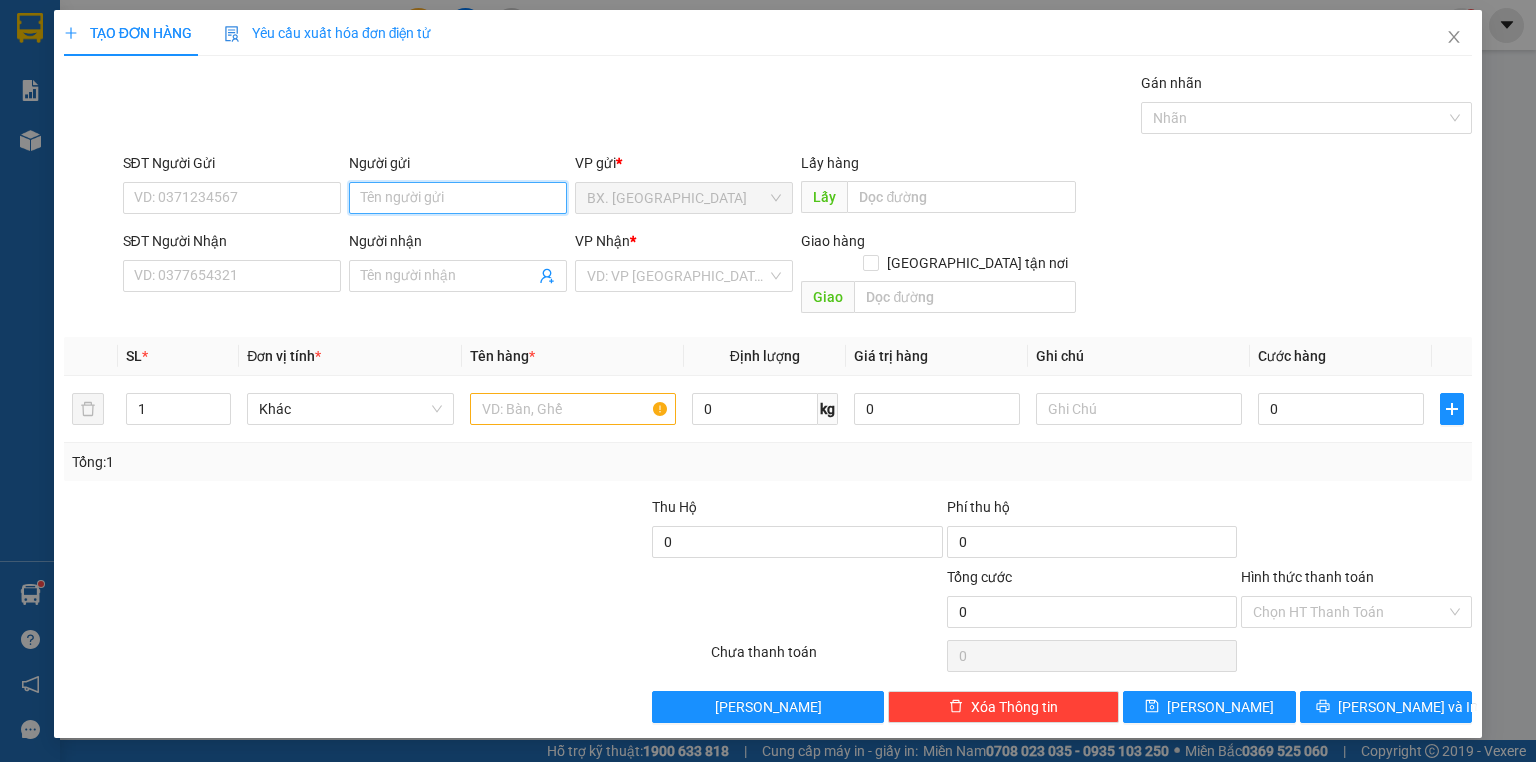 click on "Người gửi" at bounding box center [458, 198] 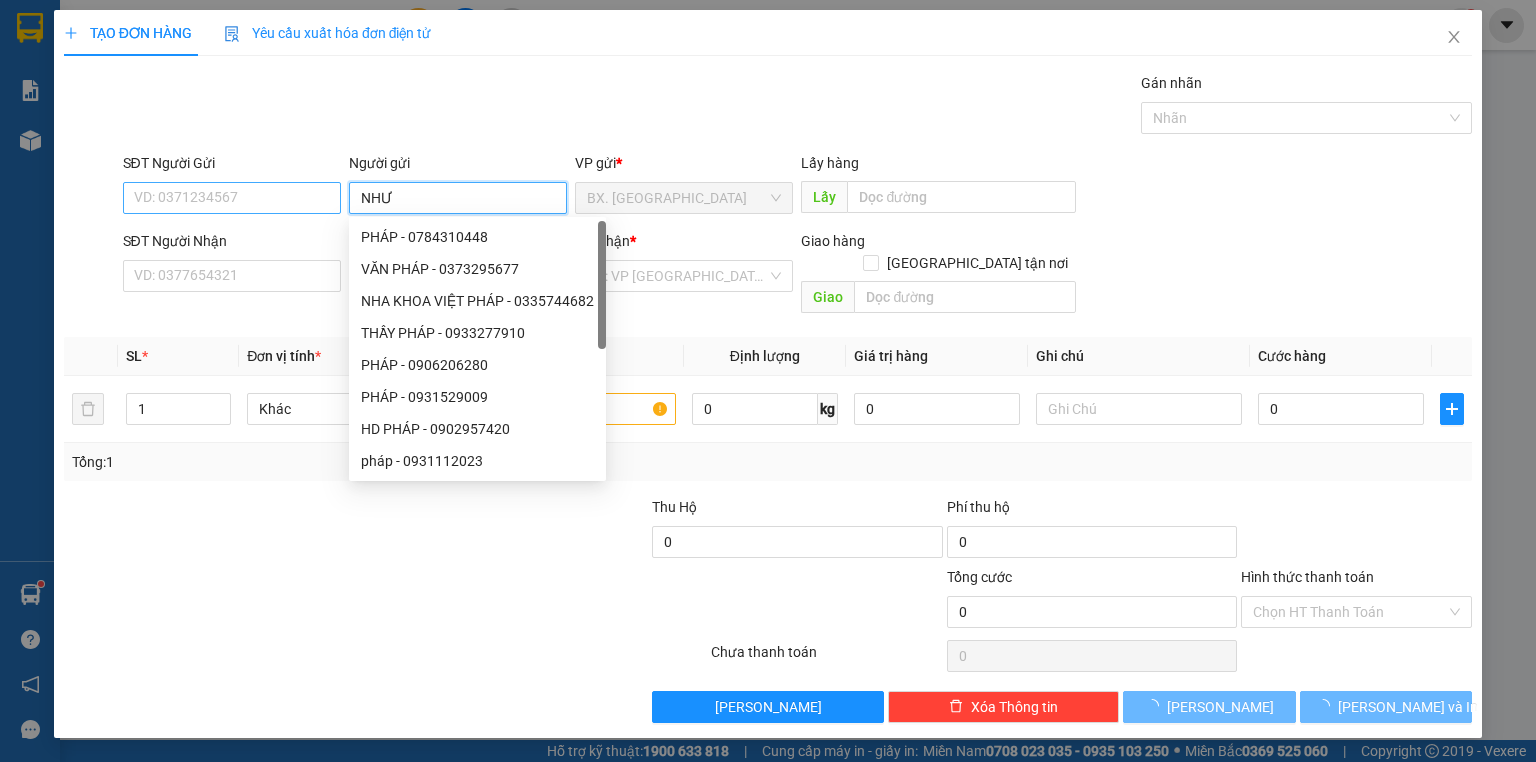 type on "NHƯ" 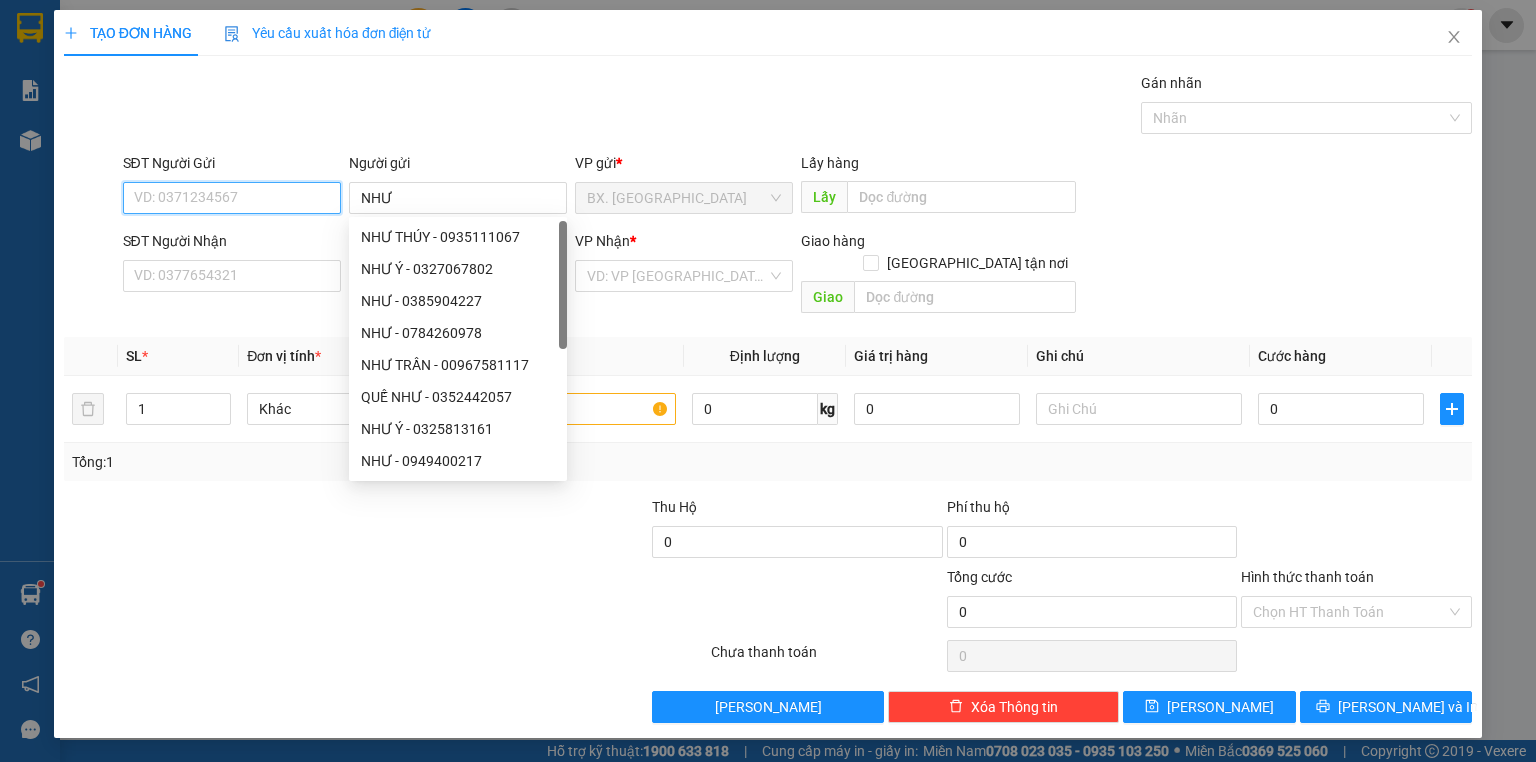 click on "SĐT Người Gửi" at bounding box center (232, 198) 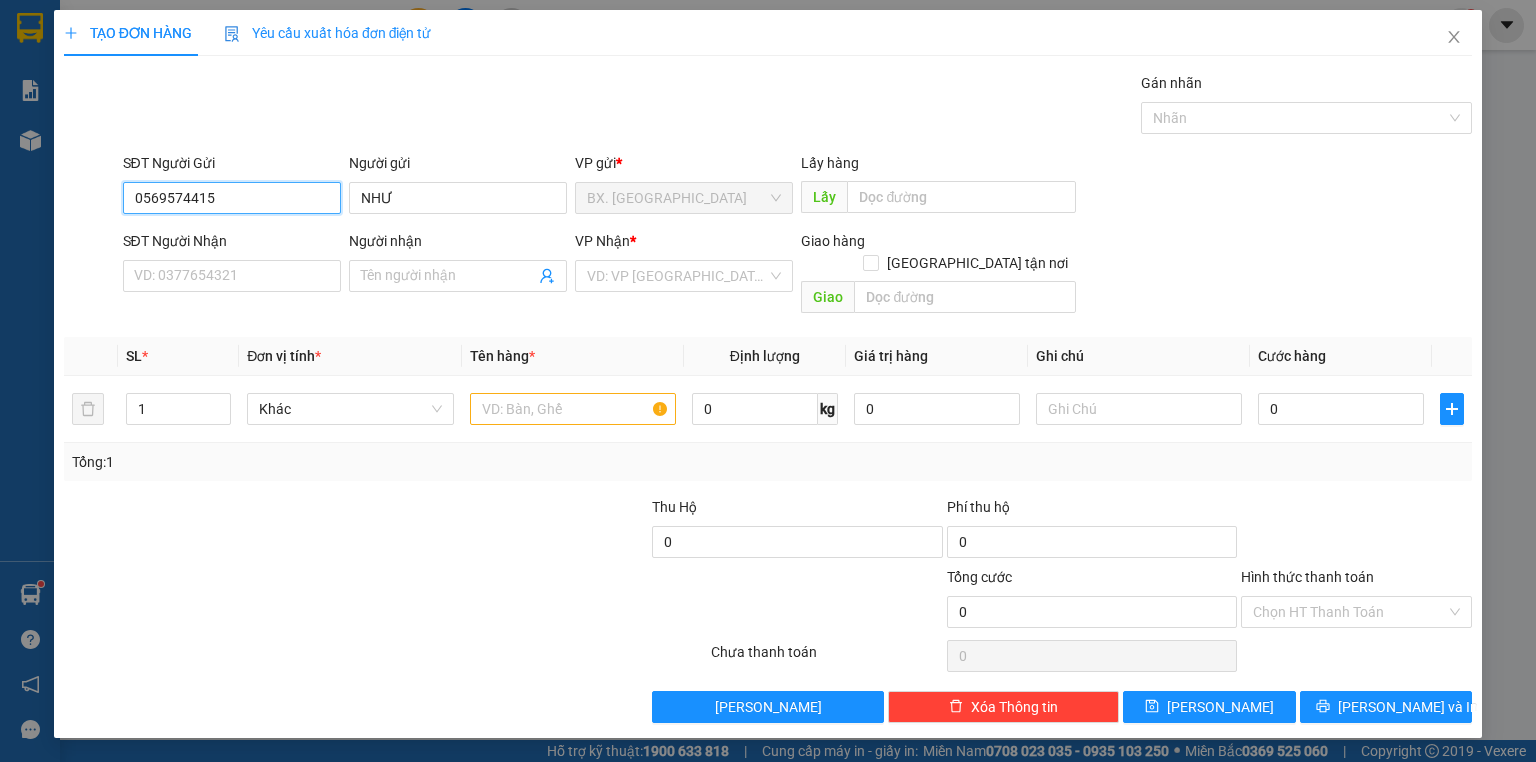 type on "0569574415" 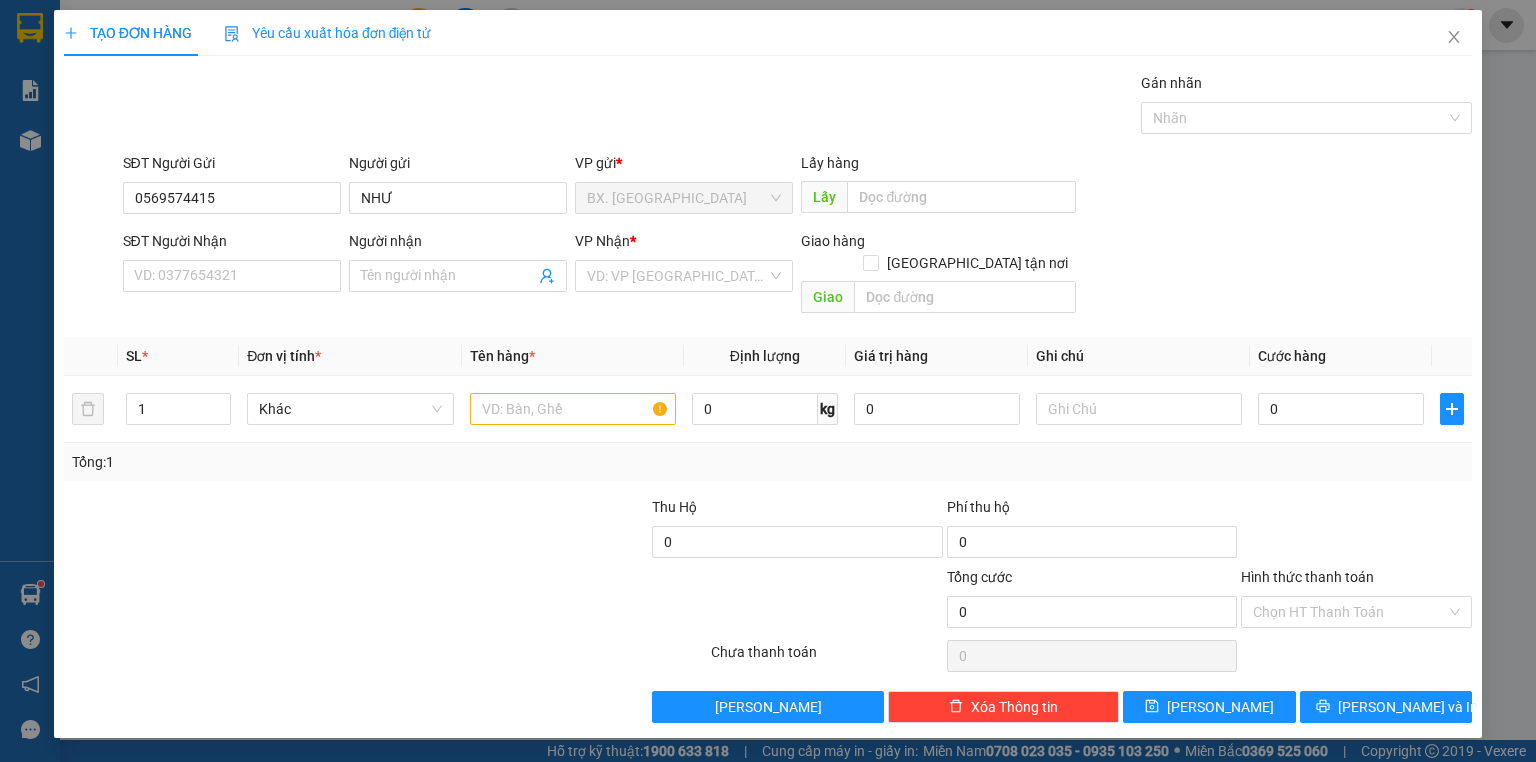 click on "SĐT Người Nhận VD: 0377654321" at bounding box center (232, 265) 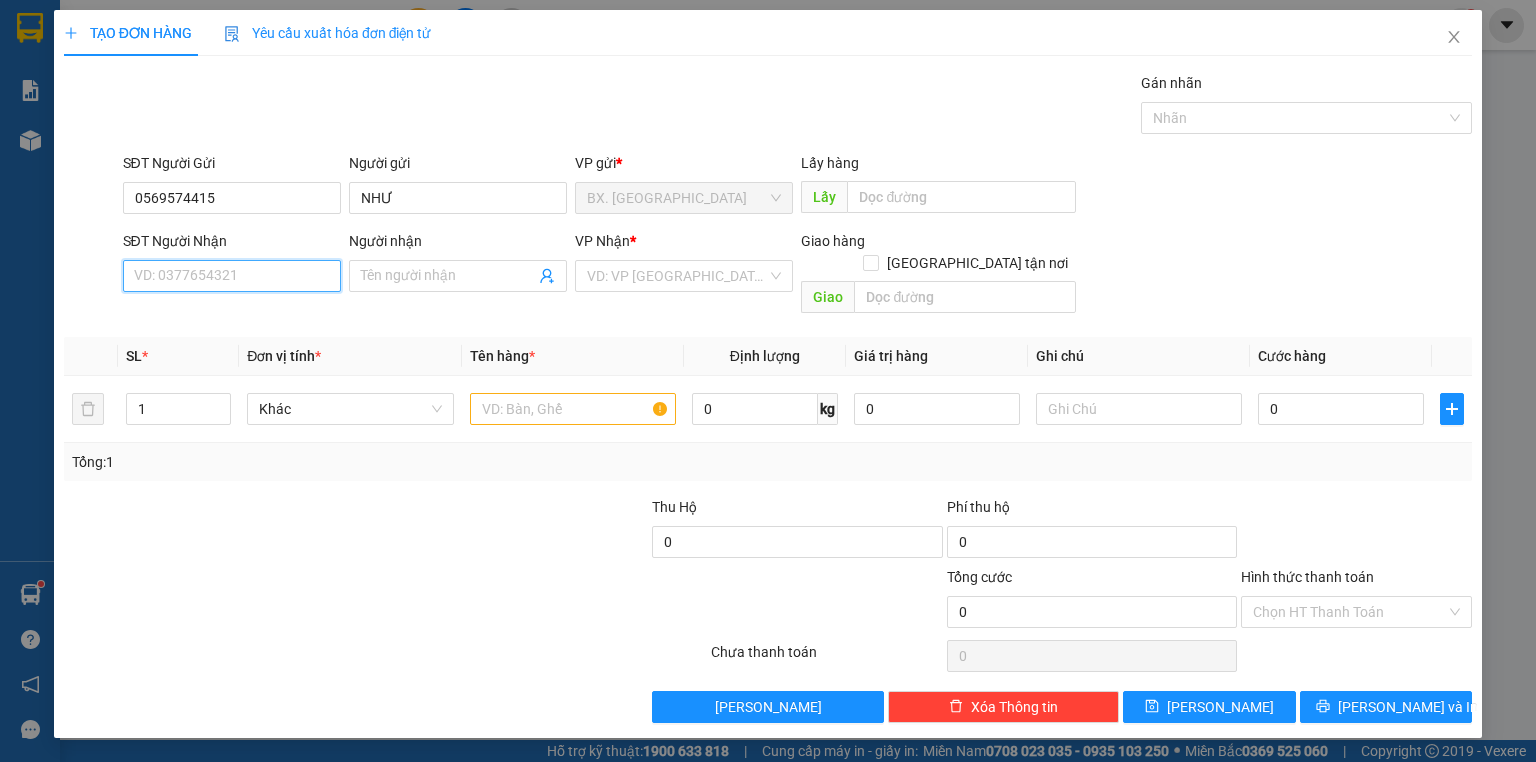 click on "SĐT Người Nhận" at bounding box center [232, 276] 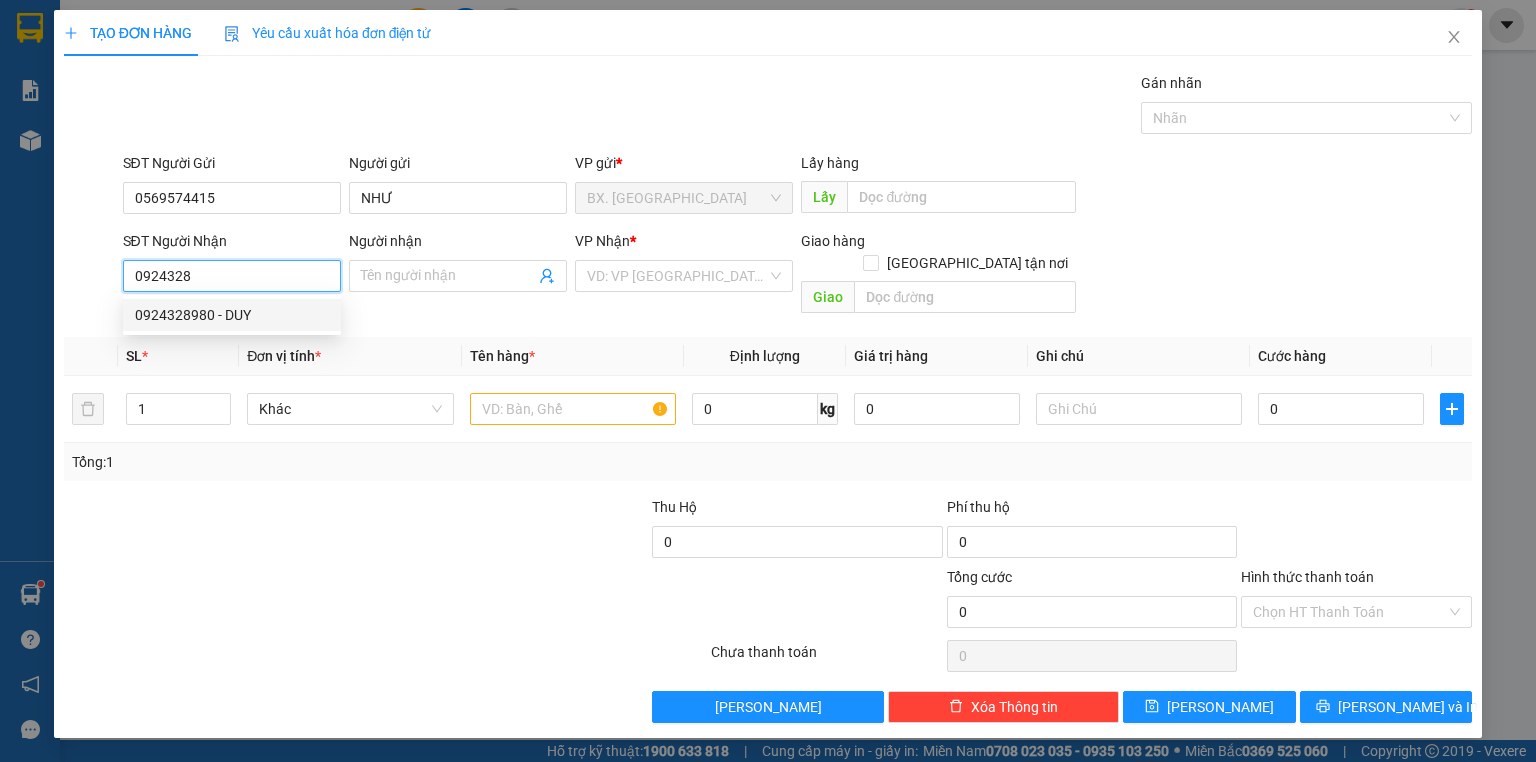 click on "0924328980 - DUY" at bounding box center (232, 315) 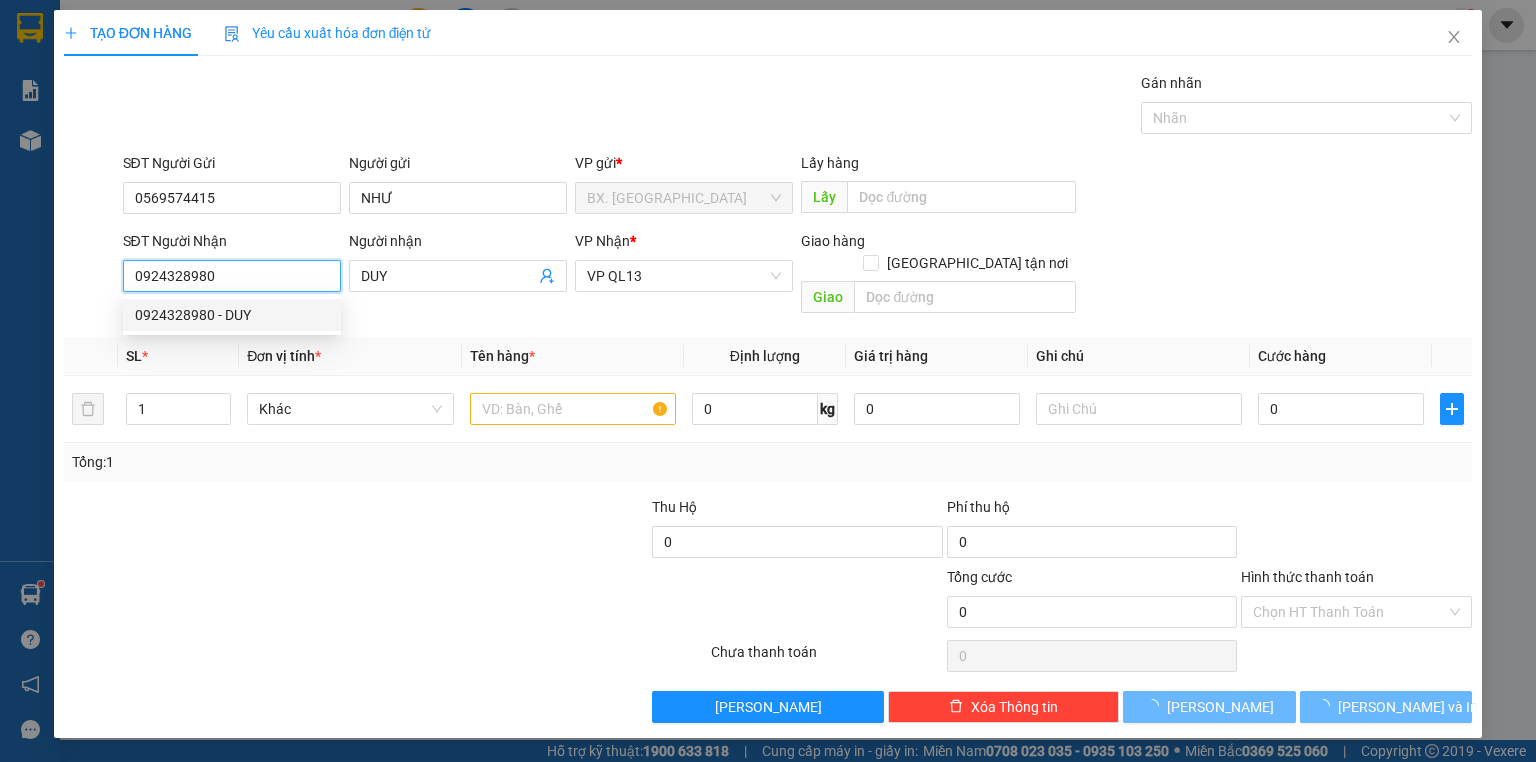 type on "40.000" 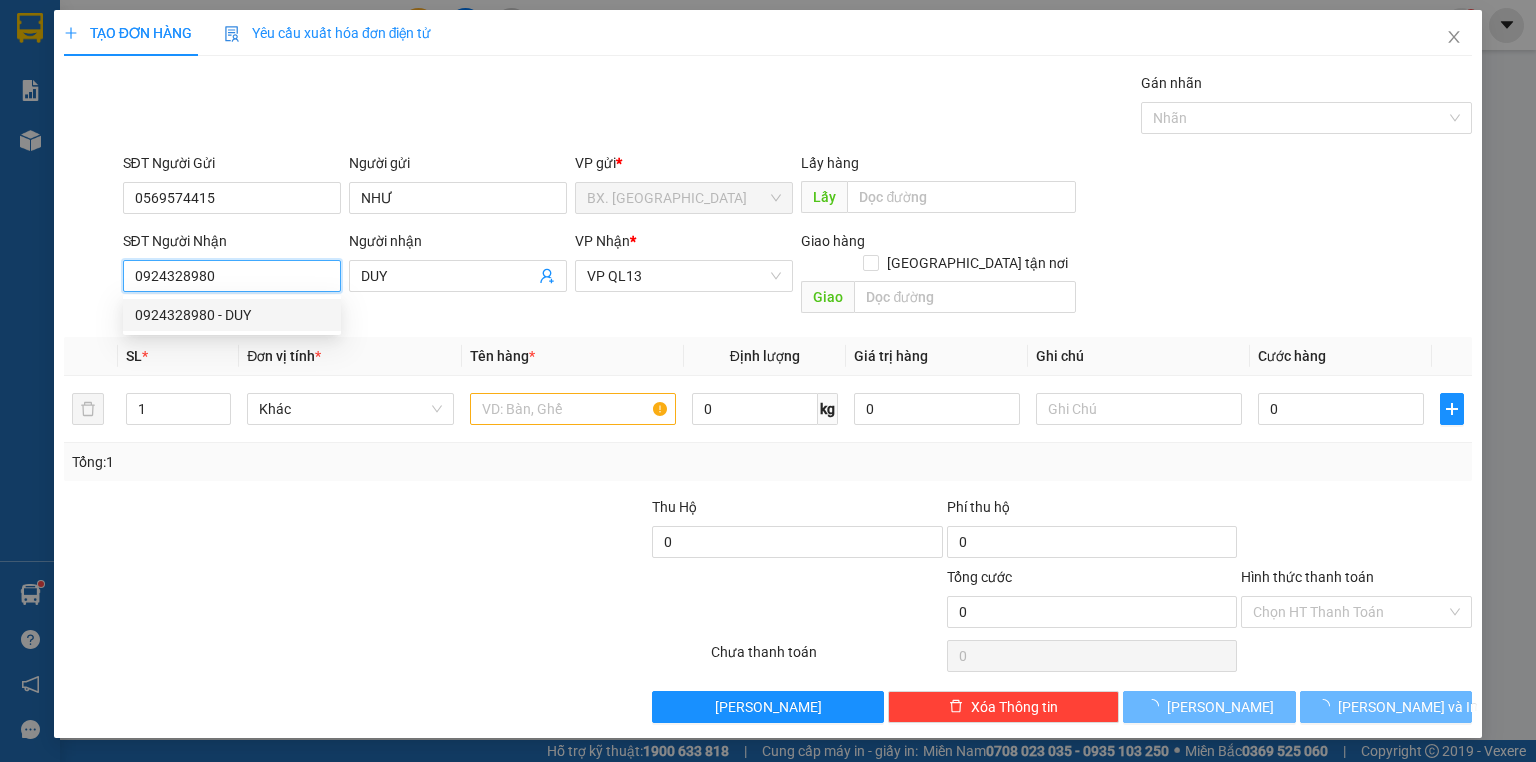 type on "40.000" 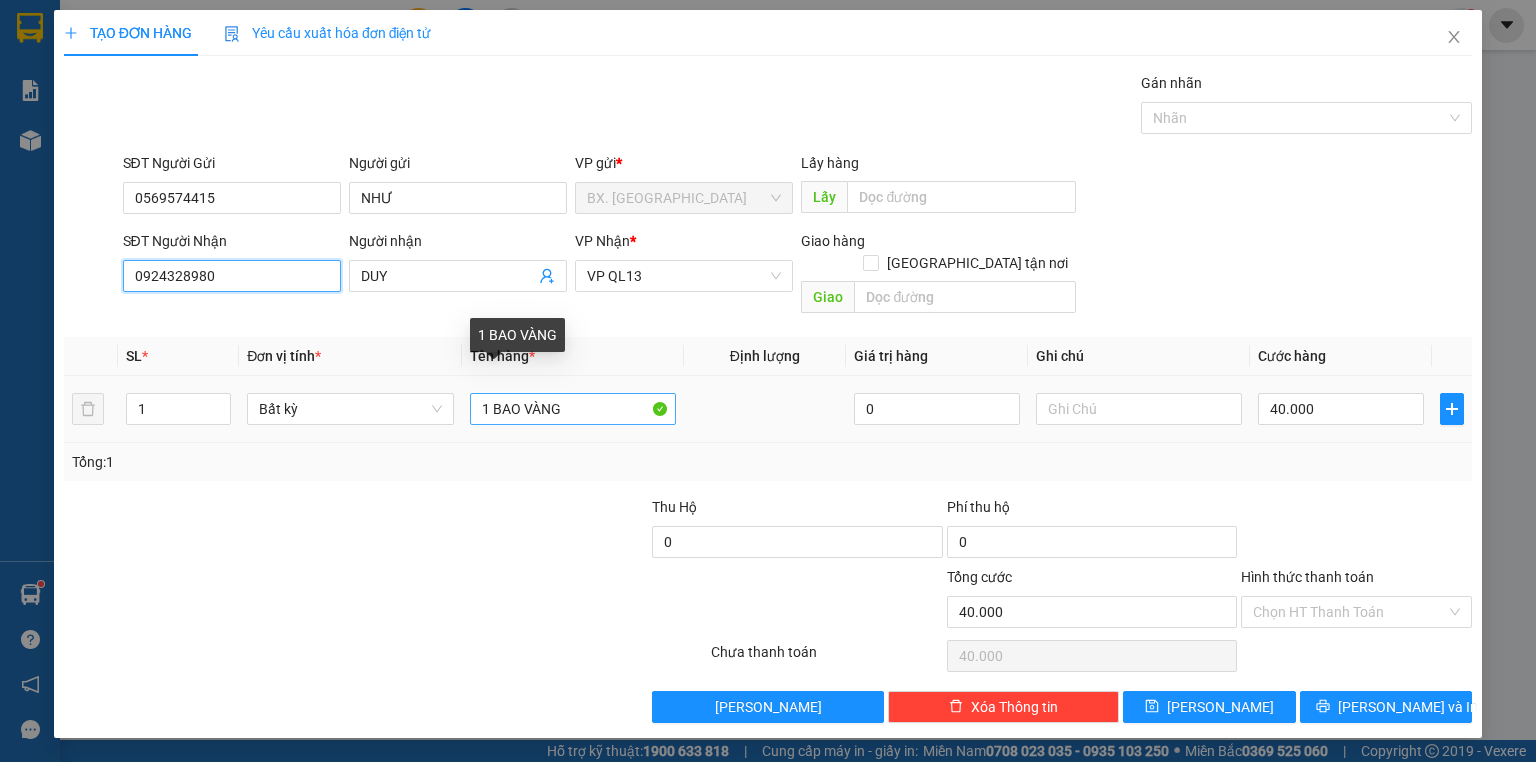 type on "0924328980" 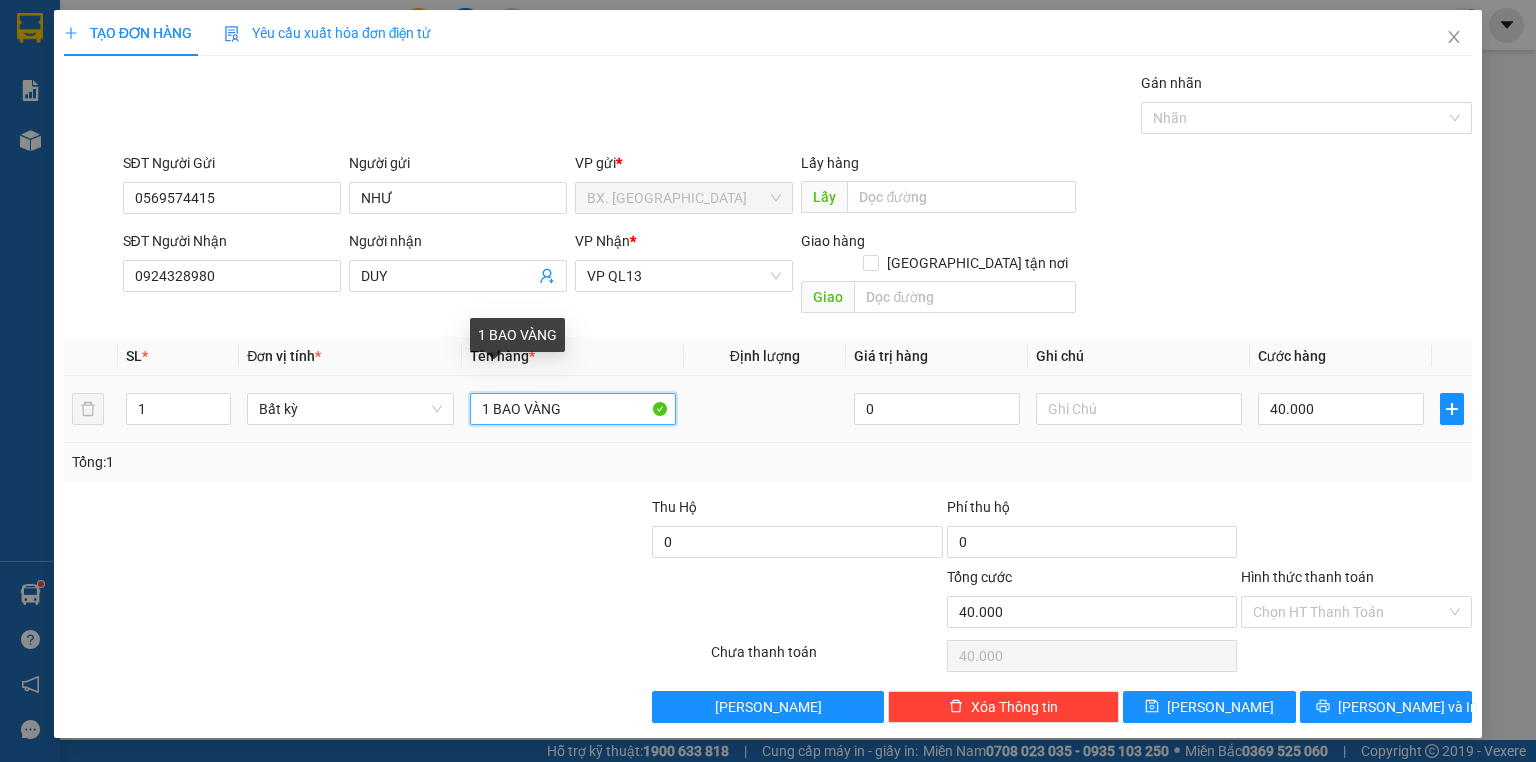 drag, startPoint x: 588, startPoint y: 389, endPoint x: 494, endPoint y: 399, distance: 94.53042 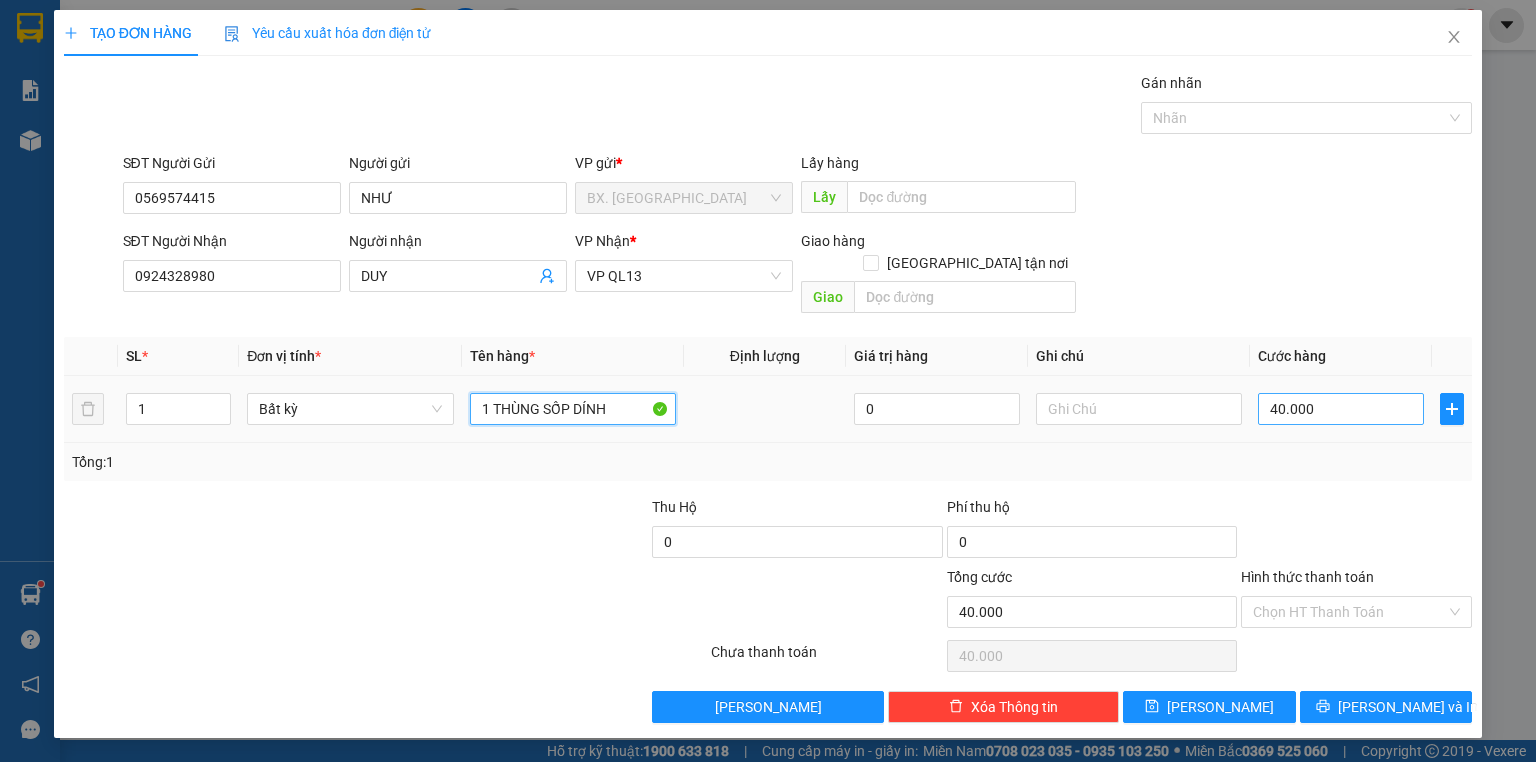 type on "1 THÙNG SỐP DÍNH" 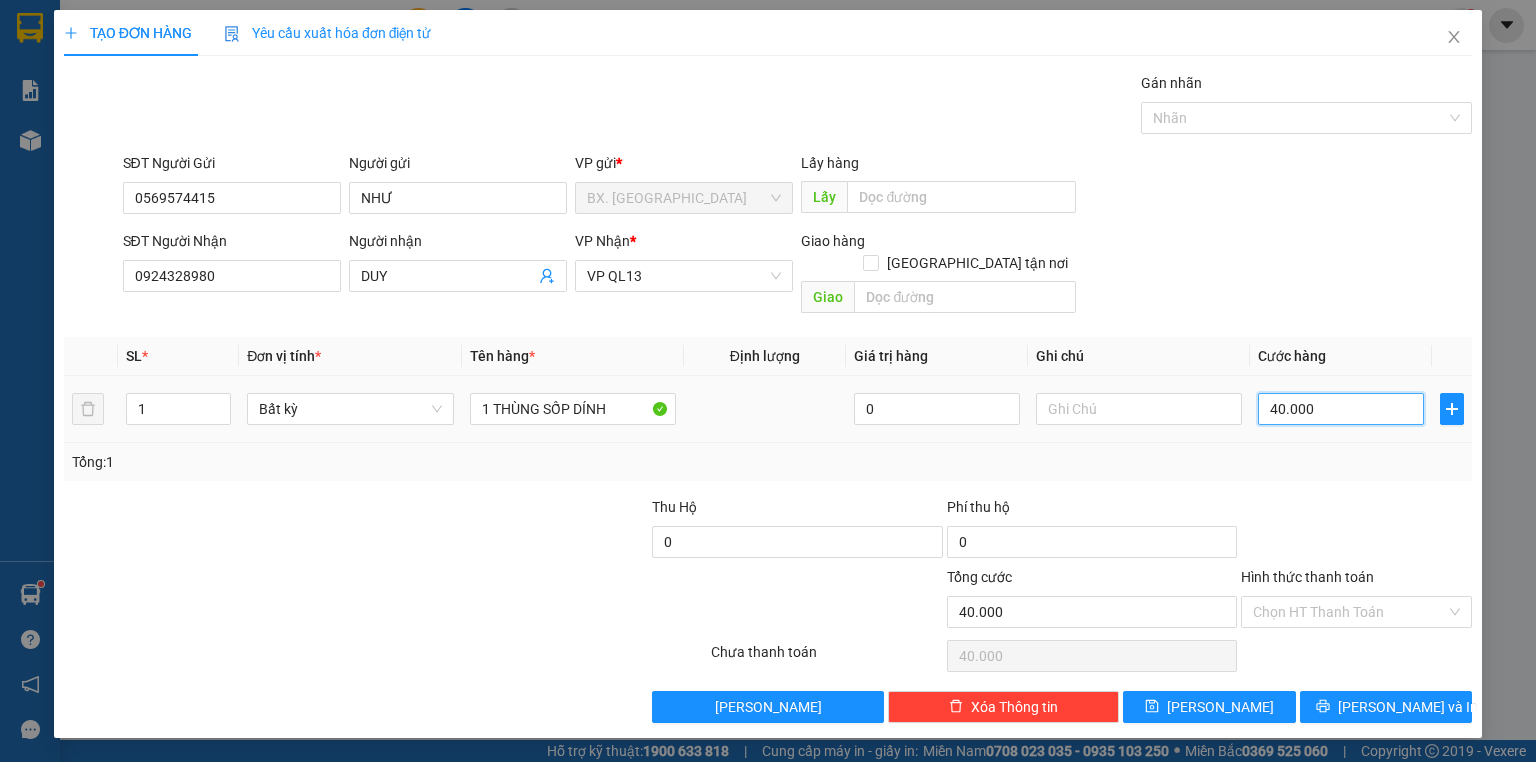 click on "40.000" at bounding box center (1341, 409) 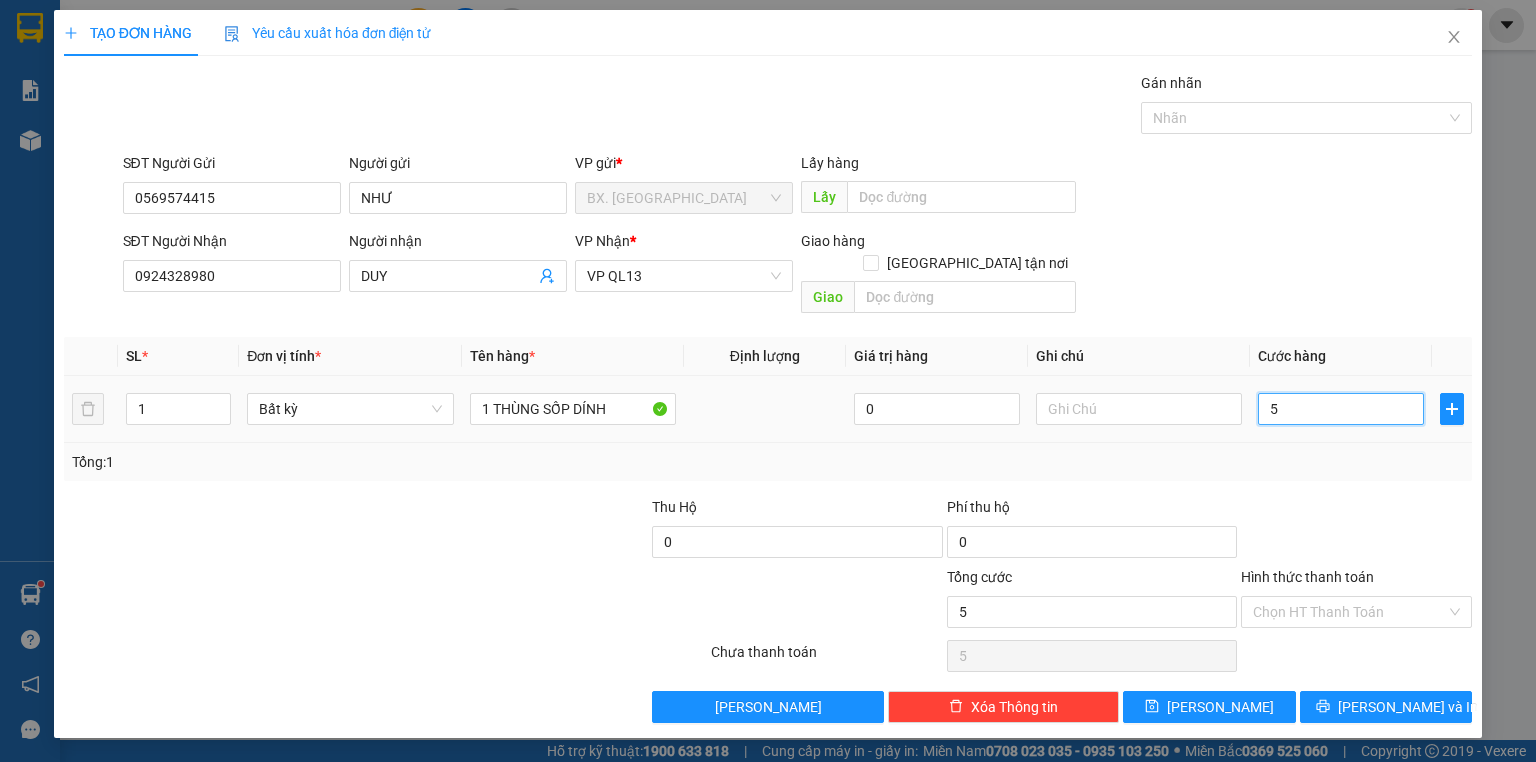 type on "50" 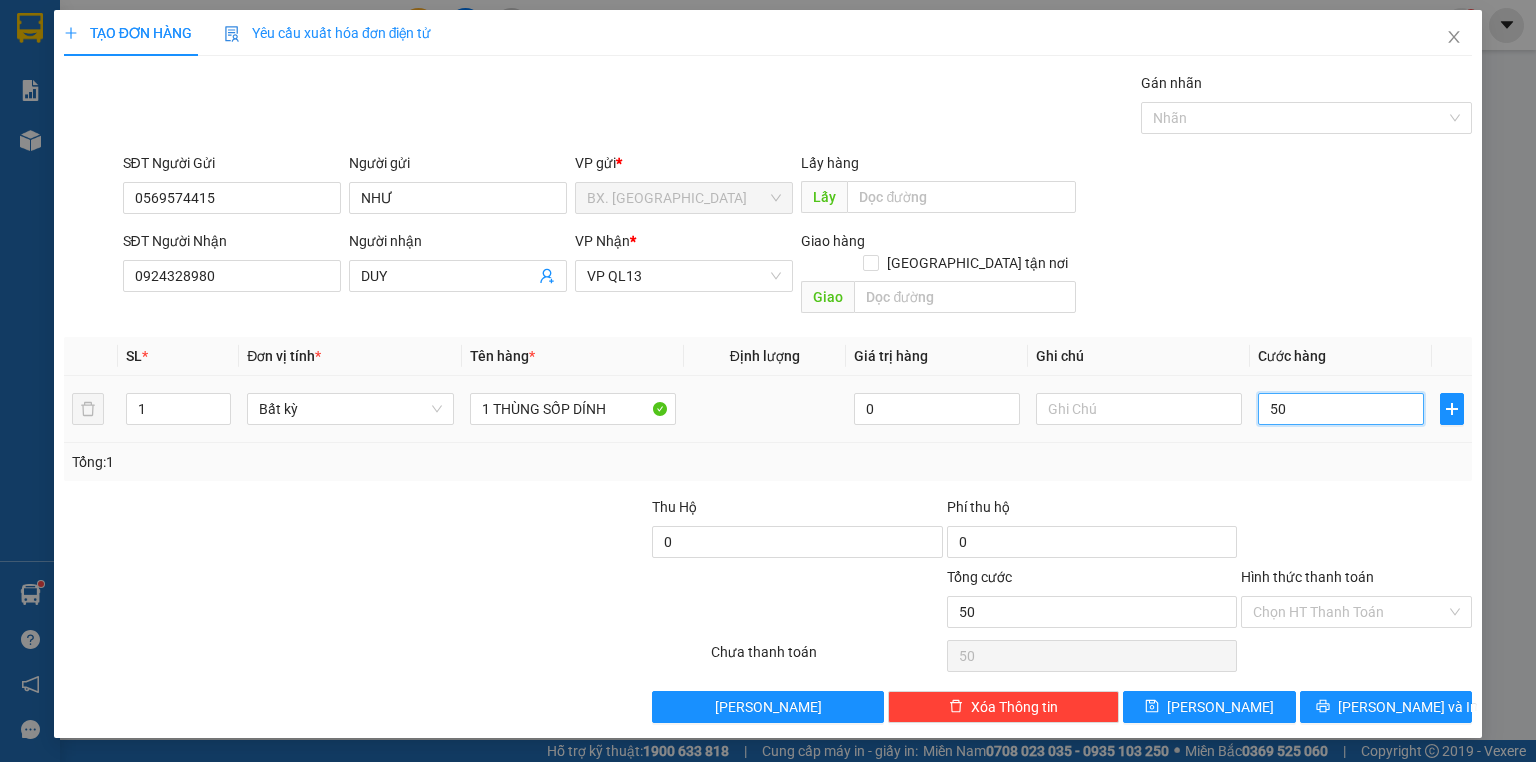 type on "50" 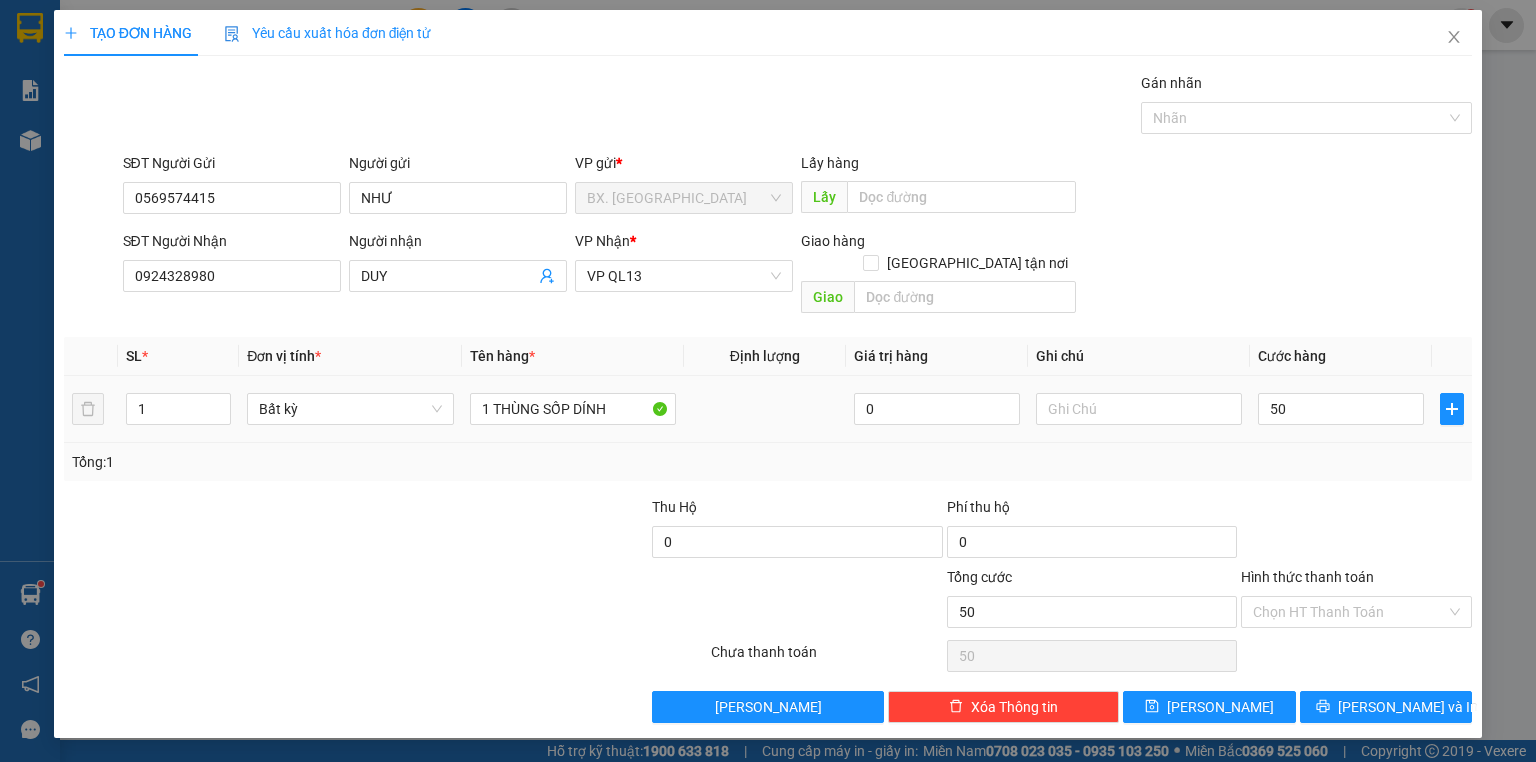type on "50.000" 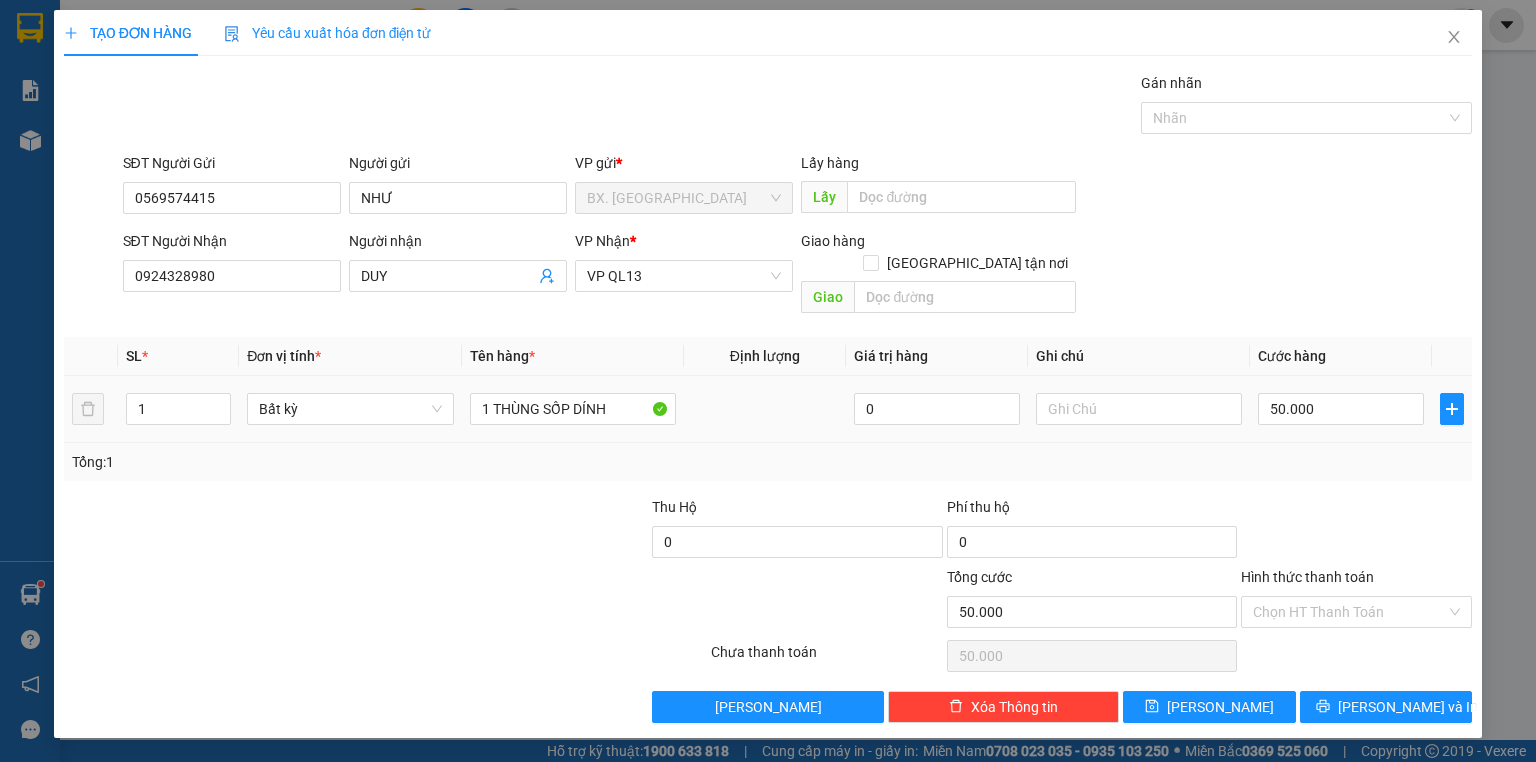 click on "50.000" at bounding box center (1341, 409) 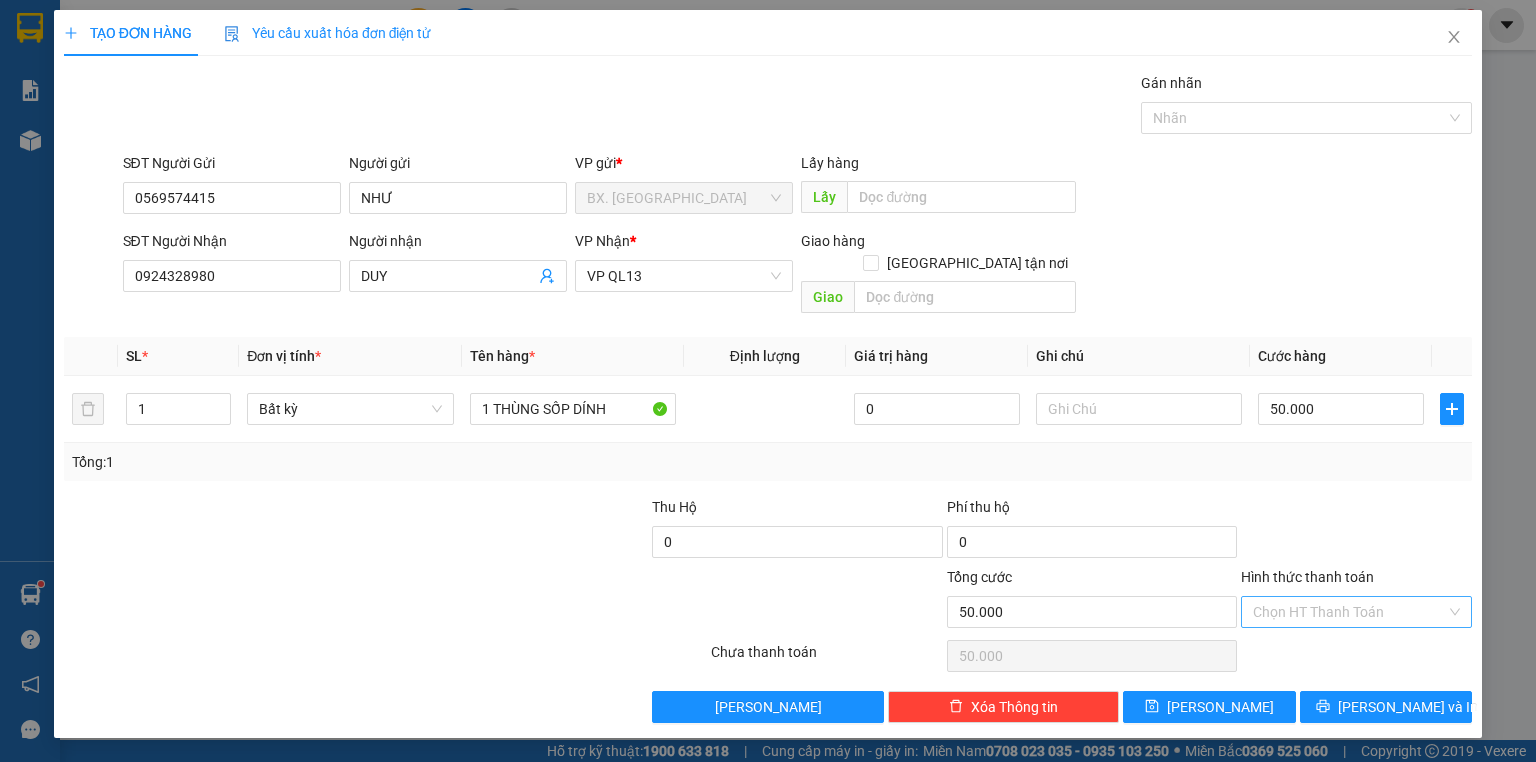 click on "Hình thức thanh toán" at bounding box center (1349, 612) 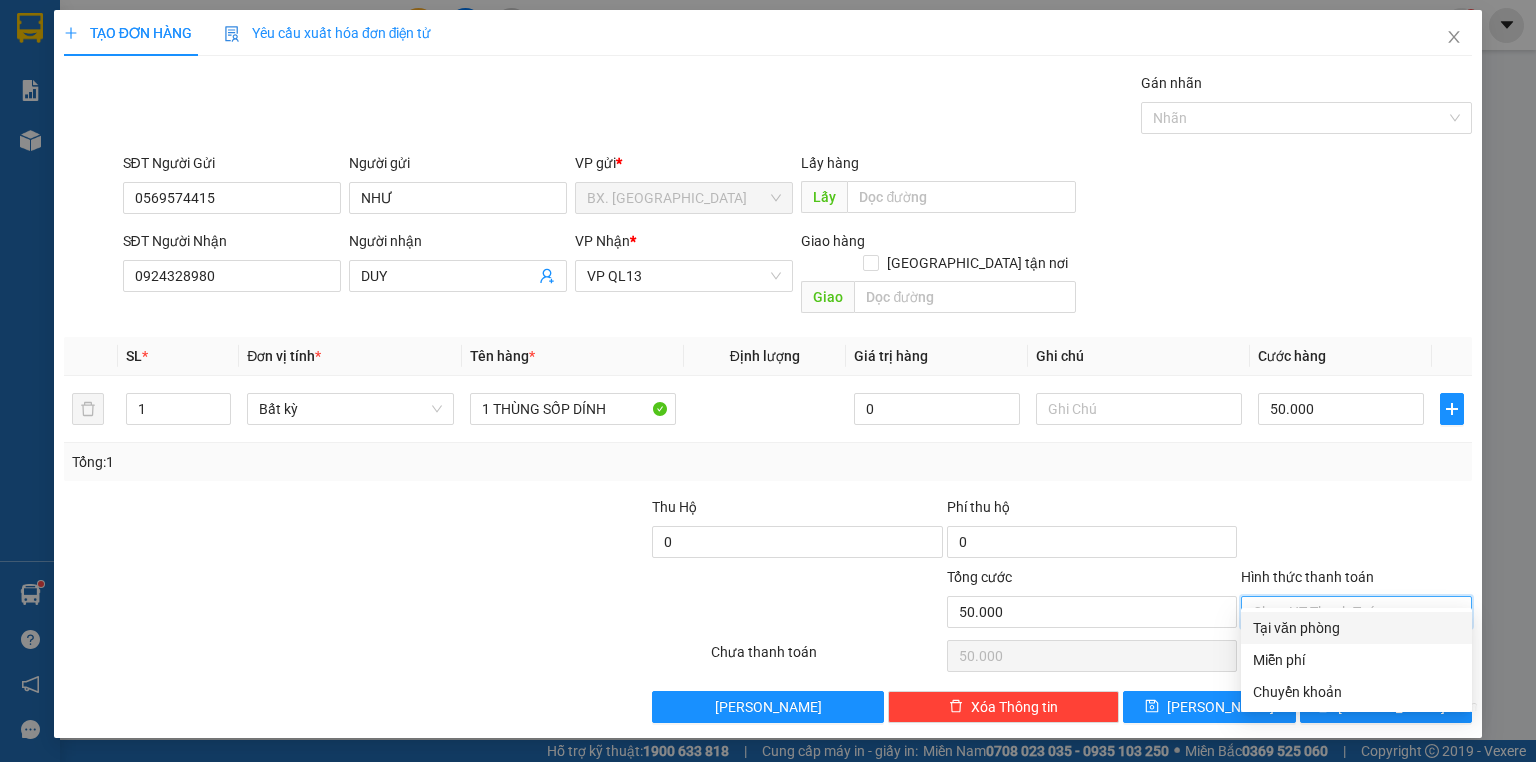 click on "Tại văn phòng" at bounding box center [1356, 628] 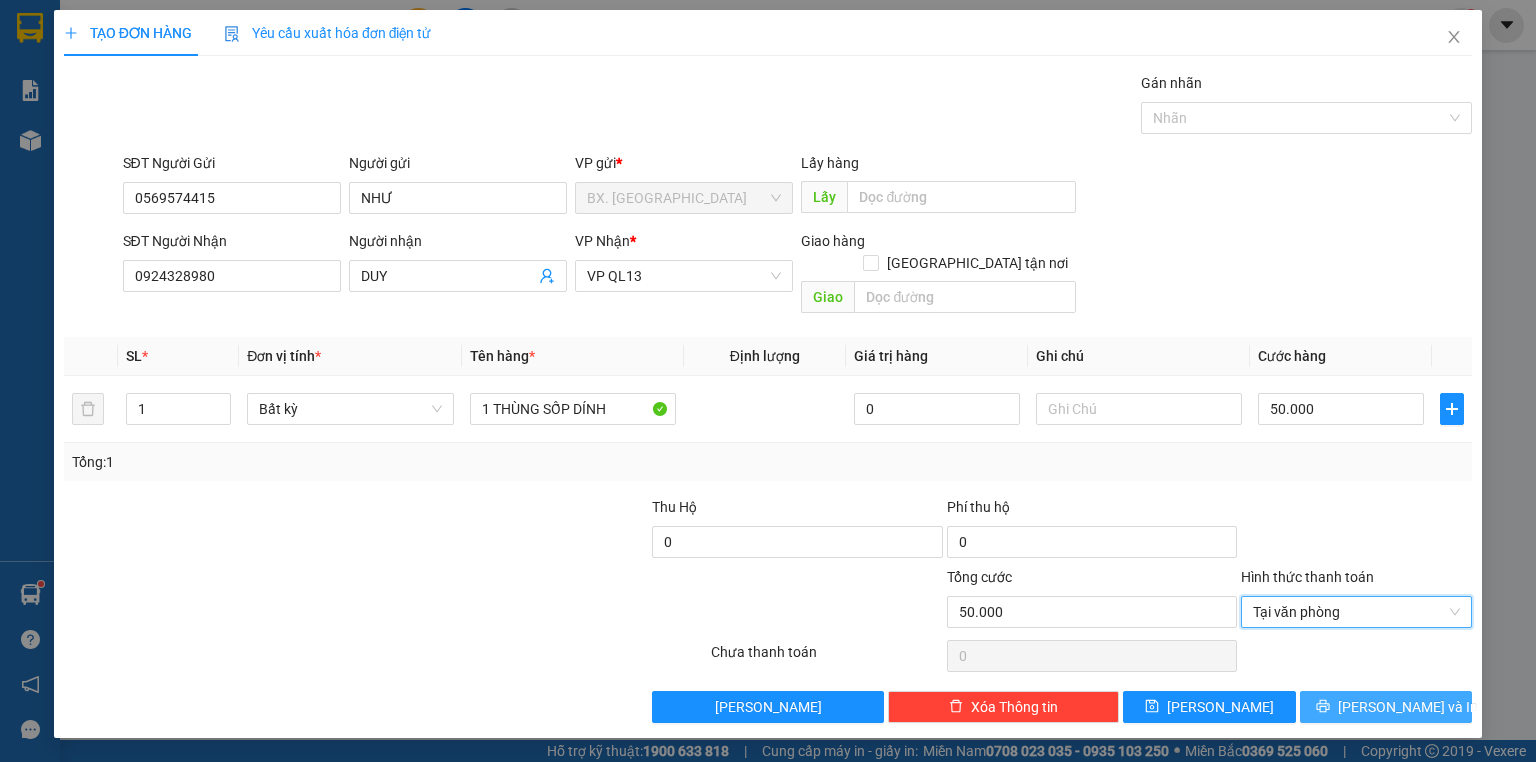 click on "[PERSON_NAME] và In" at bounding box center [1386, 707] 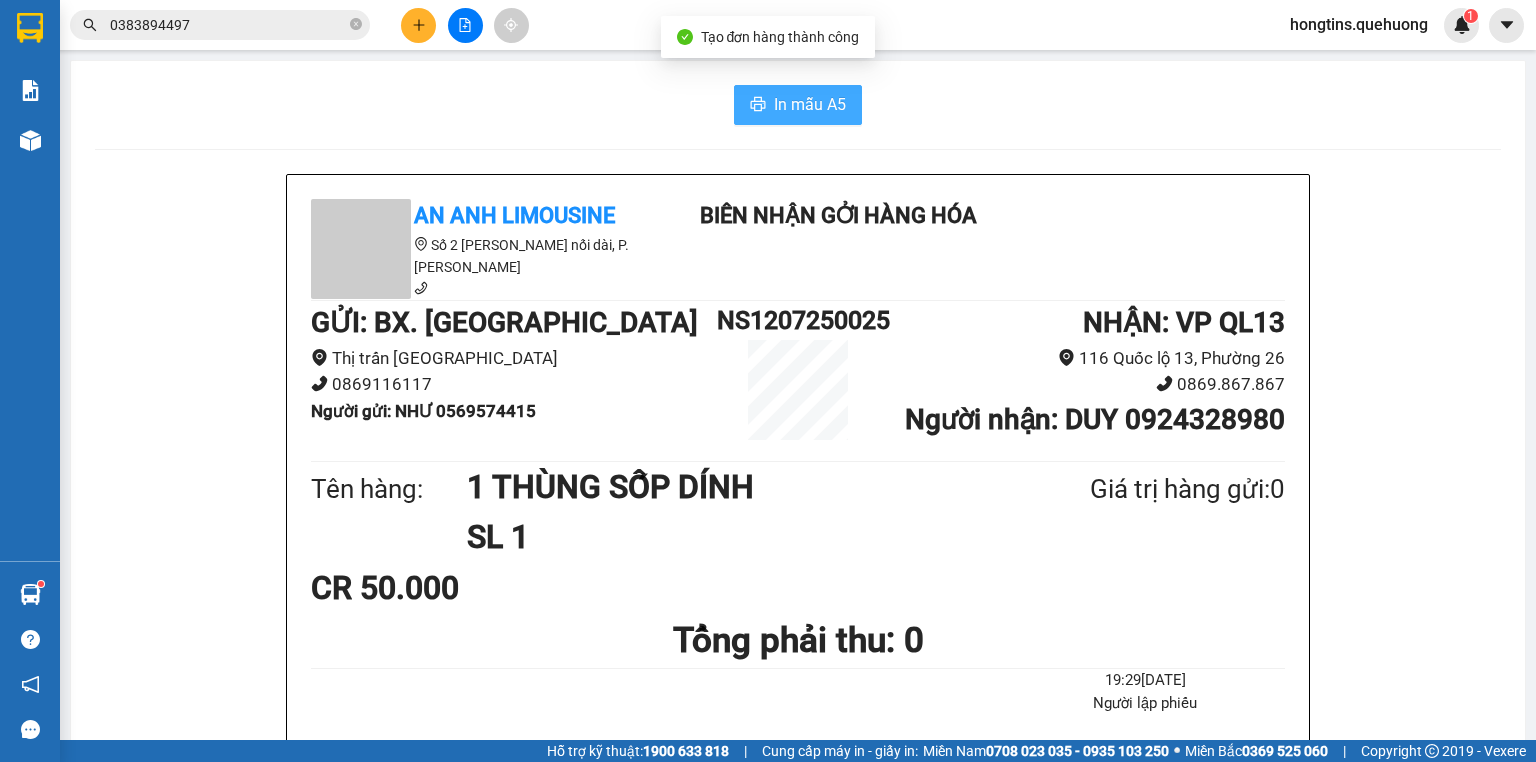 click on "In mẫu A5" at bounding box center (798, 105) 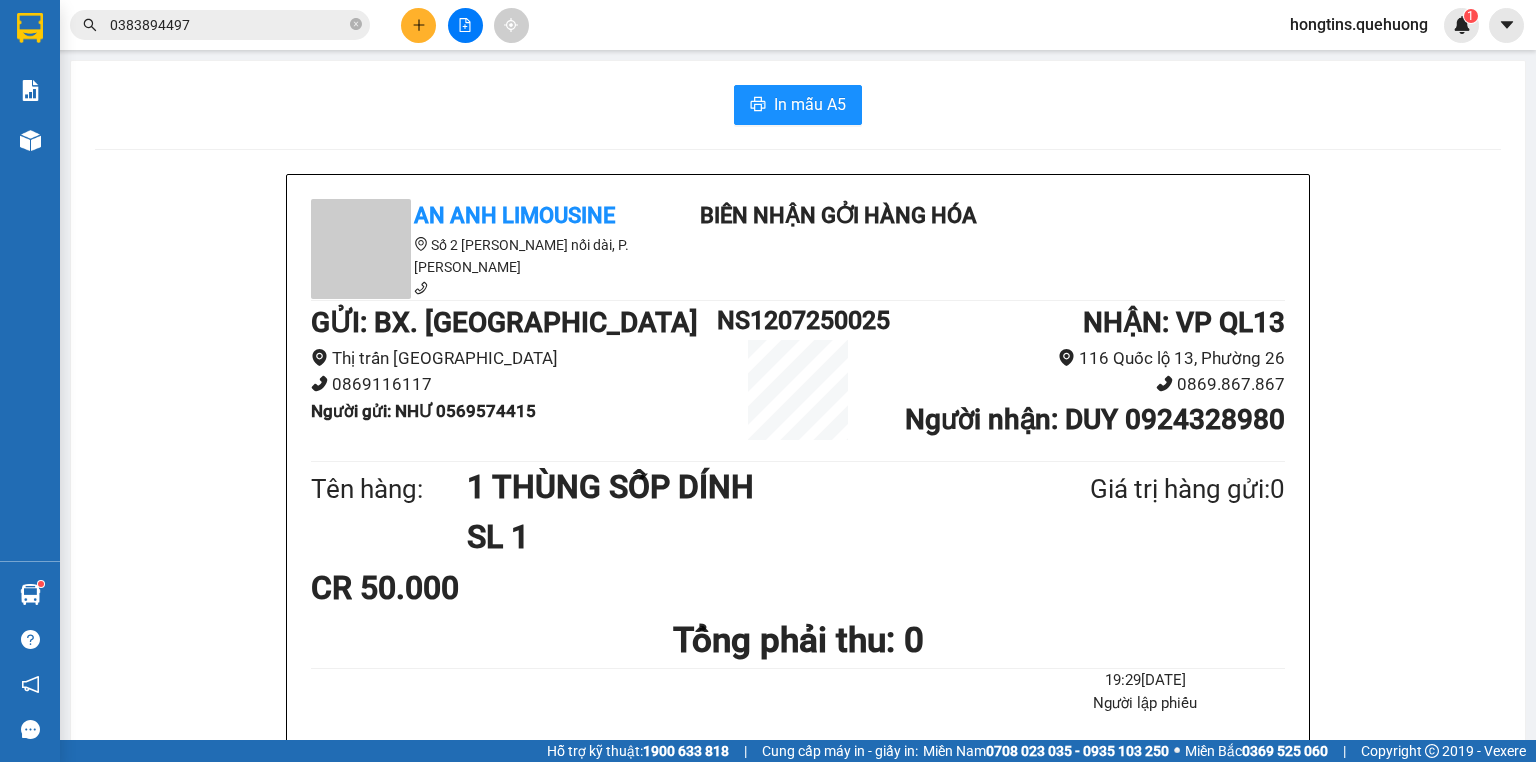 click 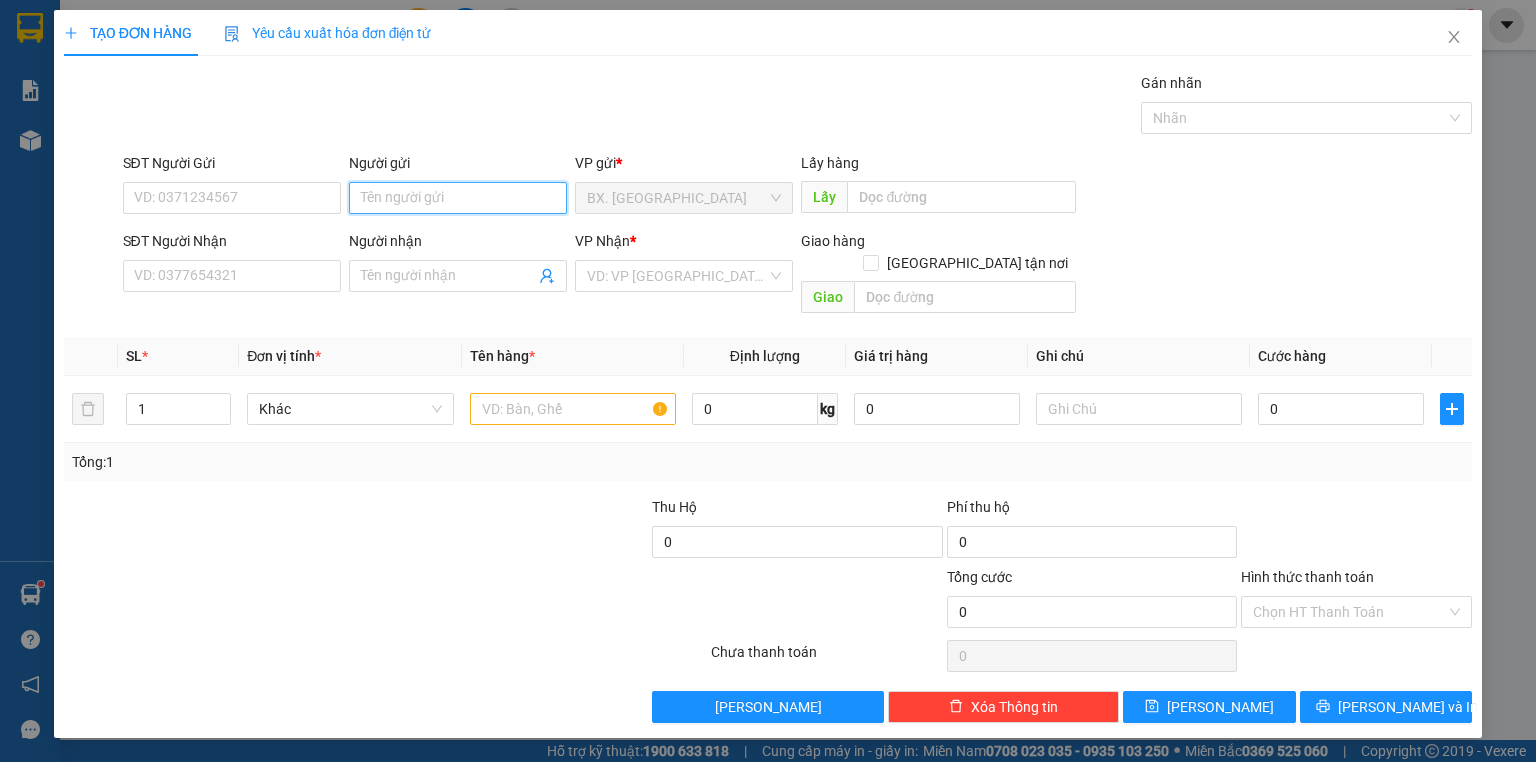 click on "Người gửi" at bounding box center (458, 198) 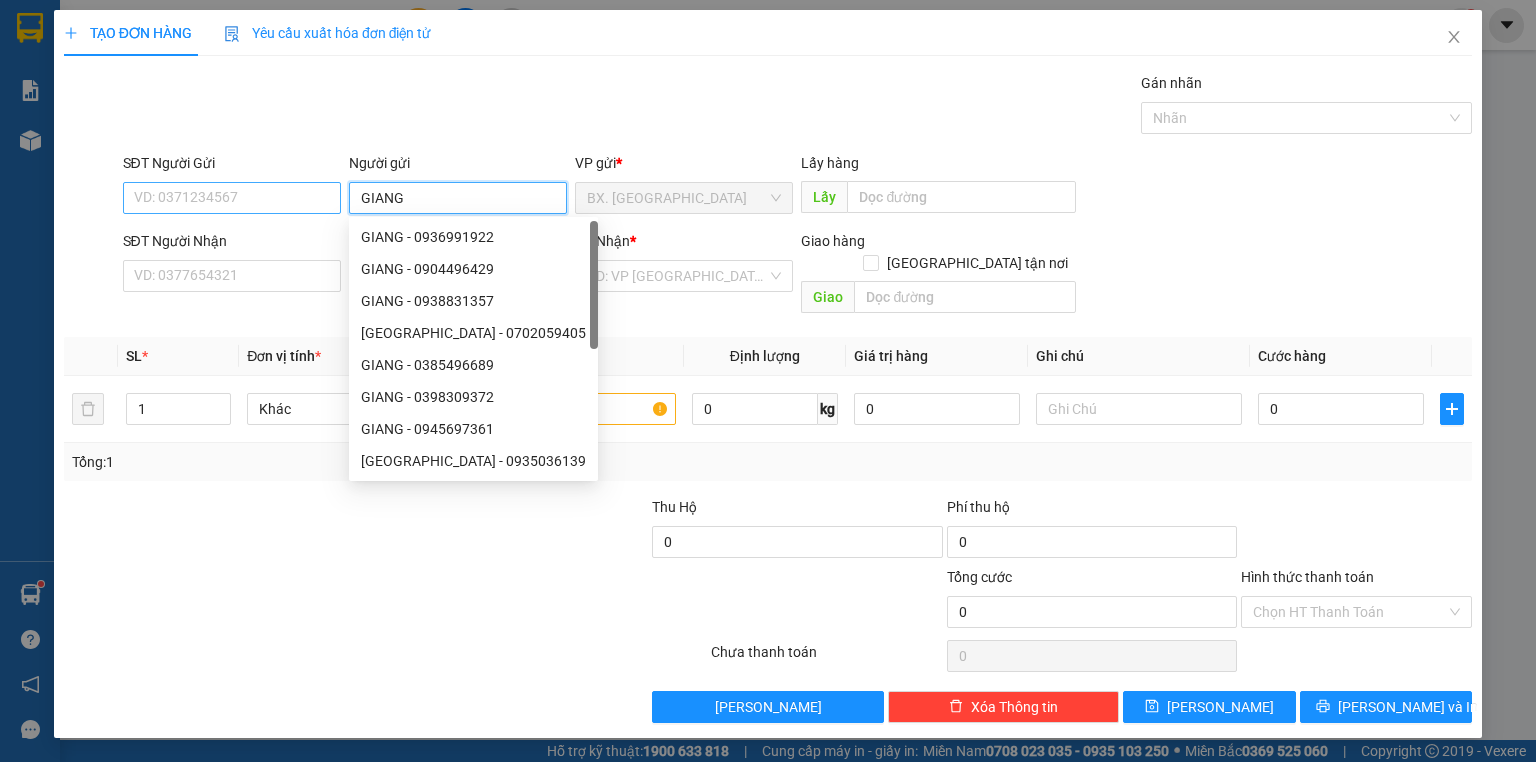 type on "GIANG" 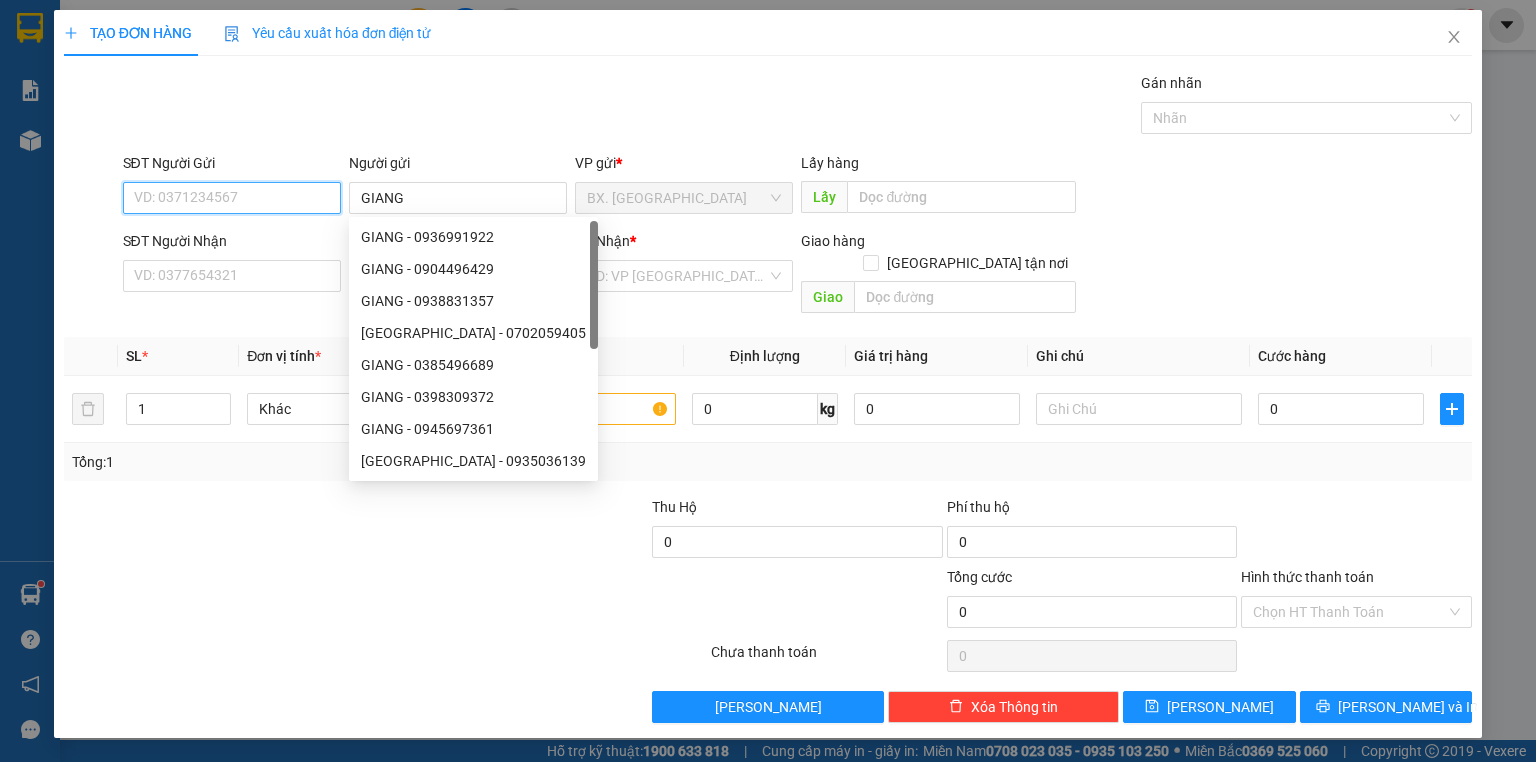 click on "SĐT Người Gửi" at bounding box center (232, 198) 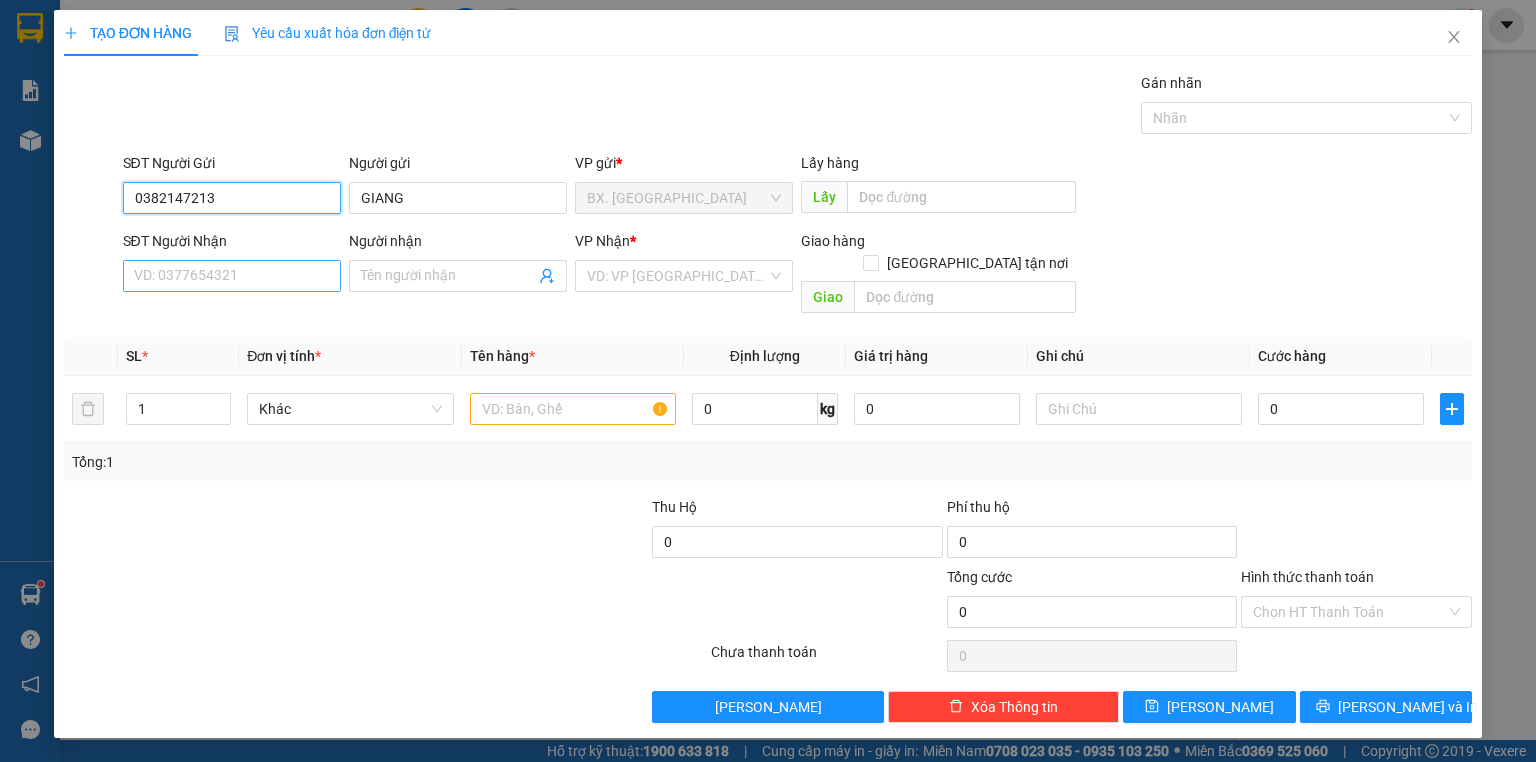 type on "0382147213" 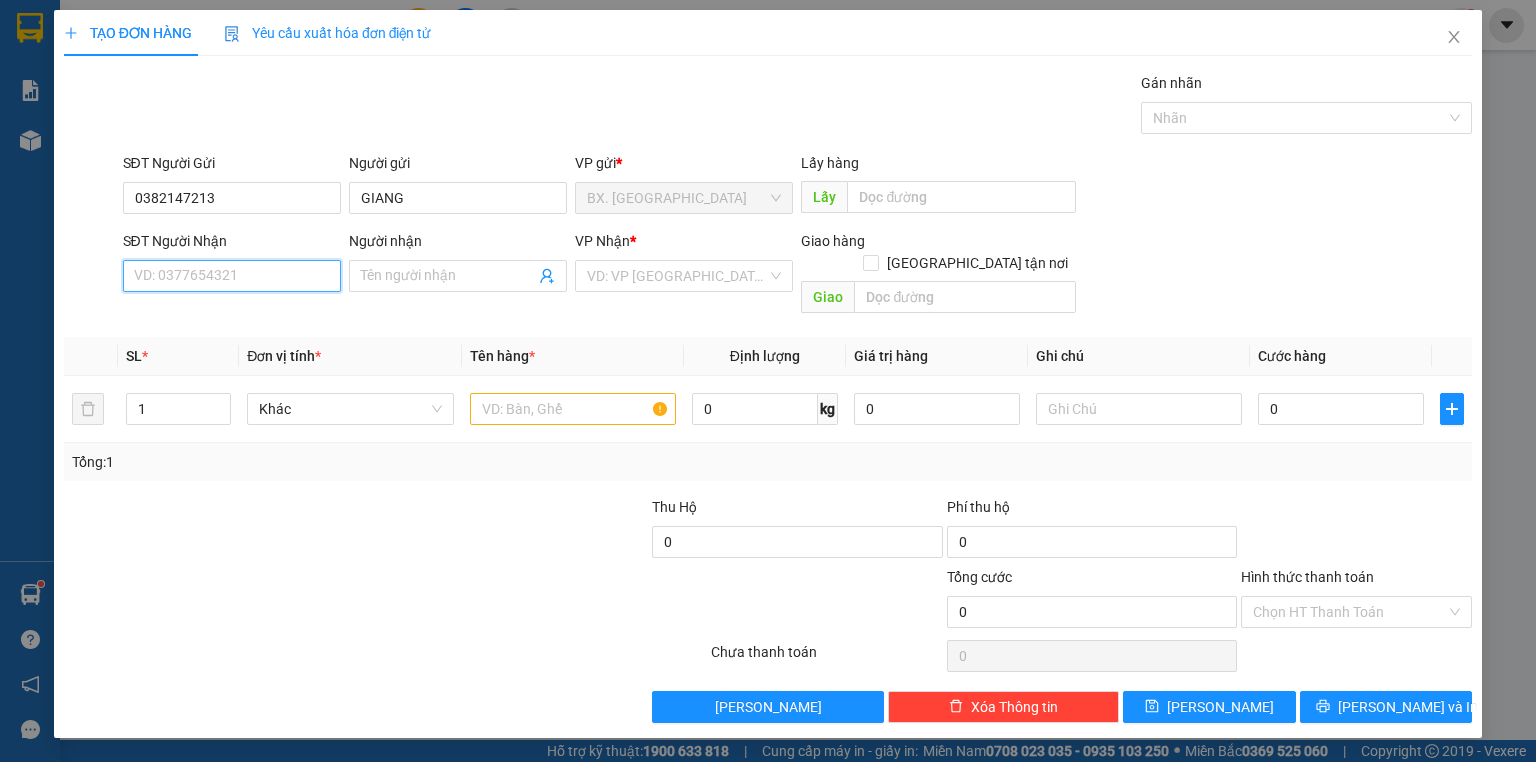 click on "SĐT Người Nhận" at bounding box center (232, 276) 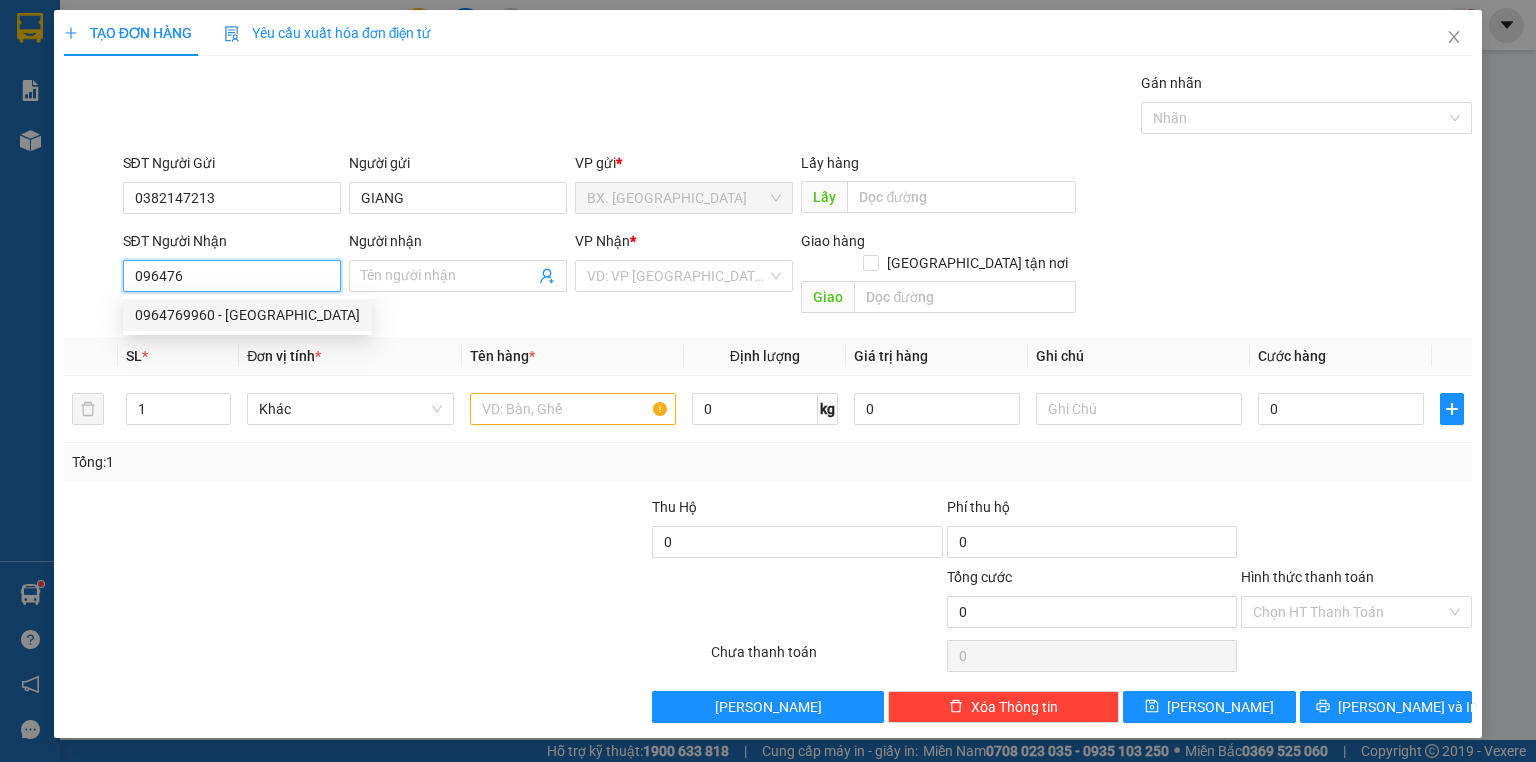 click on "0964769960 - [GEOGRAPHIC_DATA]" at bounding box center [247, 315] 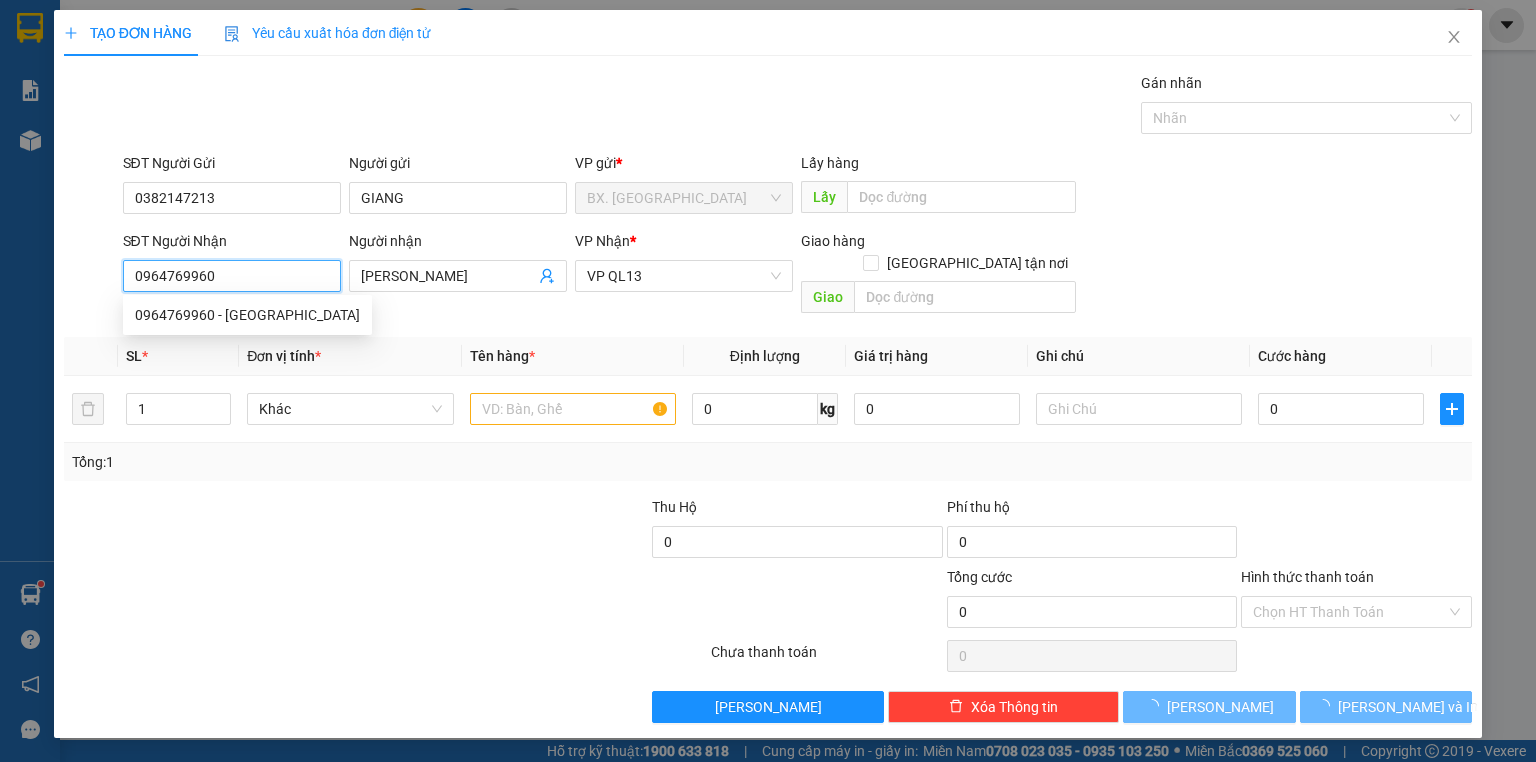 type on "30.000" 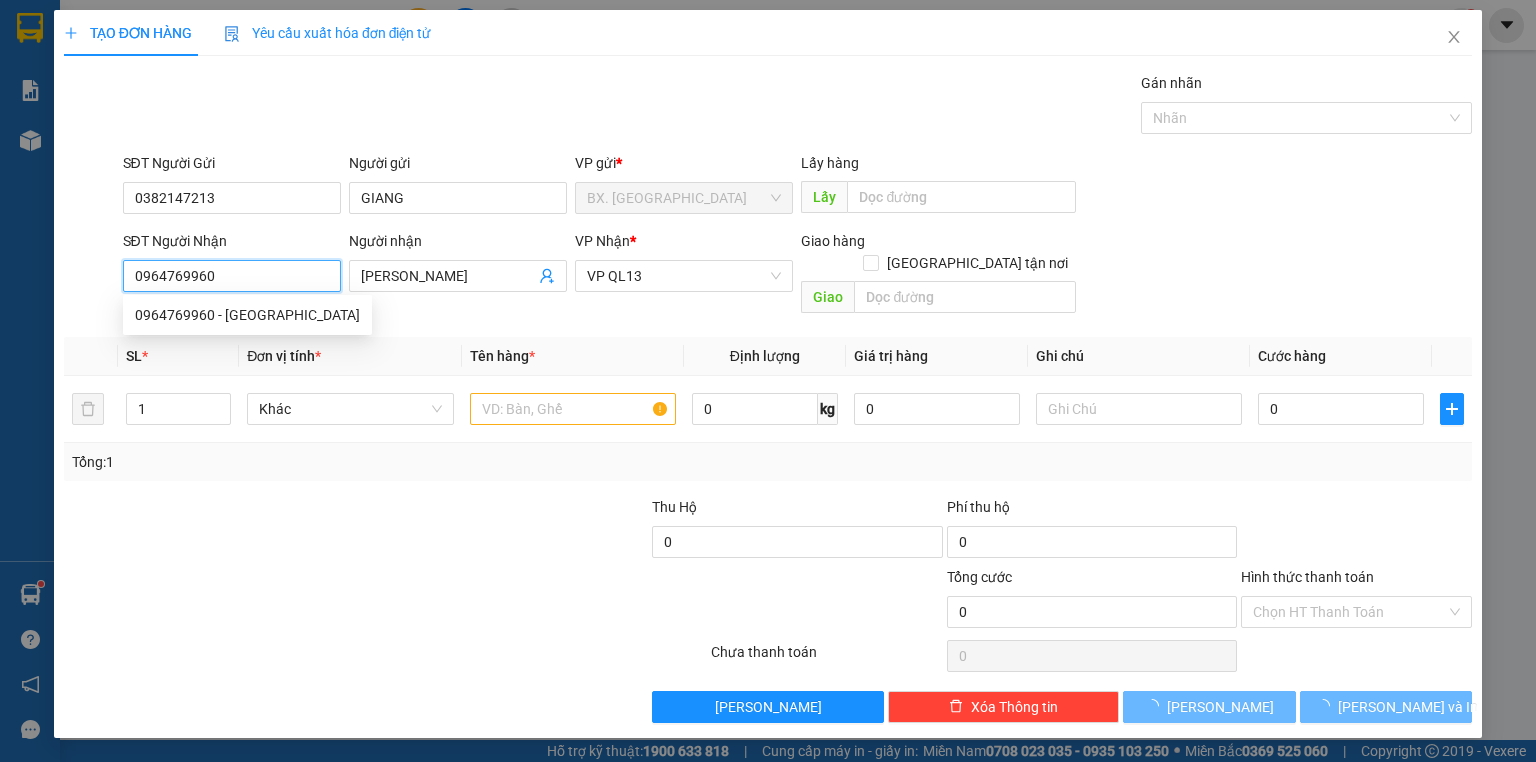 type on "30.000" 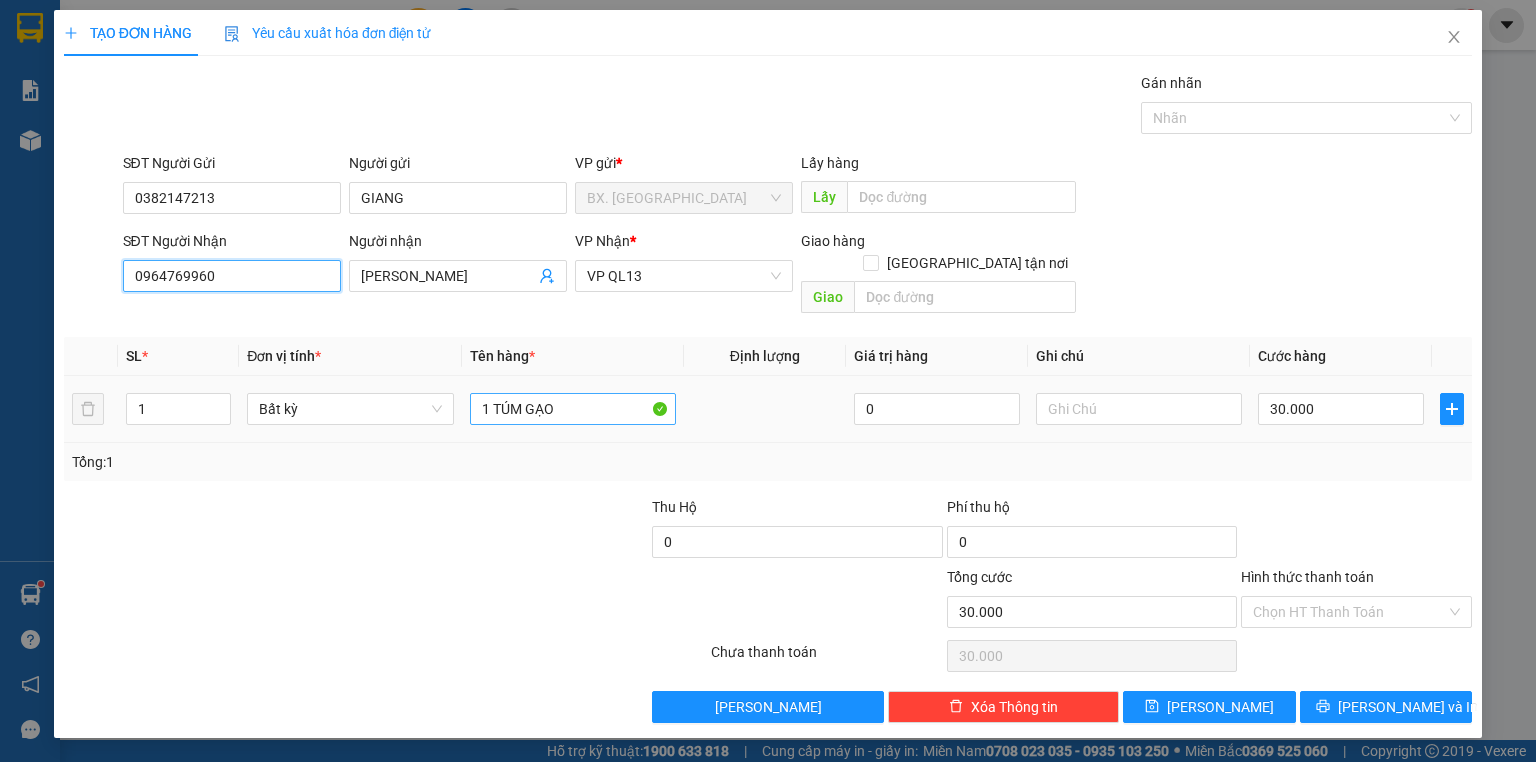 type on "0964769960" 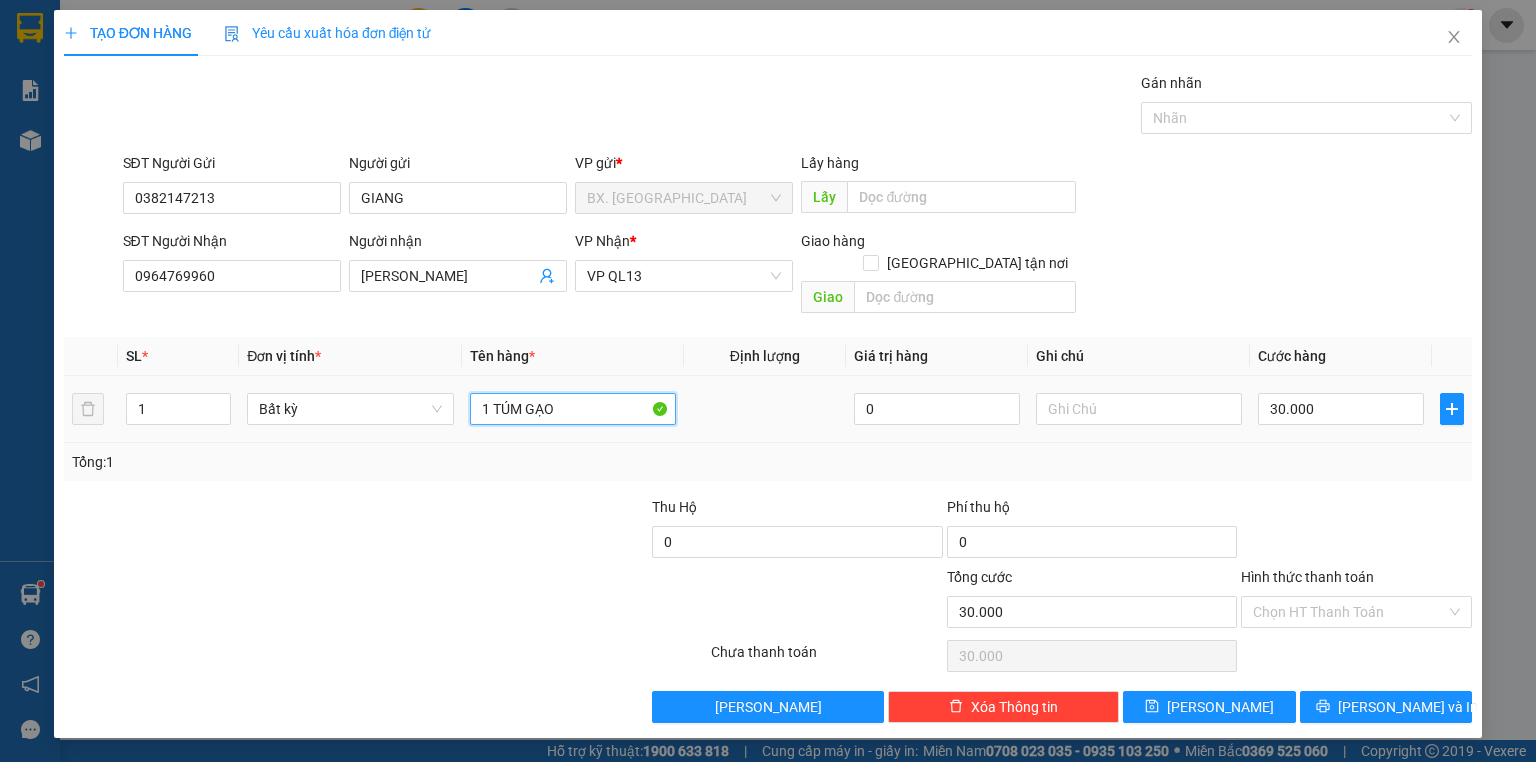 click on "1 TÚM GẠO" at bounding box center (573, 409) 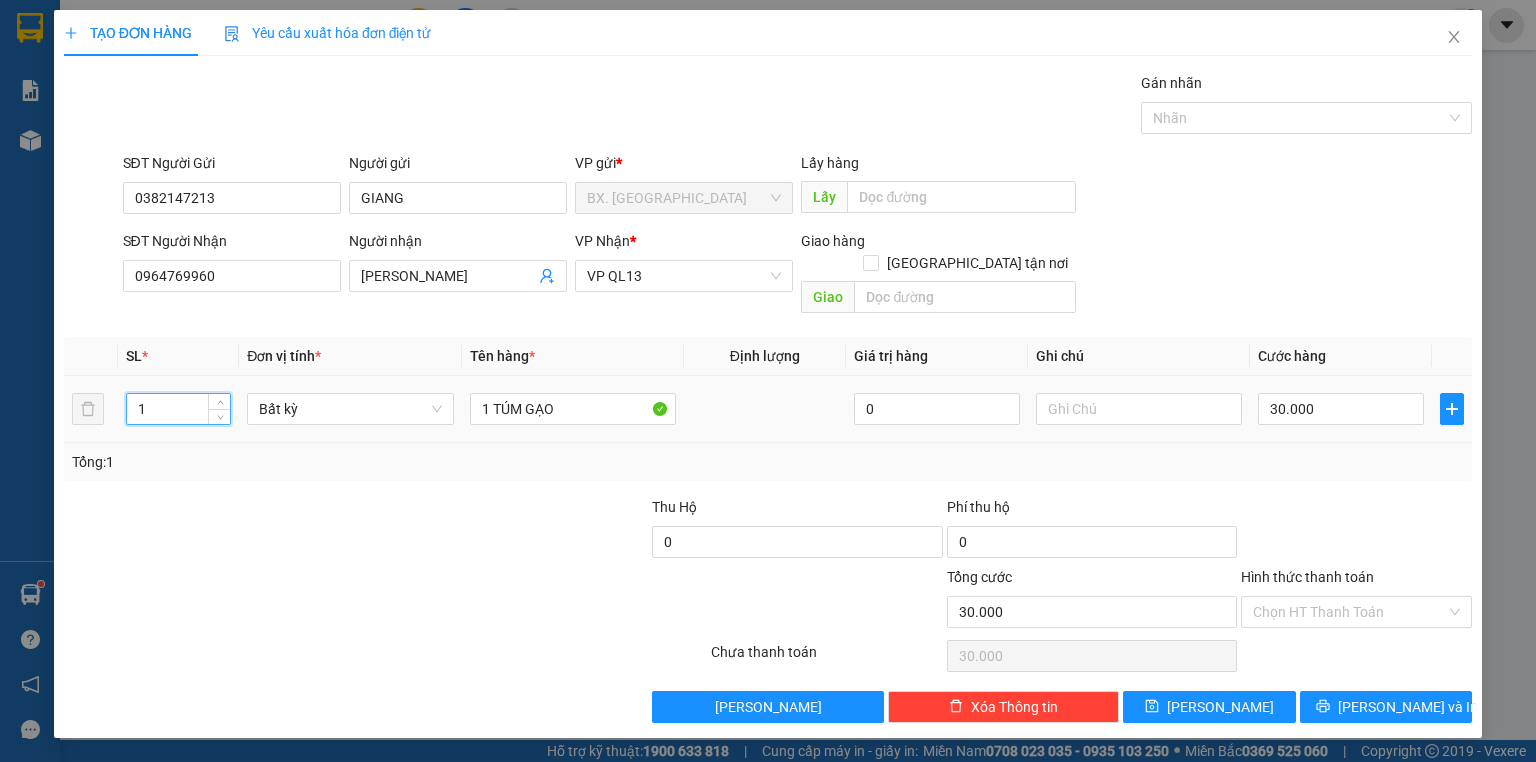 click on "1" at bounding box center (178, 409) 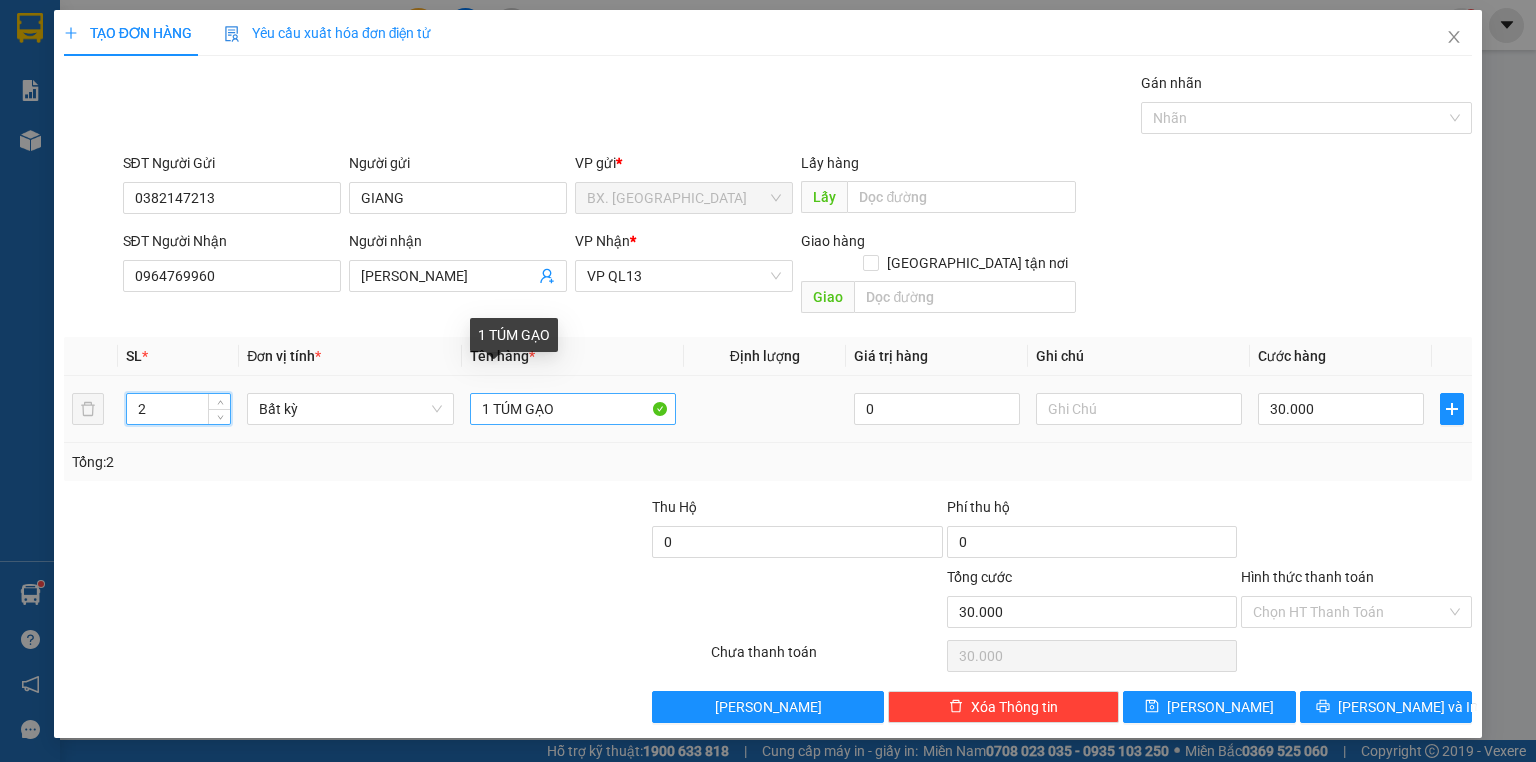 type on "2" 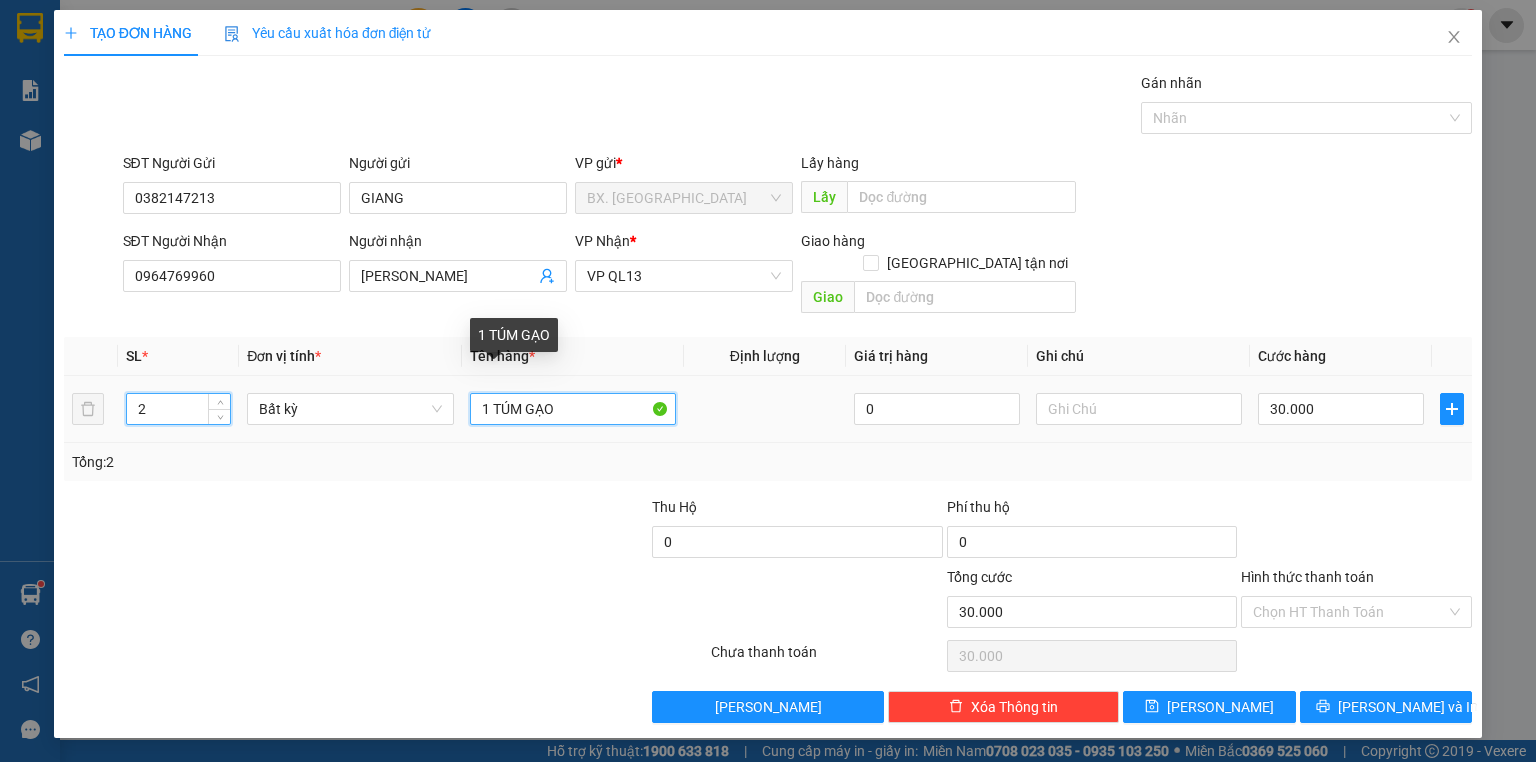 click on "1 TÚM GẠO" at bounding box center (573, 409) 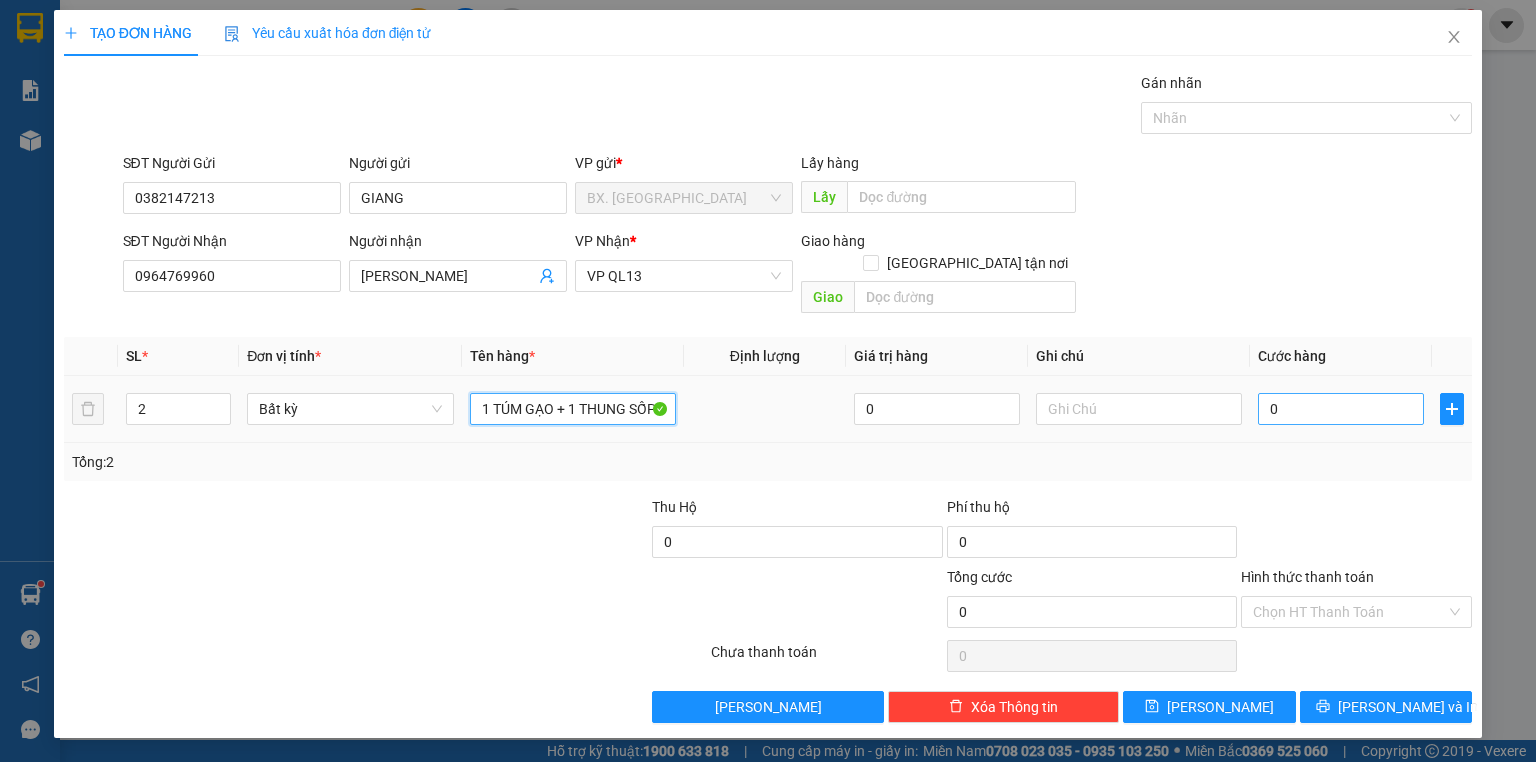 type on "1 TÚM GẠO + 1 THUNG SỐP" 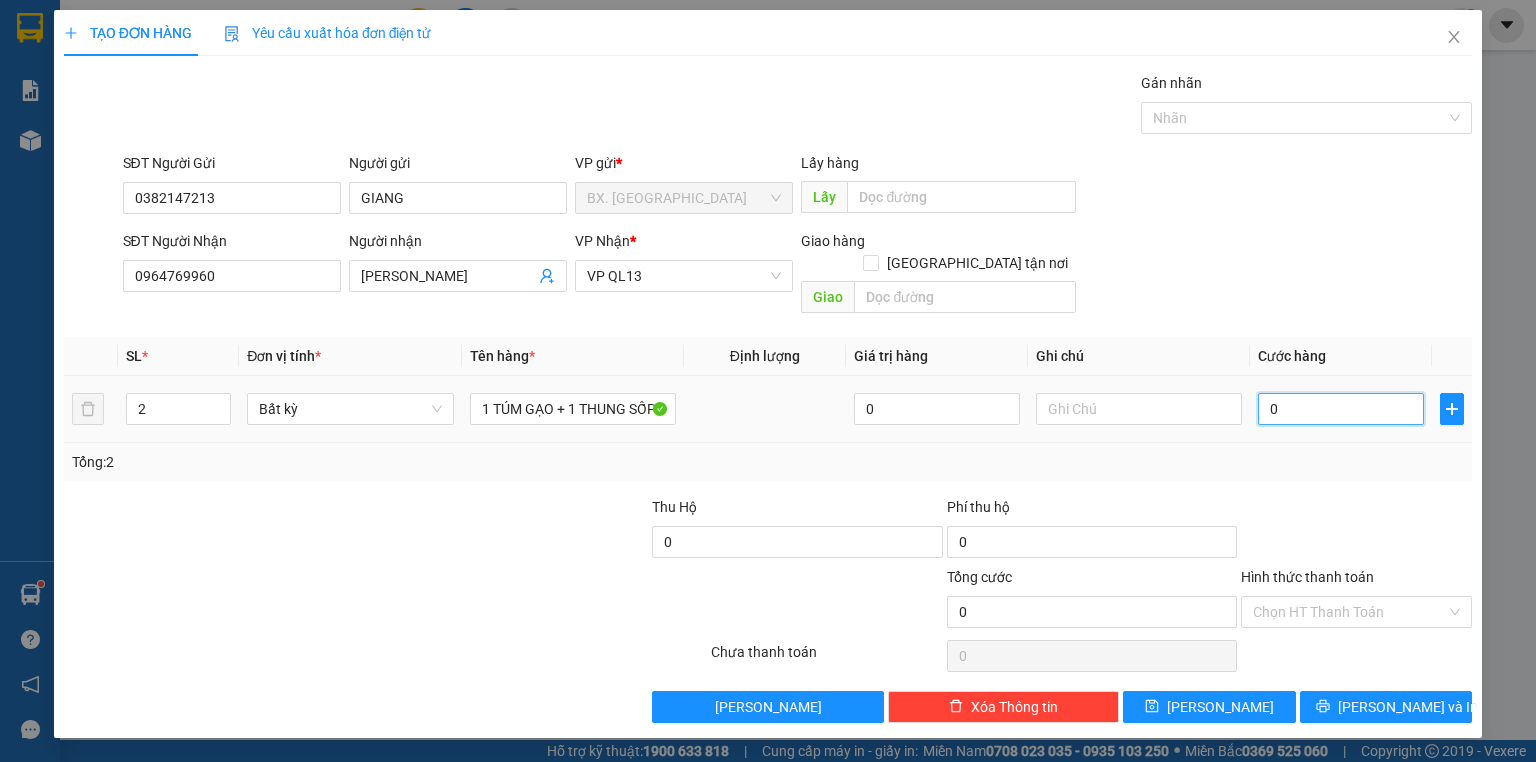 click on "0" at bounding box center [1341, 409] 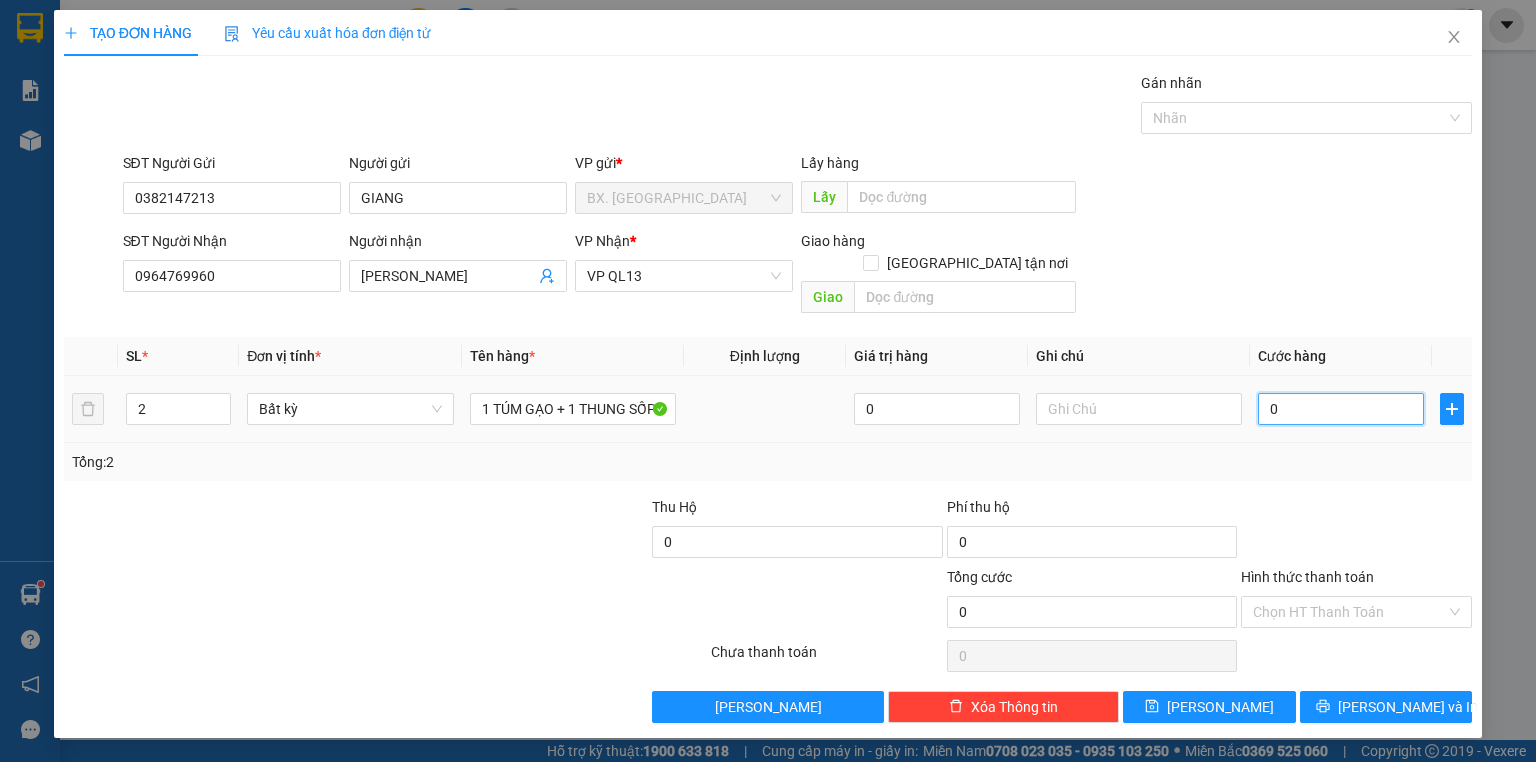 type on "8" 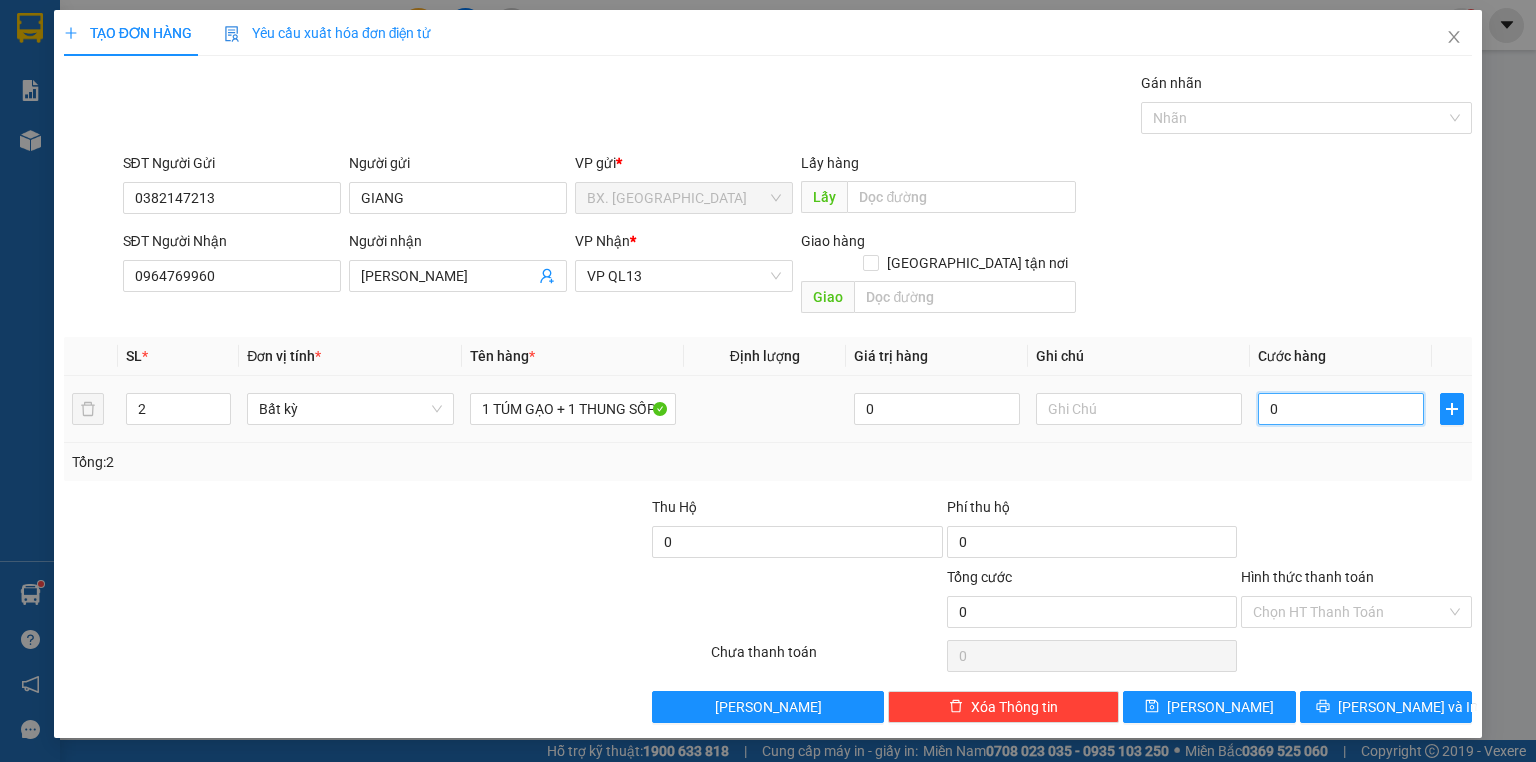 type on "8" 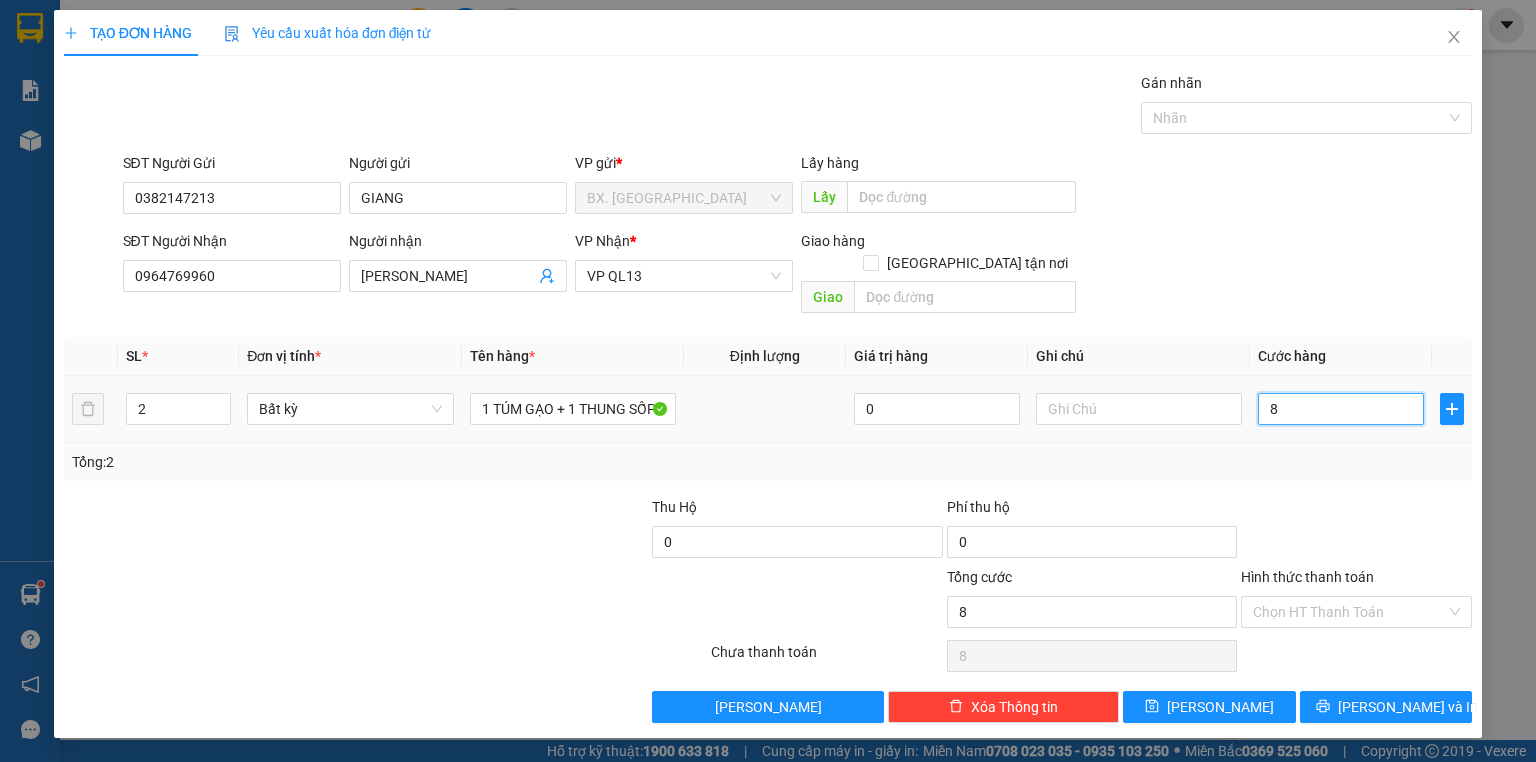 type on "80" 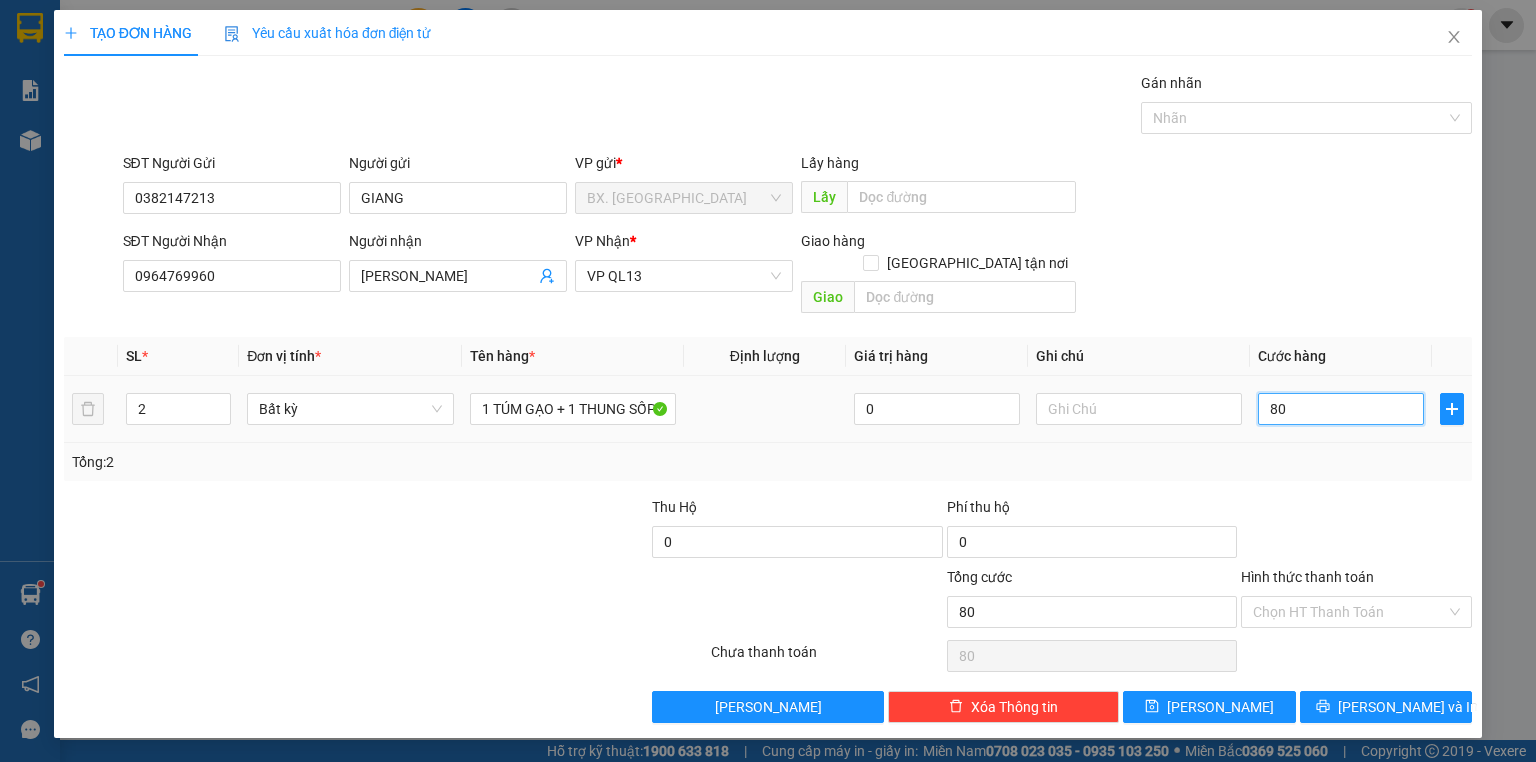 type on "80" 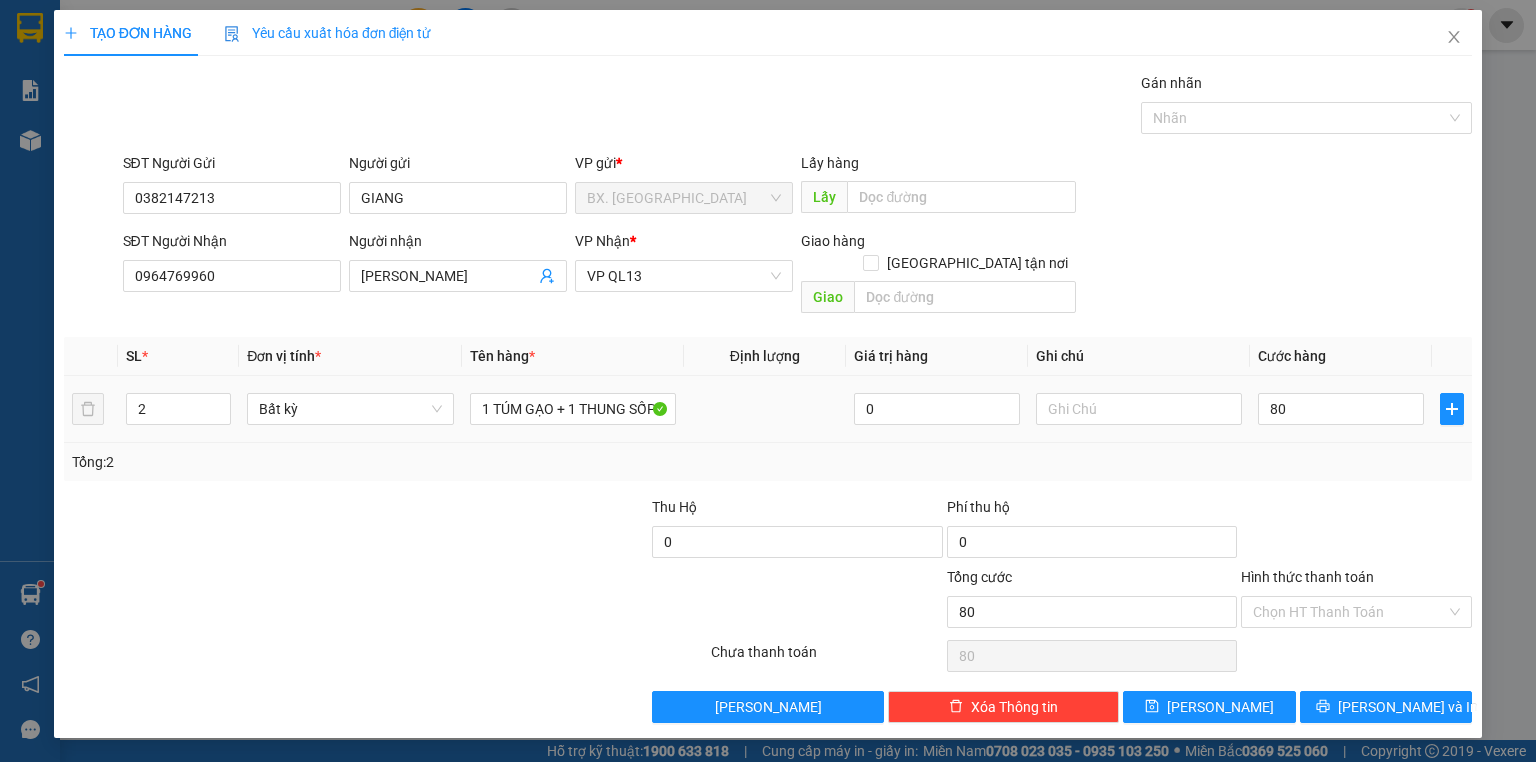type on "80.000" 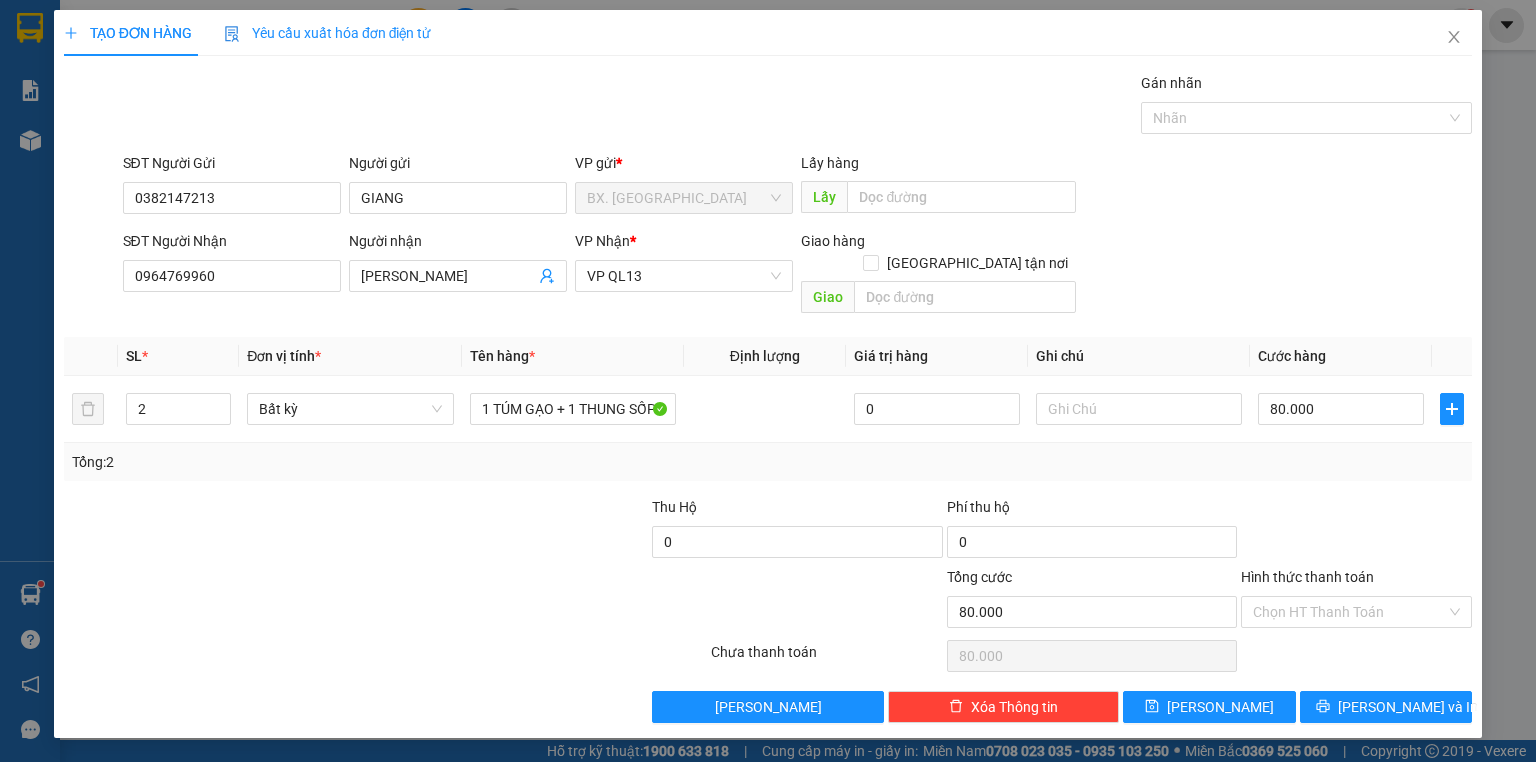 click on "Transit Pickup Surcharge Ids Transit Deliver Surcharge Ids Transit Deliver Surcharge Transit Deliver Surcharge Gói vận chuyển  * Tiêu chuẩn Gán nhãn   Nhãn SĐT Người Gửi 0382147213 Người gửi GIANG VP gửi  * BX. Ninh Sơn Lấy hàng Lấy SĐT Người Nhận 0964769960 Người nhận THANH TRÀ VP Nhận  * VP QL13 Giao hàng Giao tận nơi Giao SL  * Đơn vị tính  * Tên hàng  * Định lượng Giá trị hàng Ghi chú Cước hàng                   2 Bất kỳ 1 TÚM GẠO + 1 THUNG SỐP 0 80.000 Tổng:  2 Thu Hộ 0 Phí thu hộ 0 Tổng cước 80.000 Hình thức thanh toán Chọn HT Thanh Toán Số tiền thu trước 0 Chưa thanh toán 80.000 Chọn HT Thanh Toán Lưu nháp Xóa Thông tin [PERSON_NAME] và In 1 TÚM GẠO + 1 THUNG SỐP" at bounding box center (768, 397) 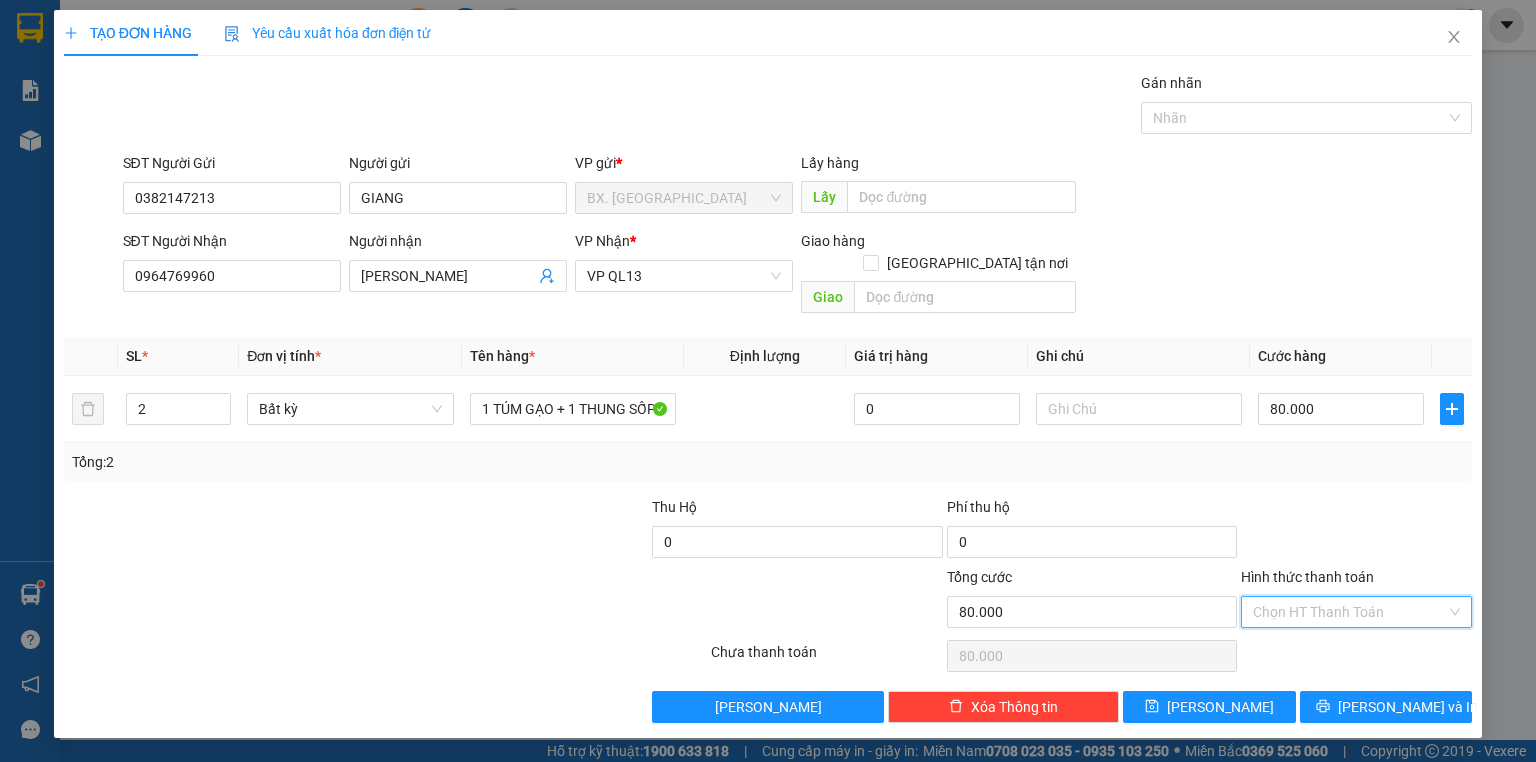 drag, startPoint x: 1356, startPoint y: 593, endPoint x: 1345, endPoint y: 620, distance: 29.15476 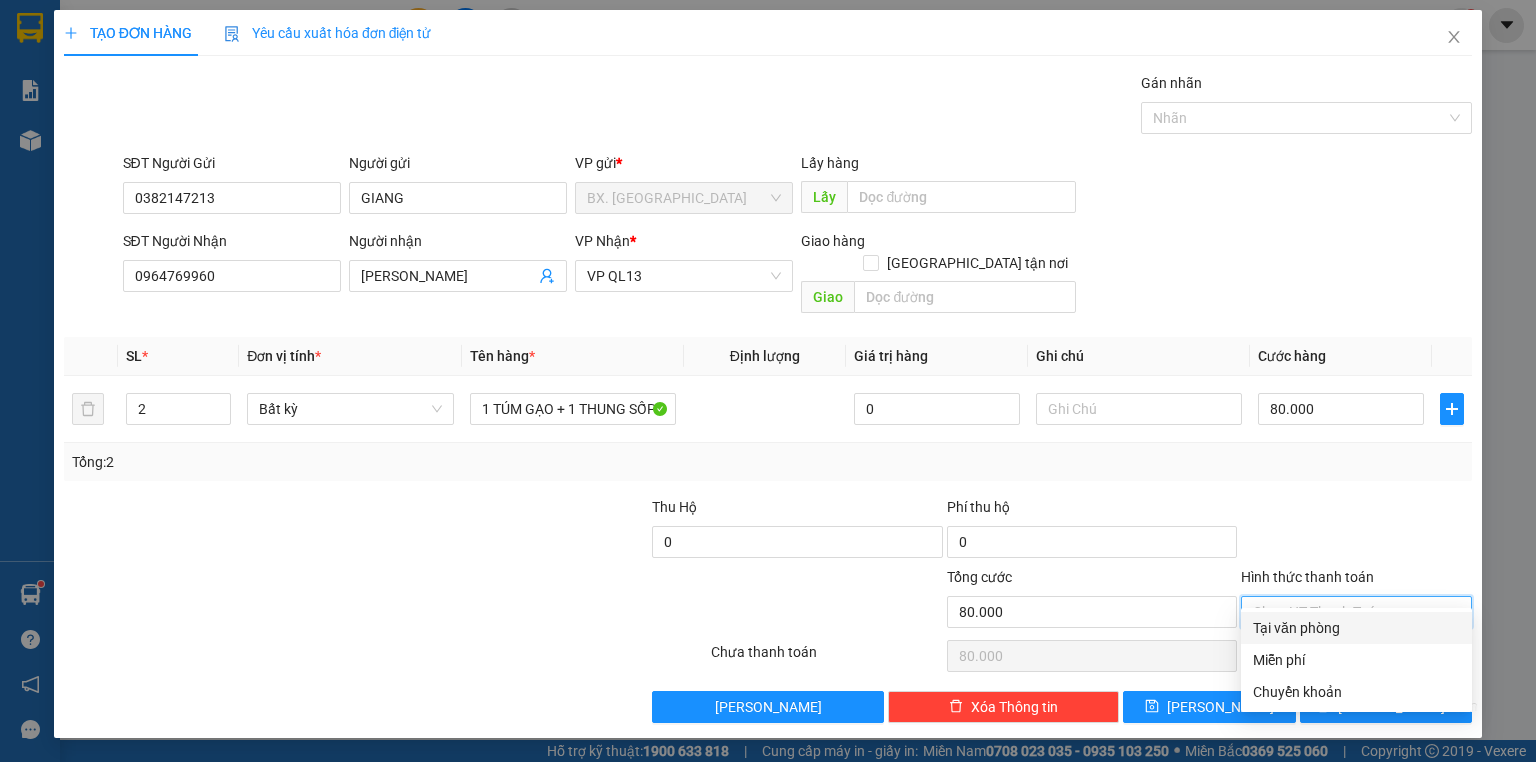 click on "Tại văn phòng" at bounding box center (1356, 628) 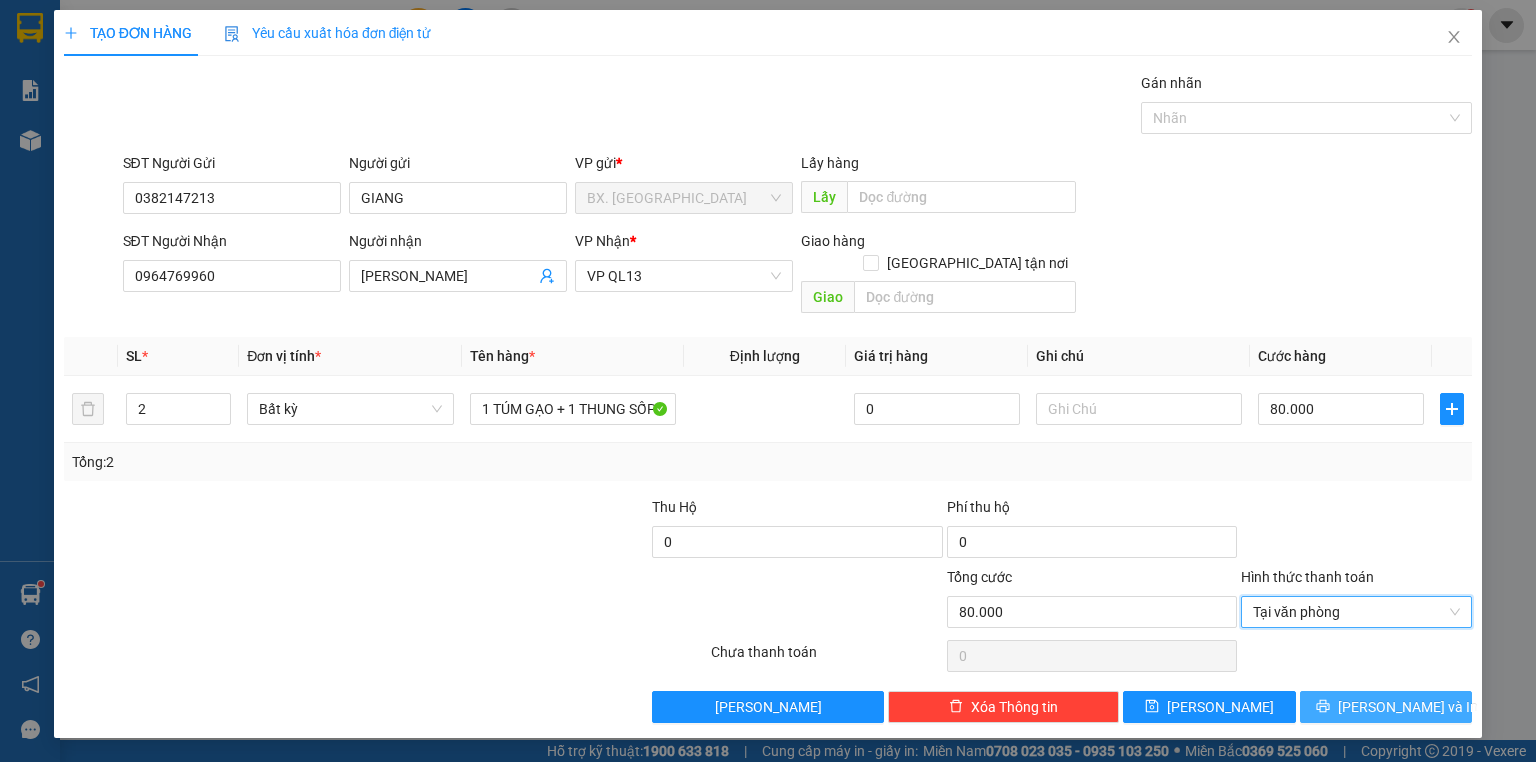 click on "[PERSON_NAME] và In" at bounding box center [1386, 707] 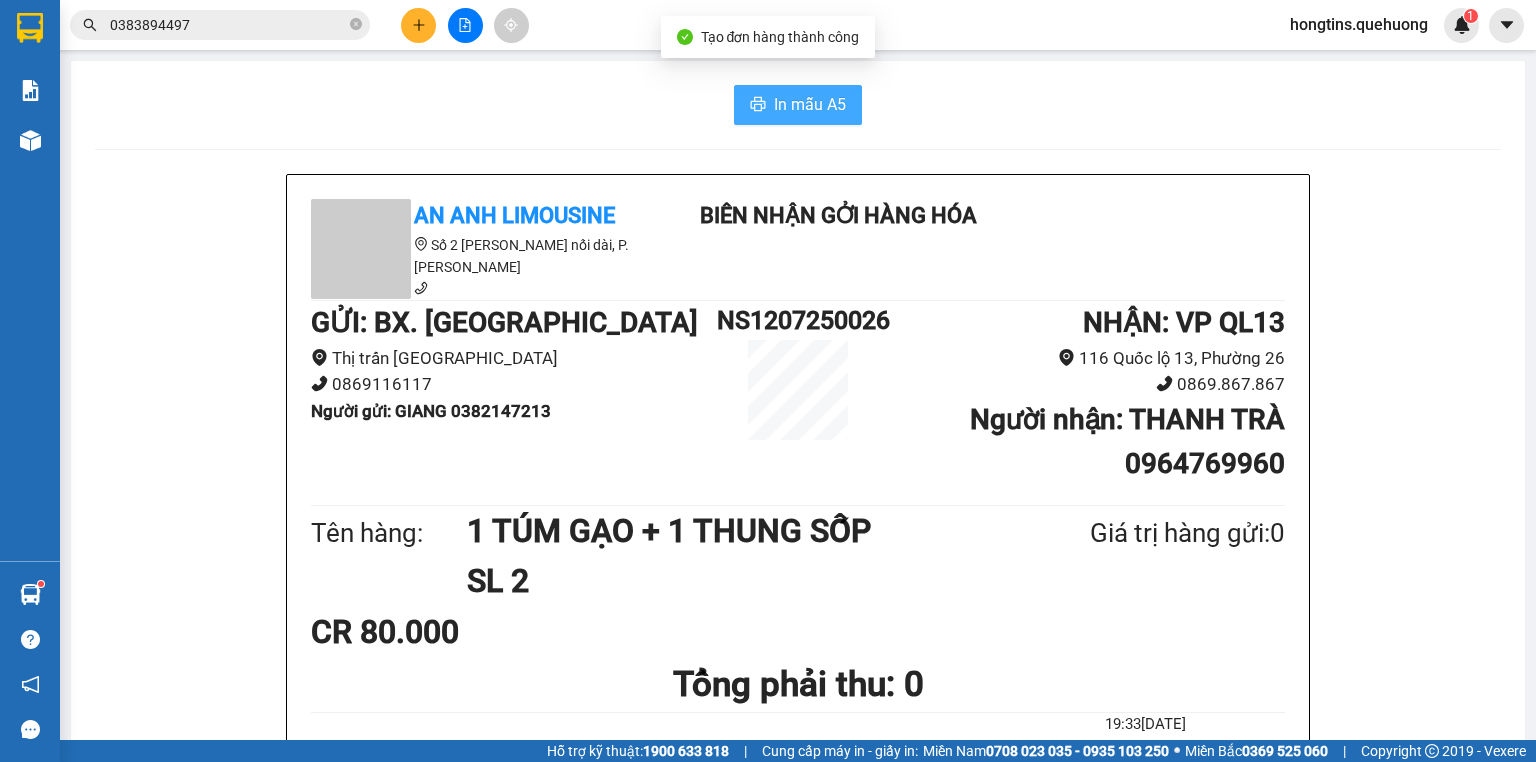 click 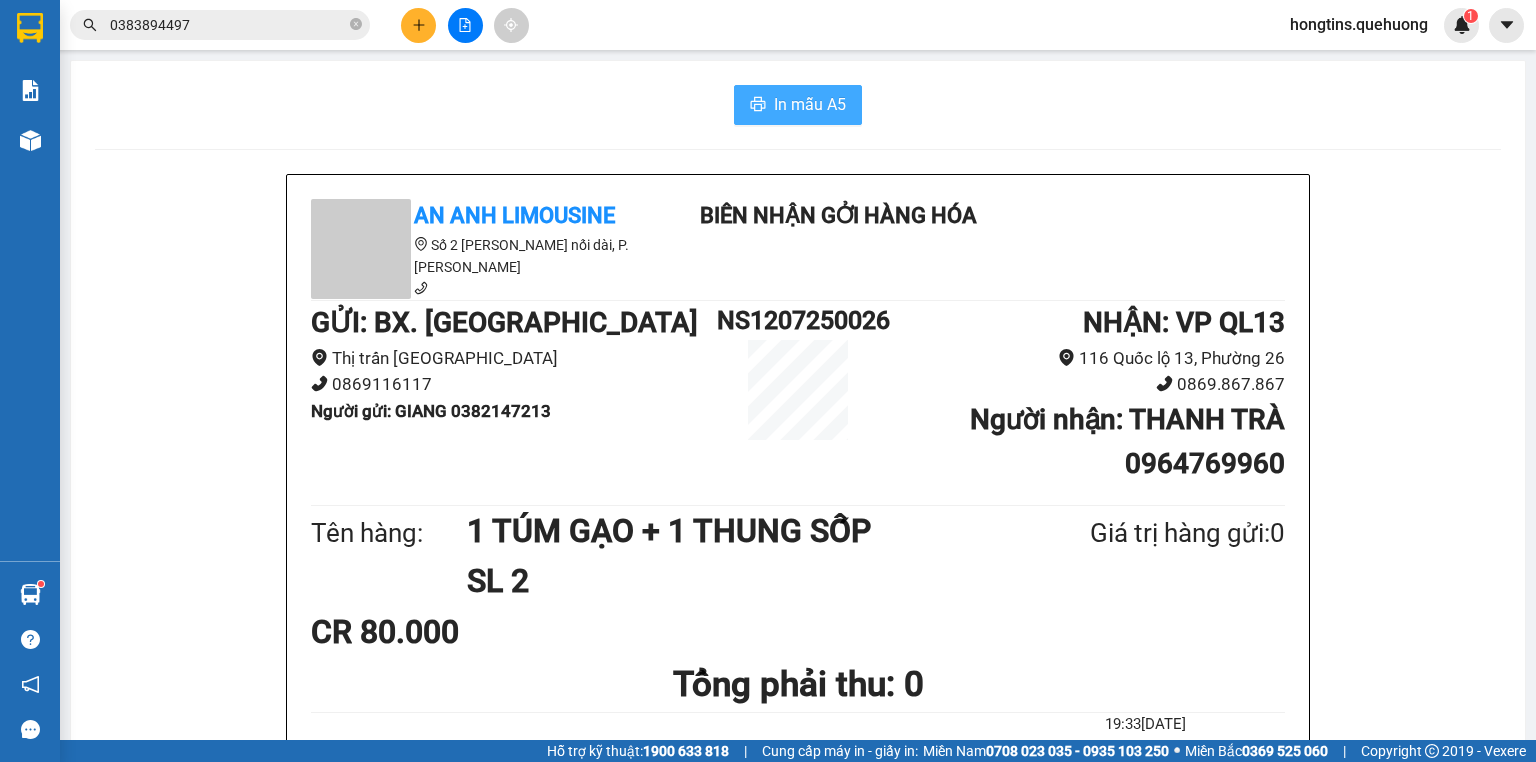 click on "In mẫu A5" at bounding box center [810, 104] 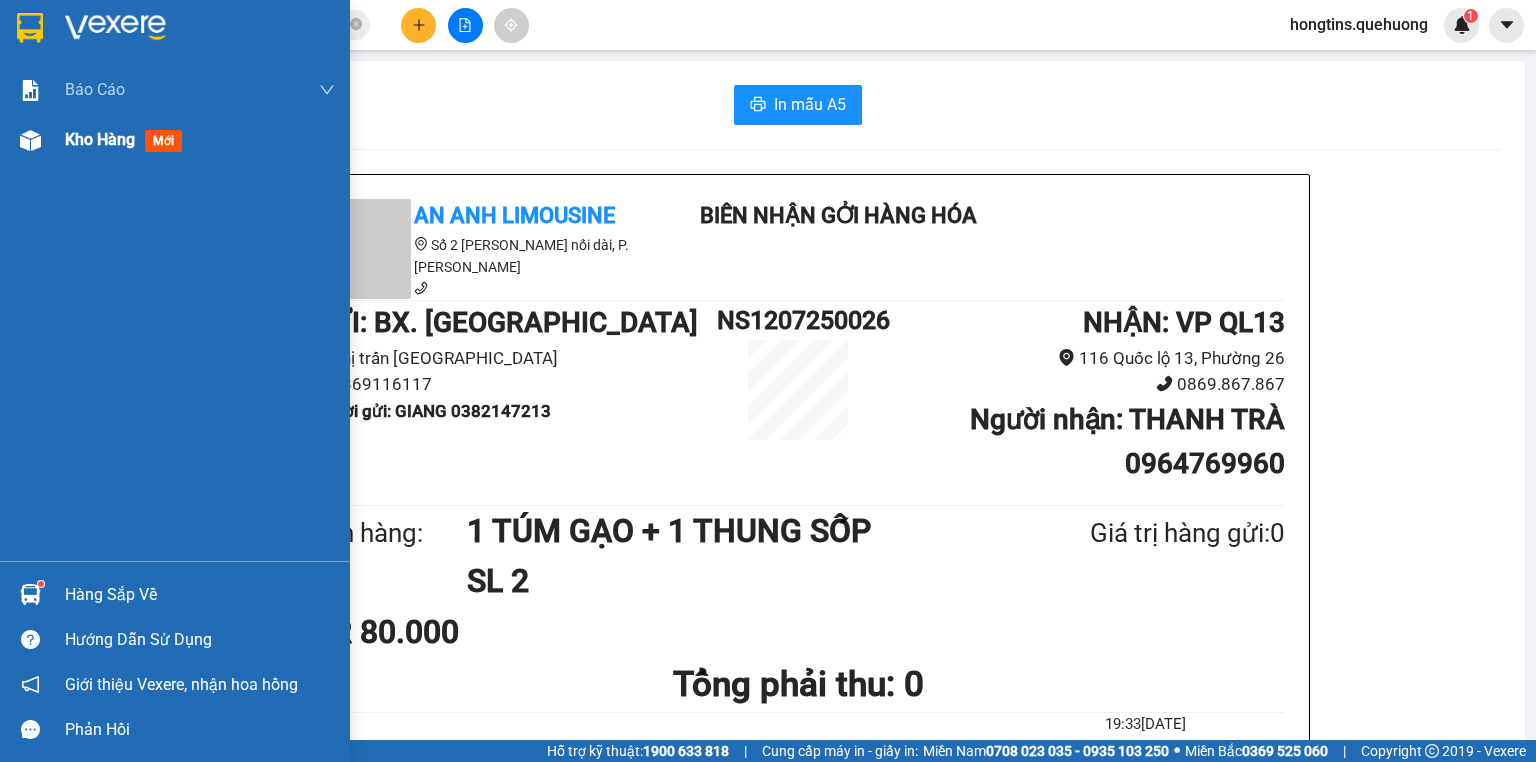 click on "Kho hàng mới" at bounding box center (200, 140) 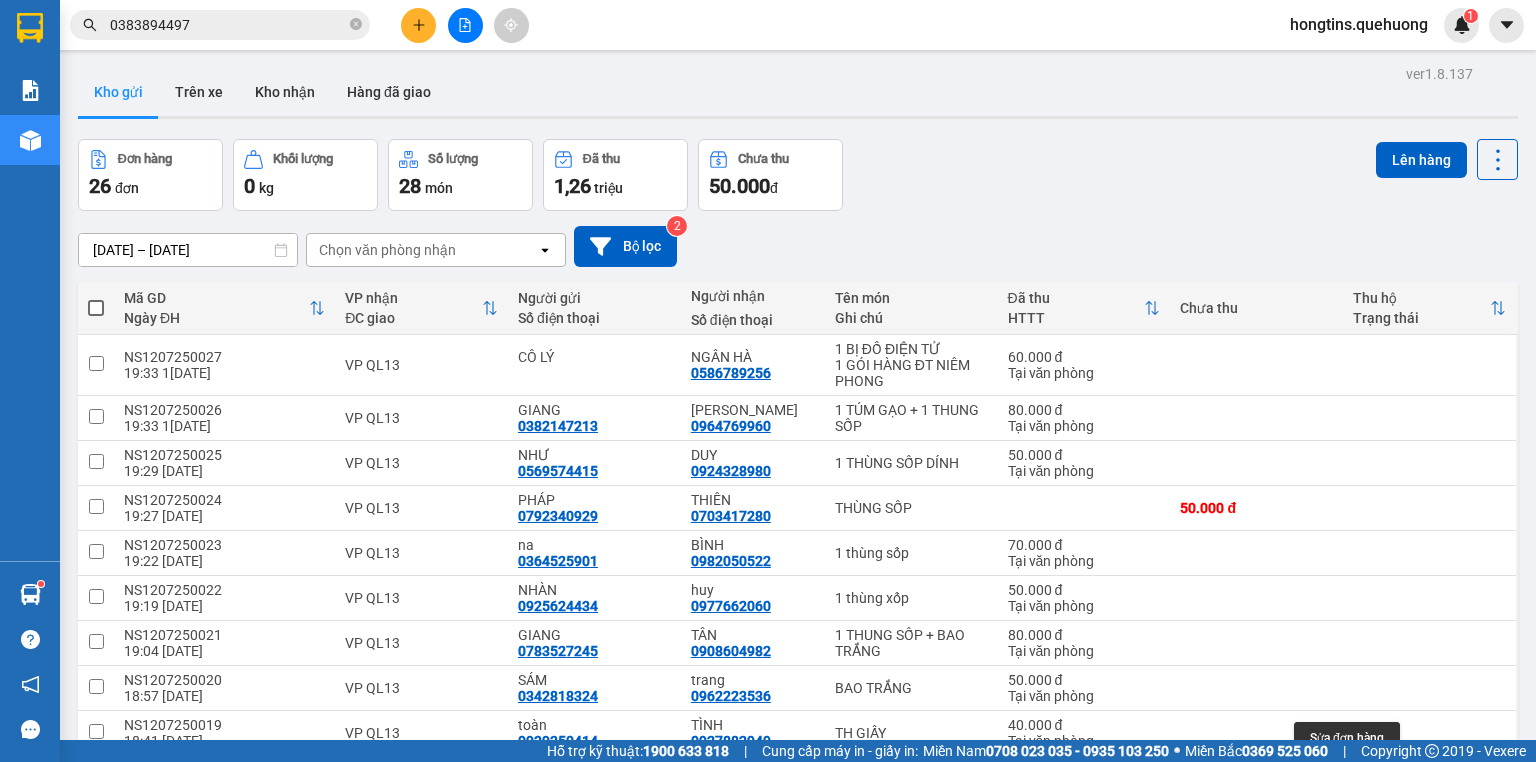 click at bounding box center (1360, 778) 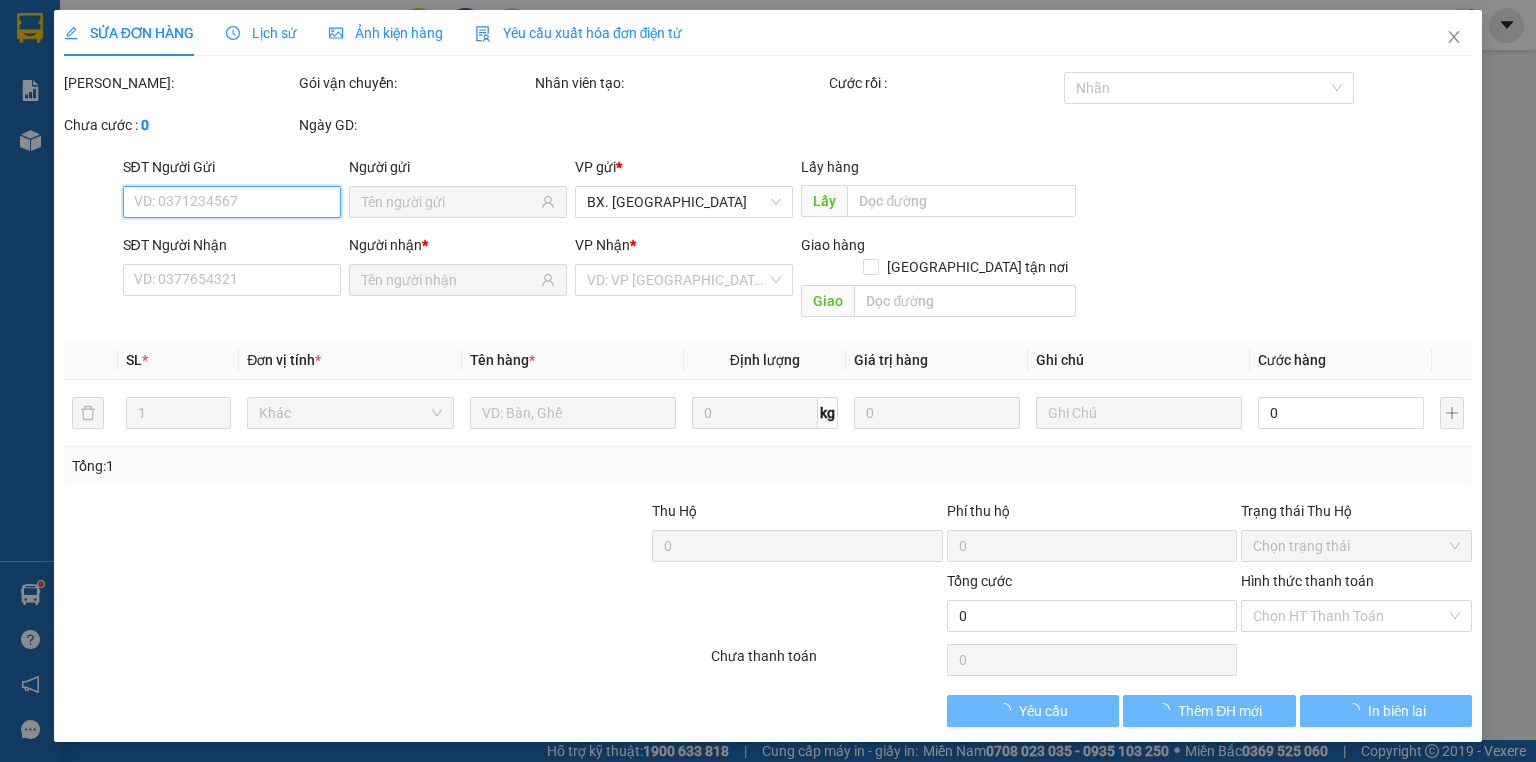 type on "0384673929" 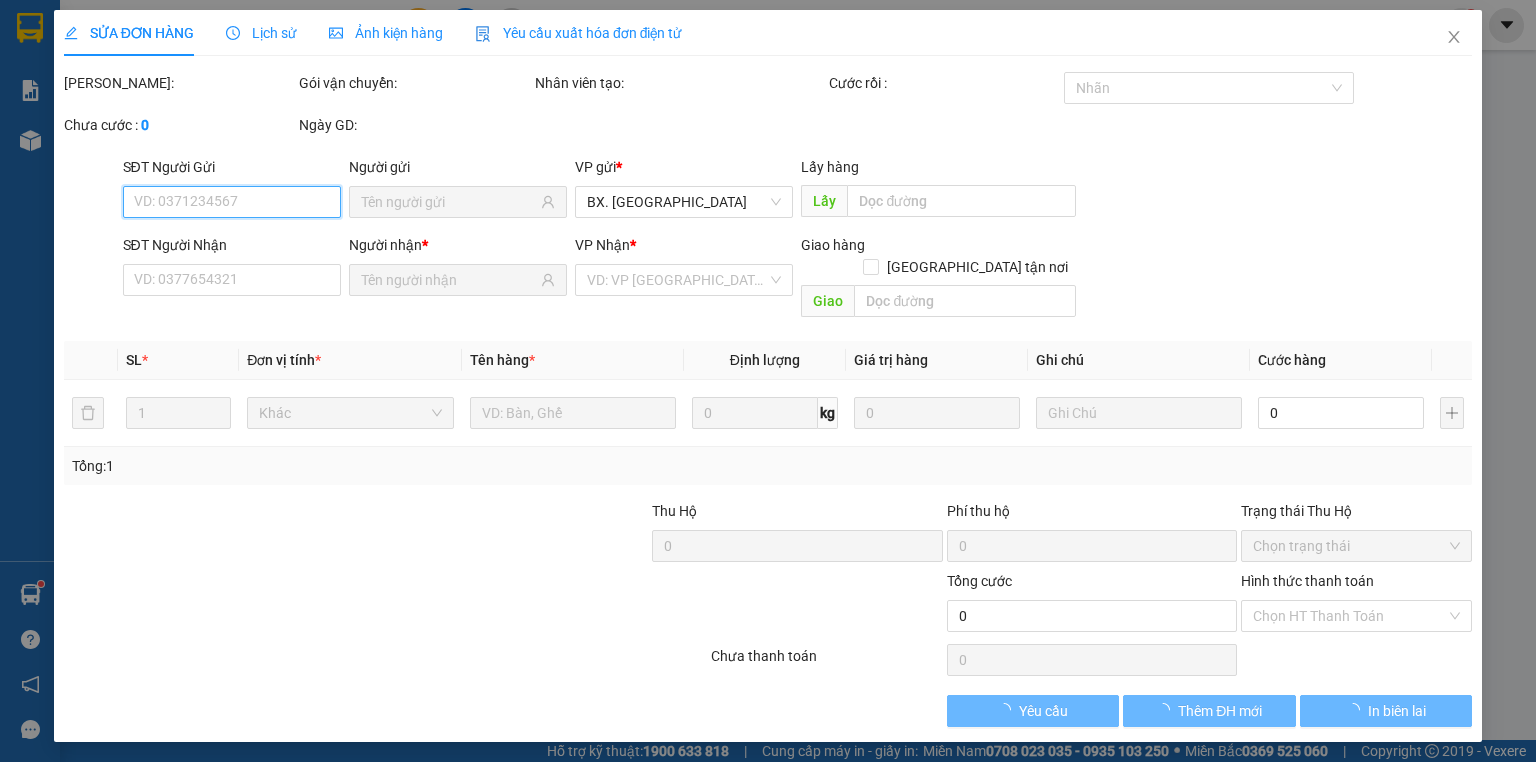 type on "0865579640" 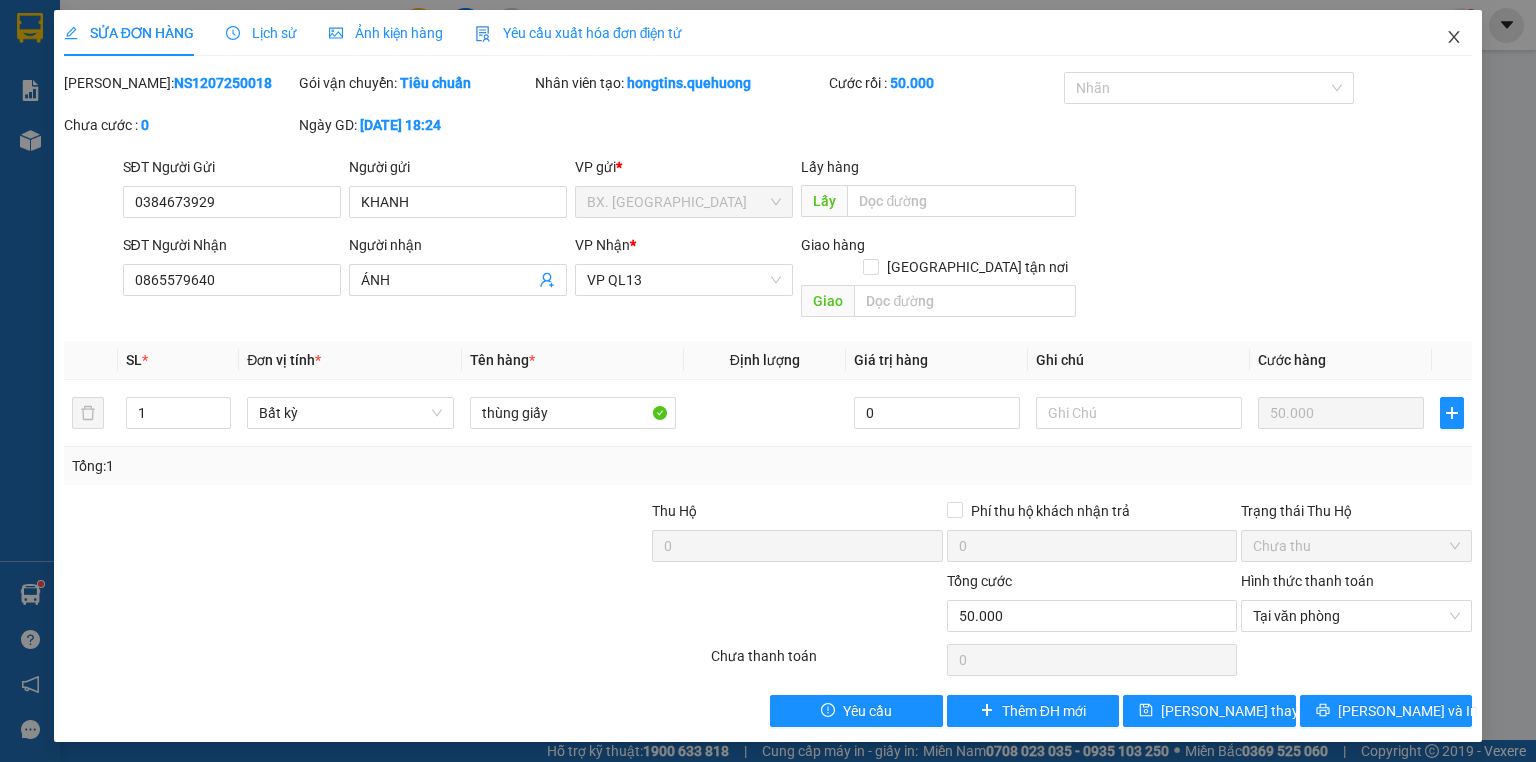 click at bounding box center (1454, 38) 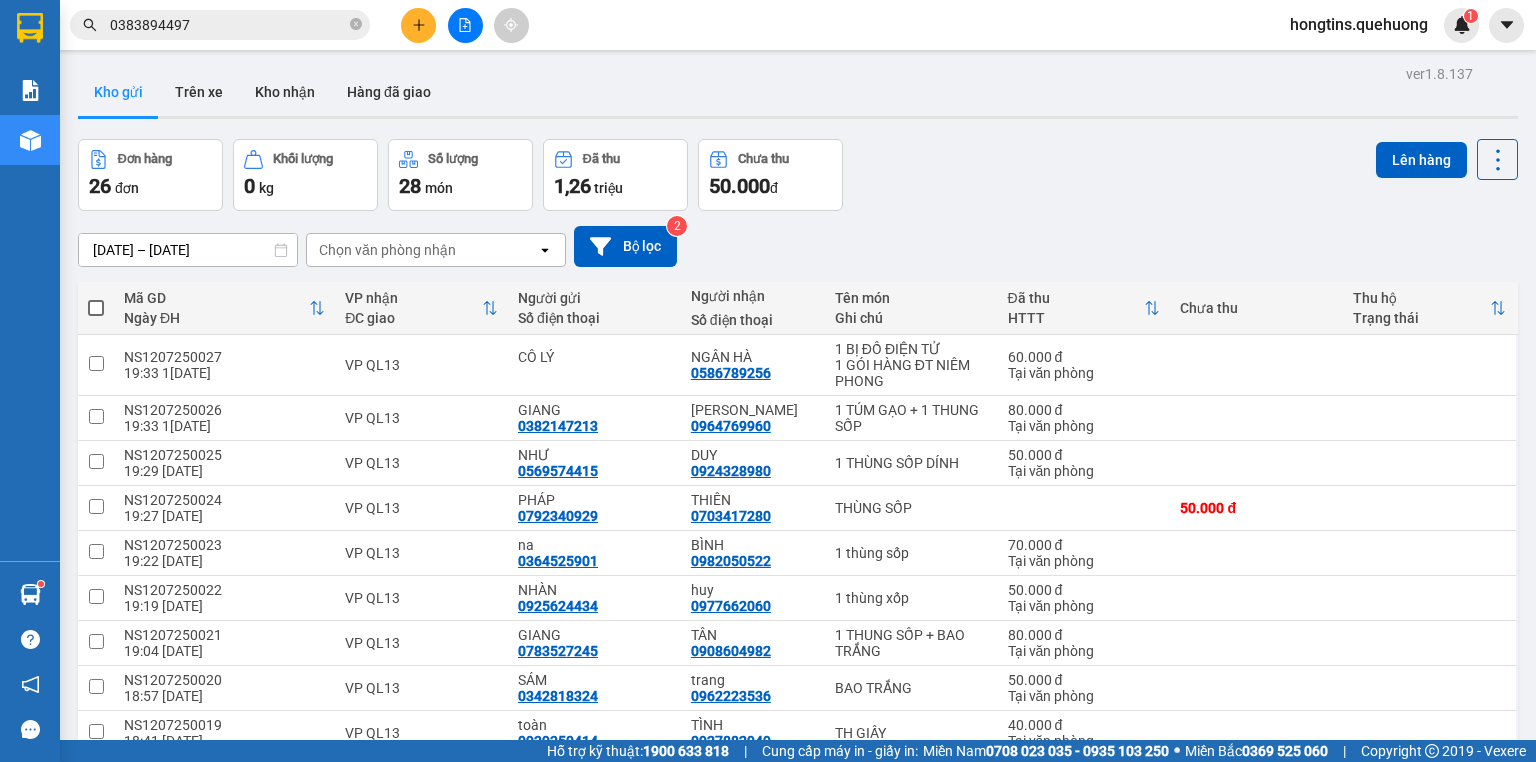 click on "10 / trang" at bounding box center [1434, 833] 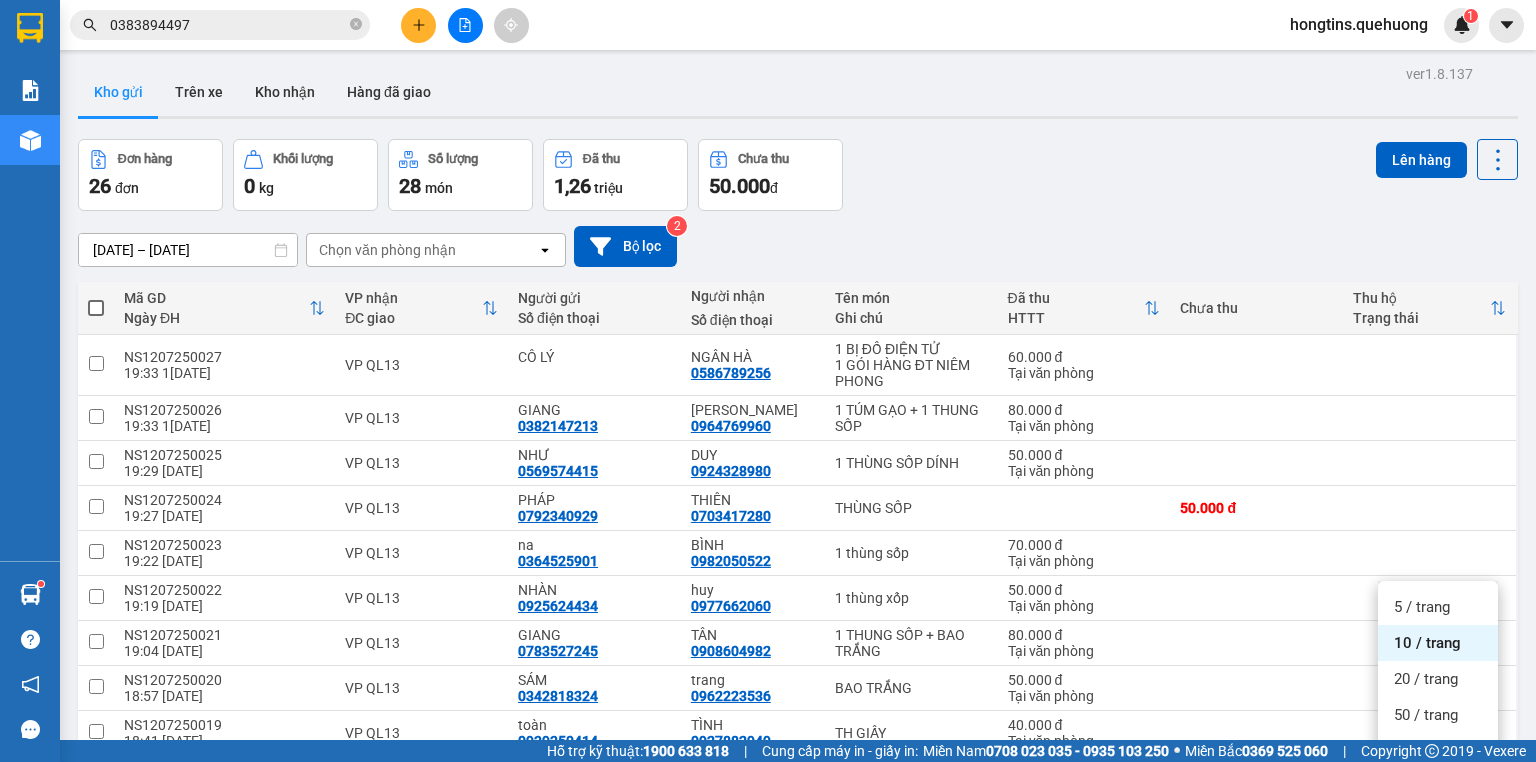 click on "100 / trang" at bounding box center (1430, 787) 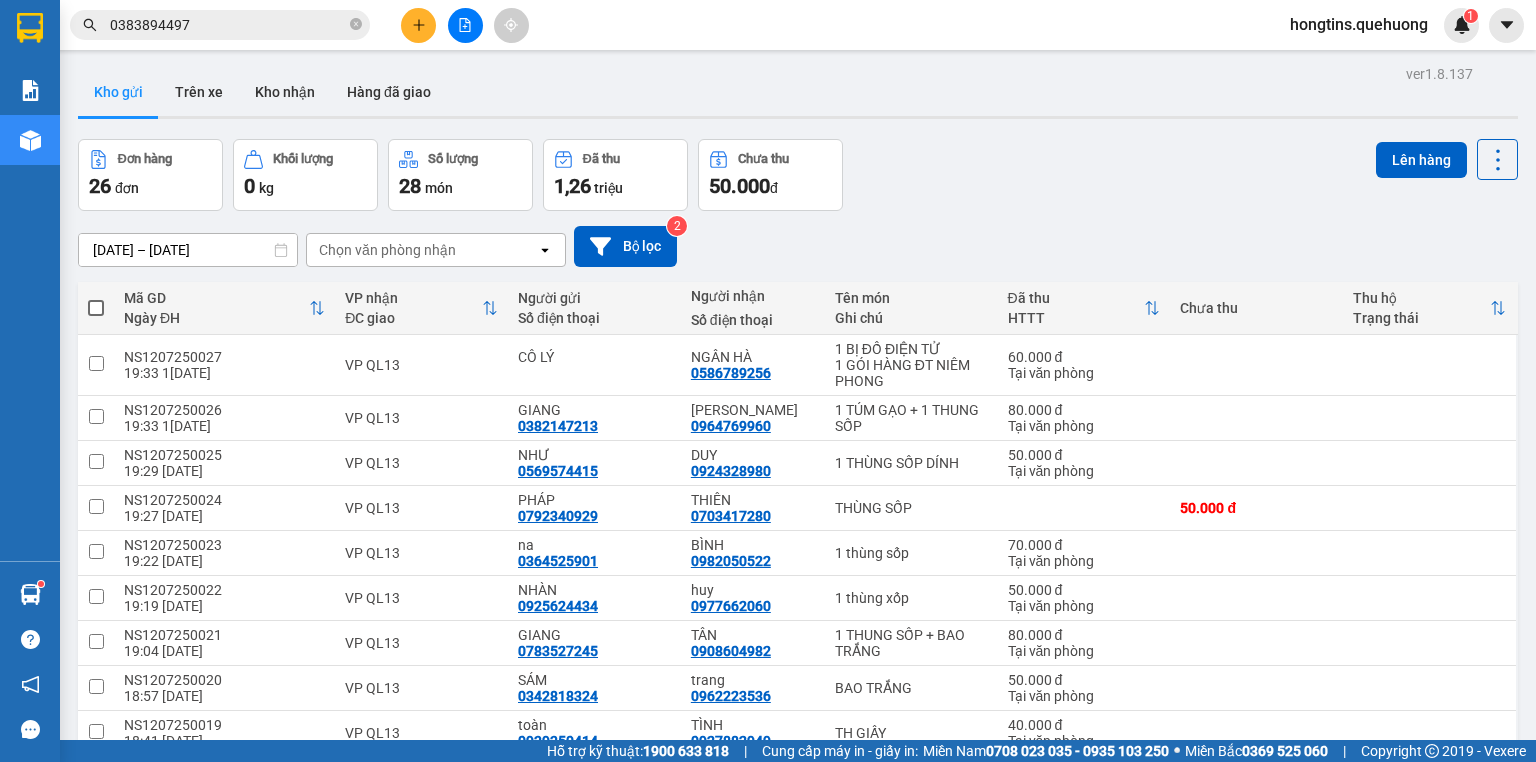 click 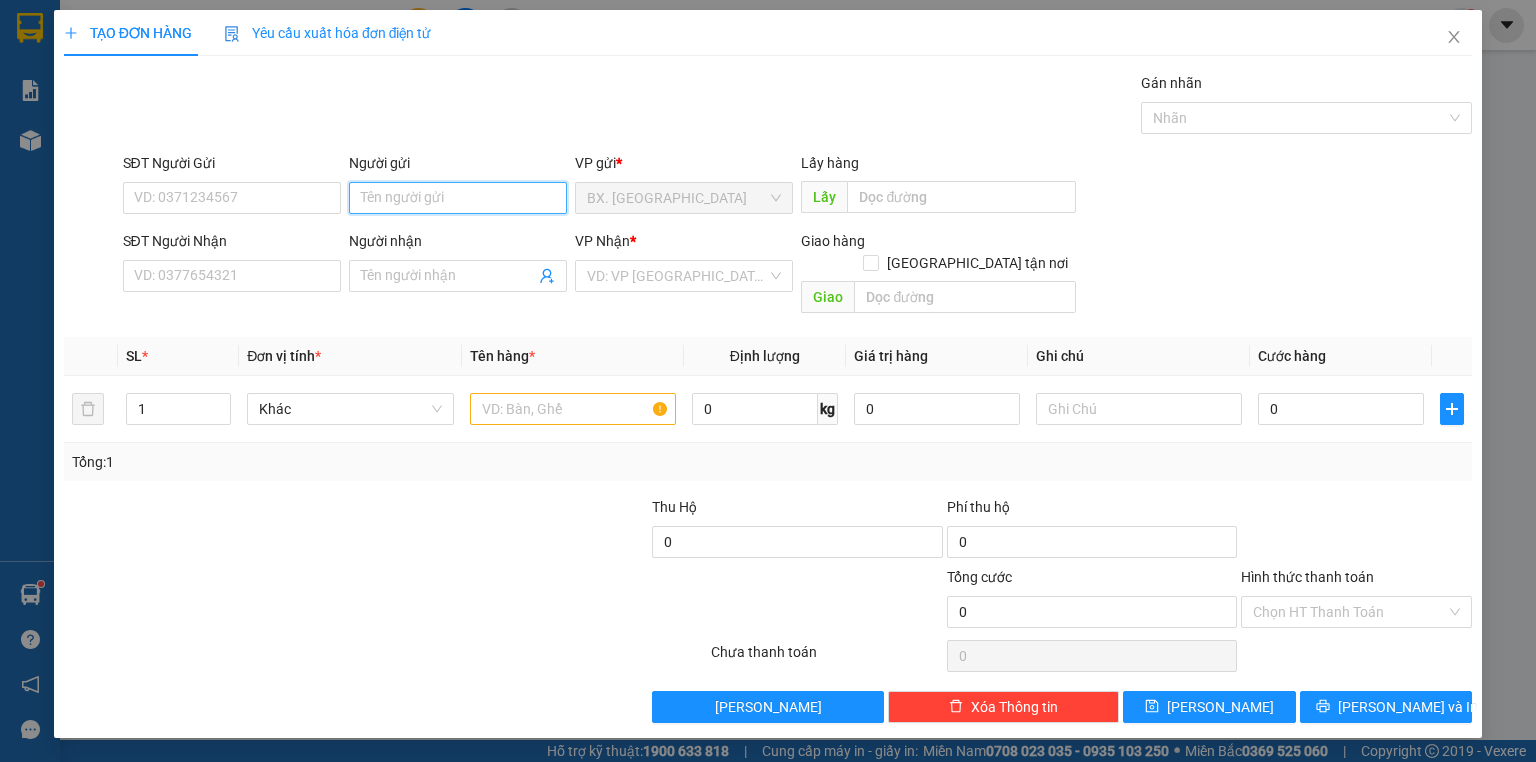click on "Người gửi" at bounding box center [458, 198] 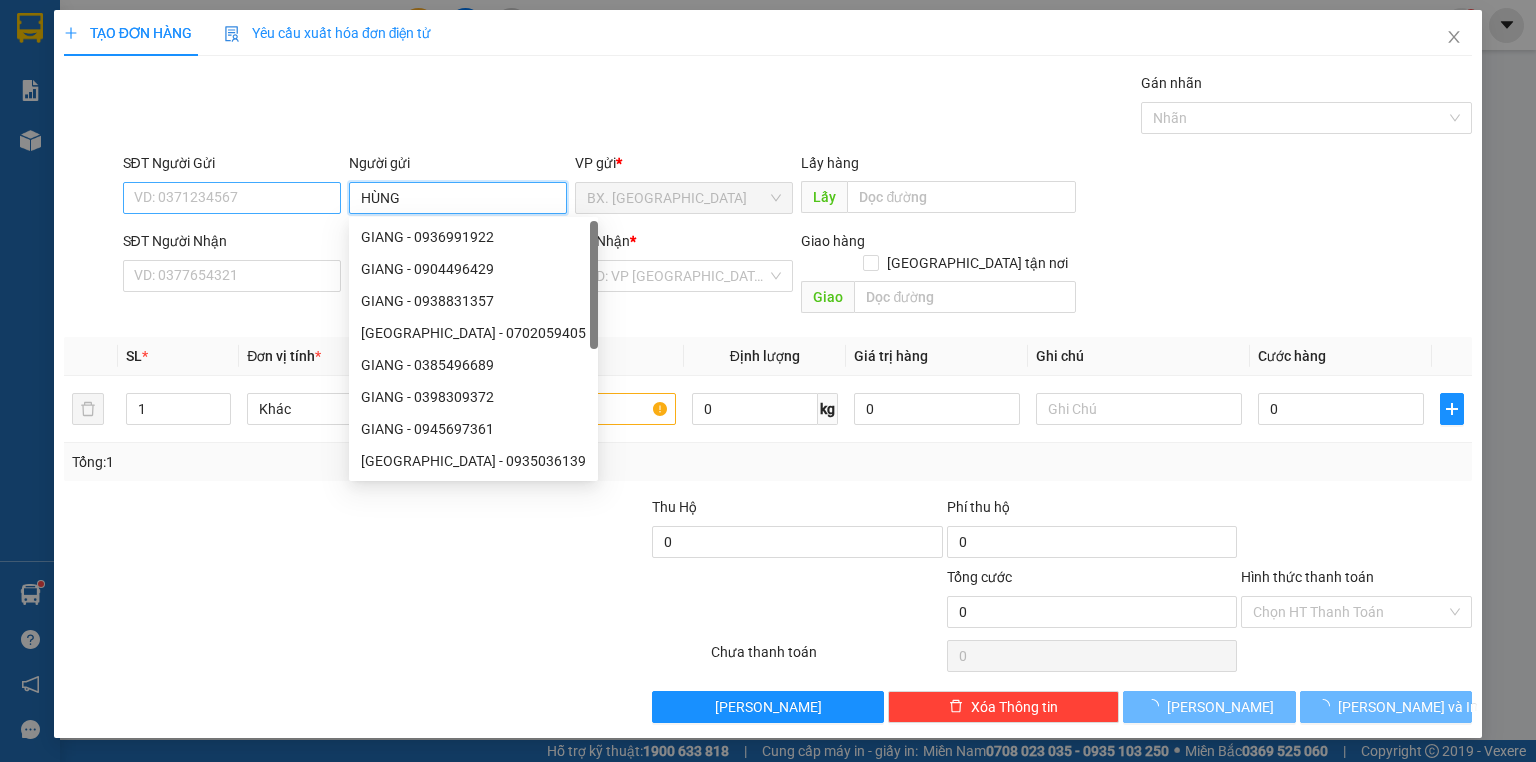 type on "HÙNG" 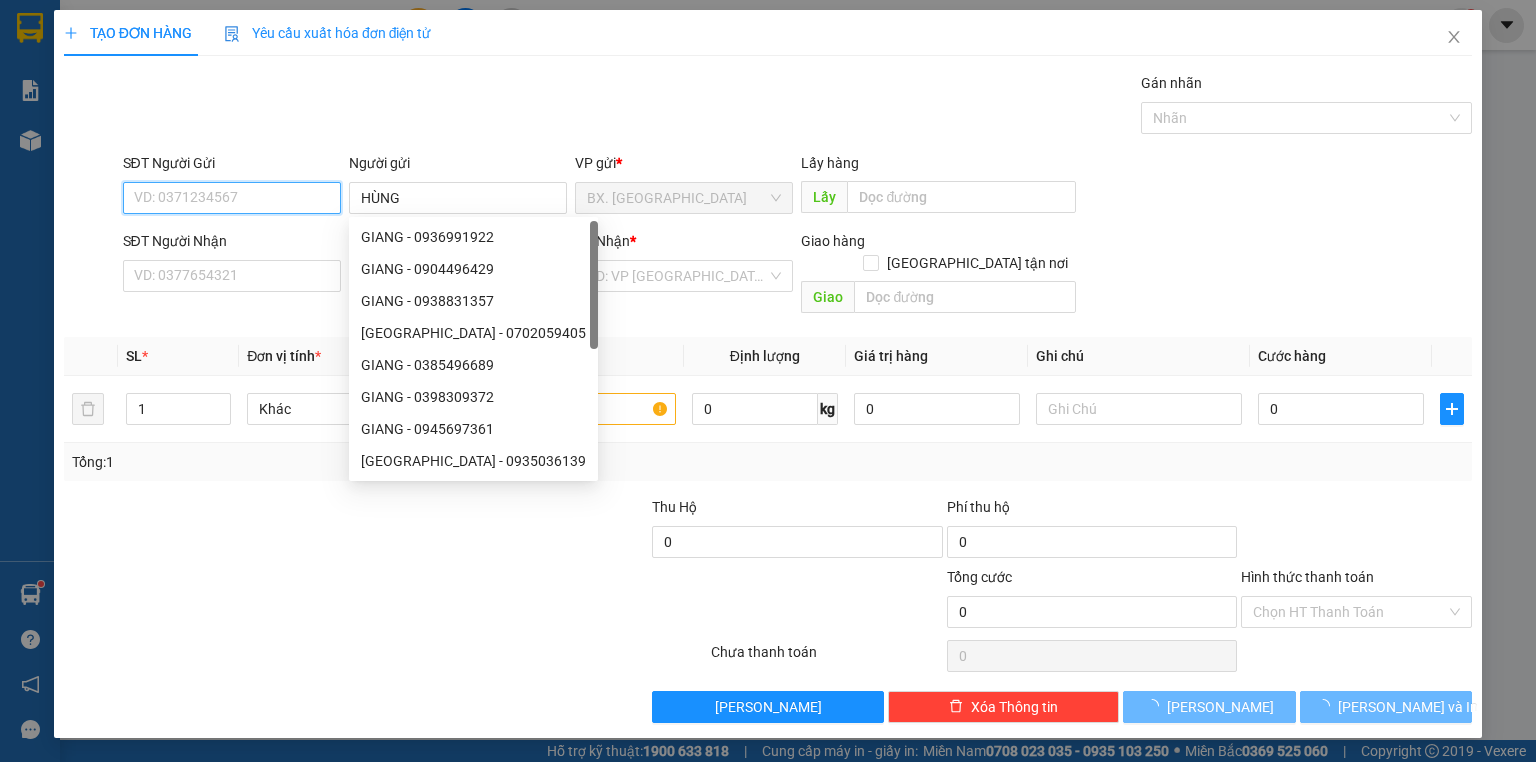 click on "SĐT Người Gửi" at bounding box center (232, 198) 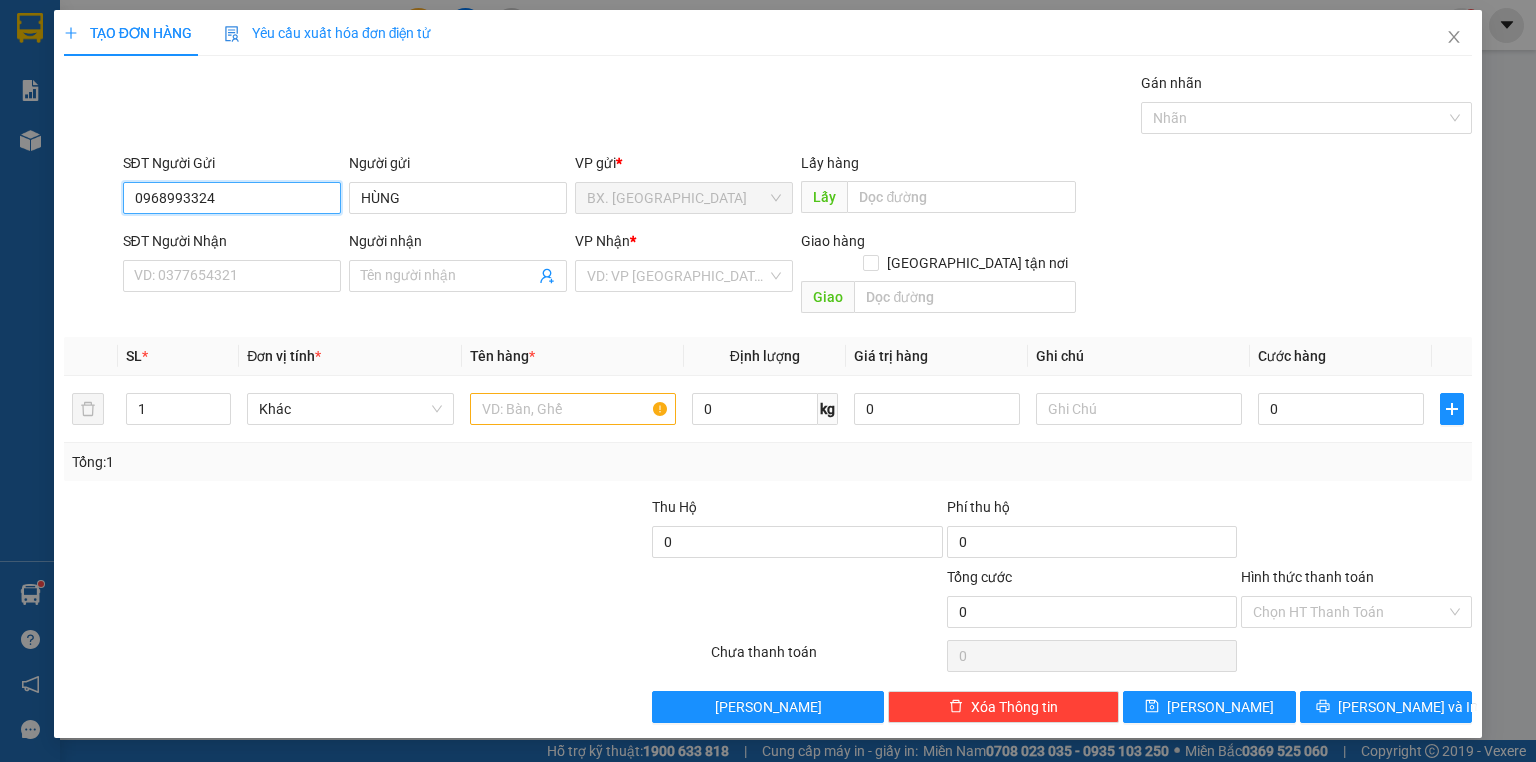 type on "0968993324" 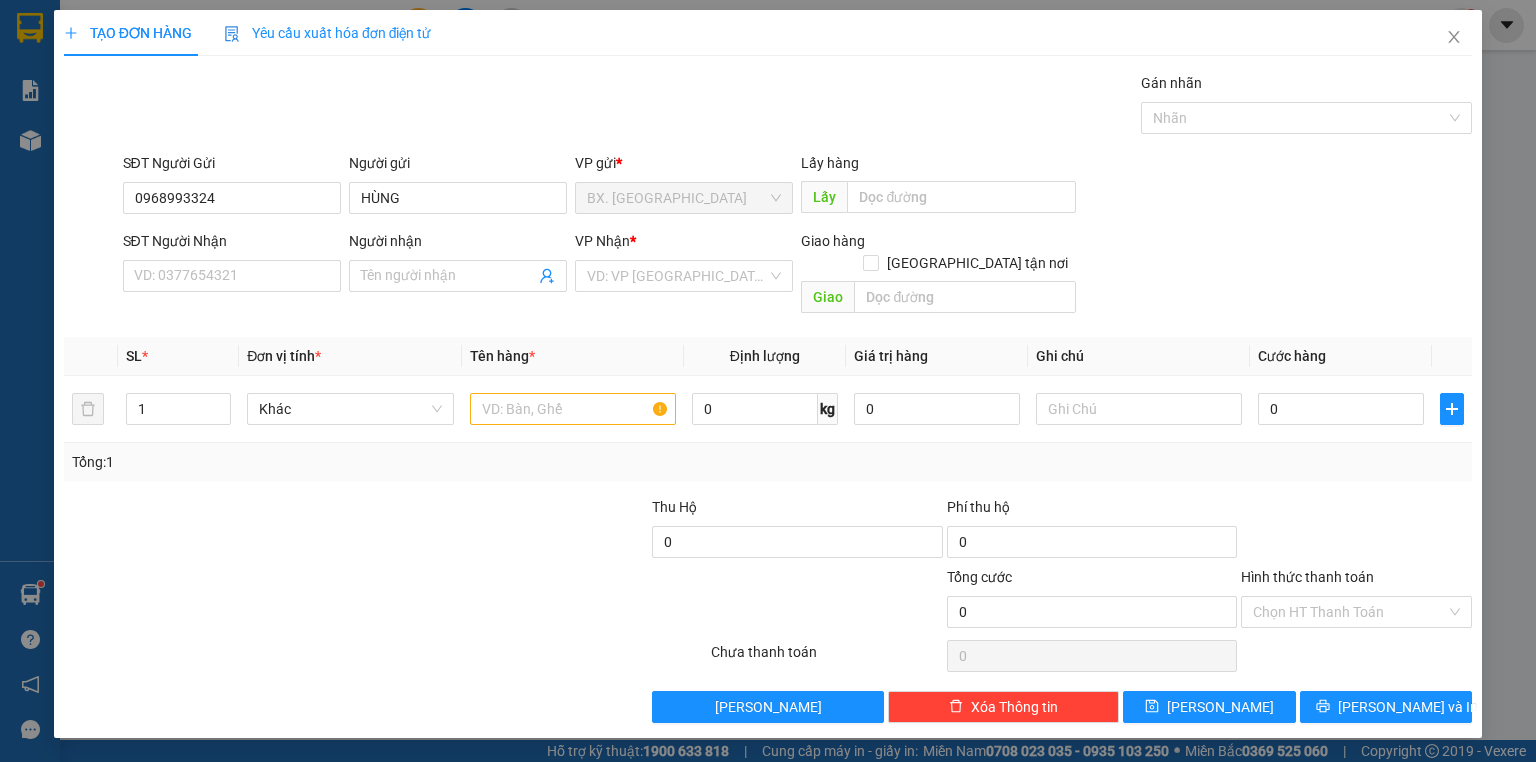 click on "SĐT Người Nhận VD: 0377654321" at bounding box center [232, 265] 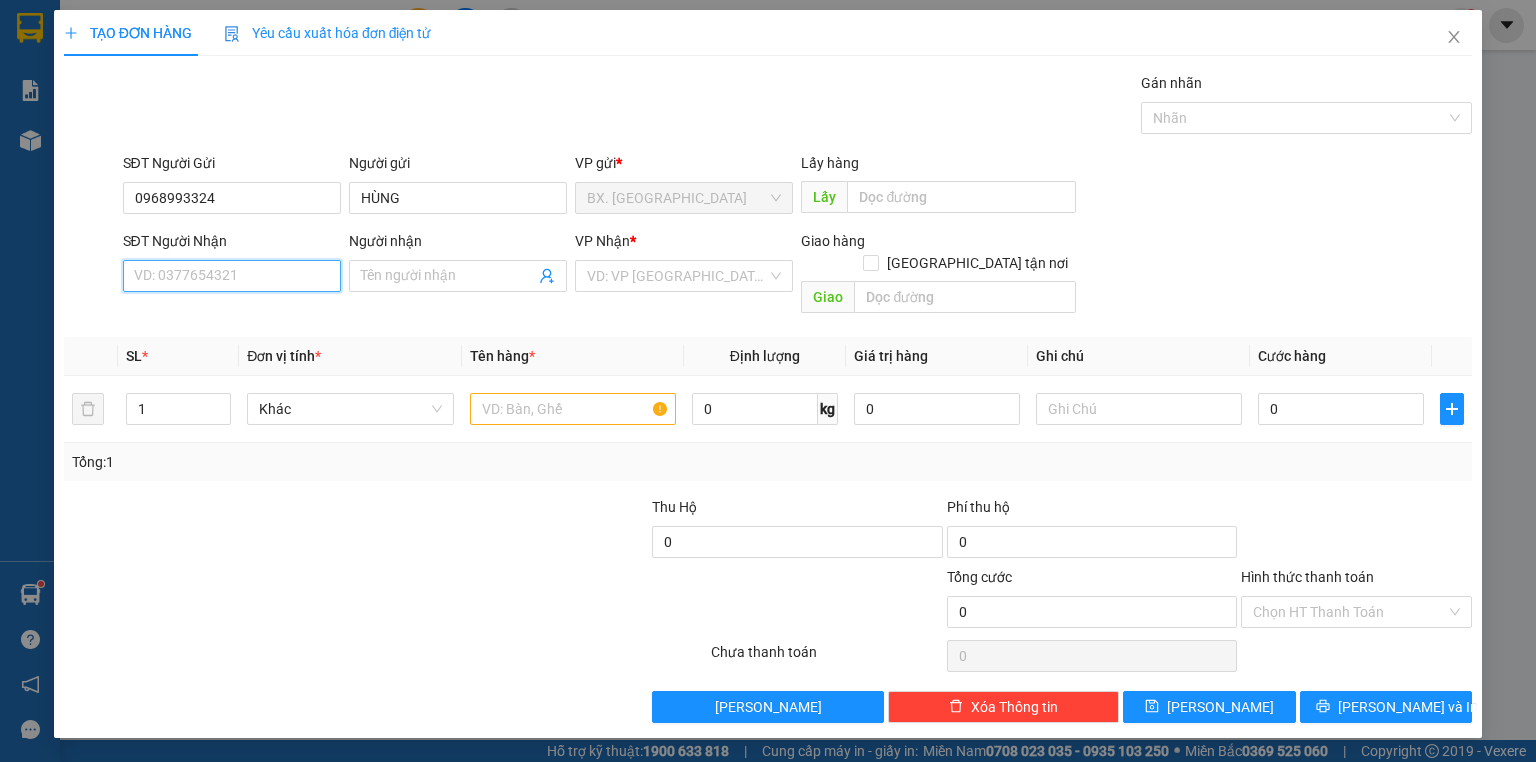 click on "SĐT Người Nhận" at bounding box center (232, 276) 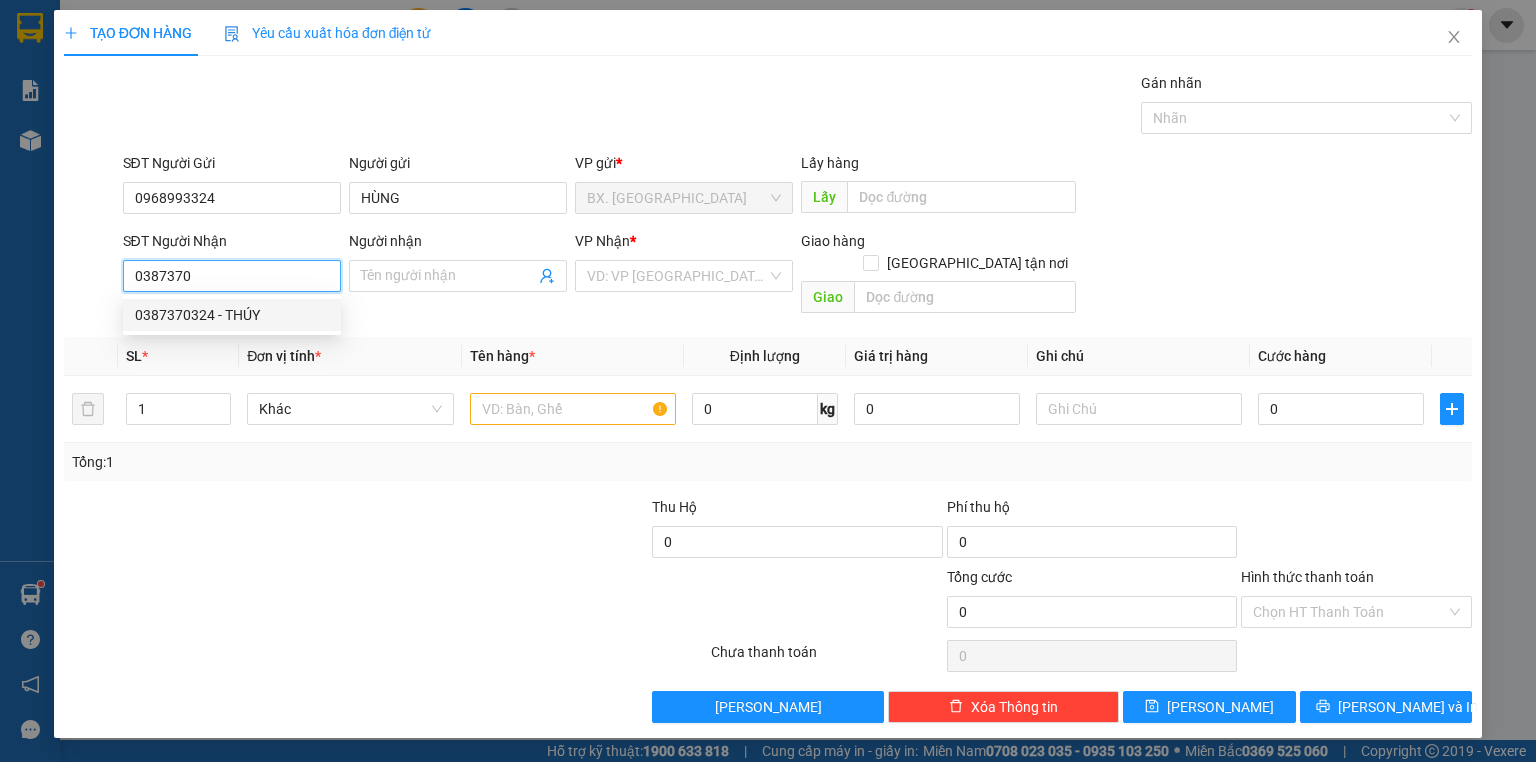 click on "0387370324 - THÚY" at bounding box center [232, 315] 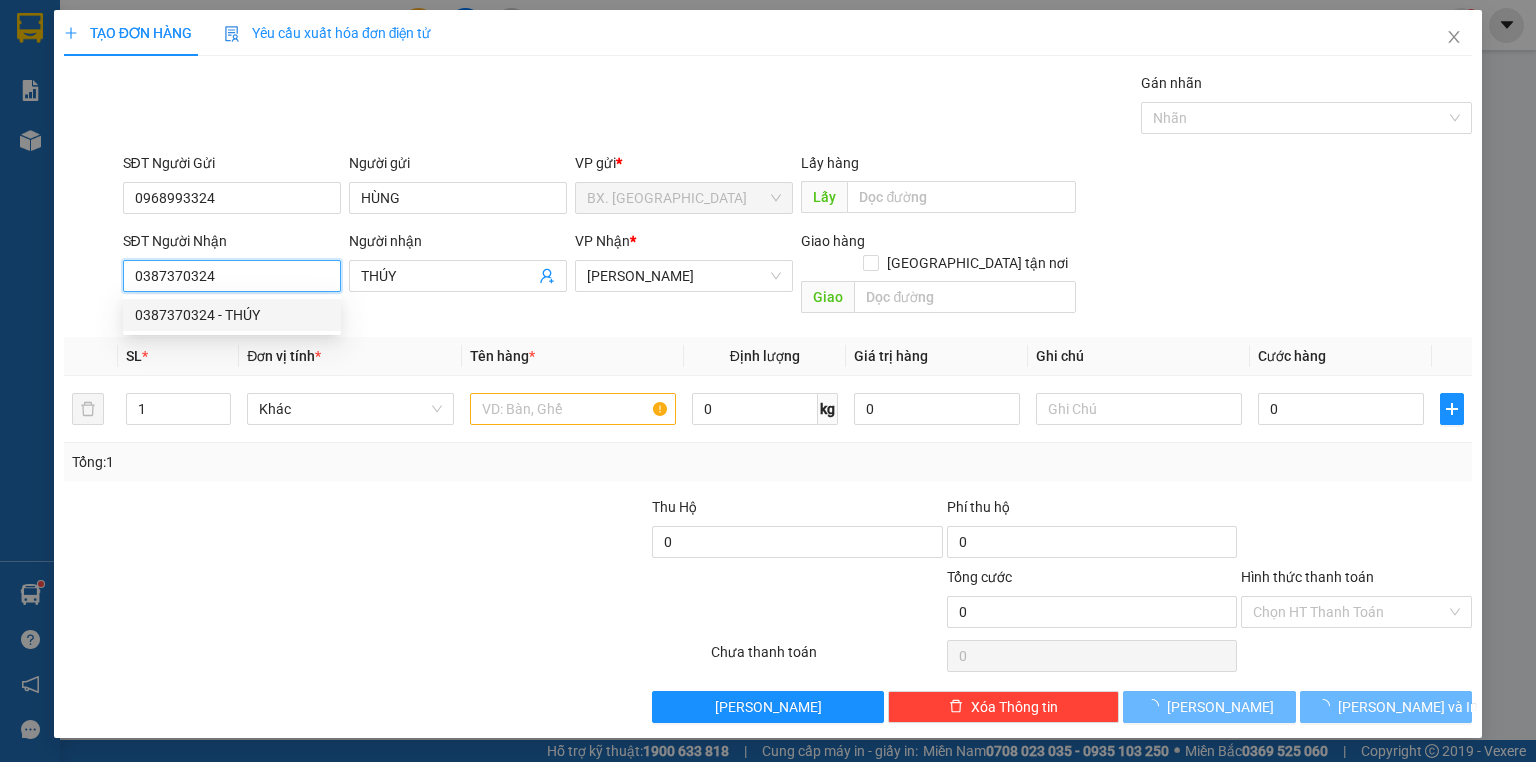 type on "50.000" 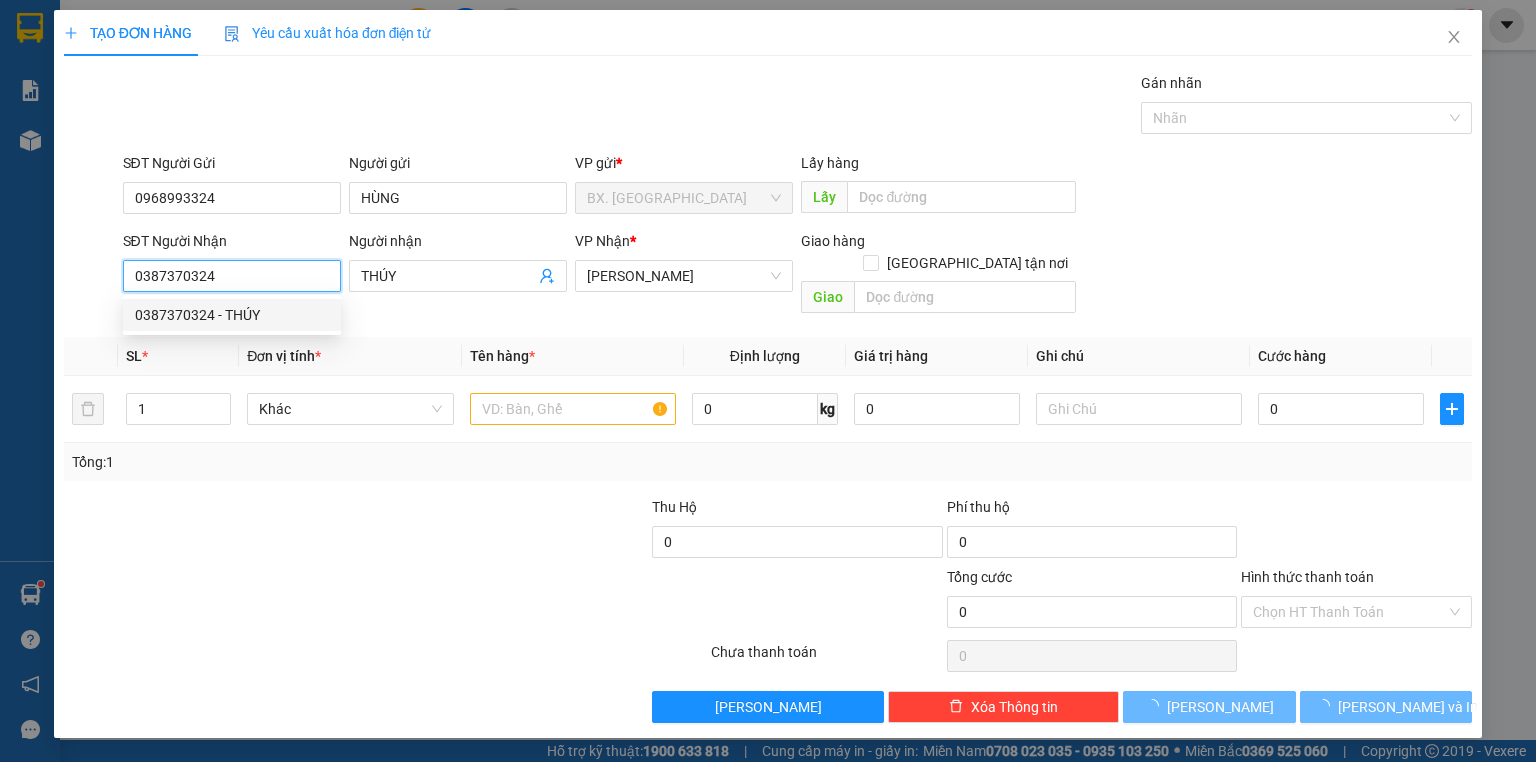 type on "50.000" 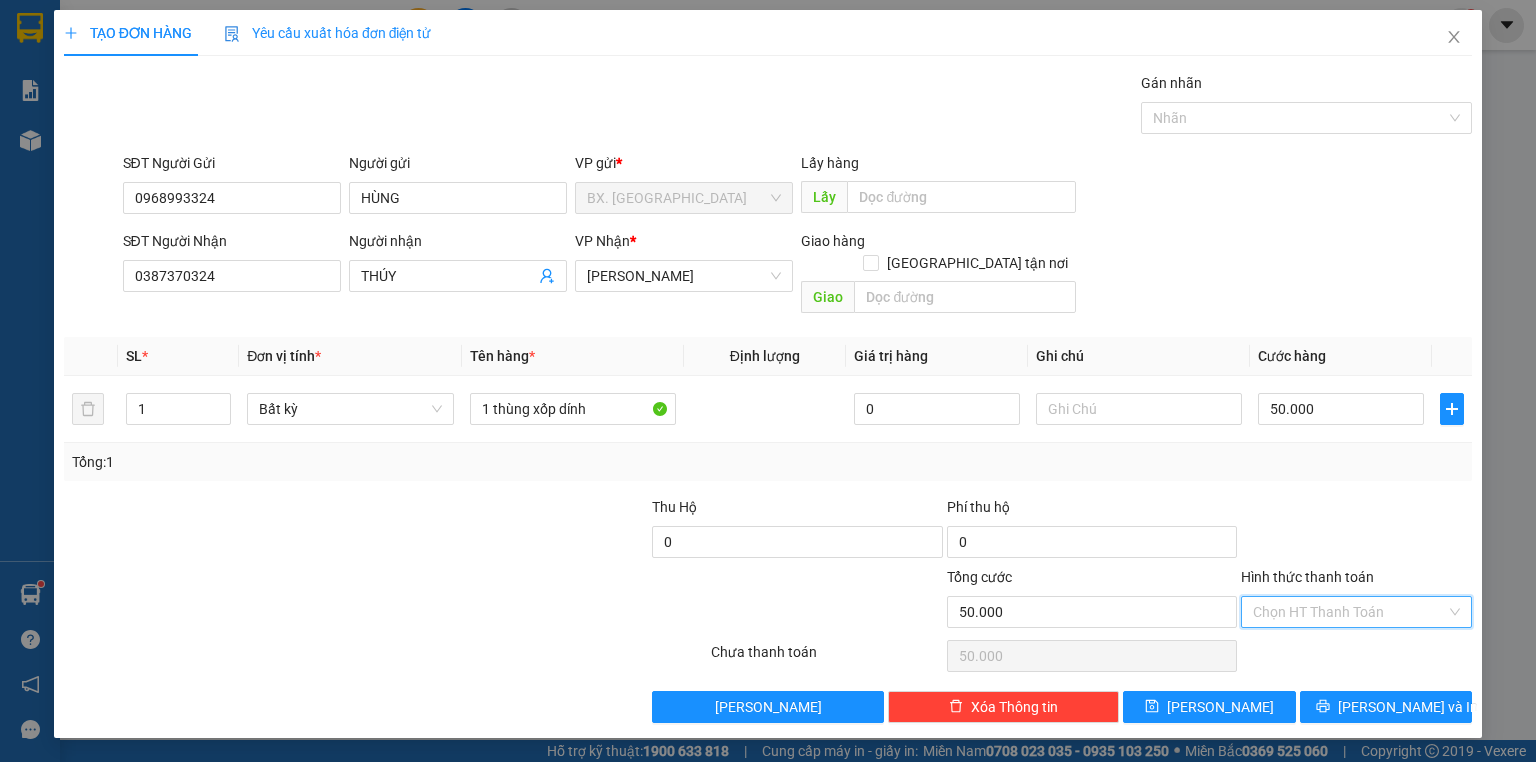 click on "Hình thức thanh toán" at bounding box center [1349, 612] 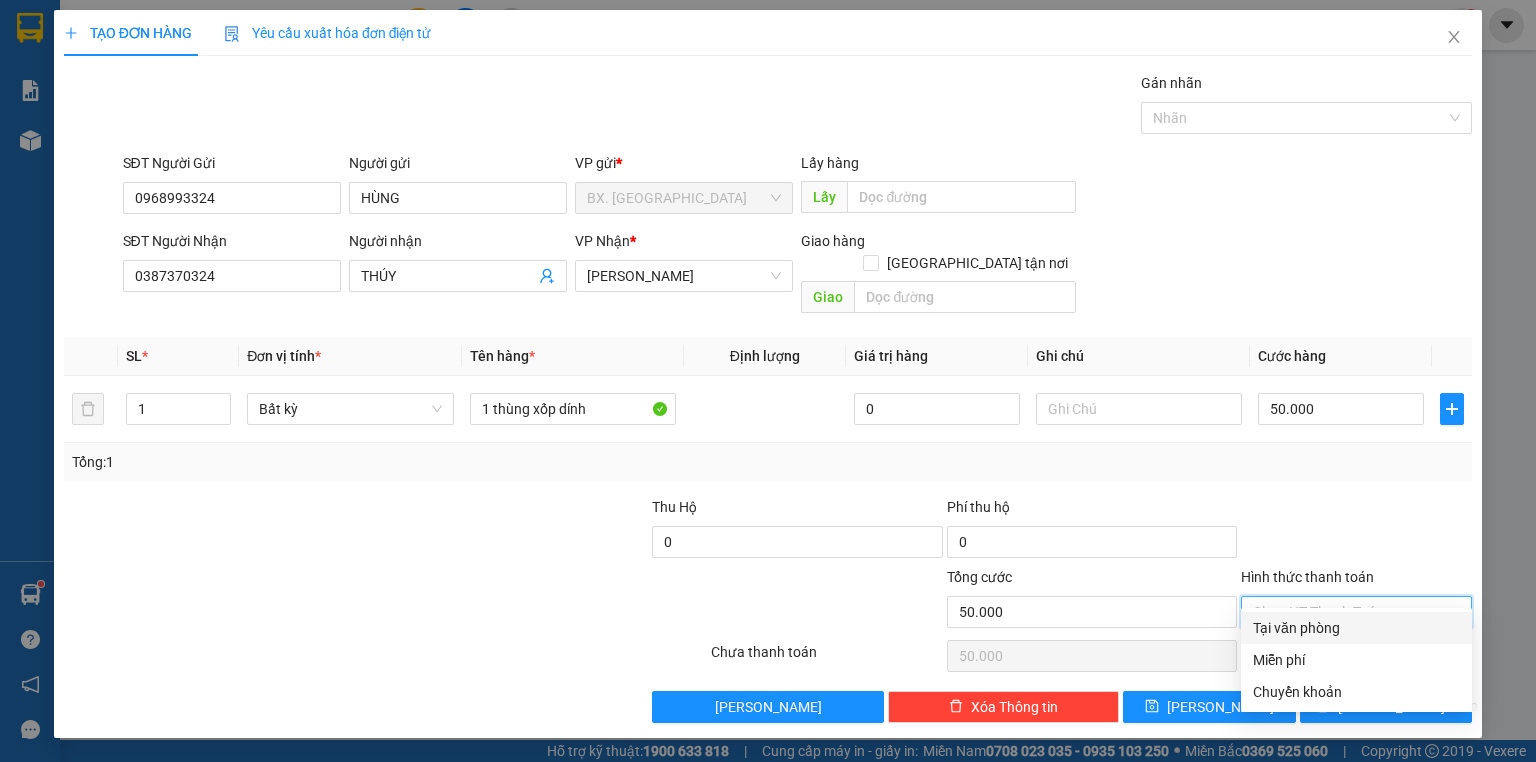 click on "Tại văn phòng" at bounding box center [1356, 628] 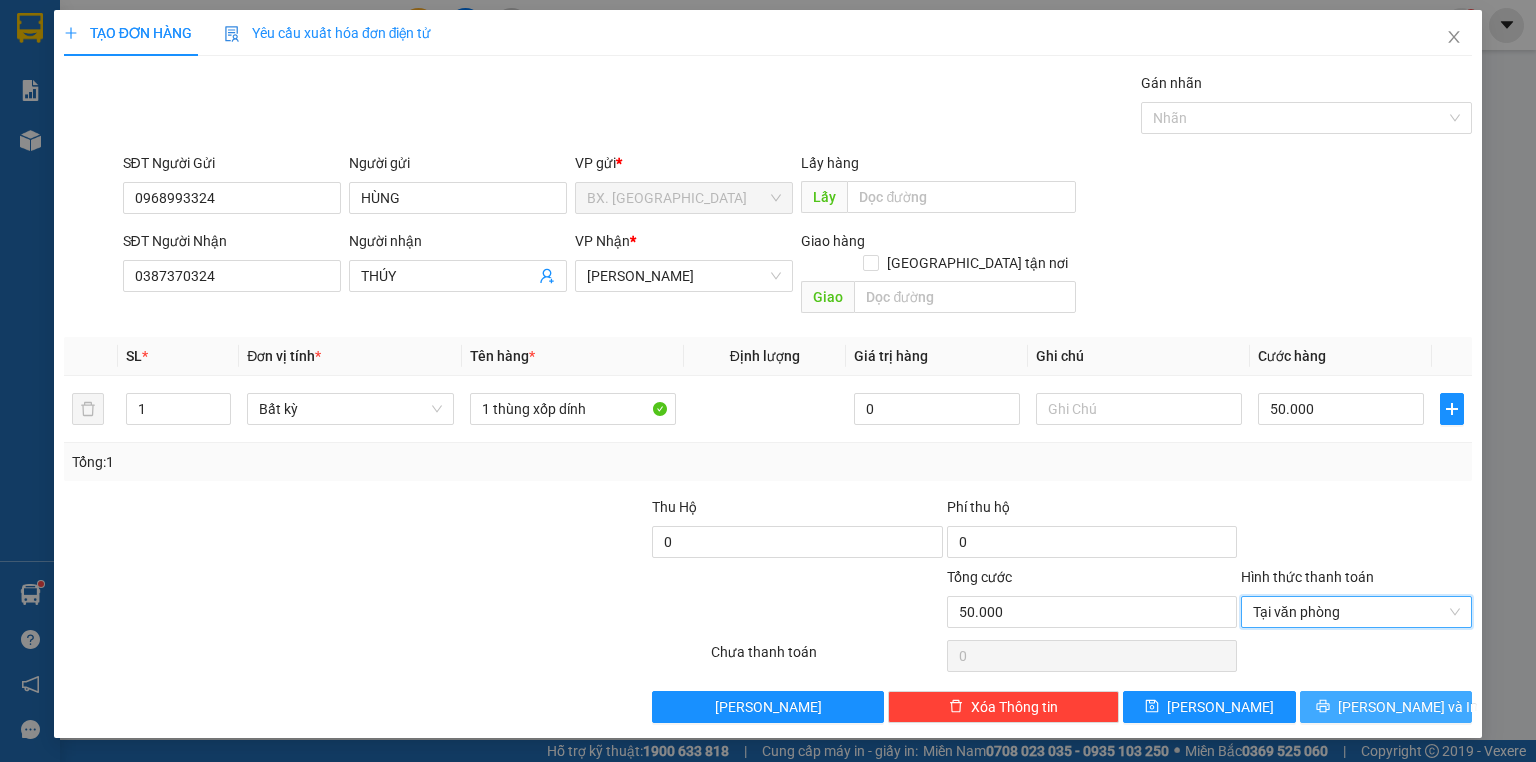 click 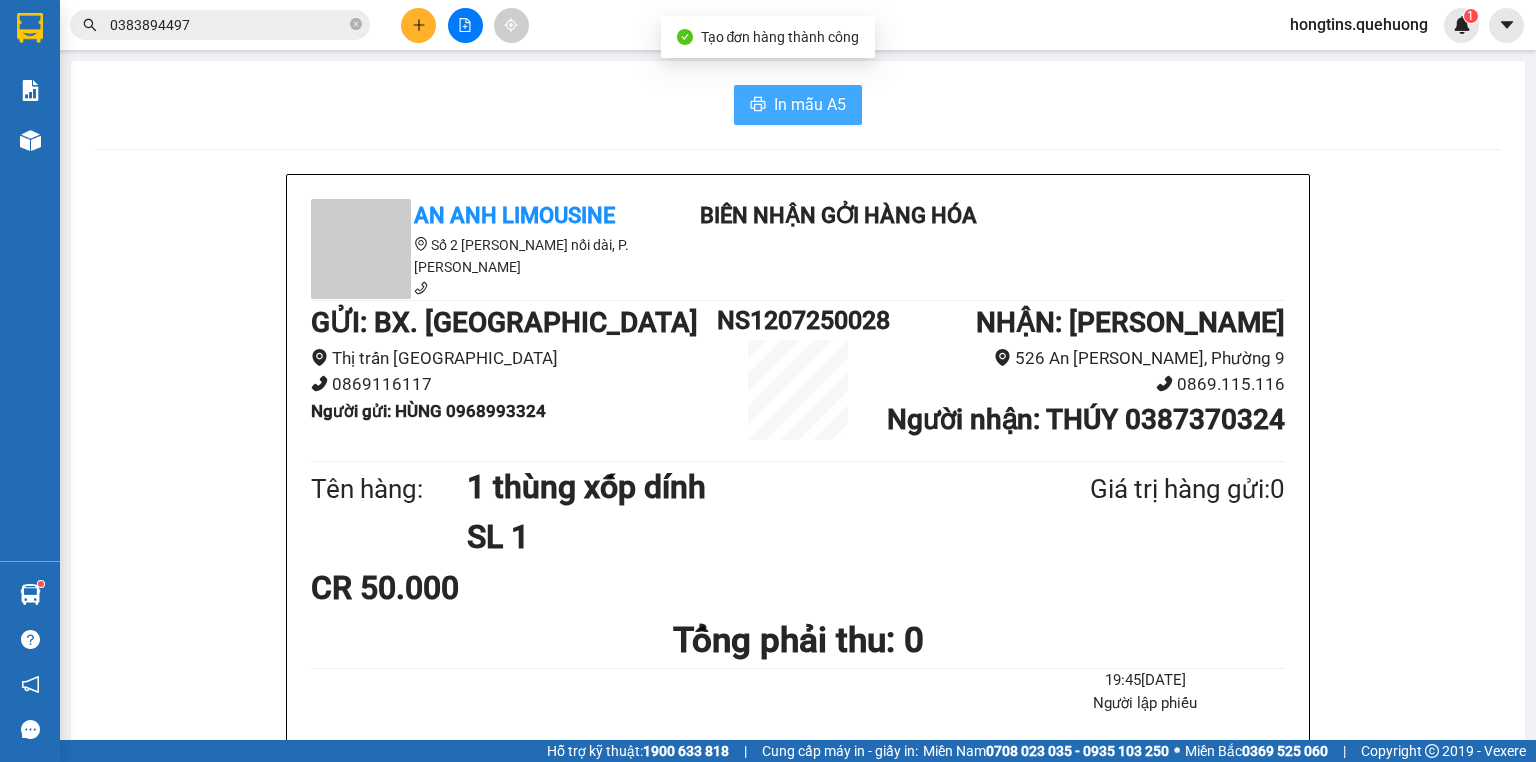 click on "In mẫu A5" at bounding box center [810, 104] 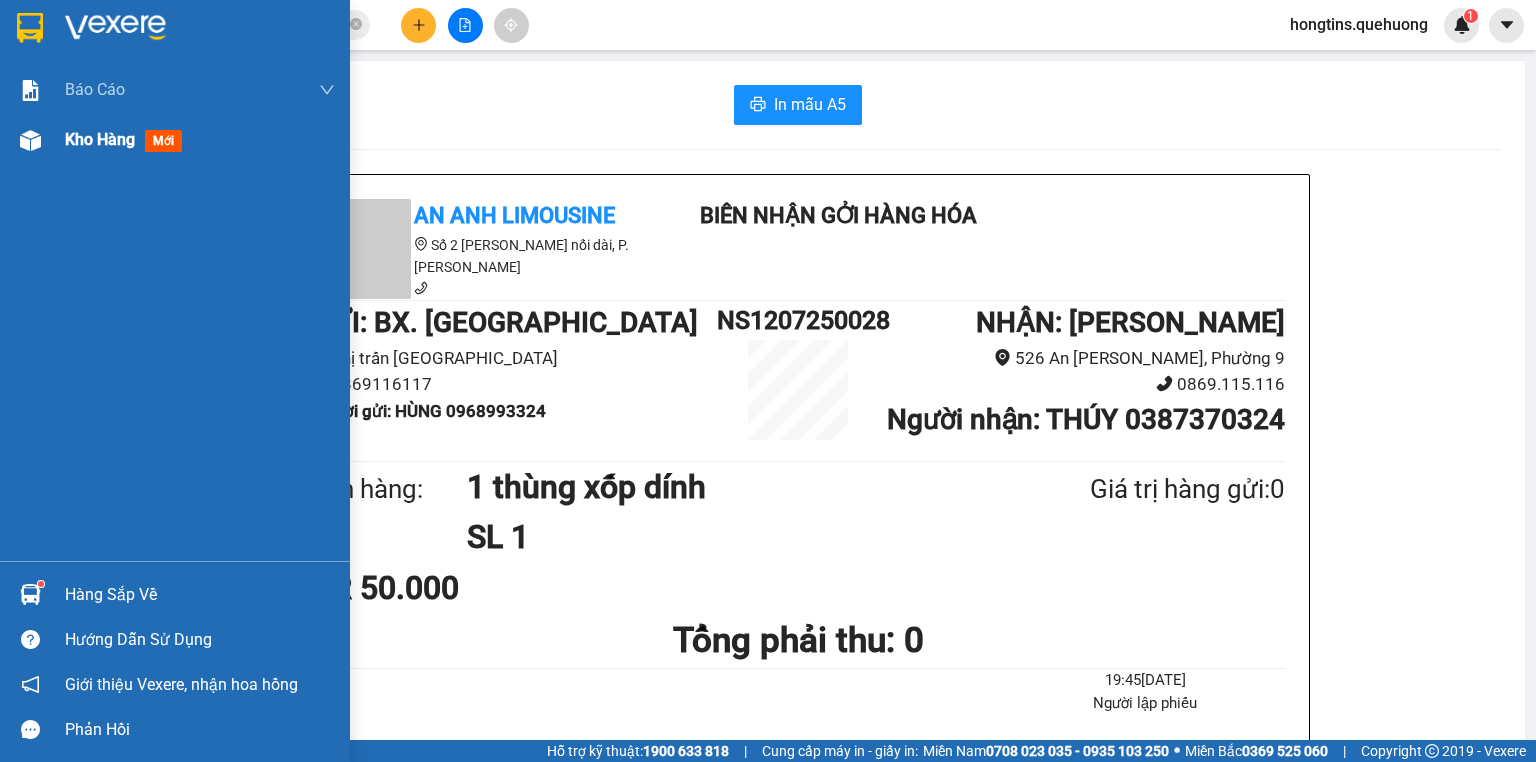 click on "Kho hàng" at bounding box center [100, 139] 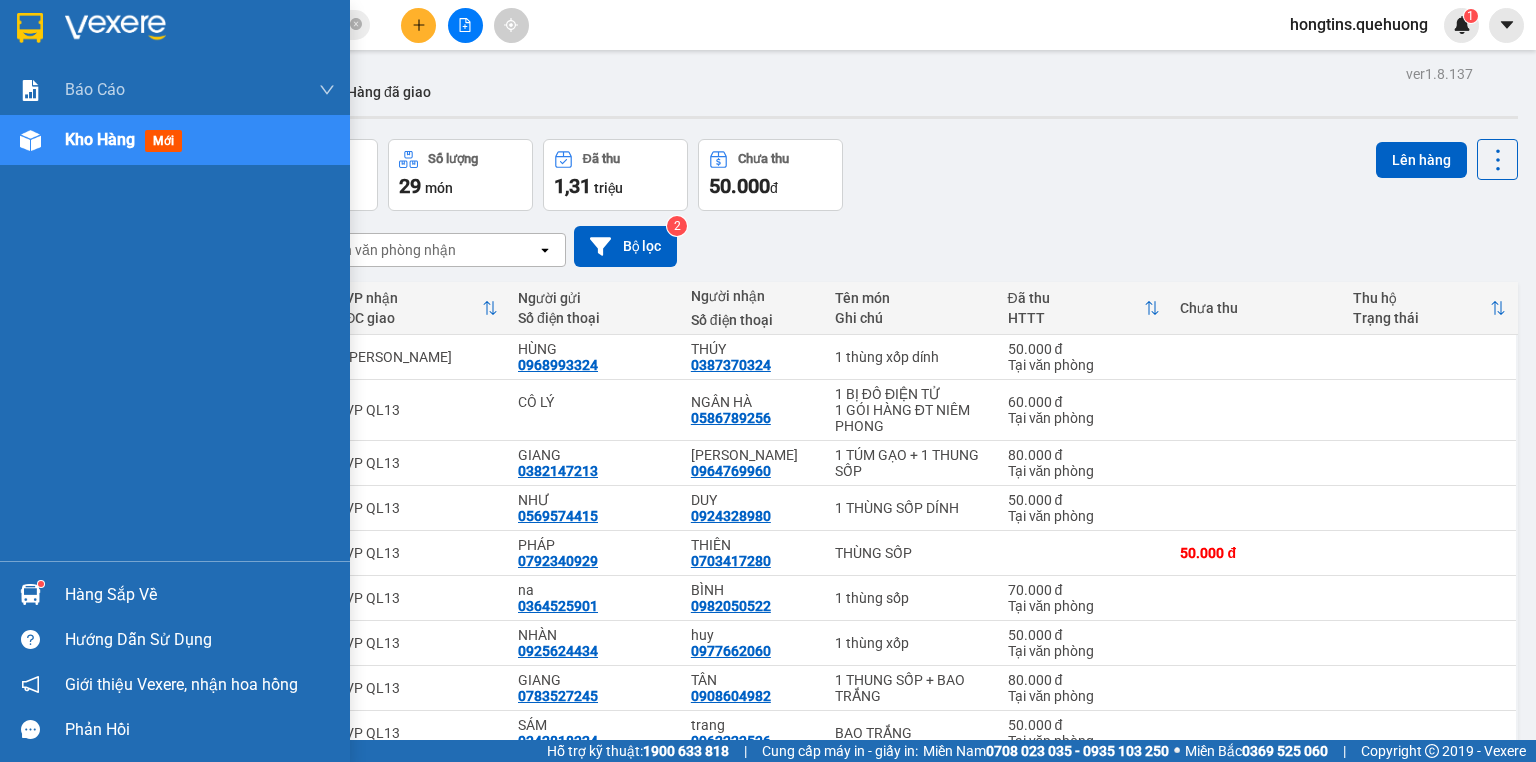 click at bounding box center [30, 140] 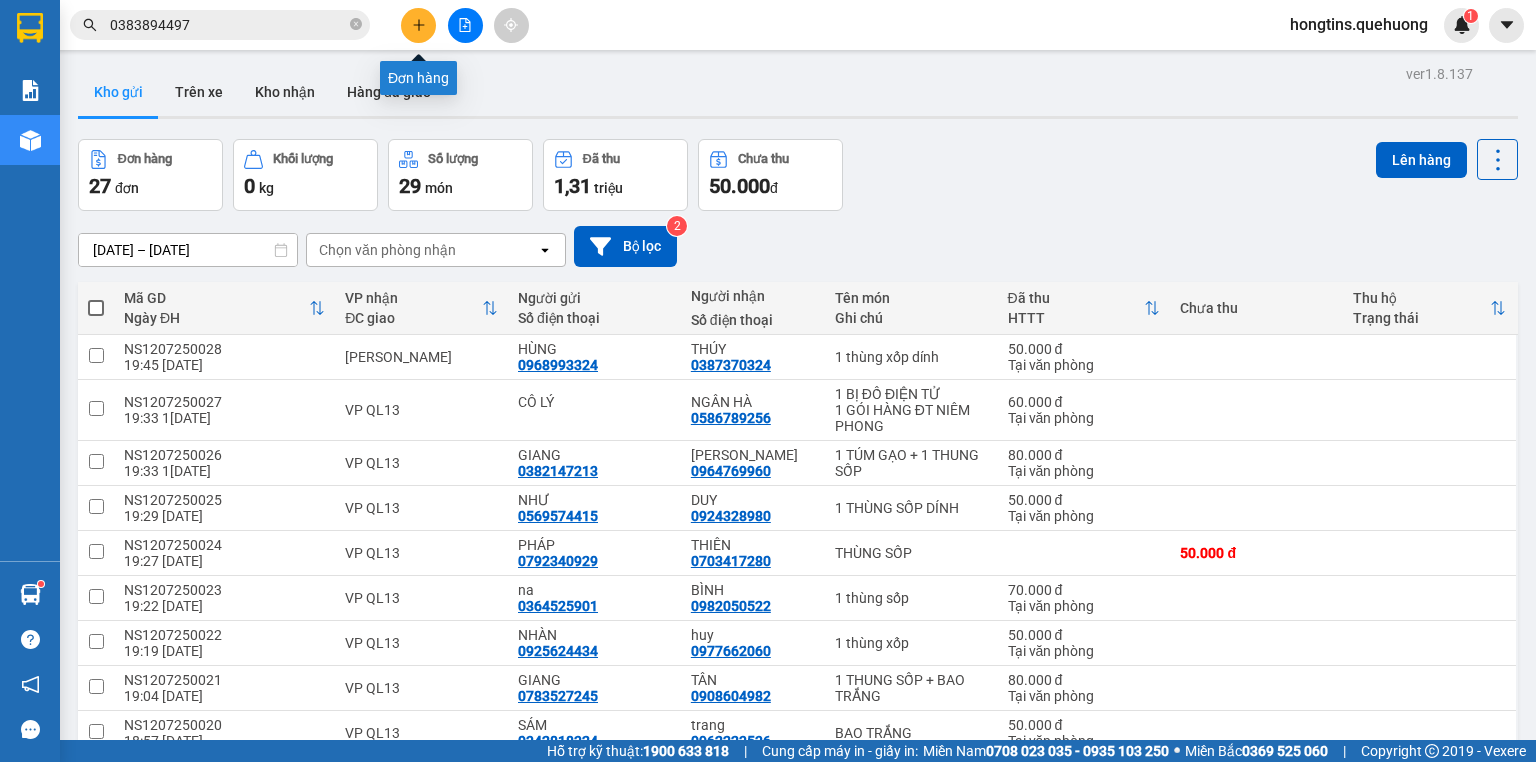click 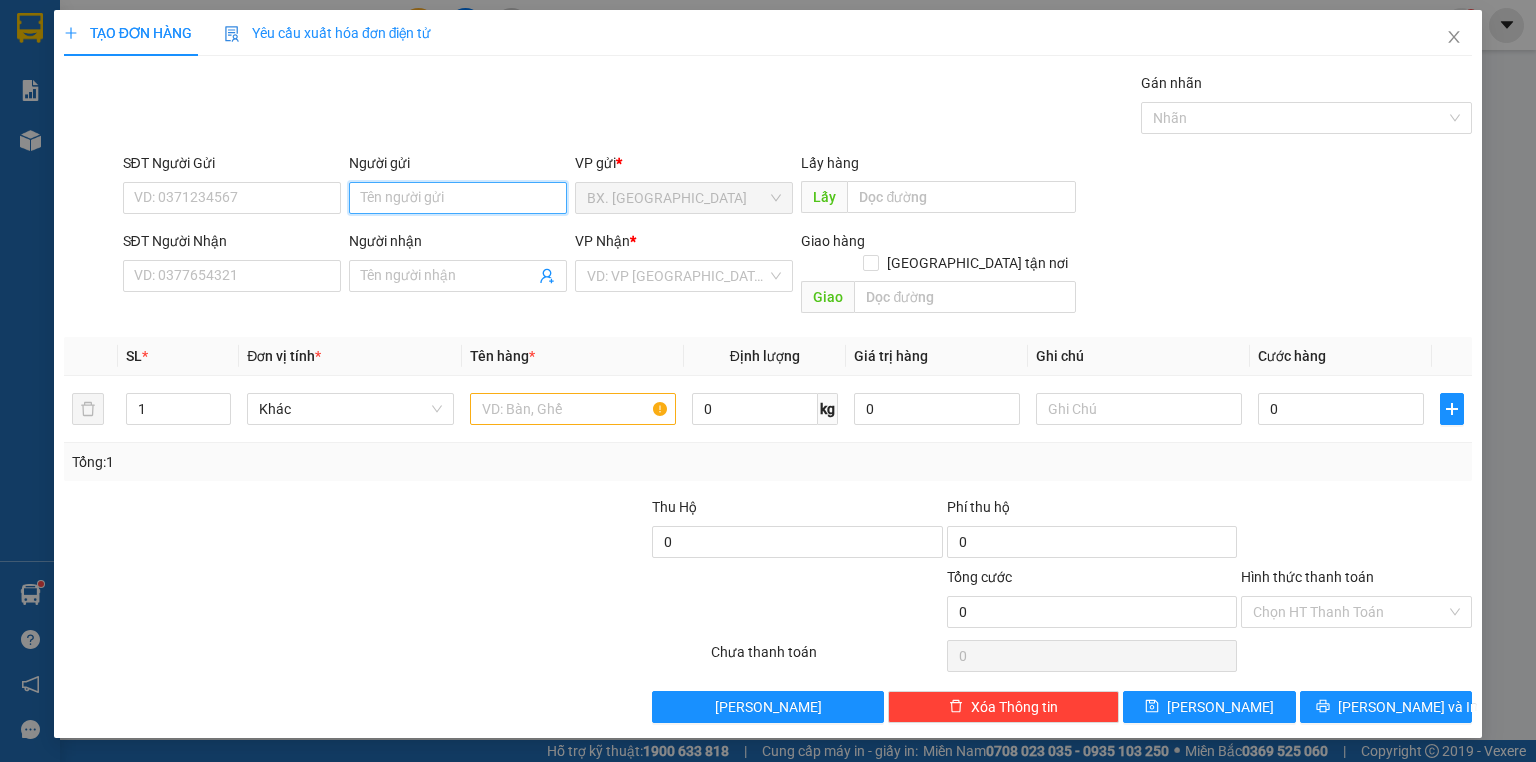 click on "Người gửi" at bounding box center (458, 198) 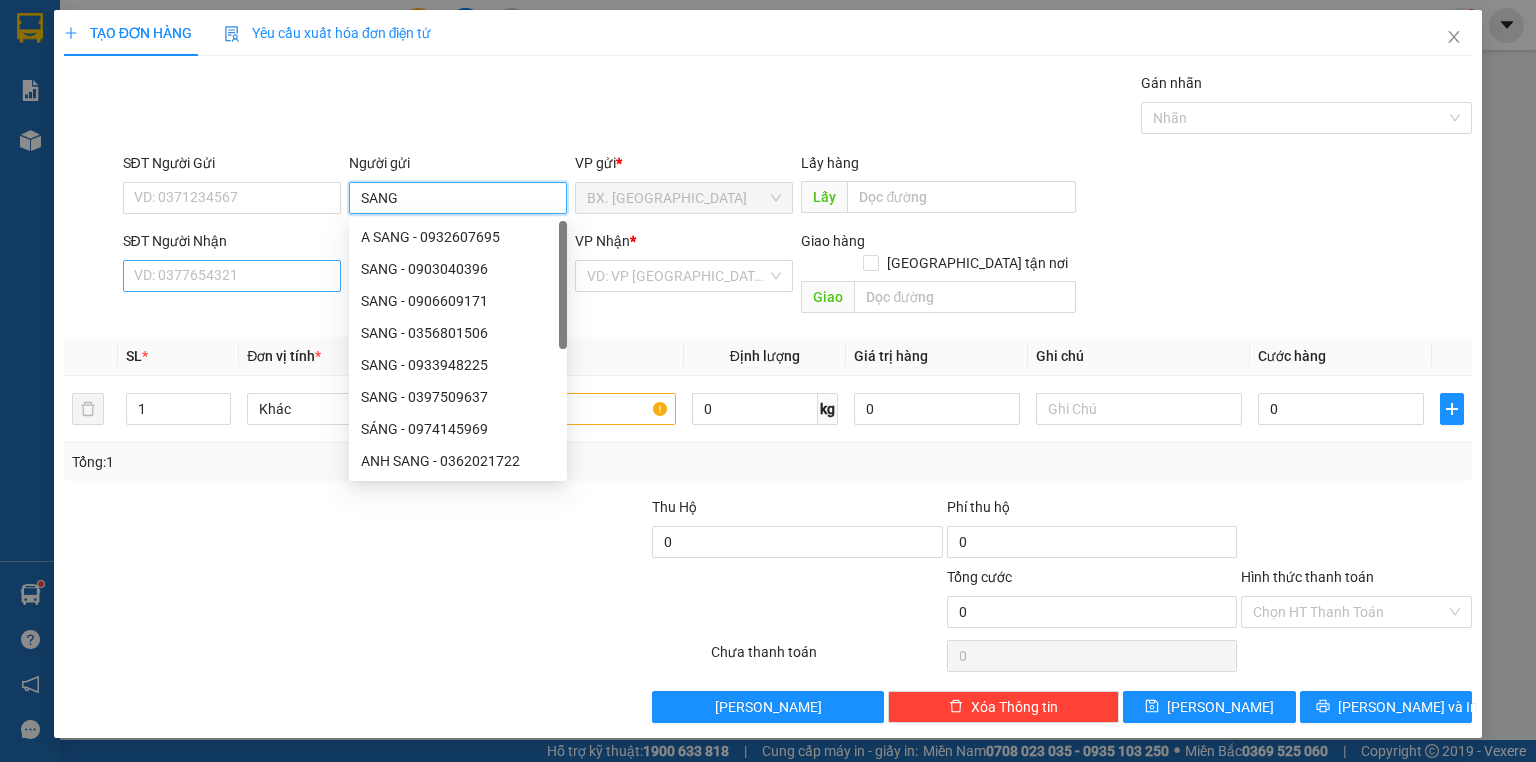 type on "SANG" 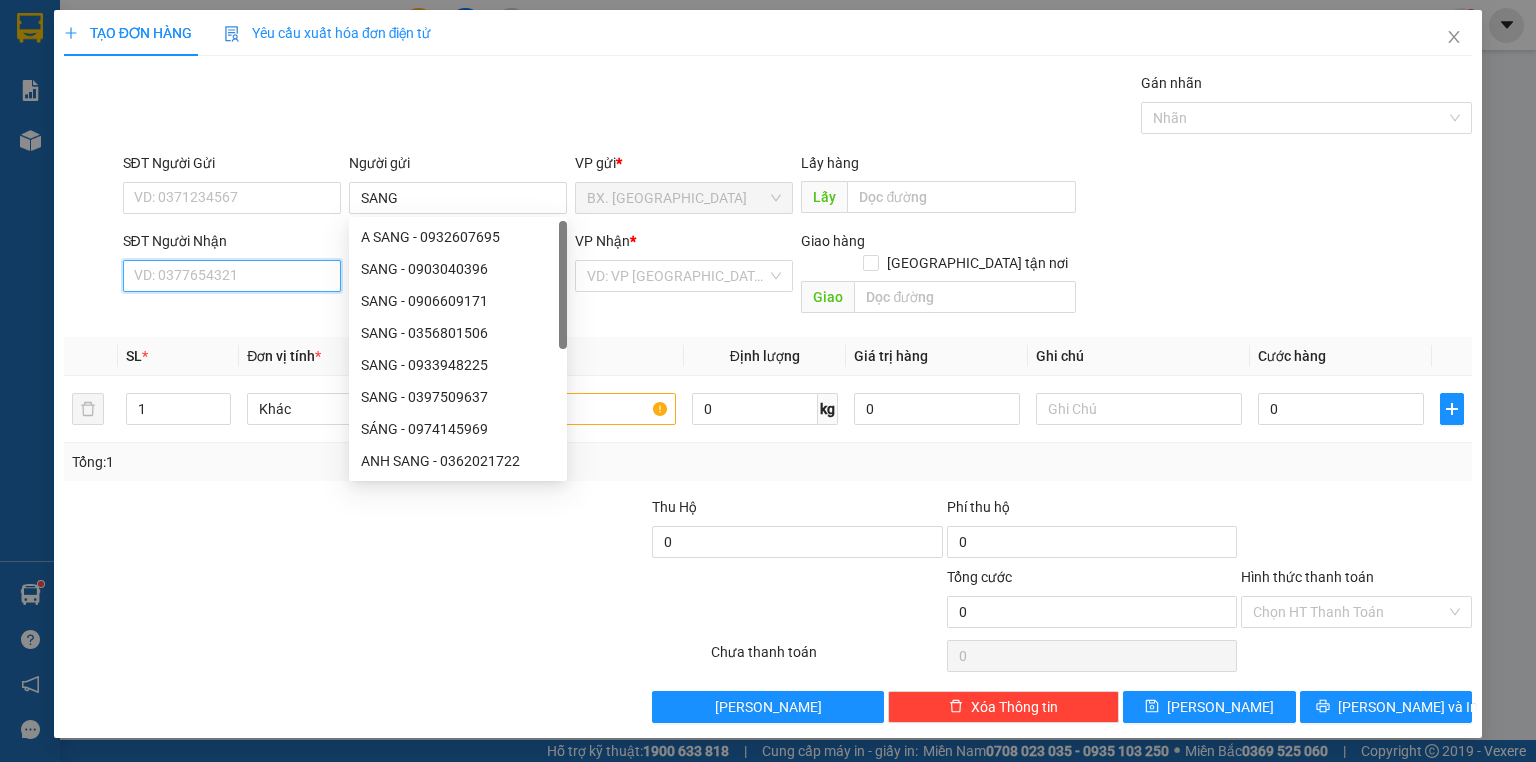 click on "SĐT Người Nhận" at bounding box center [232, 276] 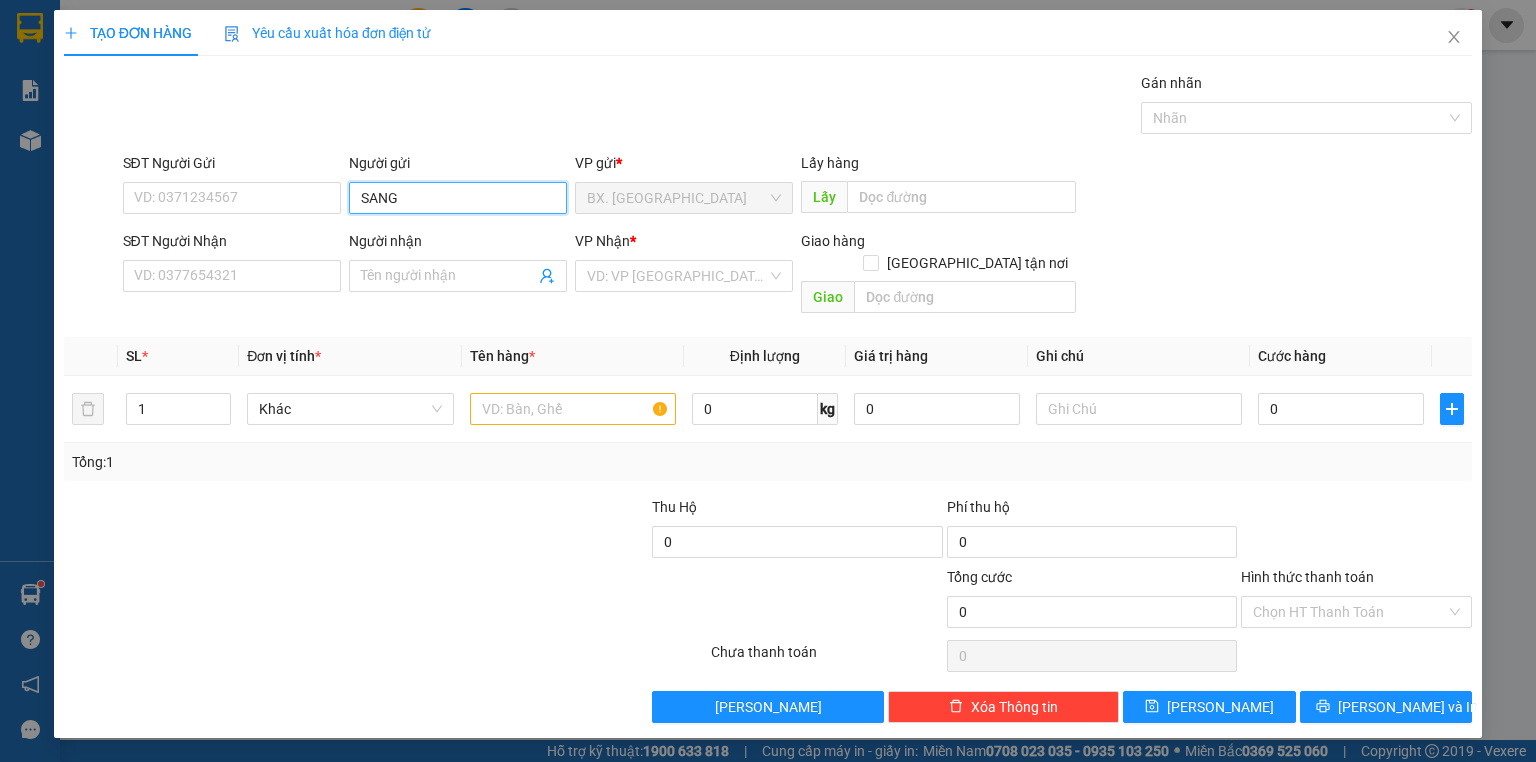 click on "SANG" at bounding box center [458, 198] 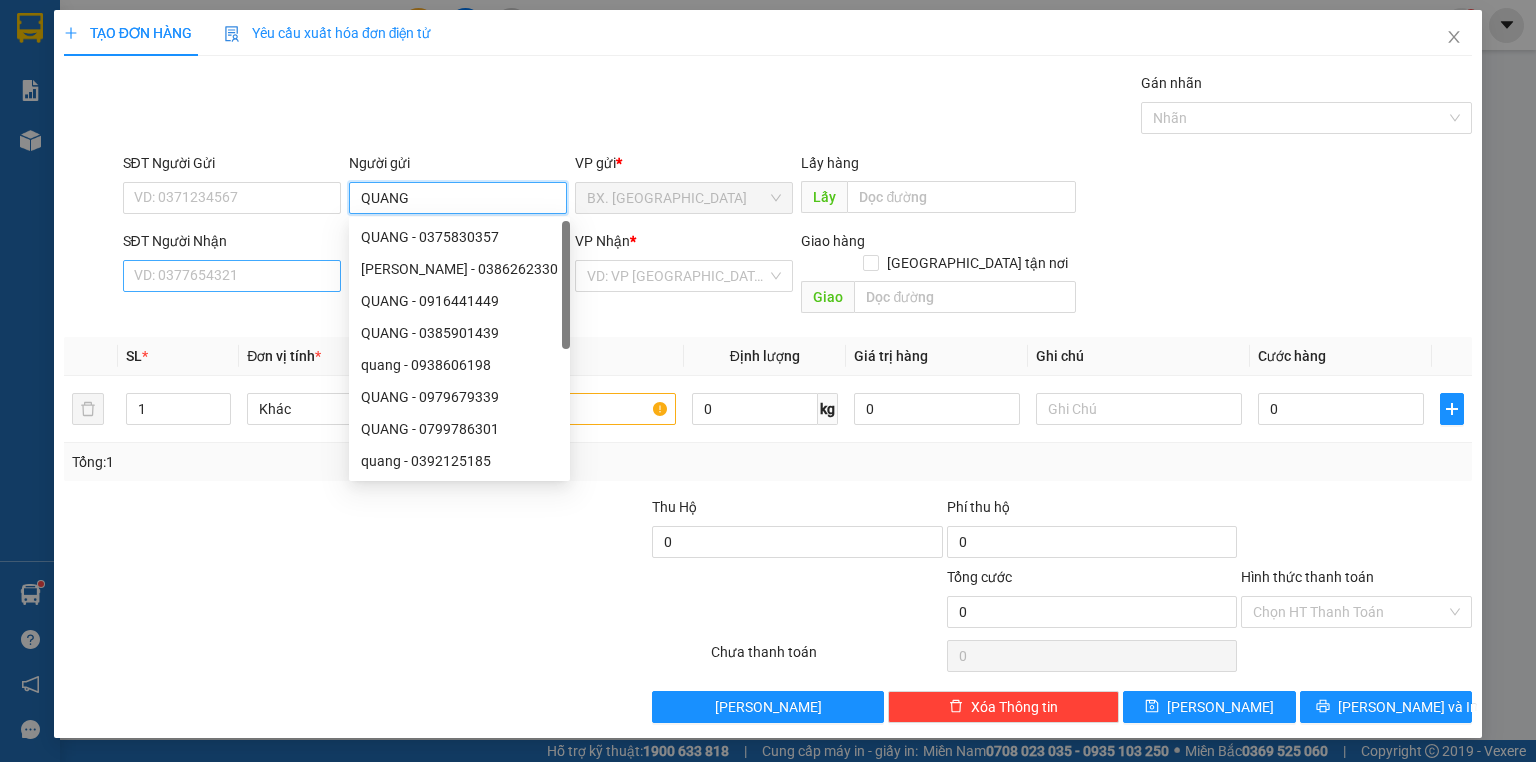 type on "QUANG" 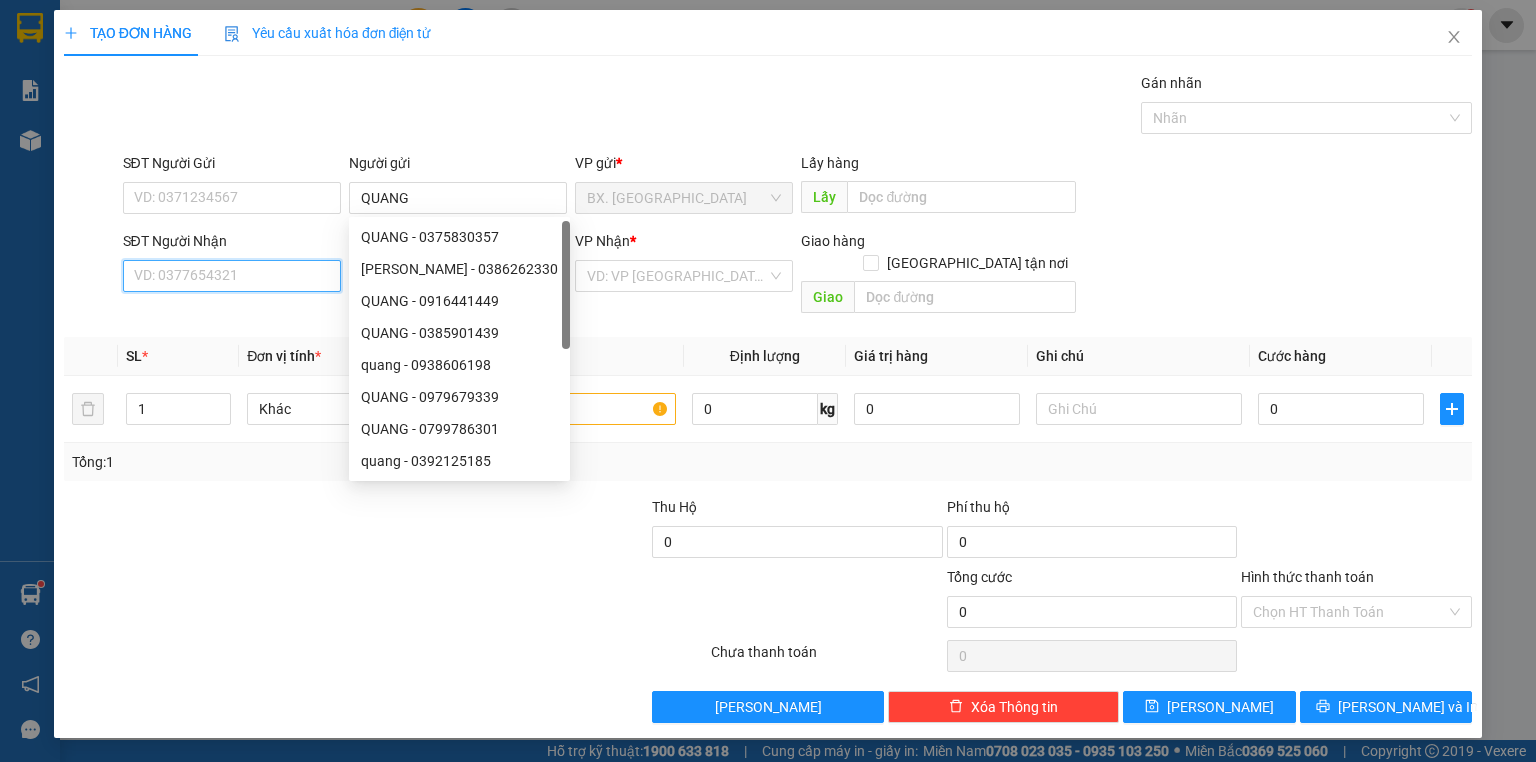 click on "SĐT Người Nhận" at bounding box center [232, 276] 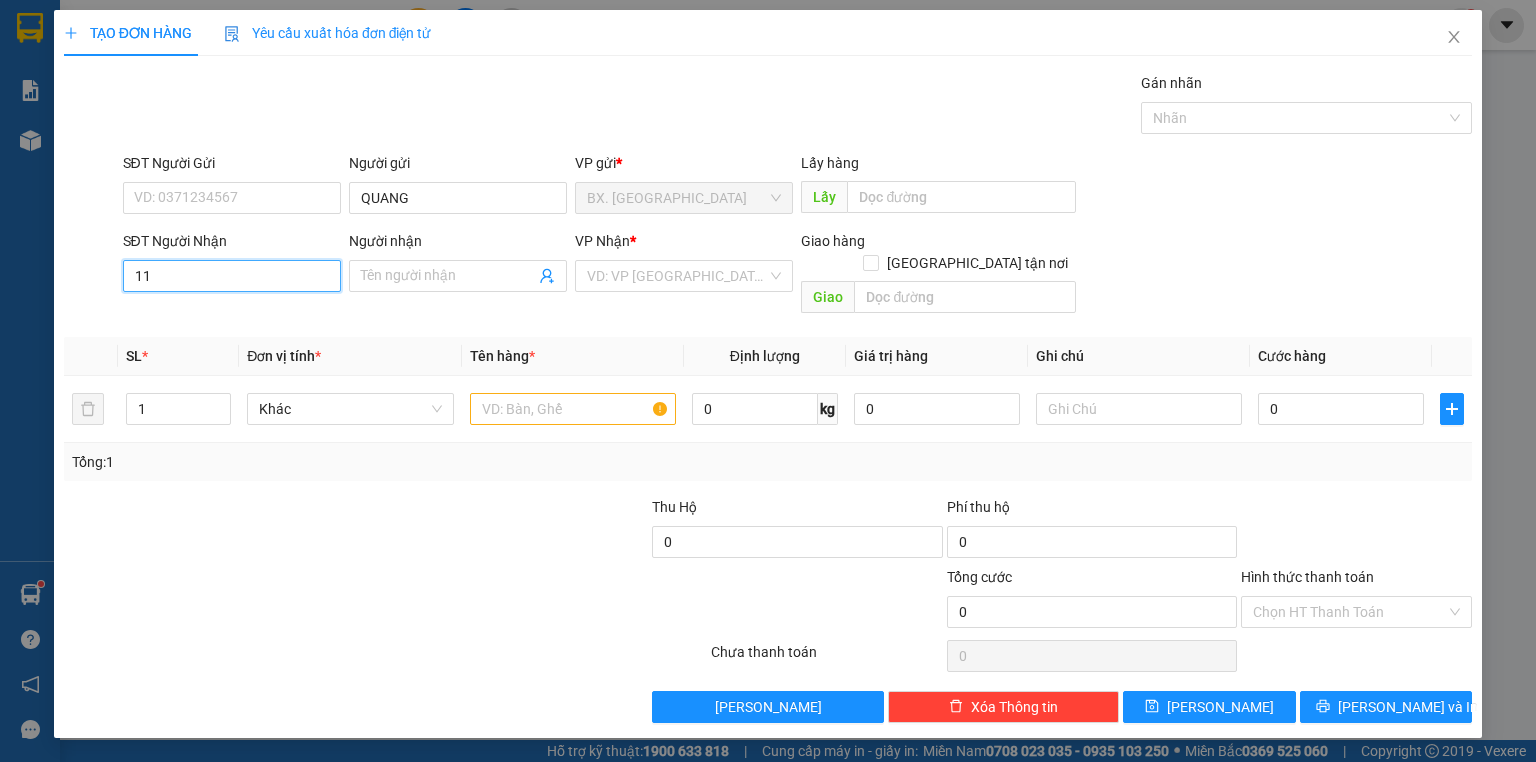 type on "1" 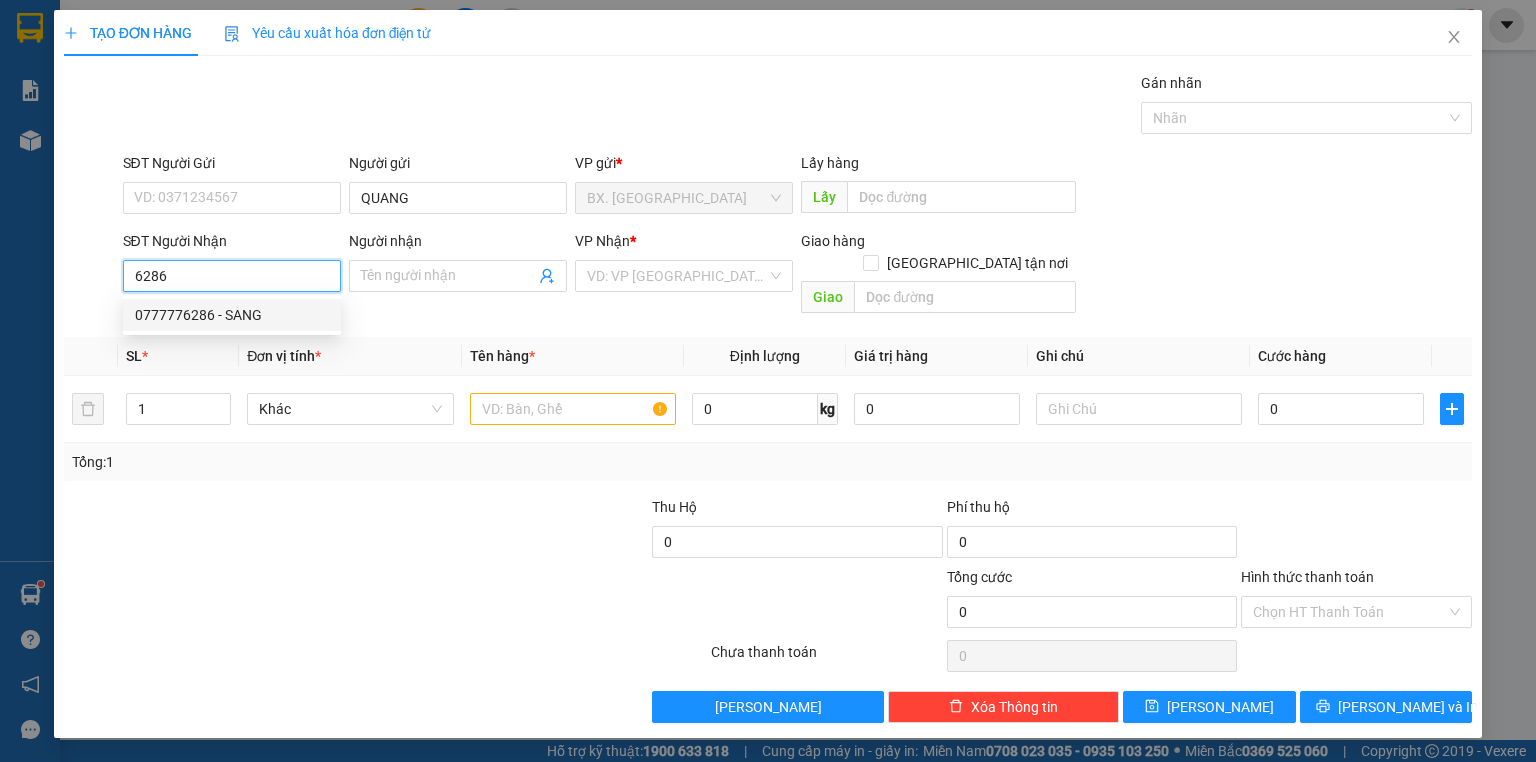 click on "0777776286 - SANG" at bounding box center [232, 315] 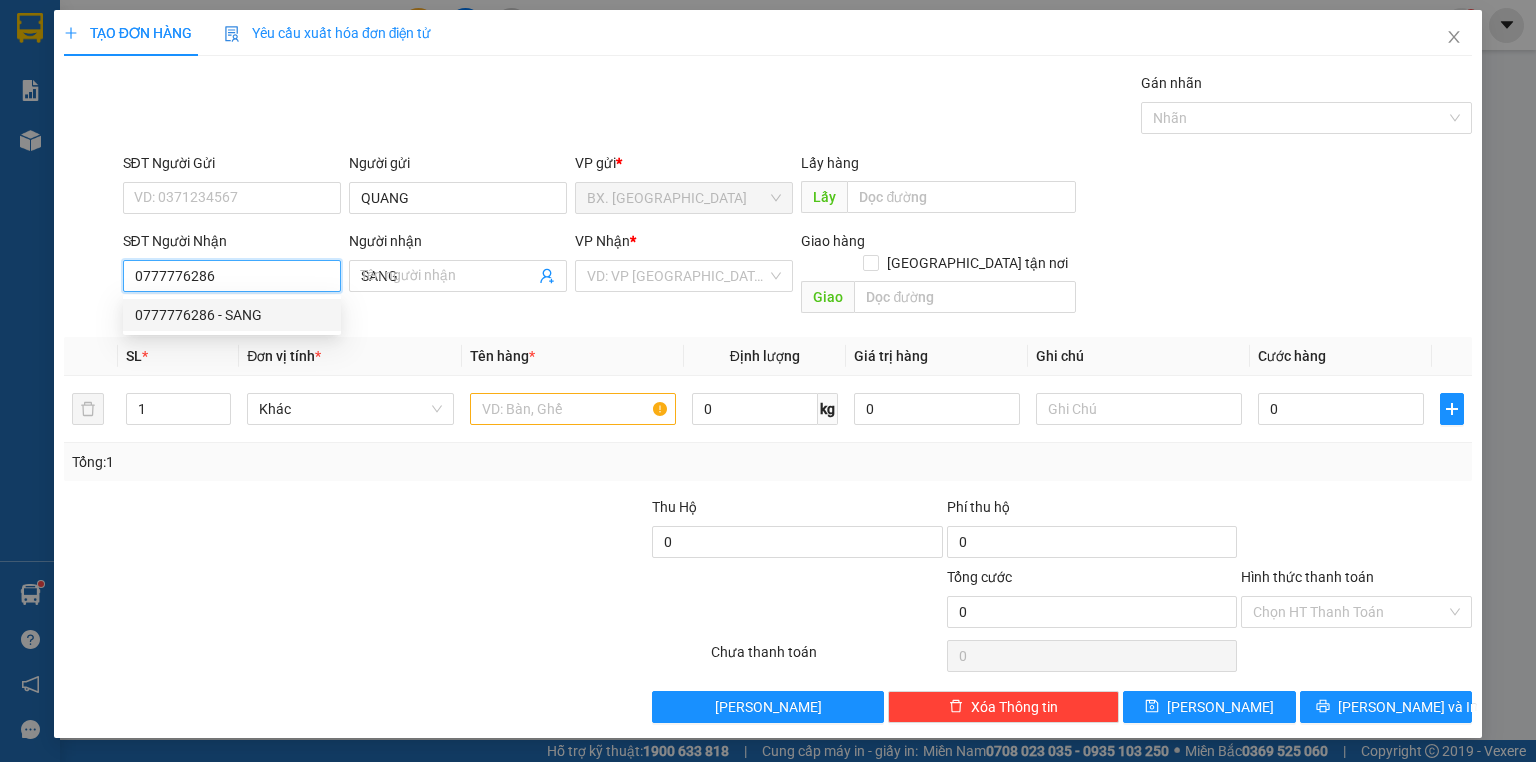 type on "30.000" 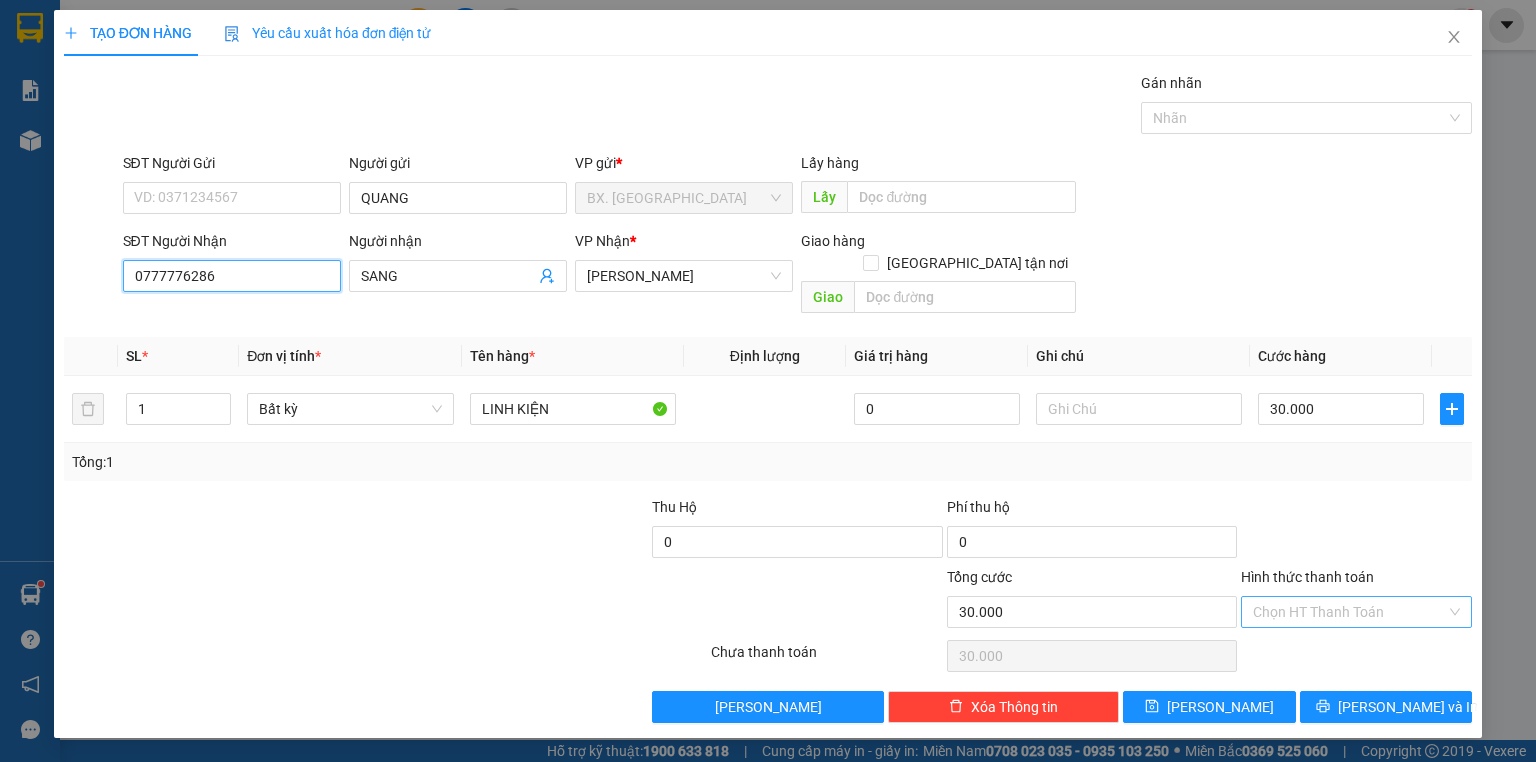 type on "0777776286" 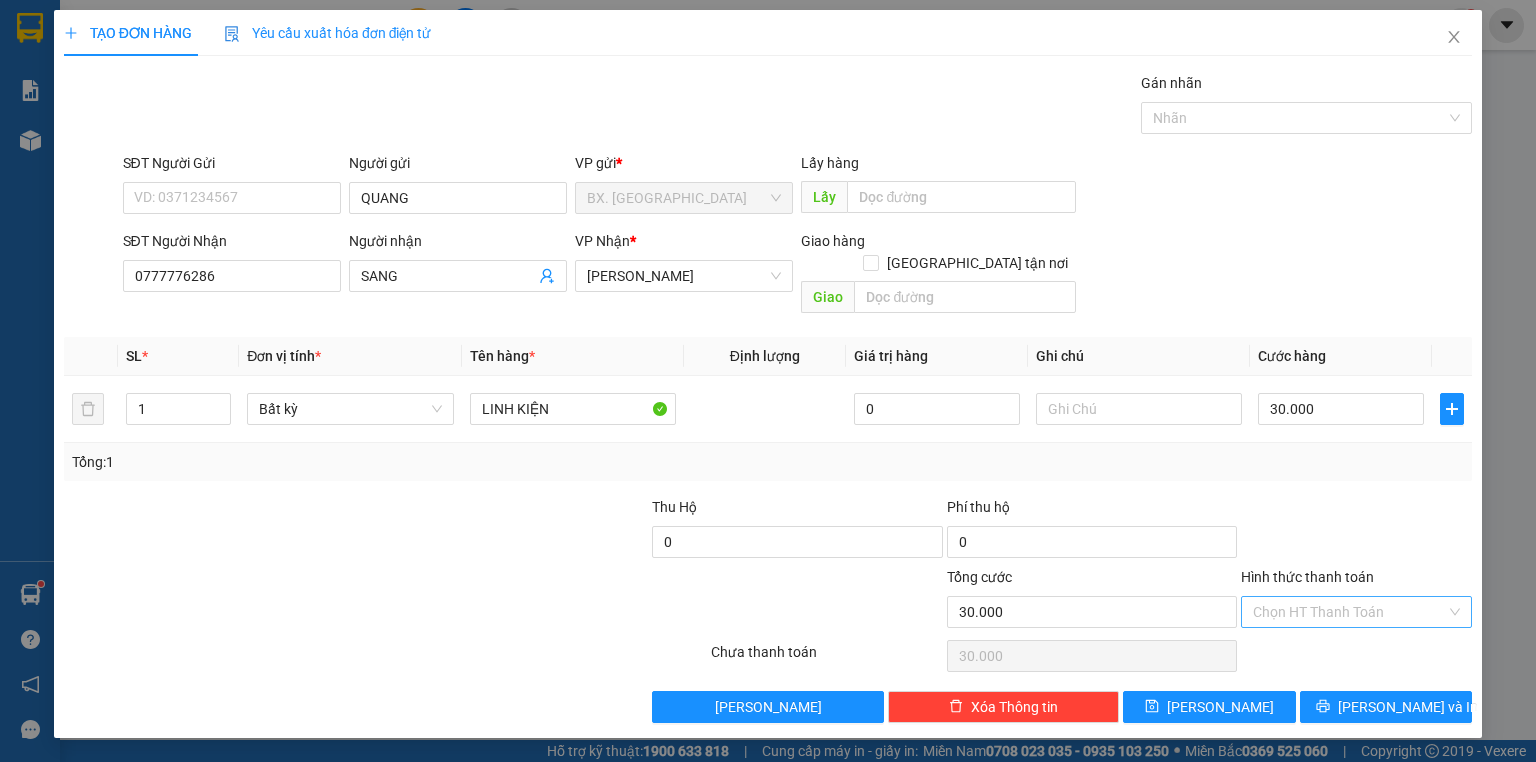 click on "Hình thức thanh toán" at bounding box center (1349, 612) 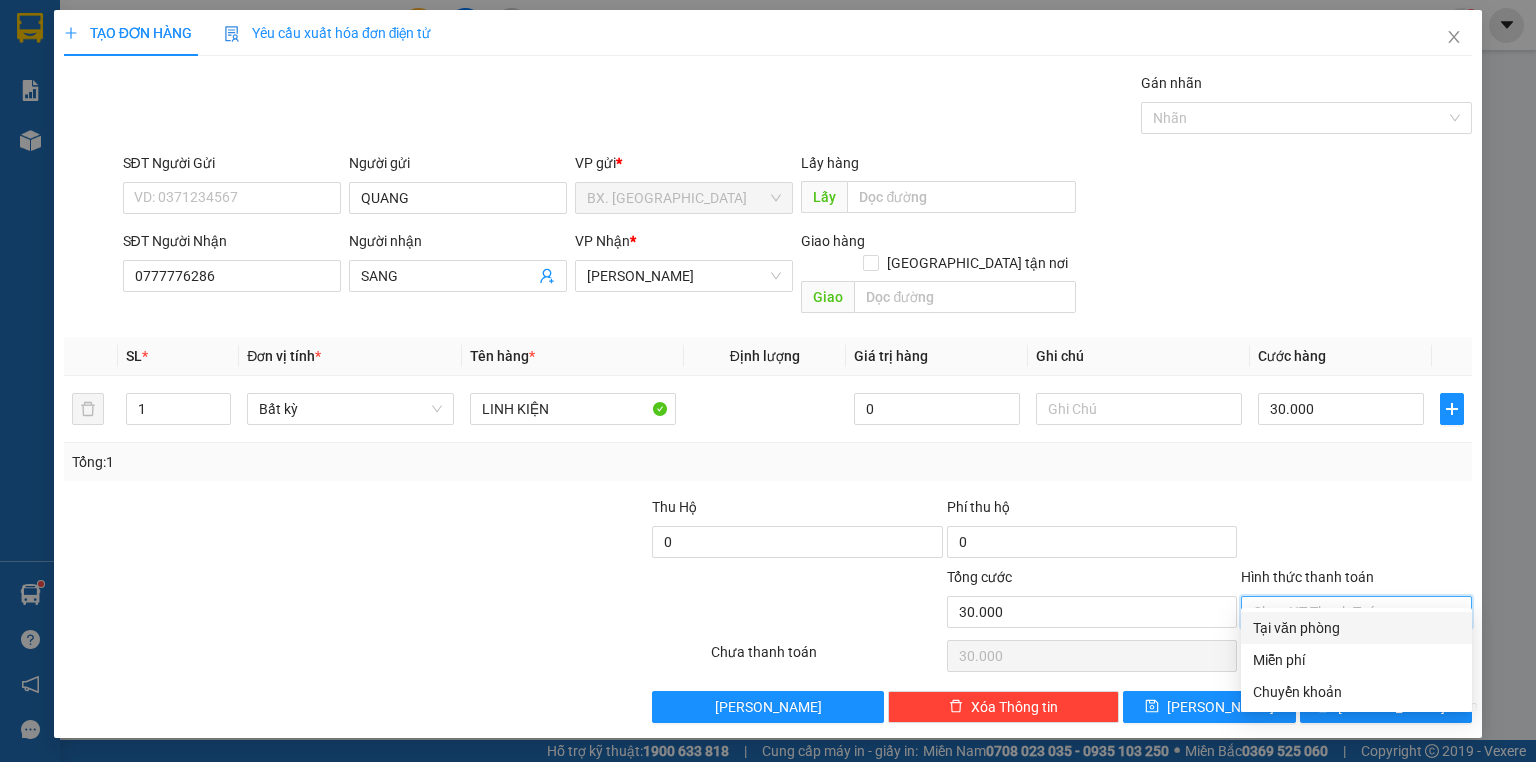 click on "Tại văn phòng" at bounding box center (1356, 628) 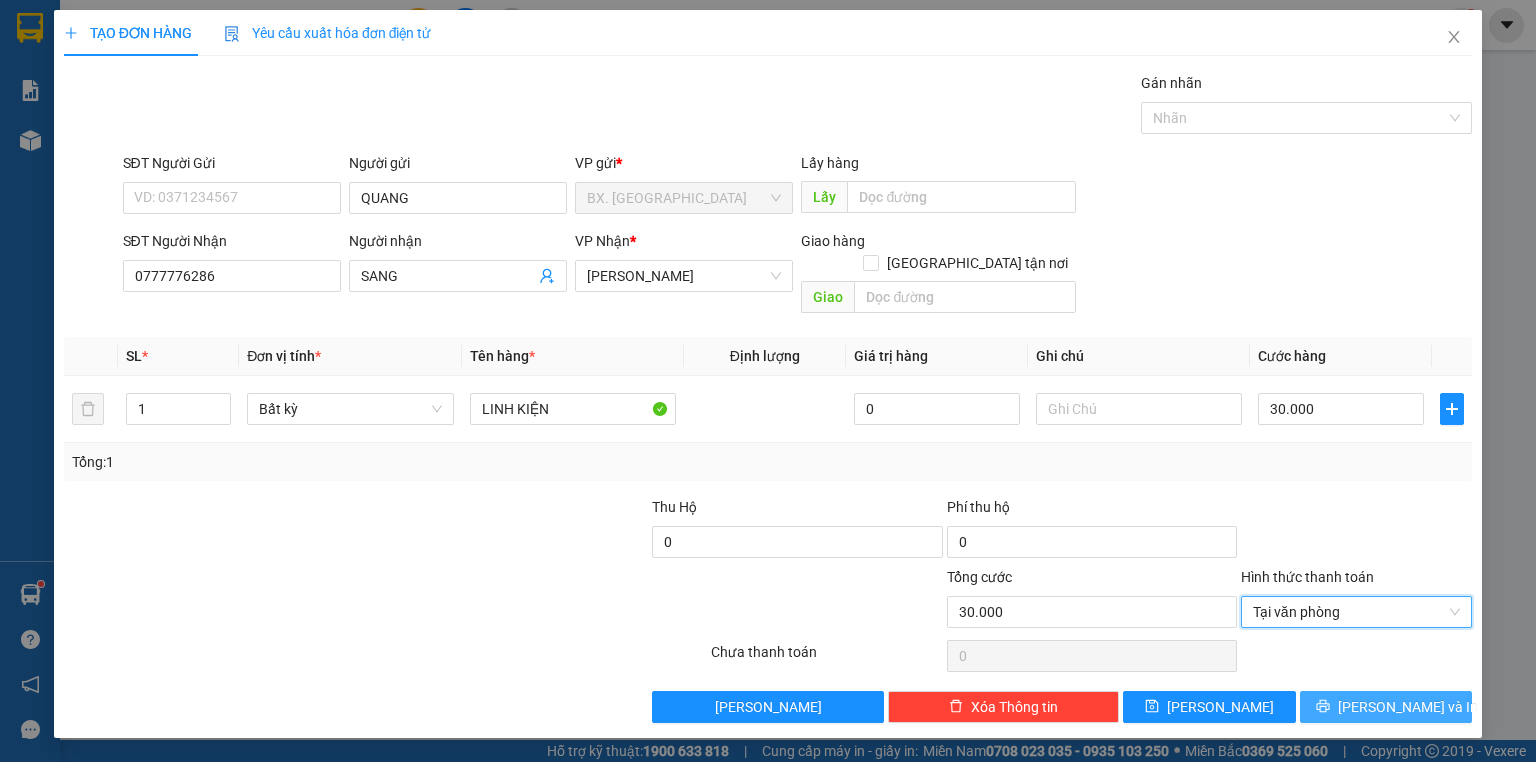 click on "[PERSON_NAME] và In" at bounding box center [1408, 707] 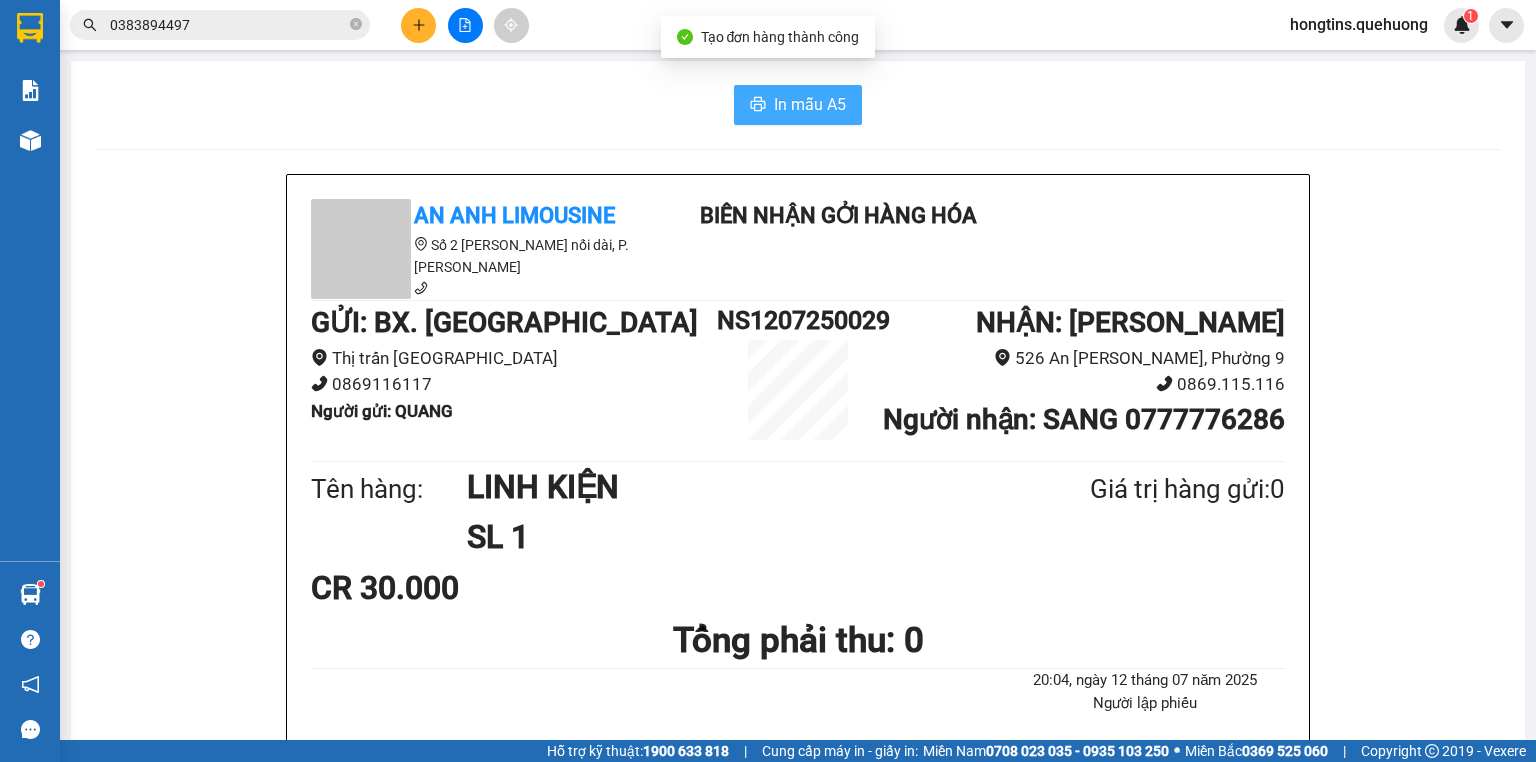 click on "In mẫu A5" at bounding box center (810, 104) 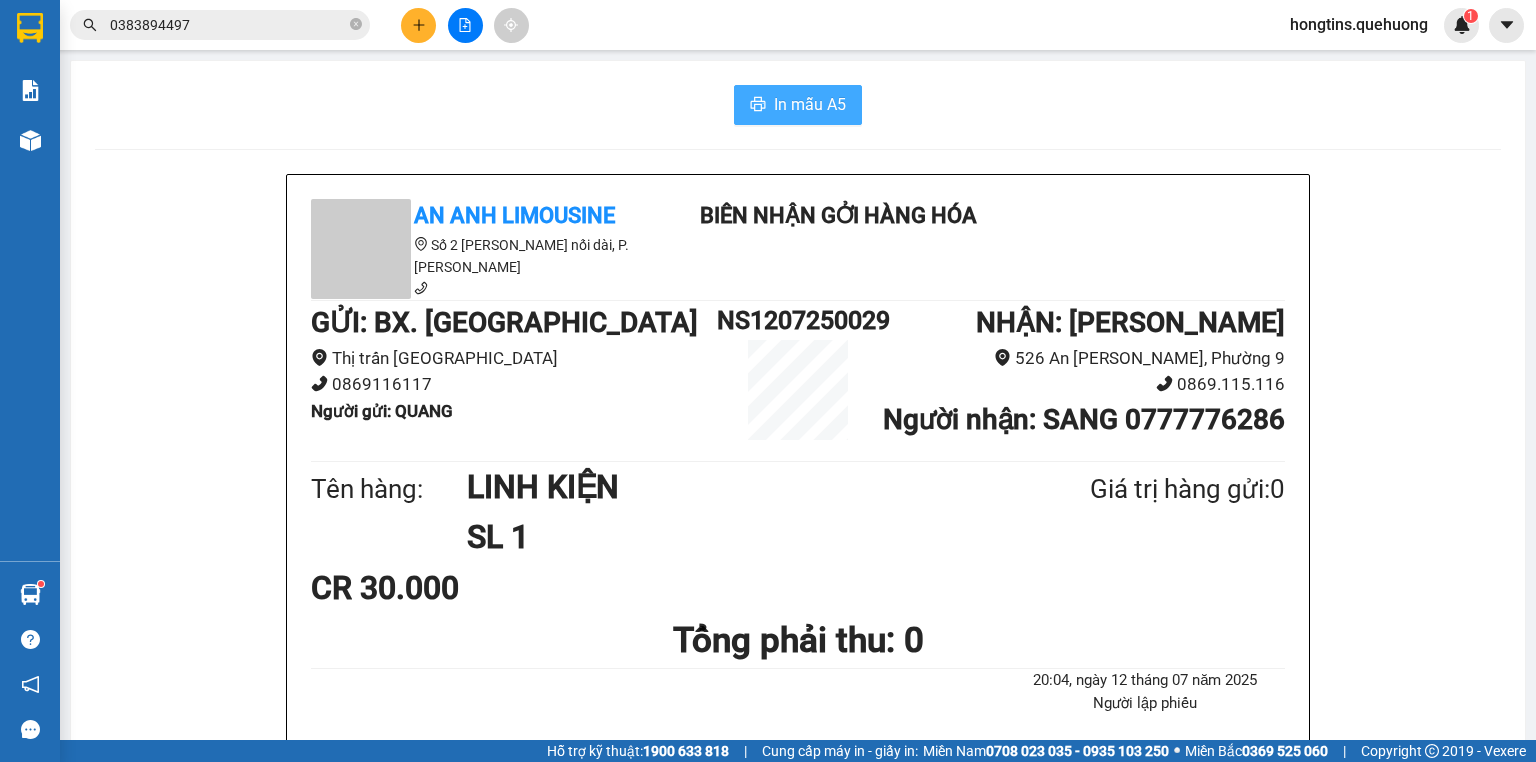 click on "In mẫu A5" at bounding box center (798, 105) 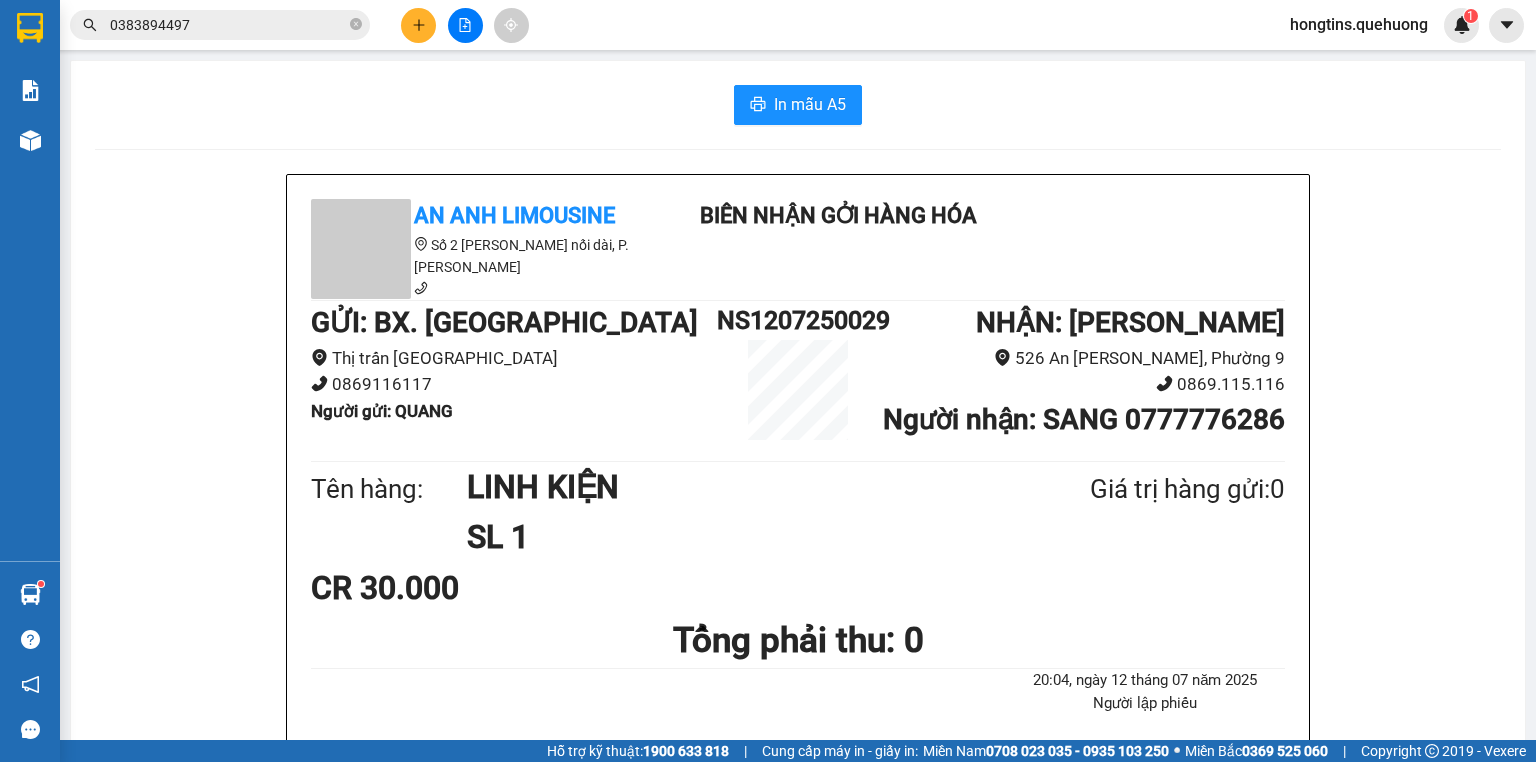 click at bounding box center [418, 25] 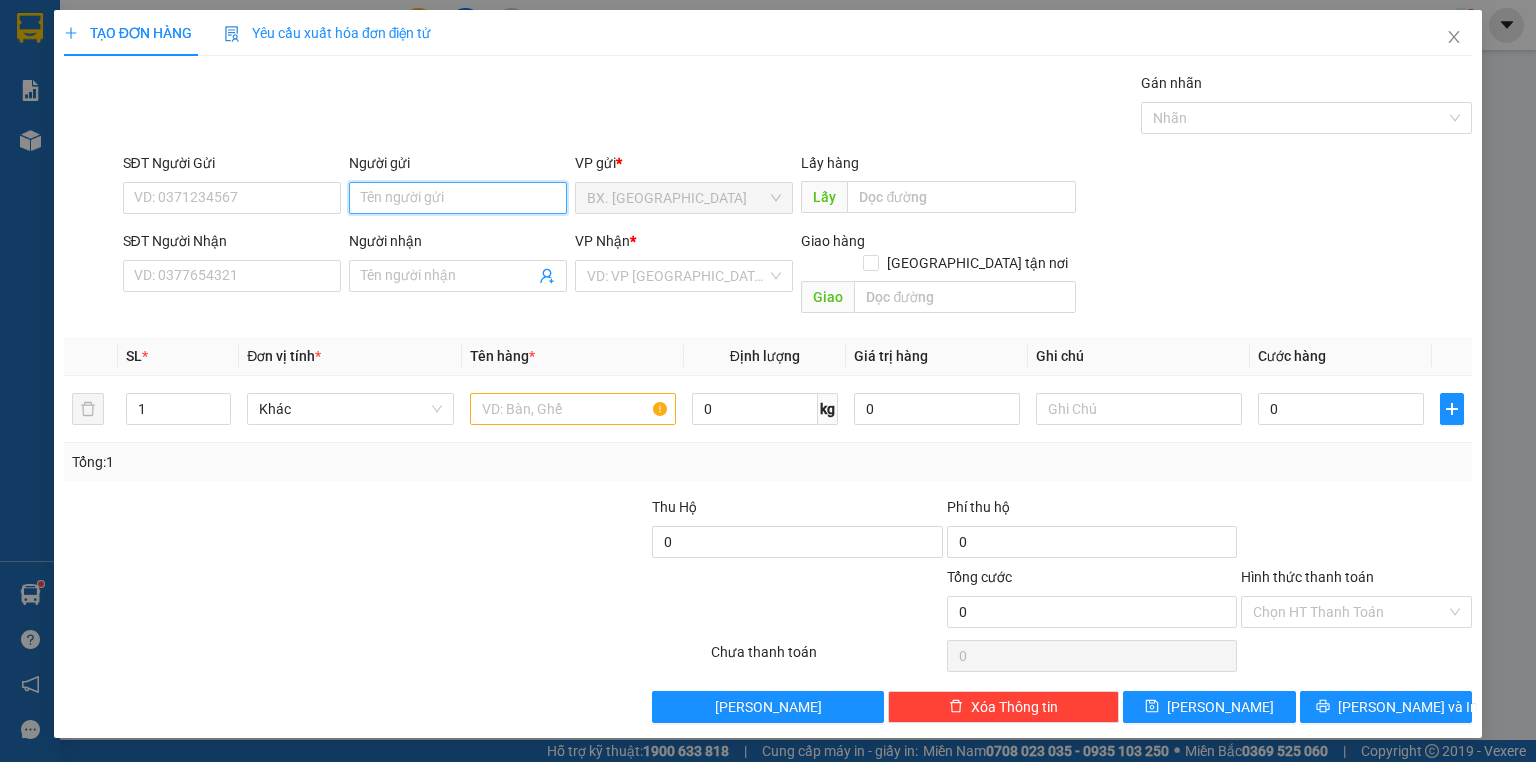 click on "Người gửi" at bounding box center [458, 198] 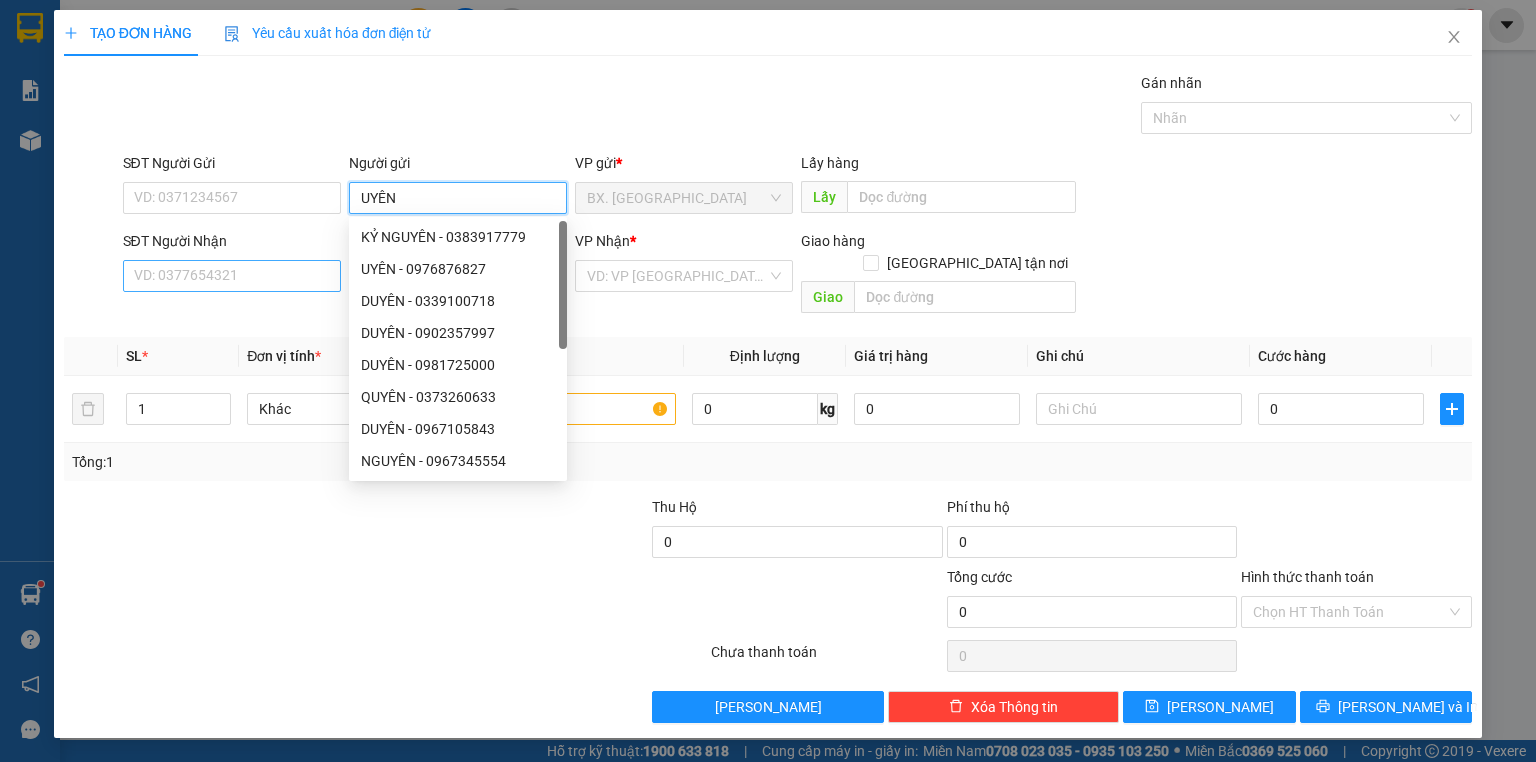type on "UYÊN" 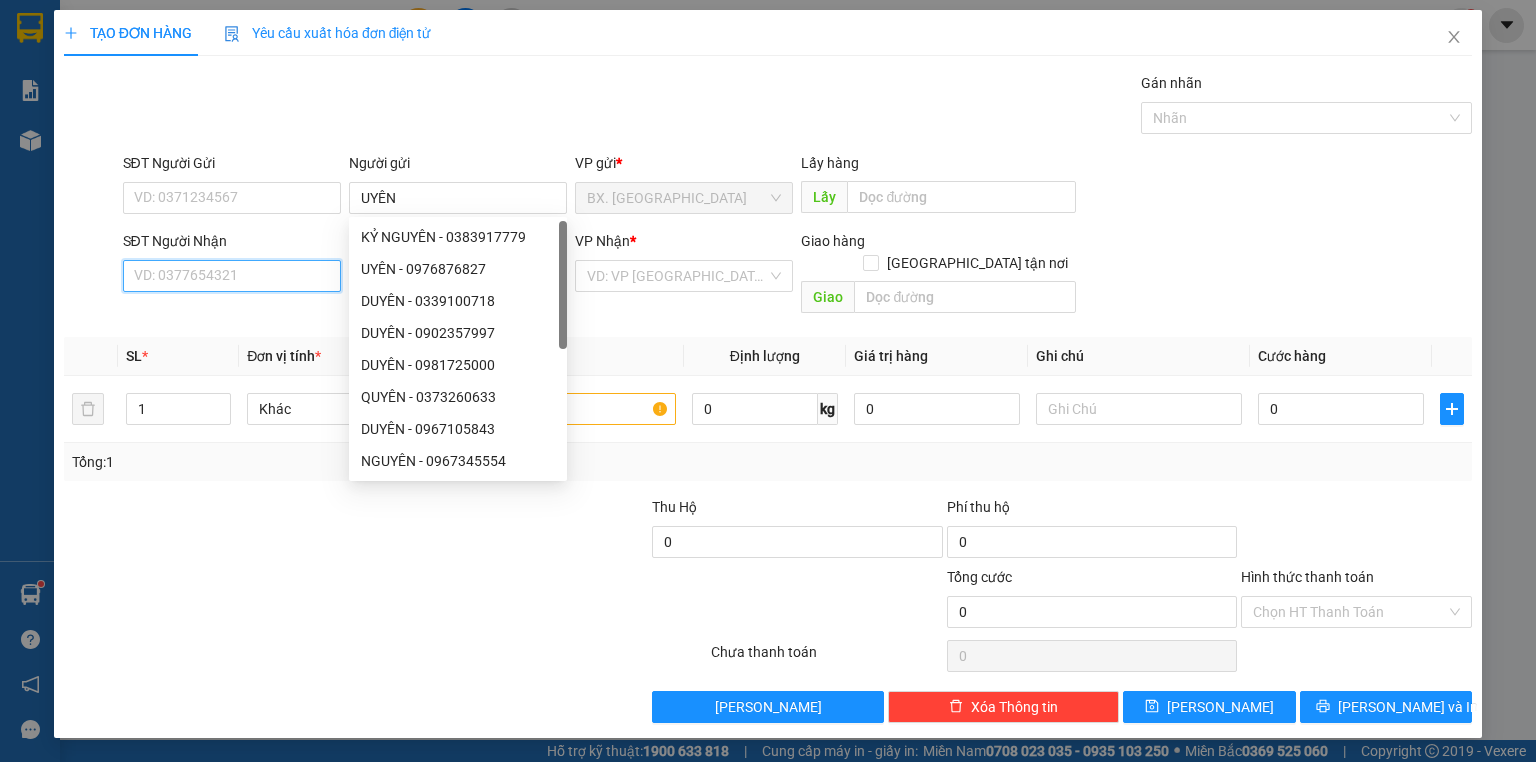 click on "SĐT Người Nhận" at bounding box center (232, 276) 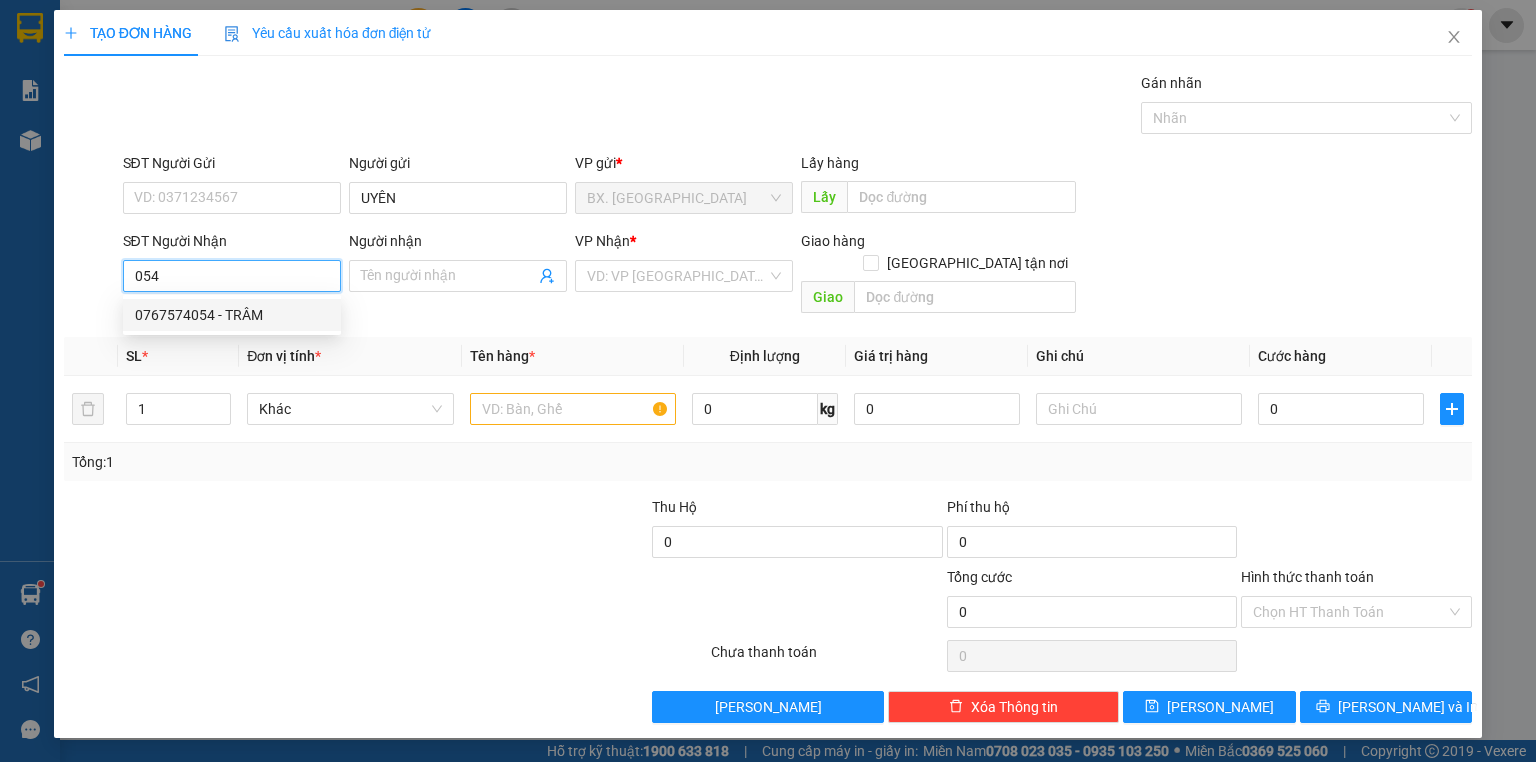 click on "0767574054 - TRÂM" at bounding box center [232, 315] 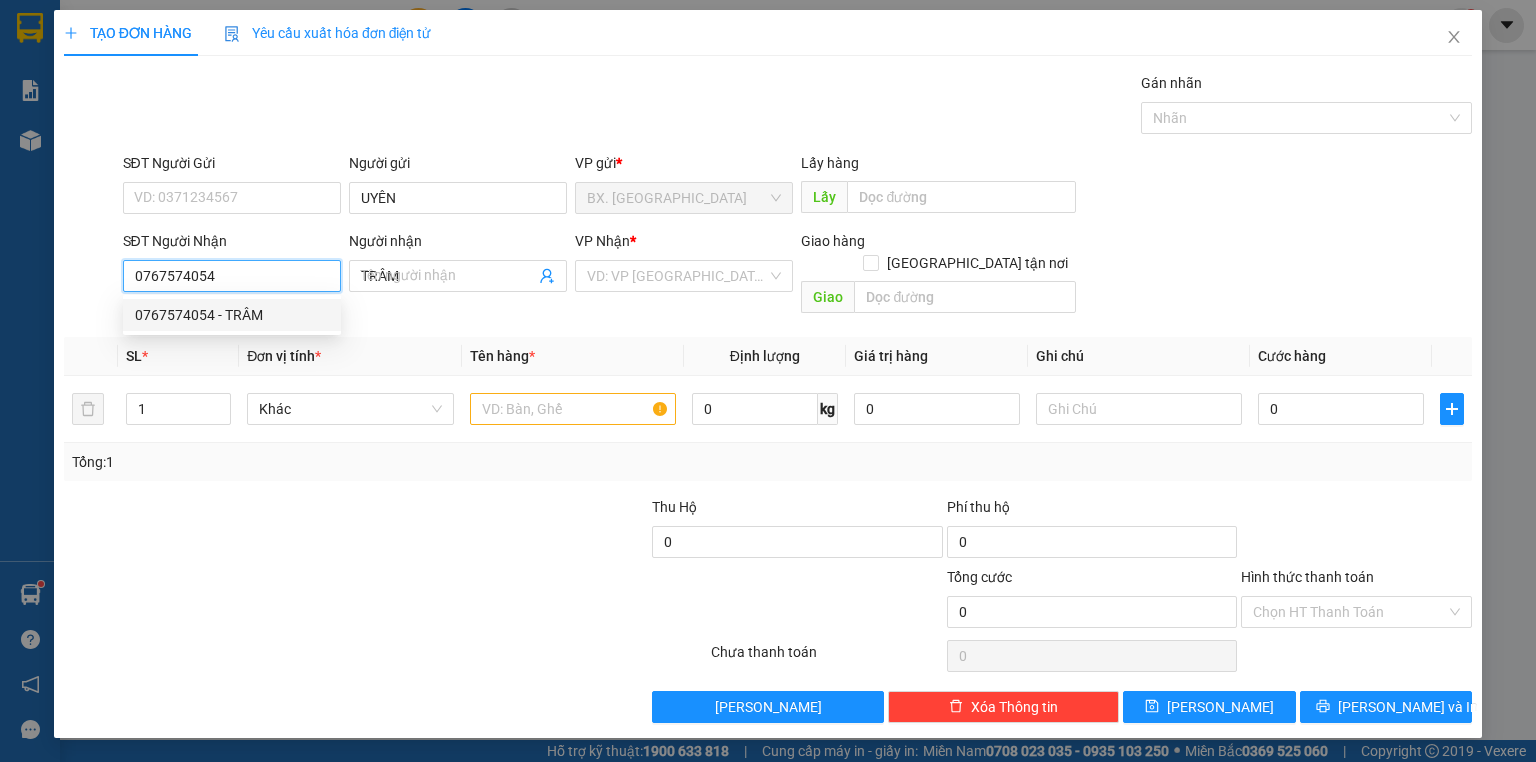 type on "30.000" 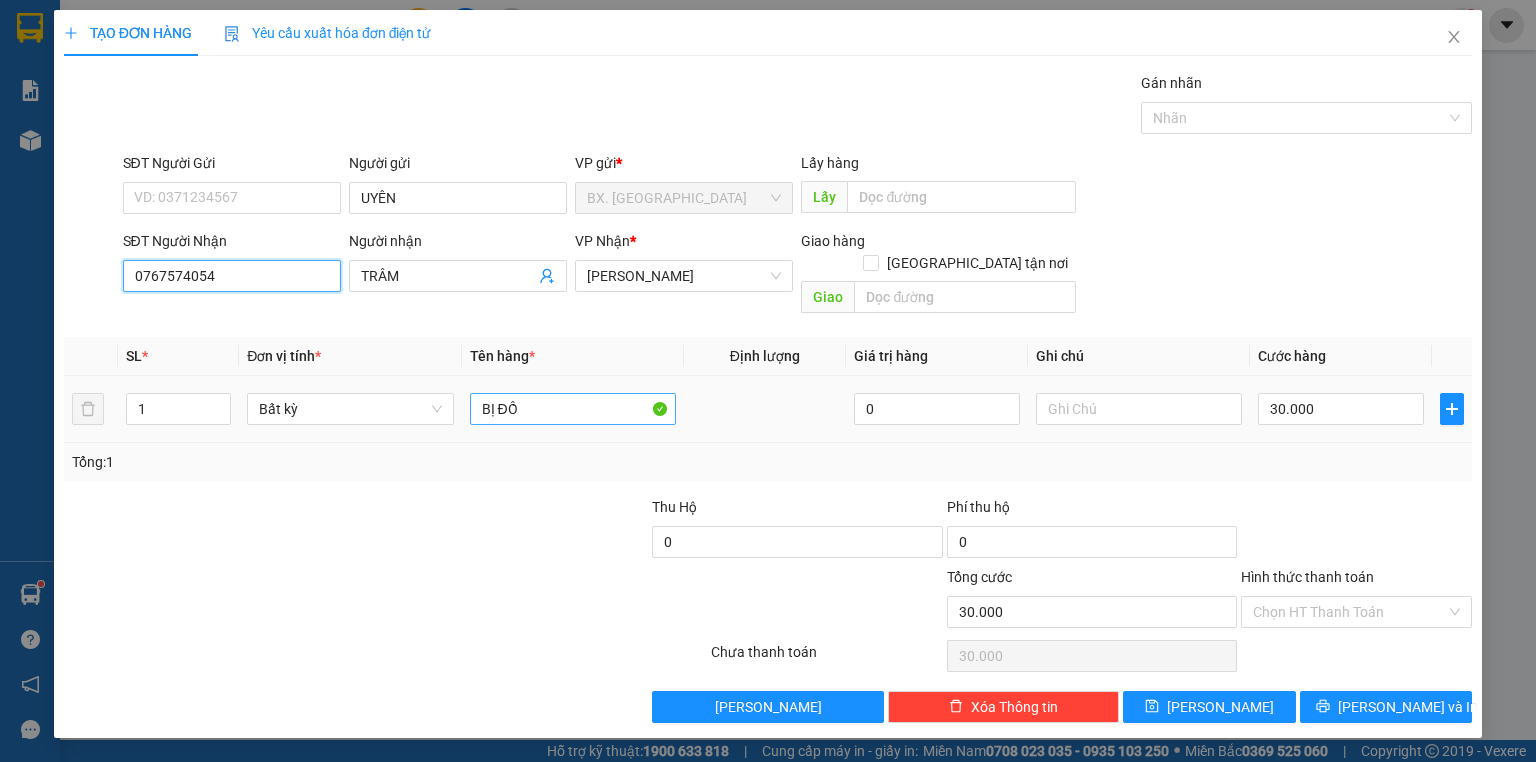 type on "0767574054" 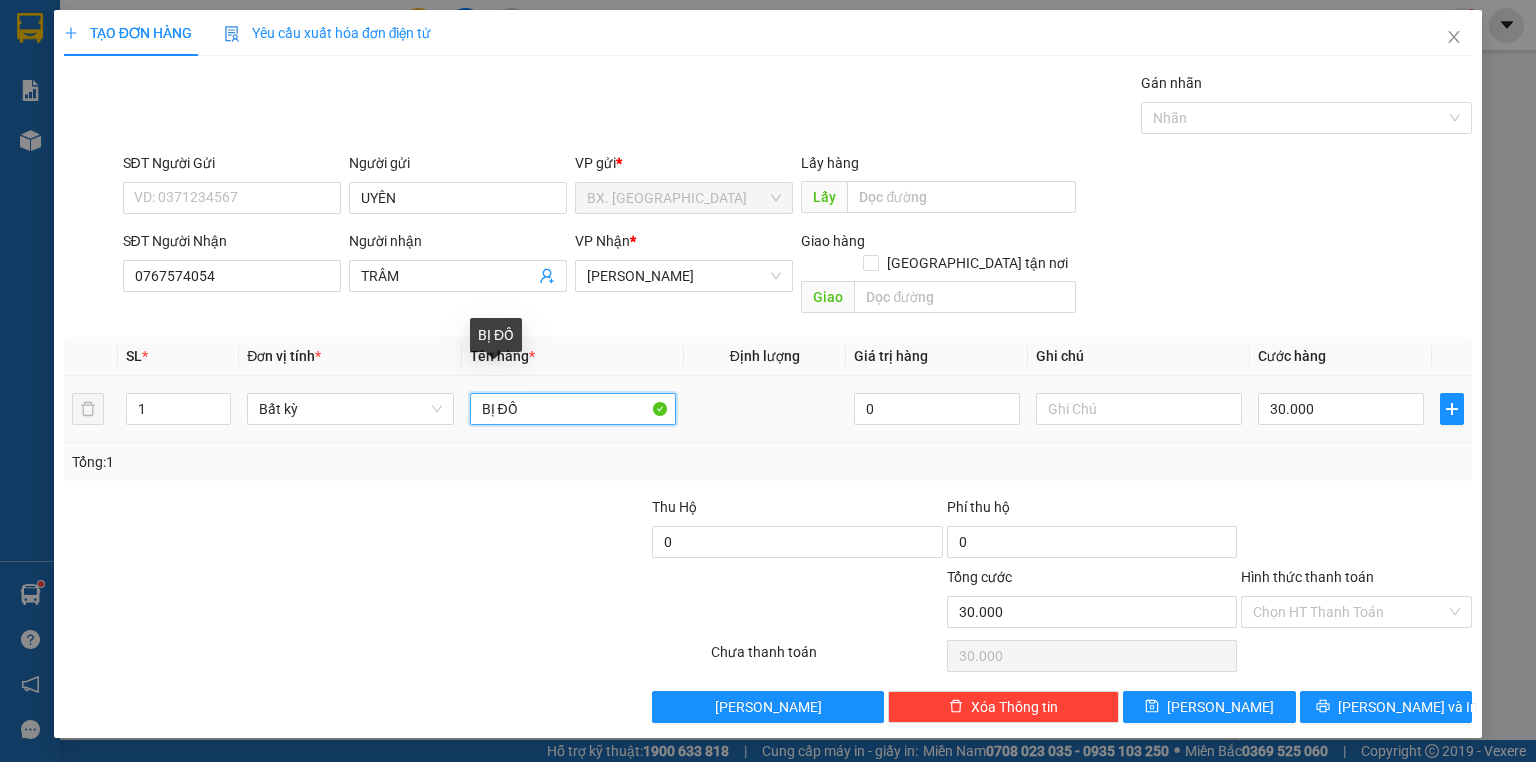 click on "BỊ ĐỒ" at bounding box center [573, 409] 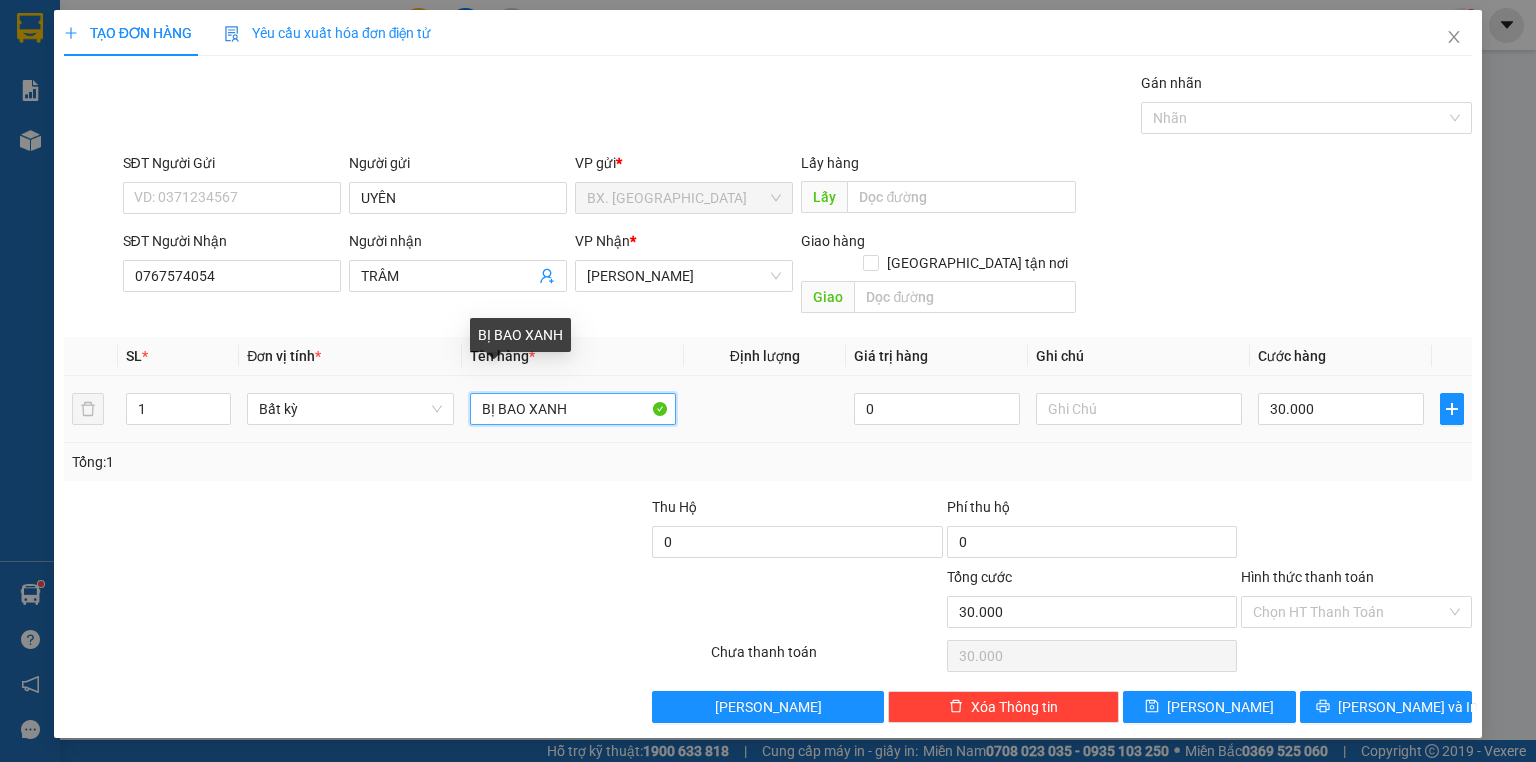 type on "BỊ BAO XANH" 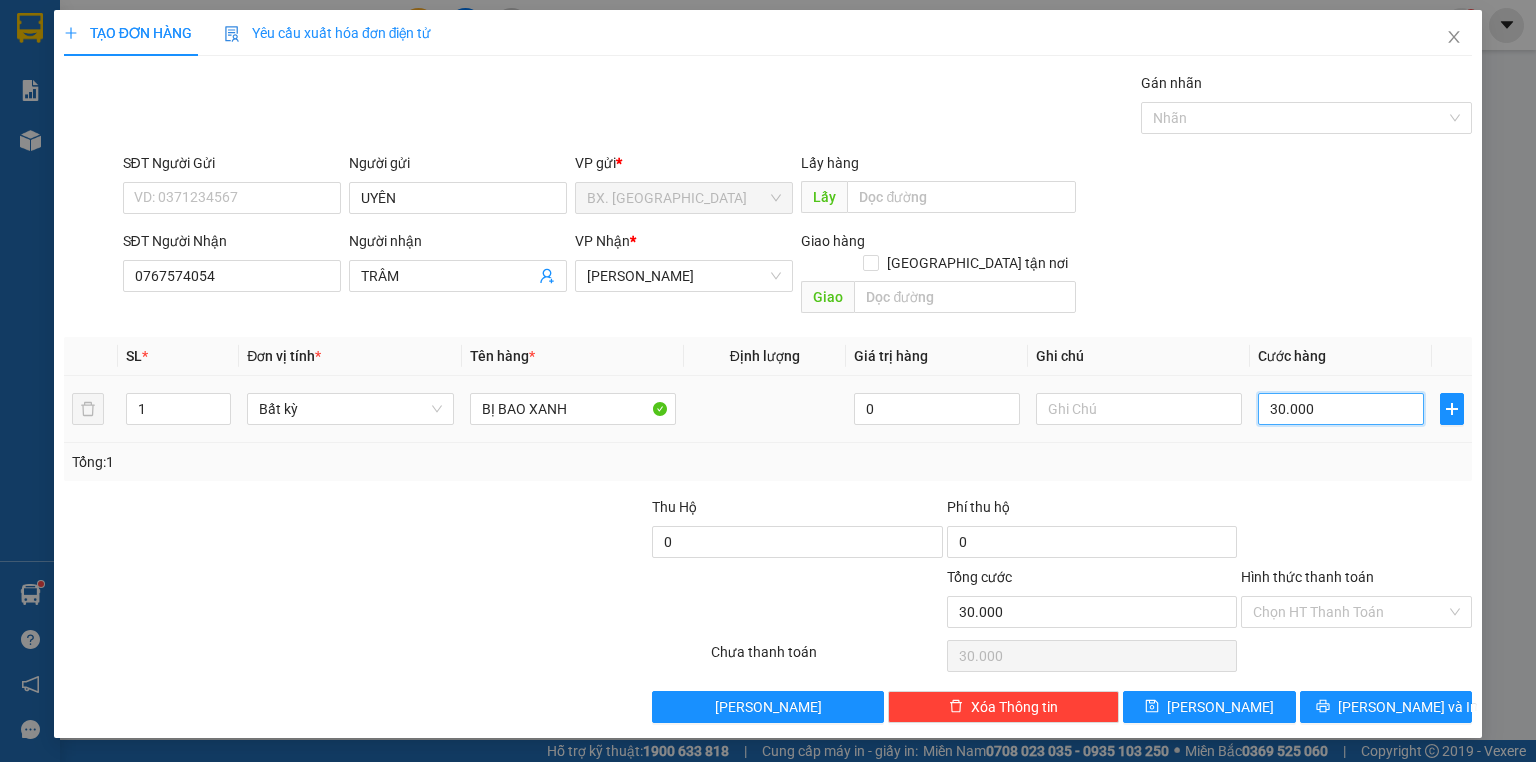 click on "30.000" at bounding box center [1341, 409] 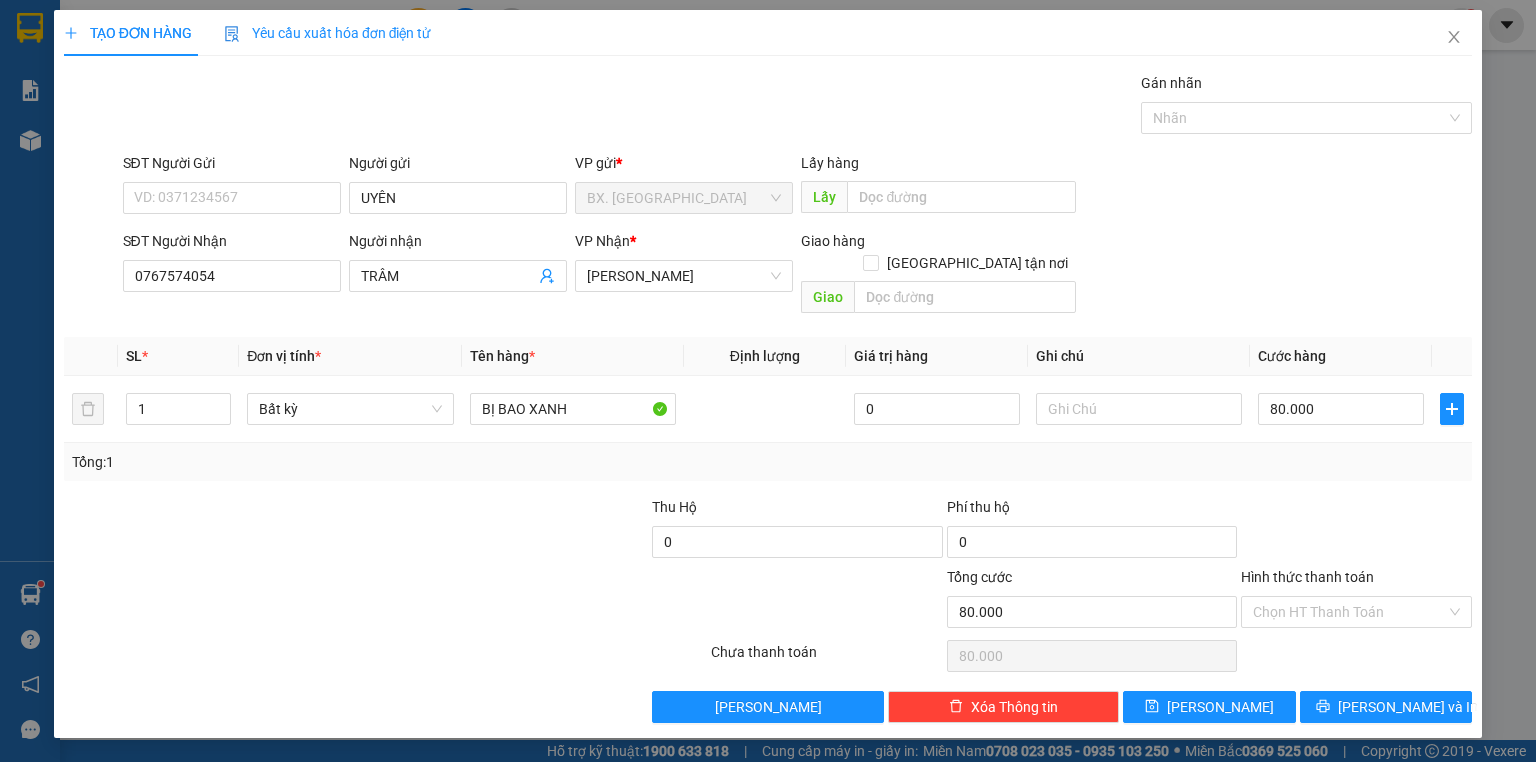 drag, startPoint x: 1357, startPoint y: 436, endPoint x: 1352, endPoint y: 549, distance: 113.110565 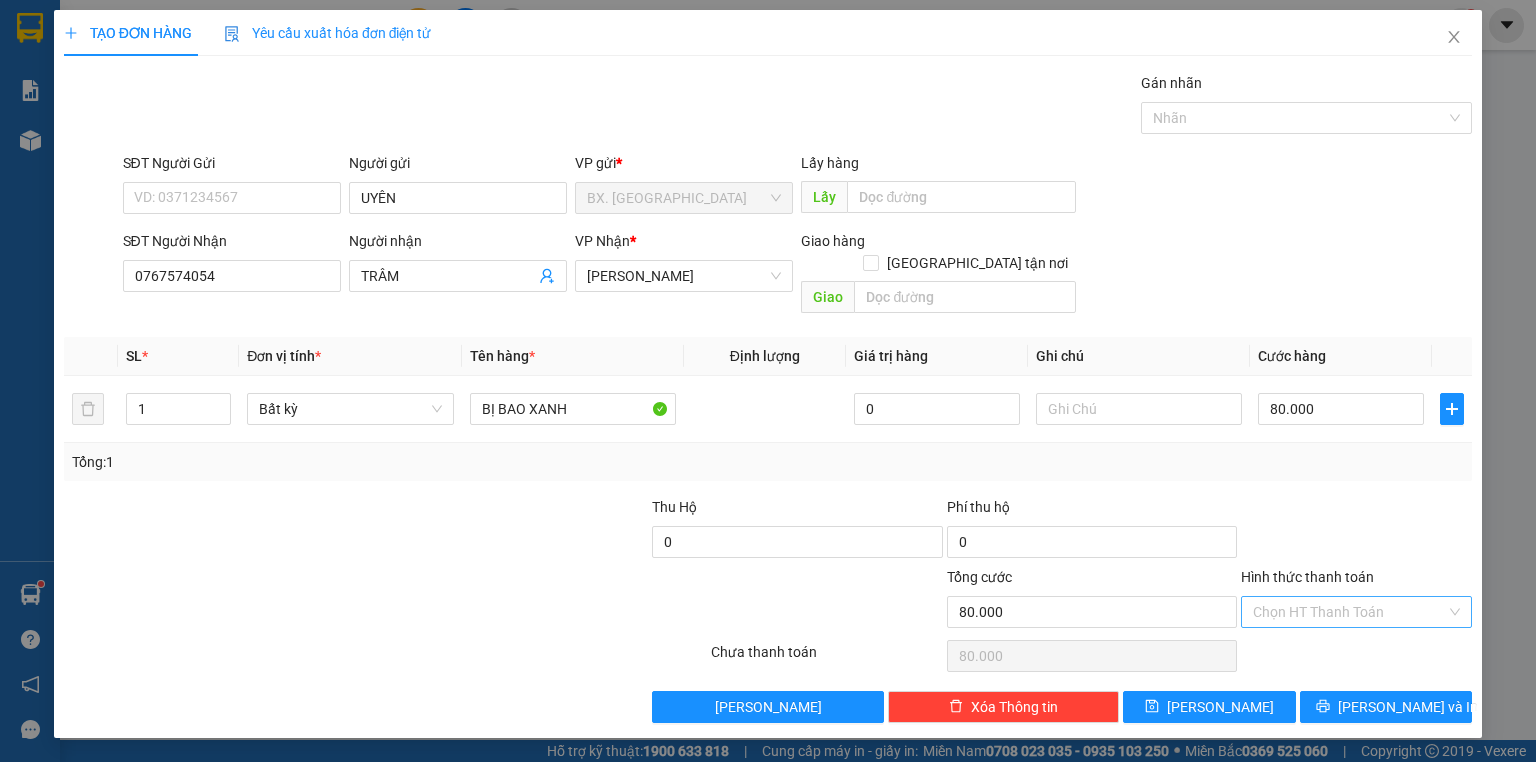 click on "Hình thức thanh toán" at bounding box center (1349, 612) 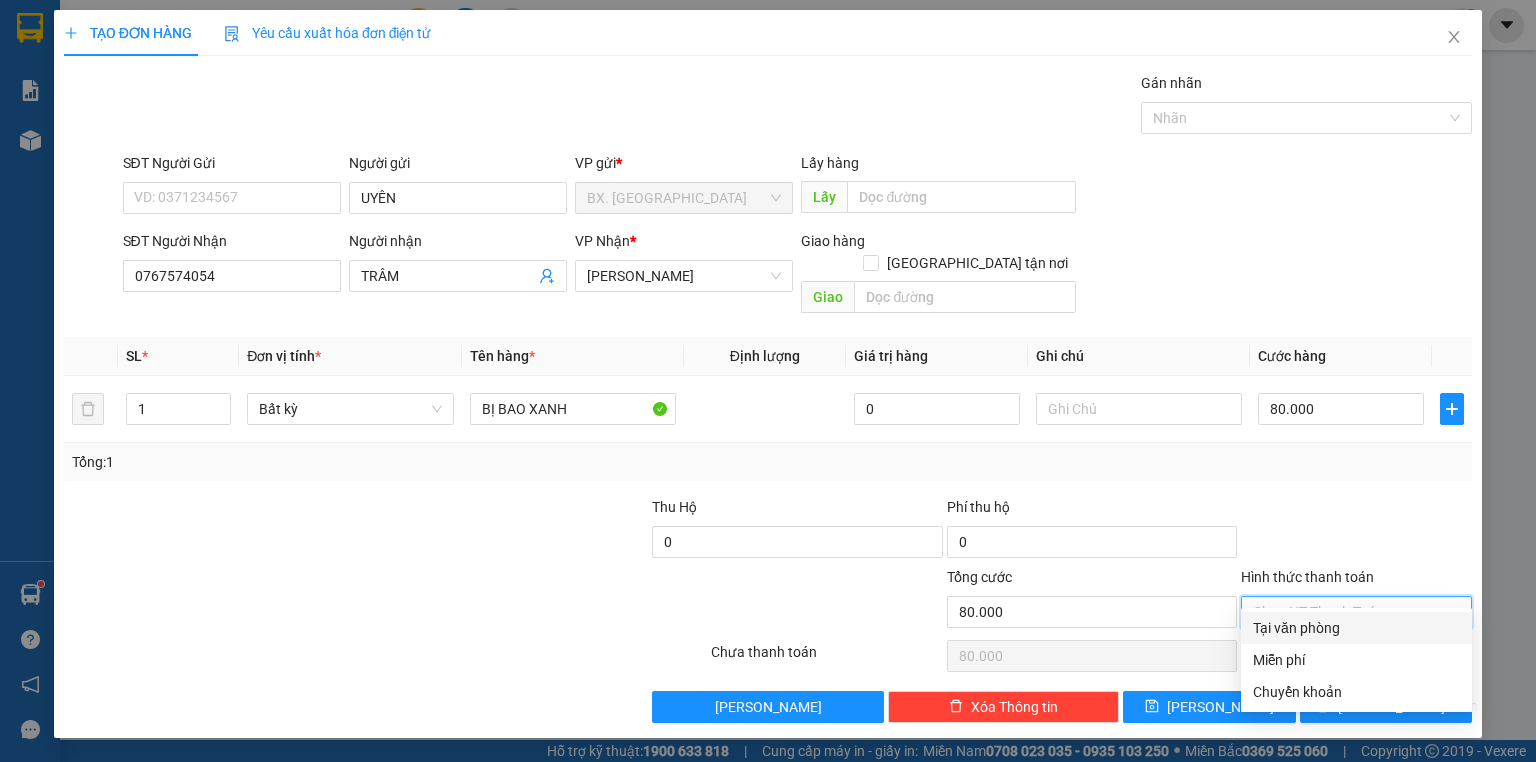 click on "Tại văn phòng" at bounding box center (1356, 628) 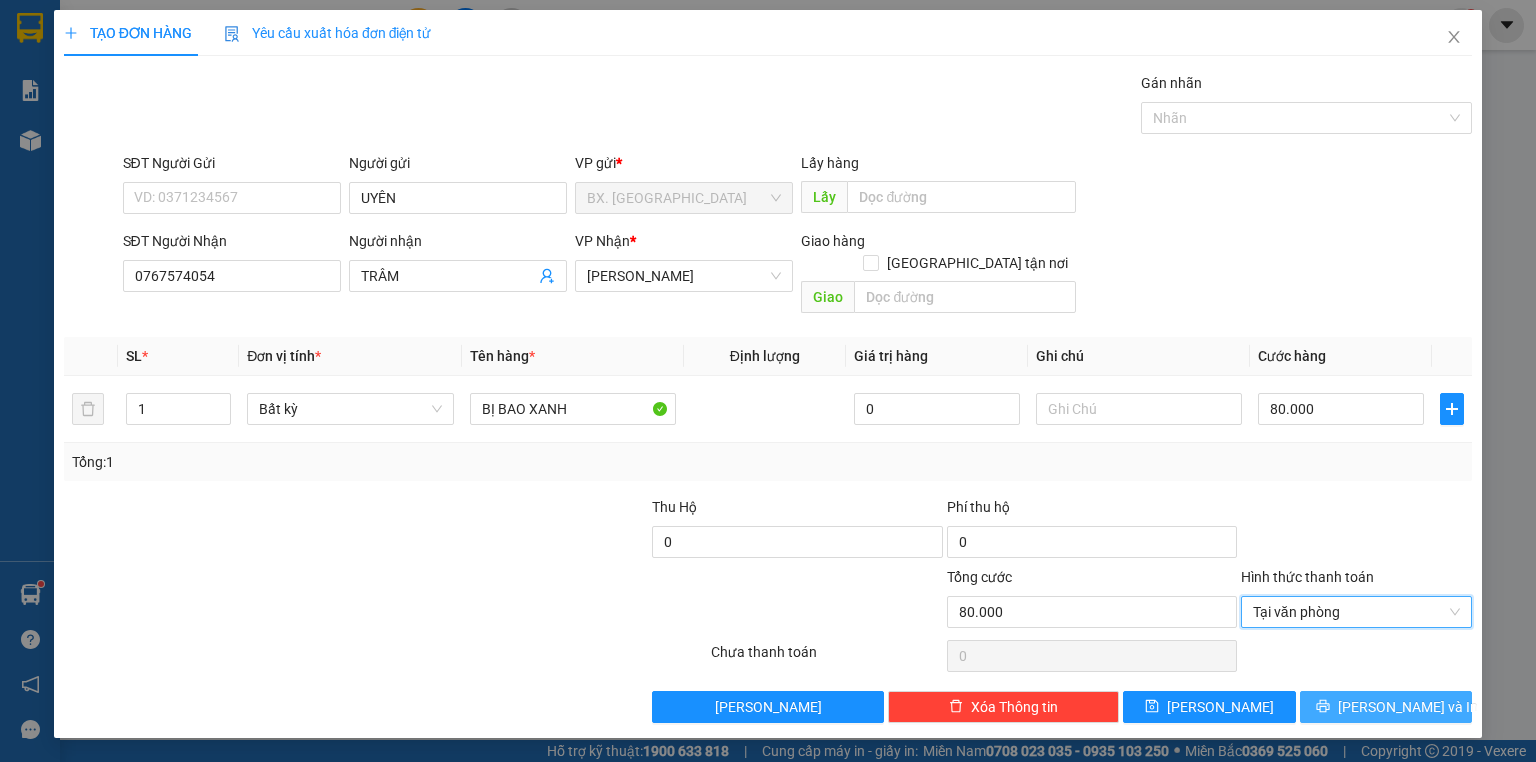 click on "[PERSON_NAME] và In" at bounding box center [1408, 707] 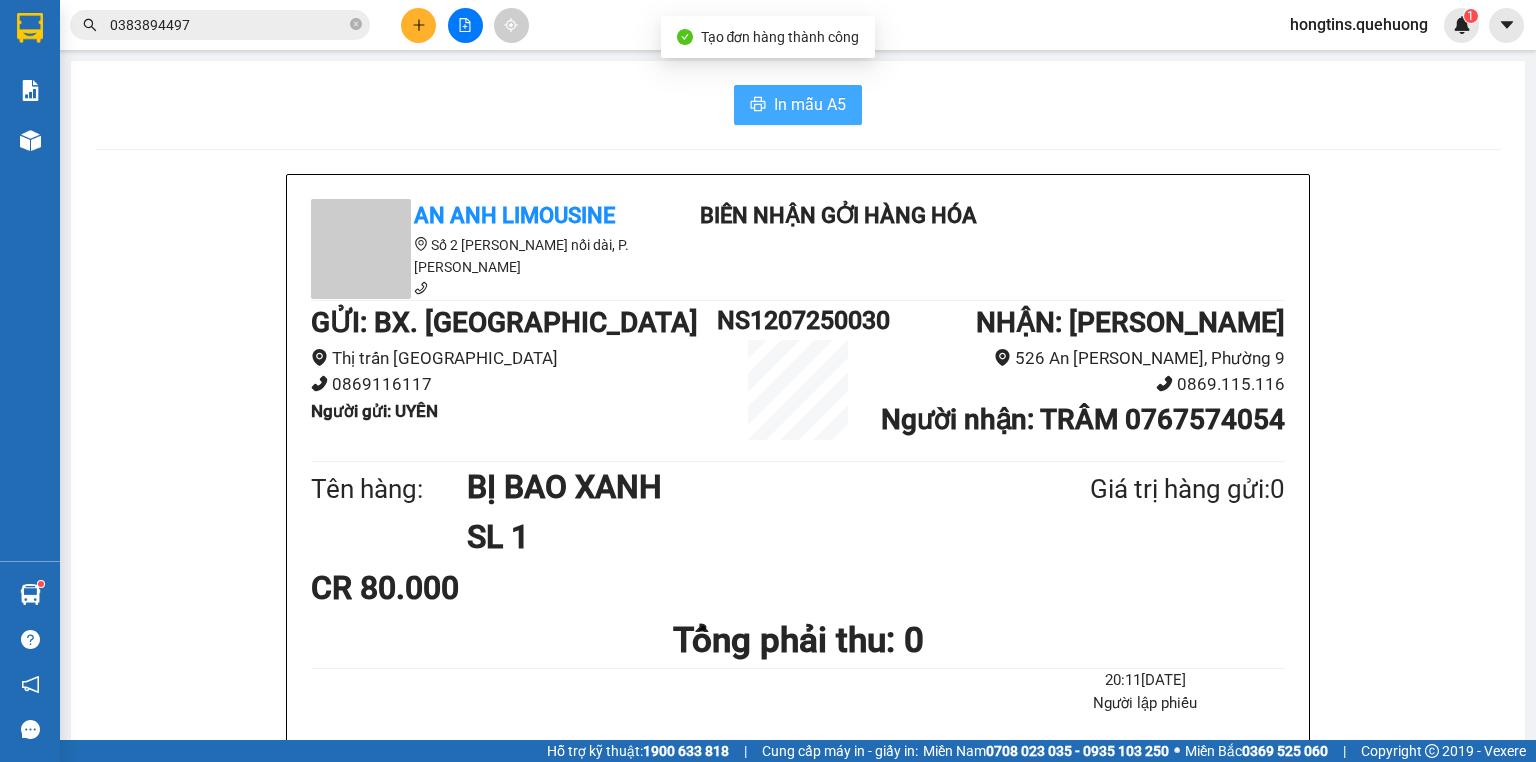 click on "In mẫu A5" at bounding box center [810, 104] 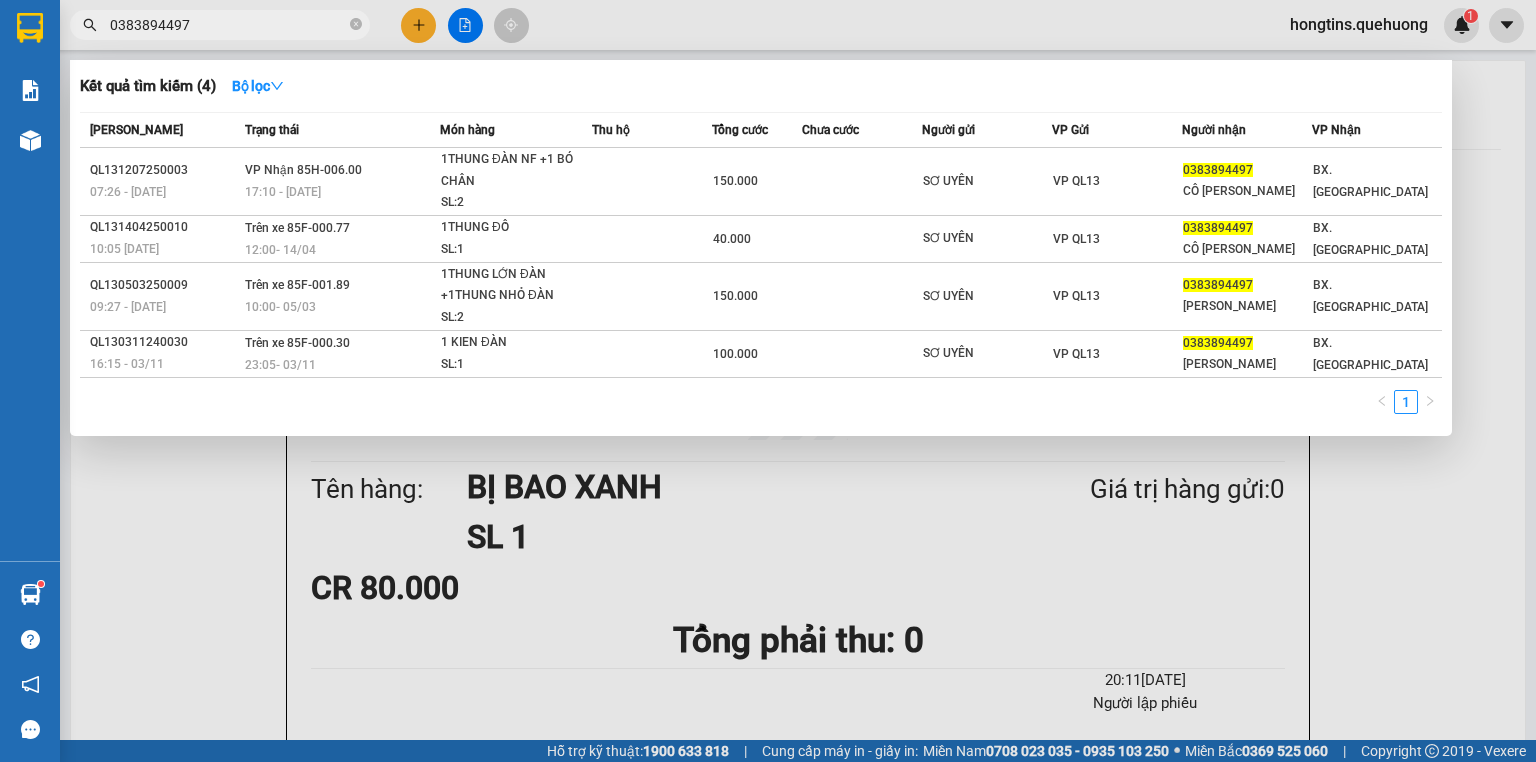 click on "0383894497" at bounding box center [228, 25] 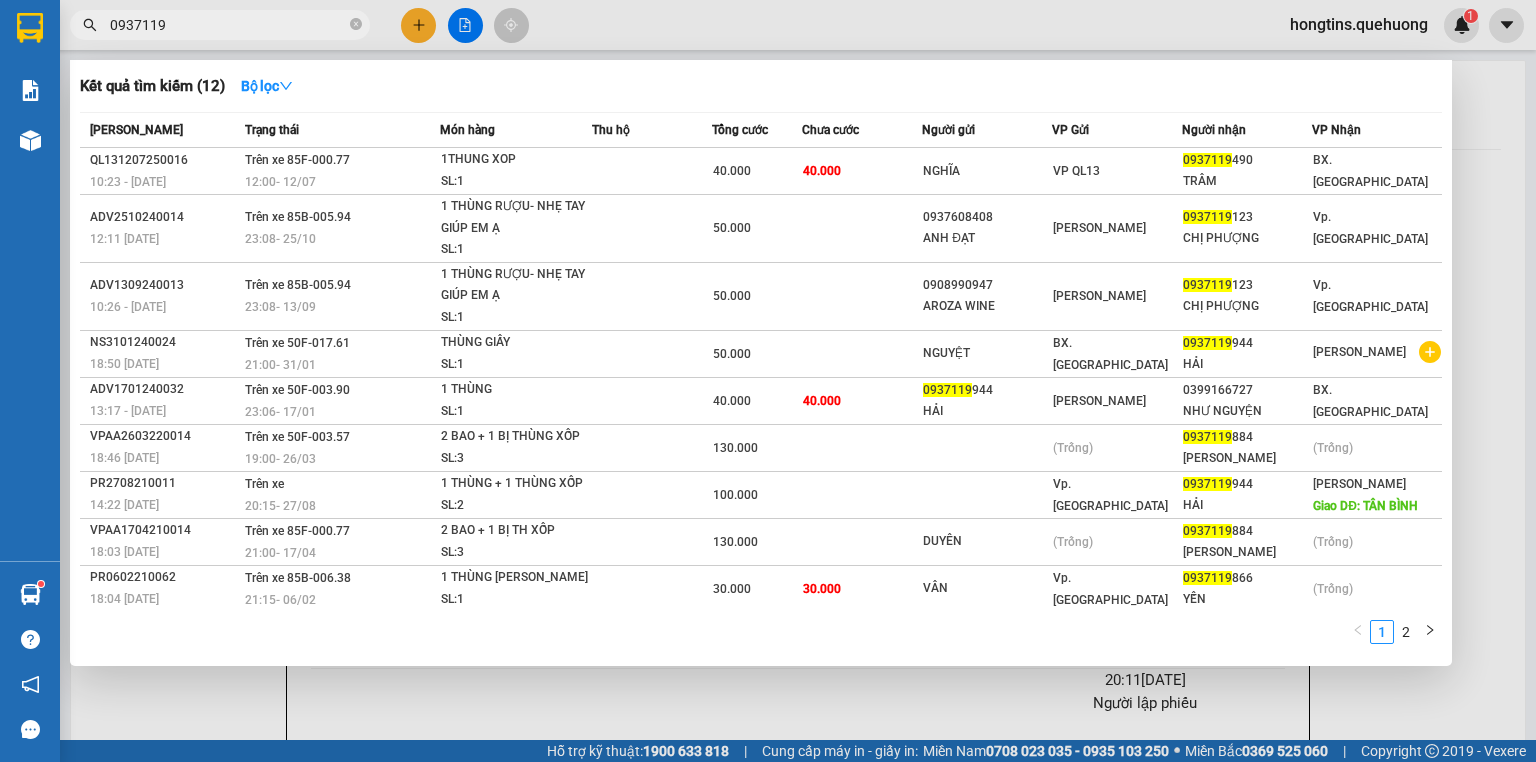 type on "0937119" 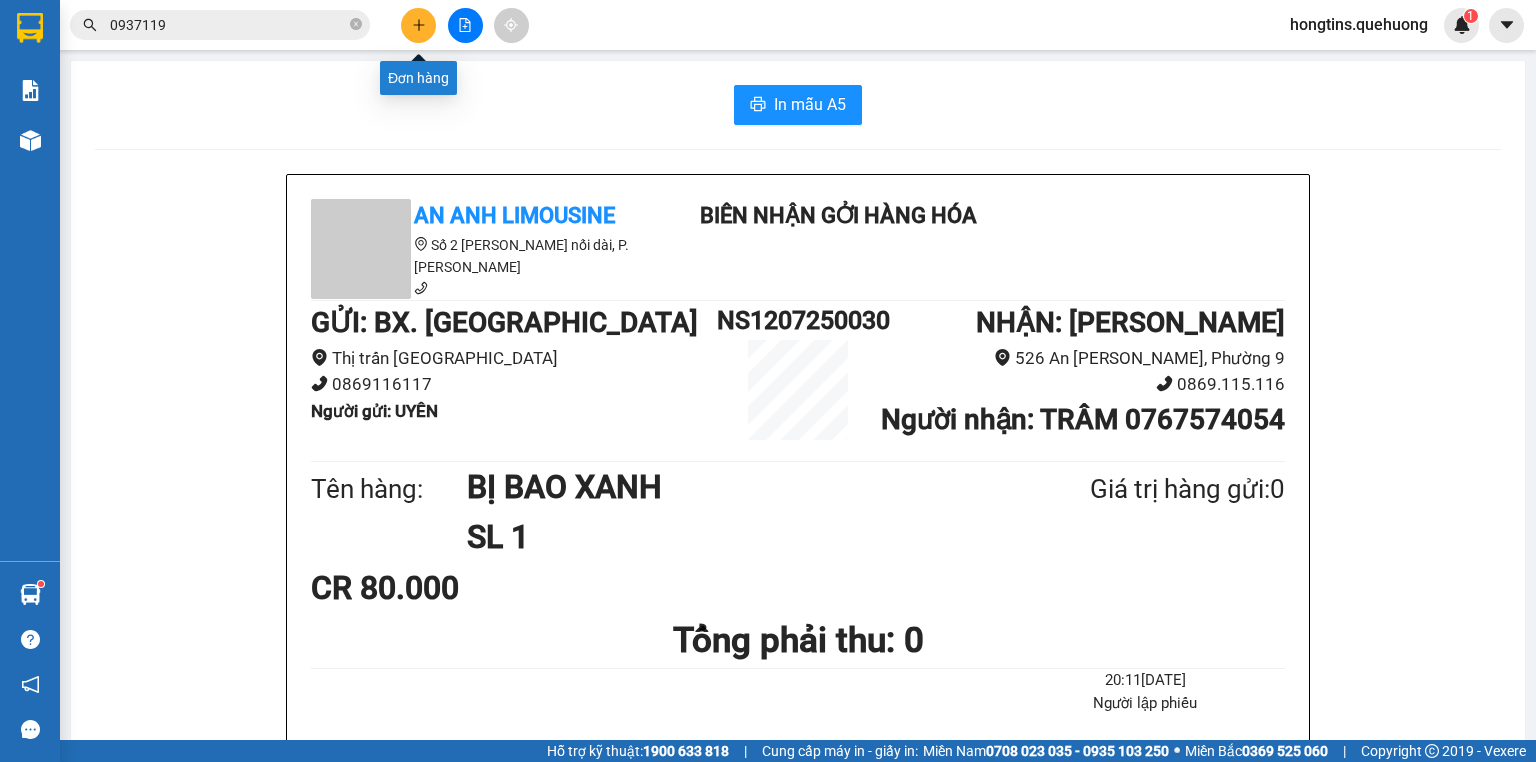 click 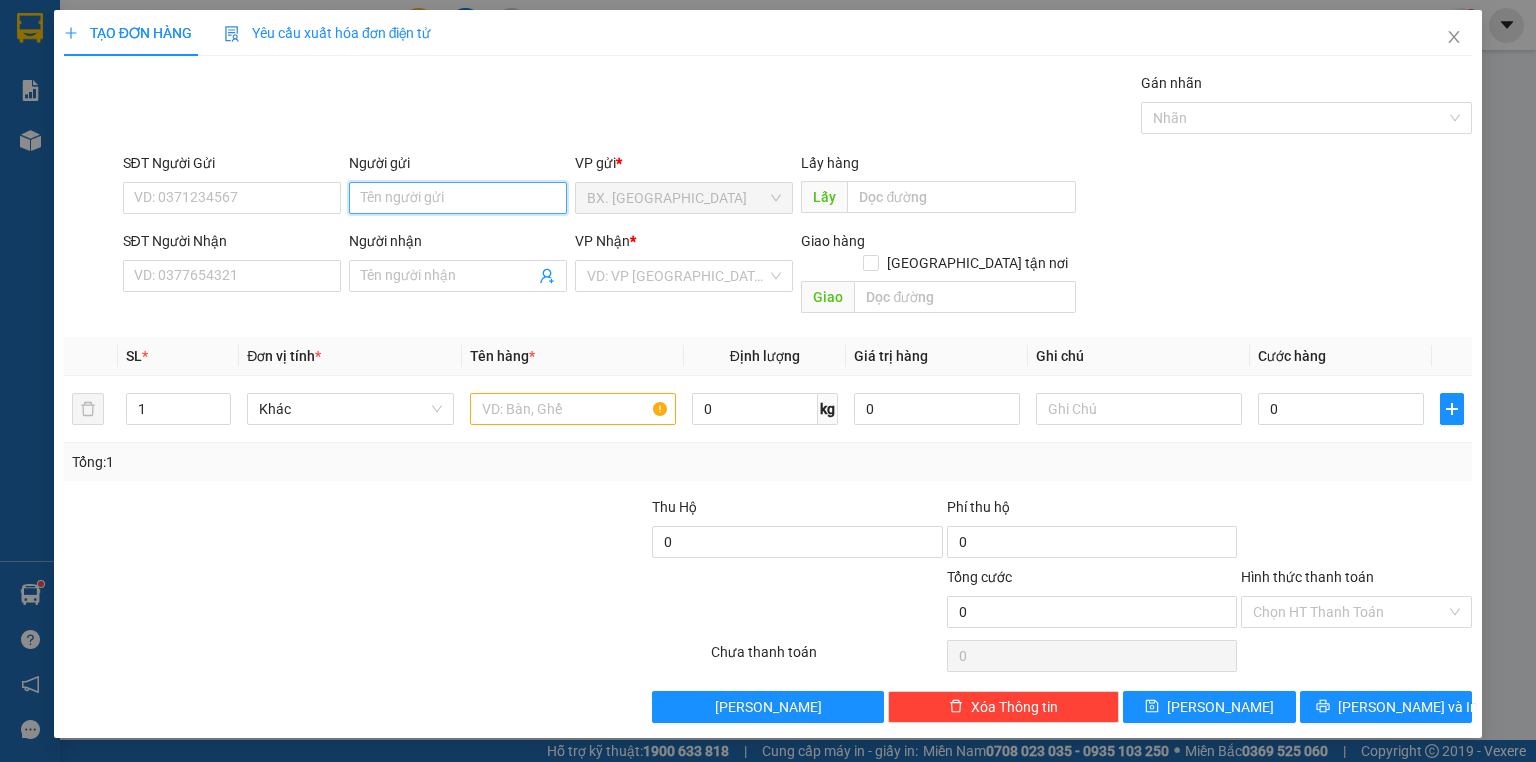 click on "Người gửi" at bounding box center [458, 198] 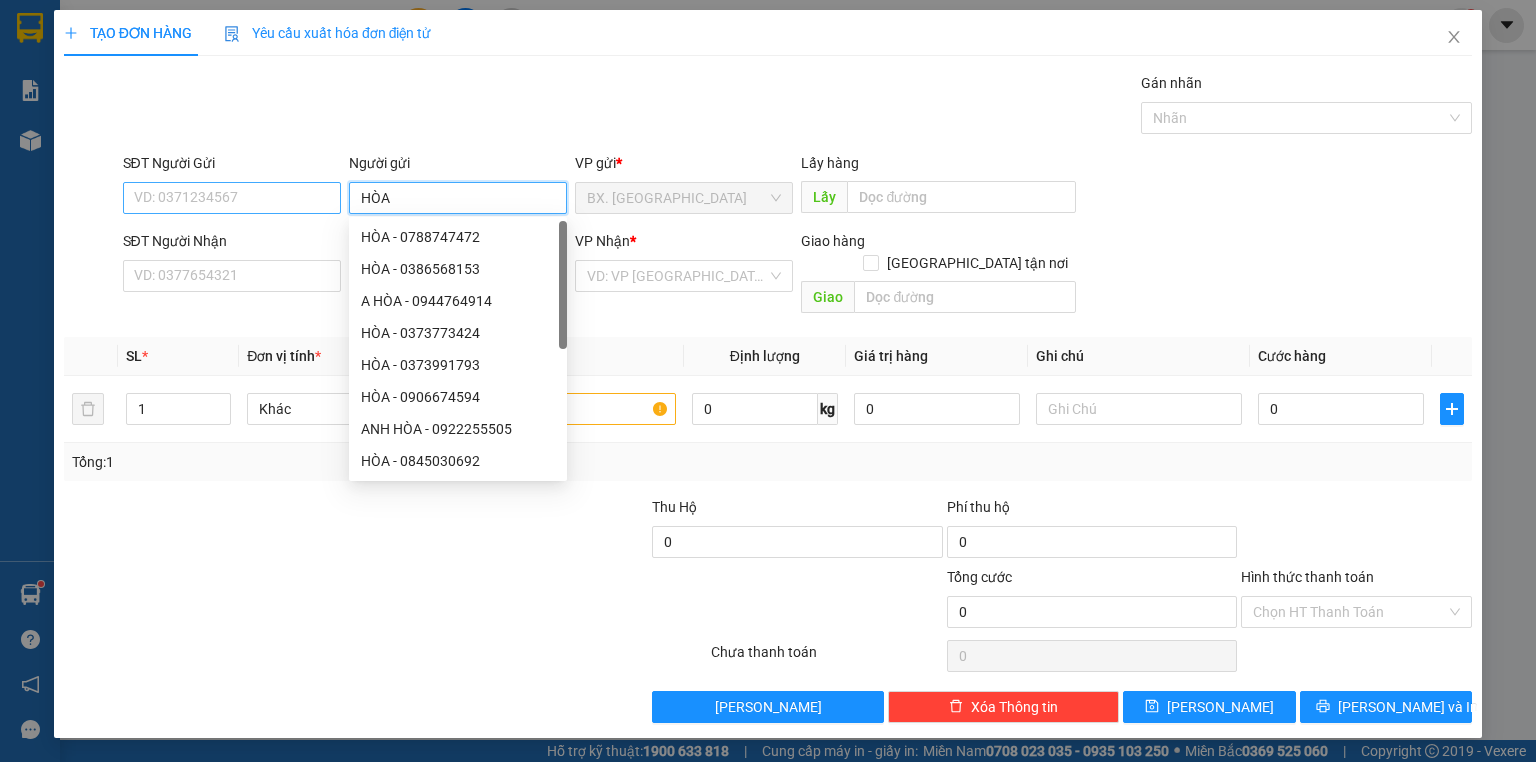 type on "HÒA" 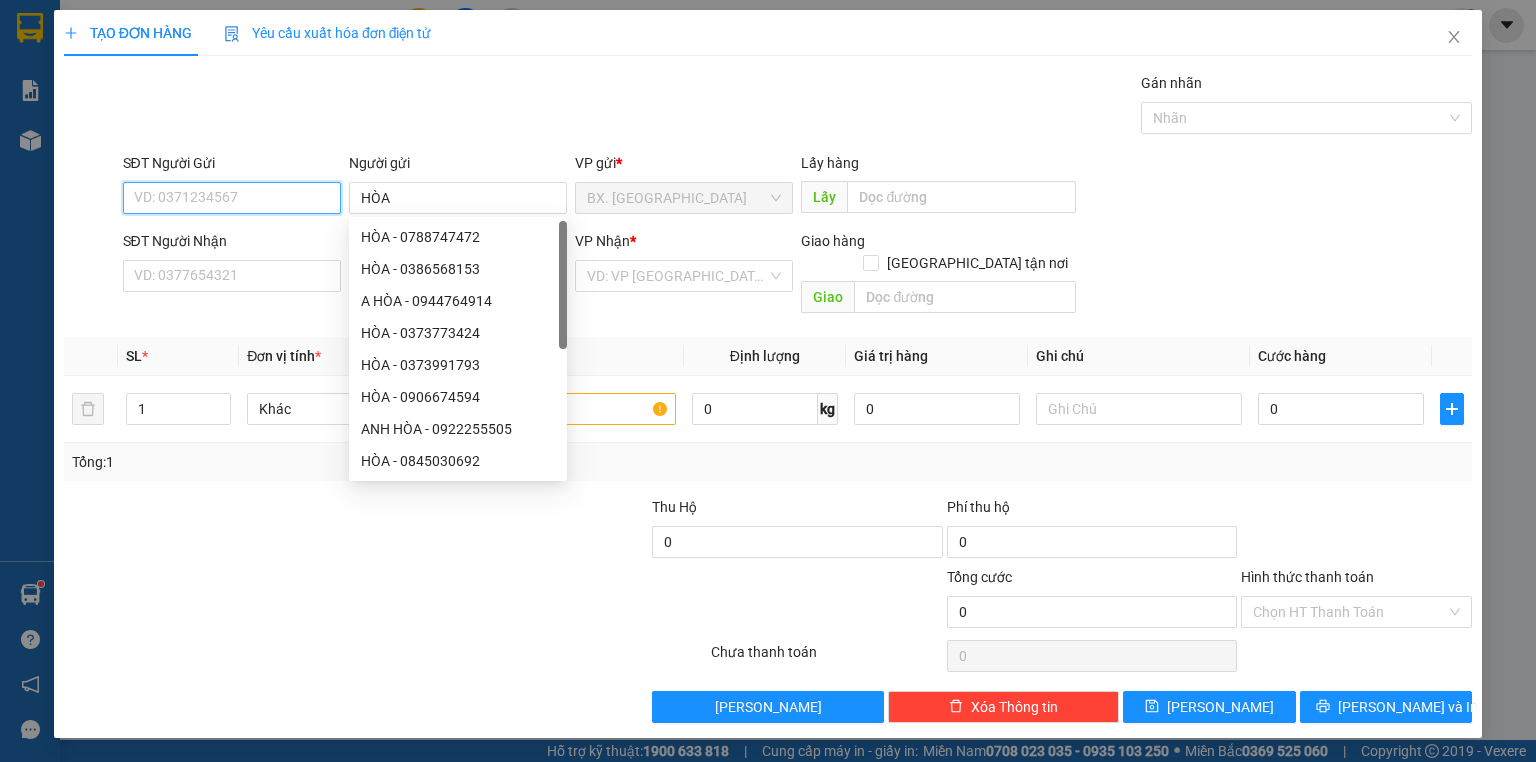click on "SĐT Người Gửi" at bounding box center (232, 198) 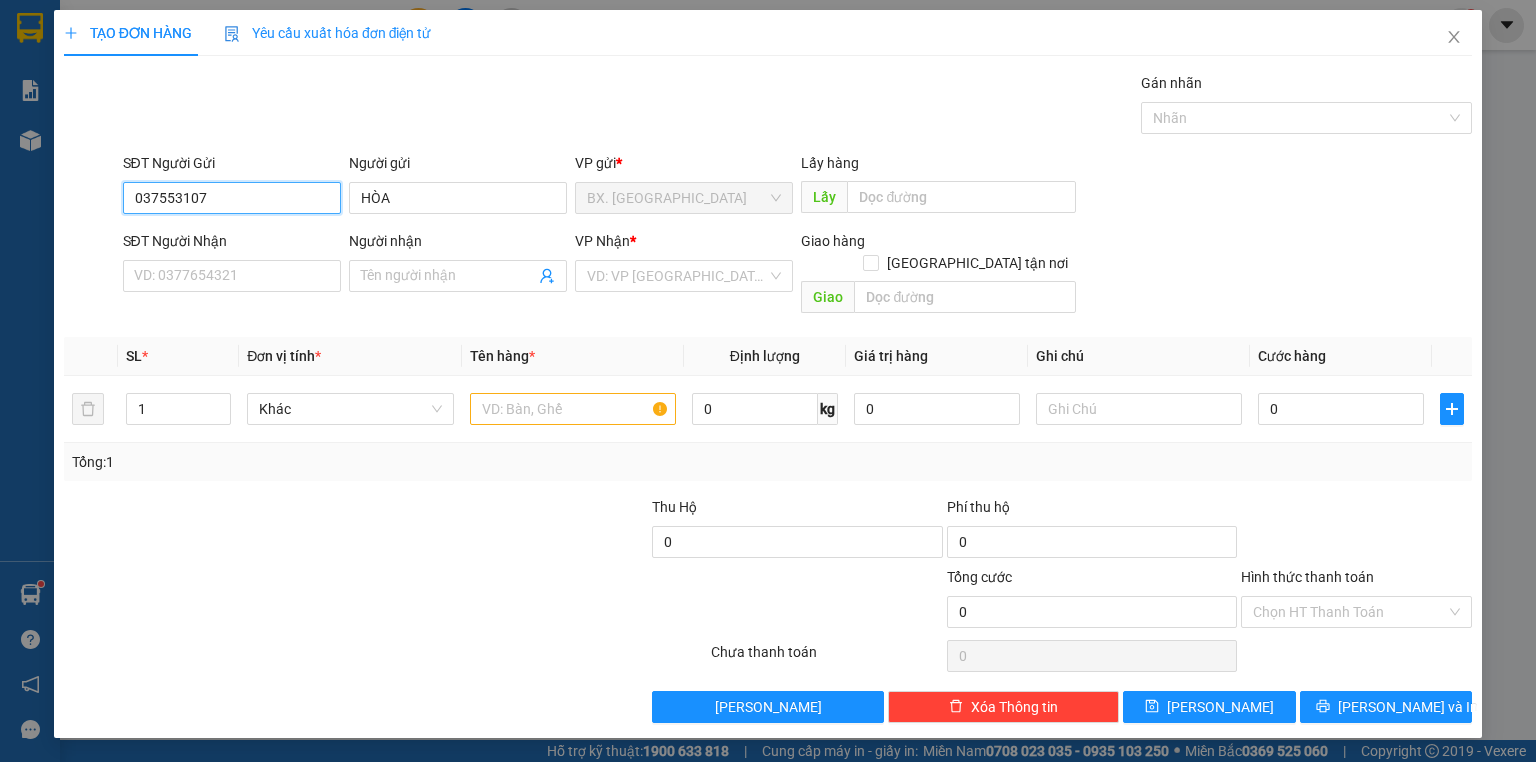 type on "0375531073" 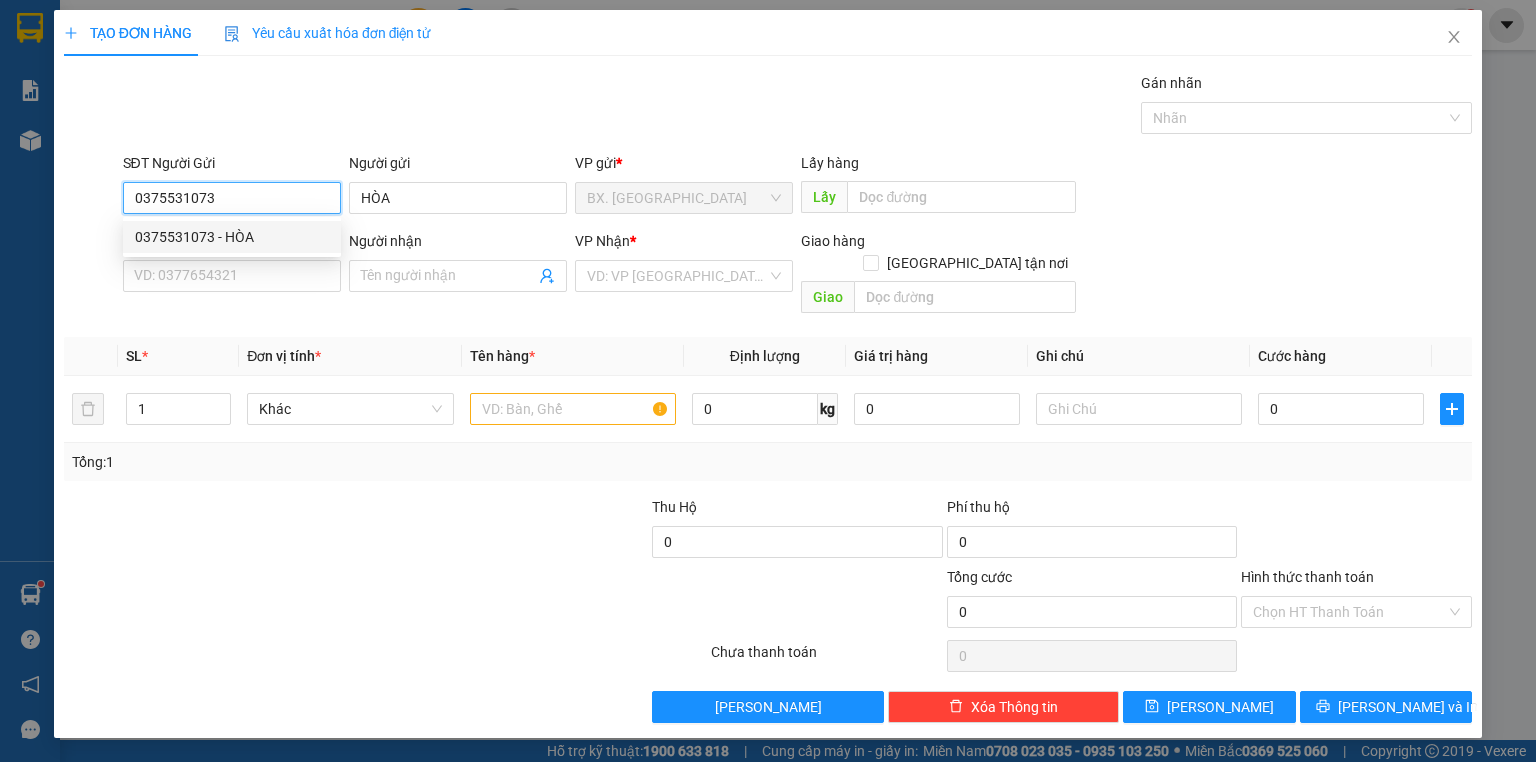 click on "0375531073 - HÒA" at bounding box center (232, 237) 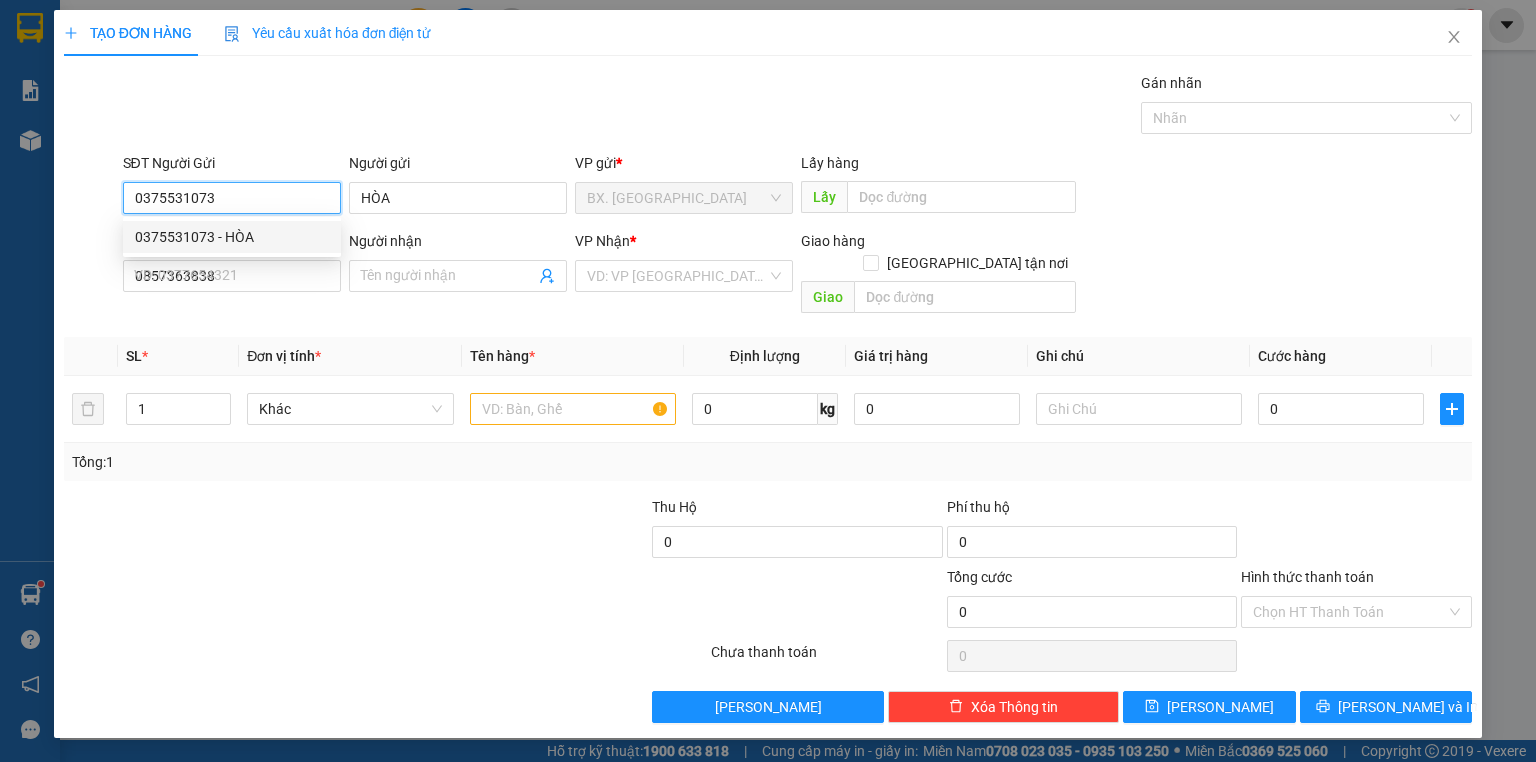 type on "trinh" 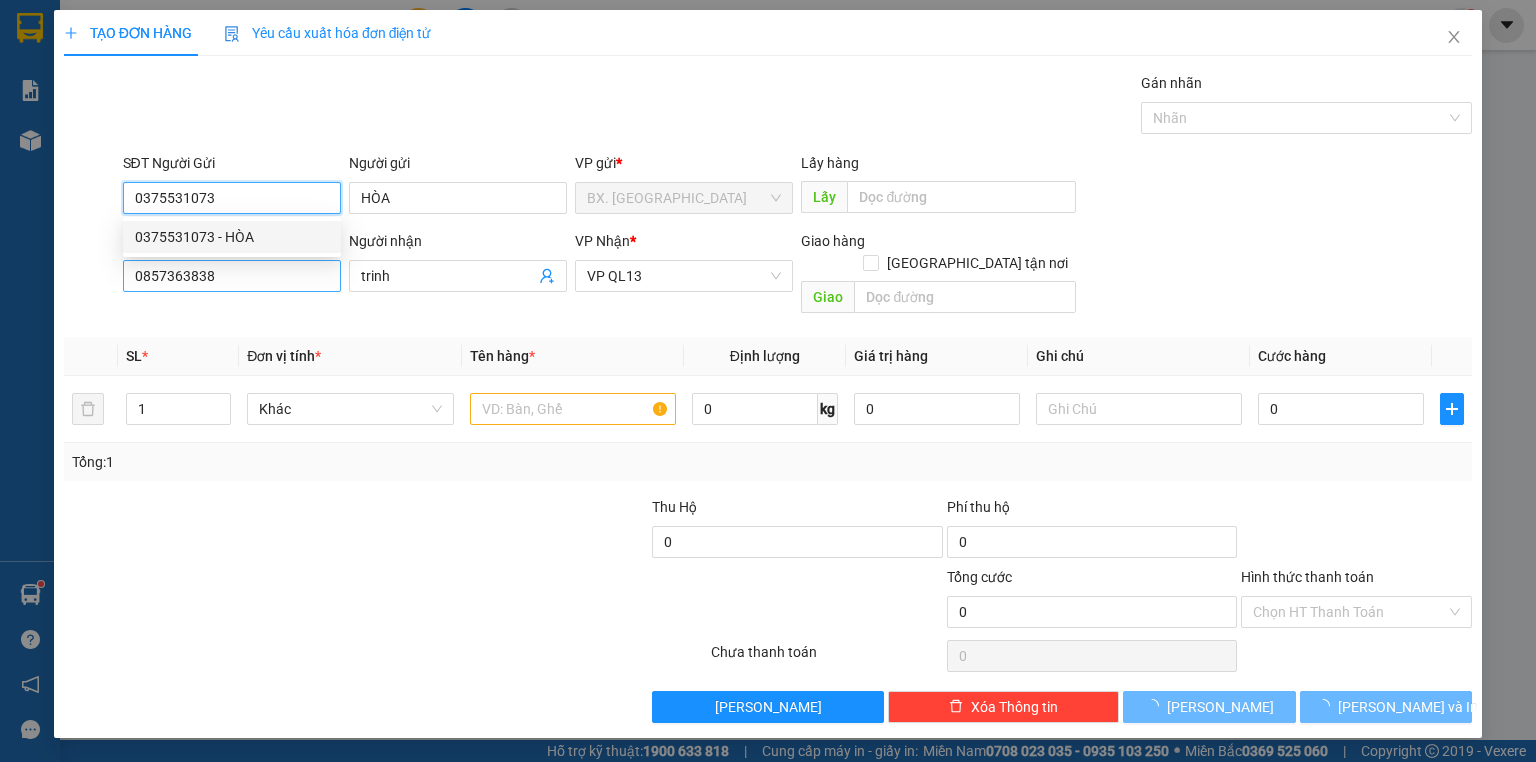 type on "40.000" 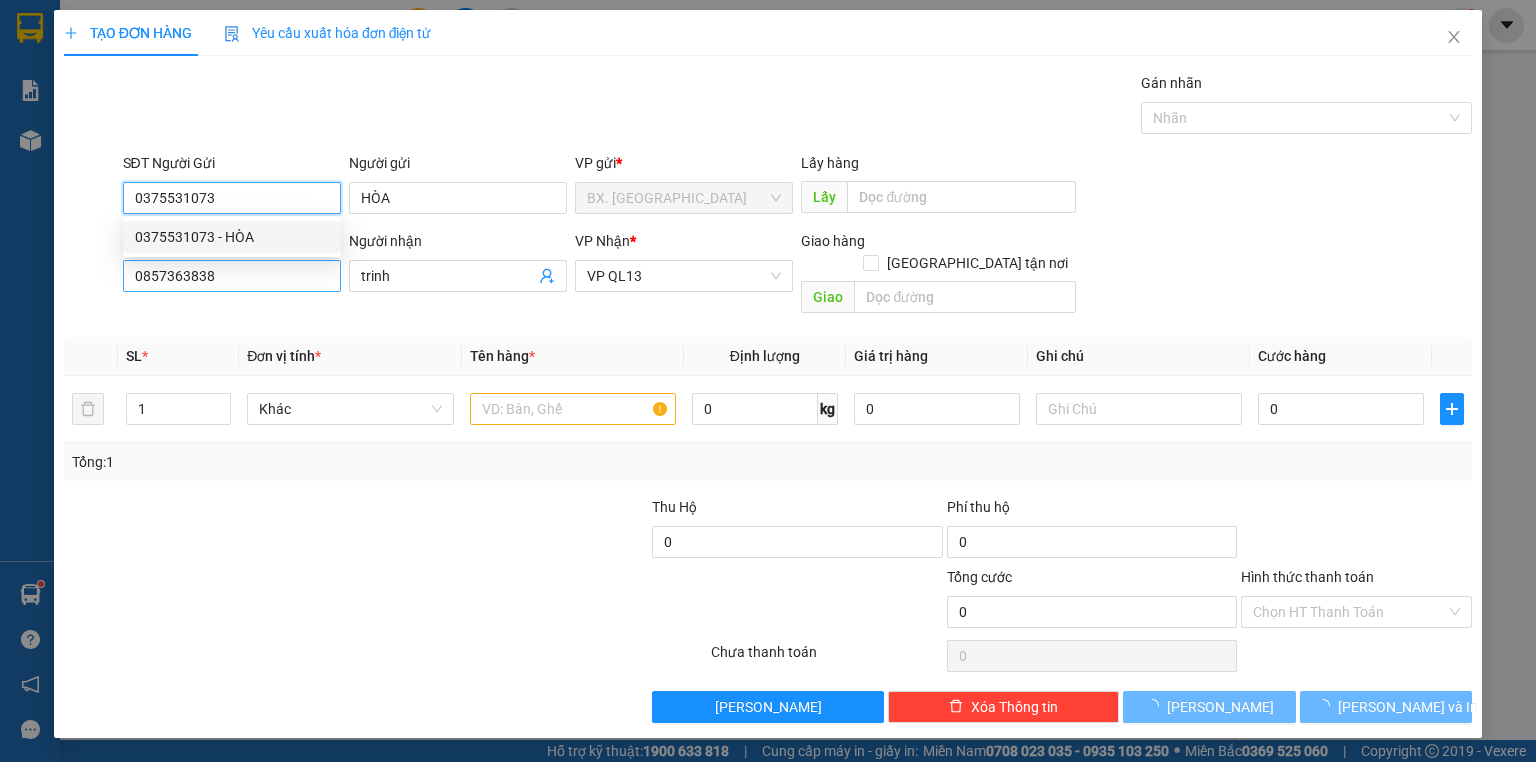 type on "40.000" 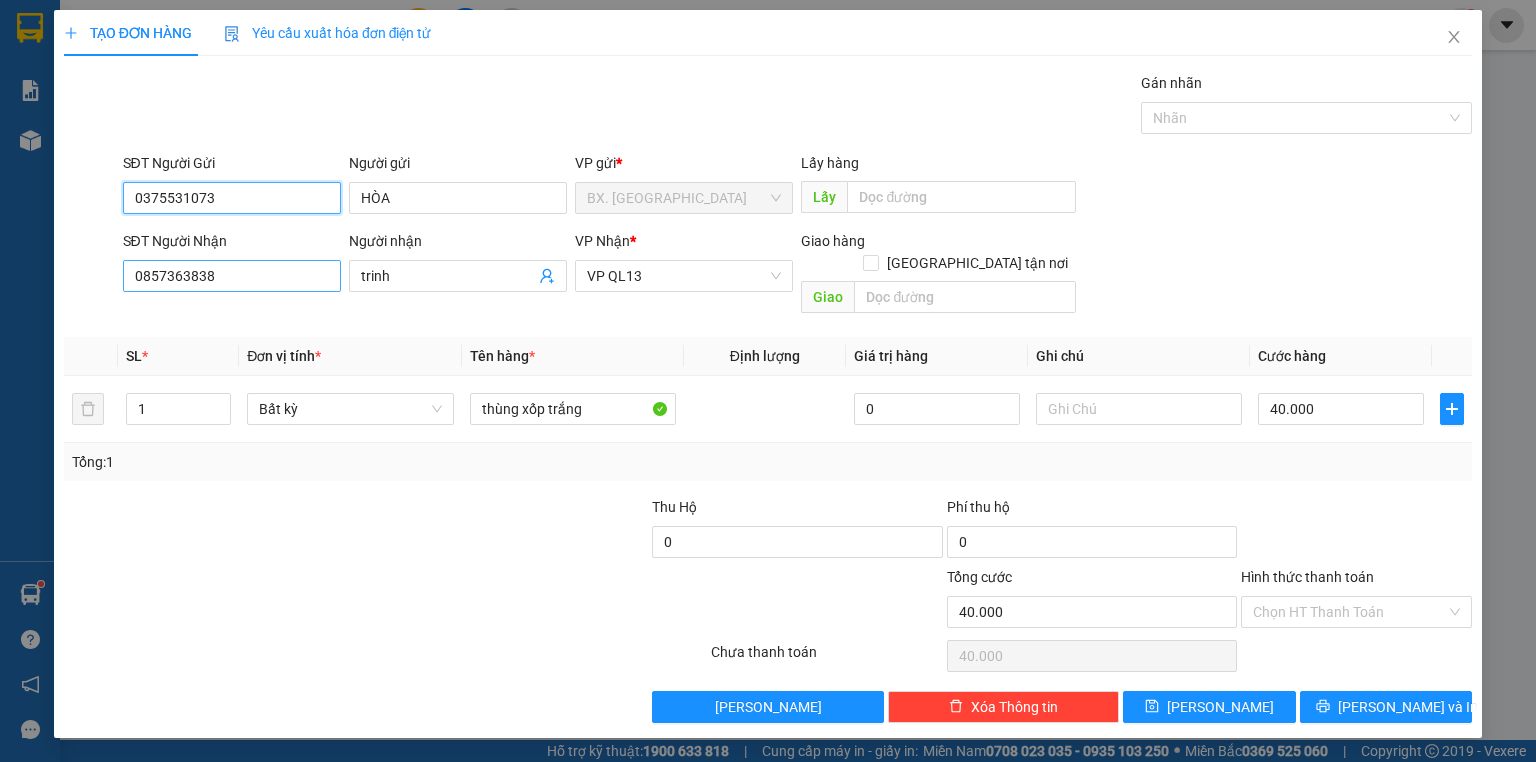 type on "0375531073" 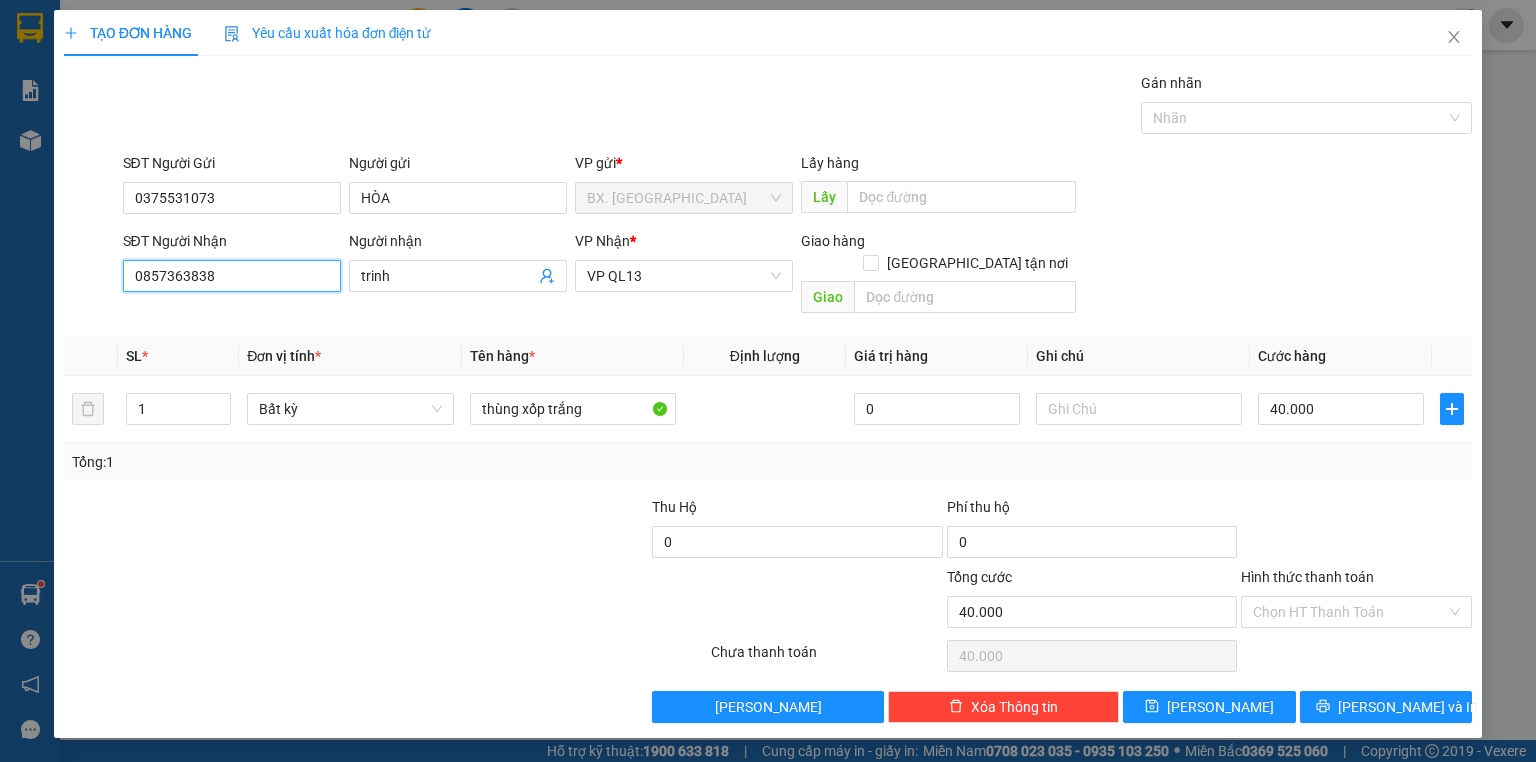 click on "0857363838" at bounding box center (232, 276) 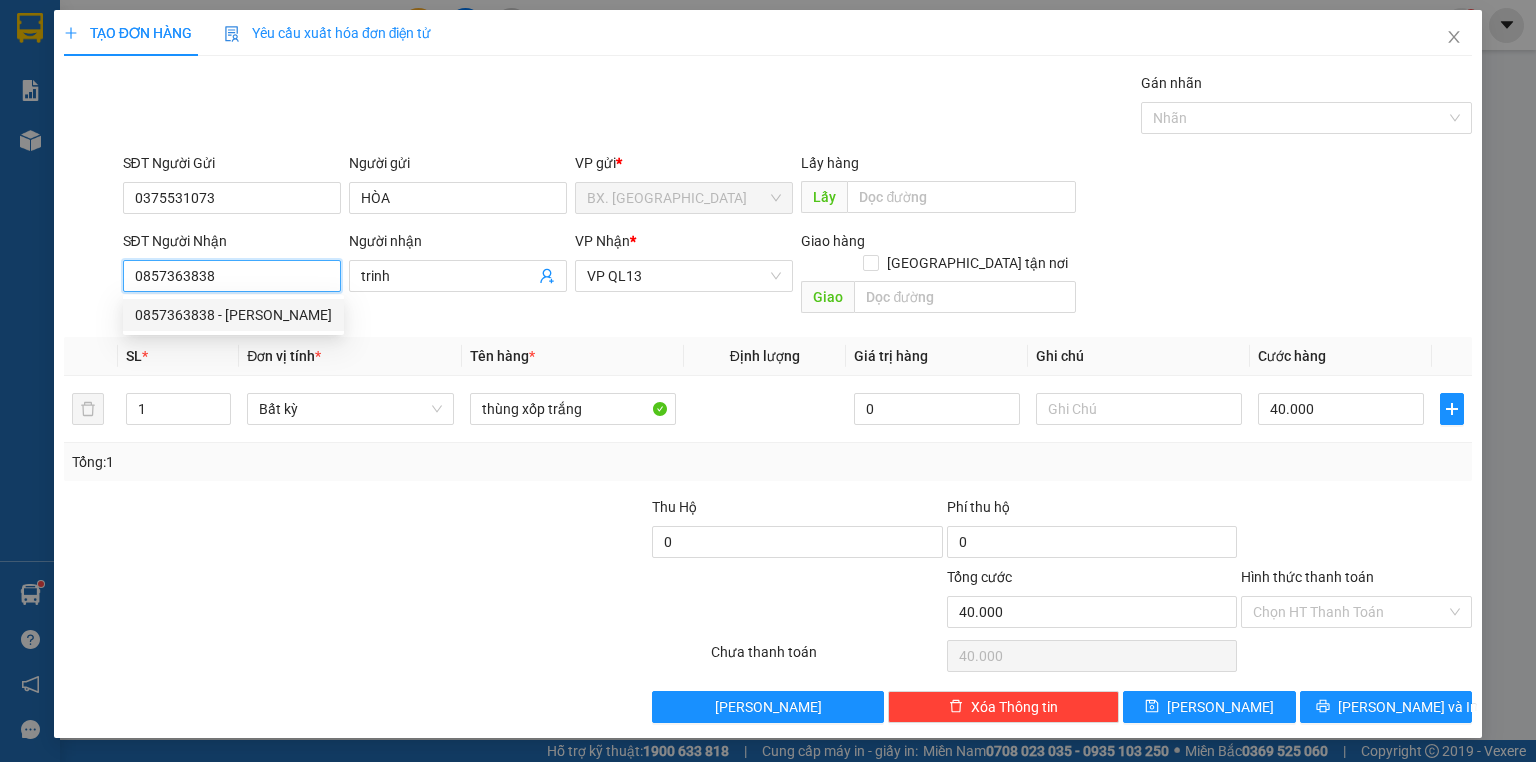 click on "0857363838 - [PERSON_NAME]" at bounding box center [233, 315] 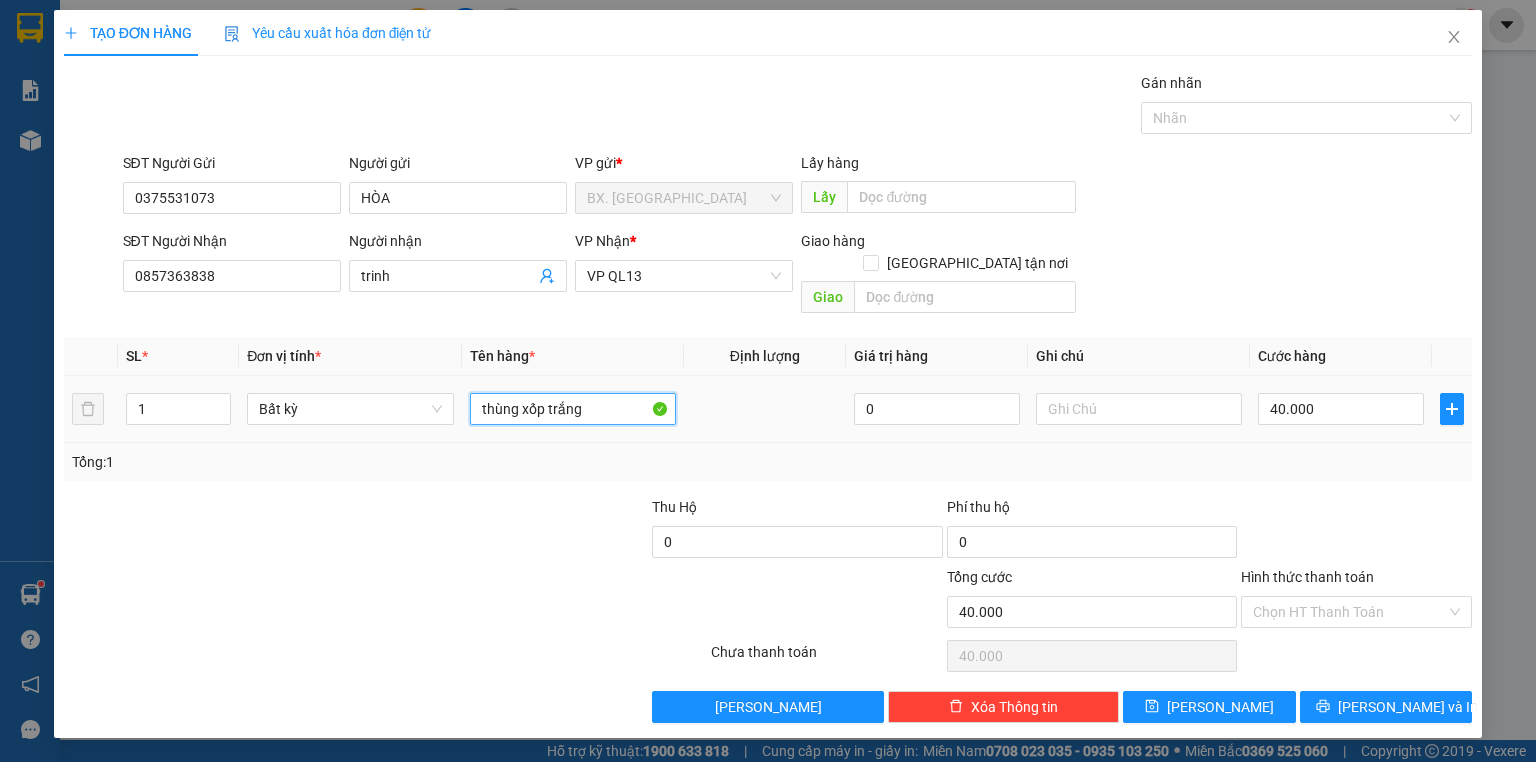 click on "thùng xốp trắng" at bounding box center (573, 409) 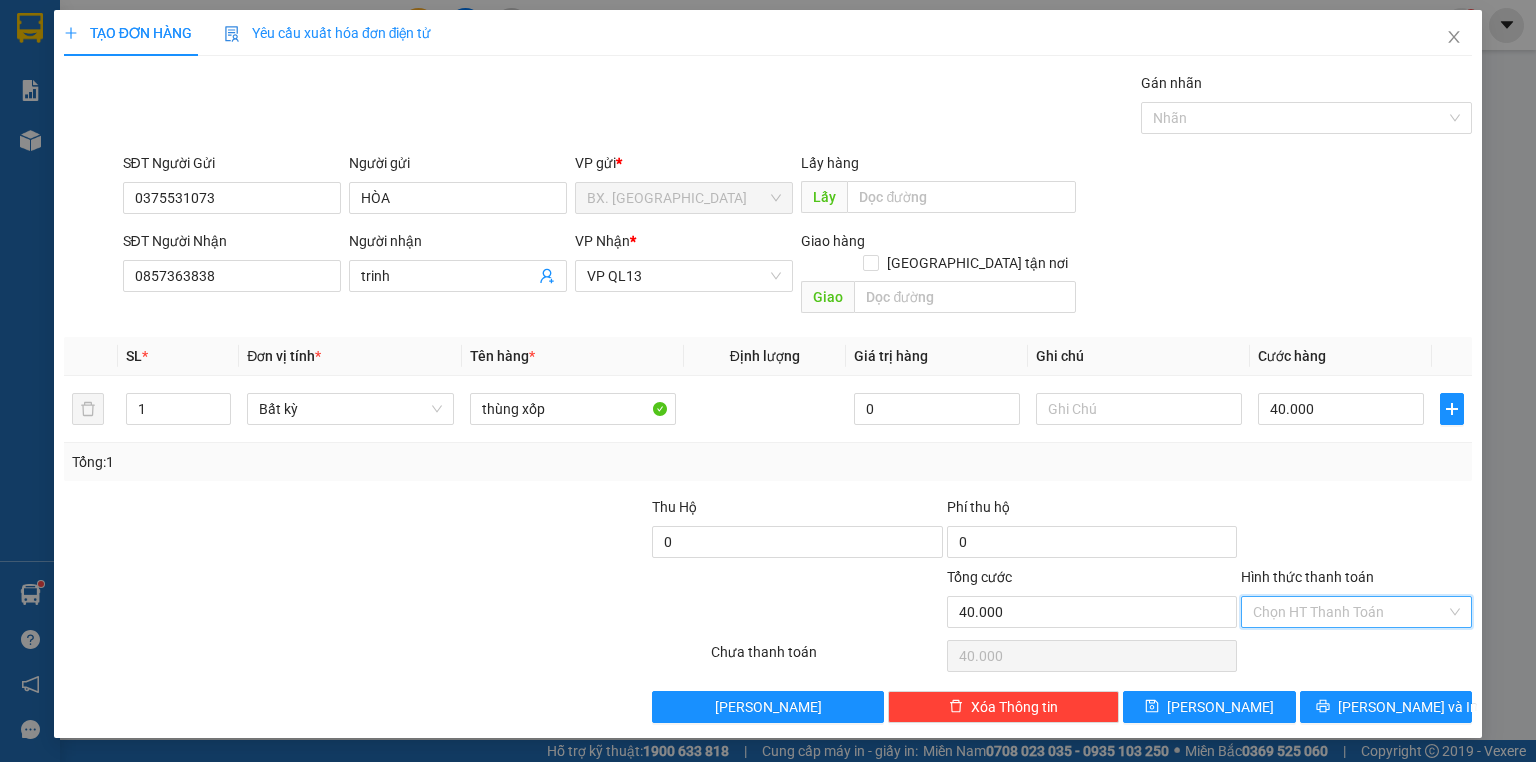 click on "Hình thức thanh toán" at bounding box center [1349, 612] 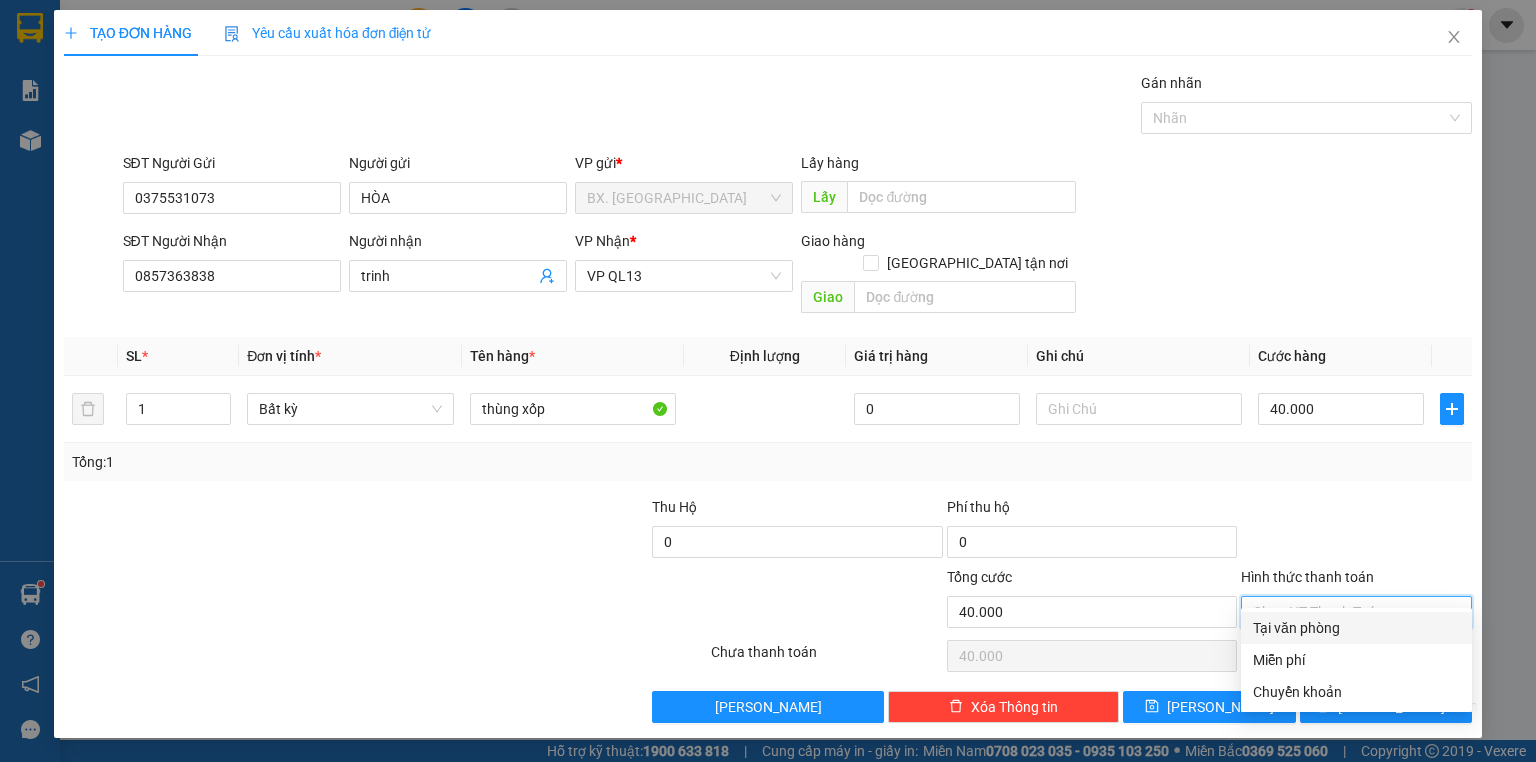 click on "Tại văn phòng" at bounding box center (1356, 628) 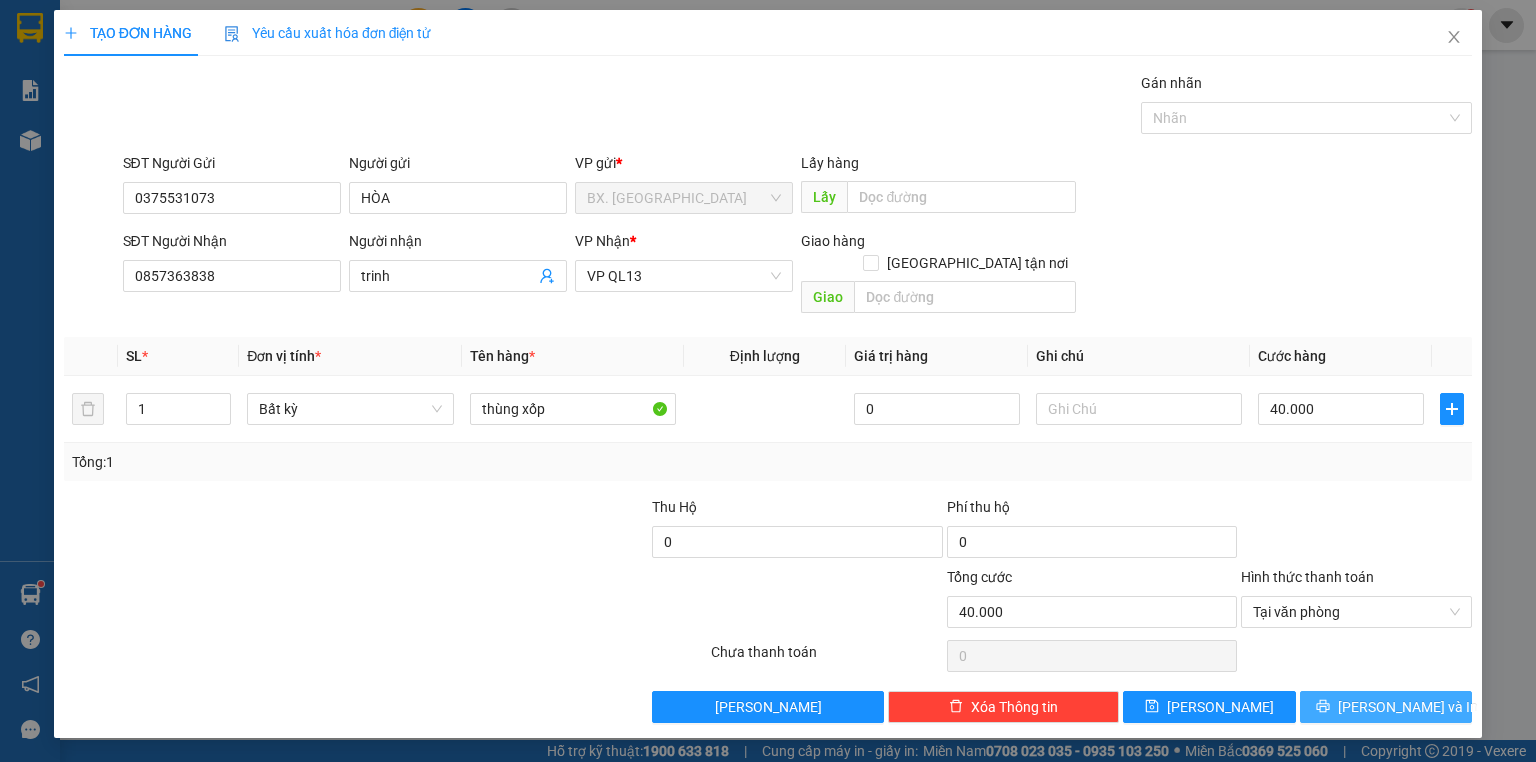 click on "[PERSON_NAME] và In" at bounding box center (1386, 707) 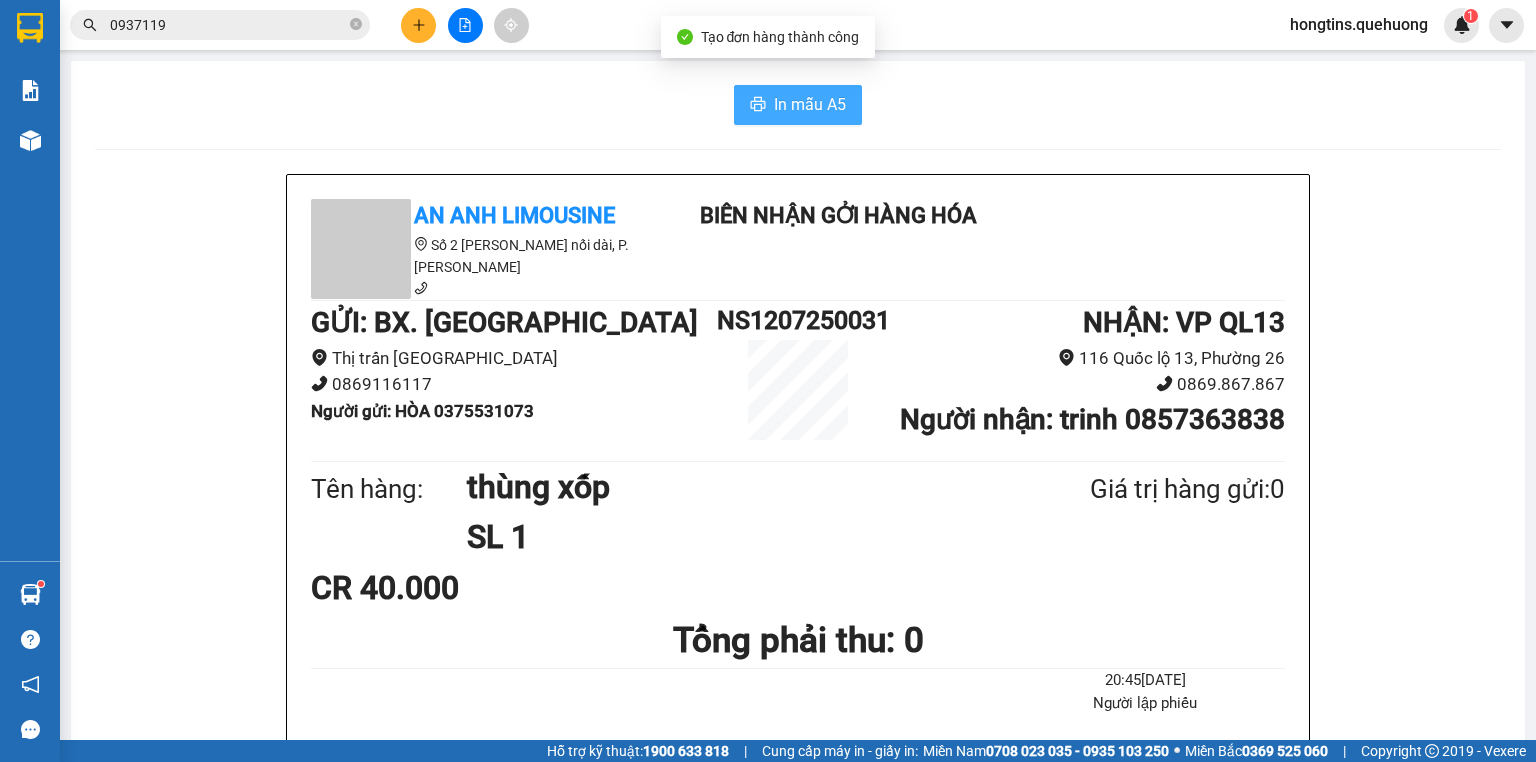 click on "In mẫu A5" at bounding box center (810, 104) 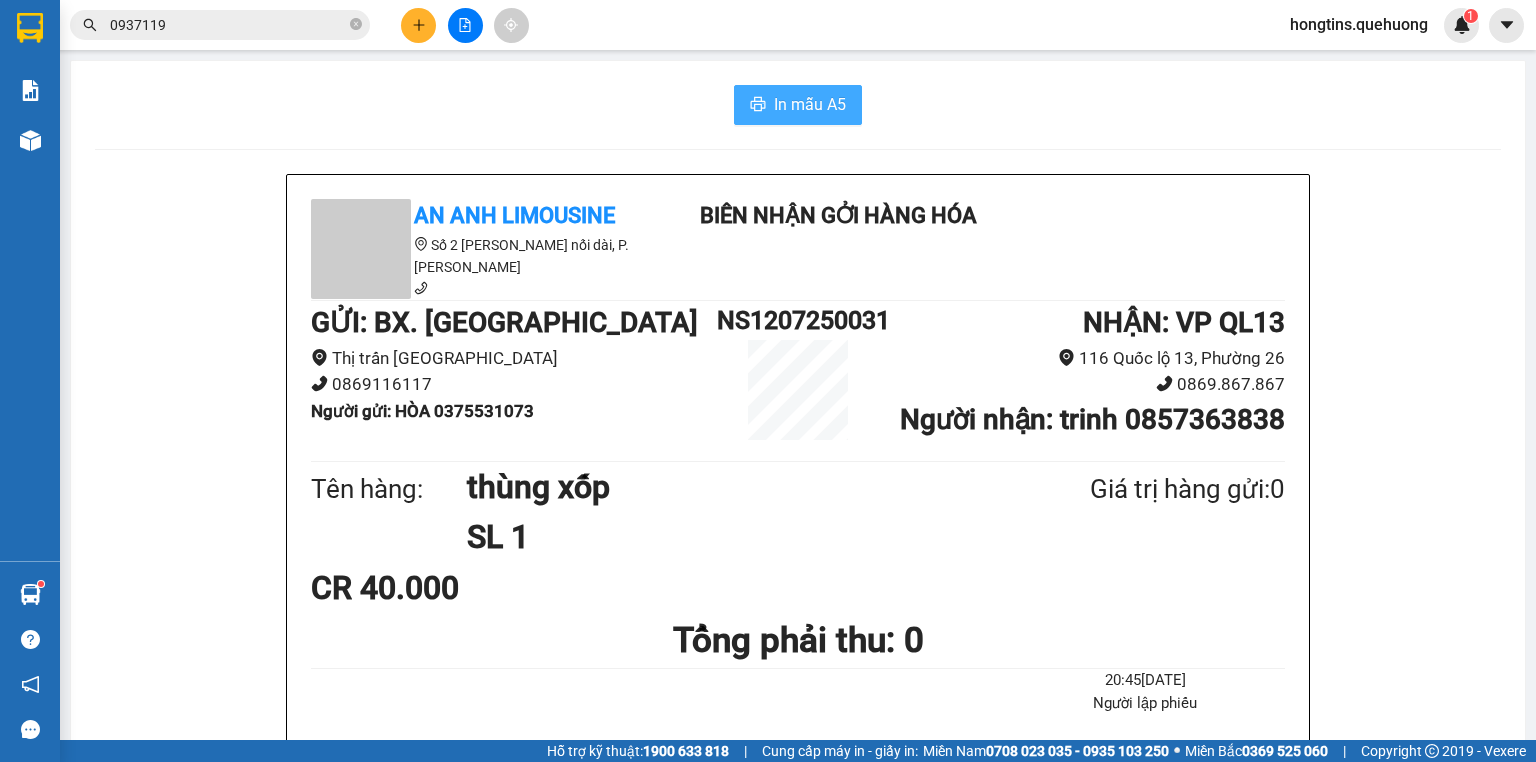 click on "In mẫu A5" at bounding box center [810, 104] 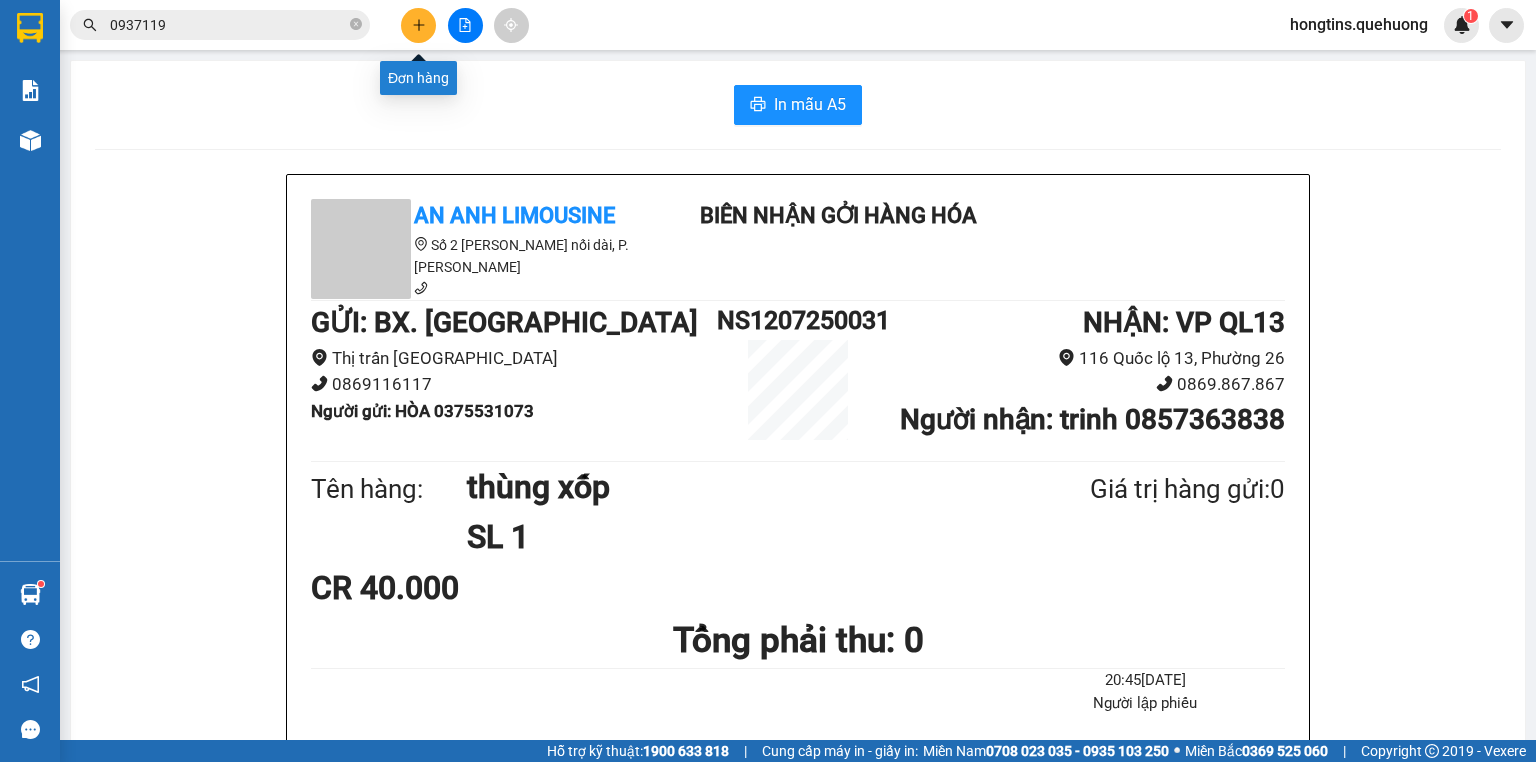 click at bounding box center (418, 25) 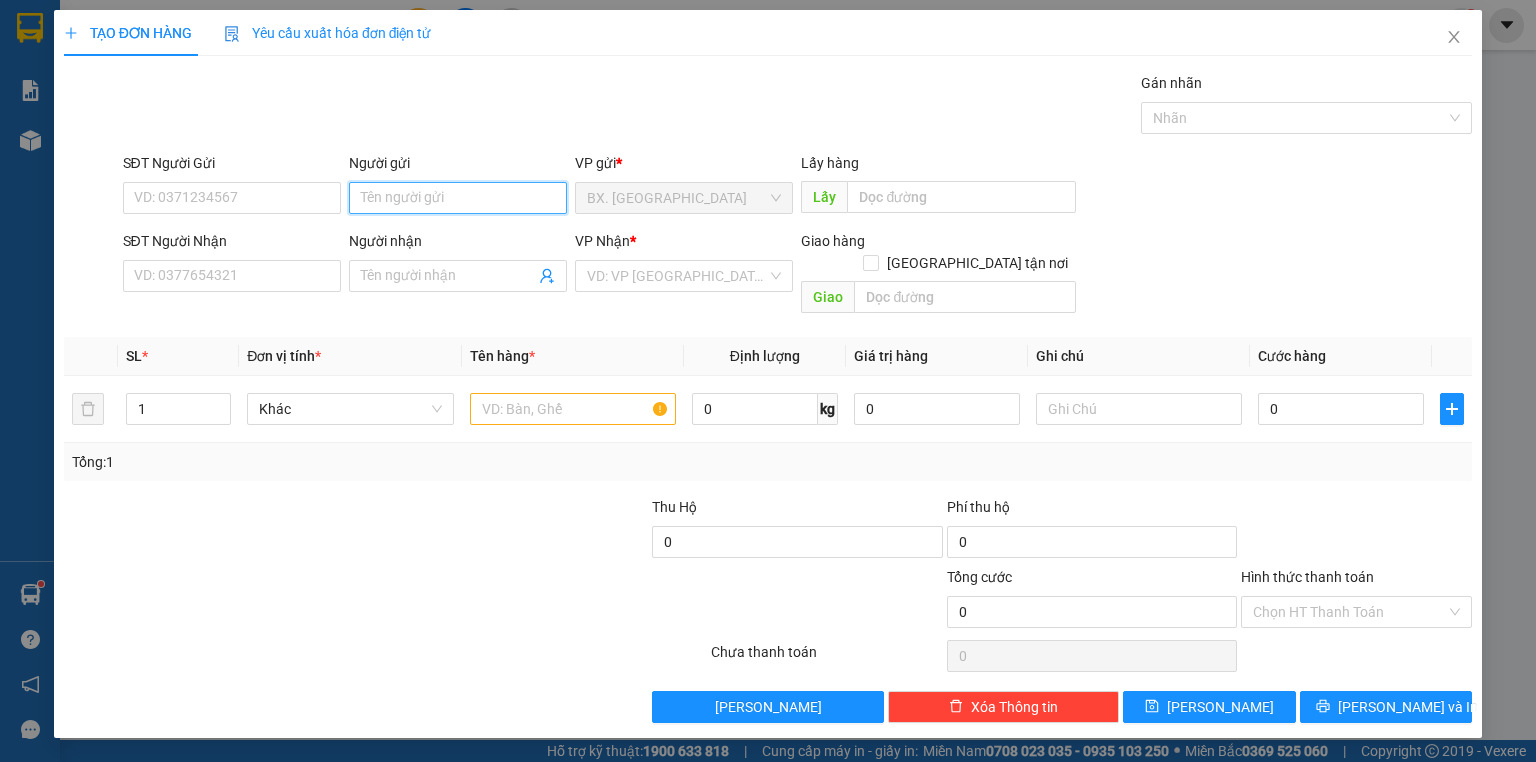 click on "Người gửi" at bounding box center (458, 198) 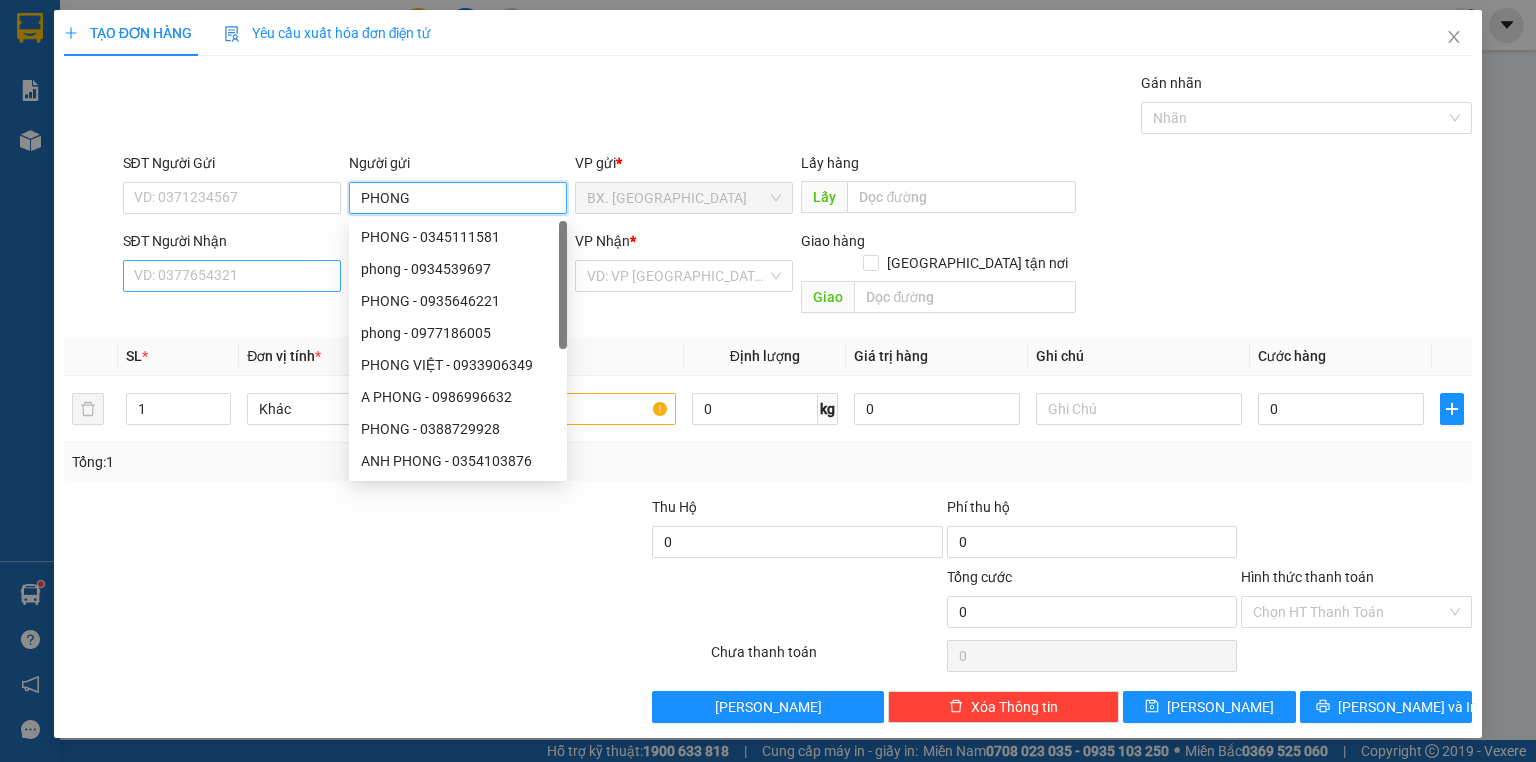 type on "PHONG" 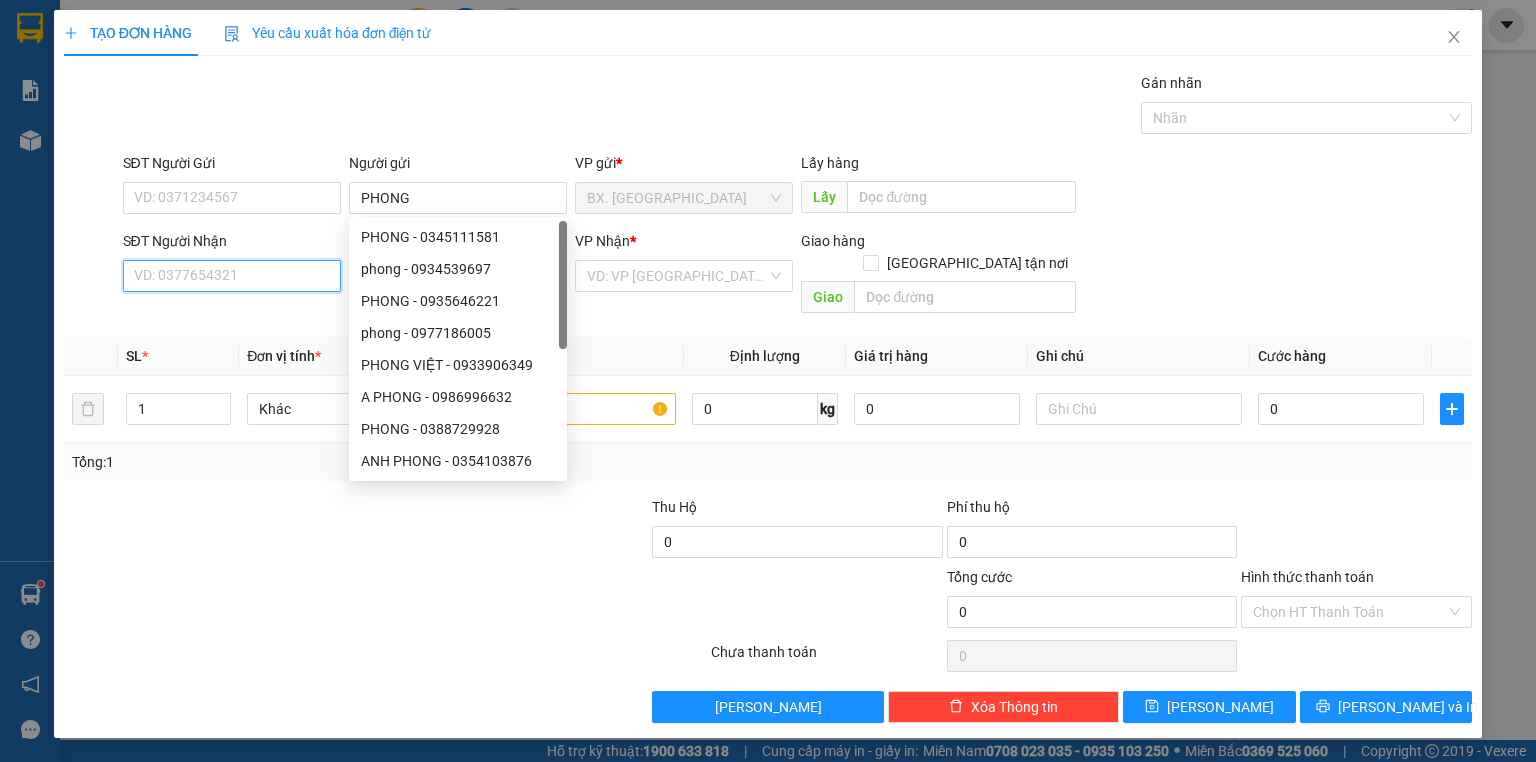 click on "SĐT Người Nhận" at bounding box center [232, 276] 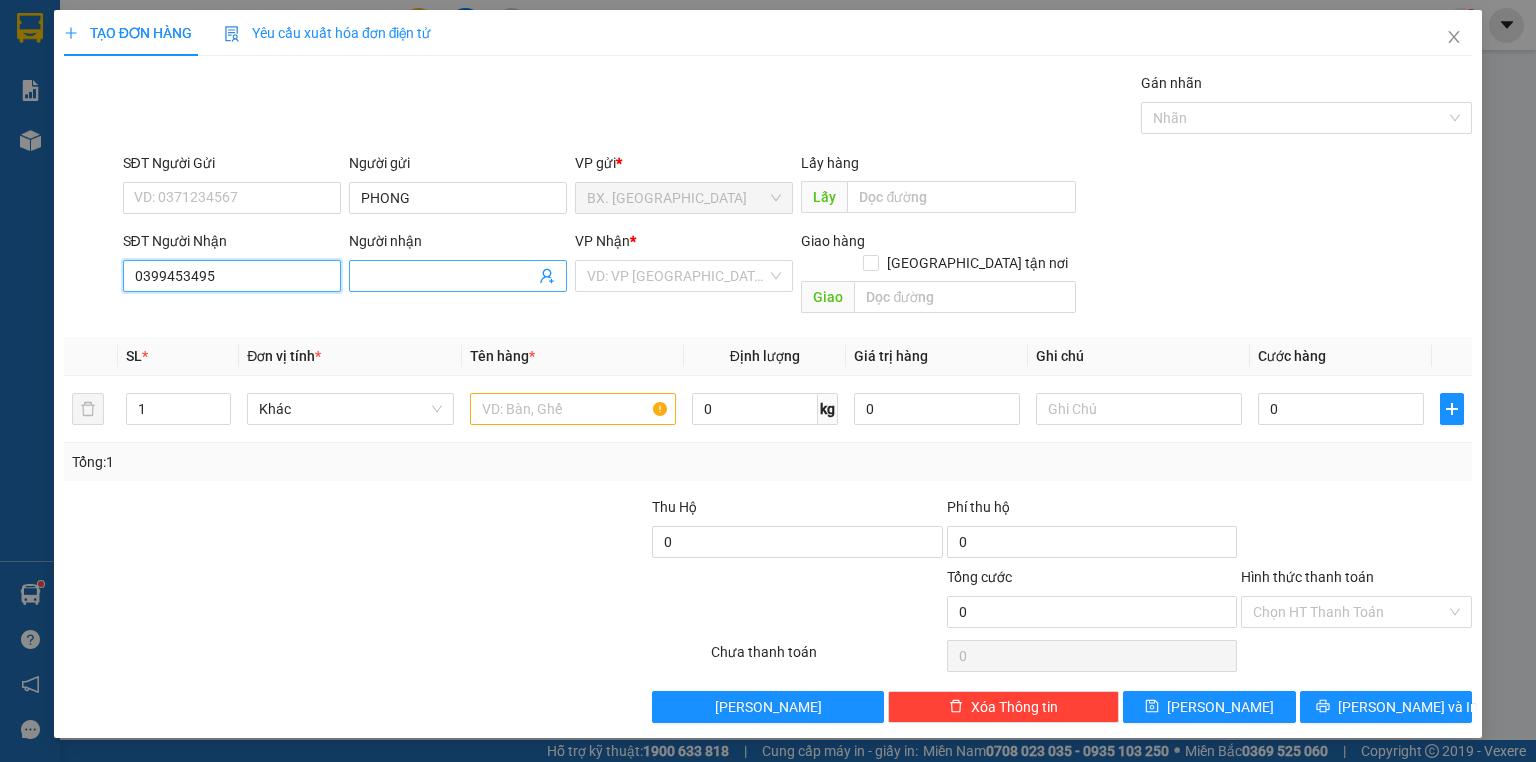 type on "0399453495" 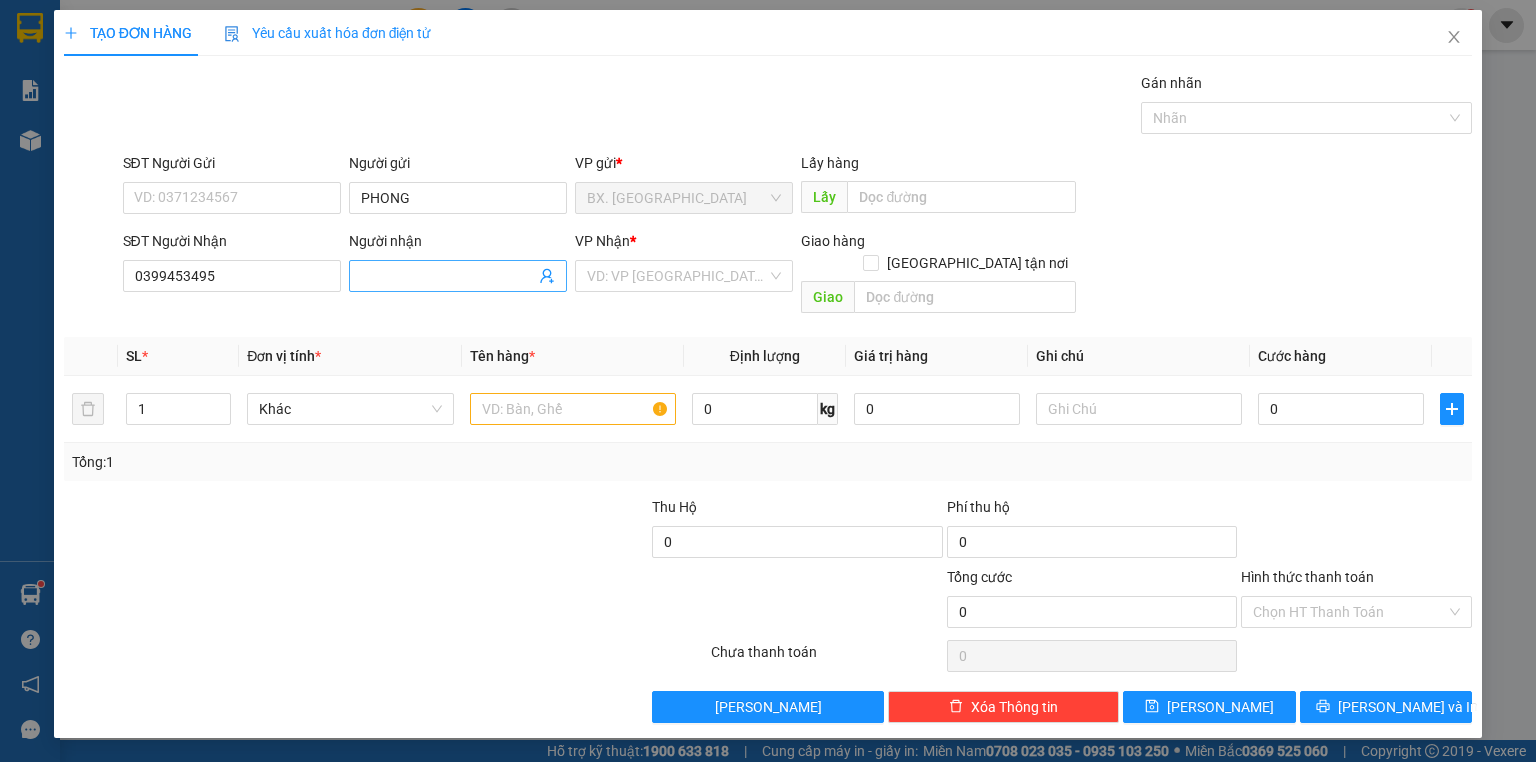 click on "Người nhận" at bounding box center (448, 276) 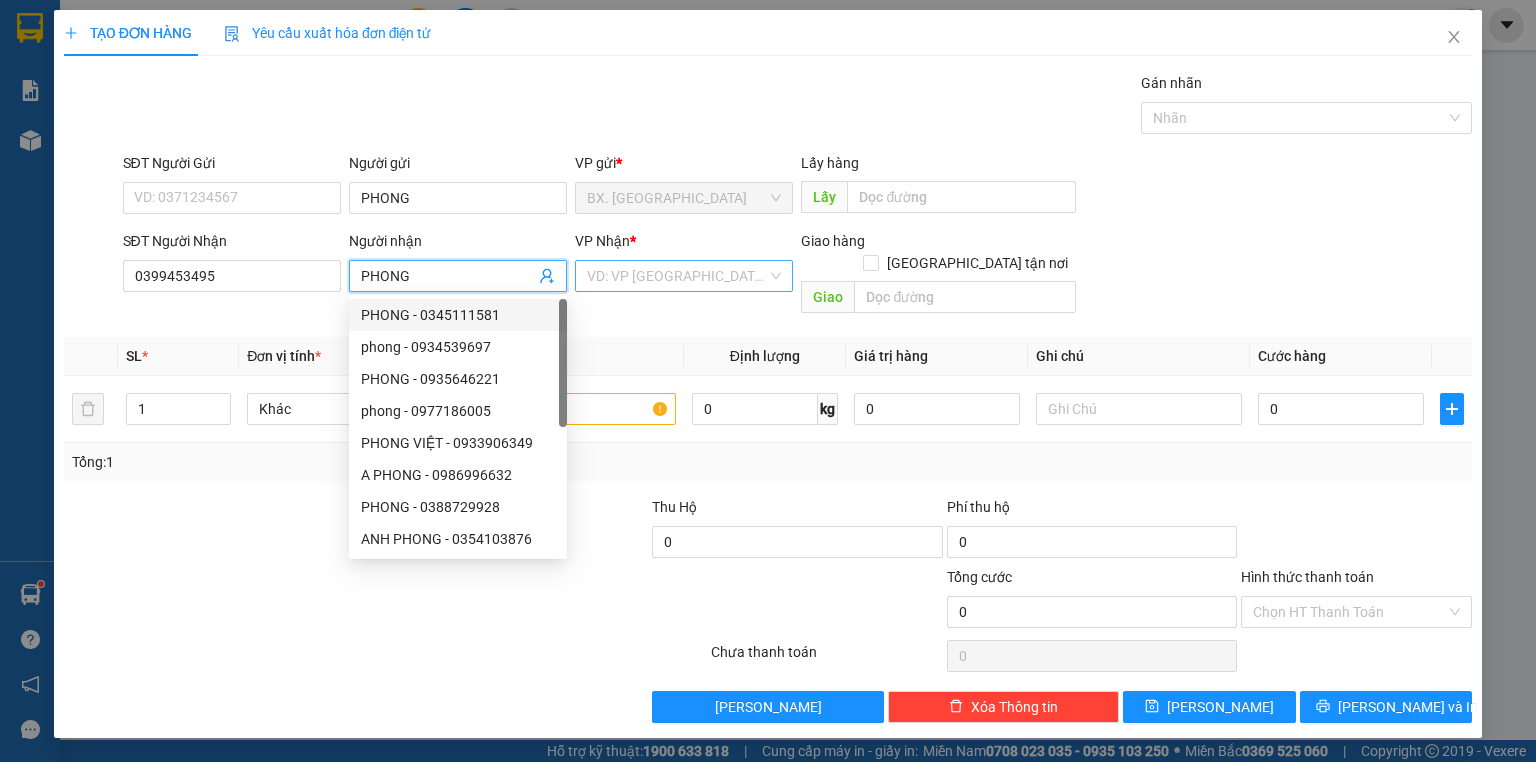 type on "PHONG" 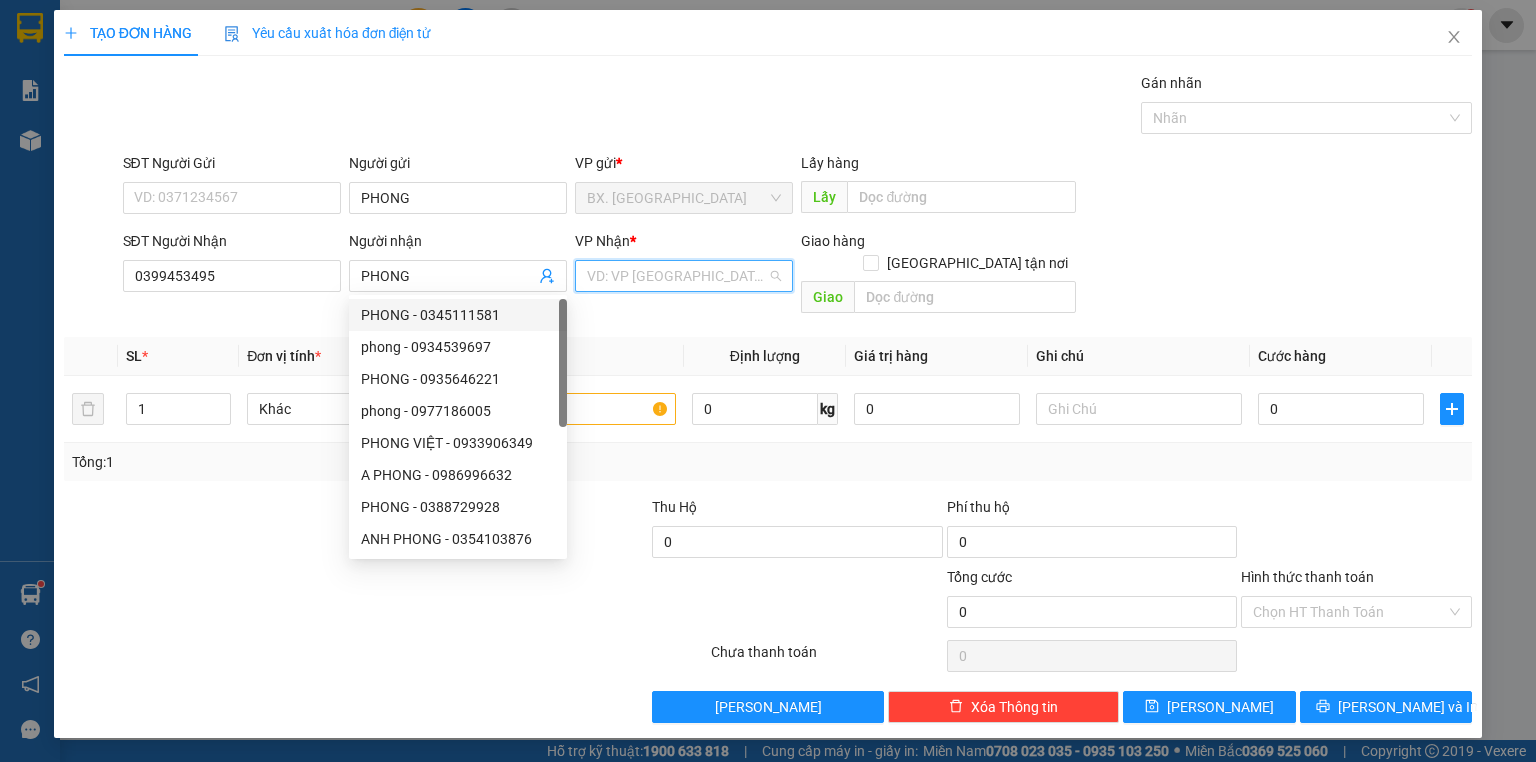 click at bounding box center (677, 276) 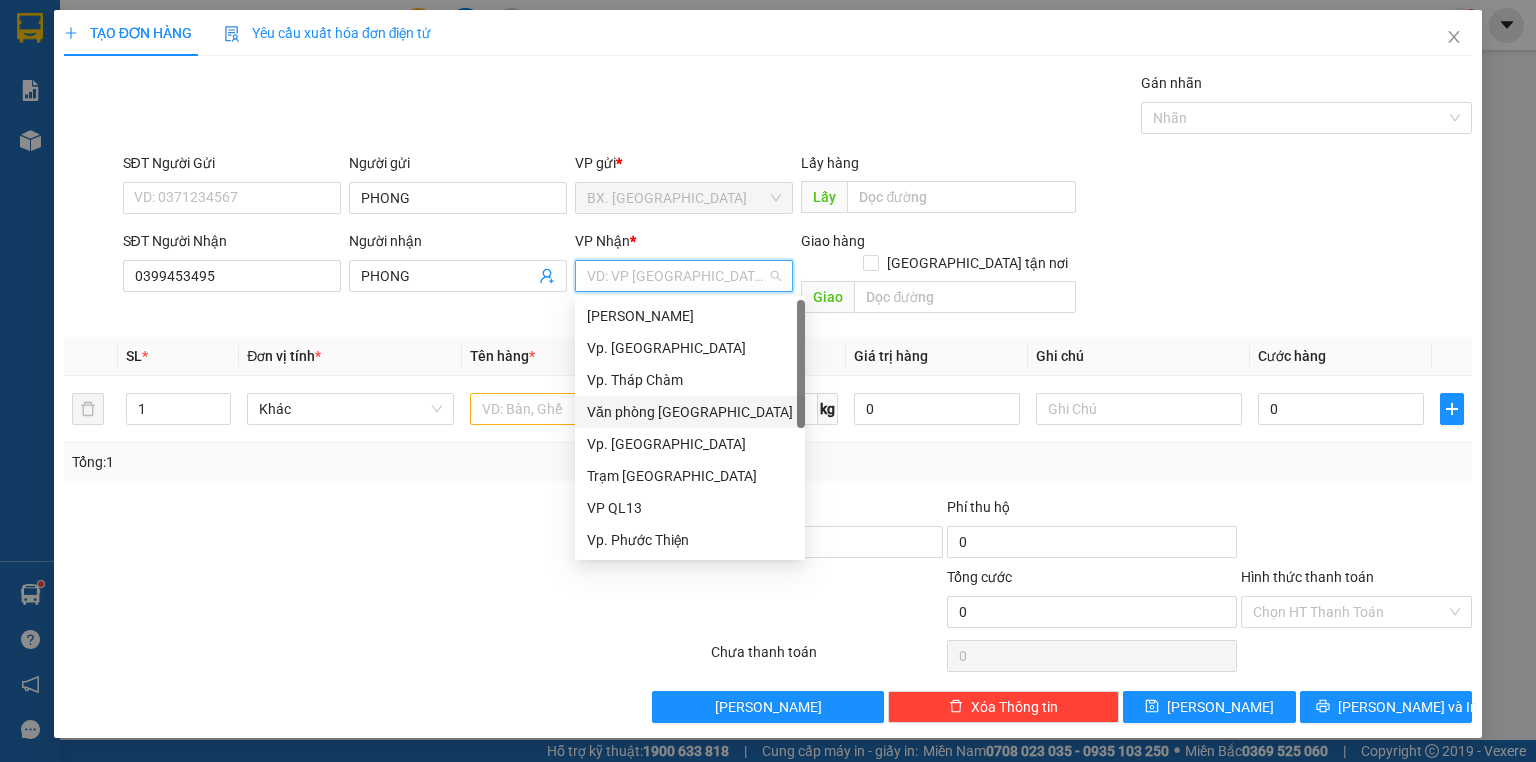 click on "Văn phòng [GEOGRAPHIC_DATA]" at bounding box center [690, 412] 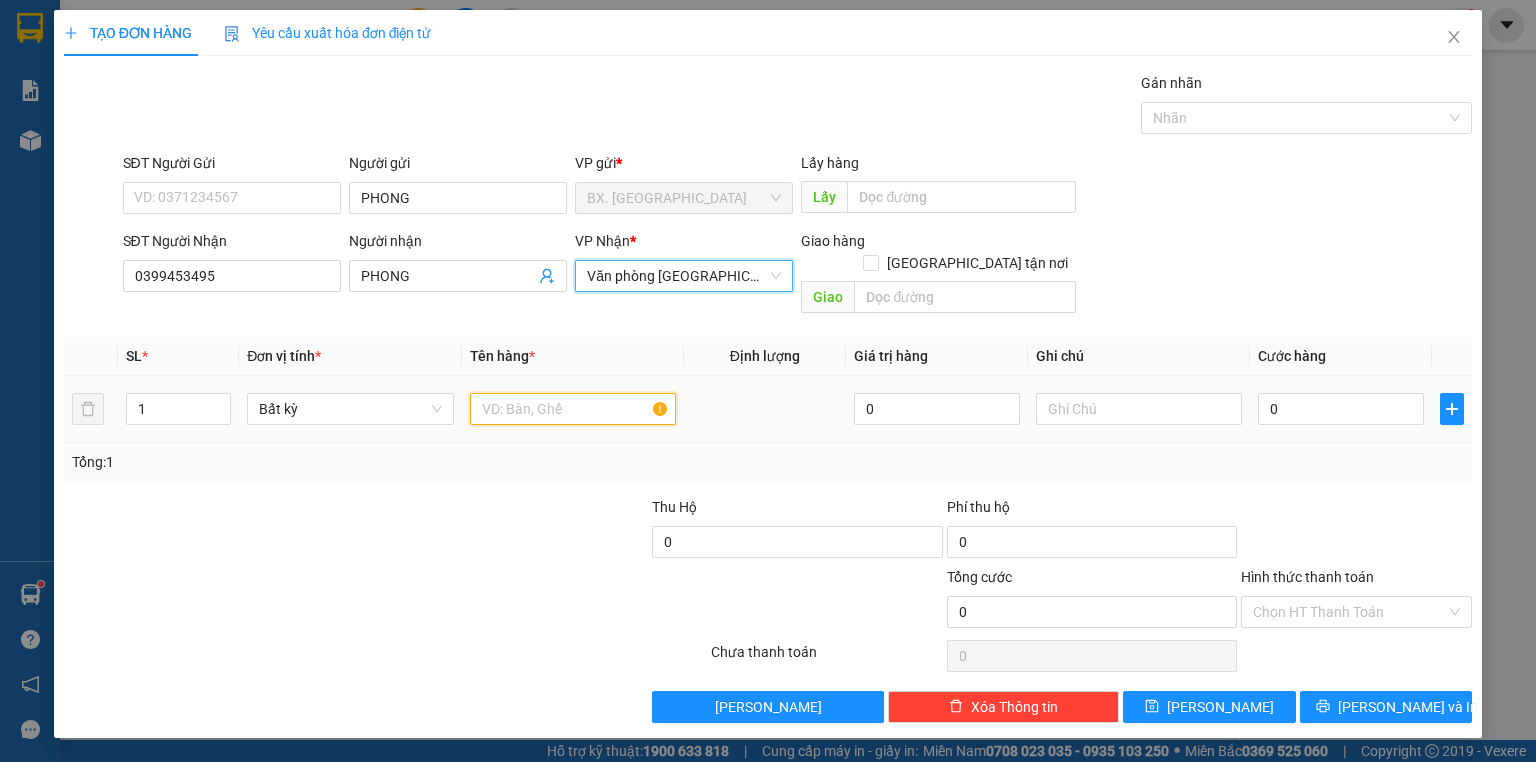 click at bounding box center [573, 409] 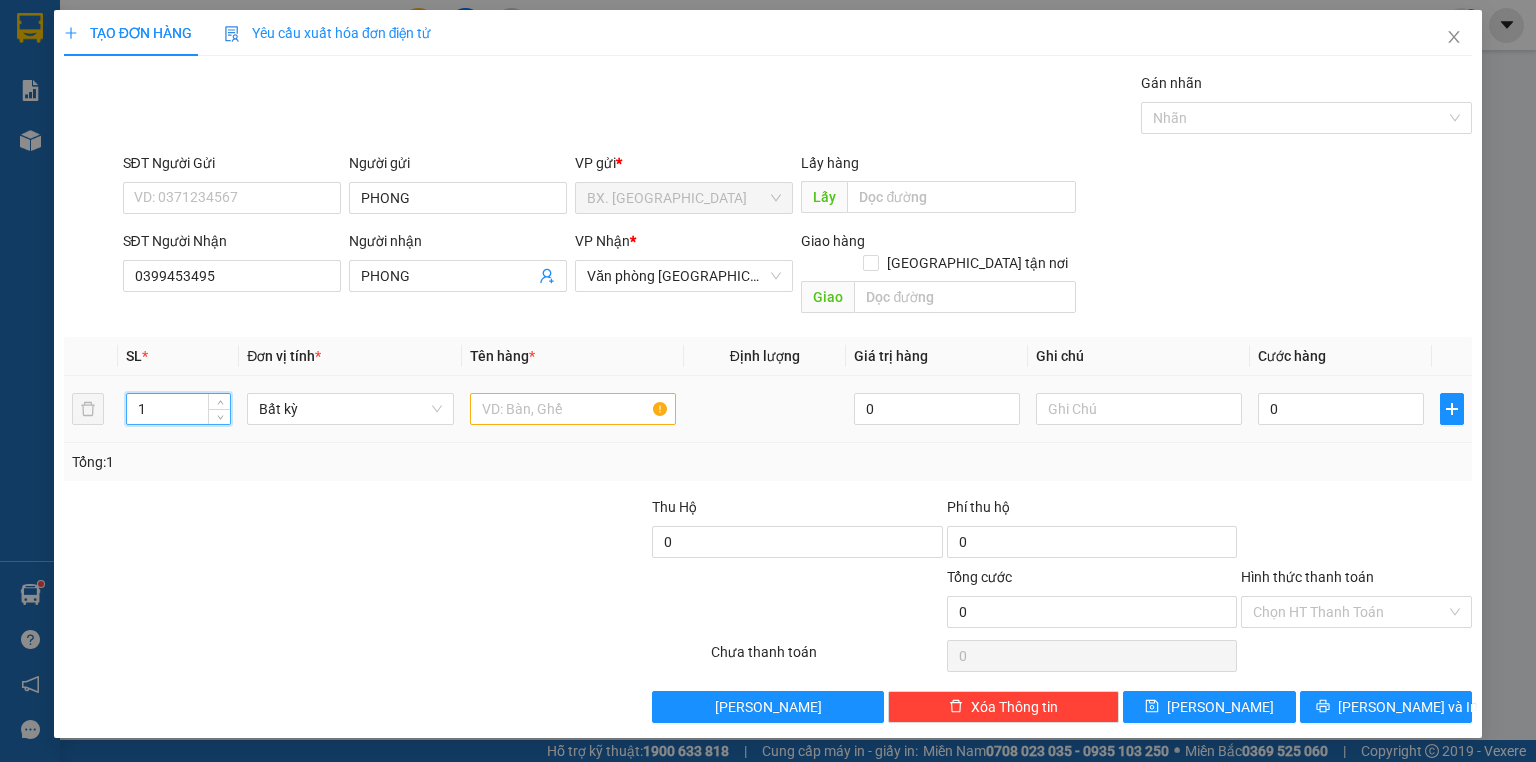 click on "1" at bounding box center [178, 409] 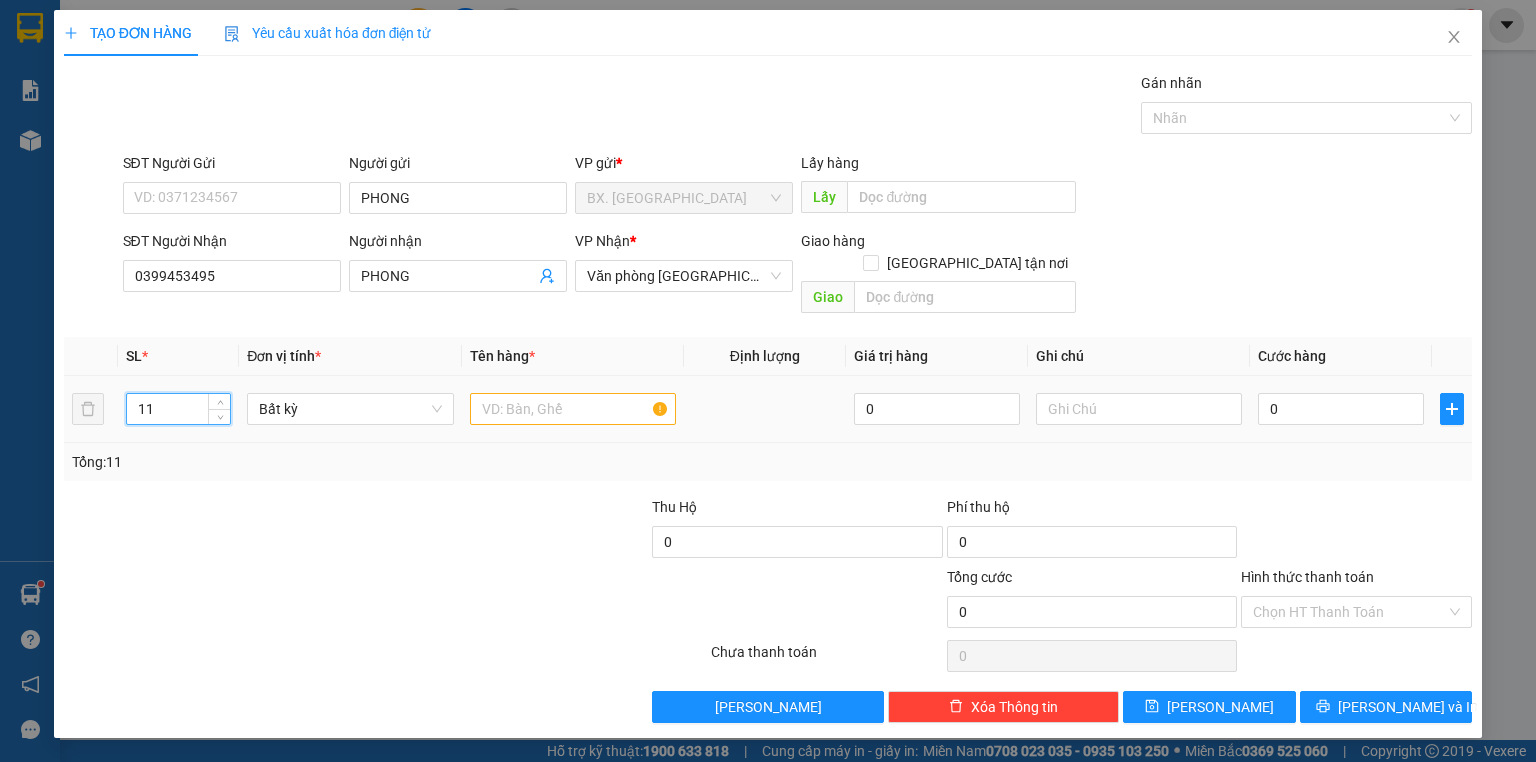 type on "11" 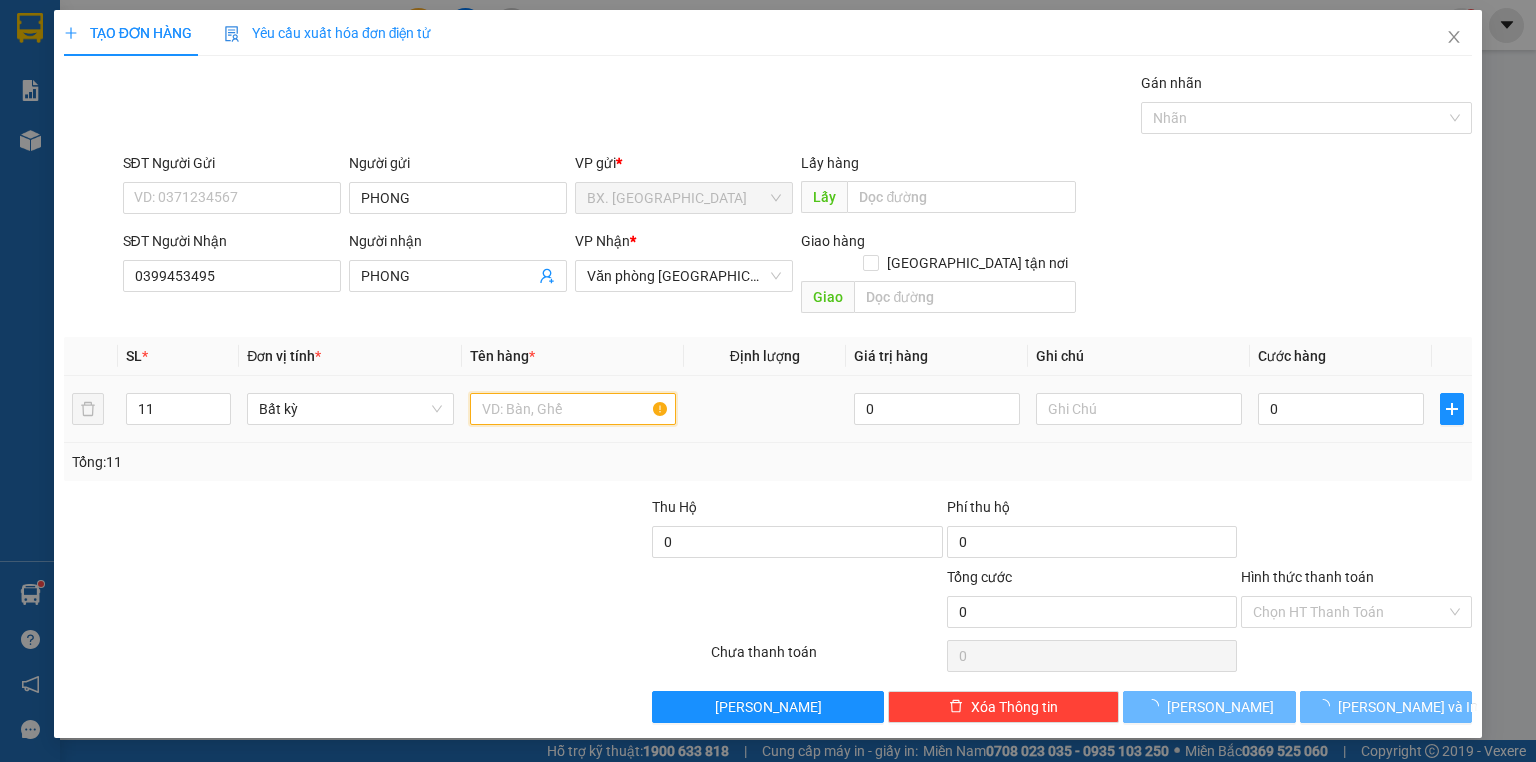 click at bounding box center (573, 409) 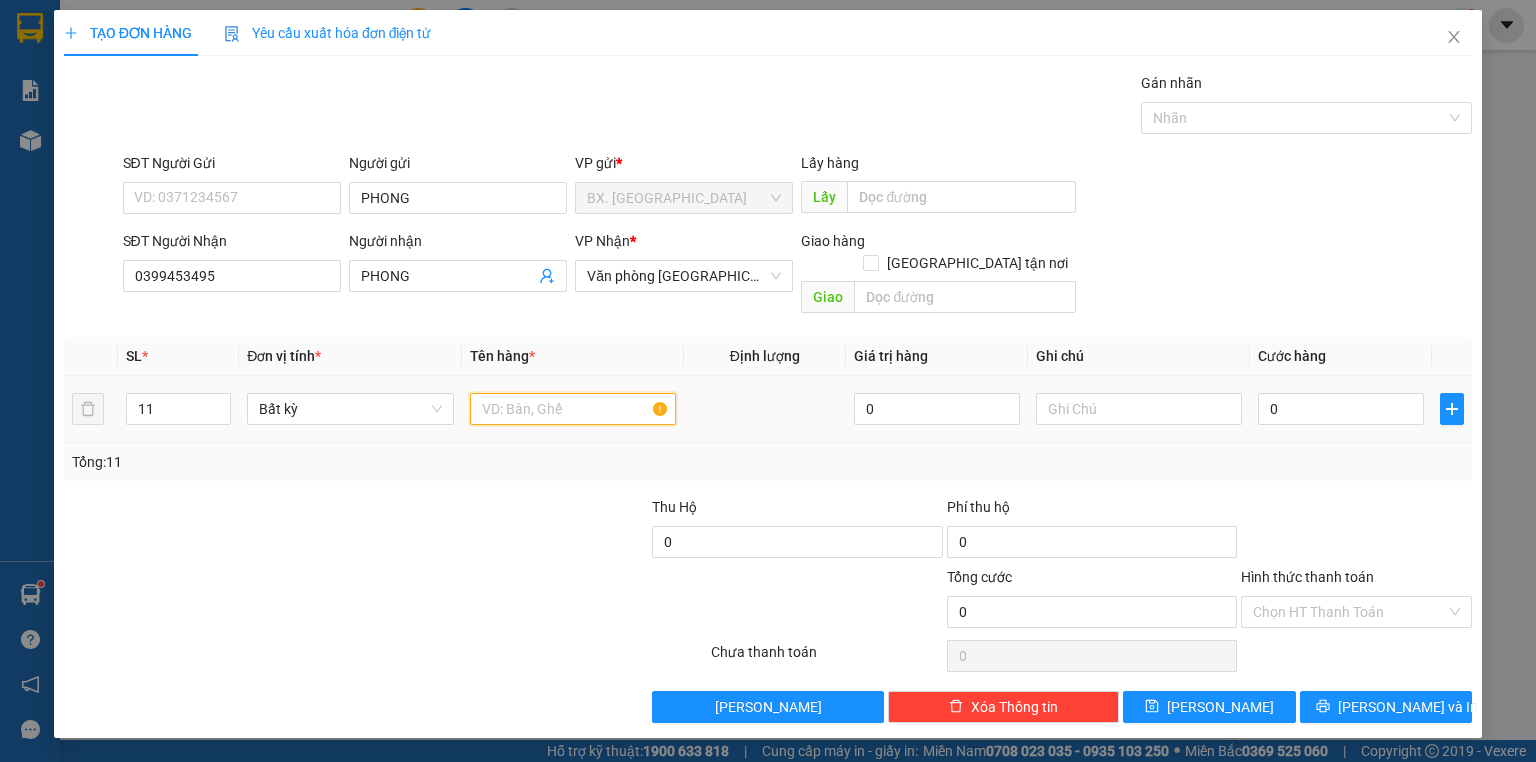 type on "D" 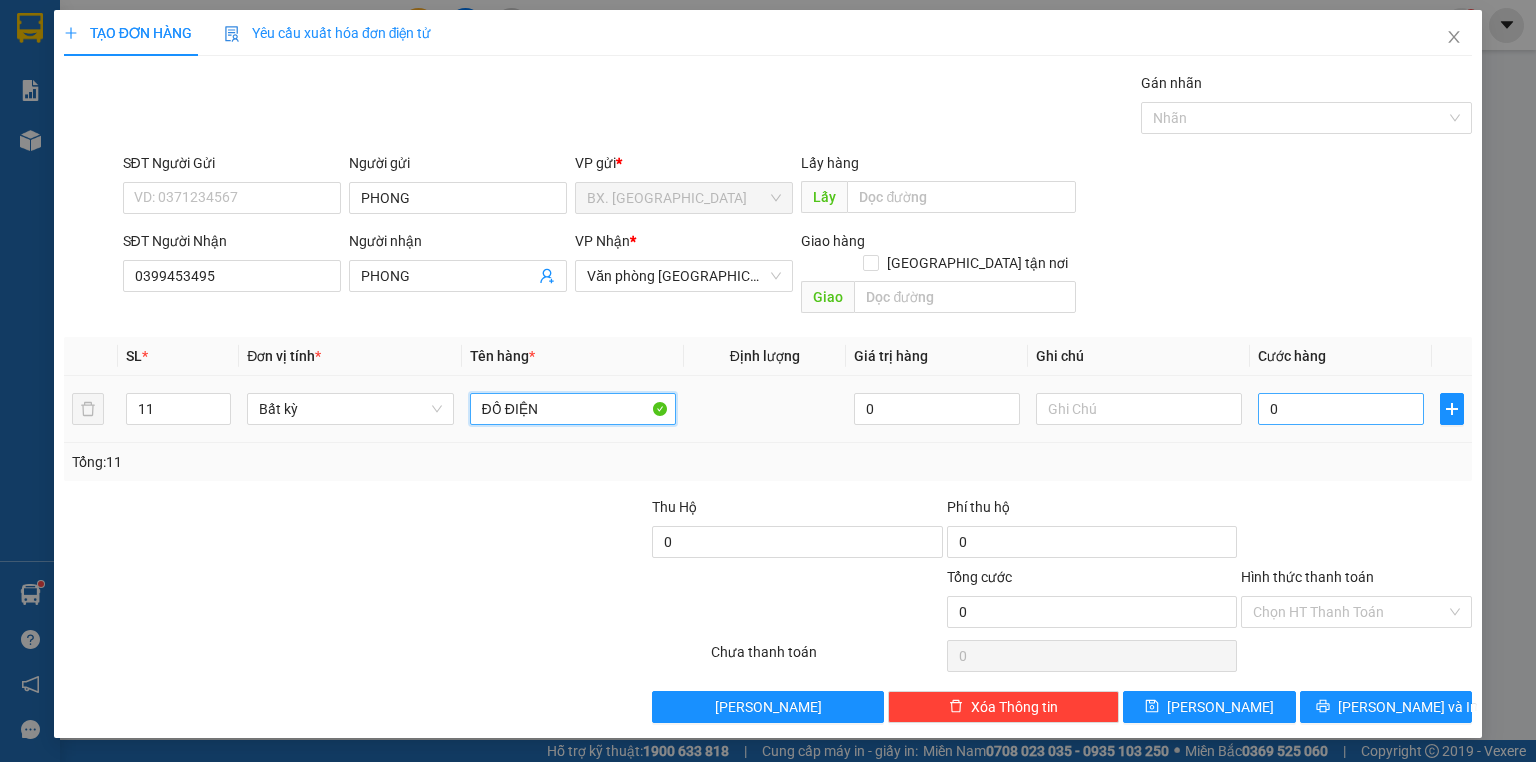 type on "ĐỒ ĐIỆN" 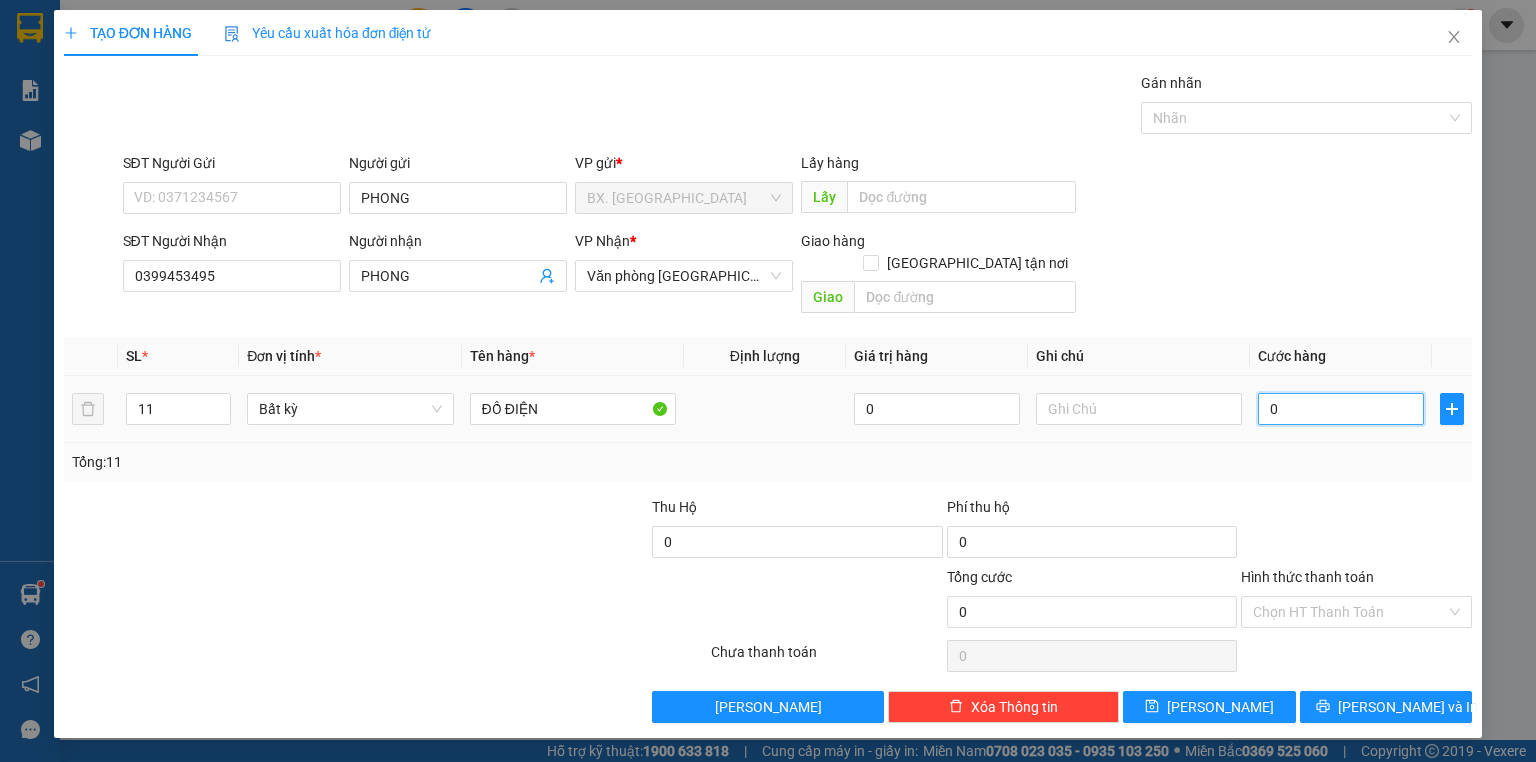 click on "0" at bounding box center [1341, 409] 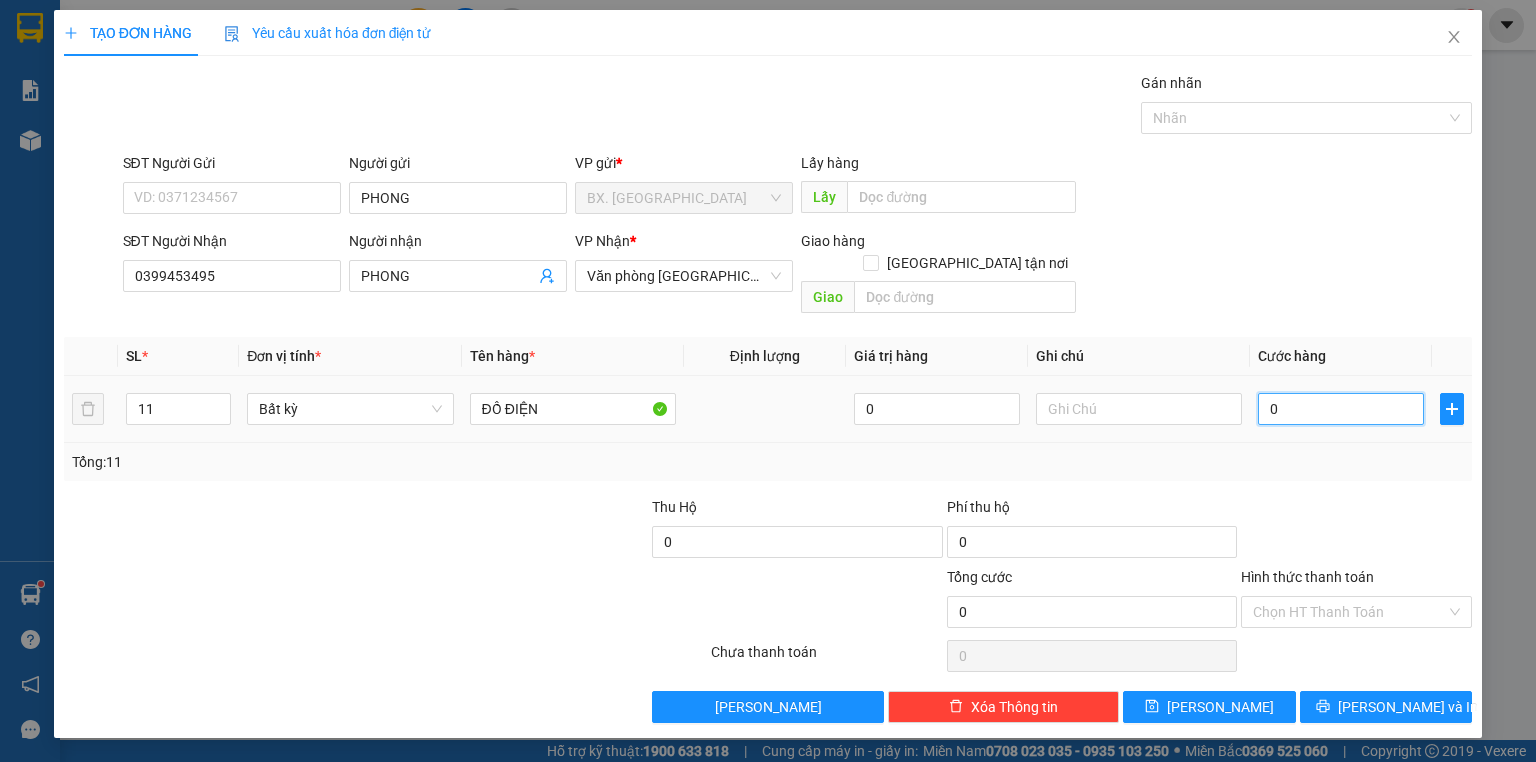 type on "4" 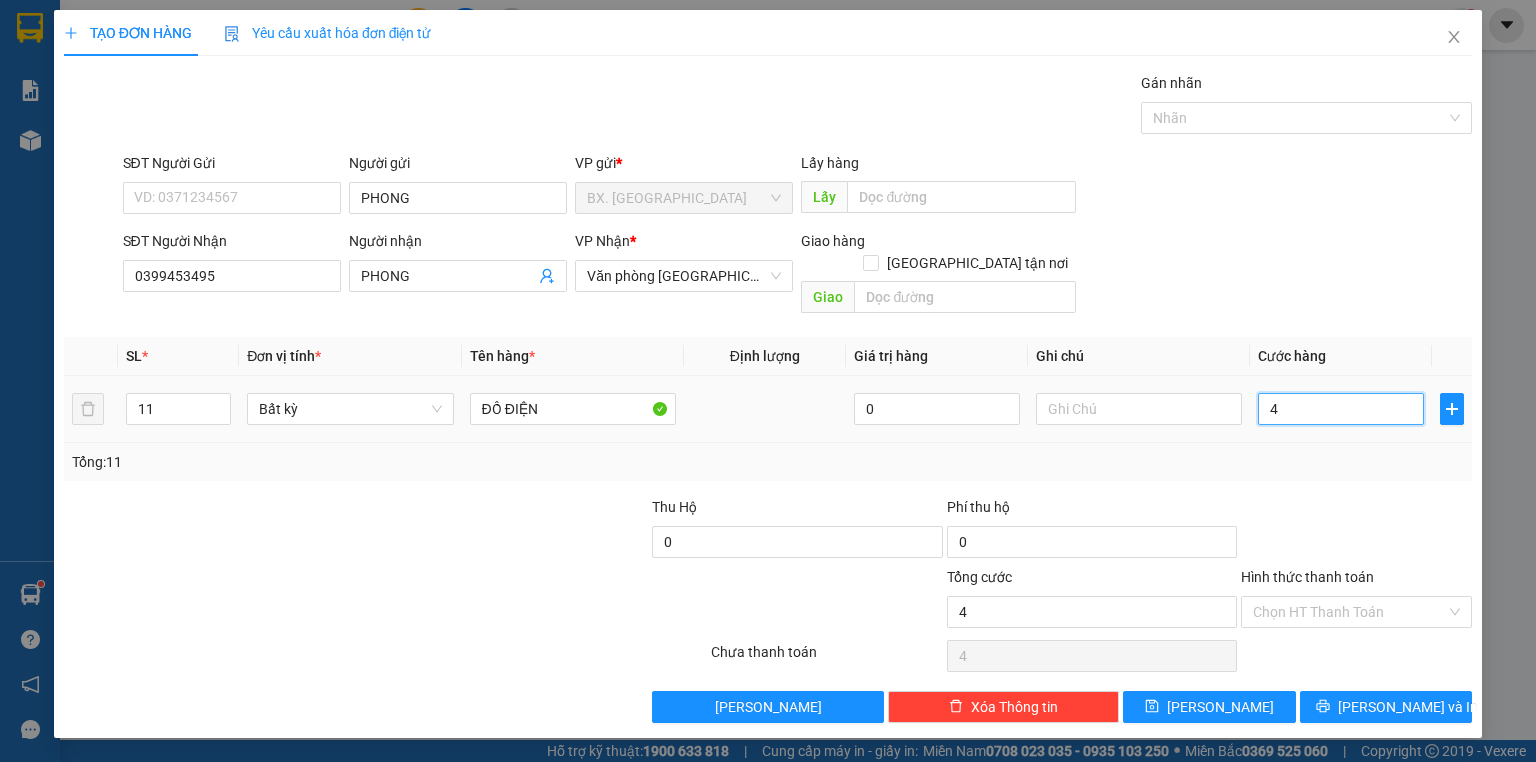 type on "40" 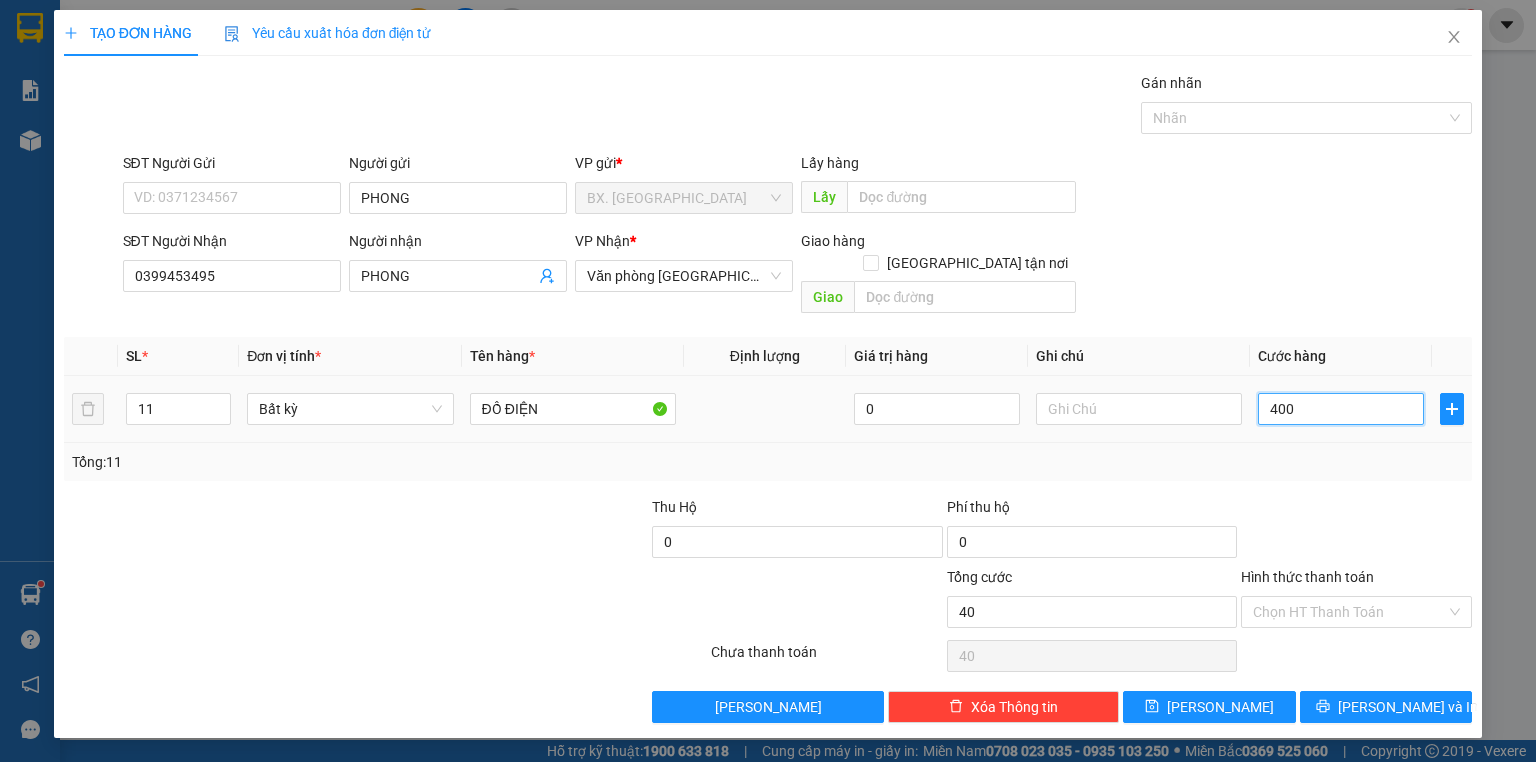 type on "4.000" 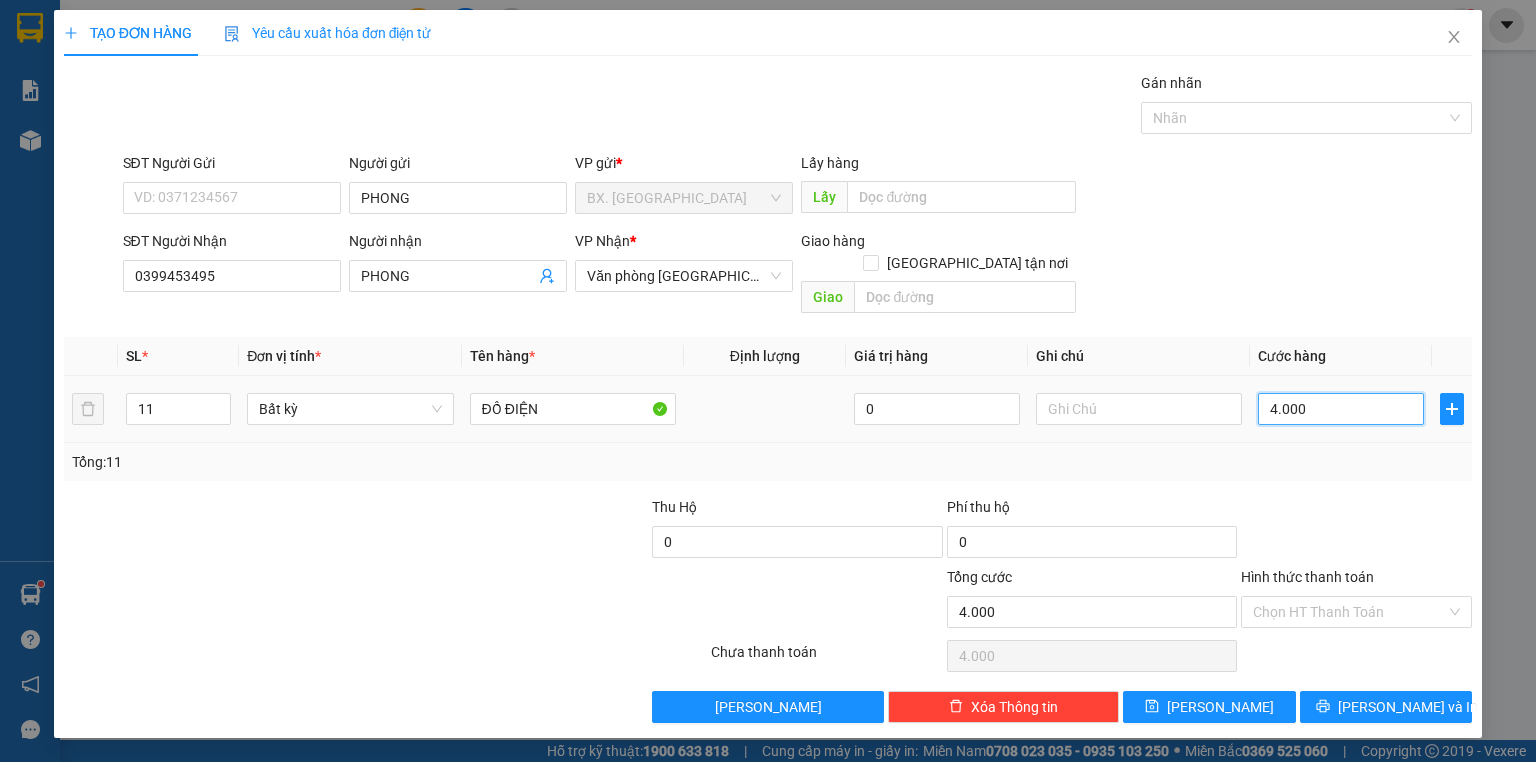 type on "40.000" 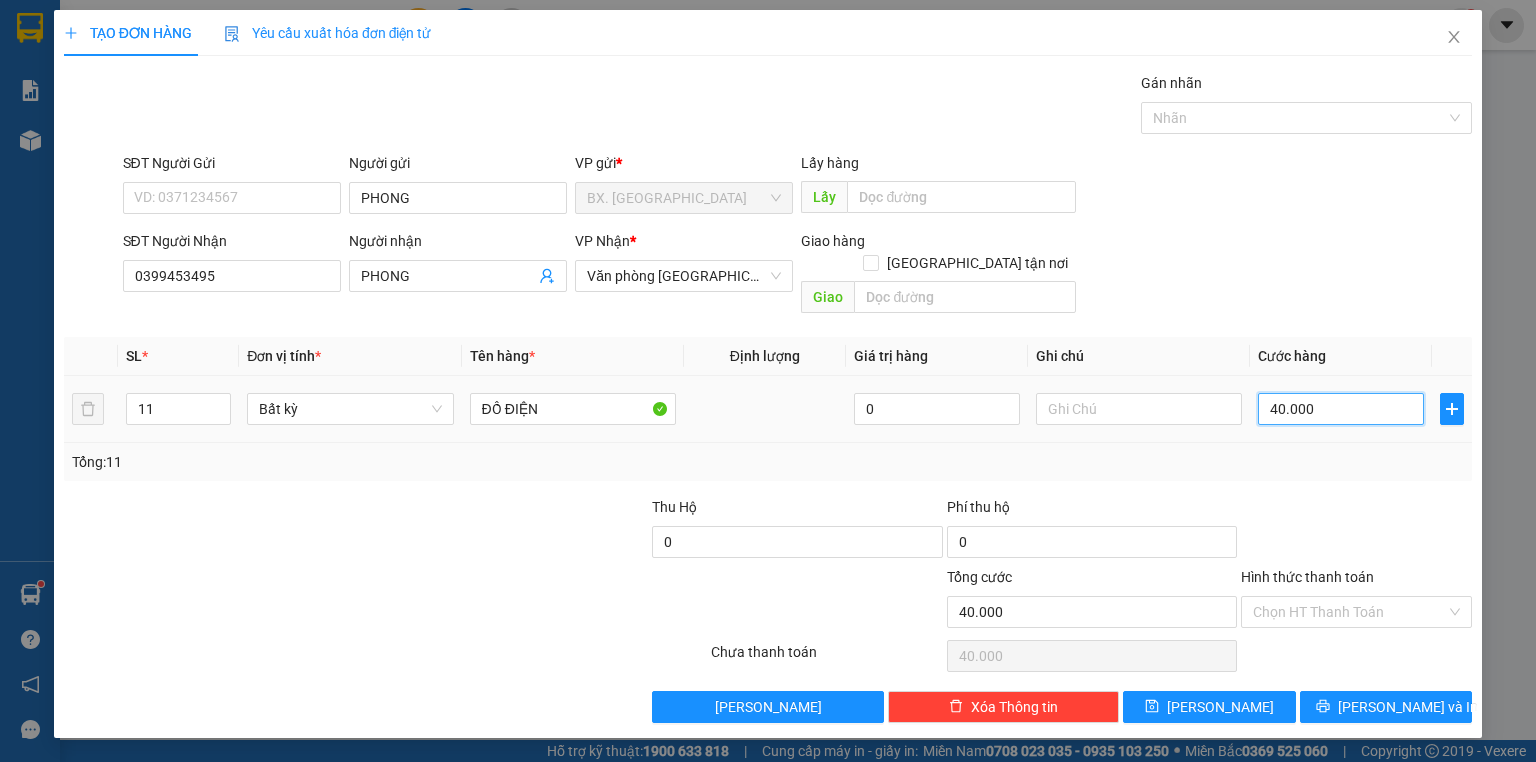 type on "400.000" 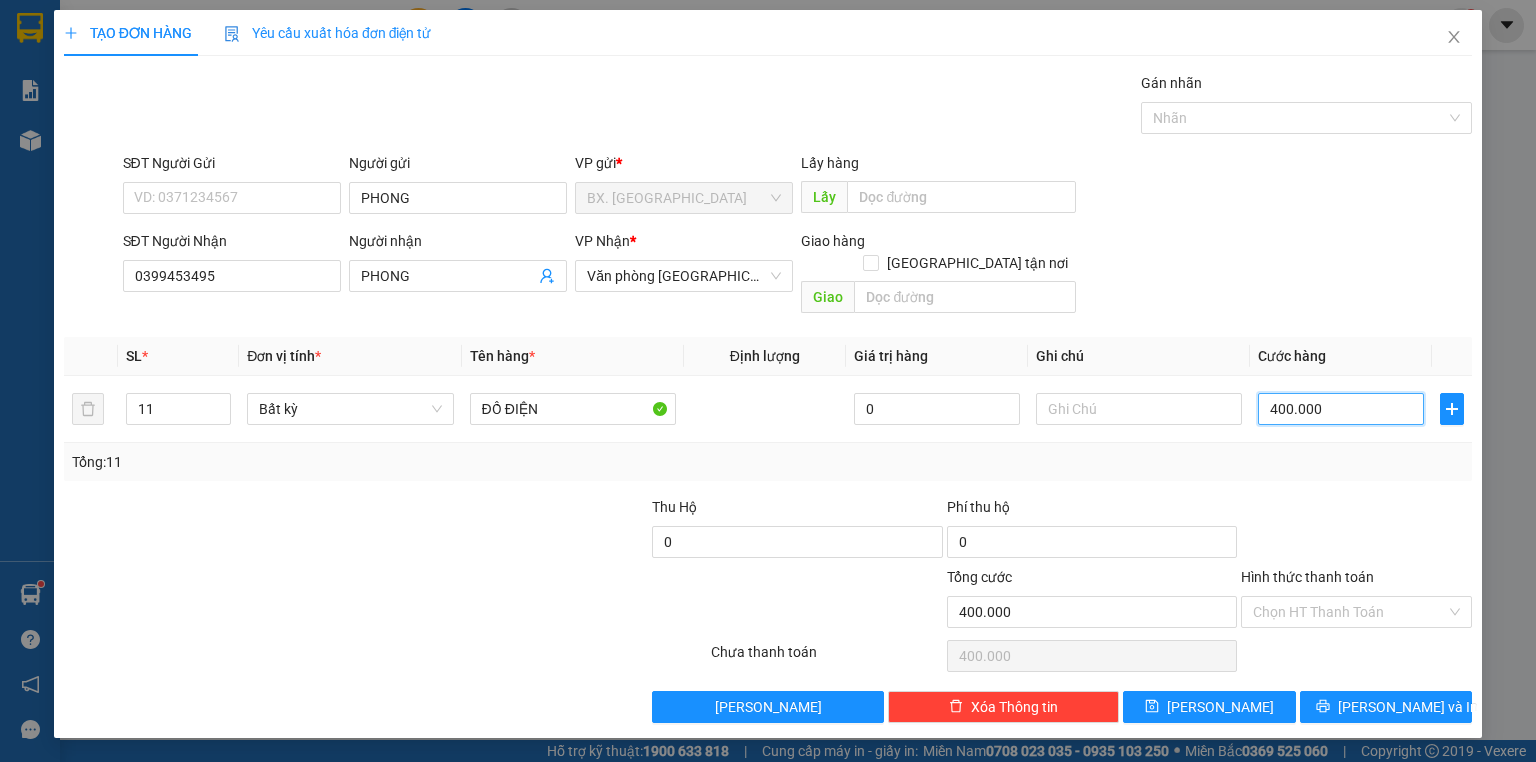 type on "400.000" 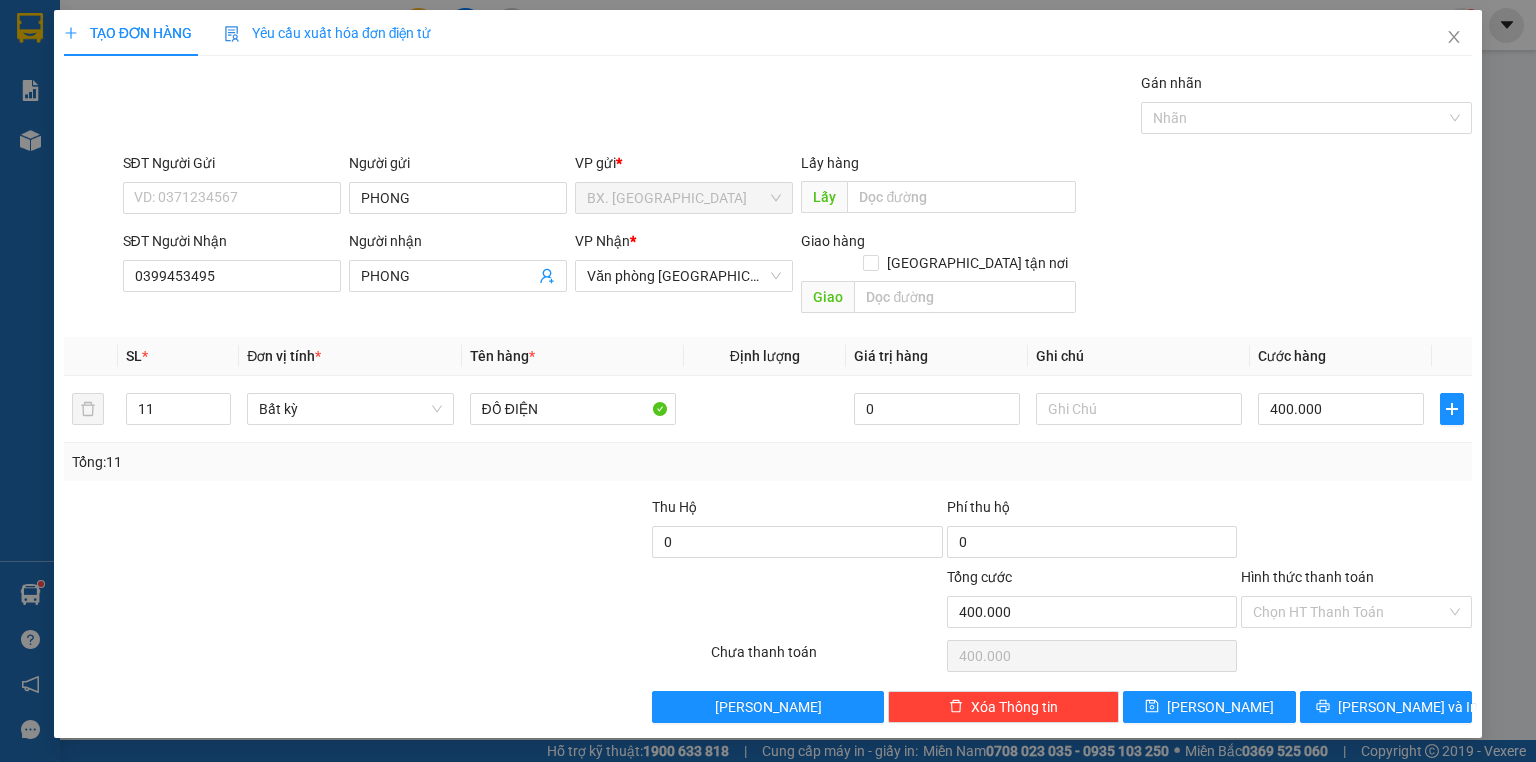 click at bounding box center [1356, 531] 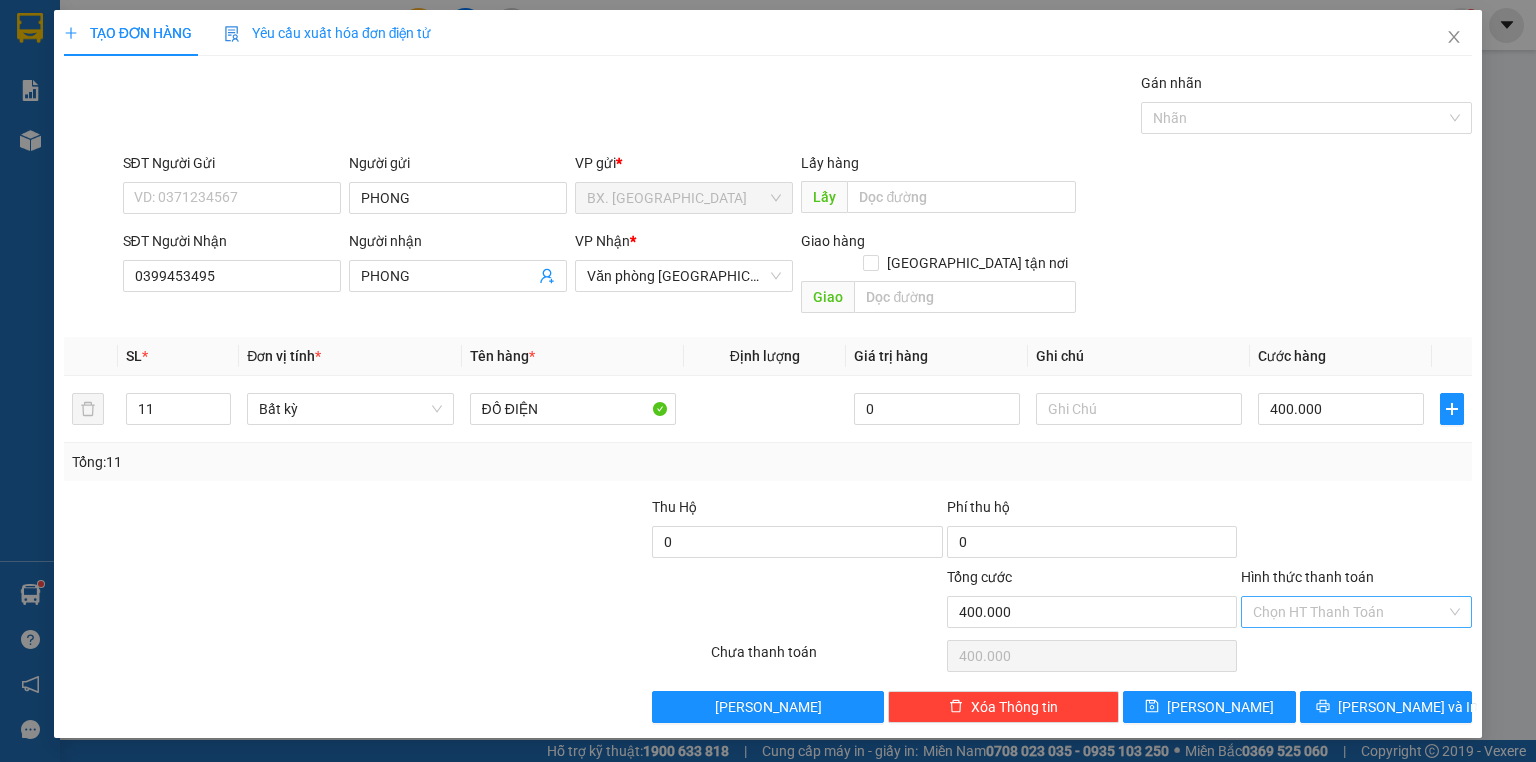 click on "Hình thức thanh toán" at bounding box center (1349, 612) 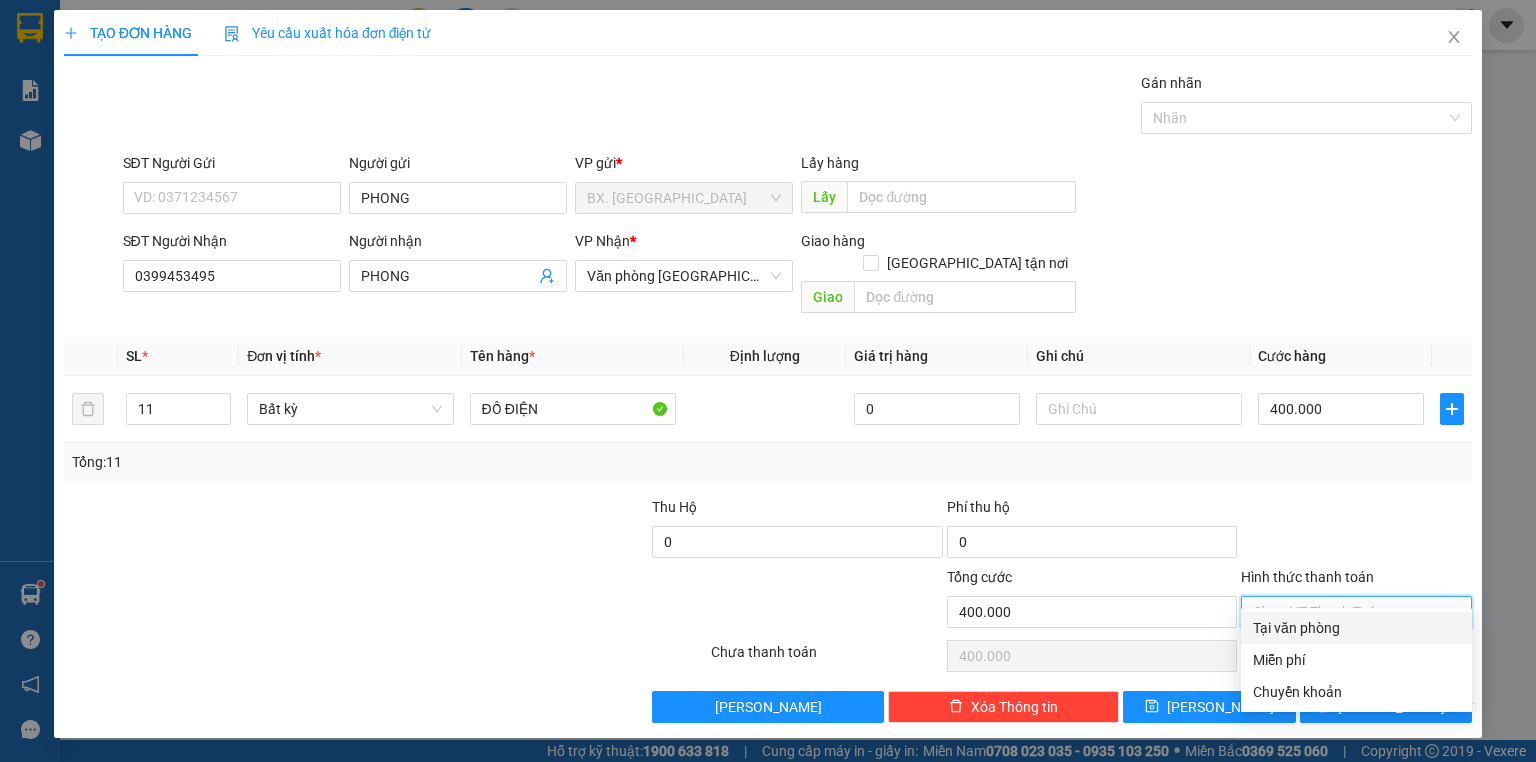 click on "Tại văn phòng" at bounding box center [1356, 628] 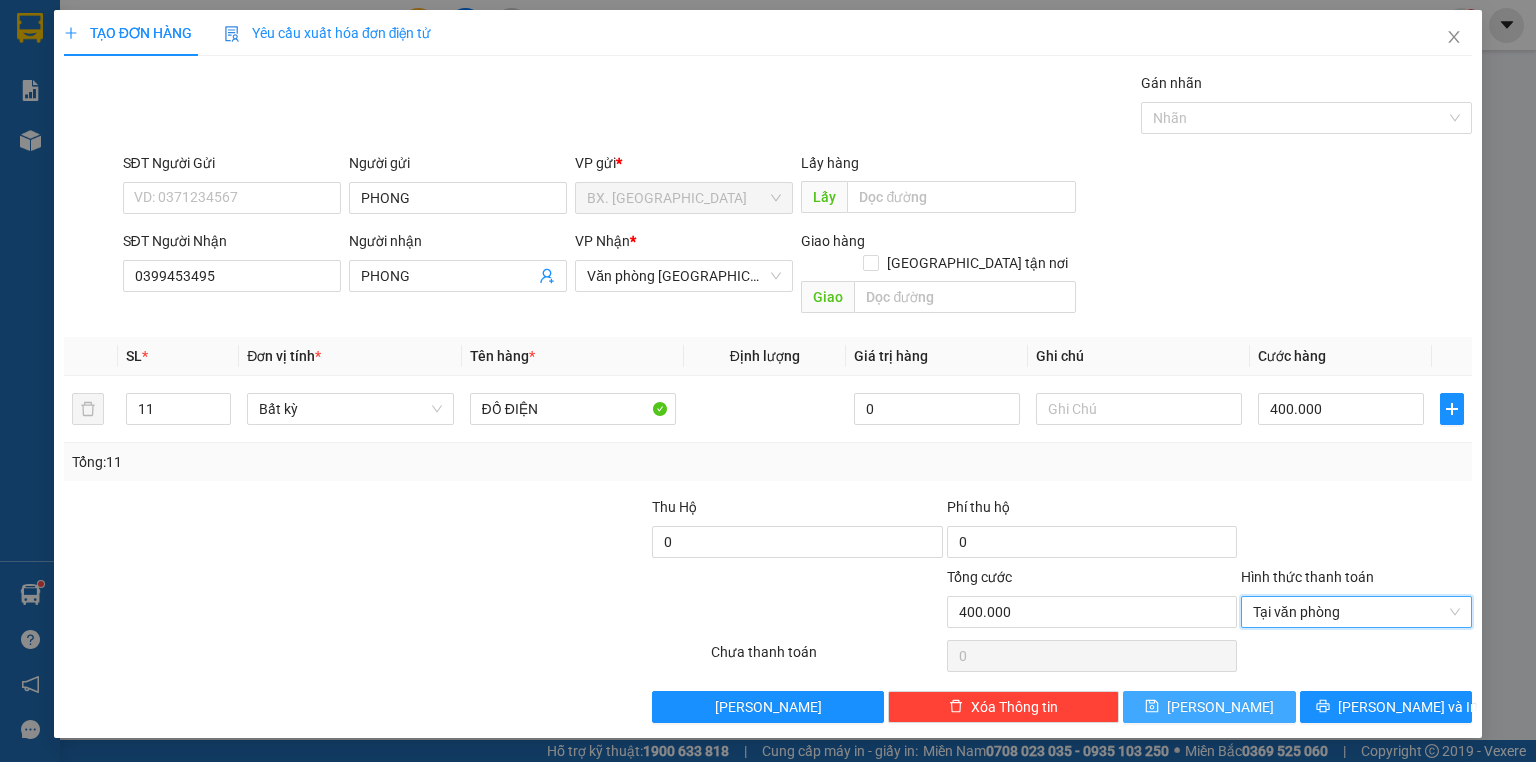 click 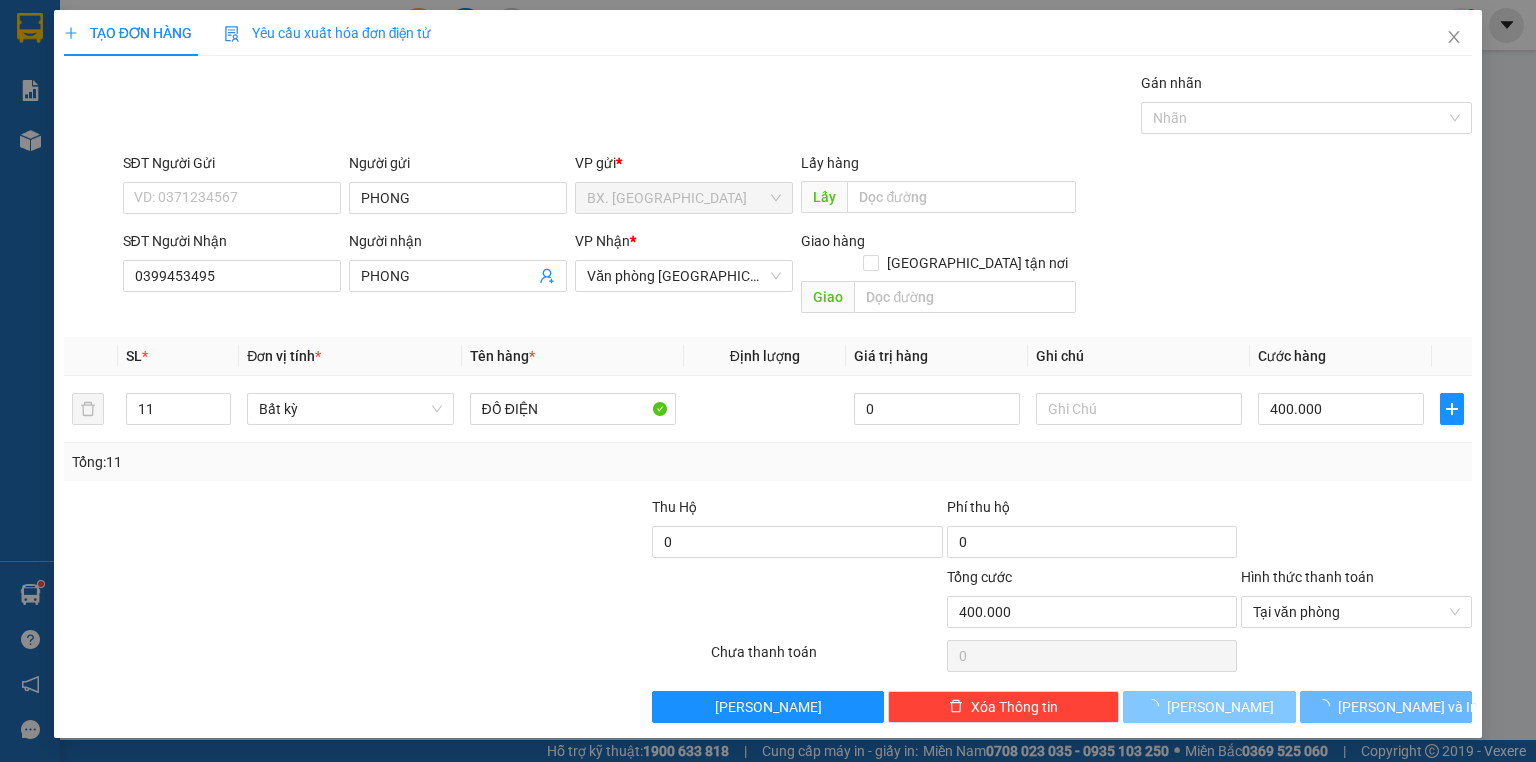 type 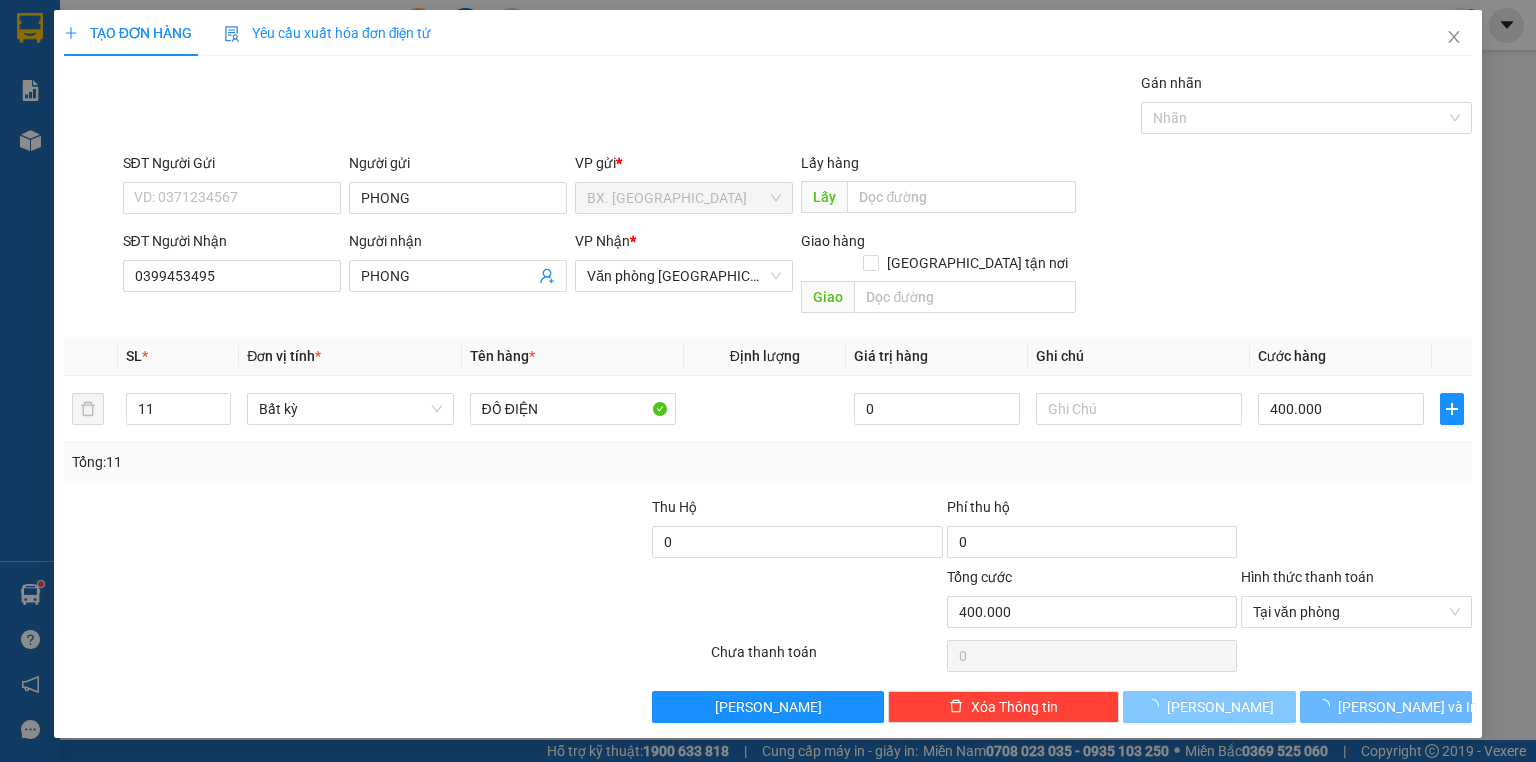 type 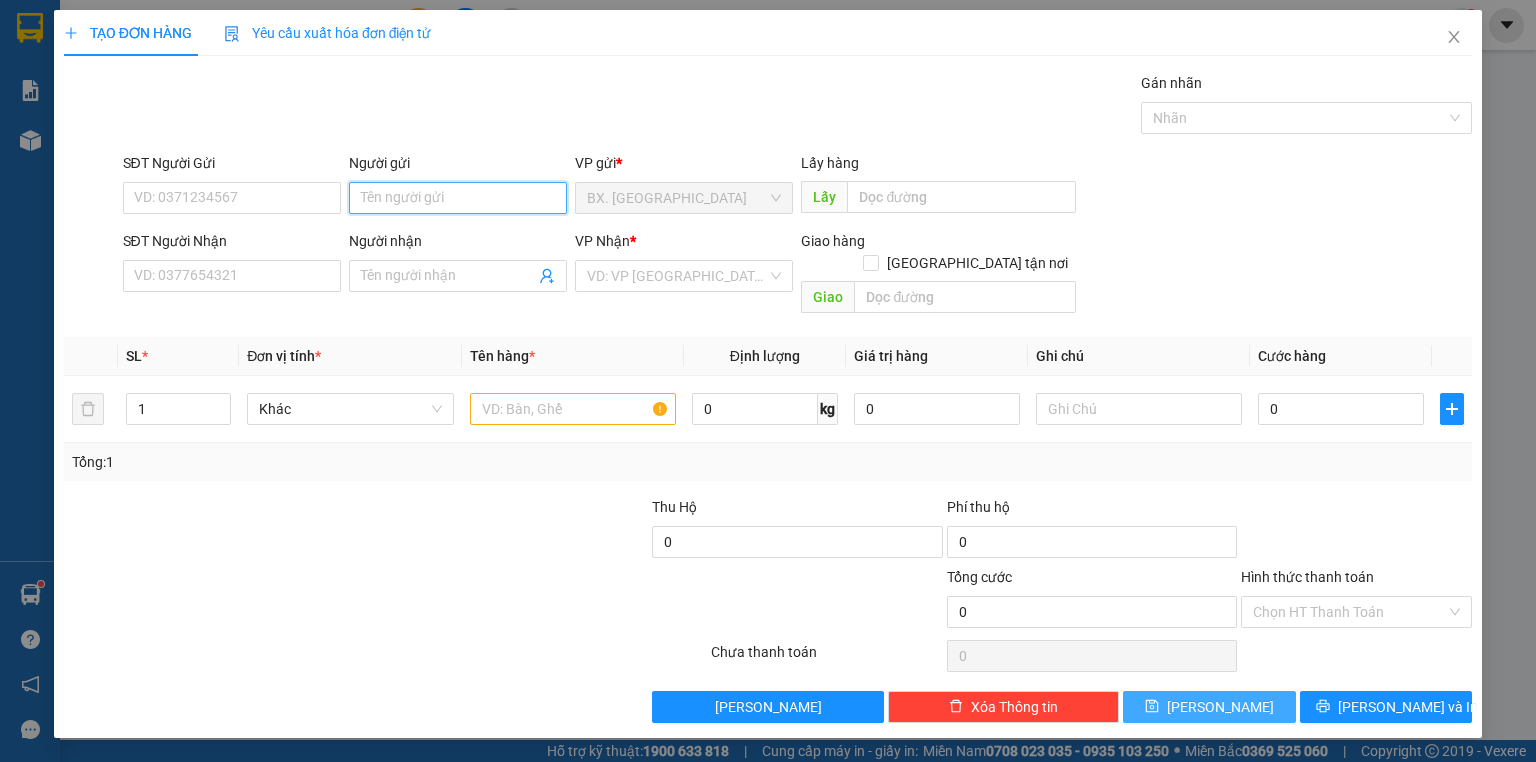 click on "Người gửi" at bounding box center [458, 198] 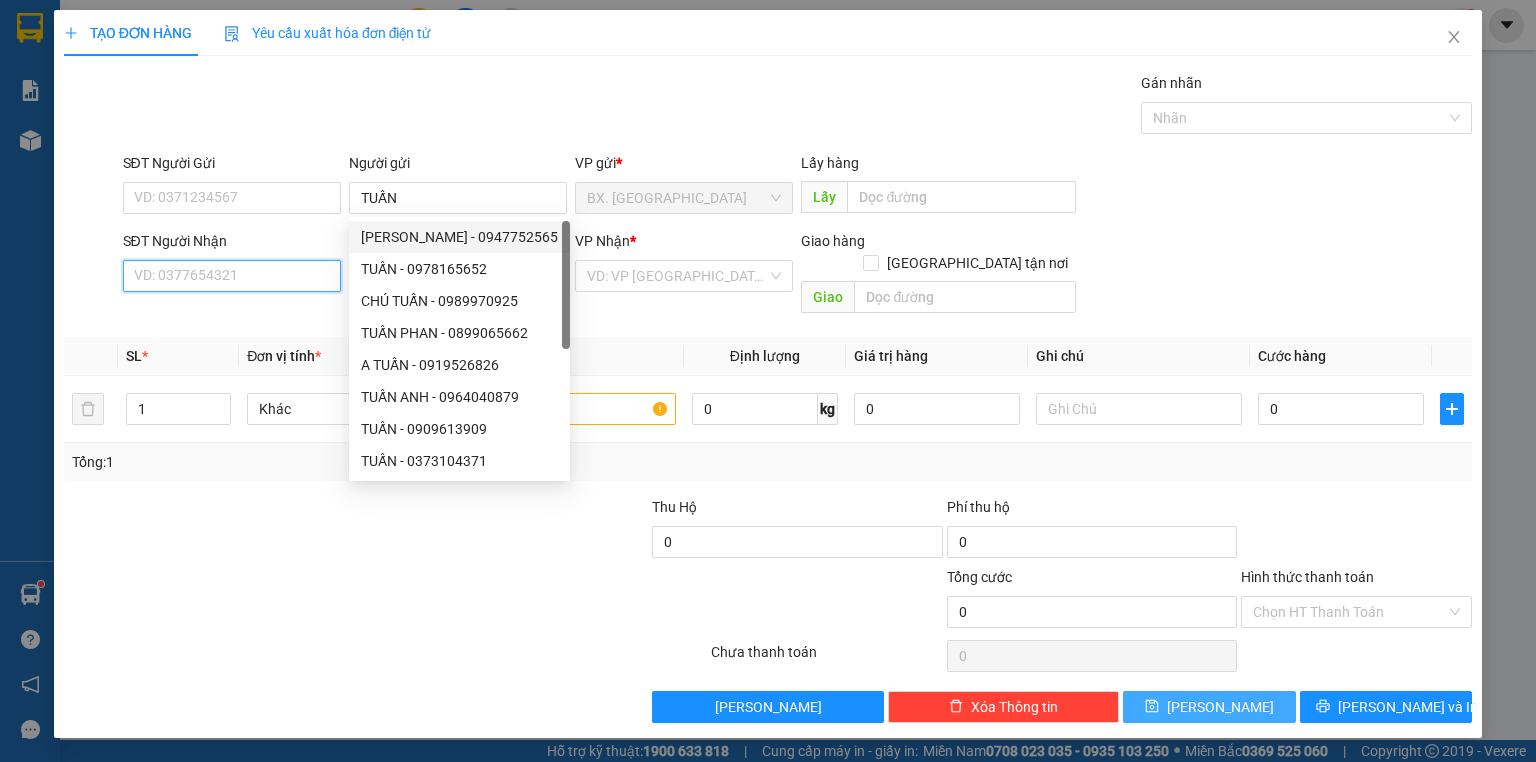click on "SĐT Người Nhận" at bounding box center [232, 276] 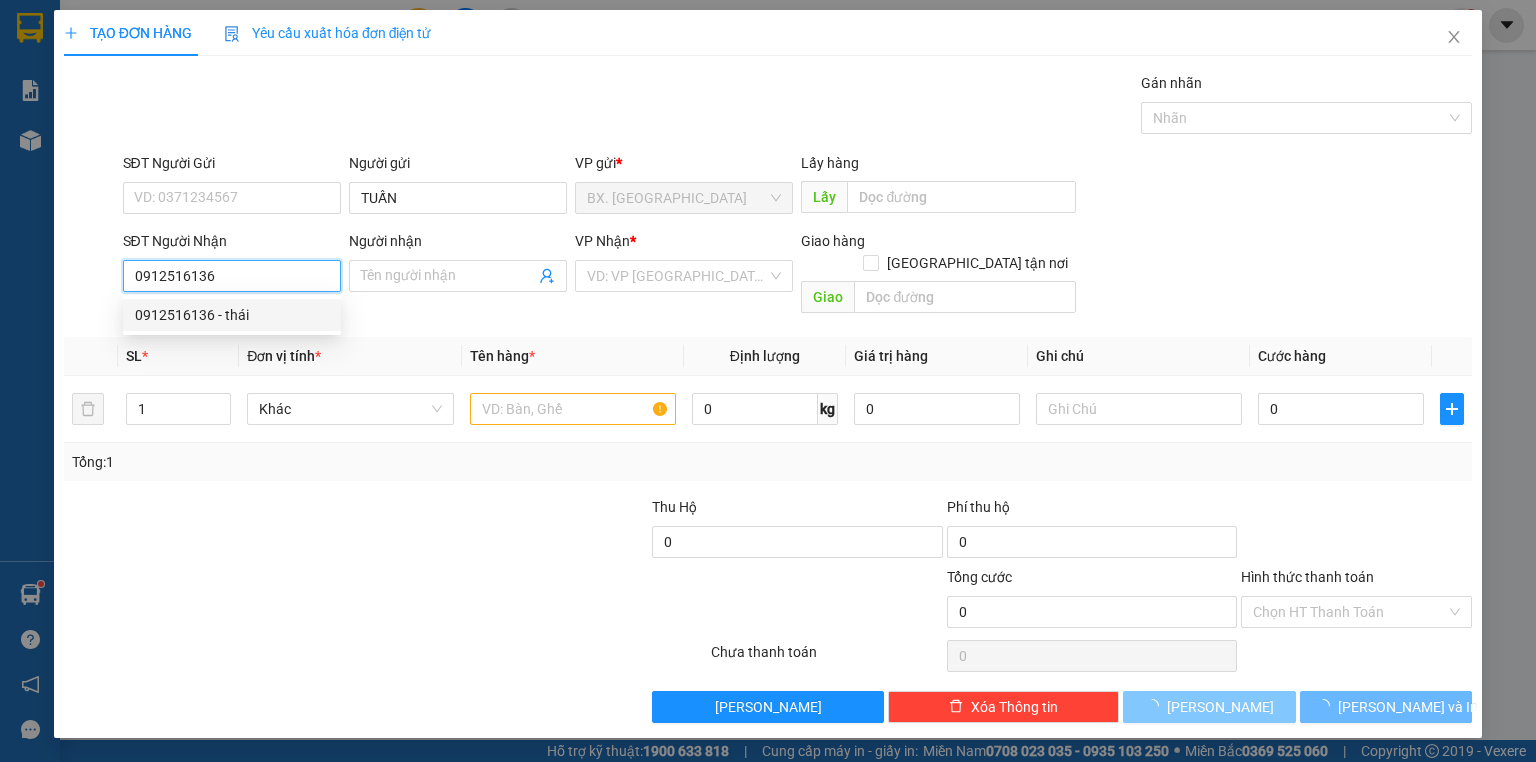 click on "0912516136 - thái" at bounding box center (232, 315) 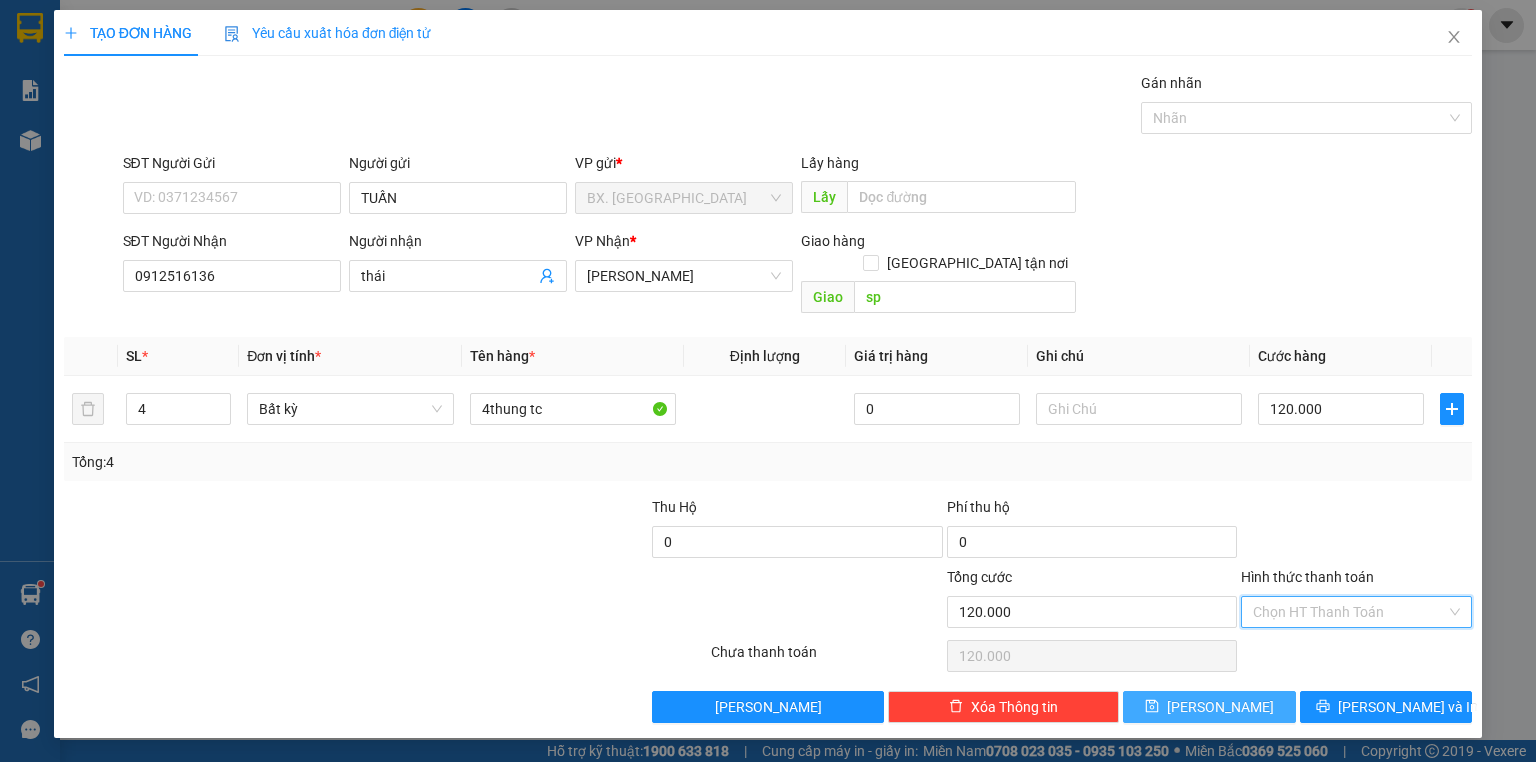 click on "Hình thức thanh toán" at bounding box center (1349, 612) 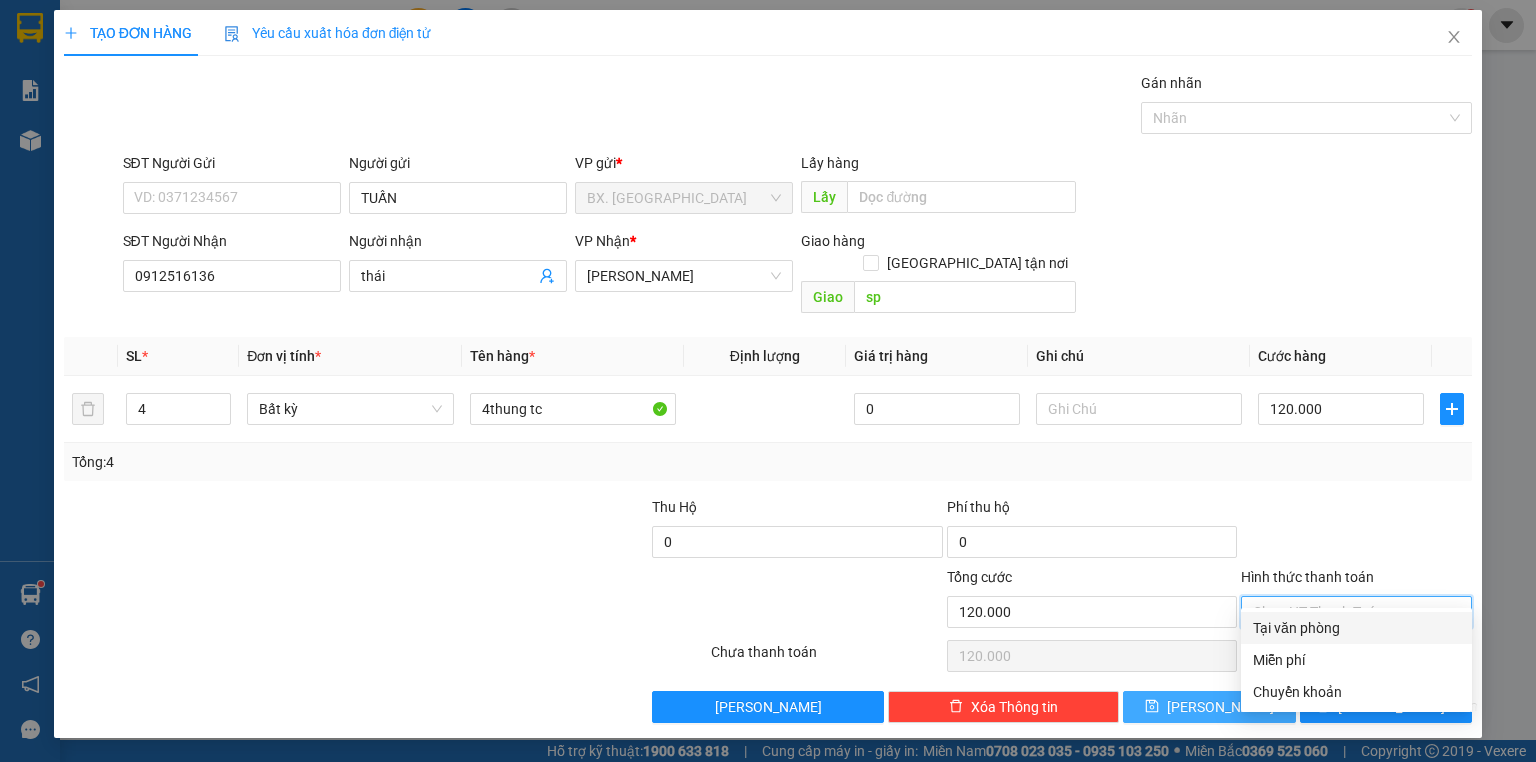 click on "Tại văn phòng" at bounding box center (1356, 628) 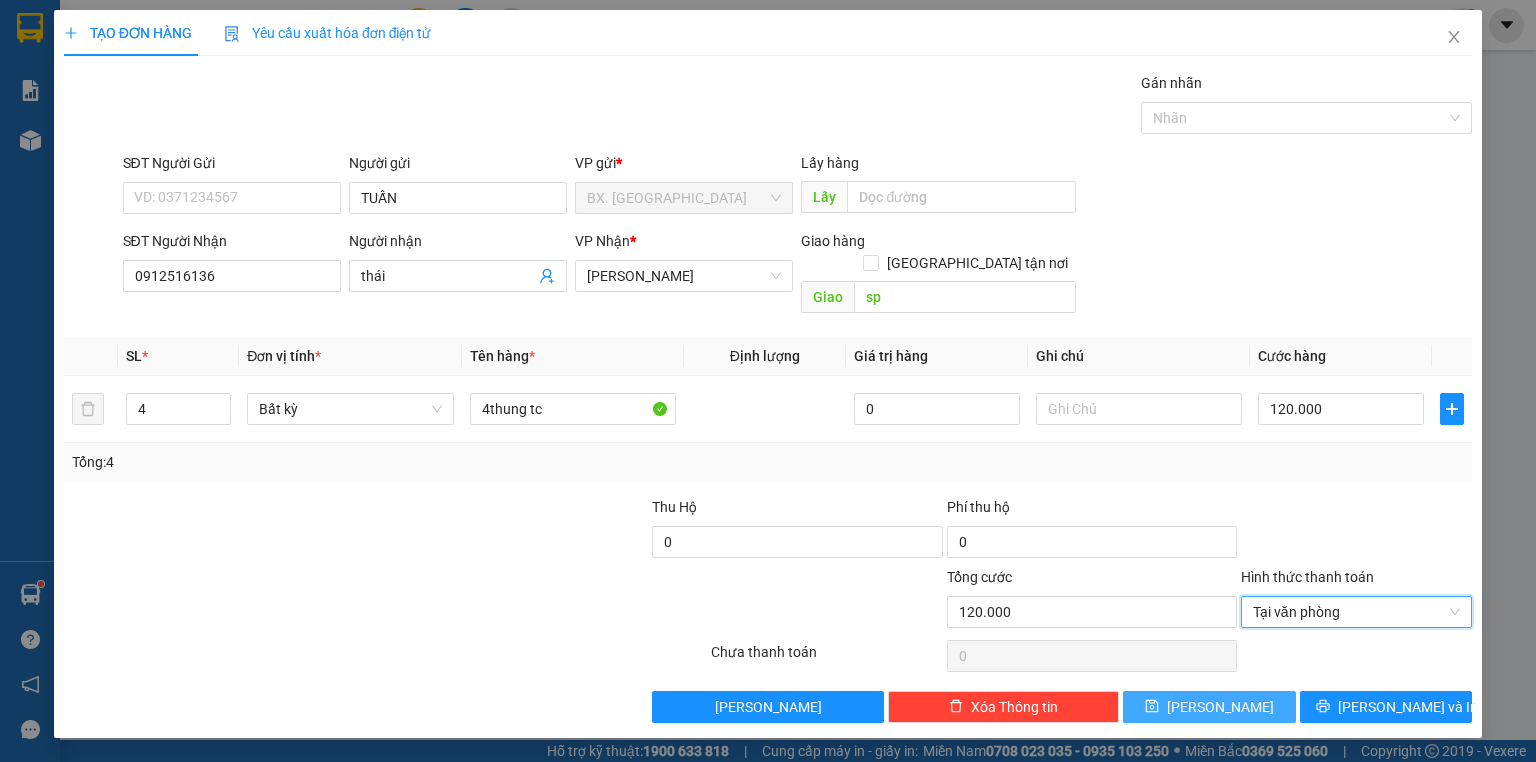 click 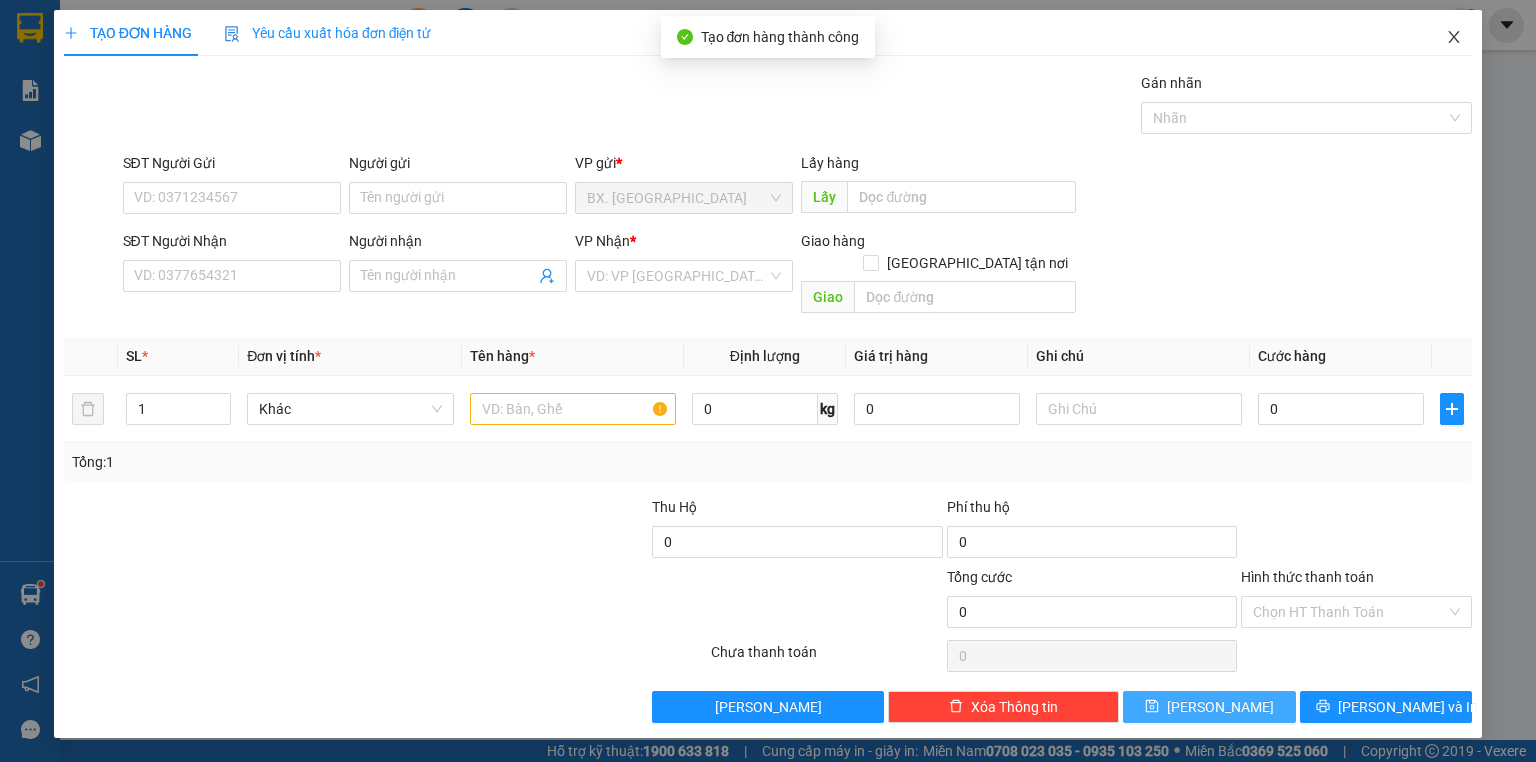 drag, startPoint x: 1451, startPoint y: 39, endPoint x: 630, endPoint y: 43, distance: 821.00977 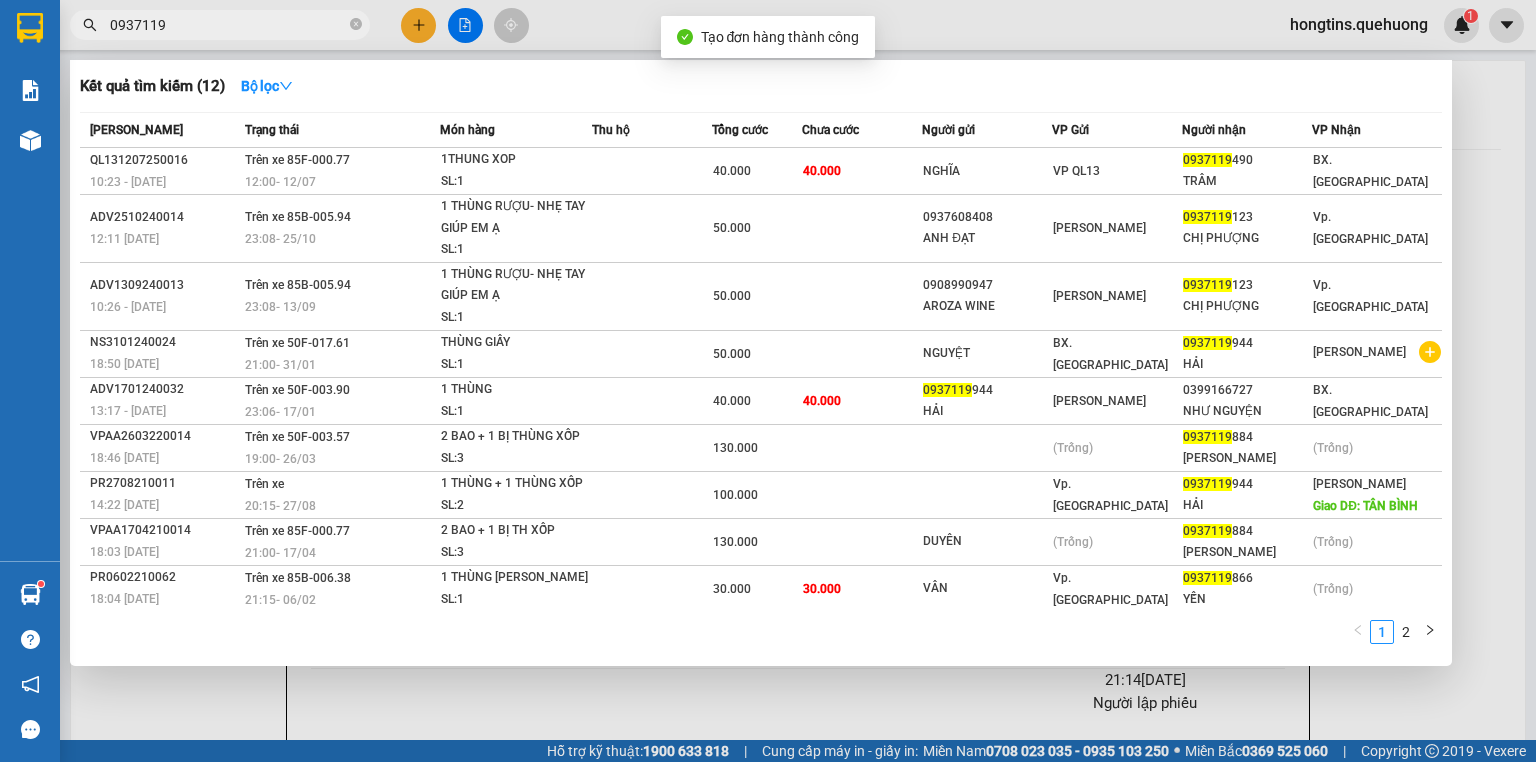click on "0937119" at bounding box center [228, 25] 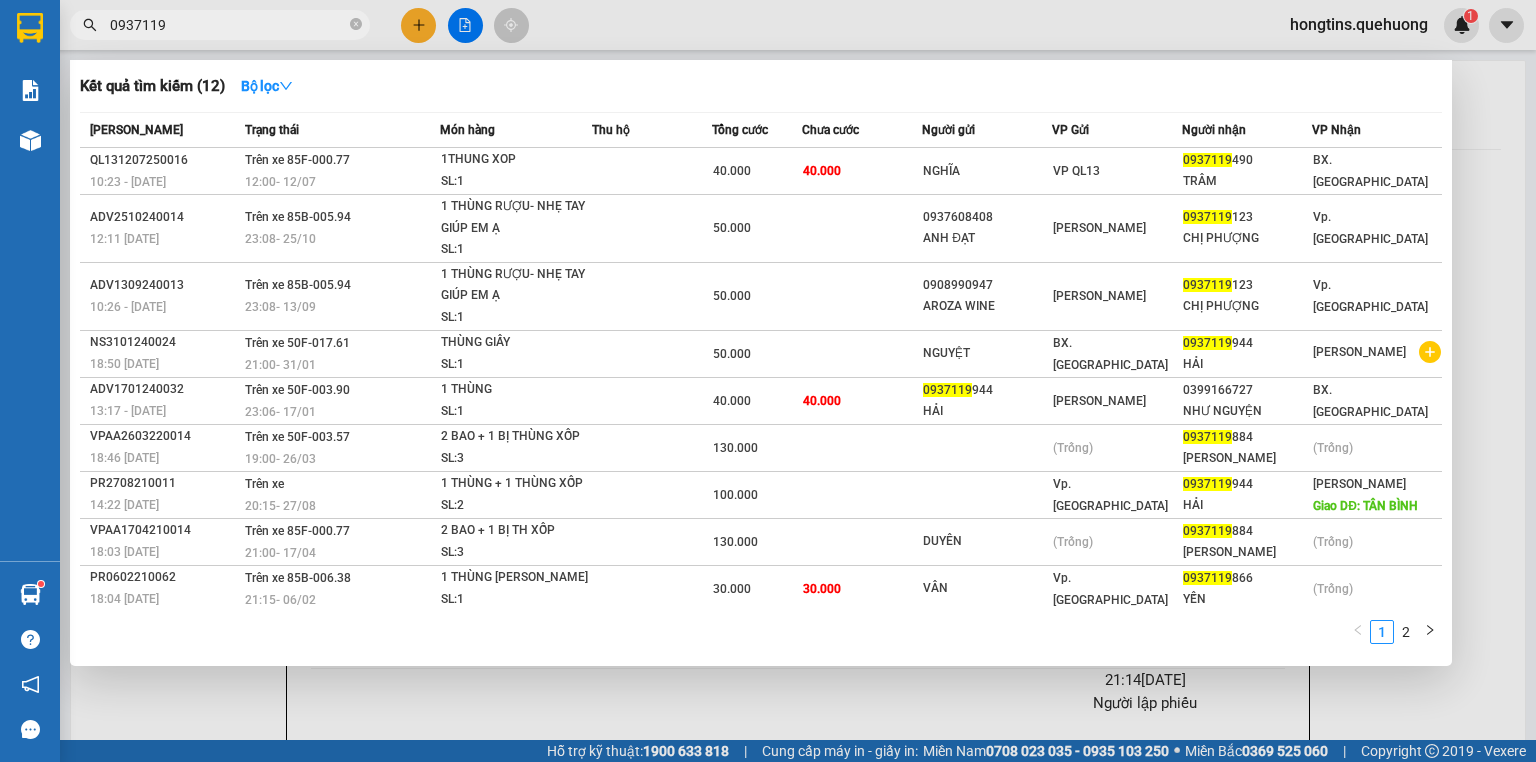 click on "0937119" at bounding box center (228, 25) 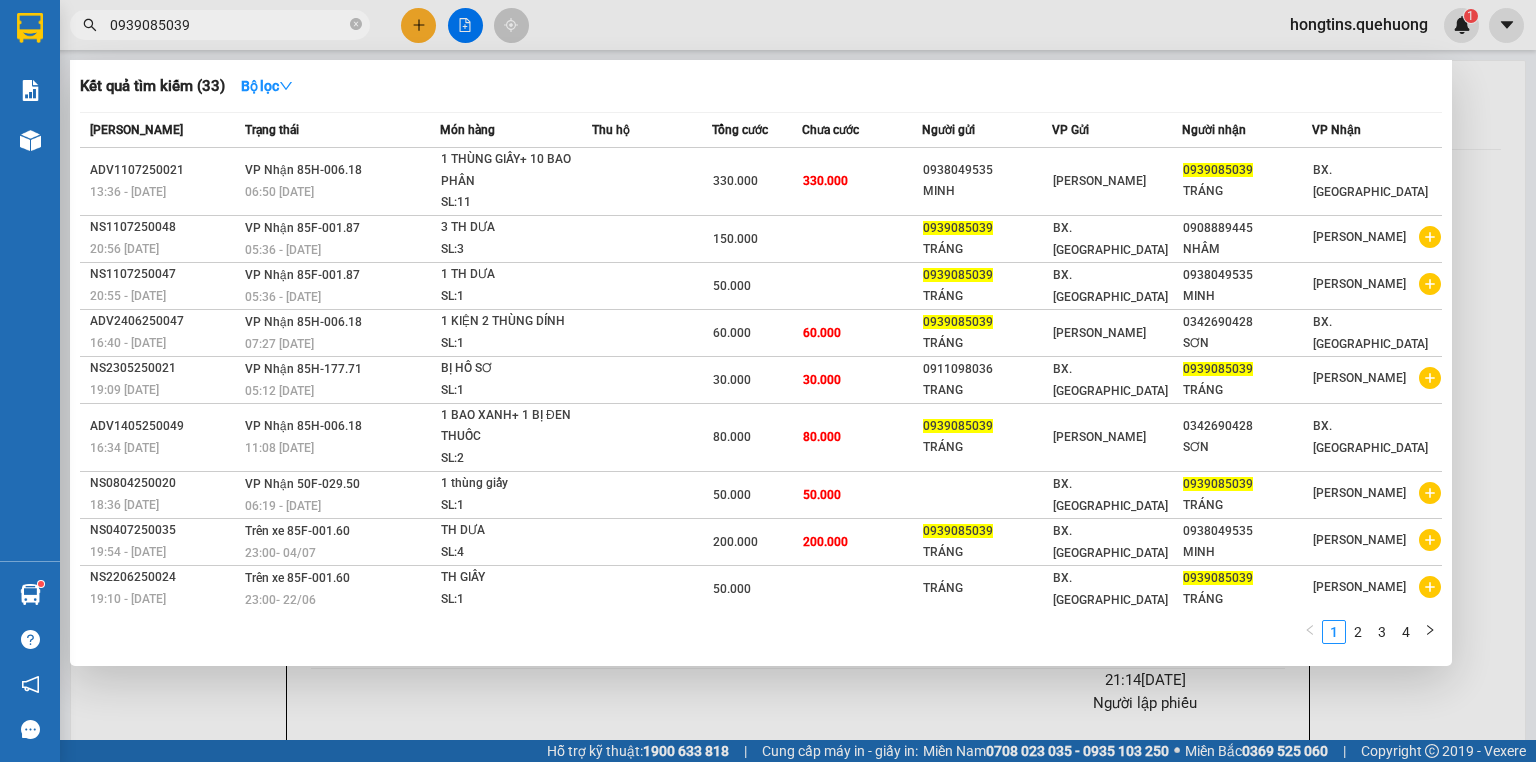 click at bounding box center [768, 381] 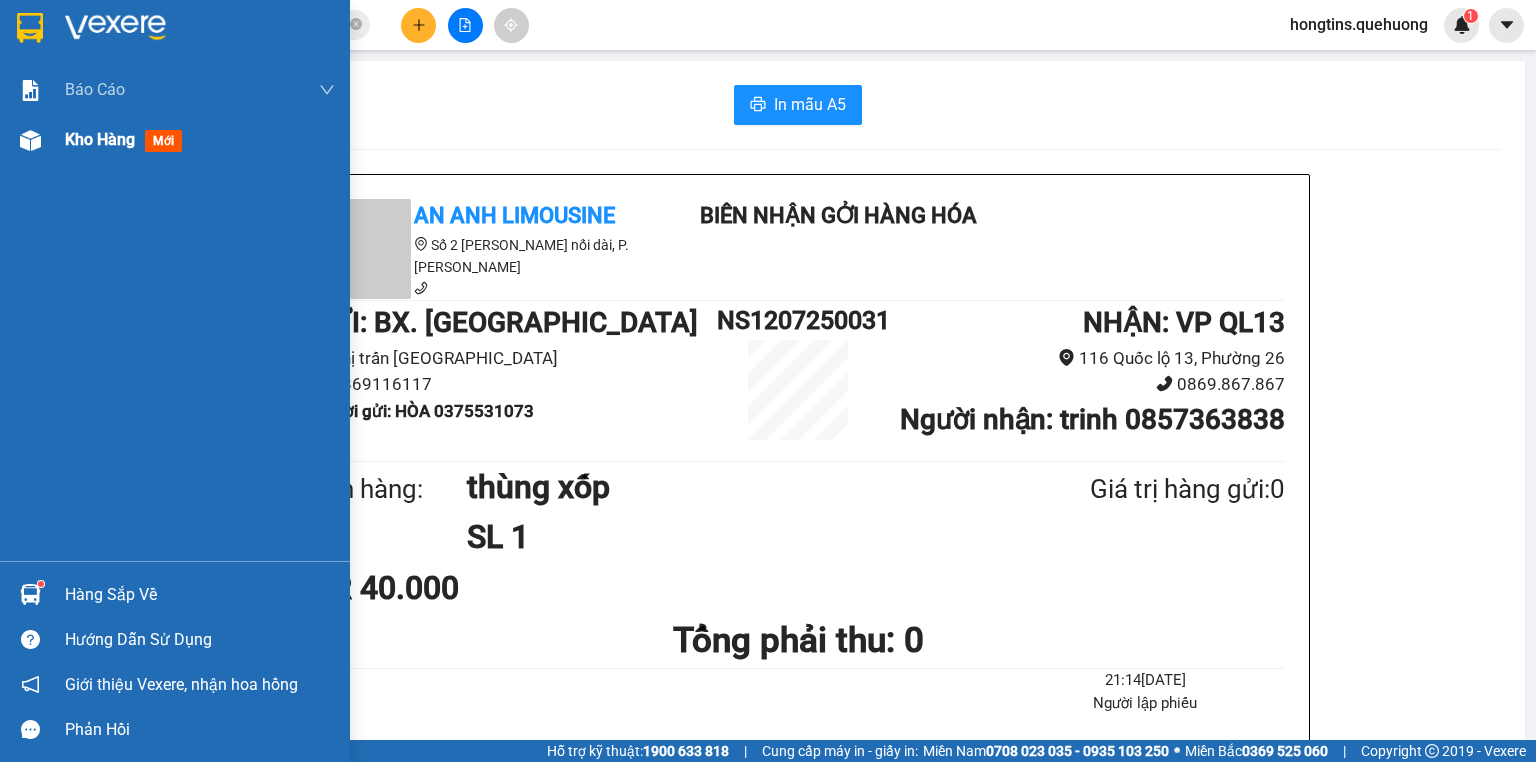click on "Kho hàng mới" at bounding box center (175, 140) 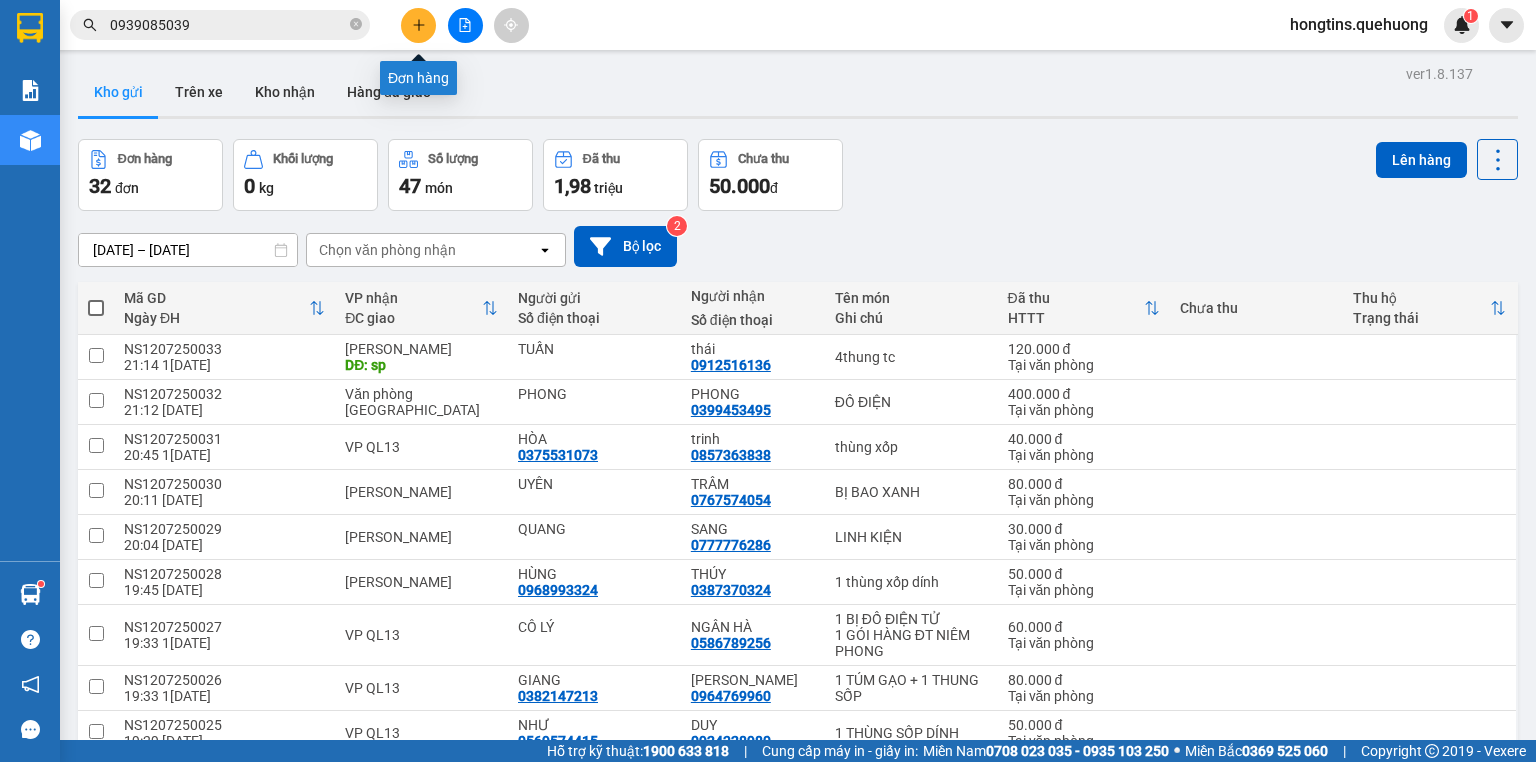 click at bounding box center (418, 25) 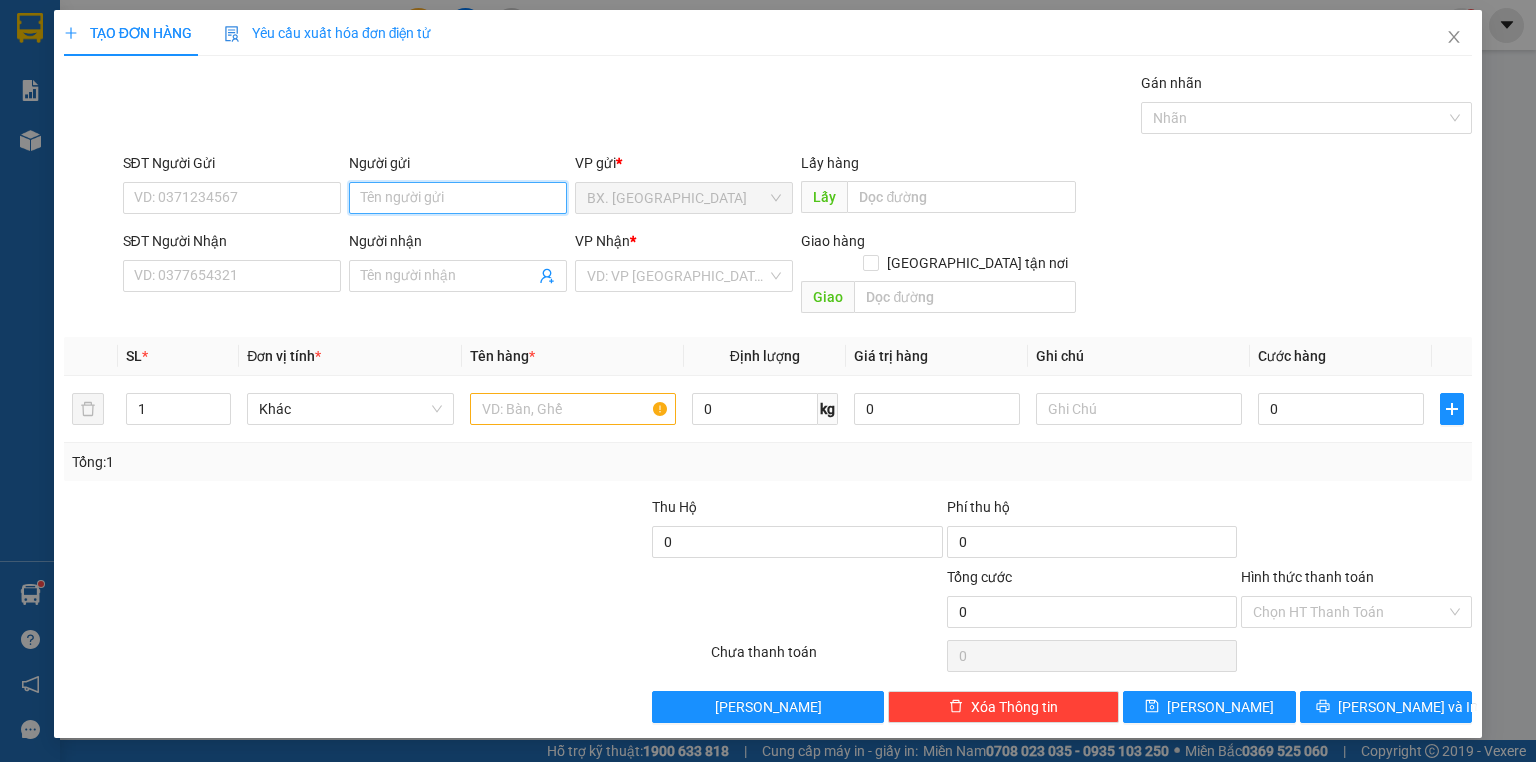 click on "Người gửi" at bounding box center [458, 198] 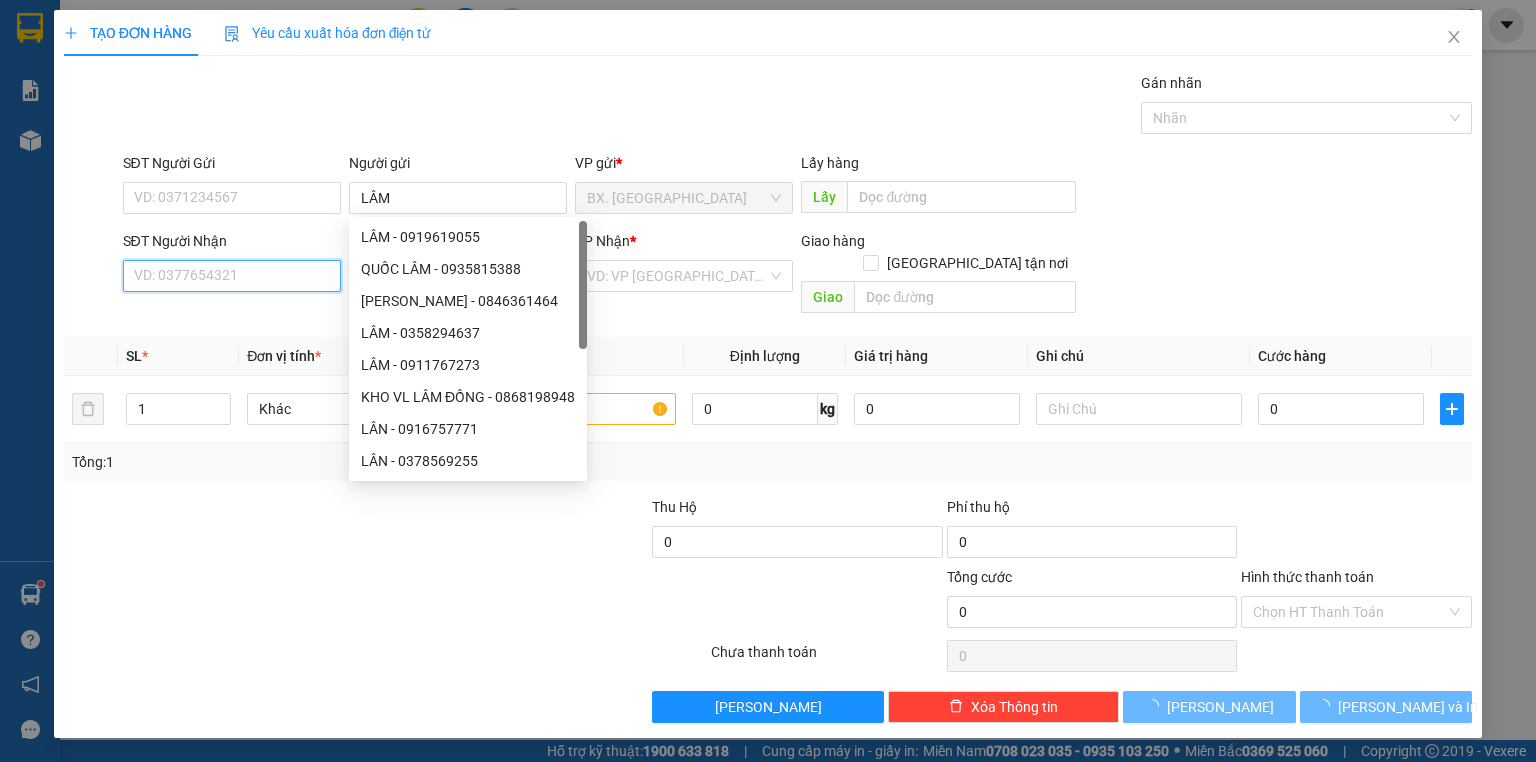 click on "SĐT Người Nhận" at bounding box center [232, 276] 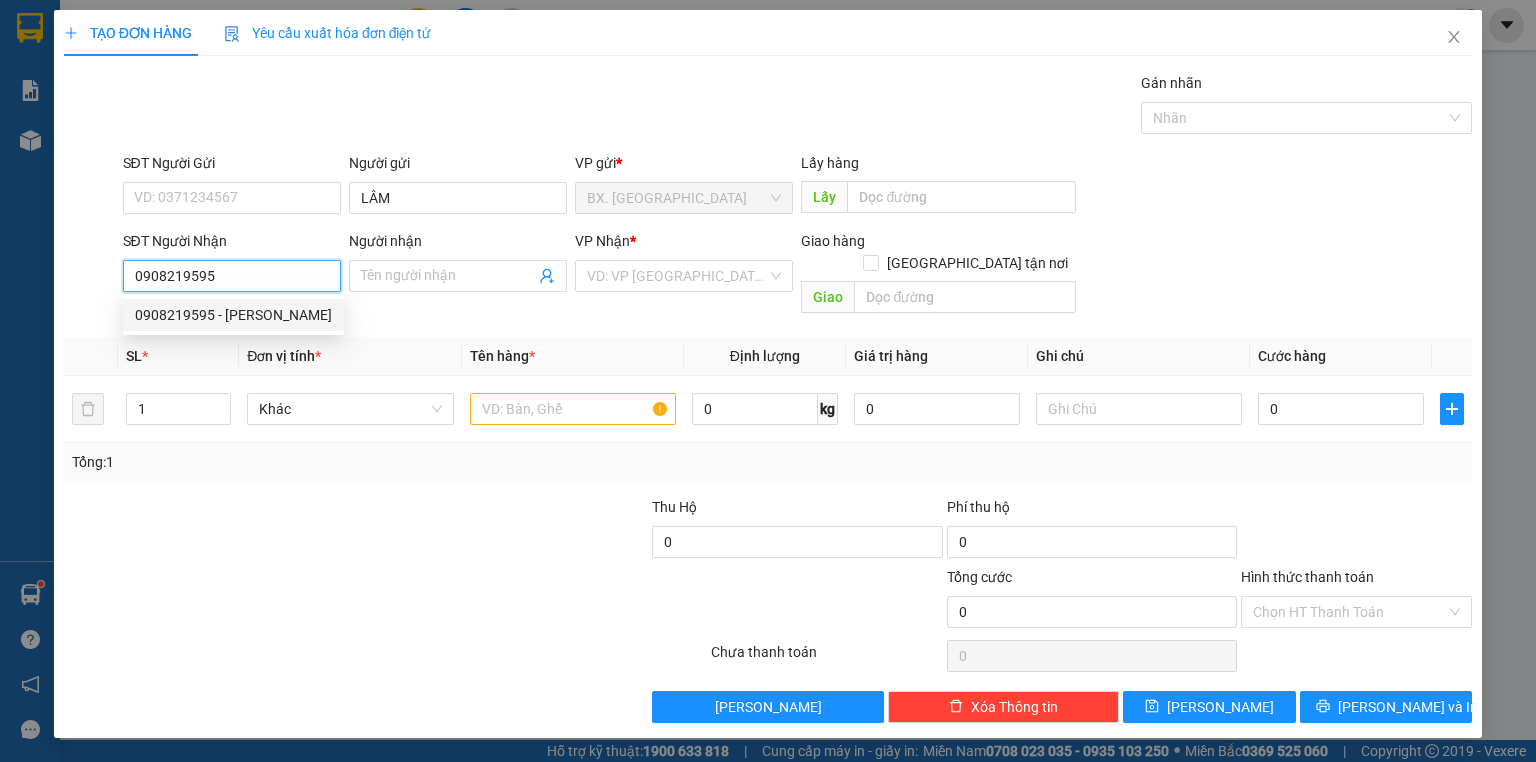 click on "0908219595 - [PERSON_NAME]" at bounding box center [233, 315] 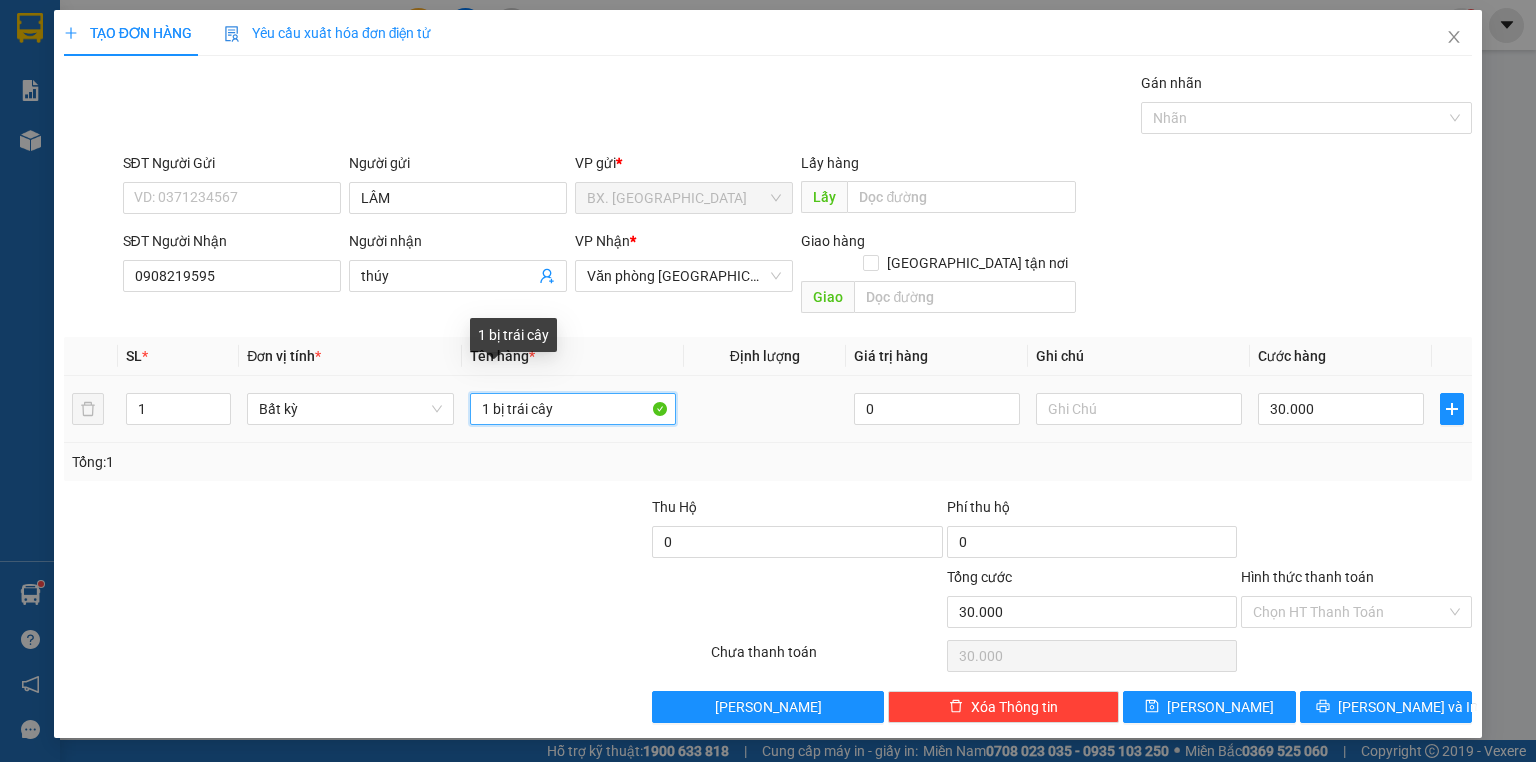click on "1 bị trái cây" at bounding box center [573, 409] 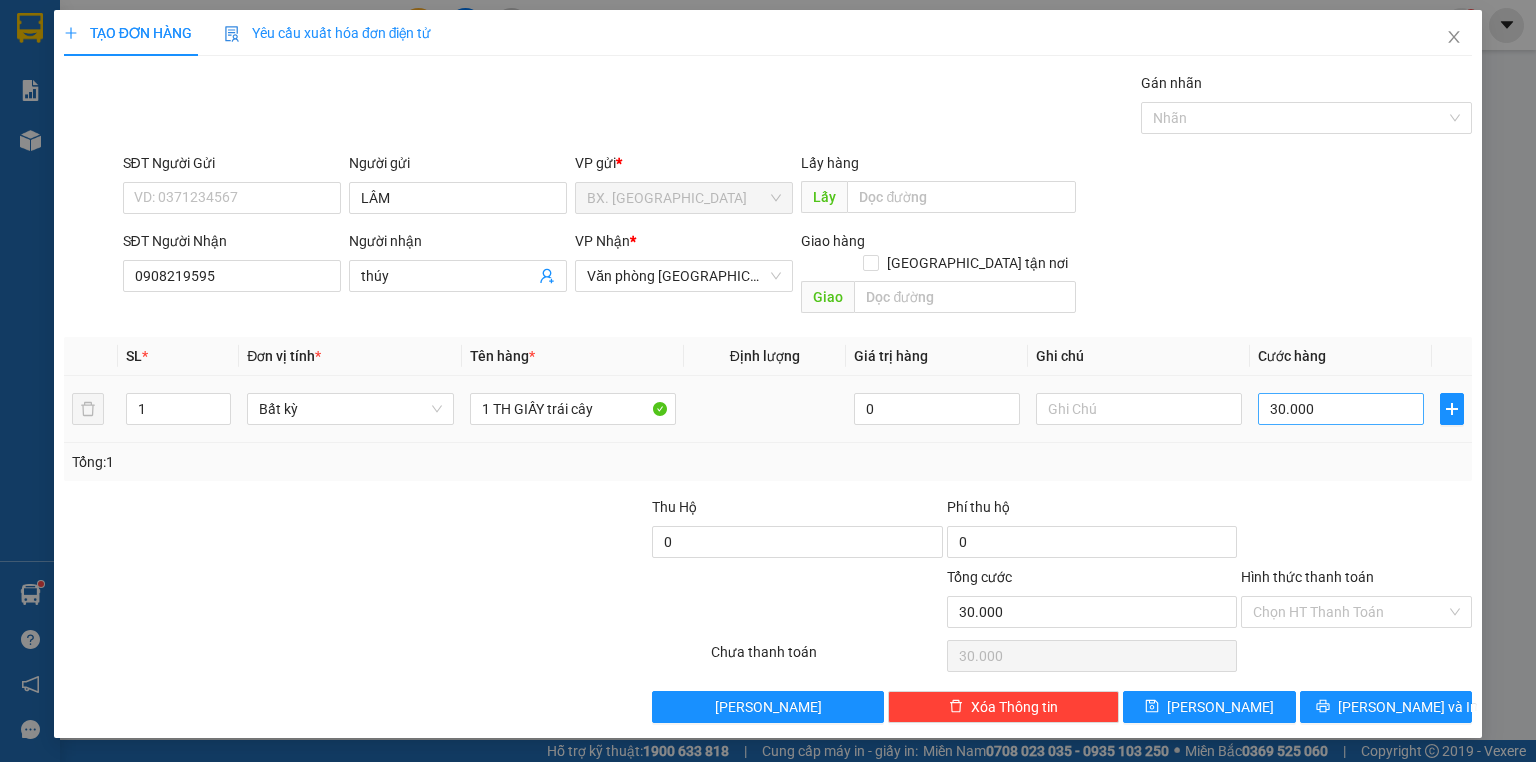 drag, startPoint x: 1288, startPoint y: 364, endPoint x: 1302, endPoint y: 380, distance: 21.260292 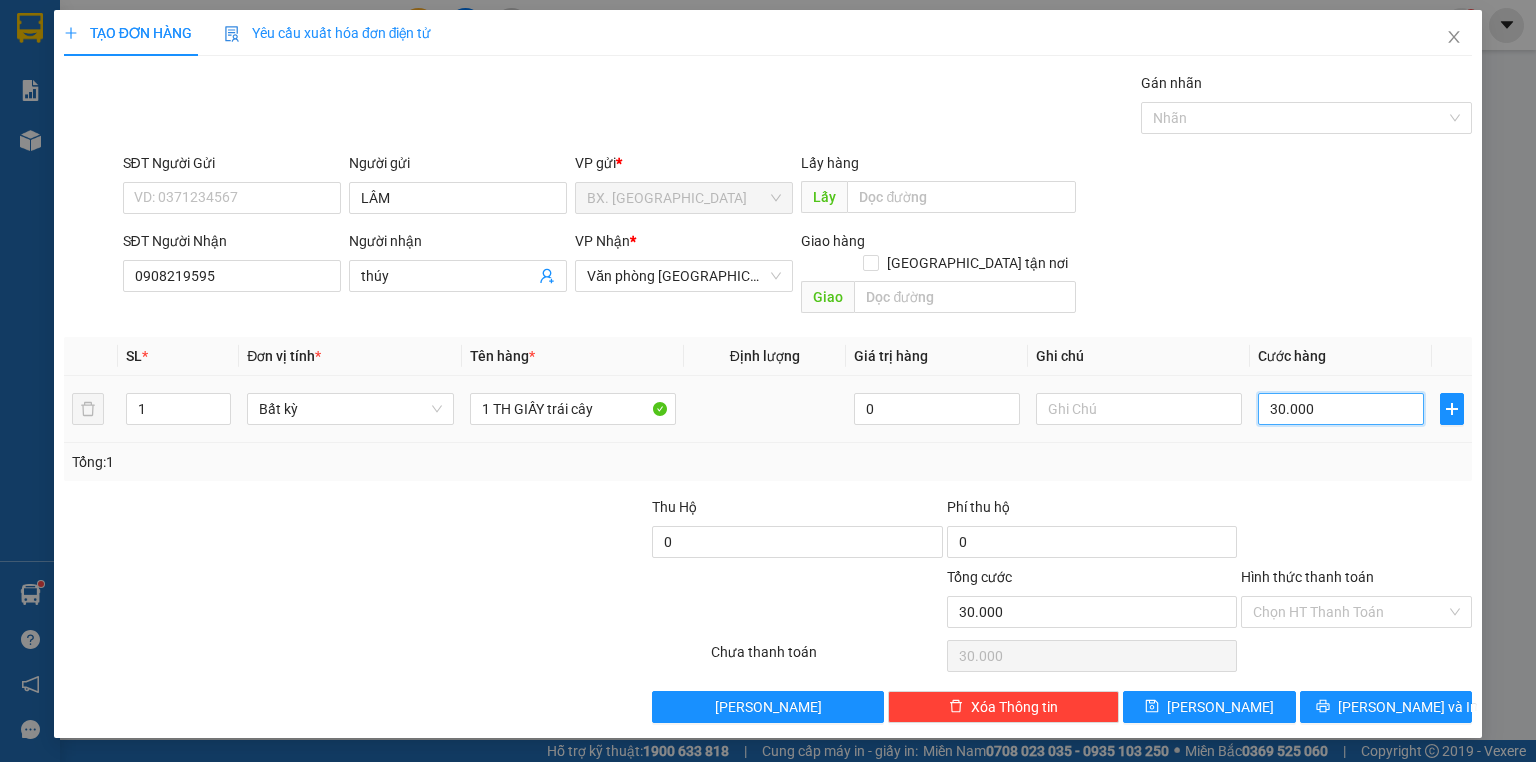click on "30.000" at bounding box center (1341, 409) 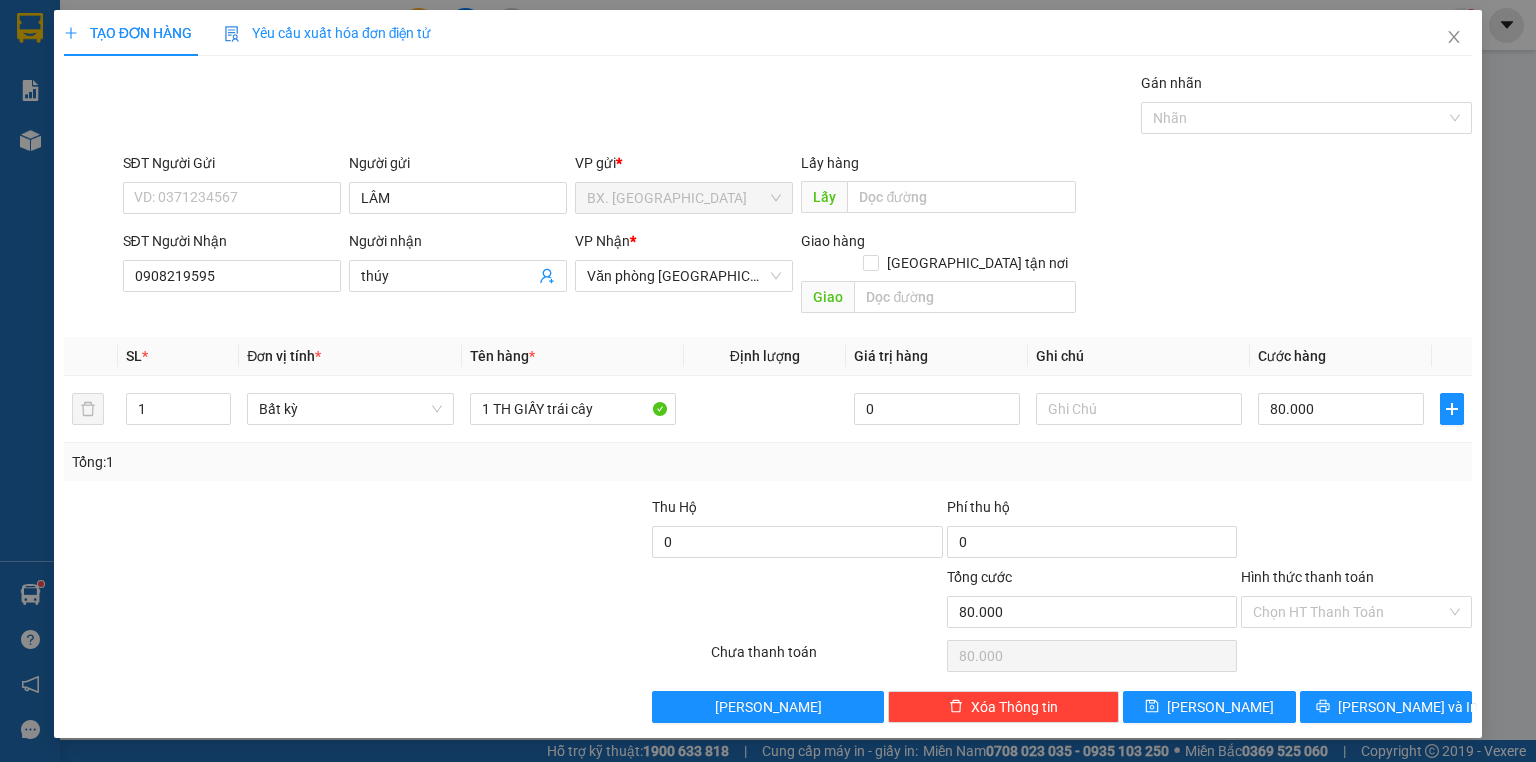 click on "Transit Pickup Surcharge Ids Transit Deliver Surcharge Ids Transit Deliver Surcharge Transit Deliver Surcharge Gói vận chuyển  * Tiêu chuẩn Gán nhãn   Nhãn SĐT Người Gửi VD: 0371234567 Người gửi LÂM VP gửi  * BX. Ninh Sơn Lấy hàng Lấy SĐT Người Nhận 0908219595 Người nhận thúy VP Nhận  * Văn phòng Tân Phú Giao hàng [GEOGRAPHIC_DATA] tận nơi Giao SL  * Đơn vị tính  * Tên hàng  * Định lượng Giá trị hàng Ghi chú Cước hàng                   1 Bất kỳ 1 TH GIẤY trái cây 0 80.000 Tổng:  1 Thu Hộ 0 Phí thu hộ 0 Tổng cước 80.000 Hình thức thanh toán Chọn HT Thanh Toán Số tiền thu trước 0 Chưa thanh toán 80.000 Chọn HT Thanh Toán Lưu nháp Xóa Thông tin [PERSON_NAME] và In 1 TH GIẤY trái cây" at bounding box center [768, 397] 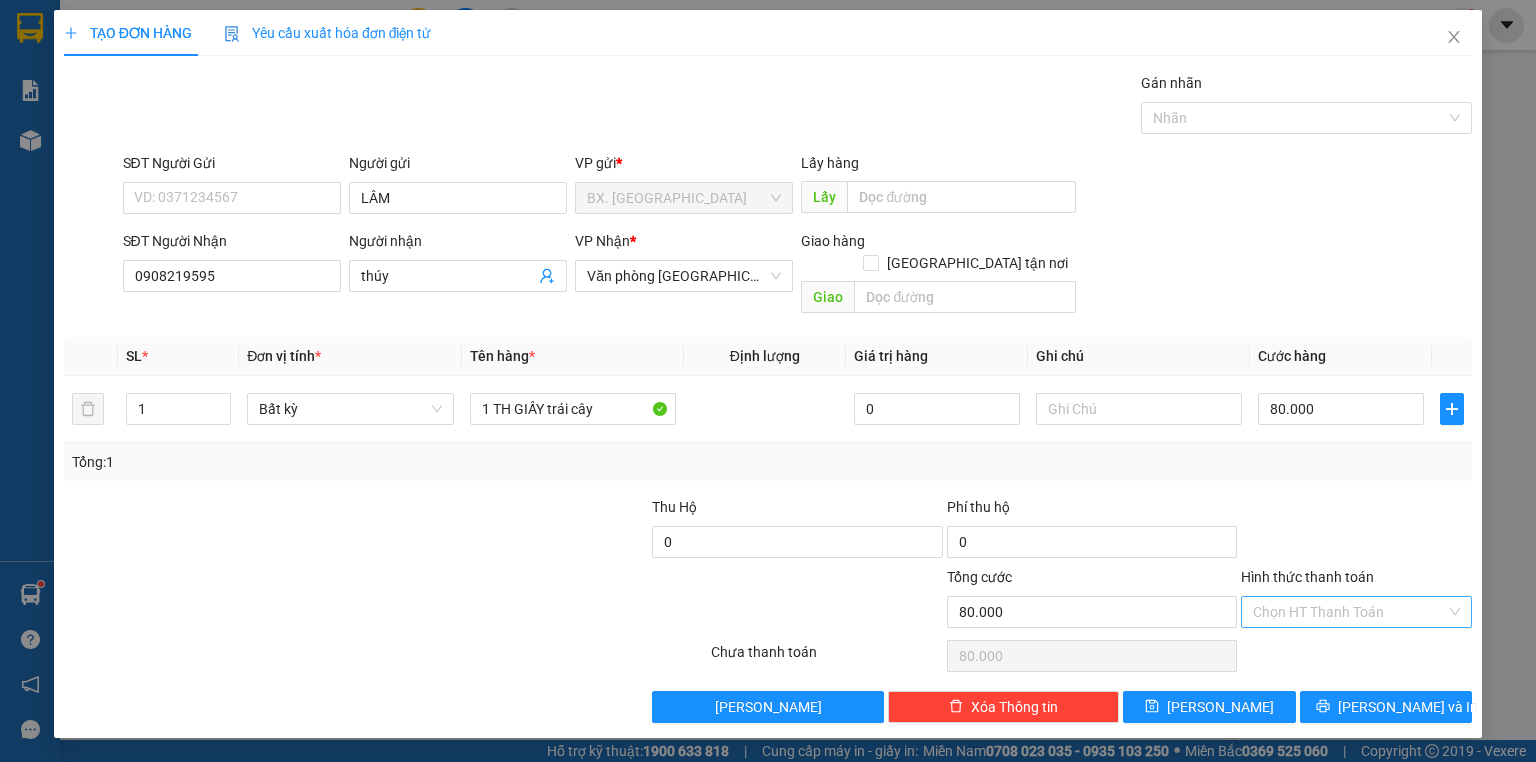 click on "Hình thức thanh toán" at bounding box center (1349, 612) 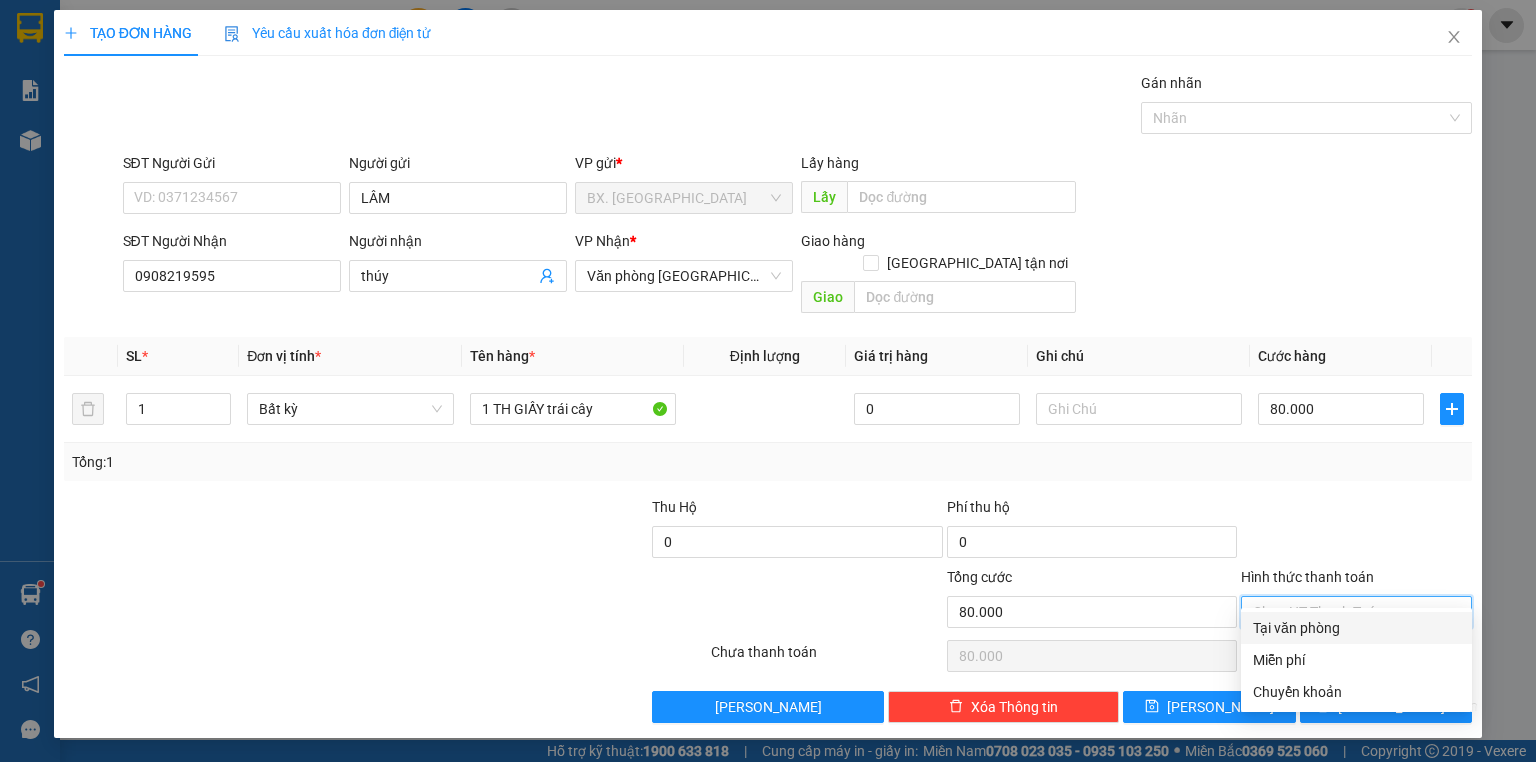 click on "Tại văn phòng" at bounding box center (1356, 628) 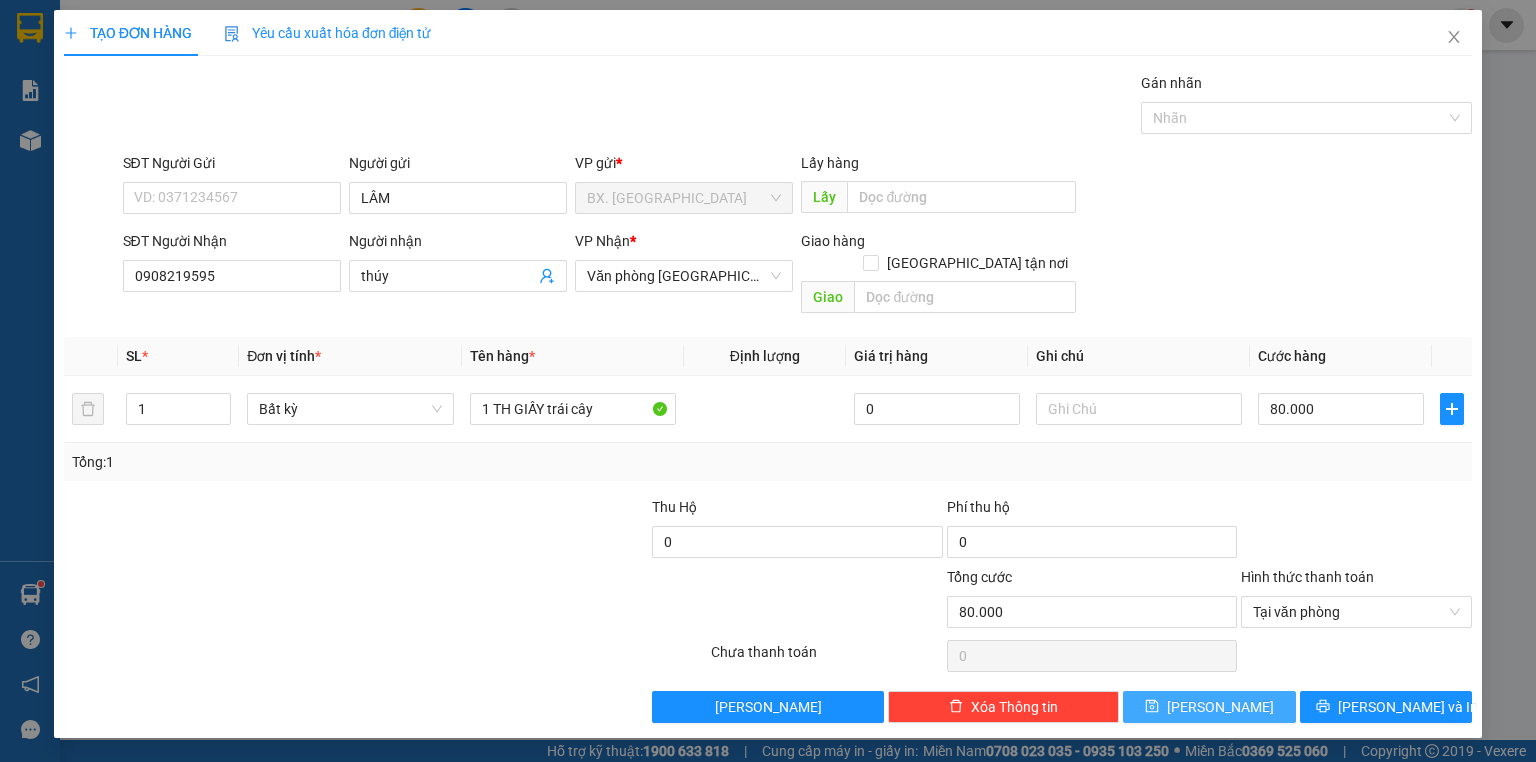 click on "[PERSON_NAME]" at bounding box center [1220, 707] 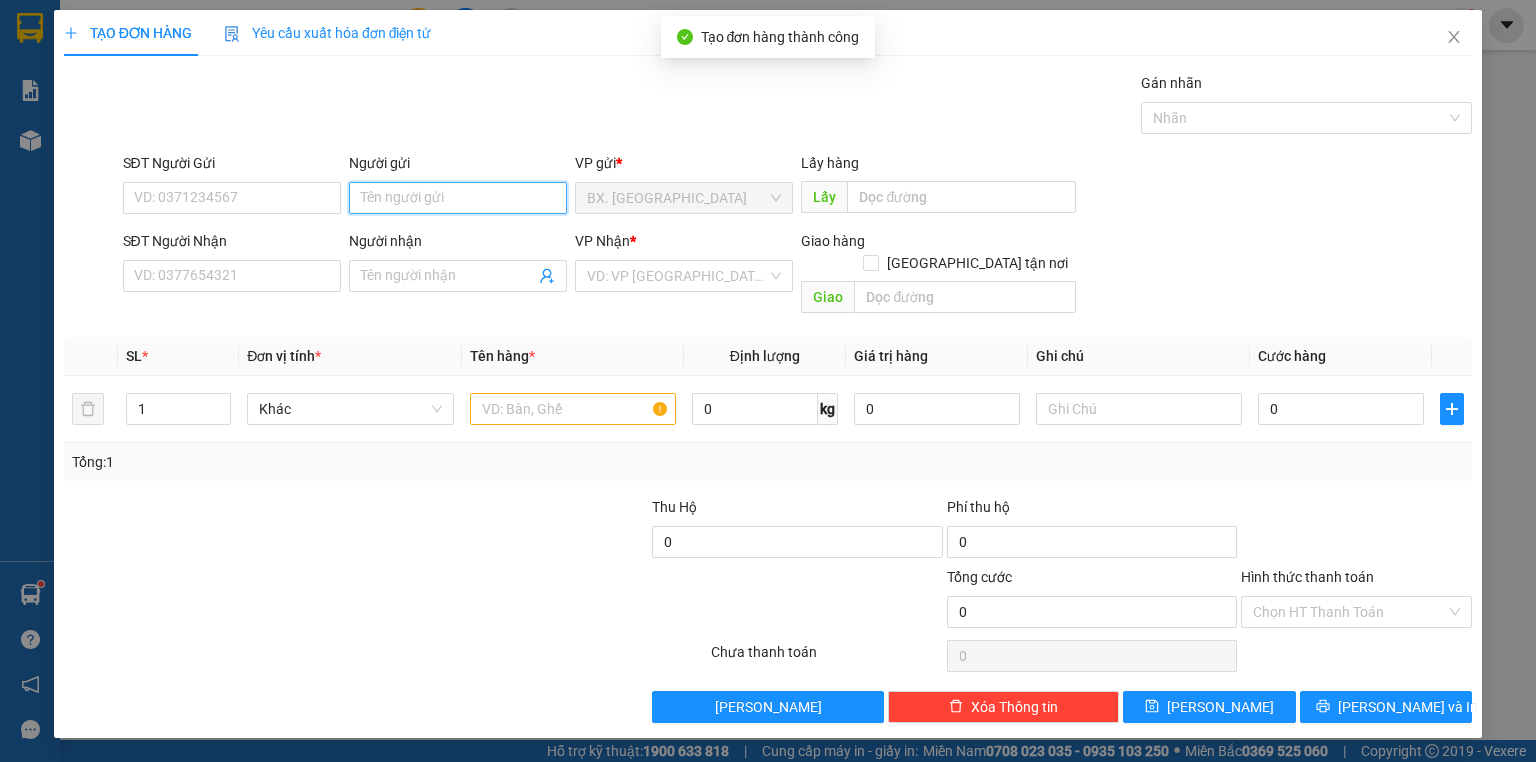 click on "Người gửi" at bounding box center [458, 198] 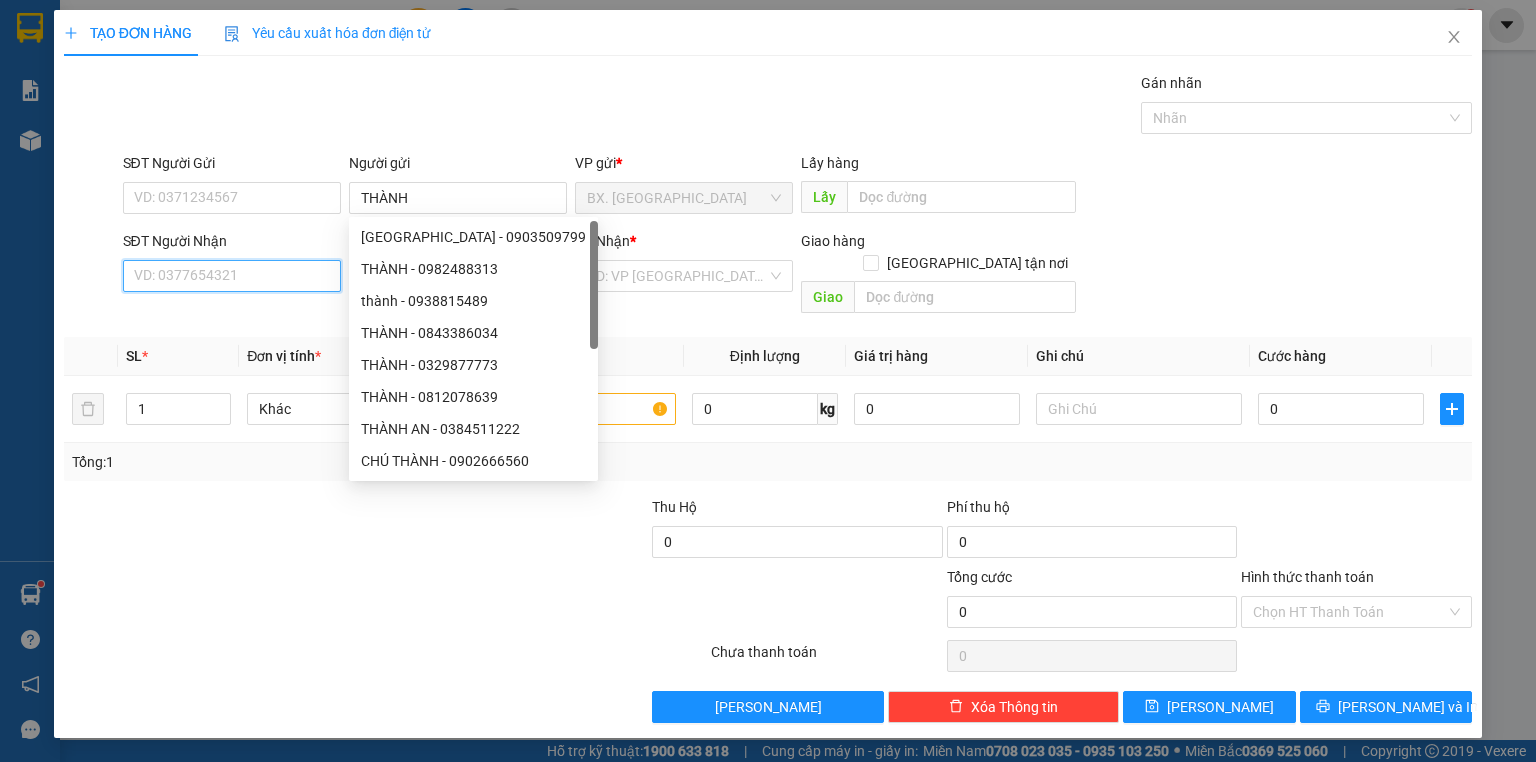 click on "SĐT Người Nhận" at bounding box center [232, 276] 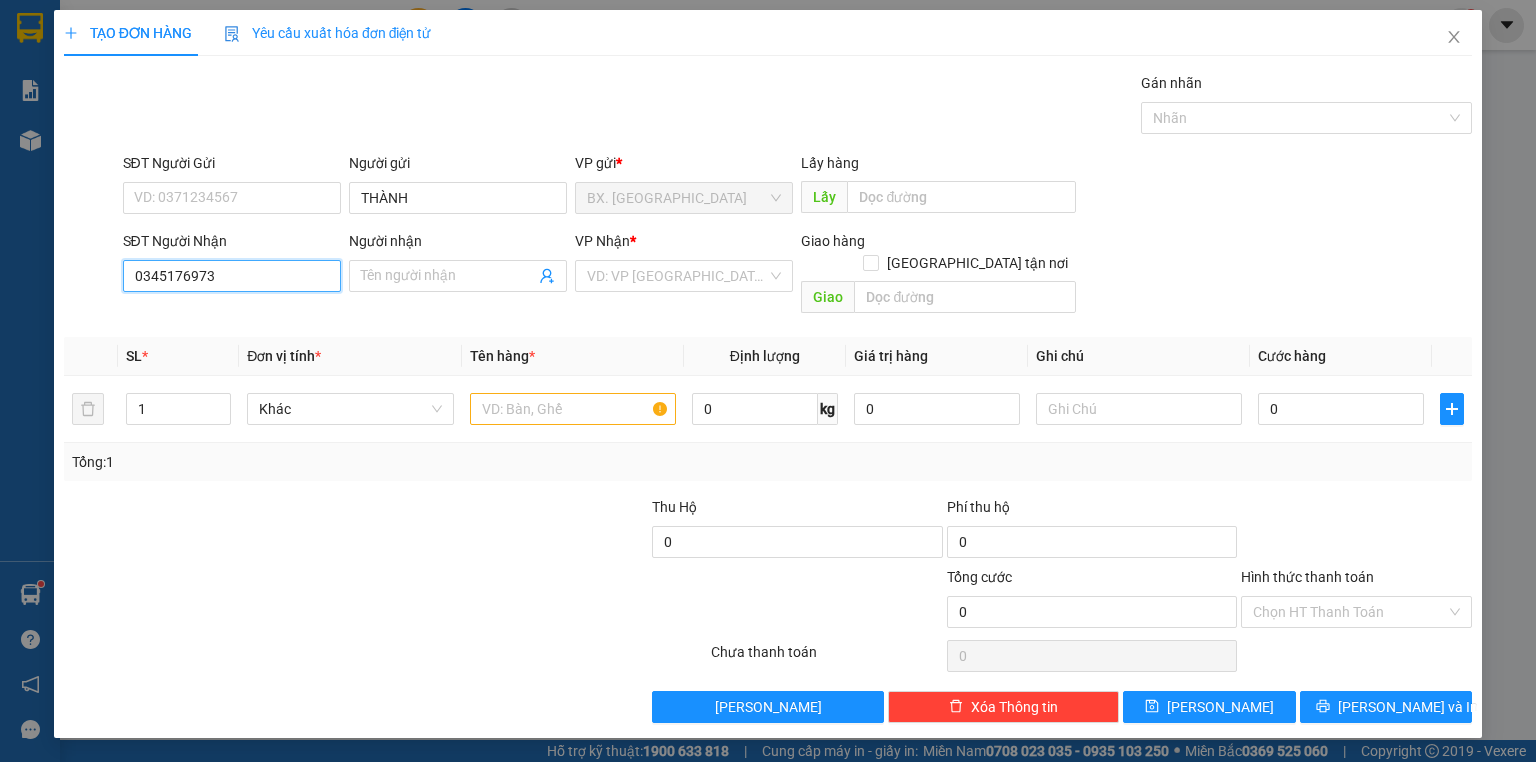 click on "0345176973" at bounding box center [232, 276] 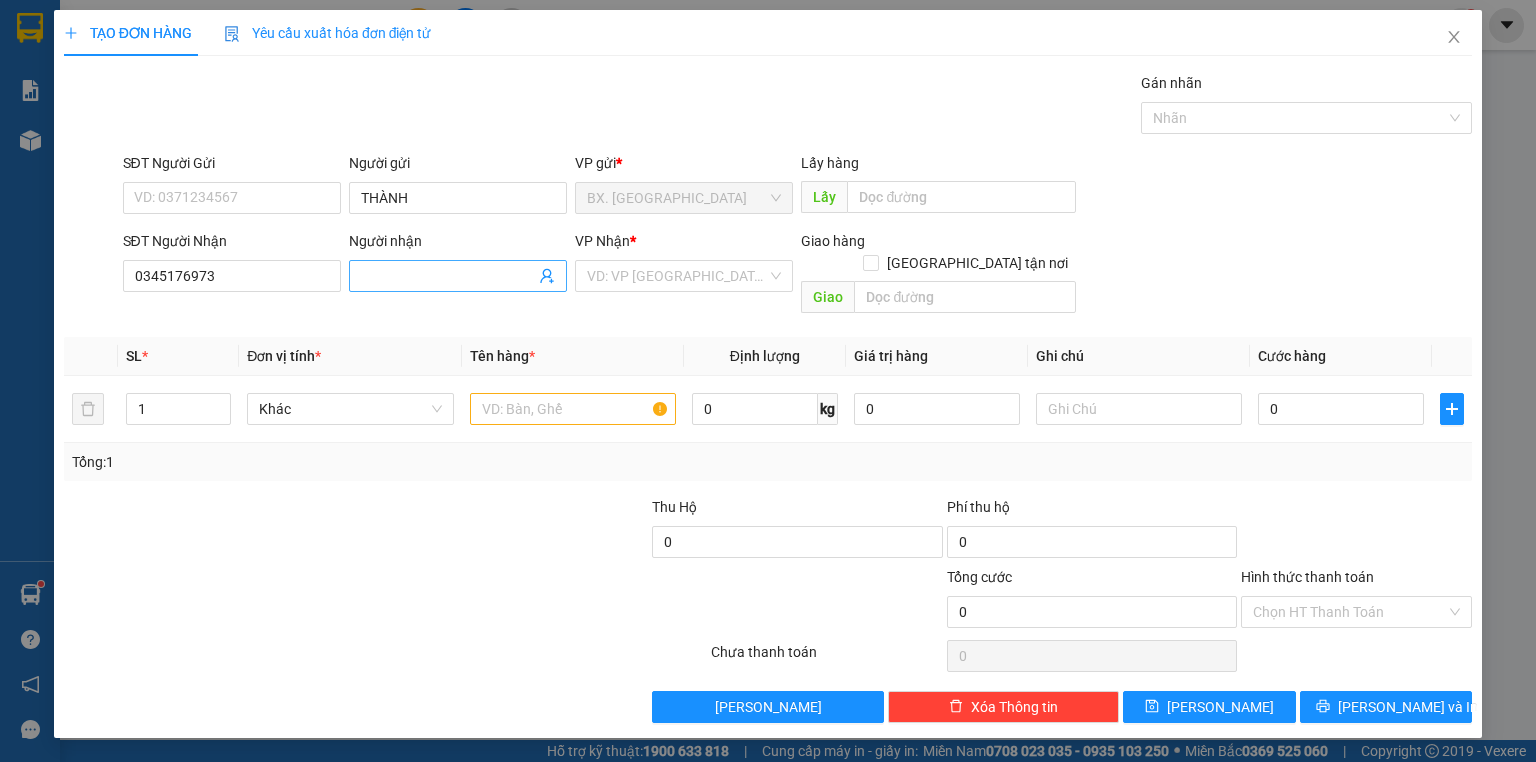 click on "Người nhận" at bounding box center [448, 276] 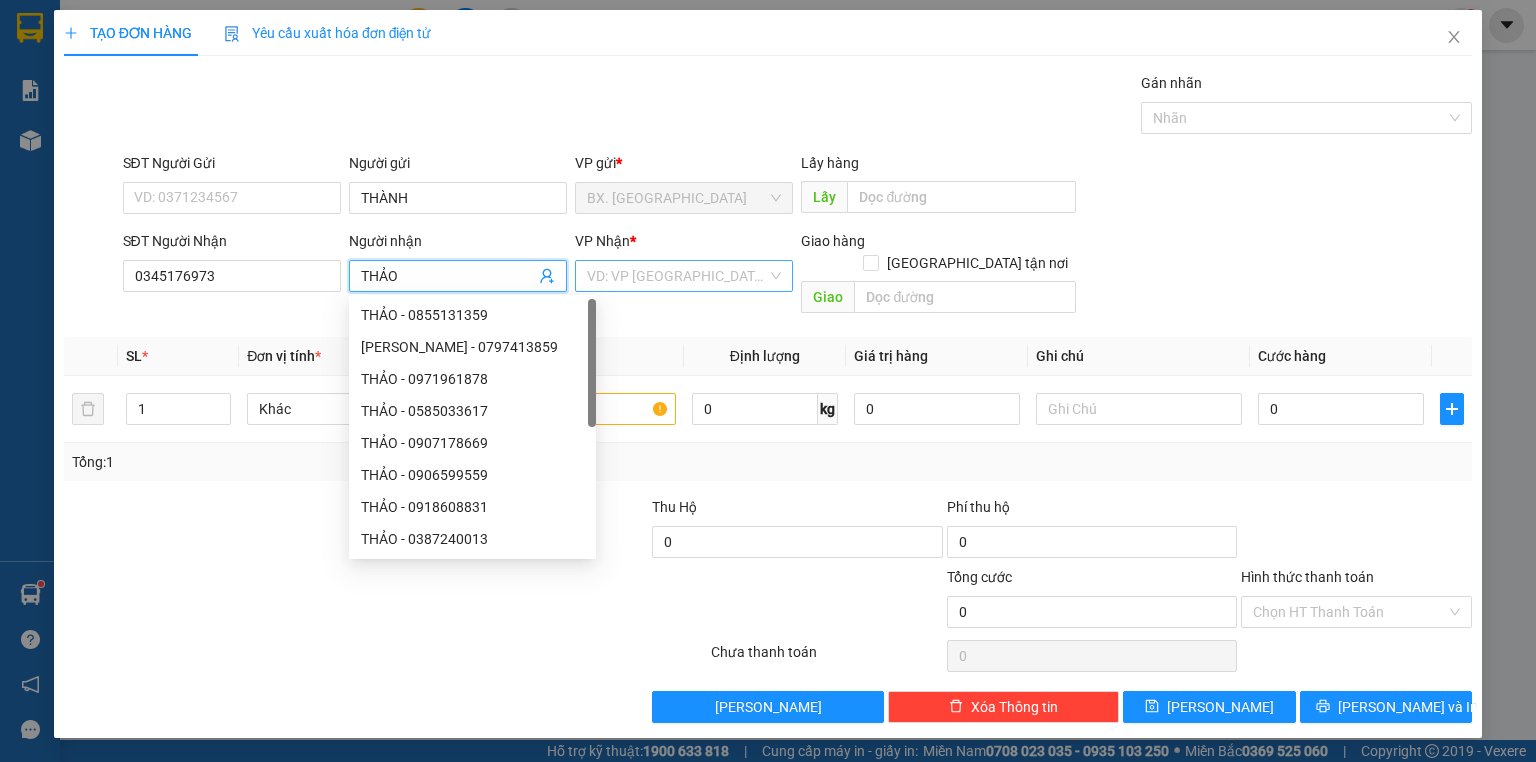 click at bounding box center [677, 276] 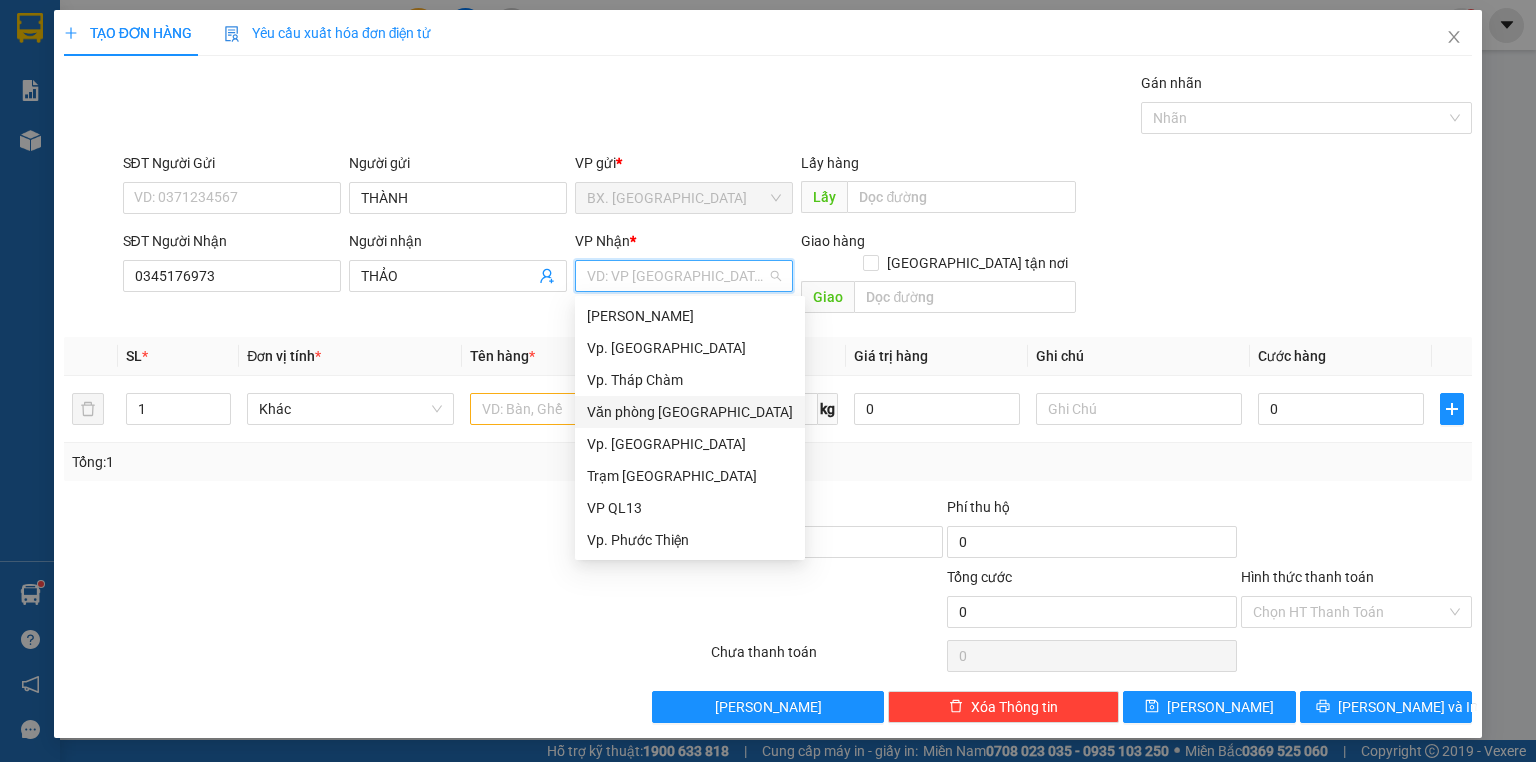 click on "Văn phòng [GEOGRAPHIC_DATA]" at bounding box center [690, 412] 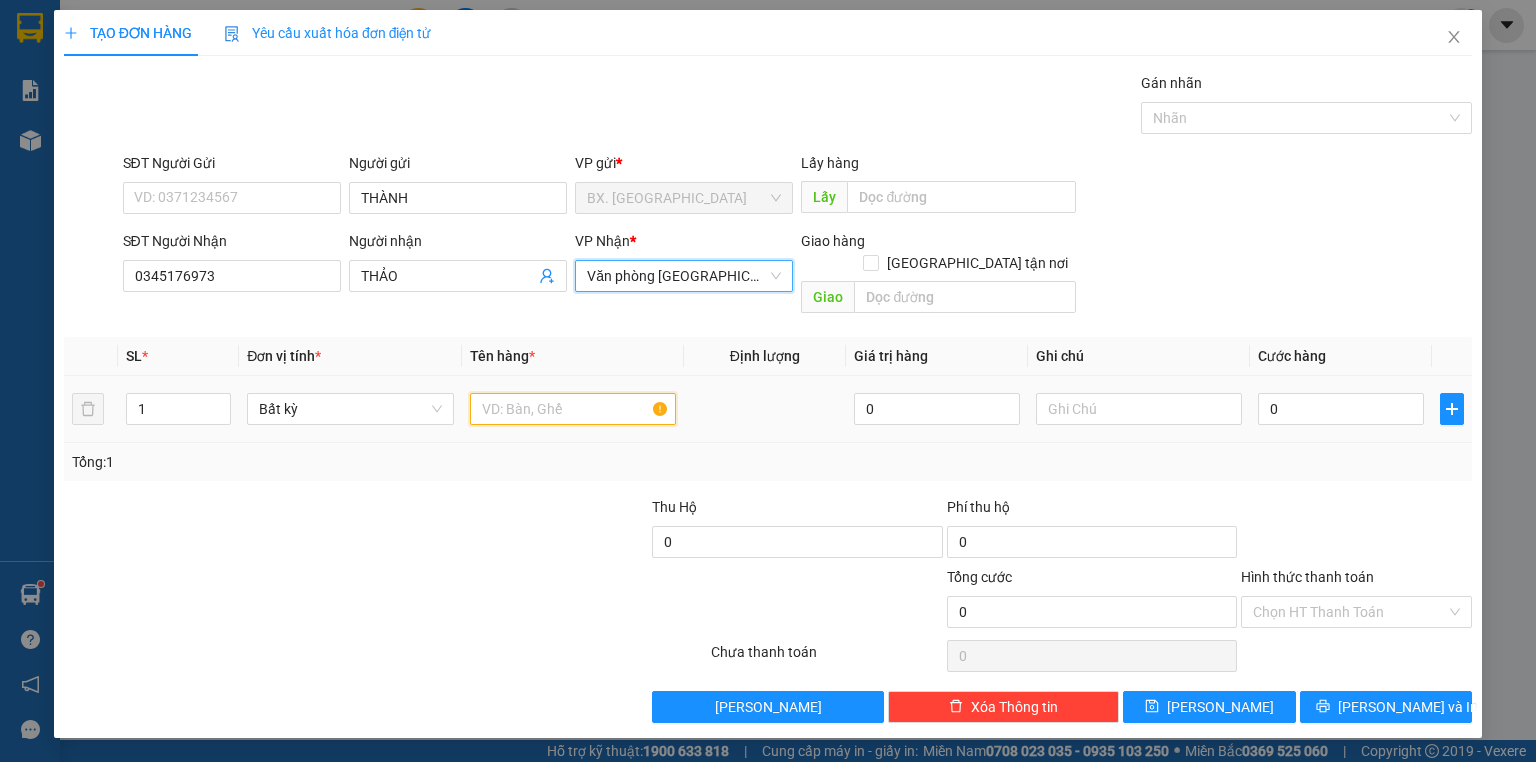 click at bounding box center [573, 409] 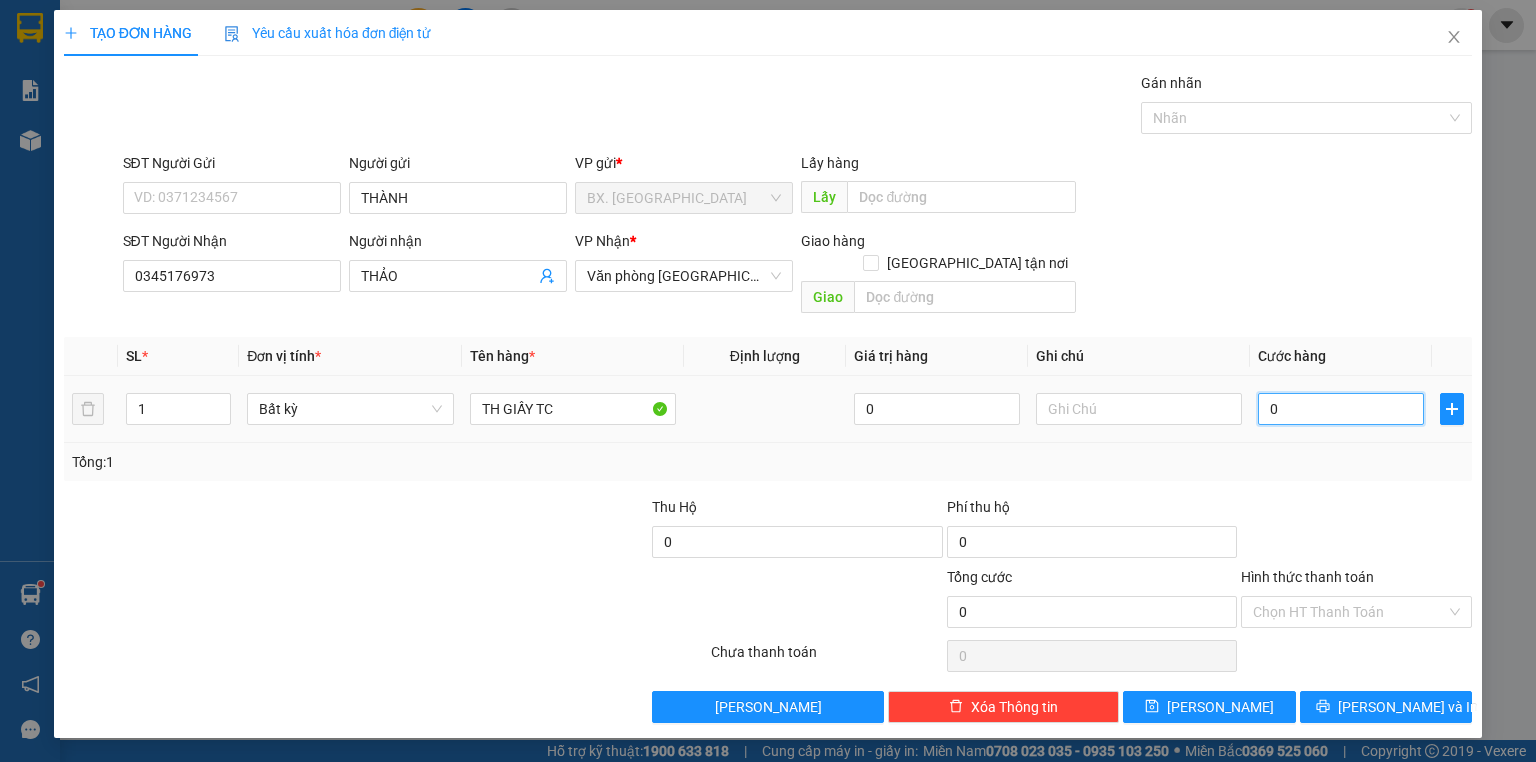 click on "0" at bounding box center [1341, 409] 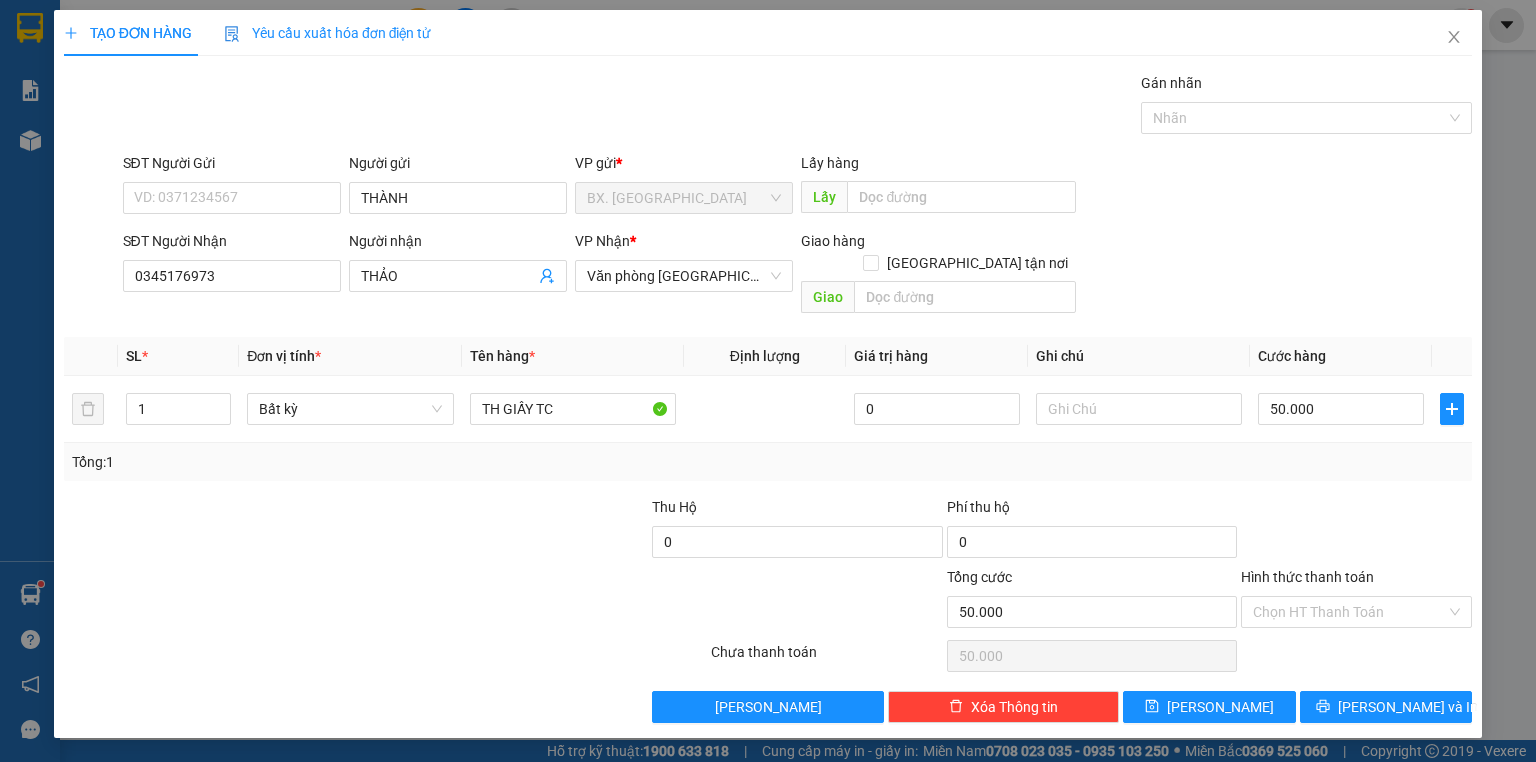click on "Transit Pickup Surcharge Ids Transit Deliver Surcharge Ids Transit Deliver Surcharge Transit Deliver Surcharge Gói vận chuyển  * Tiêu chuẩn Gán nhãn   Nhãn SĐT Người Gửi VD: 0371234567 Người gửi THÀNH VP gửi  * BX. [PERSON_NAME] Lấy hàng Lấy SĐT Người Nhận 0345176973 Người nhận THẢO VP Nhận  * Văn phòng Tân Phú Giao hàng [GEOGRAPHIC_DATA] tận nơi Giao SL  * Đơn vị tính  * Tên hàng  * Định lượng Giá trị hàng Ghi chú Cước hàng                   1 Bất kỳ TH GIẤY TC 0 50.000 Tổng:  1 Thu Hộ 0 Phí thu hộ 0 Tổng cước 50.000 Hình thức thanh toán Chọn HT Thanh Toán Số tiền thu trước 0 Chưa thanh toán 50.000 Chọn HT Thanh Toán Lưu nháp Xóa Thông tin [PERSON_NAME] và In Tại văn phòng Miễn phí Tại văn phòng Miễn phí Chuyển khoản" at bounding box center (768, 397) 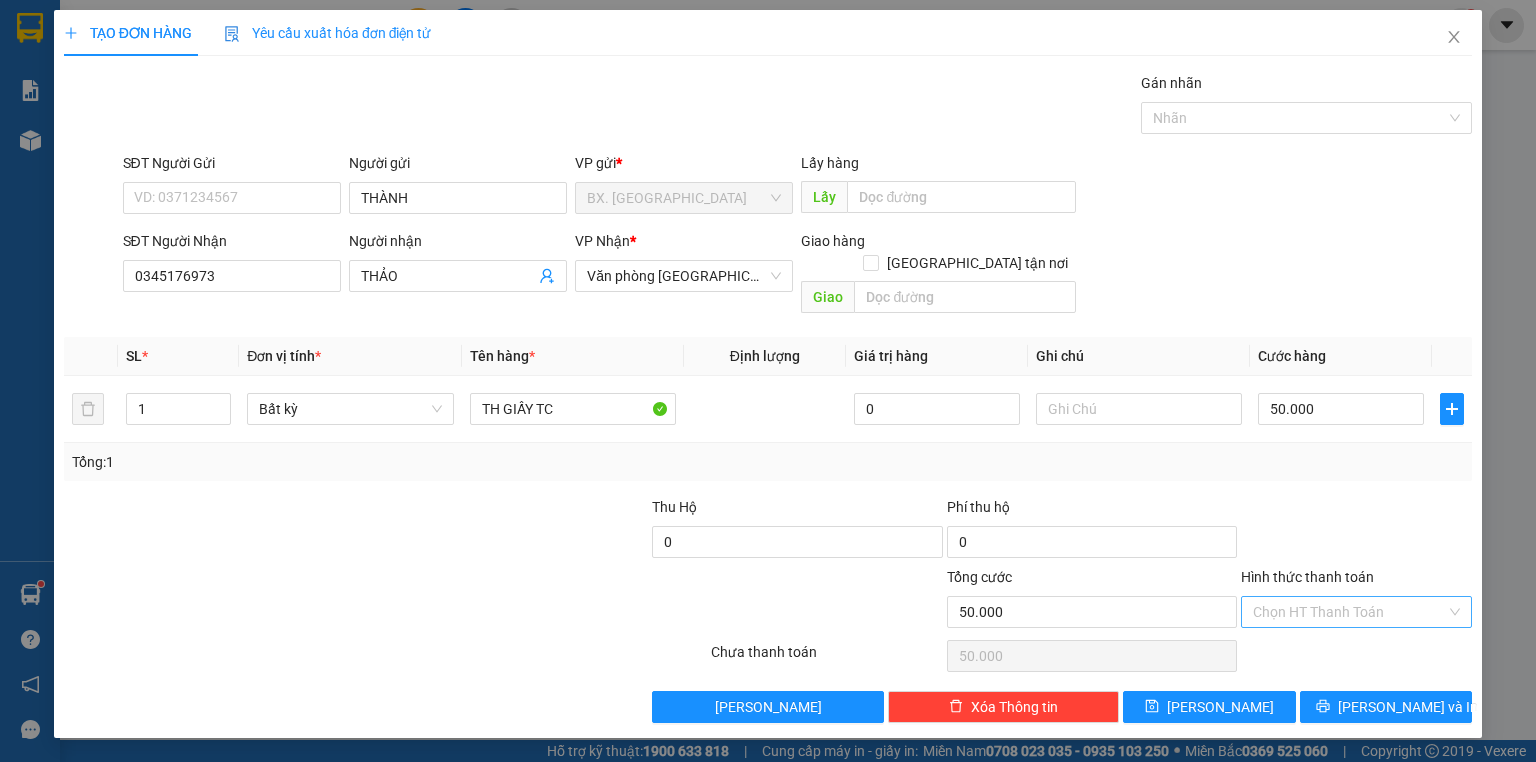 click on "Hình thức thanh toán" at bounding box center [1349, 612] 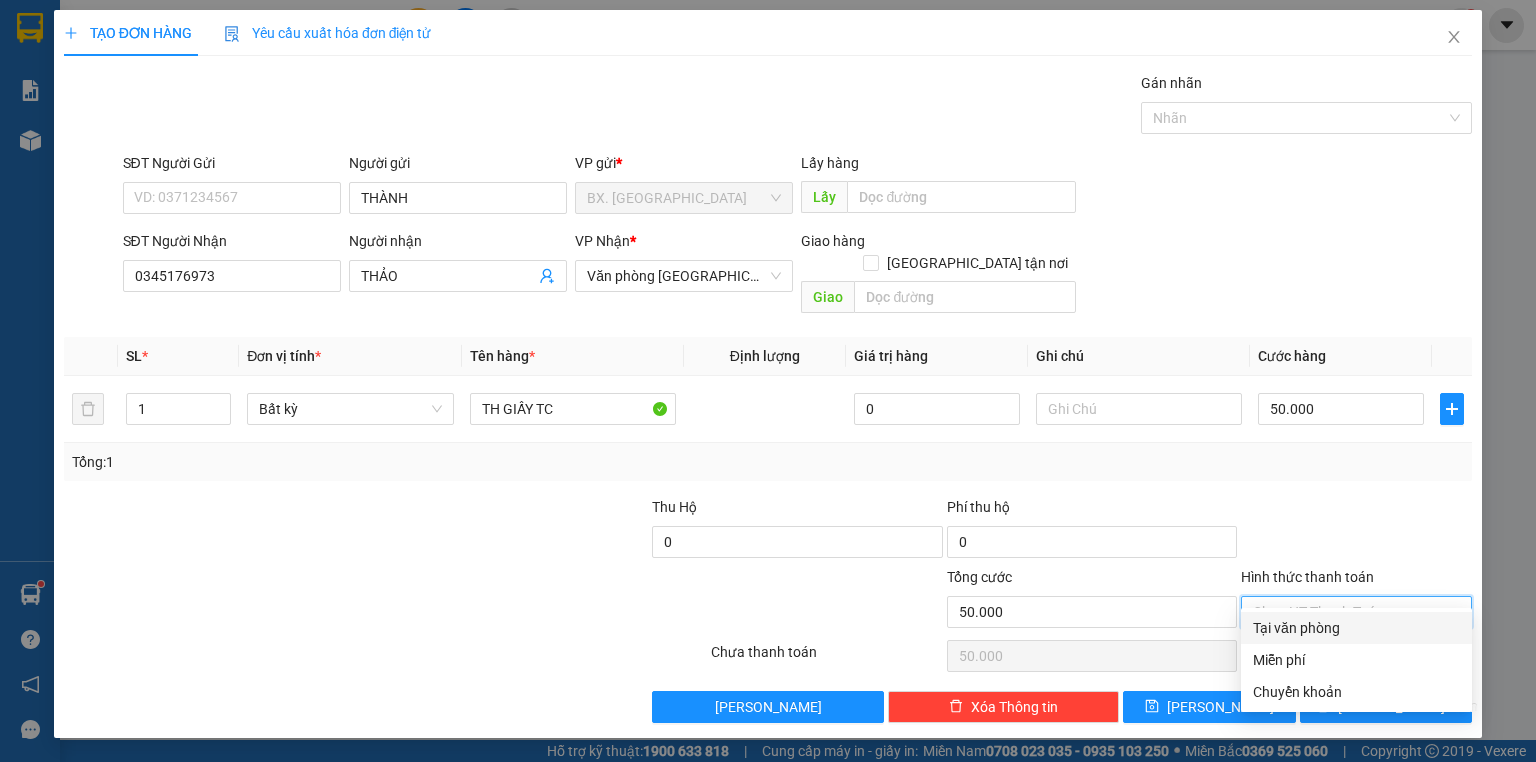 drag, startPoint x: 1306, startPoint y: 624, endPoint x: 1269, endPoint y: 654, distance: 47.63402 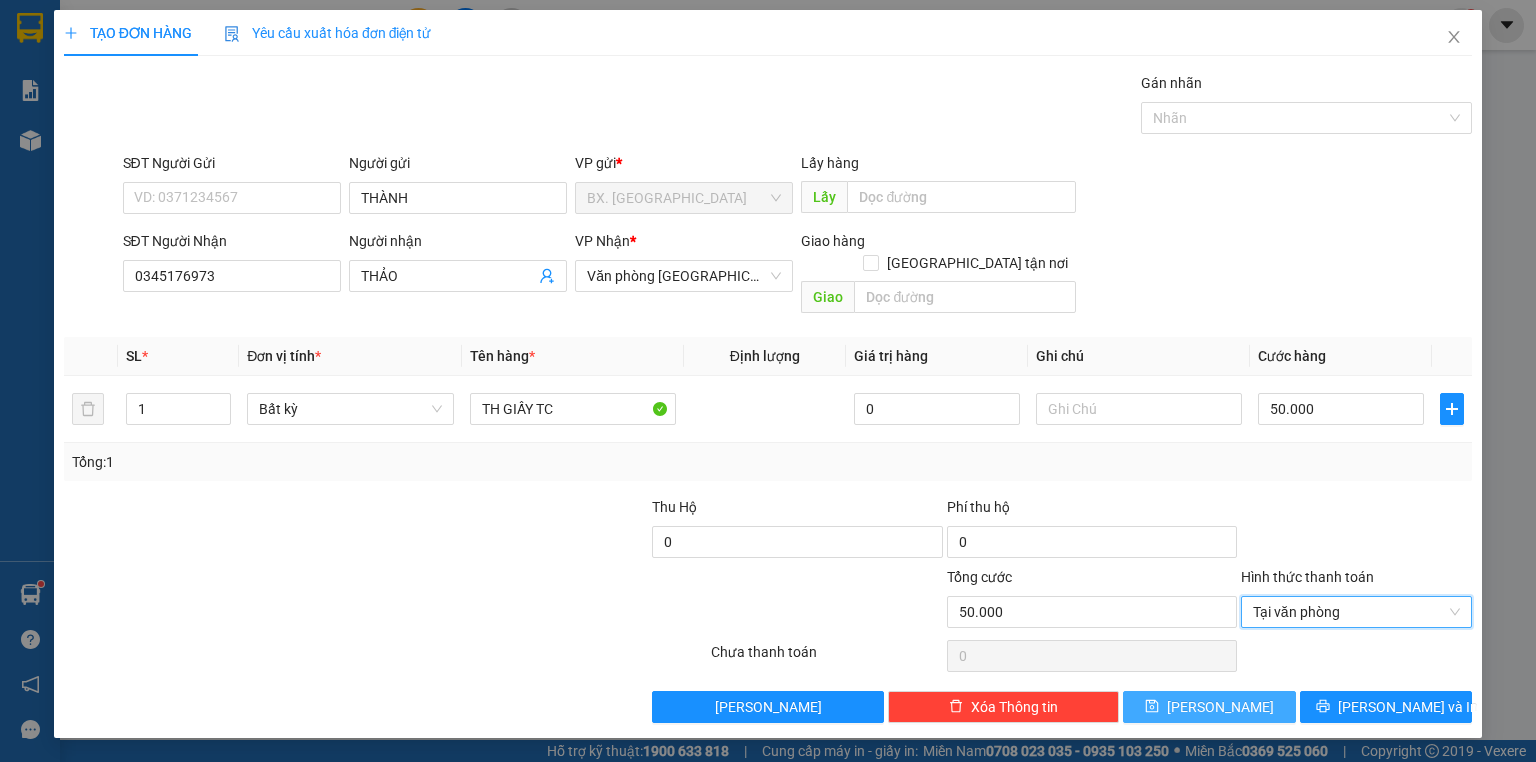 drag, startPoint x: 1225, startPoint y: 678, endPoint x: 1152, endPoint y: 670, distance: 73.43705 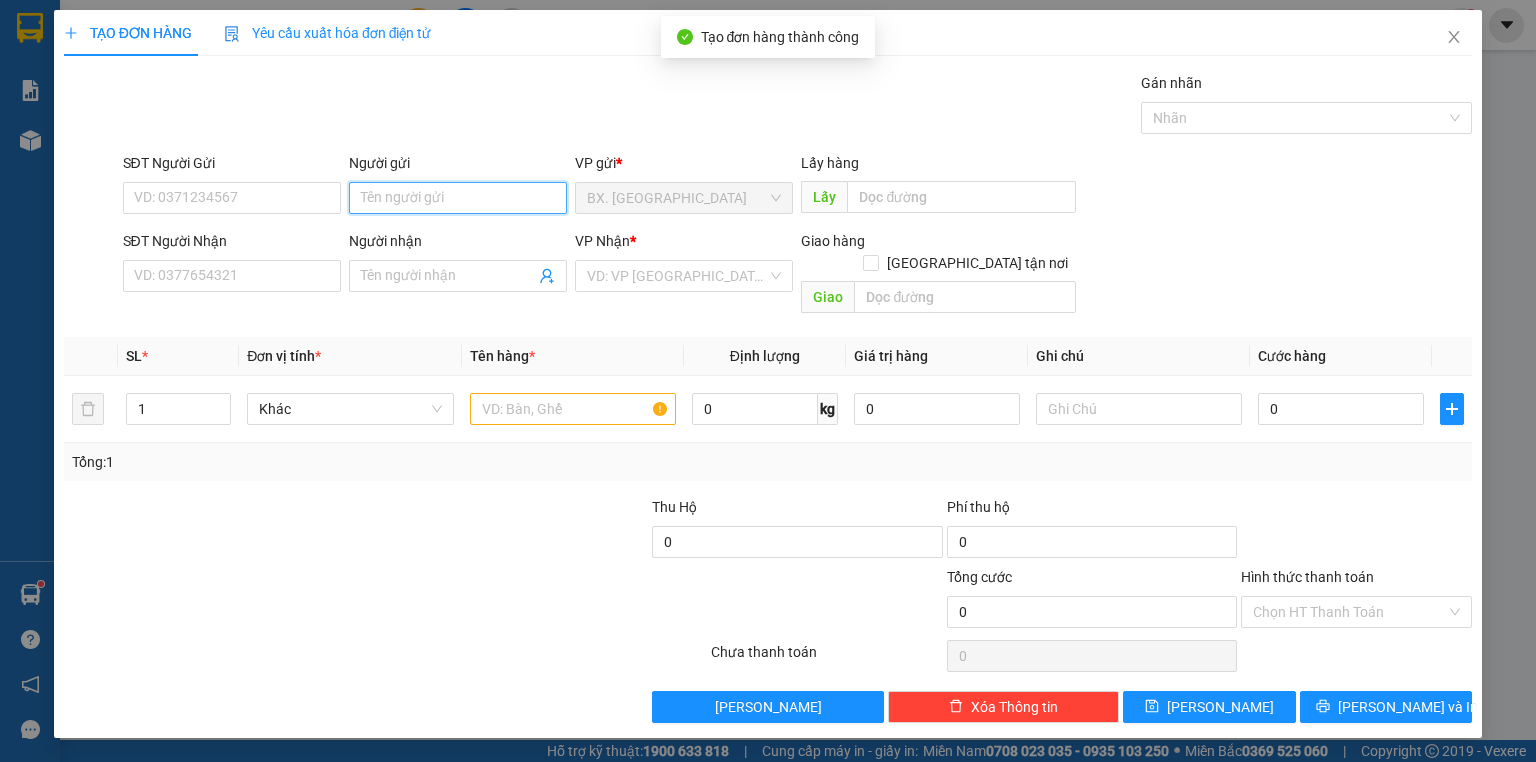 click on "Người gửi" at bounding box center (458, 198) 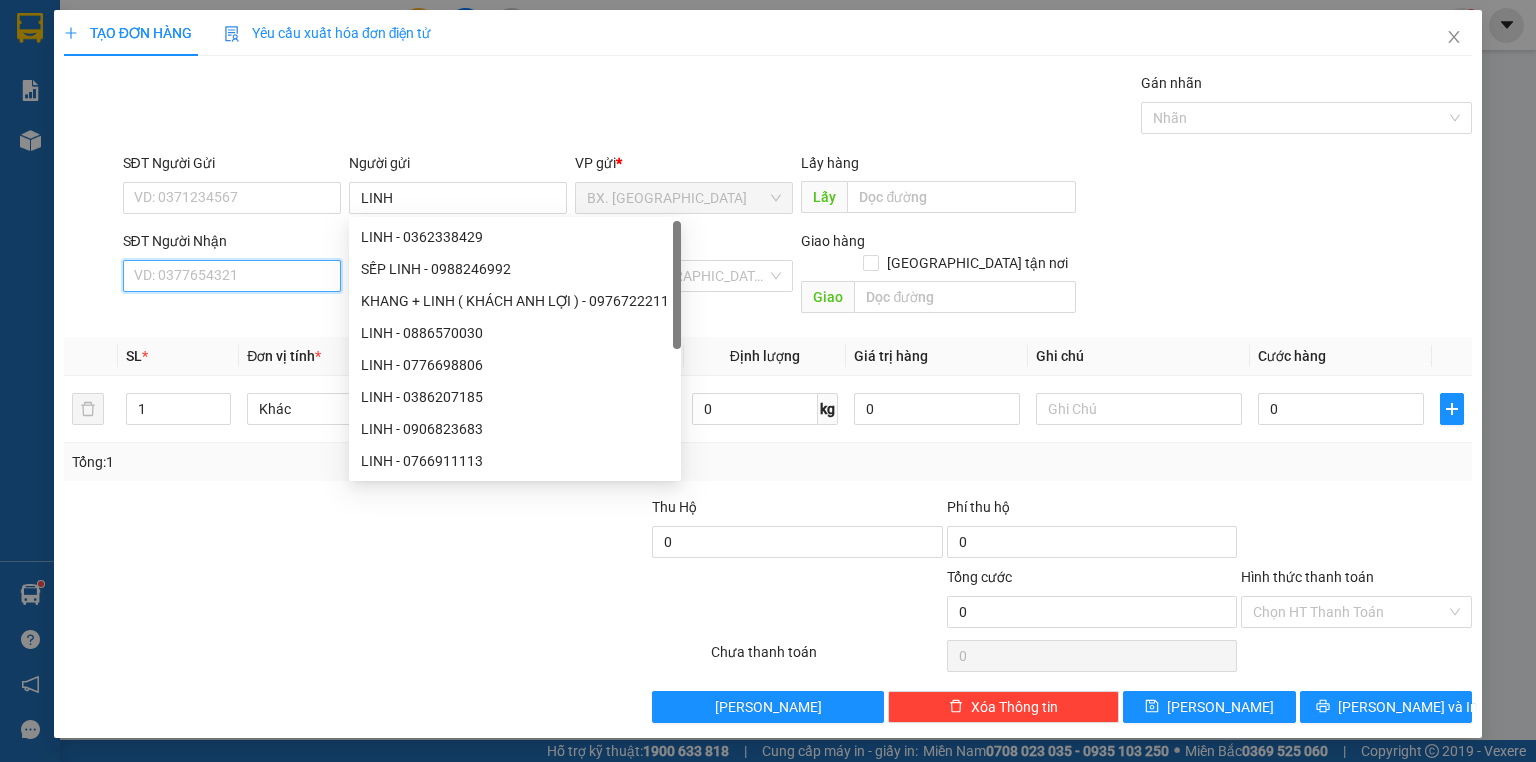 click on "SĐT Người Nhận" at bounding box center (232, 276) 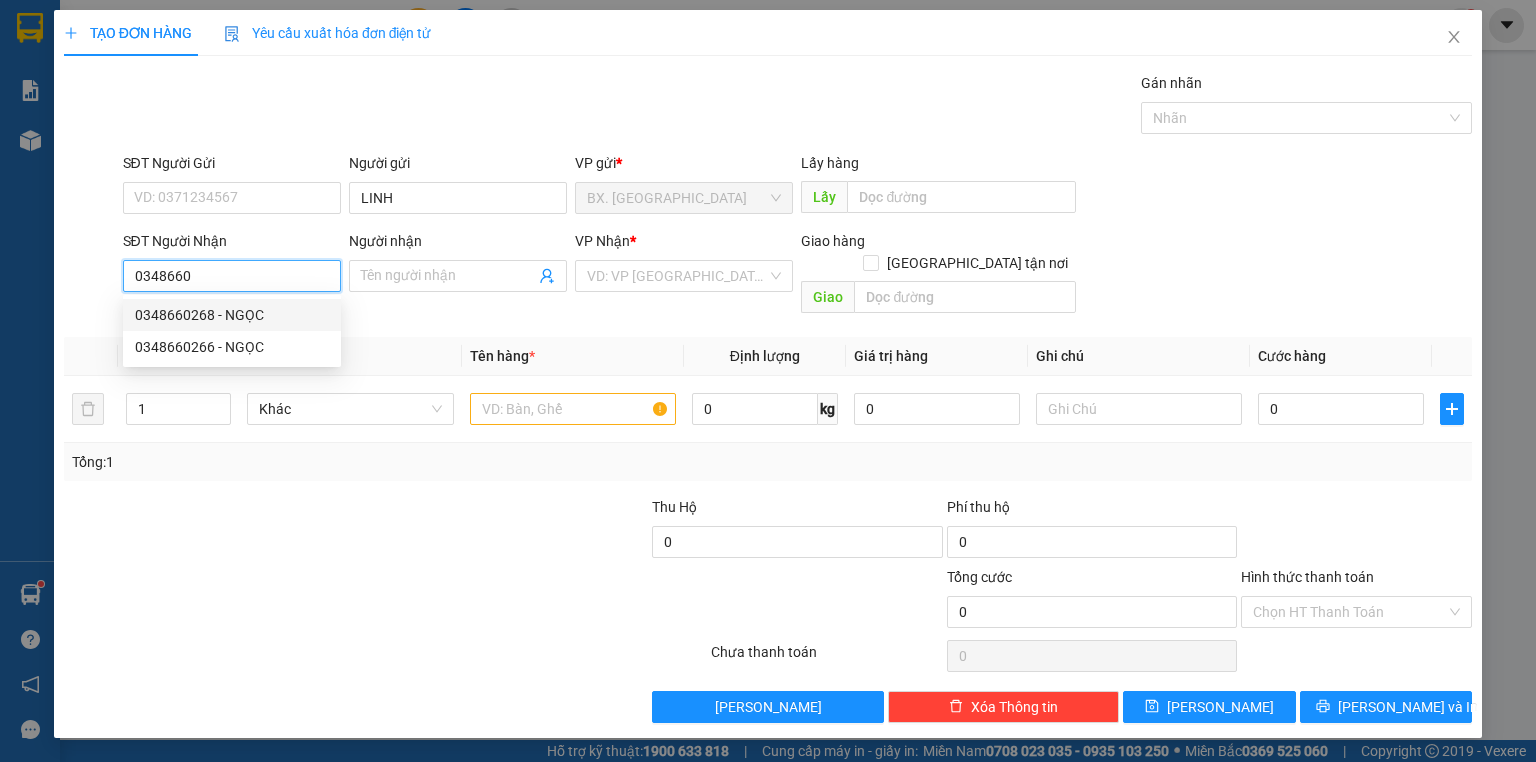 click on "0348660268 - NGỌC" at bounding box center [232, 315] 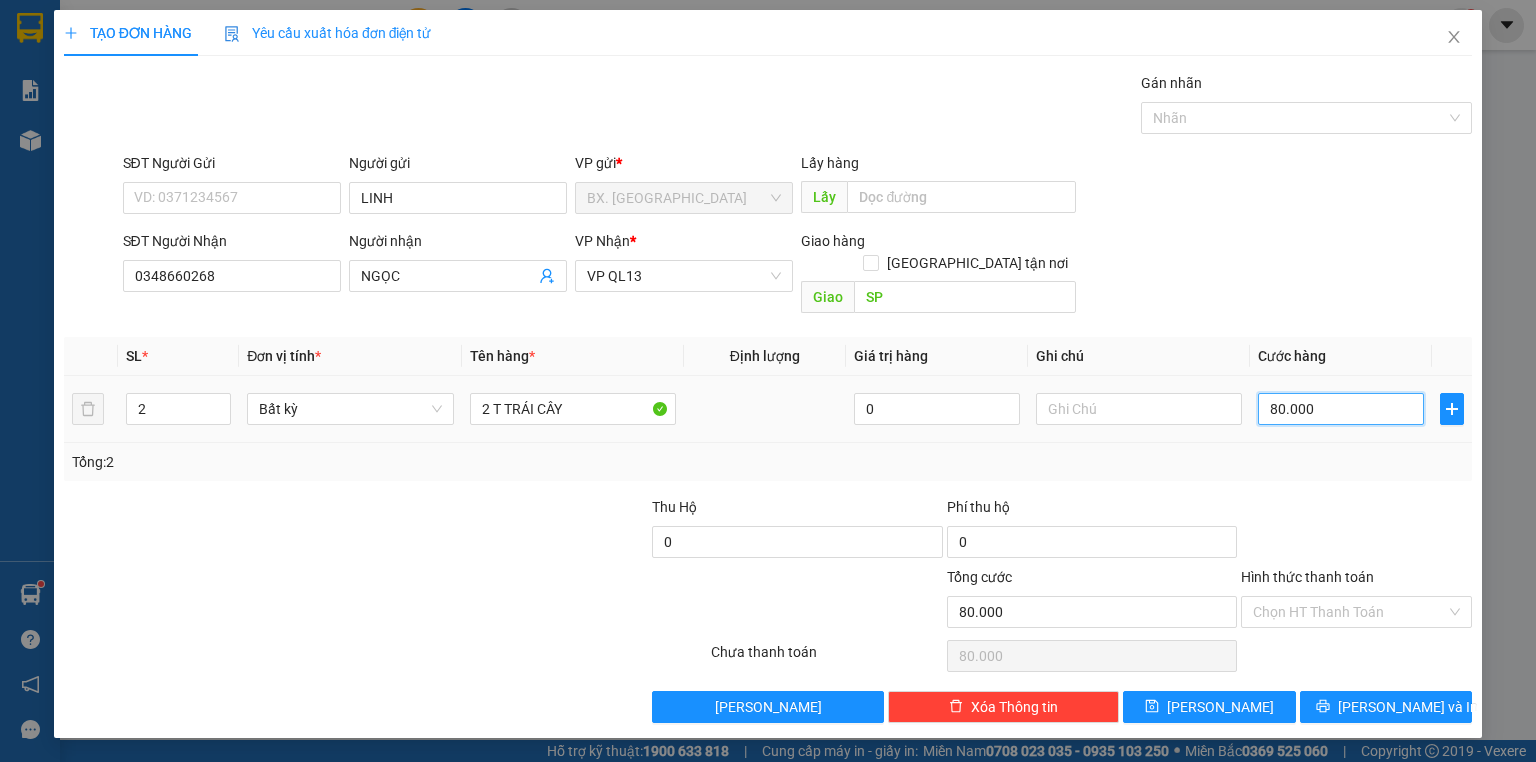 click on "80.000" at bounding box center (1341, 409) 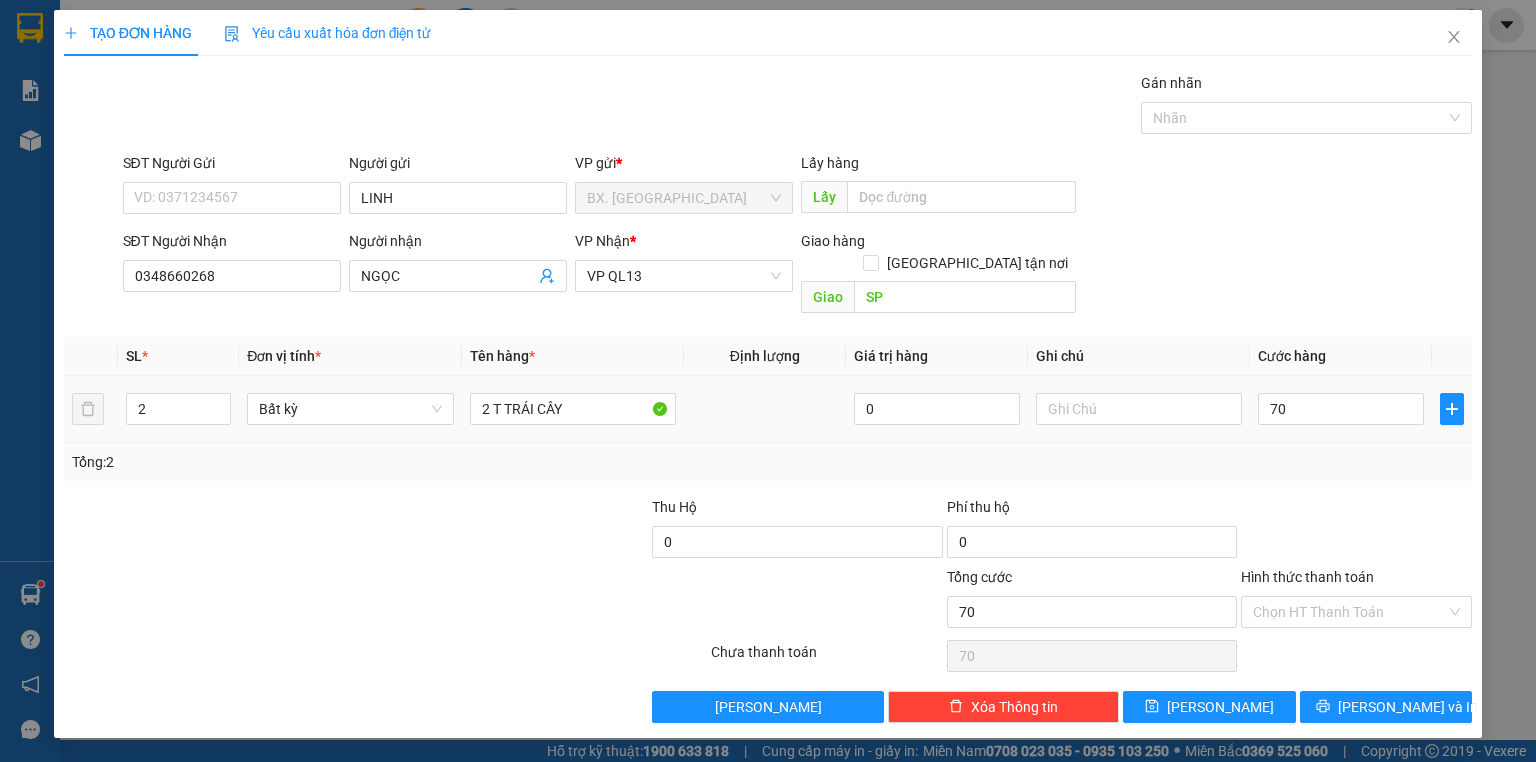 click on "Transit Pickup Surcharge Ids Transit Deliver Surcharge Ids Transit Deliver Surcharge Transit Deliver Surcharge Gói vận chuyển  * Tiêu chuẩn Gán nhãn   Nhãn SĐT Người Gửi VD: 0371234567 Người gửi LINH VP gửi  * BX. Ninh Sơn Lấy hàng Lấy SĐT Người Nhận 0348660268 Người nhận NGỌC VP Nhận  * VP QL13 Giao hàng Giao tận nơi Giao SP SL  * Đơn vị tính  * Tên hàng  * Định lượng Giá trị hàng Ghi chú Cước hàng                   2 Bất kỳ 2 T TRÁI CÂY 0 70 Tổng:  2 Thu Hộ 0 Phí thu hộ 0 Tổng cước 70 Hình thức thanh toán Chọn HT Thanh Toán Số tiền thu trước 0 Chưa thanh toán 70 Chọn HT Thanh Toán Lưu nháp Xóa Thông tin [PERSON_NAME] và In Tại văn phòng Miễn phí Tại văn phòng Miễn phí Chuyển khoản" at bounding box center (768, 397) 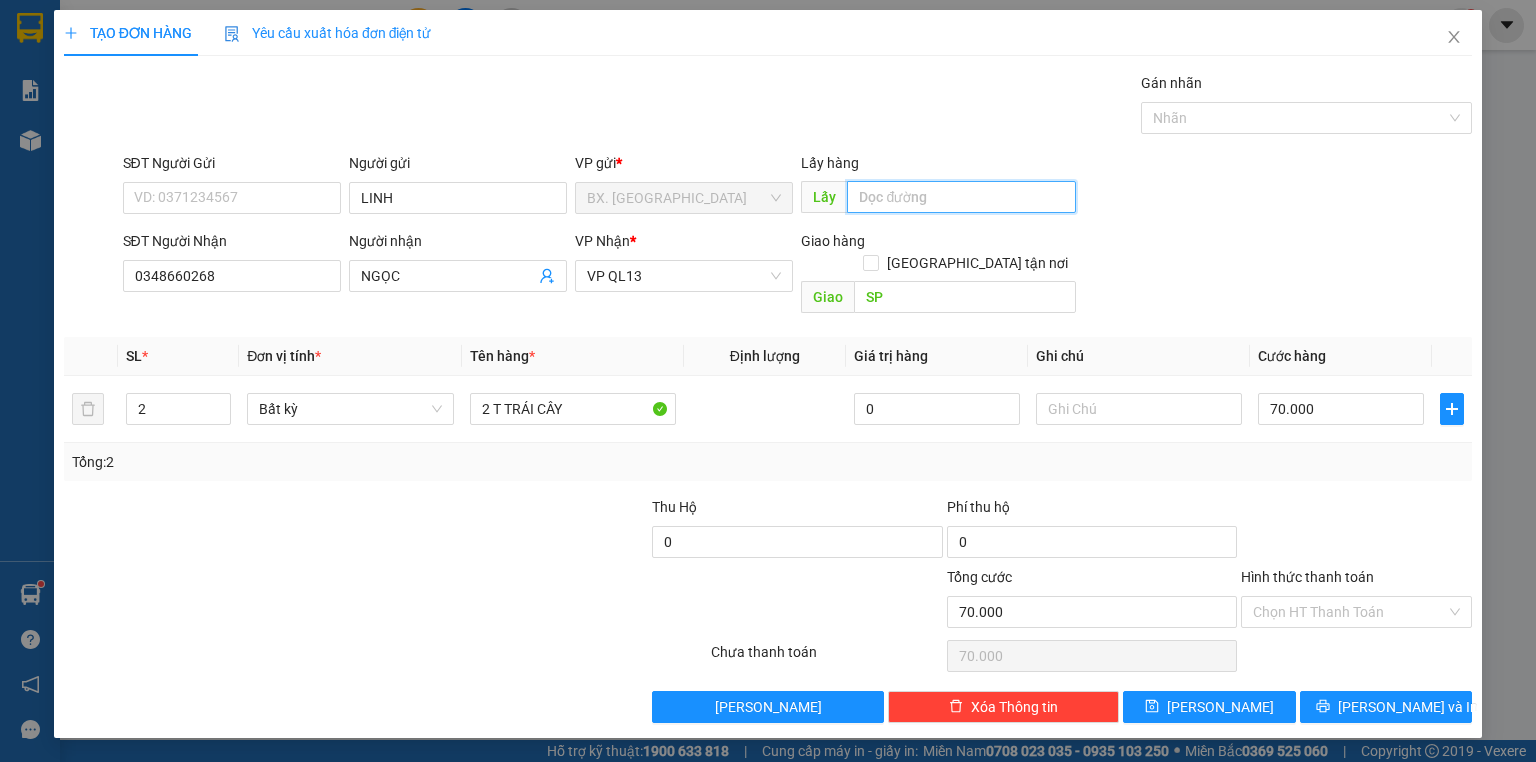 click at bounding box center (961, 197) 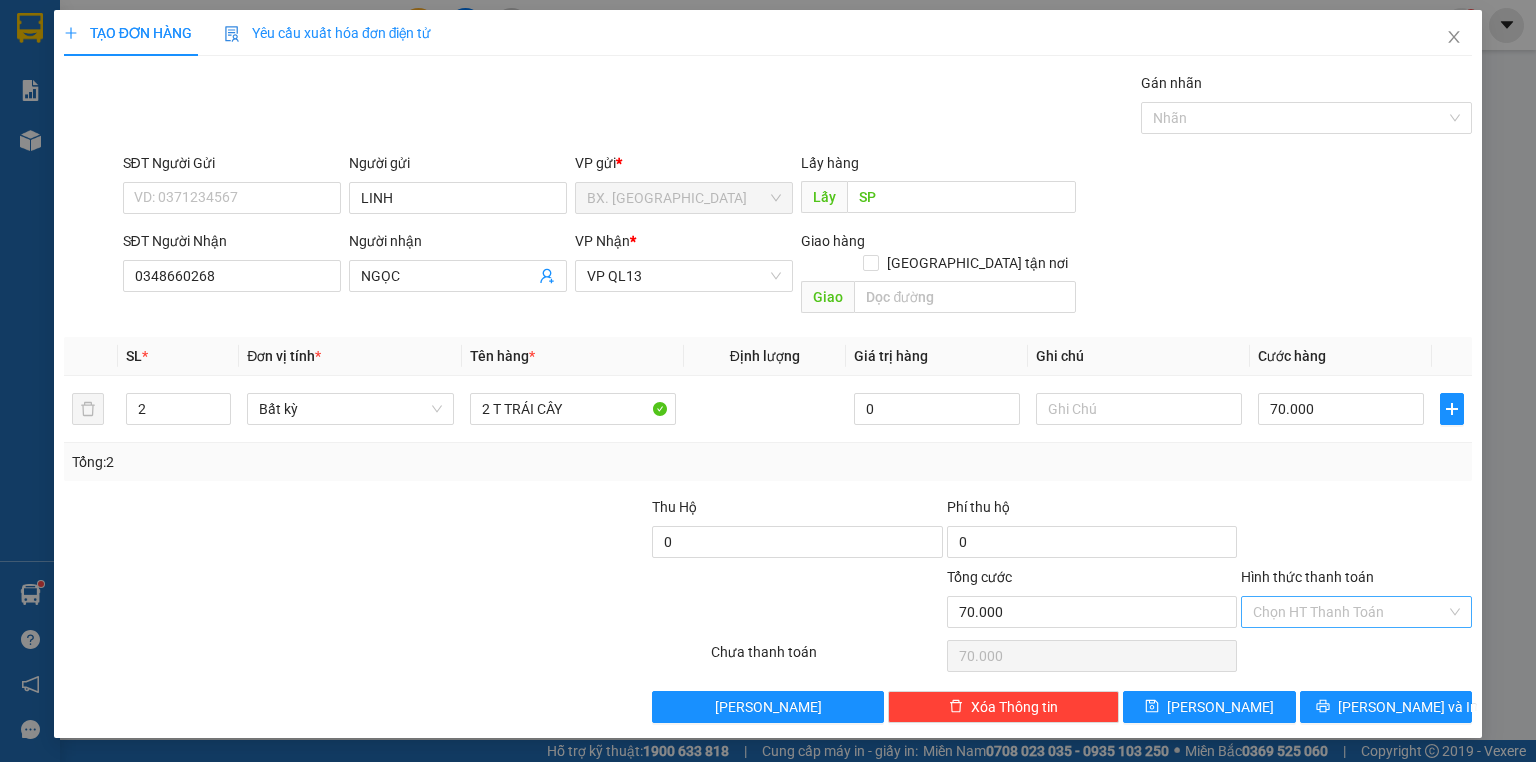 click on "Hình thức thanh toán" at bounding box center [1349, 612] 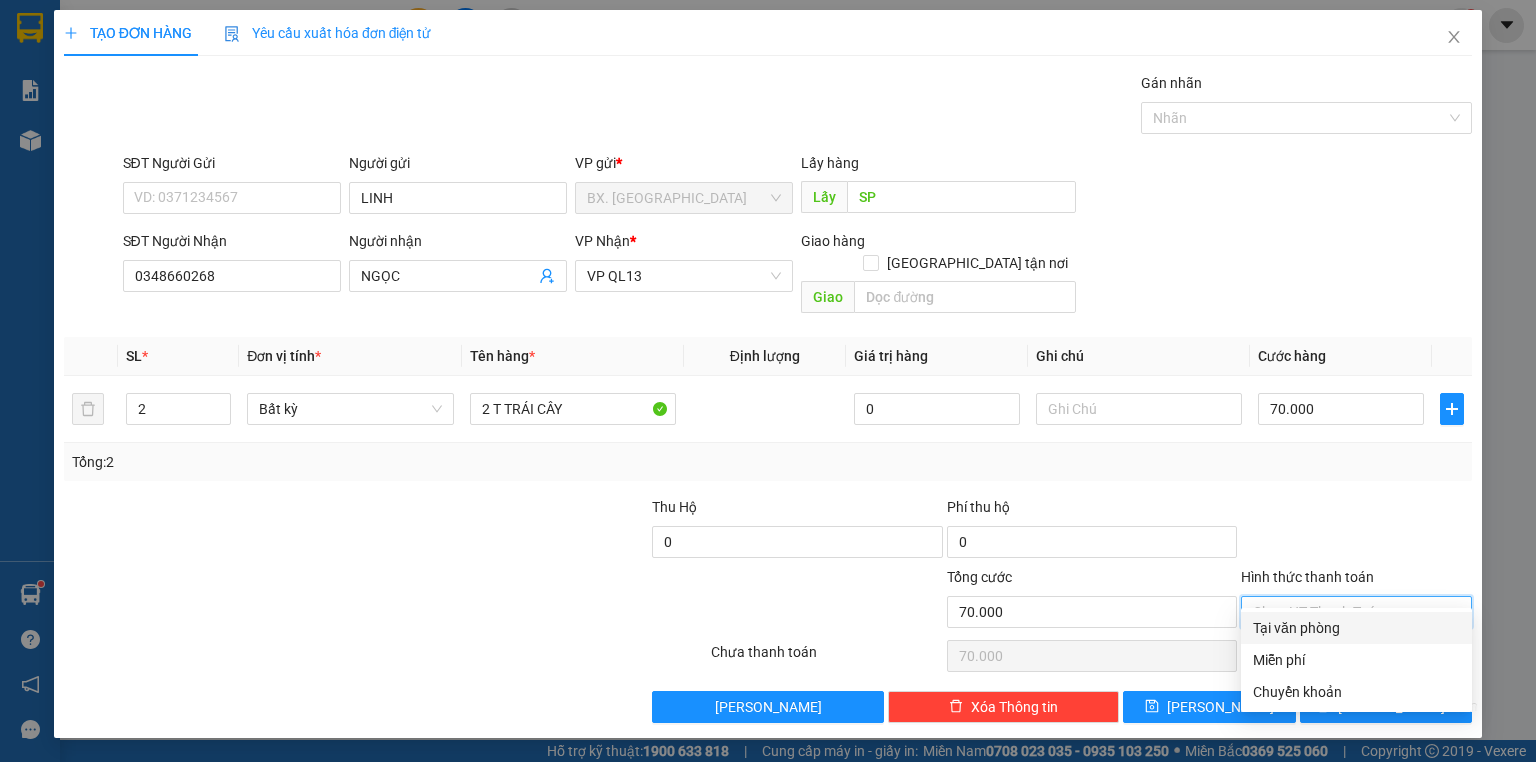click on "Tại văn phòng" at bounding box center [1356, 628] 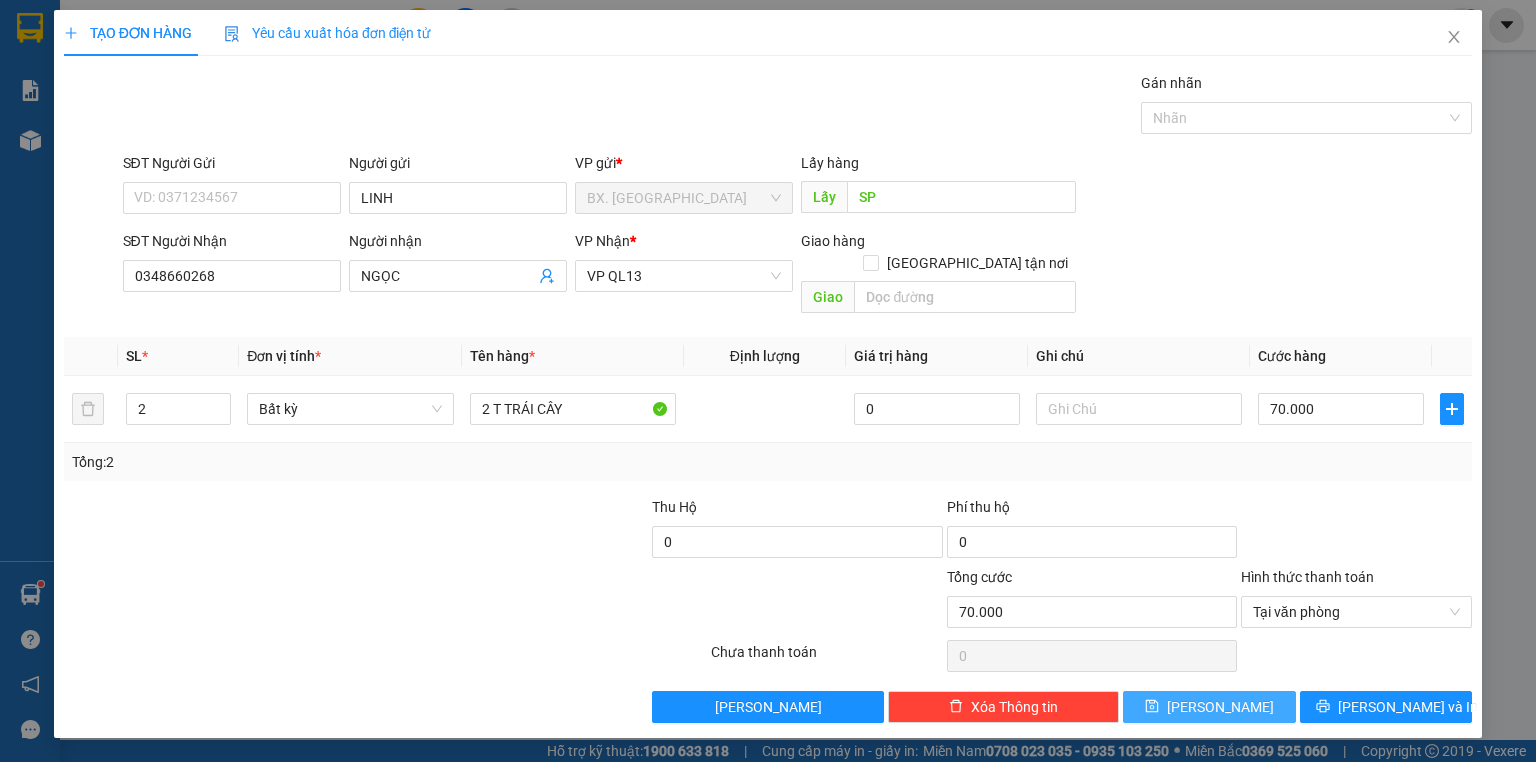 click on "[PERSON_NAME]" at bounding box center (1220, 707) 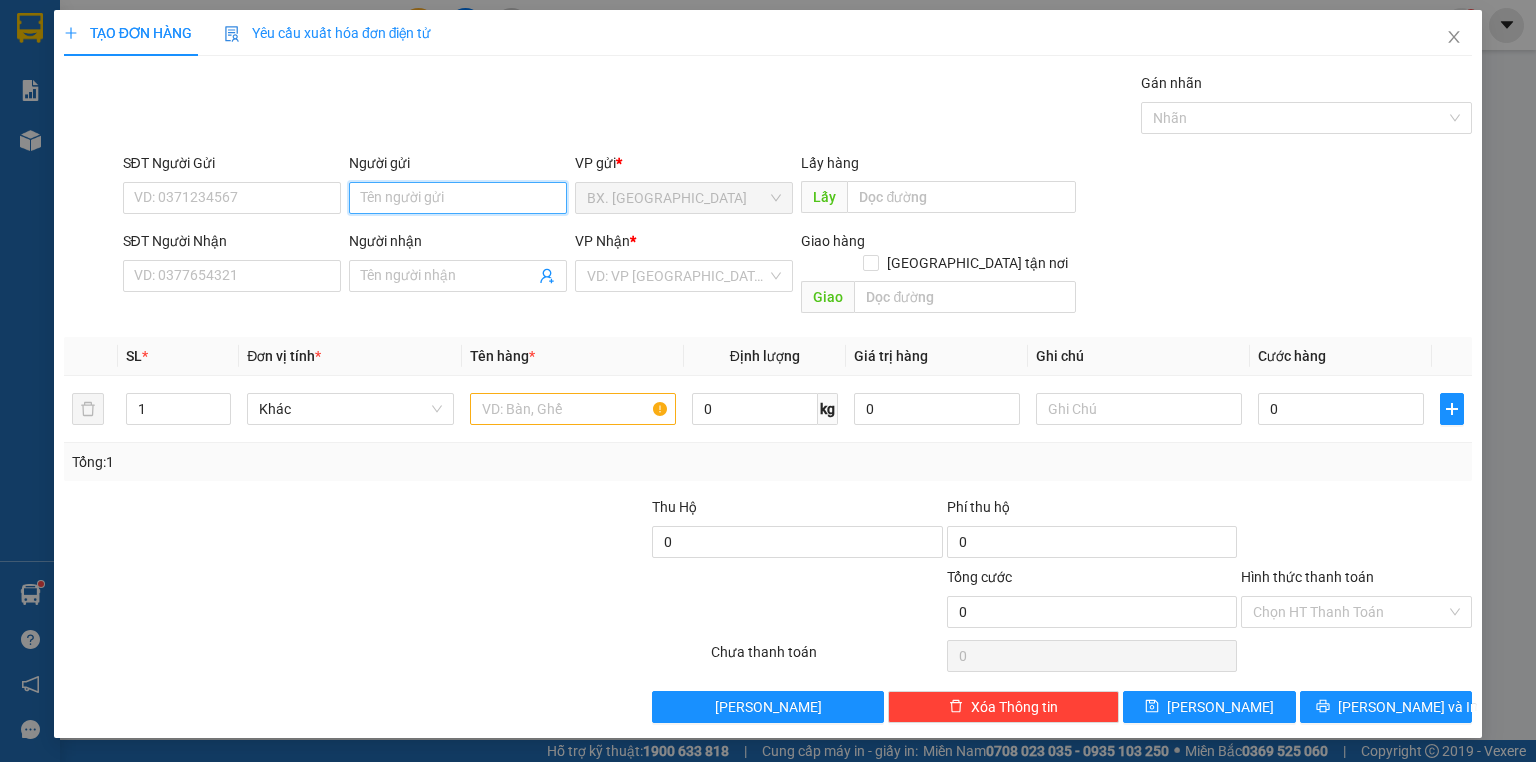 click on "Người gửi" at bounding box center (458, 198) 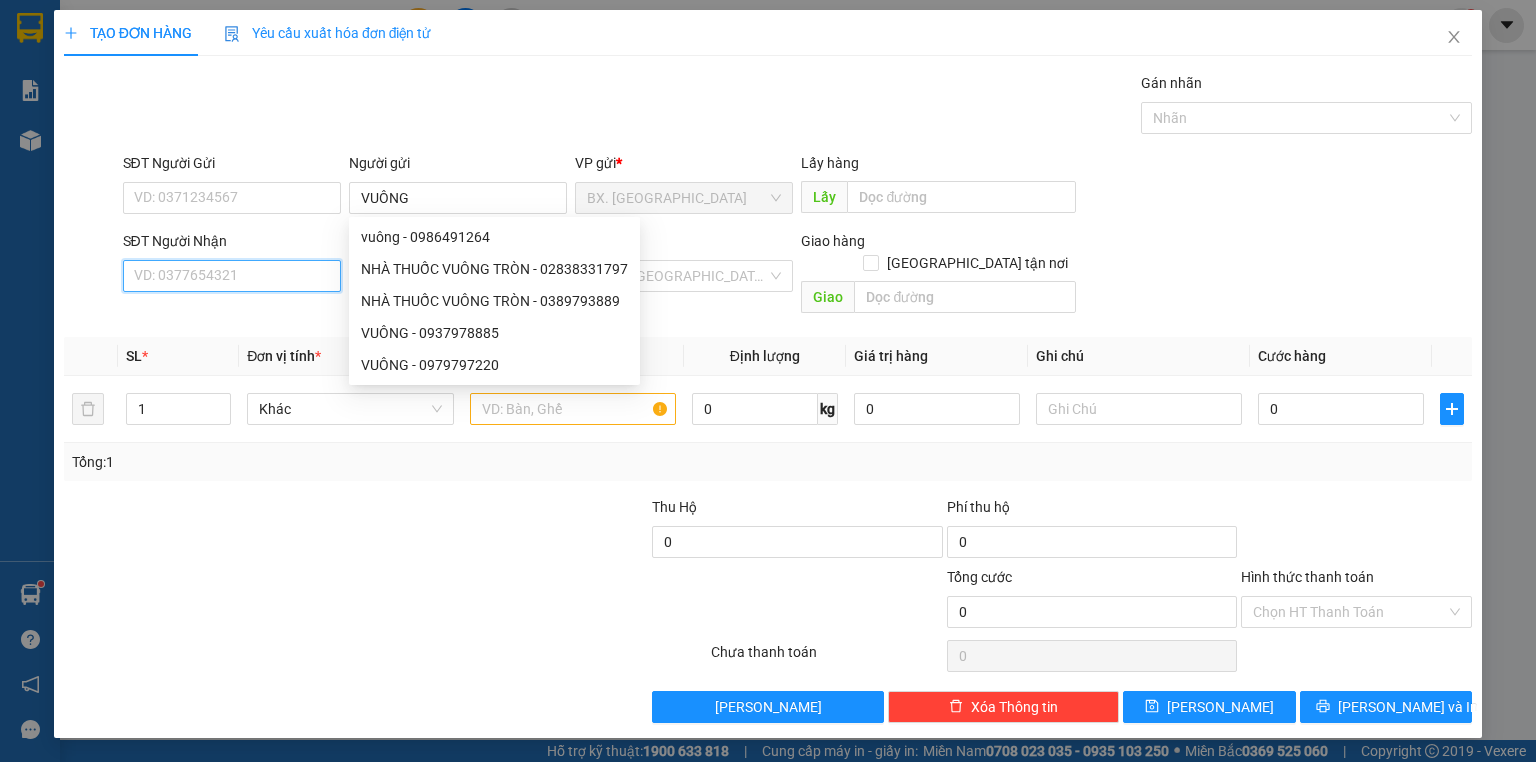 click on "SĐT Người Nhận" at bounding box center [232, 276] 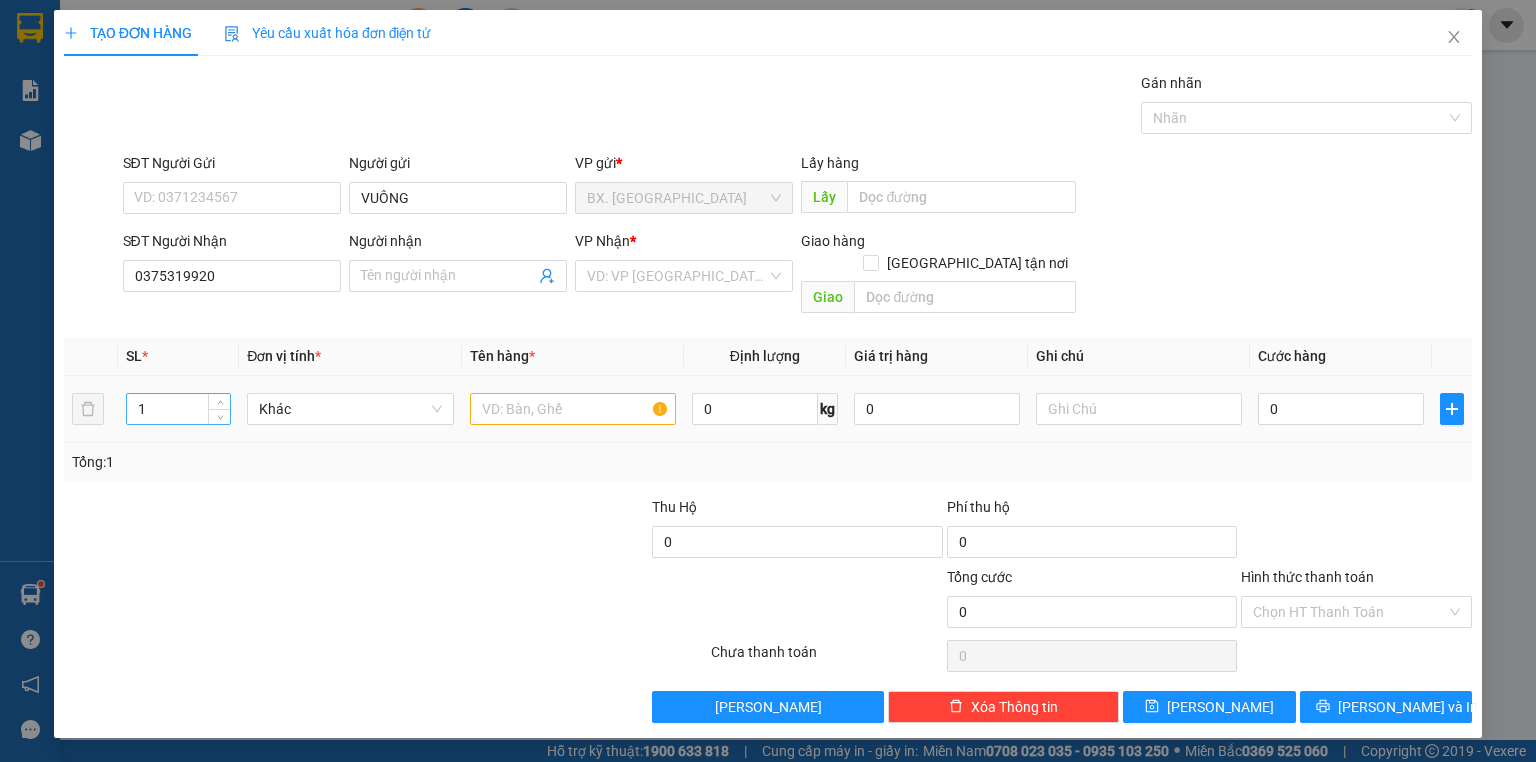 click on "1" at bounding box center (178, 409) 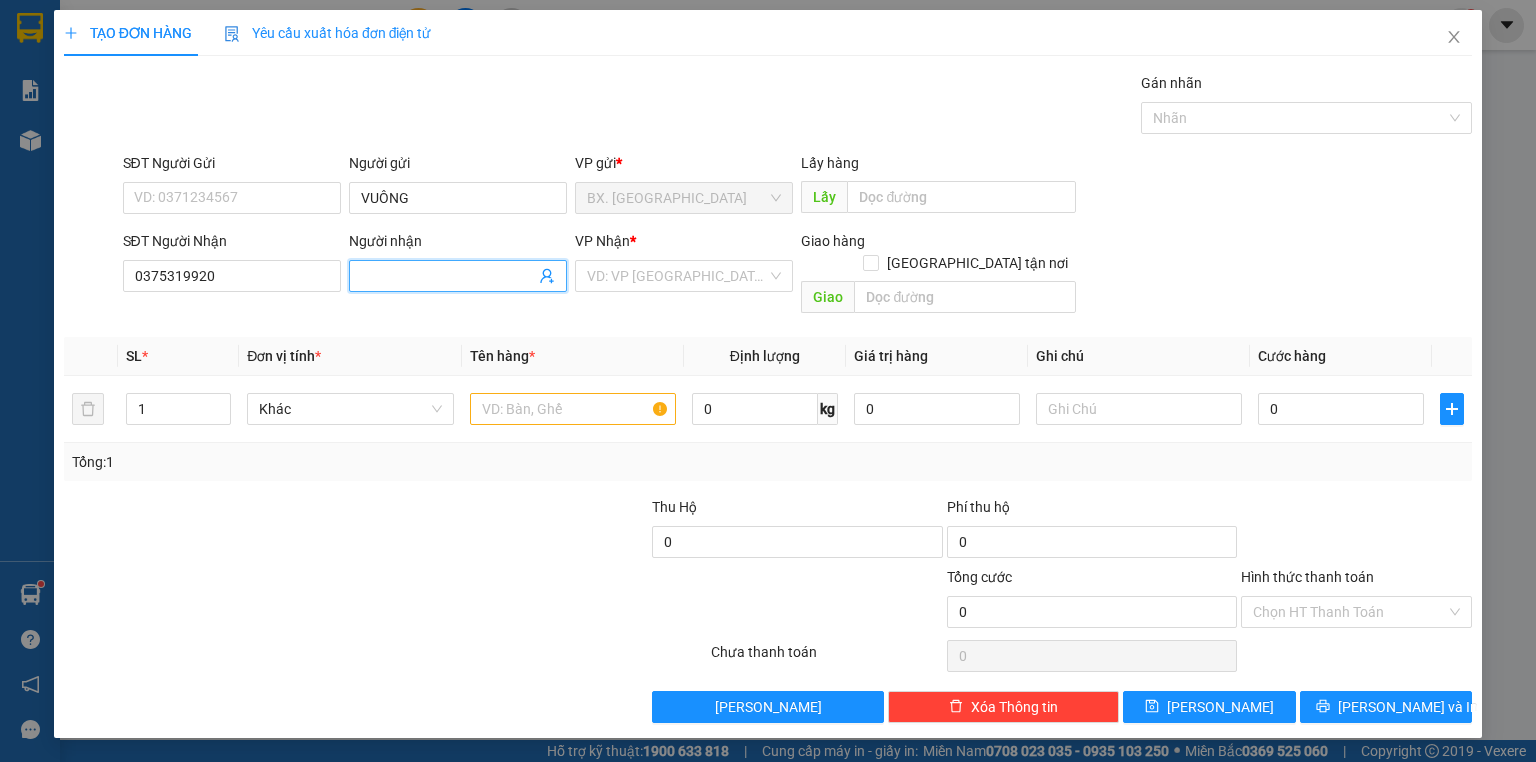 click on "Người nhận" at bounding box center (448, 276) 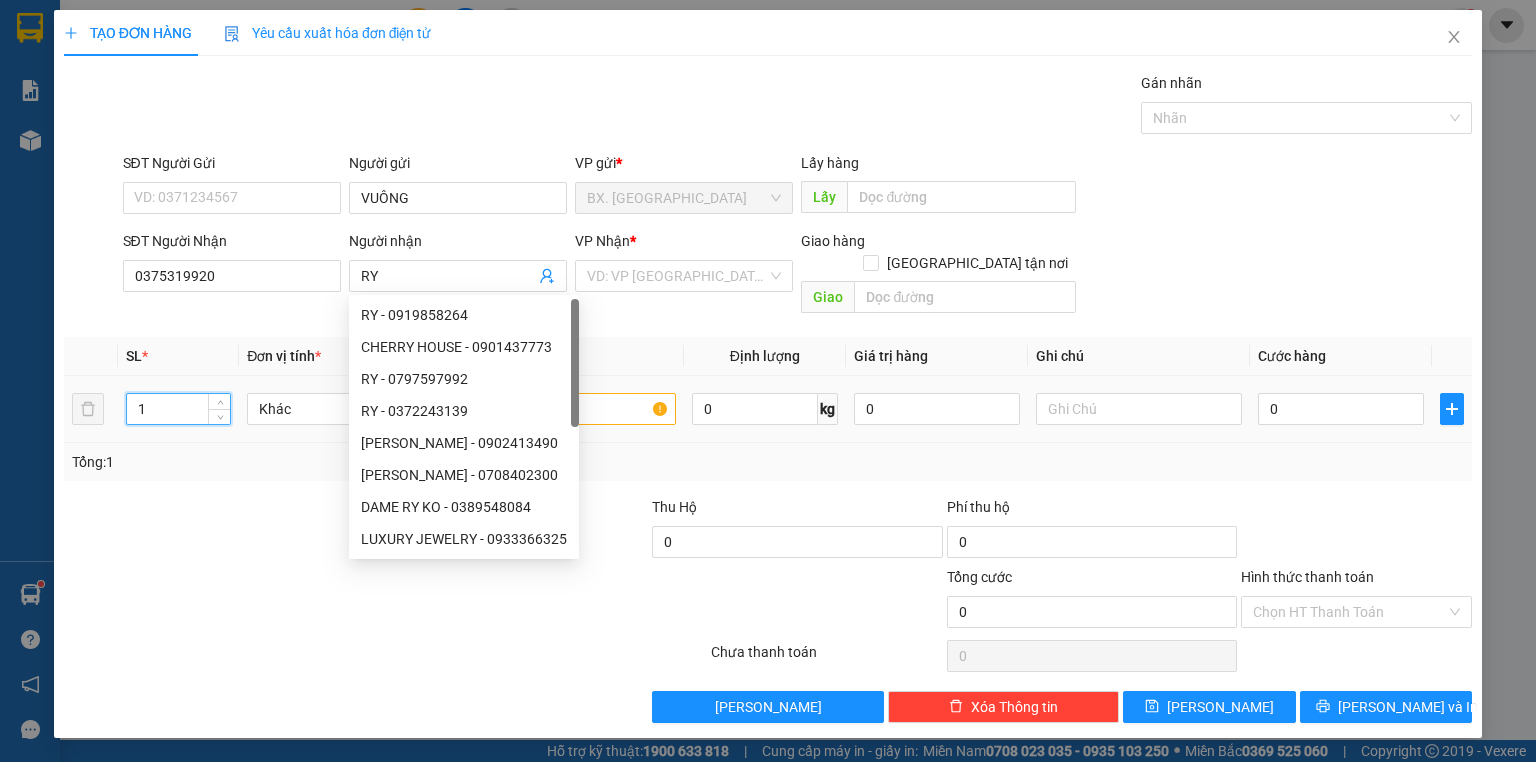 click on "1" at bounding box center (178, 409) 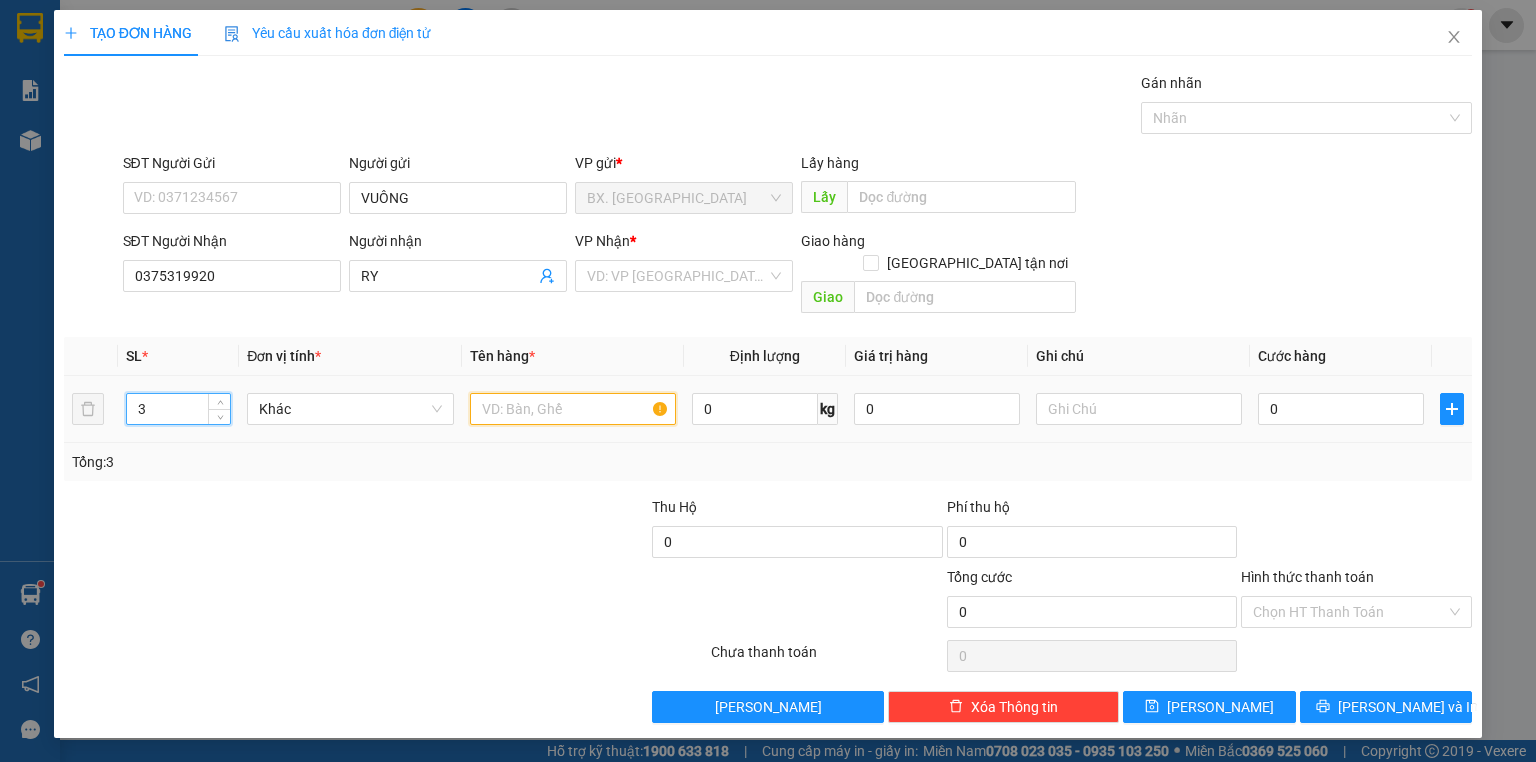click at bounding box center (573, 409) 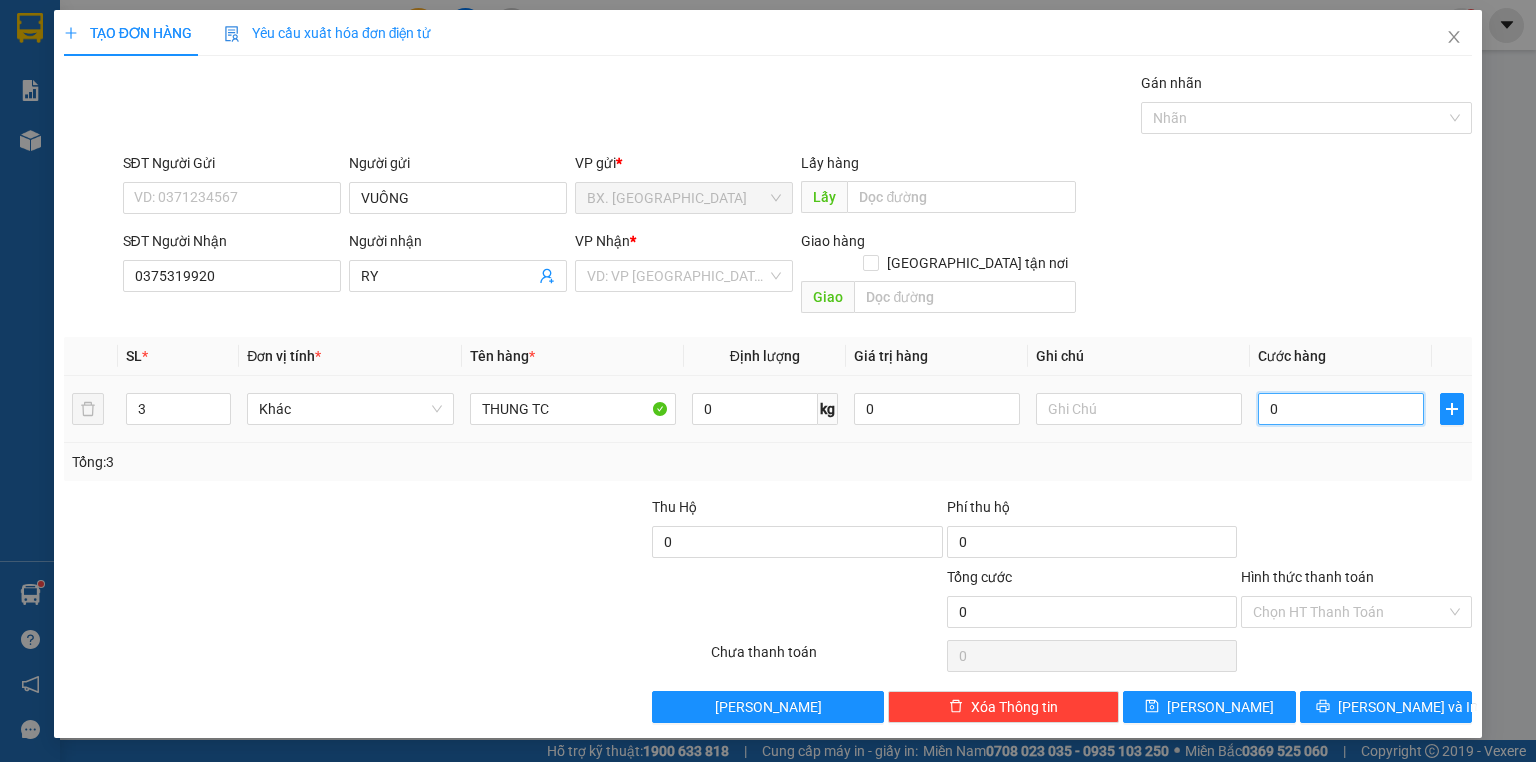 click on "0" at bounding box center (1341, 409) 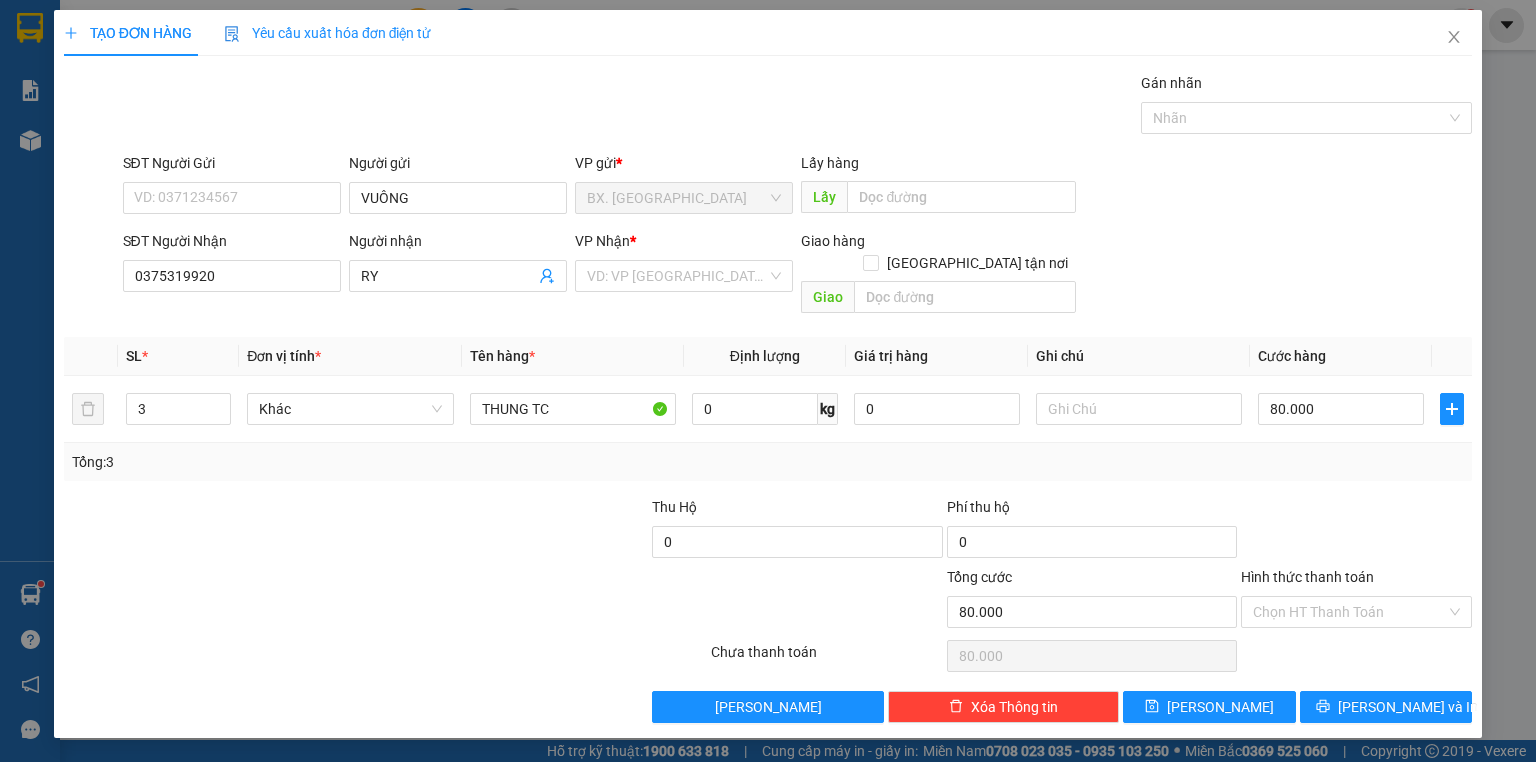 click at bounding box center [1356, 531] 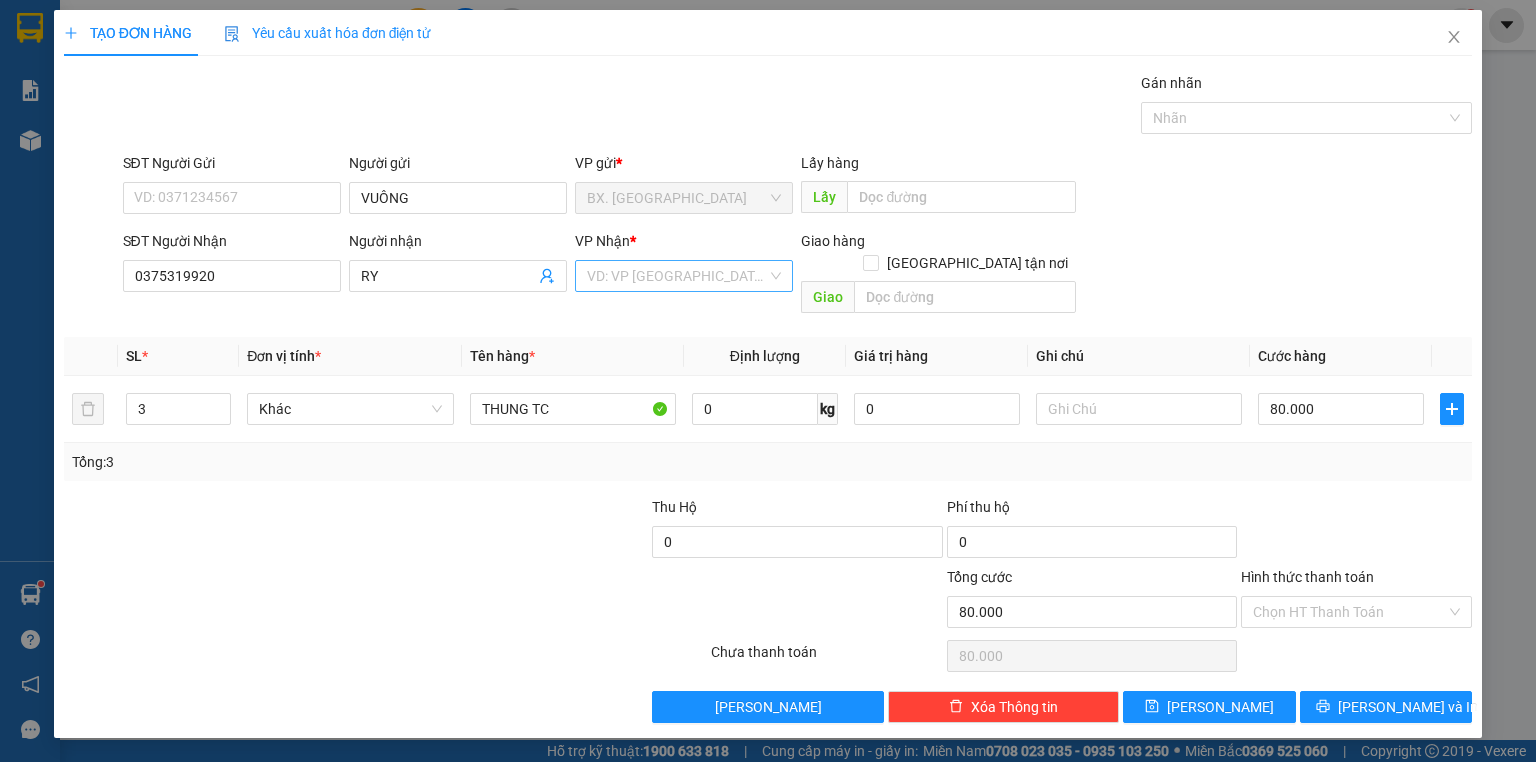 click at bounding box center (677, 276) 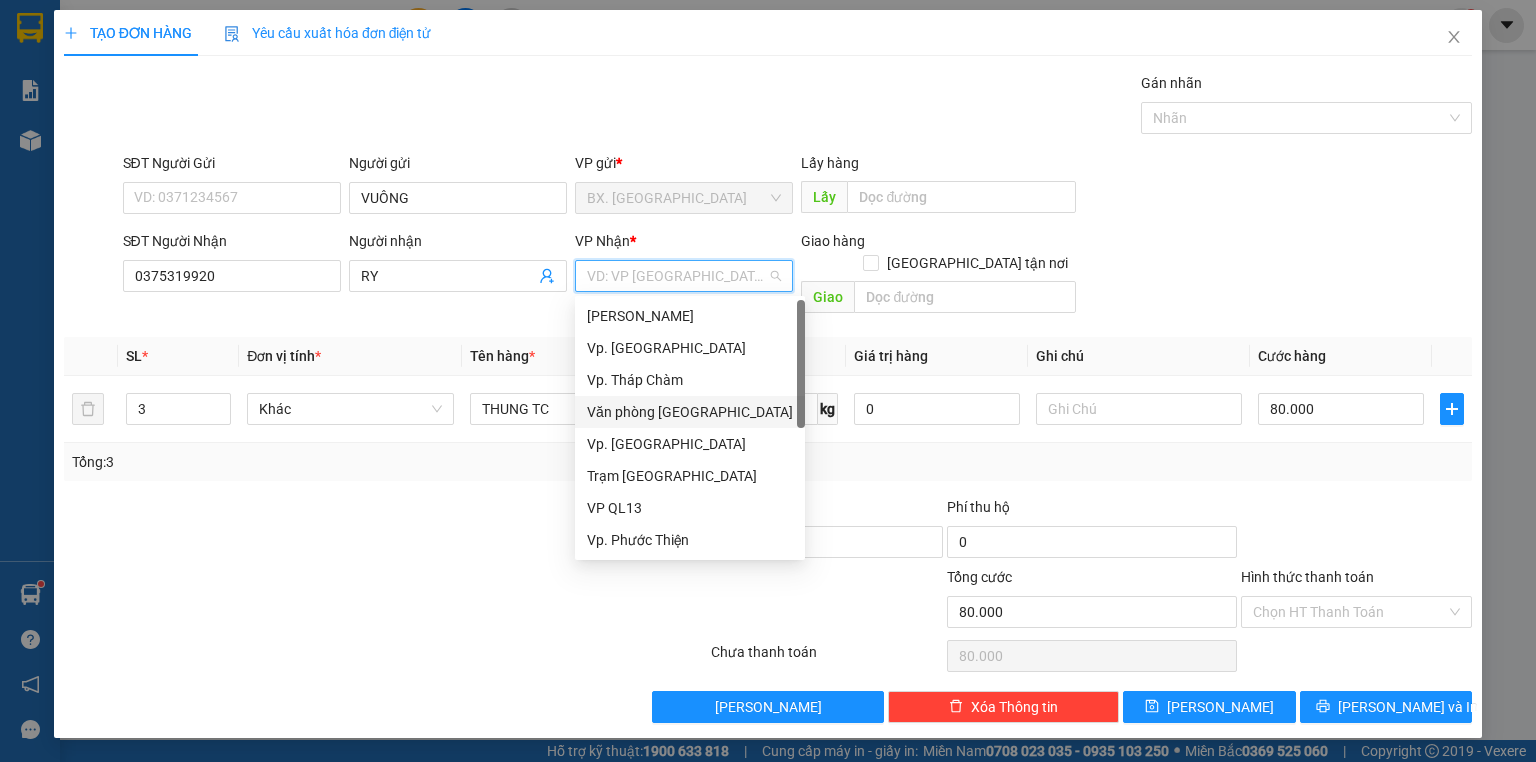 click on "Văn phòng [GEOGRAPHIC_DATA]" at bounding box center [690, 412] 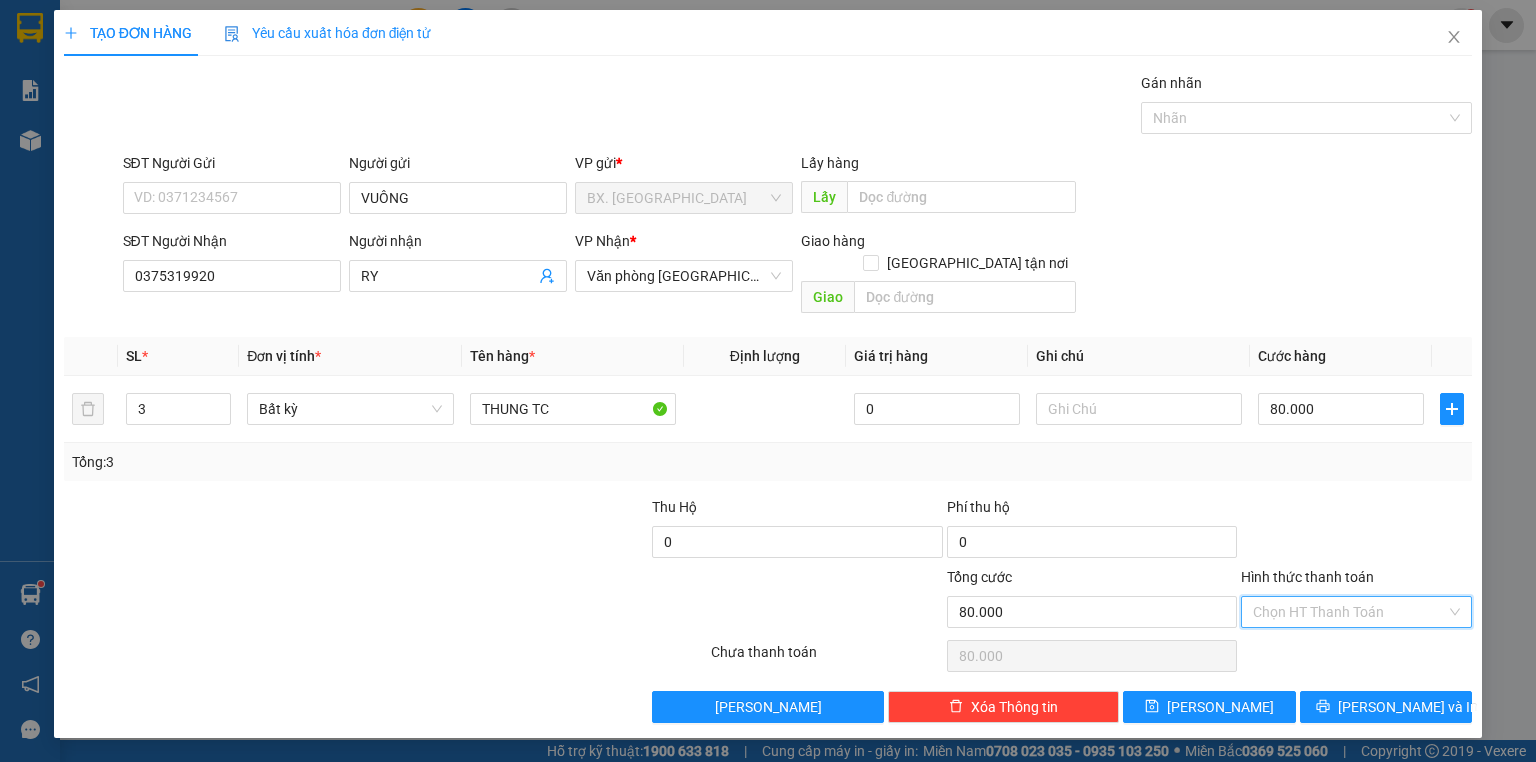 click on "Hình thức thanh toán" at bounding box center [1349, 612] 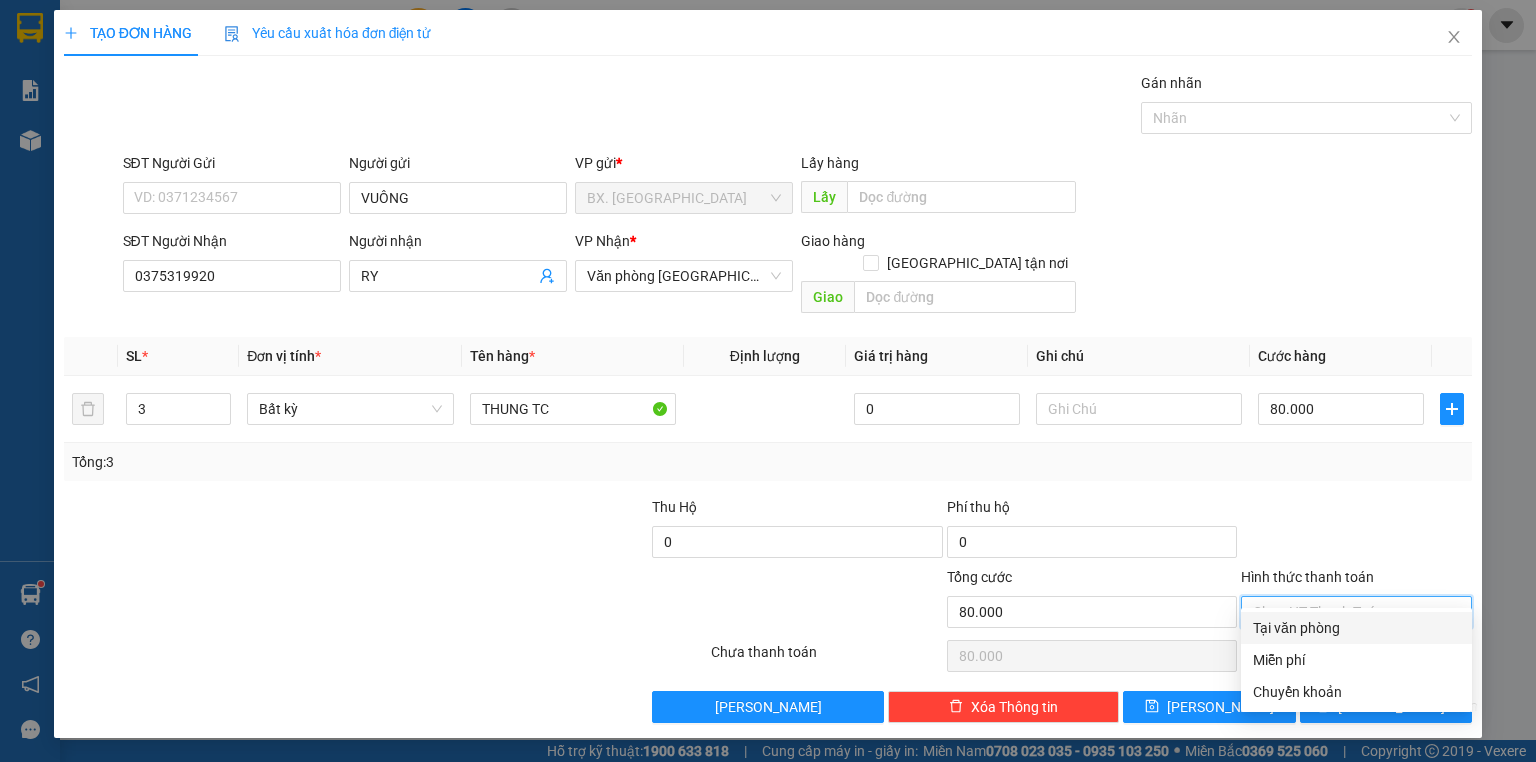 click on "Tại văn phòng" at bounding box center (1356, 628) 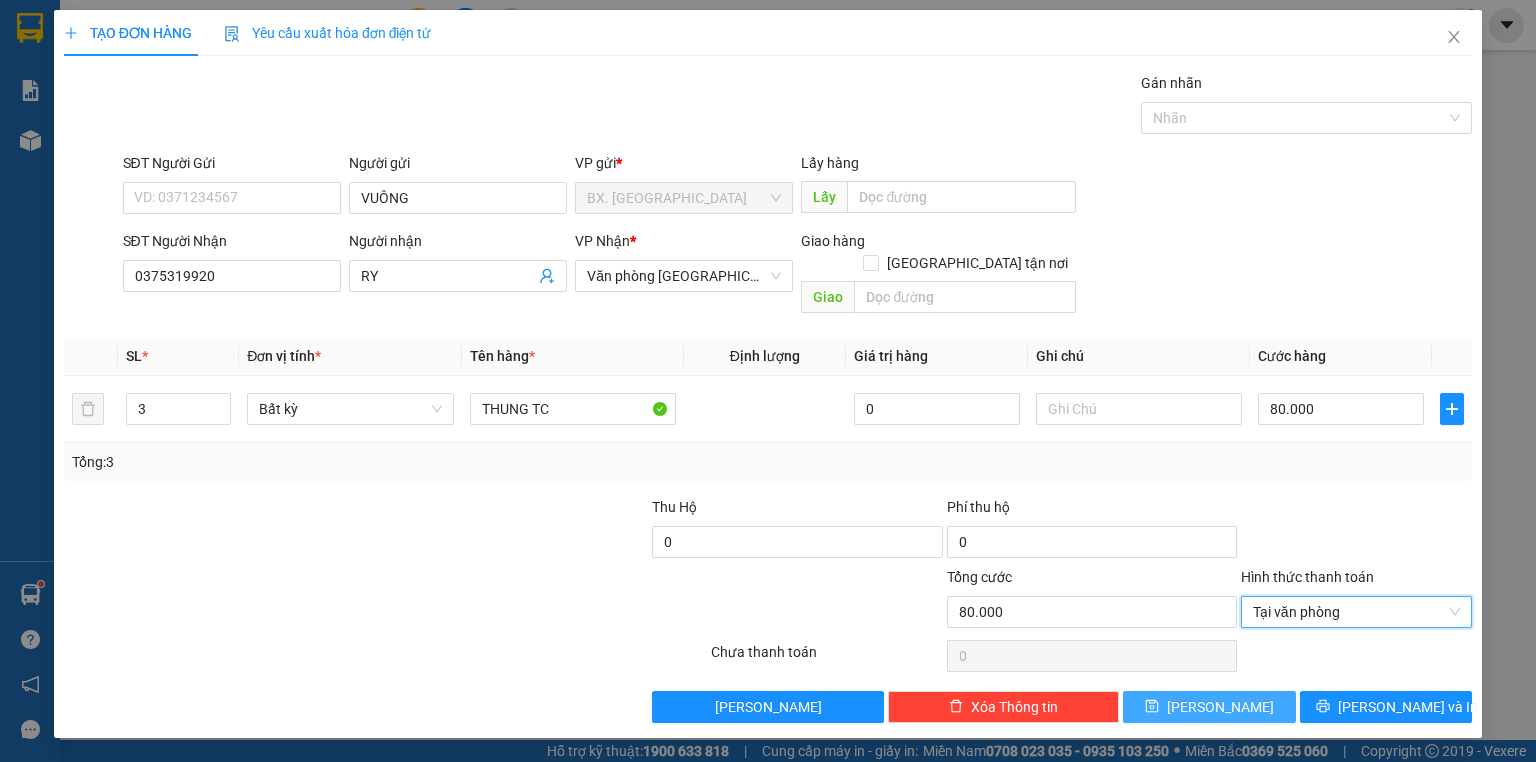 click on "[PERSON_NAME]" at bounding box center (1220, 707) 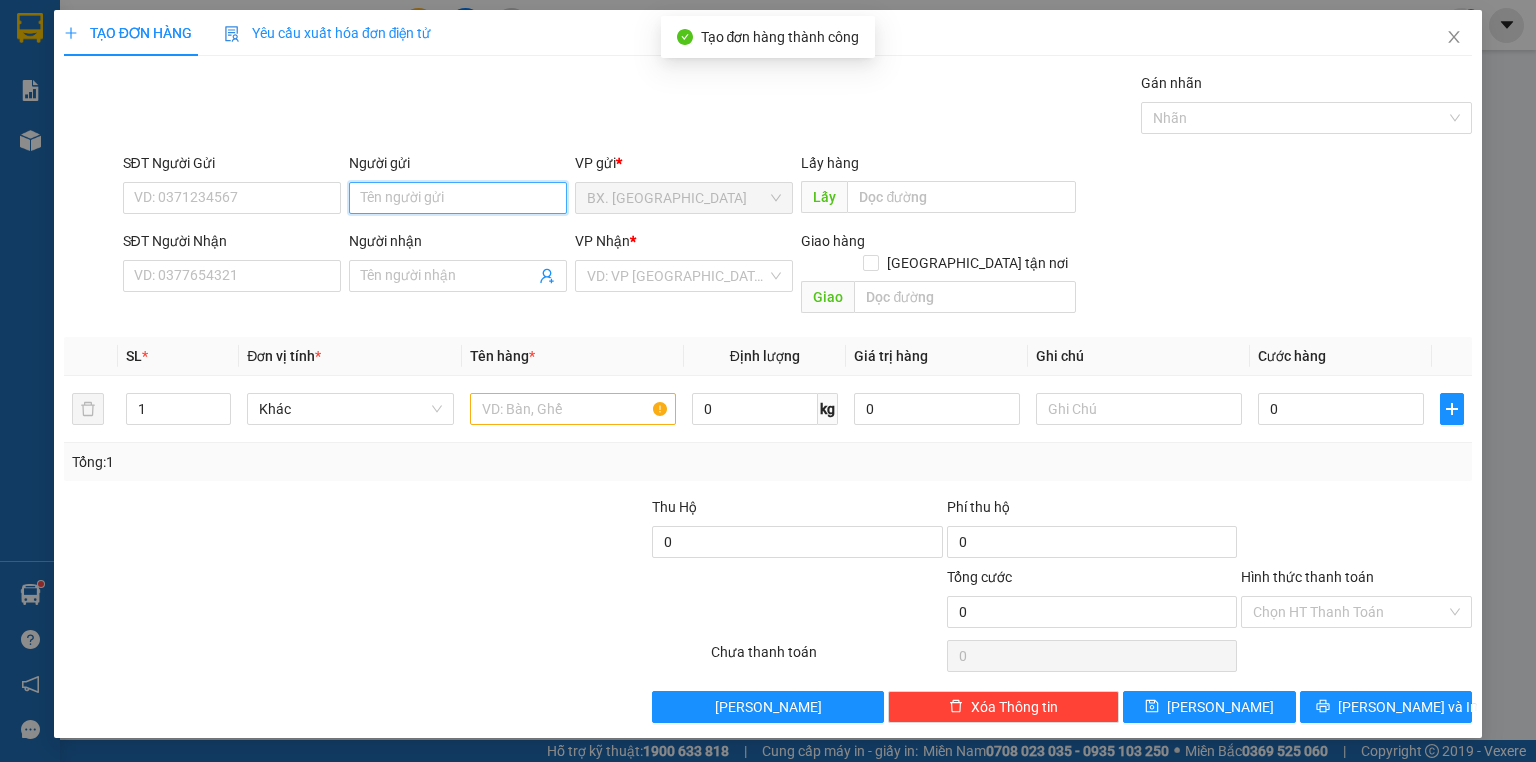click on "Người gửi" at bounding box center (458, 198) 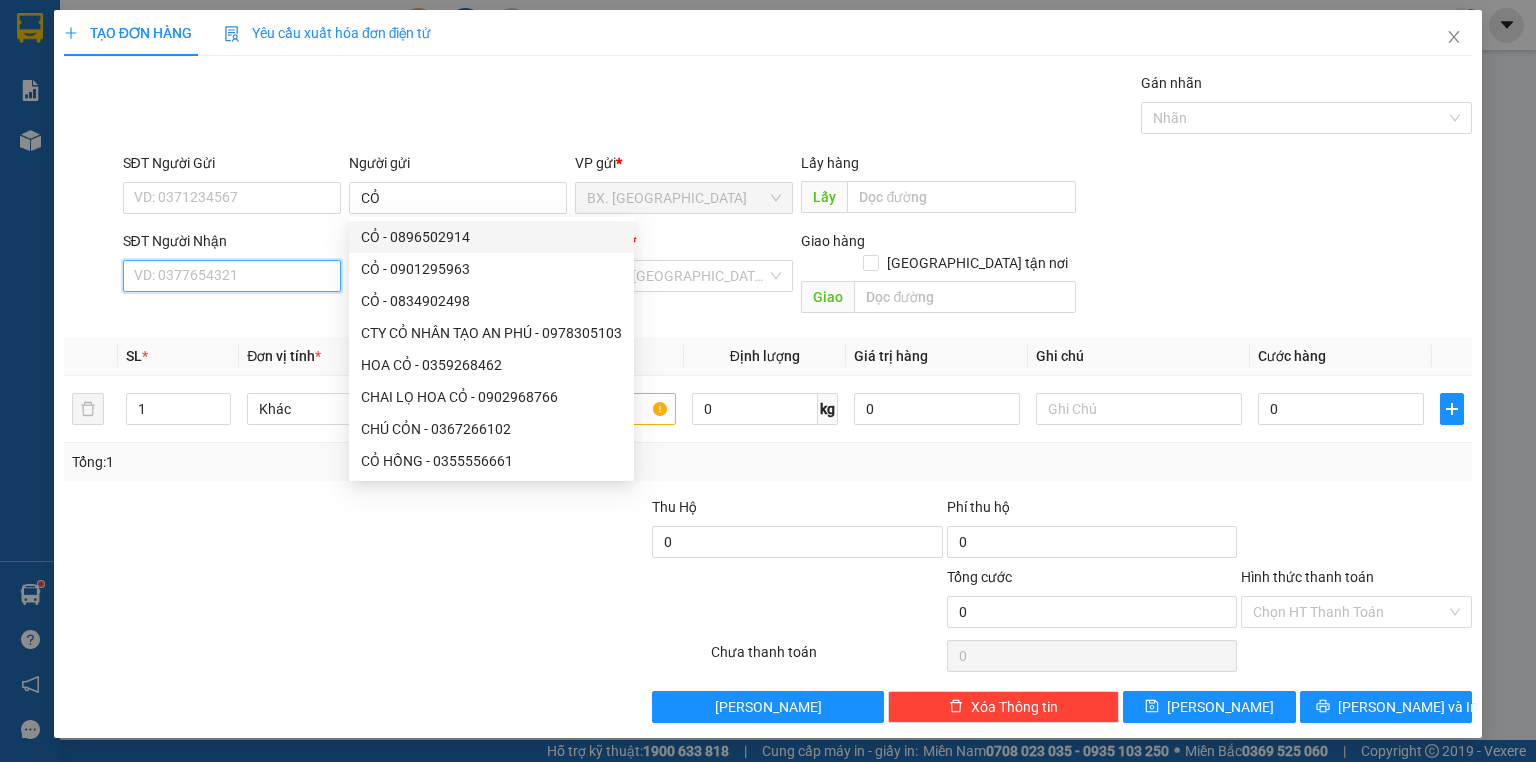 click on "SĐT Người Nhận" at bounding box center (232, 276) 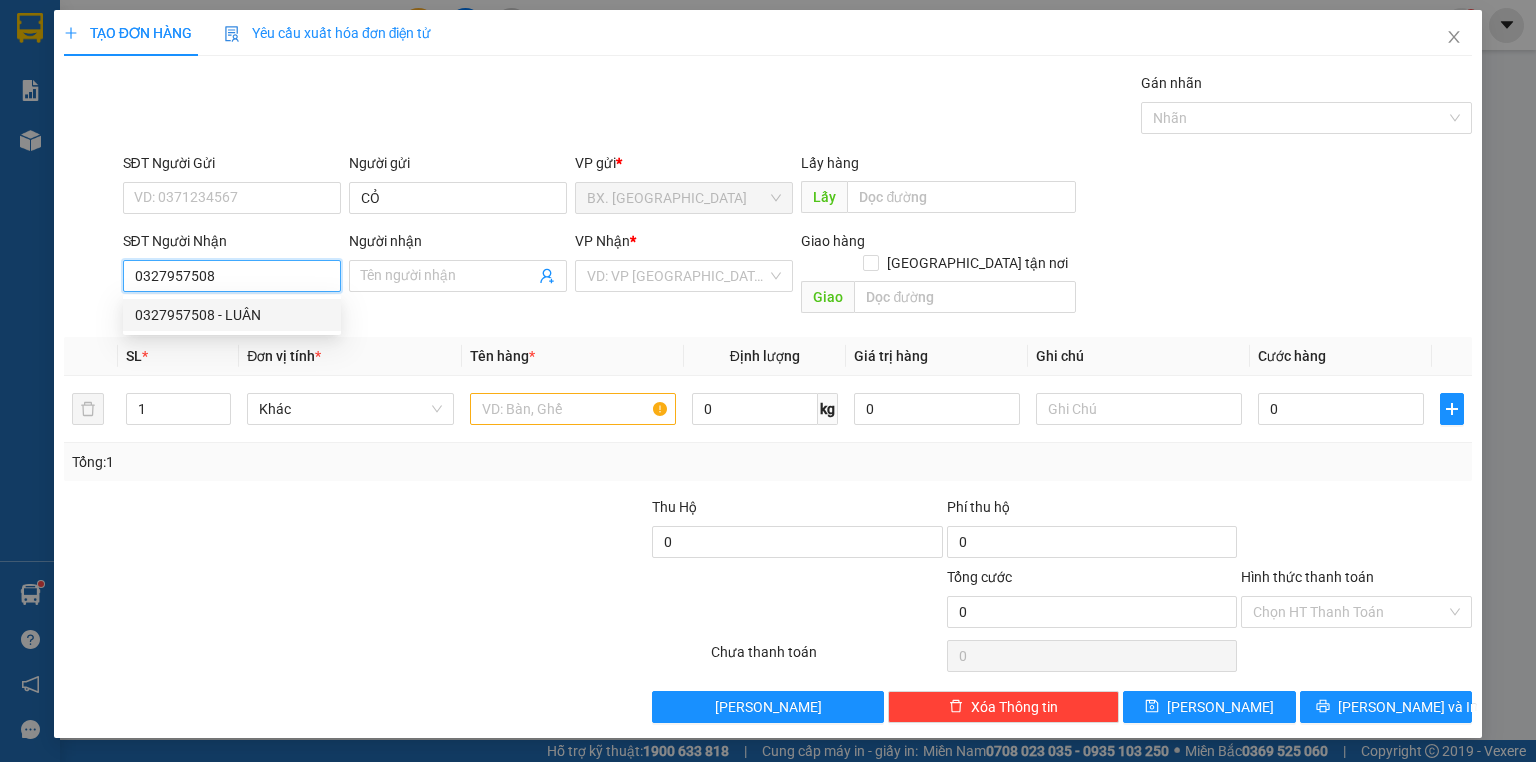 click on "0327957508 - LUÂN" at bounding box center (232, 315) 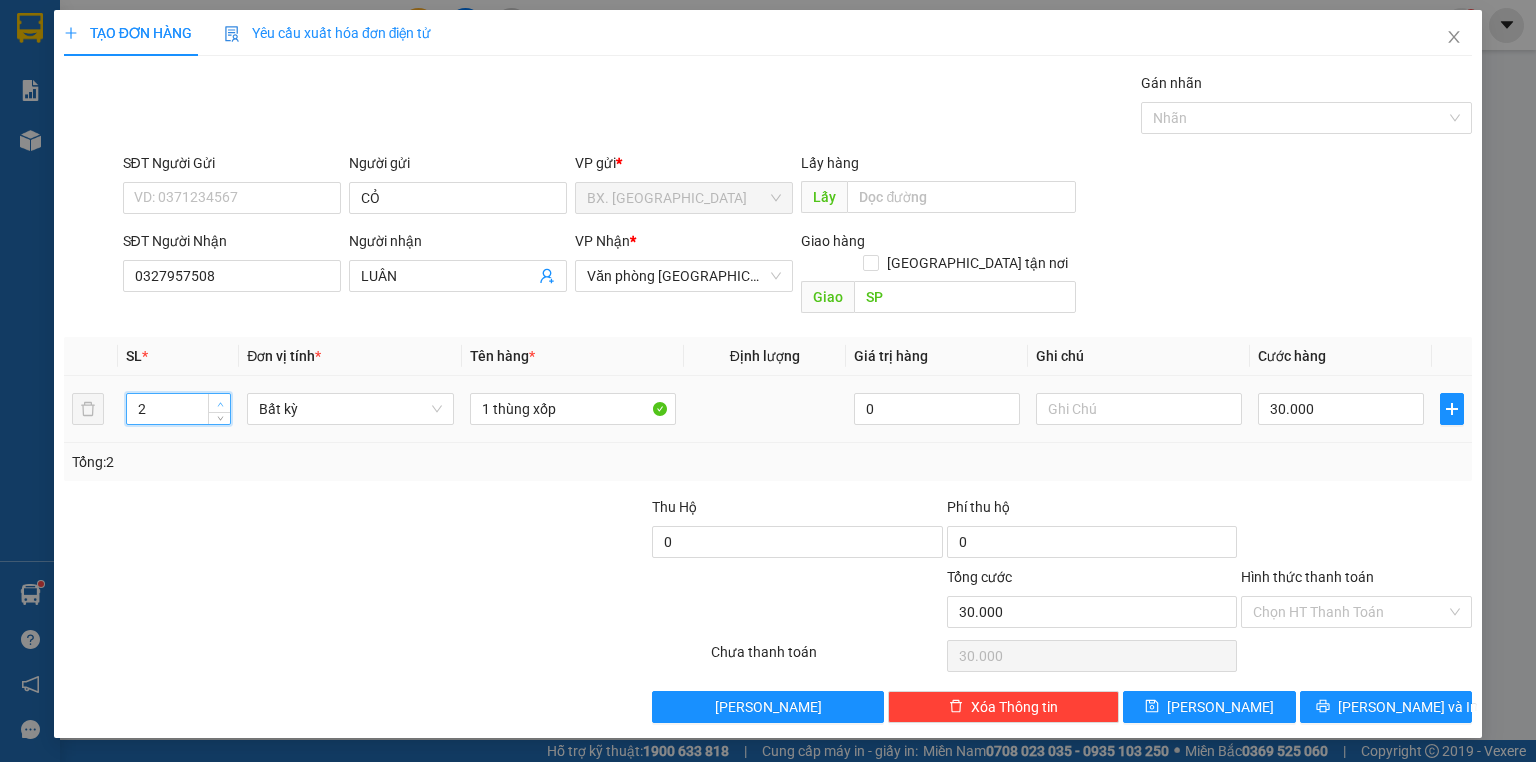 click at bounding box center (220, 404) 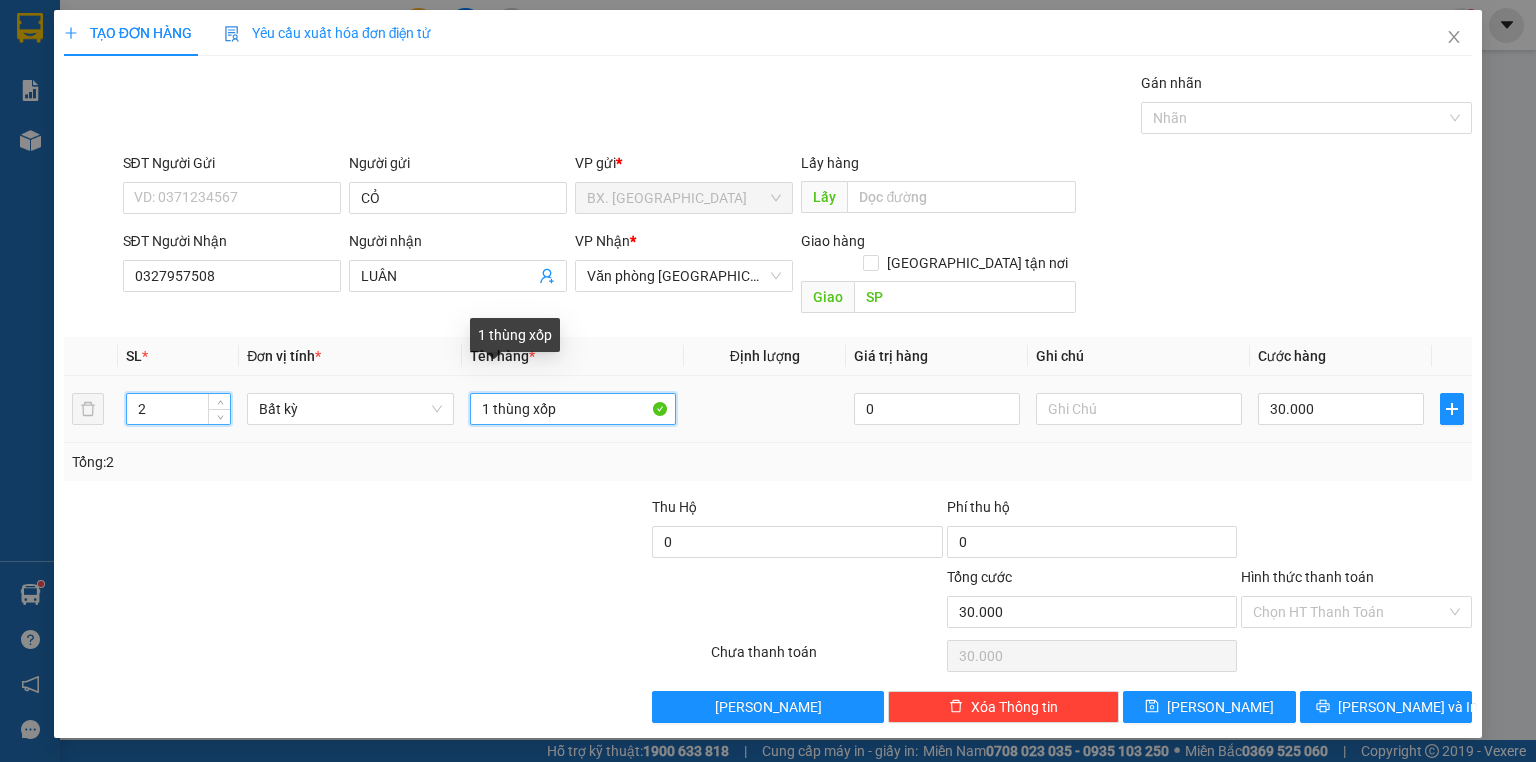 click on "1 thùng xốp" at bounding box center [573, 409] 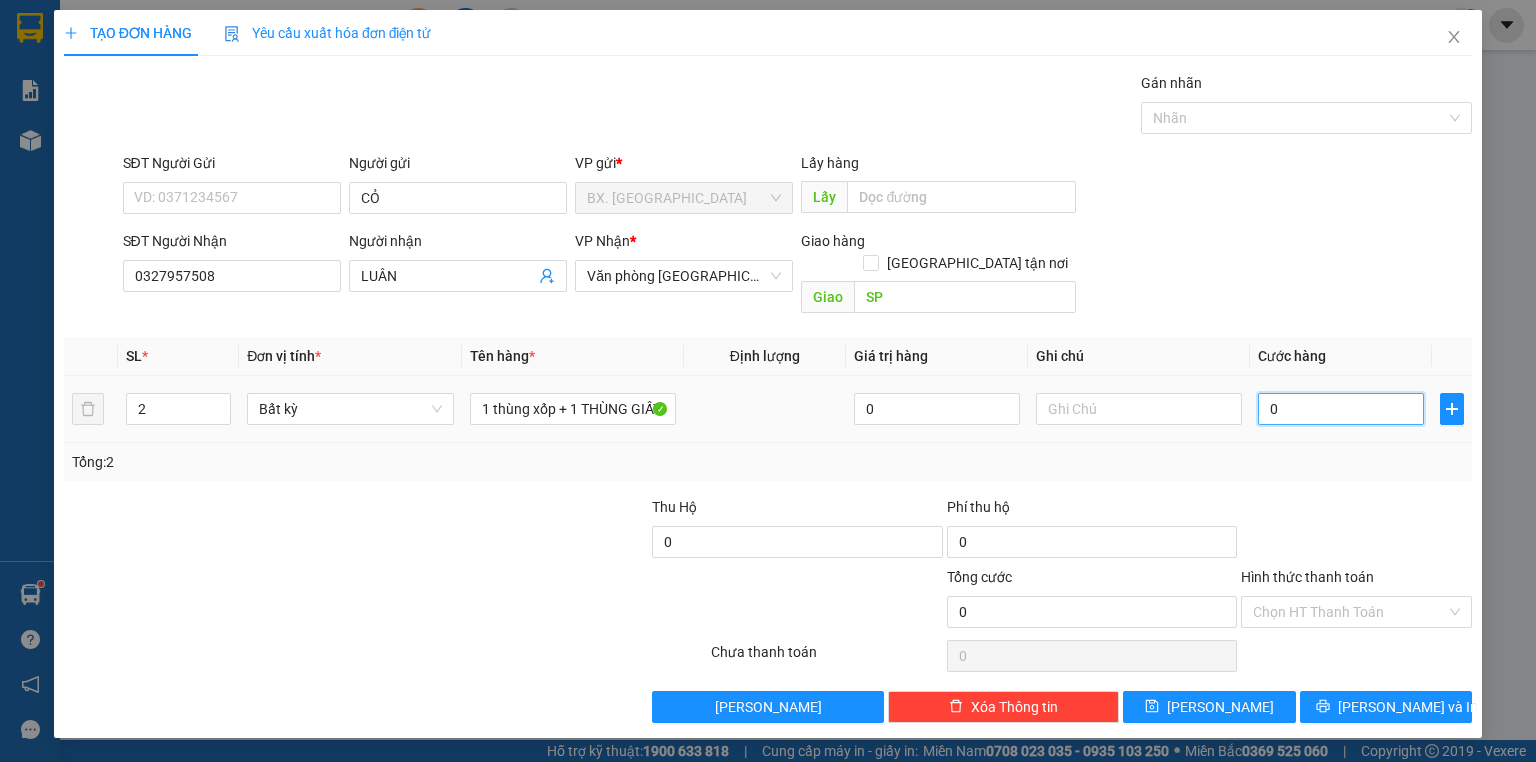 click on "0" at bounding box center (1341, 409) 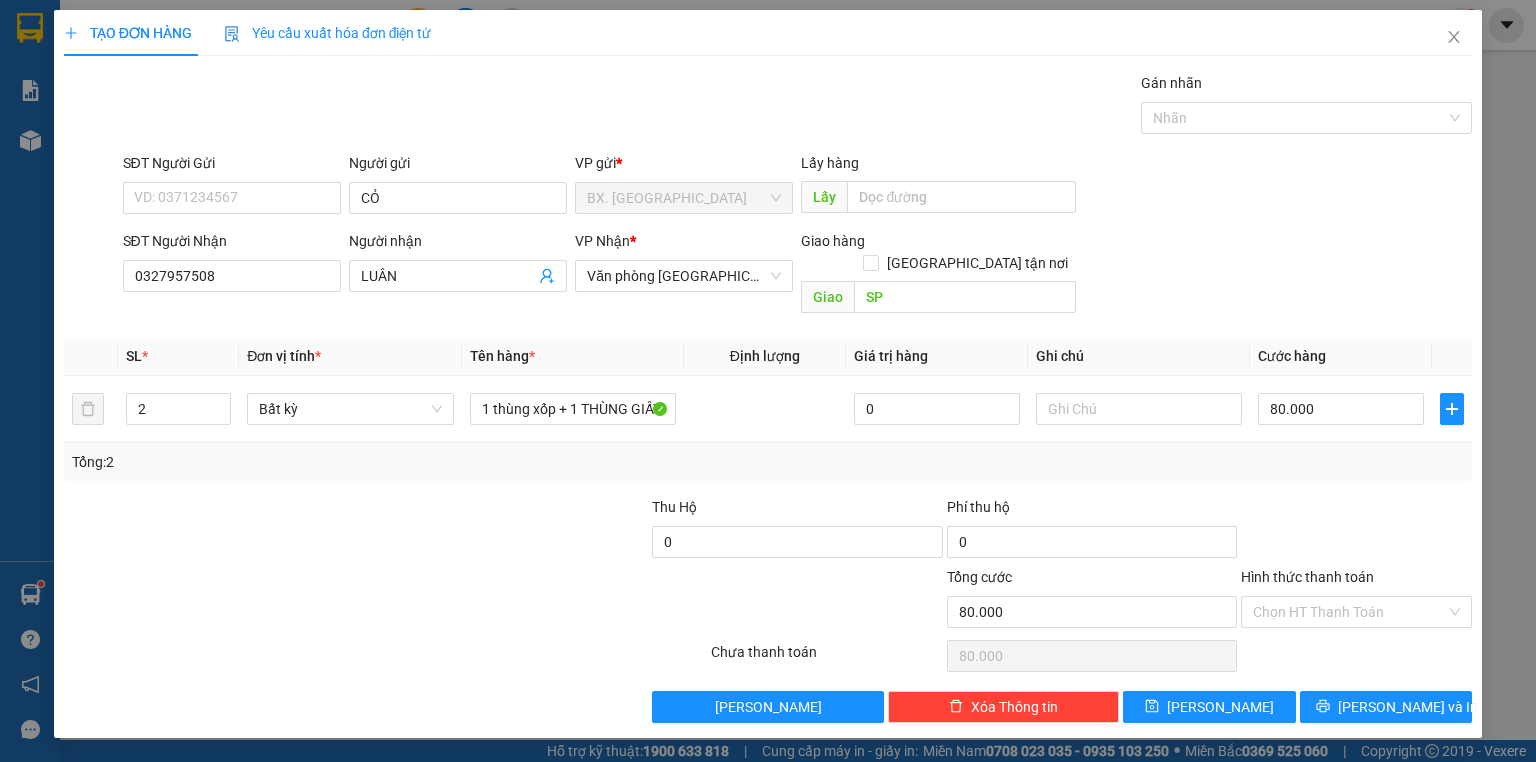 click on "Transit Pickup Surcharge Ids Transit Deliver Surcharge Ids Transit Deliver Surcharge Transit Deliver Surcharge Gói vận chuyển  * Tiêu chuẩn Gán nhãn   Nhãn SĐT Người Gửi VD: 0371234567 Người gửi CỎ VP gửi  * BX. Ninh Sơn Lấy hàng Lấy SĐT Người Nhận 0327957508 Người nhận LUÂN VP Nhận  * Văn phòng Tân Phú Giao hàng [GEOGRAPHIC_DATA] tận nơi Giao SP SL  * Đơn vị tính  * Tên hàng  * Định lượng Giá trị hàng Ghi chú Cước hàng                   2 Bất kỳ 1 thùng xốp + 1 THÙNG GIẤY 0 80.000 Tổng:  2 Thu Hộ 0 Phí thu hộ 0 Tổng cước 80.000 Hình thức thanh toán Chọn HT Thanh Toán Số tiền thu trước 0 Chưa thanh toán 80.000 Chọn HT Thanh Toán Lưu nháp Xóa Thông tin [PERSON_NAME] và In Tại văn phòng Miễn phí Tại văn phòng Miễn phí Chuyển khoản 1 thùng xốp + 1 THÙNG GIẤY" at bounding box center (768, 397) 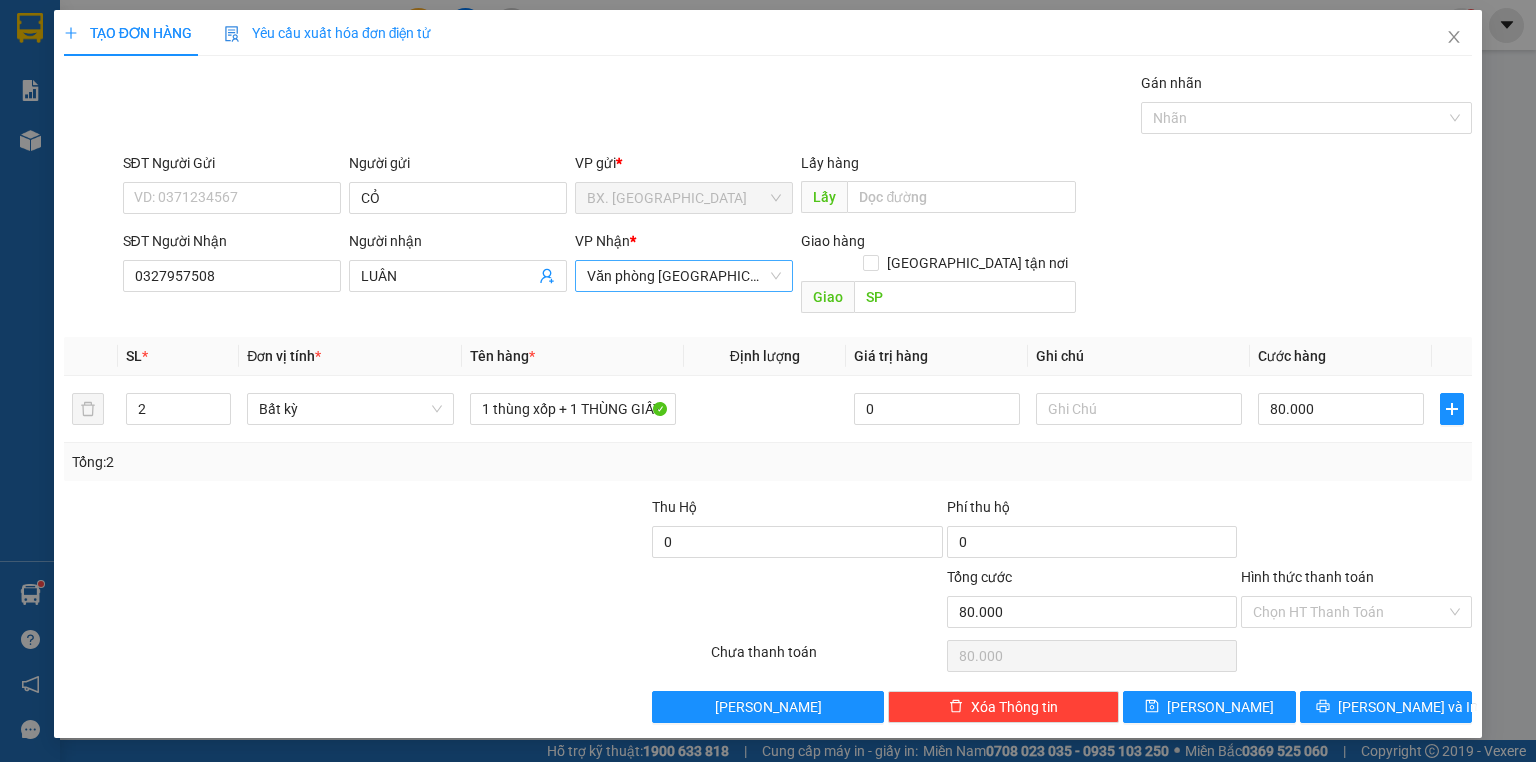 click on "Văn phòng [GEOGRAPHIC_DATA]" at bounding box center (684, 276) 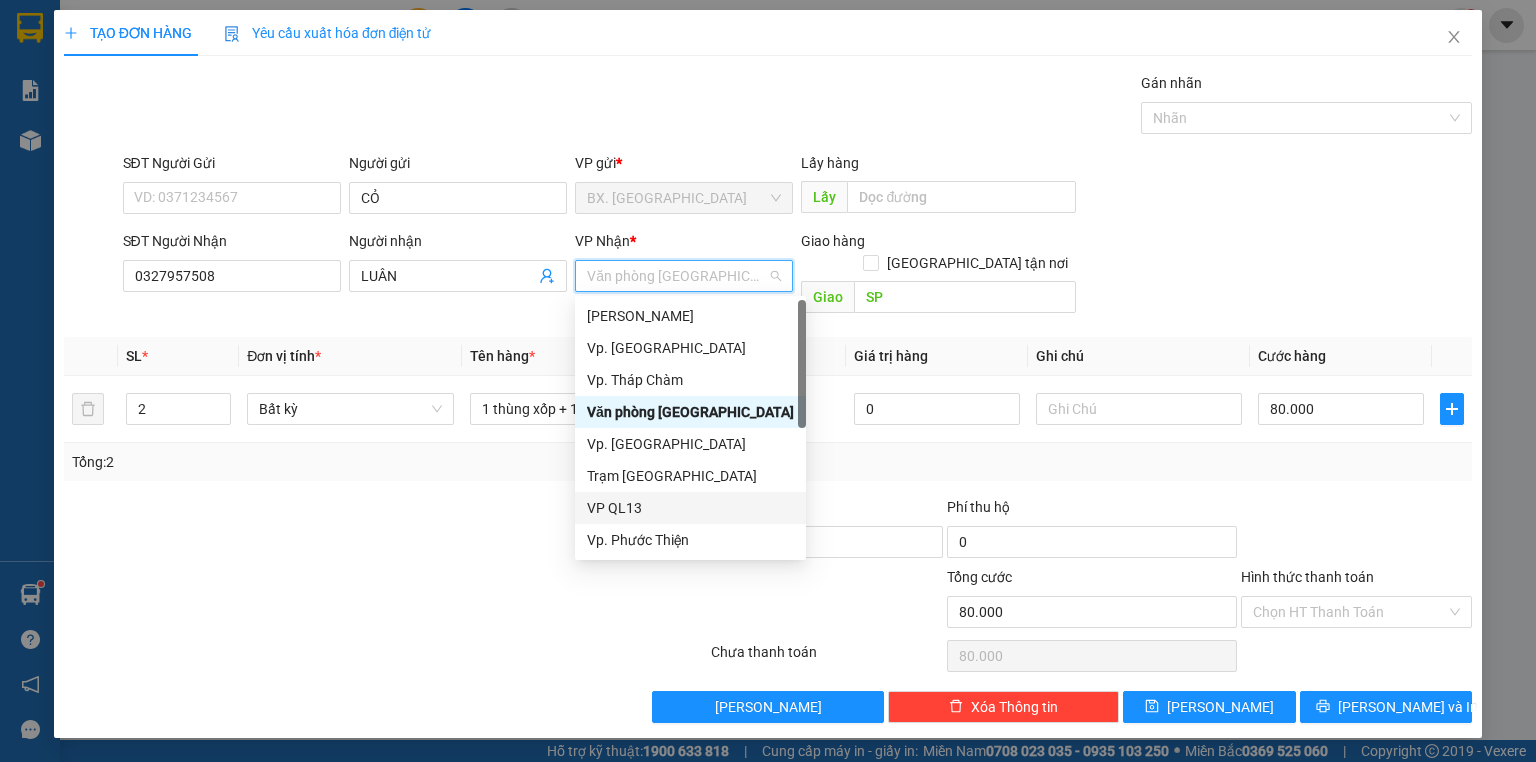 click on "VP QL13" at bounding box center (690, 508) 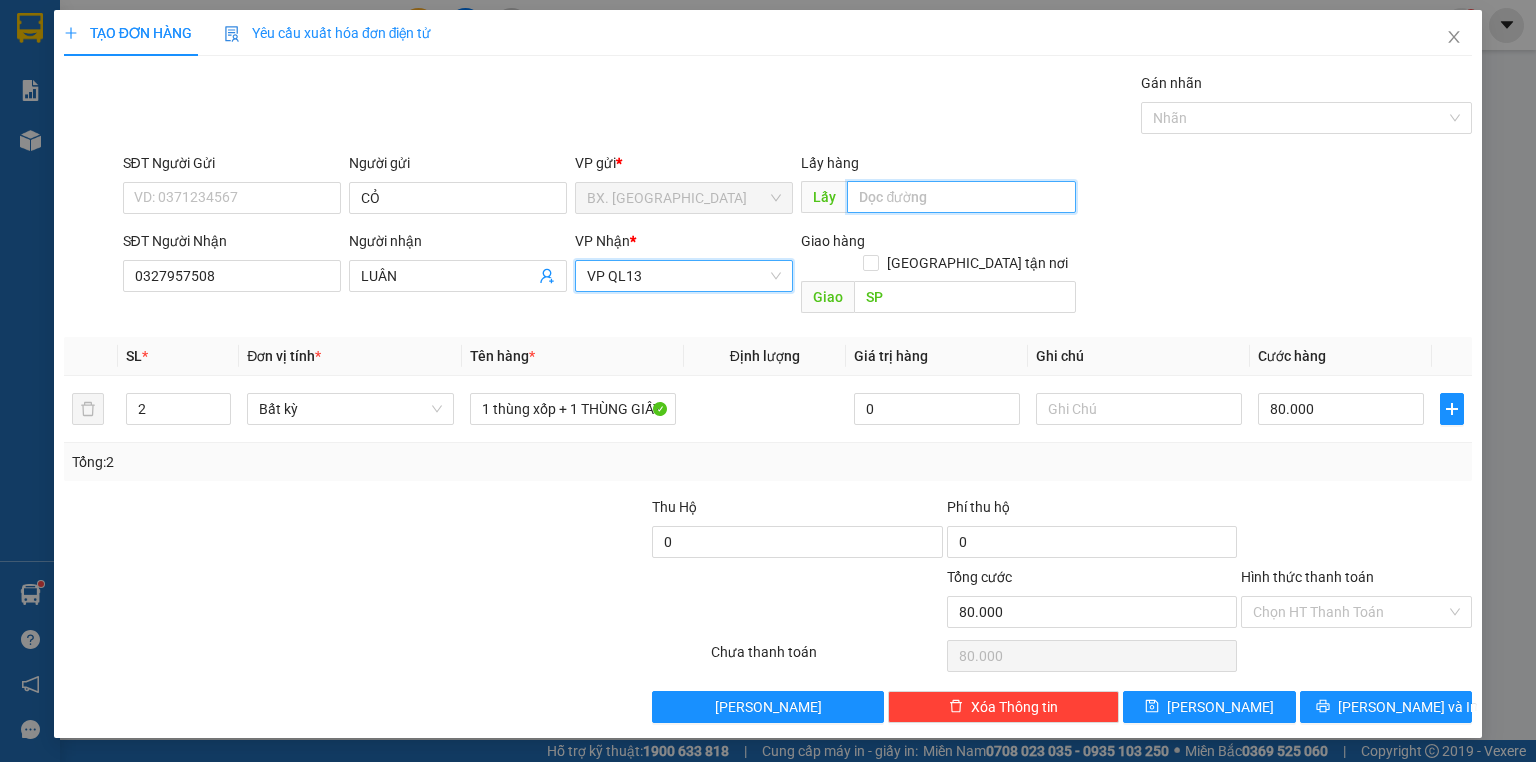 click at bounding box center (961, 197) 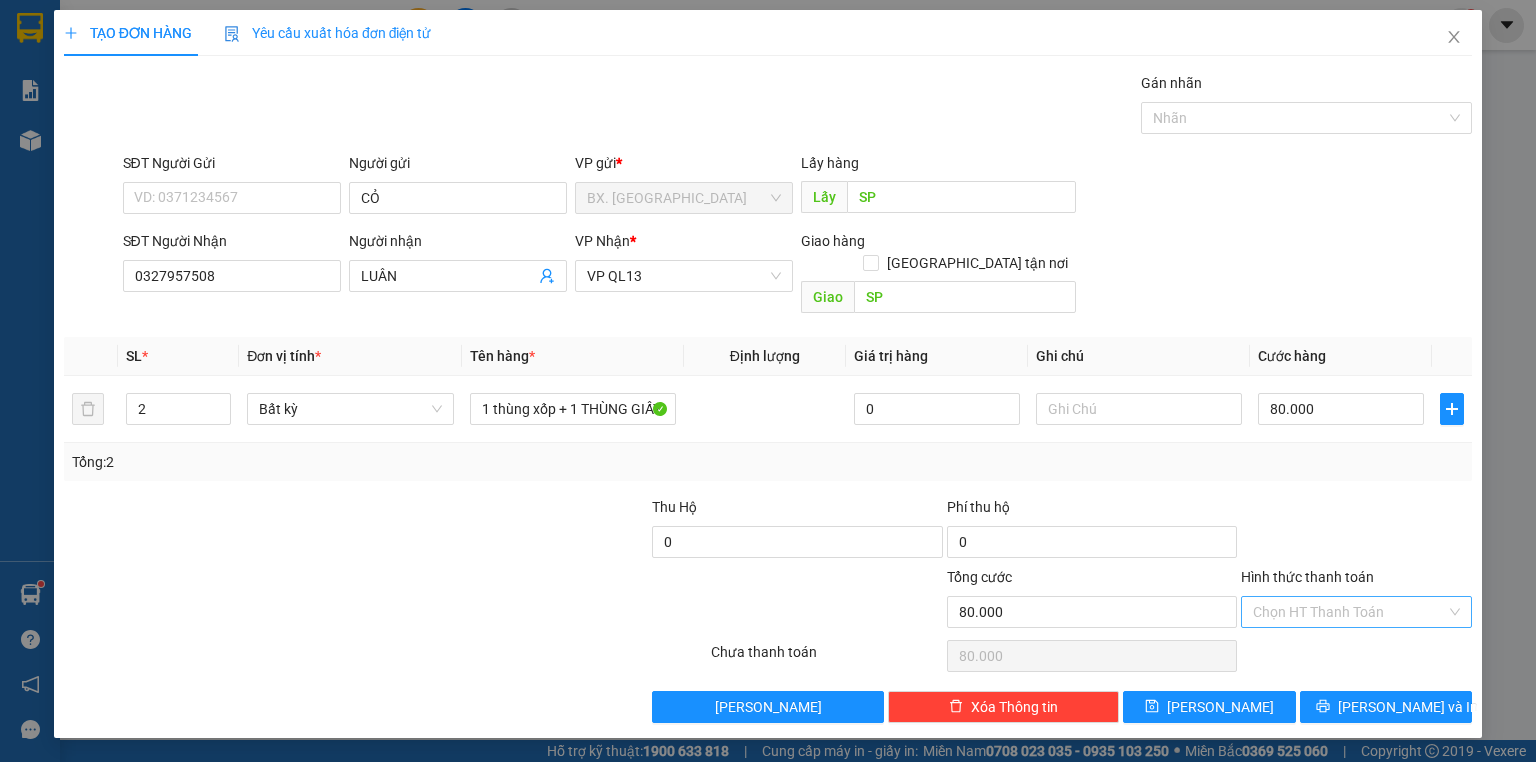 click on "Hình thức thanh toán" at bounding box center [1349, 612] 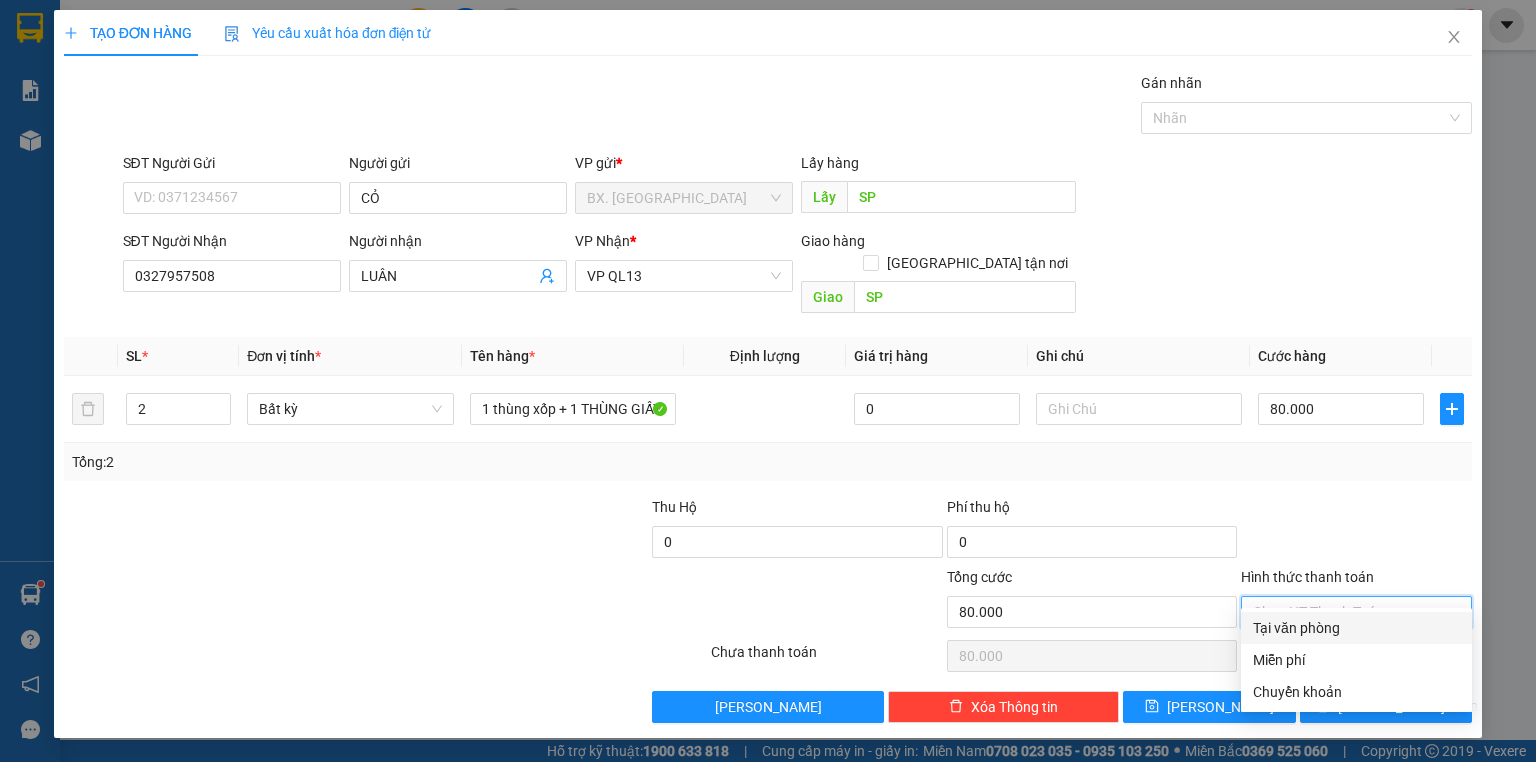 click on "Transit Pickup Surcharge Ids Transit Deliver Surcharge Ids Transit Deliver Surcharge Transit Deliver Surcharge Gói vận chuyển  * Tiêu chuẩn Gán nhãn   Nhãn SĐT Người Gửi VD: 0371234567 Người gửi CỎ VP gửi  * BX. [PERSON_NAME] Lấy hàng Lấy SP SĐT Người Nhận 0327957508 Người nhận LUÂN VP Nhận  * VP QL13 Giao hàng [GEOGRAPHIC_DATA] tận nơi Giao SP SL  * Đơn vị tính  * Tên hàng  * Định lượng Giá trị hàng Ghi chú Cước hàng                   2 Bất kỳ 1 thùng xốp + 1 THÙNG GIẤY 0 80.000 Tổng:  2 Thu Hộ 0 Phí thu hộ 0 Tổng cước 80.000 Hình thức thanh toán Chọn HT Thanh Toán Số tiền thu trước 0 Chưa thanh toán 80.000 Chọn HT Thanh Toán Lưu nháp Xóa Thông tin [PERSON_NAME] và In Tại văn phòng Miễn phí Tại văn phòng Miễn phí Chuyển khoản 1 thùng xốp + 1 THÙNG GIẤY" at bounding box center (768, 397) 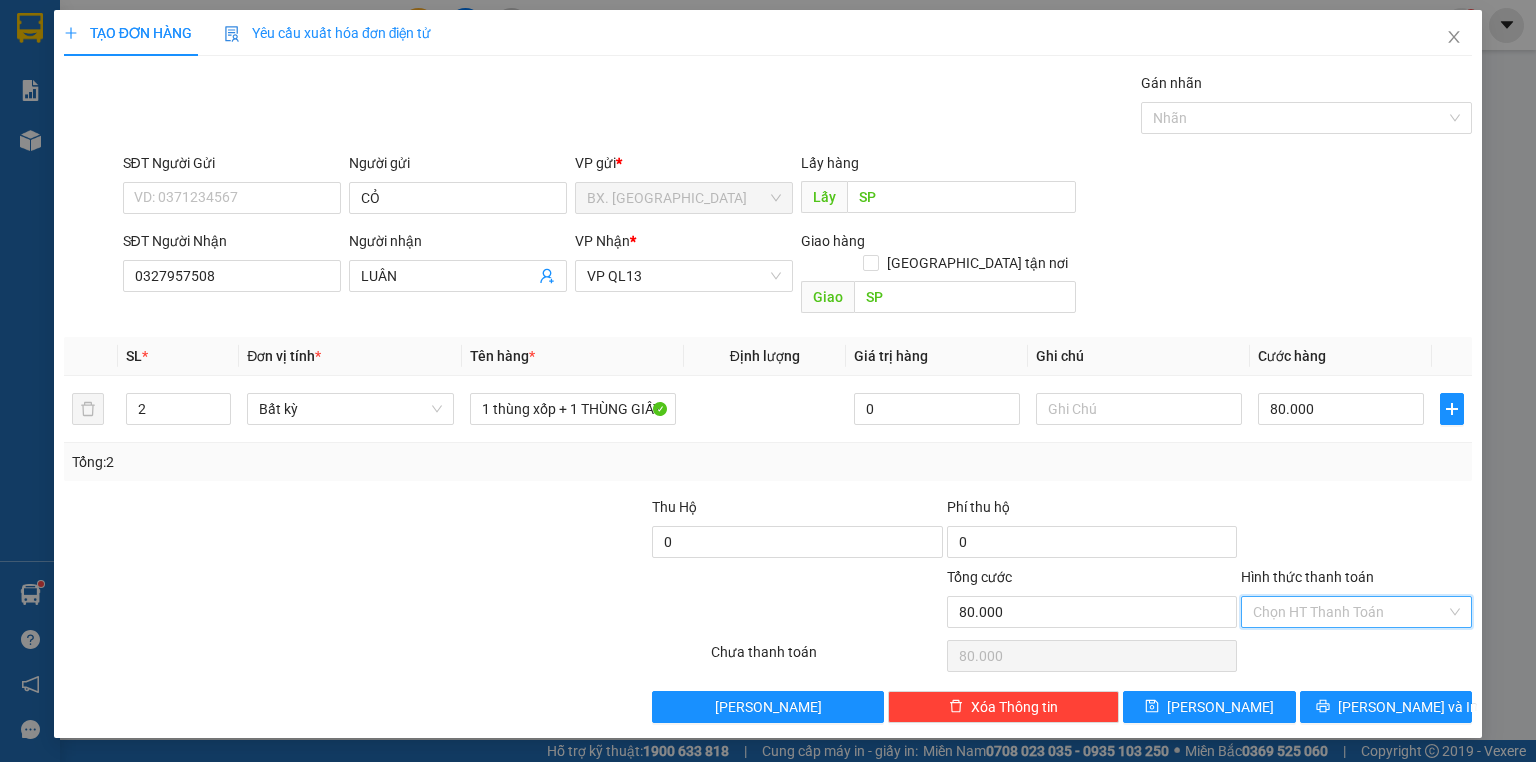 click on "Hình thức thanh toán" at bounding box center (1349, 612) 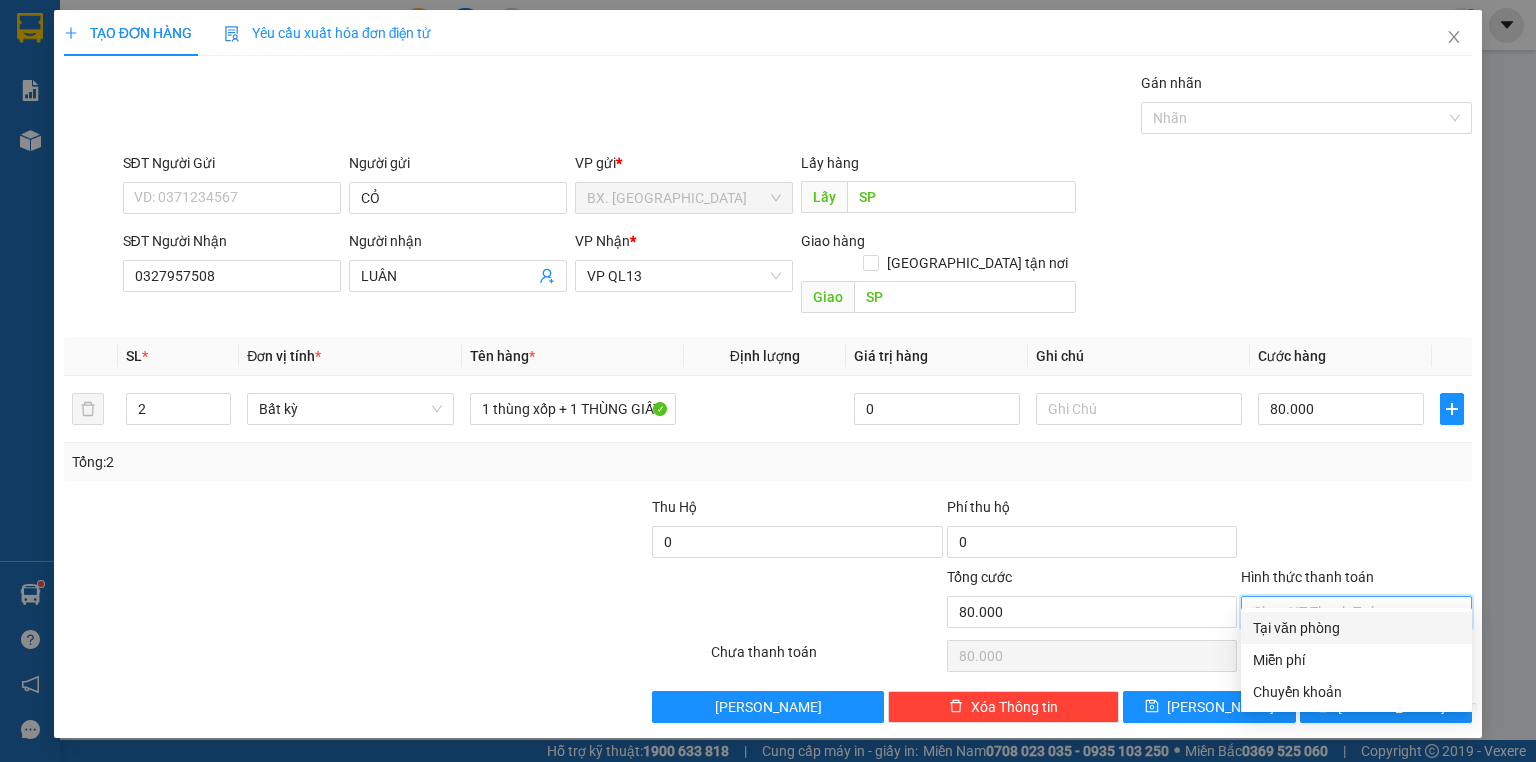 click on "Tại văn phòng" at bounding box center [1356, 628] 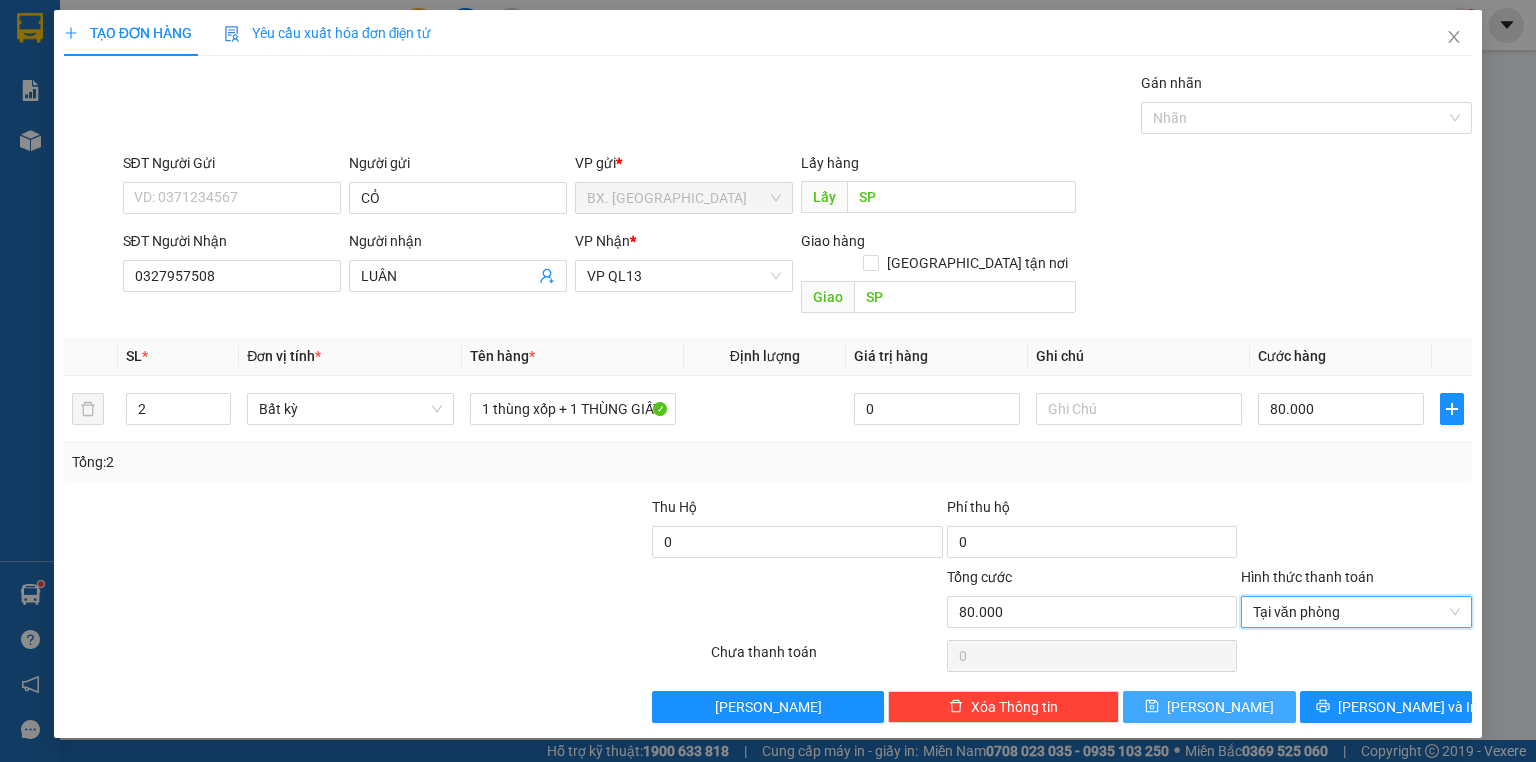 click on "[PERSON_NAME]" at bounding box center (1220, 707) 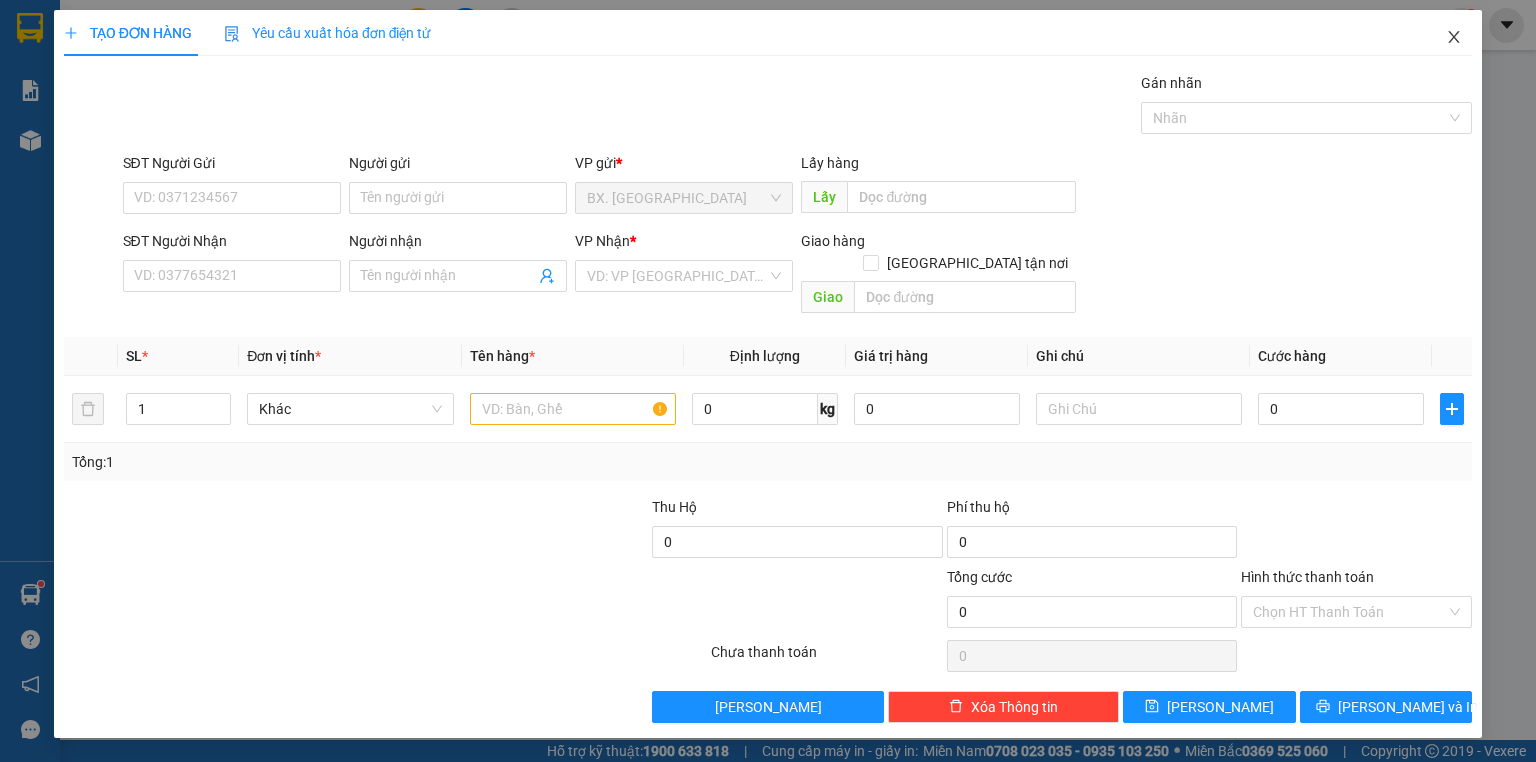 click 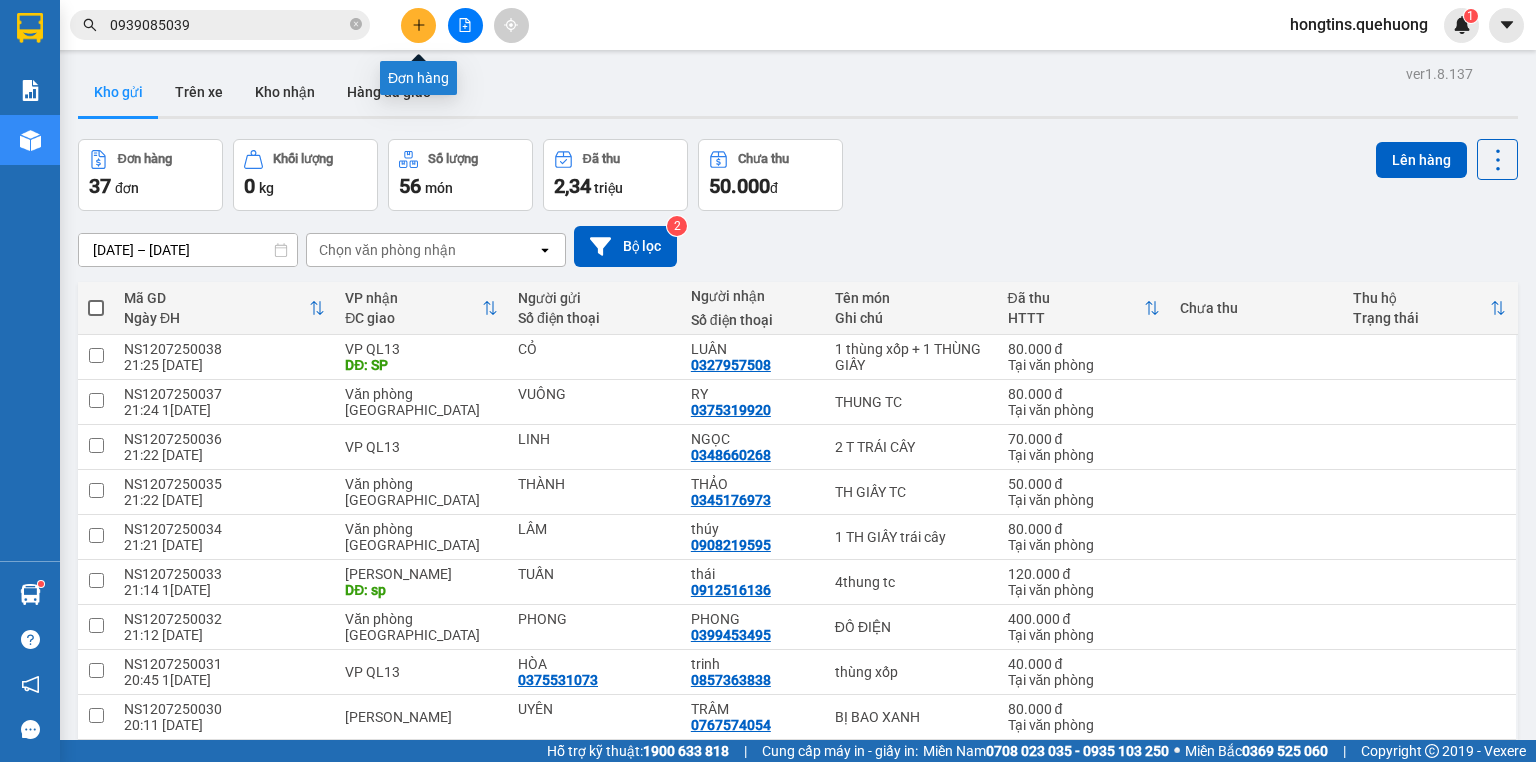 click at bounding box center [418, 25] 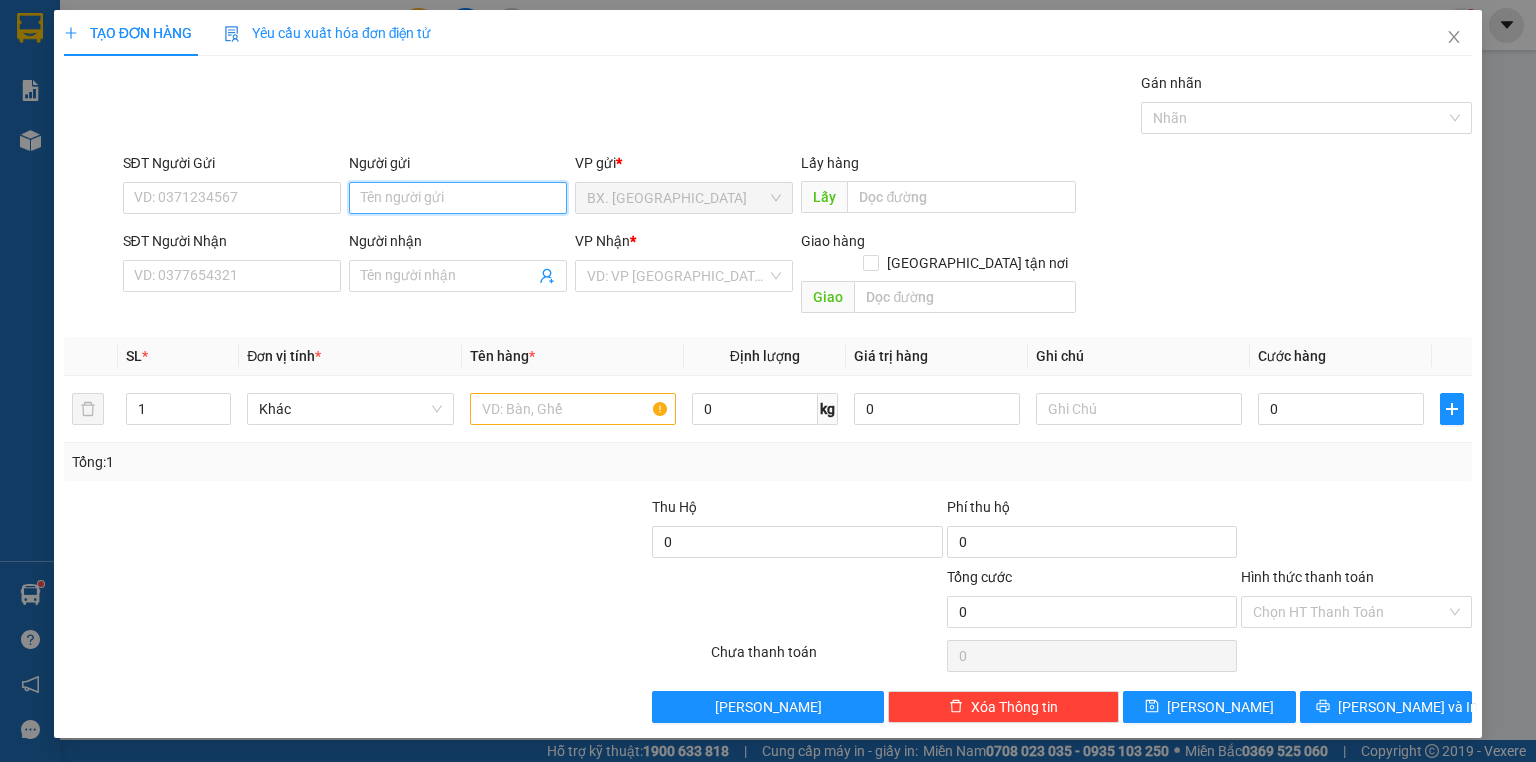click on "Người gửi" at bounding box center (458, 198) 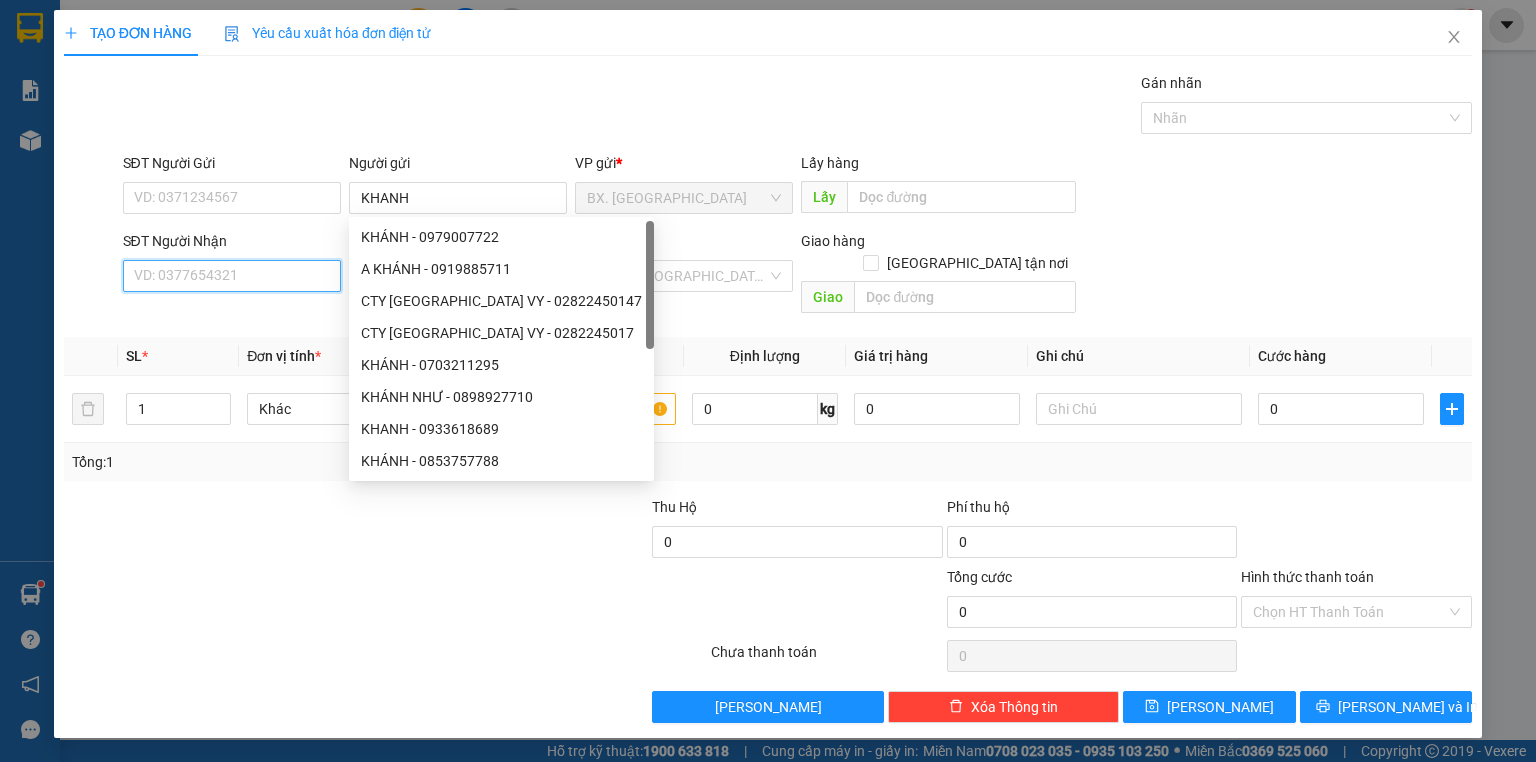 click on "SĐT Người Nhận" at bounding box center [232, 276] 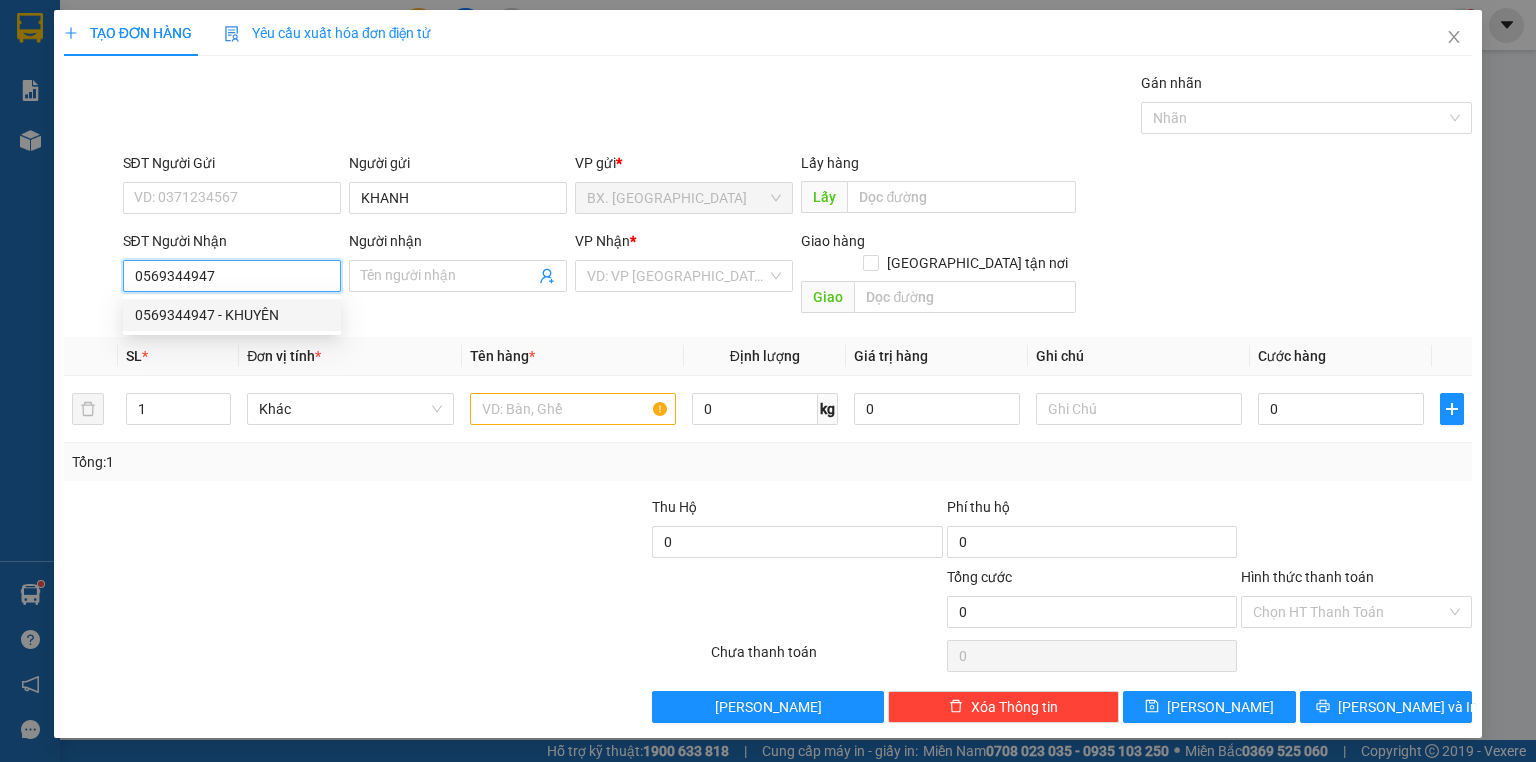 click on "0569344947 - KHUYÊN" at bounding box center (232, 315) 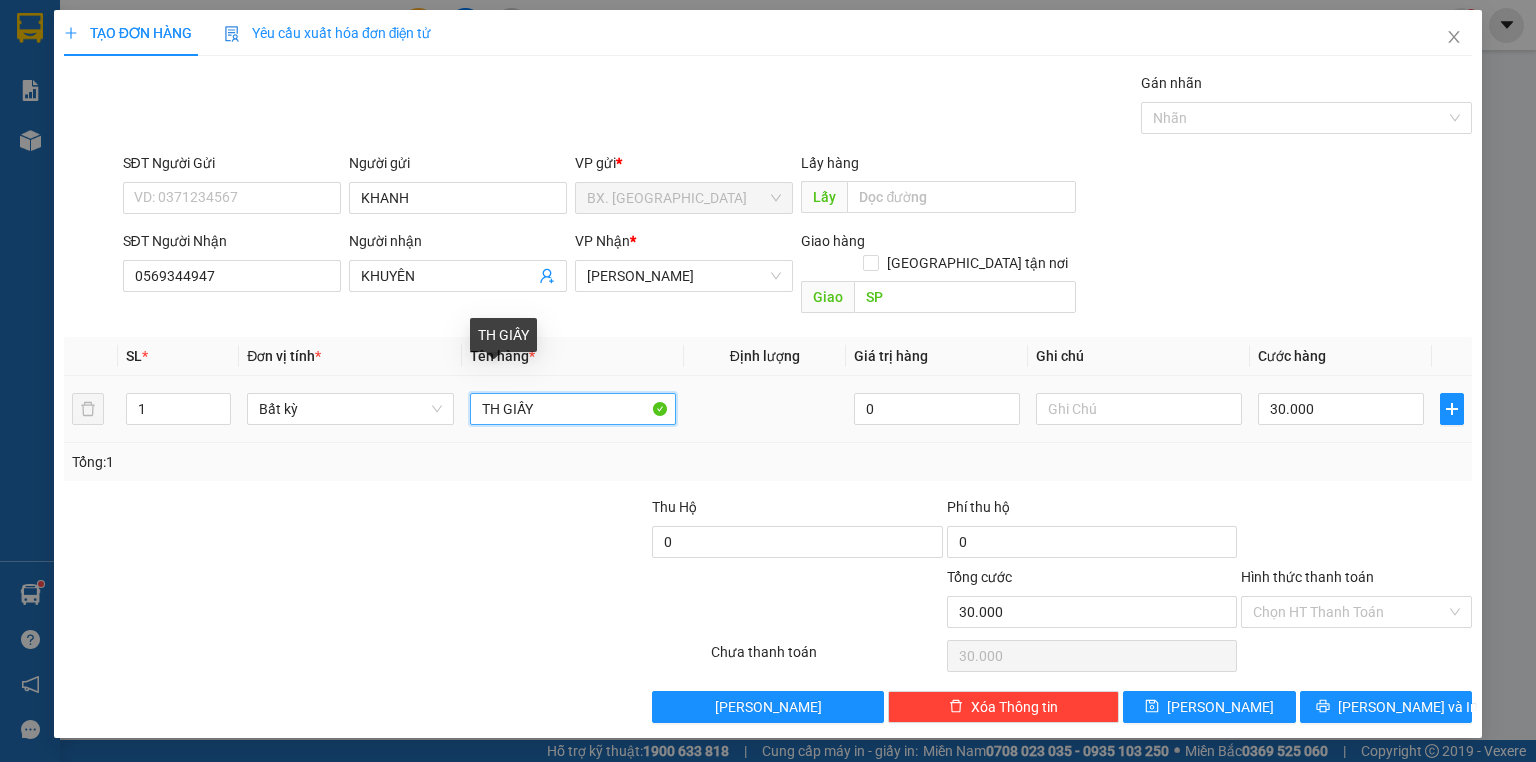 click on "TH GIẤY" at bounding box center [573, 409] 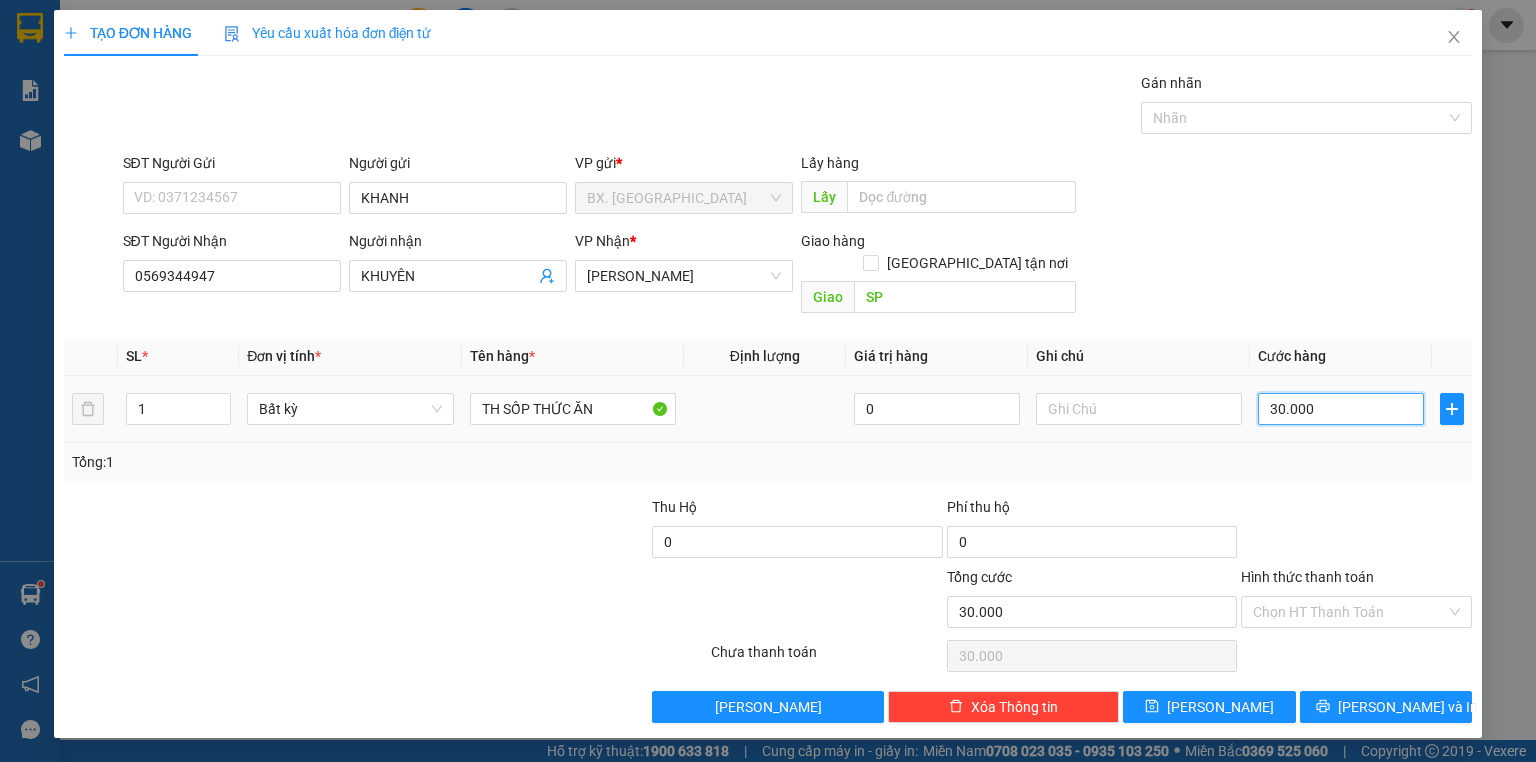 click on "30.000" at bounding box center [1341, 409] 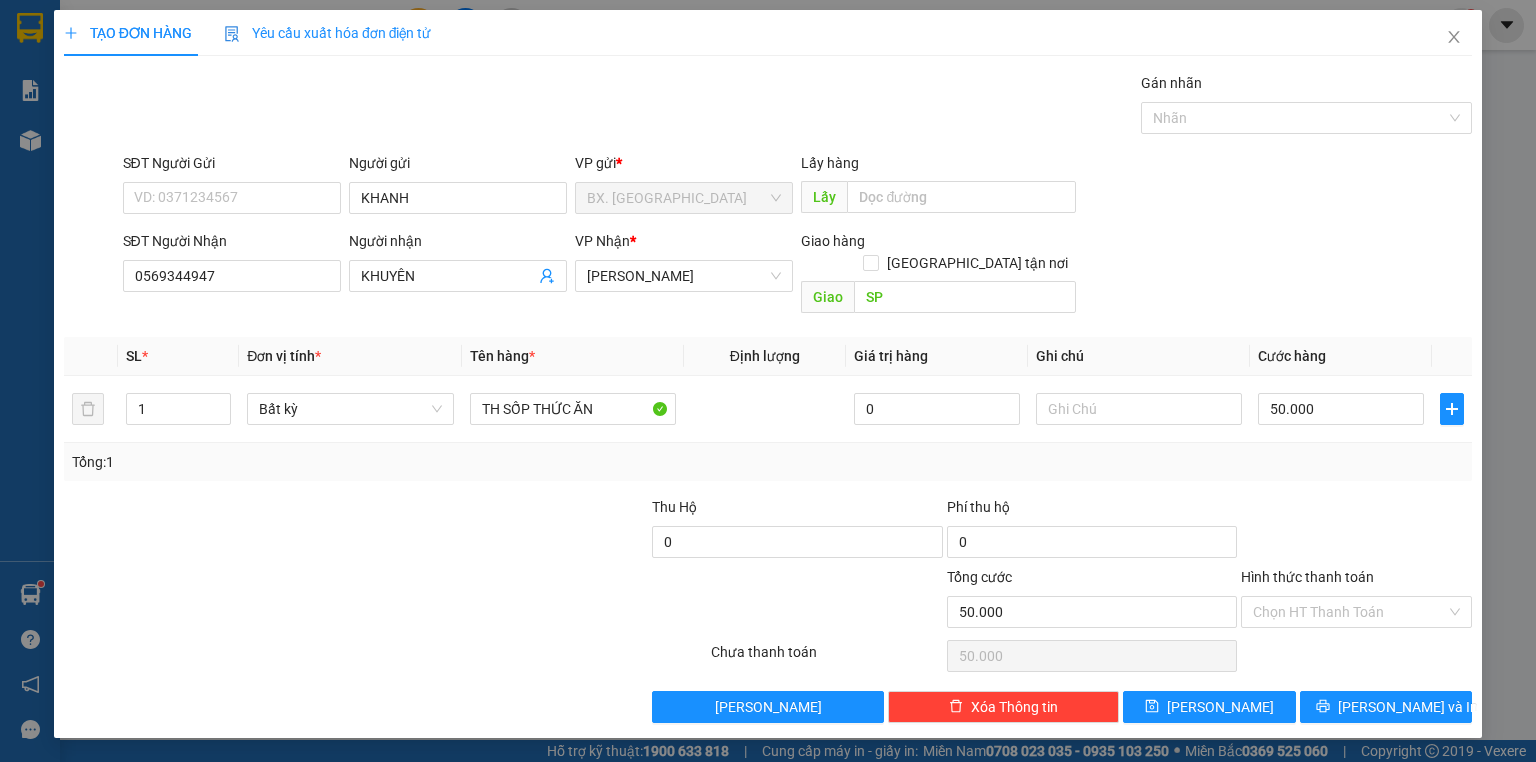 click on "Transit Pickup Surcharge Ids Transit Deliver Surcharge Ids Transit Deliver Surcharge Transit Deliver Surcharge Gói vận chuyển  * Tiêu chuẩn Gán nhãn   Nhãn SĐT Người Gửi VD: 0371234567 Người gửi KHANH VP gửi  * BX. [PERSON_NAME] Lấy hàng Lấy SĐT Người Nhận 0569344947 Người nhận KHUYÊN VP Nhận  * An [PERSON_NAME] hàng [GEOGRAPHIC_DATA] tận nơi Giao SP SL  * Đơn vị tính  * Tên hàng  * Định lượng Giá trị hàng Ghi chú Cước hàng                   1 Bất kỳ TH SỐP THỨC ĂN 0 50.000 Tổng:  1 Thu Hộ 0 Phí thu hộ 0 Tổng cước 50.000 Hình thức thanh toán Chọn HT Thanh Toán Số tiền thu trước 0 Chưa thanh toán 50.000 Chọn HT Thanh Toán Lưu nháp Xóa Thông tin [PERSON_NAME] và In TH SỐP THỨC ĂN" at bounding box center (768, 397) 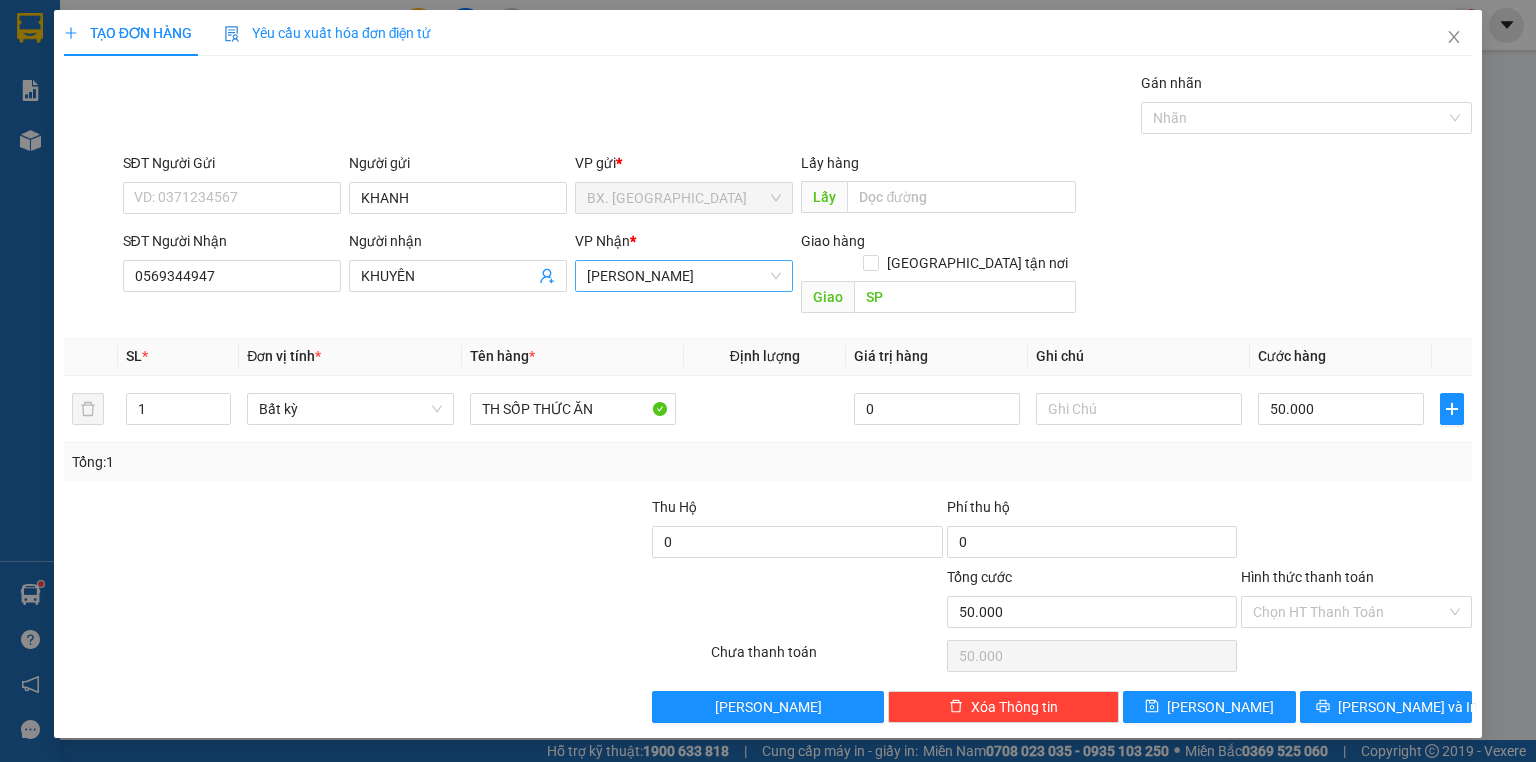 click on "[PERSON_NAME]" at bounding box center (684, 276) 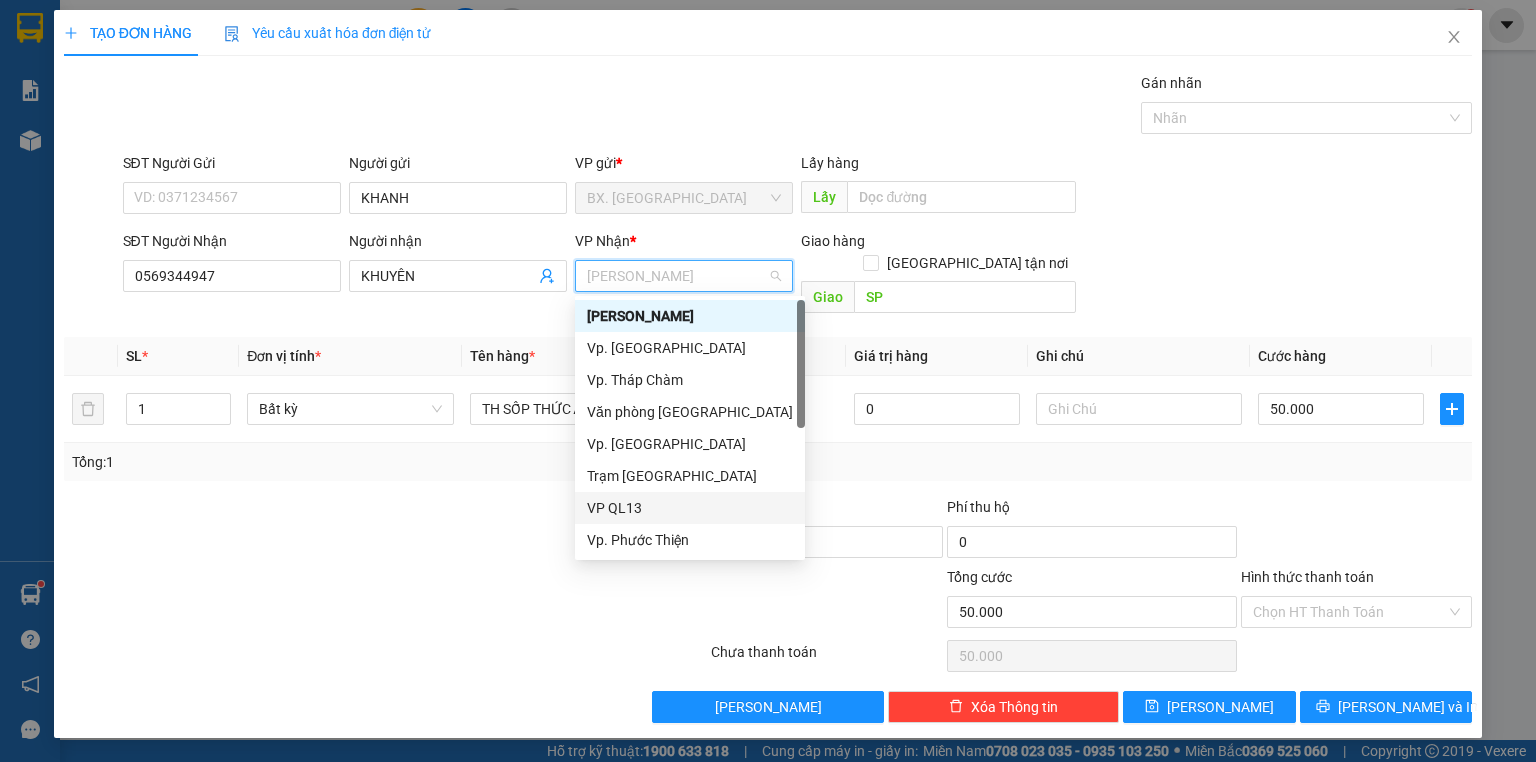 click on "VP QL13" at bounding box center (690, 508) 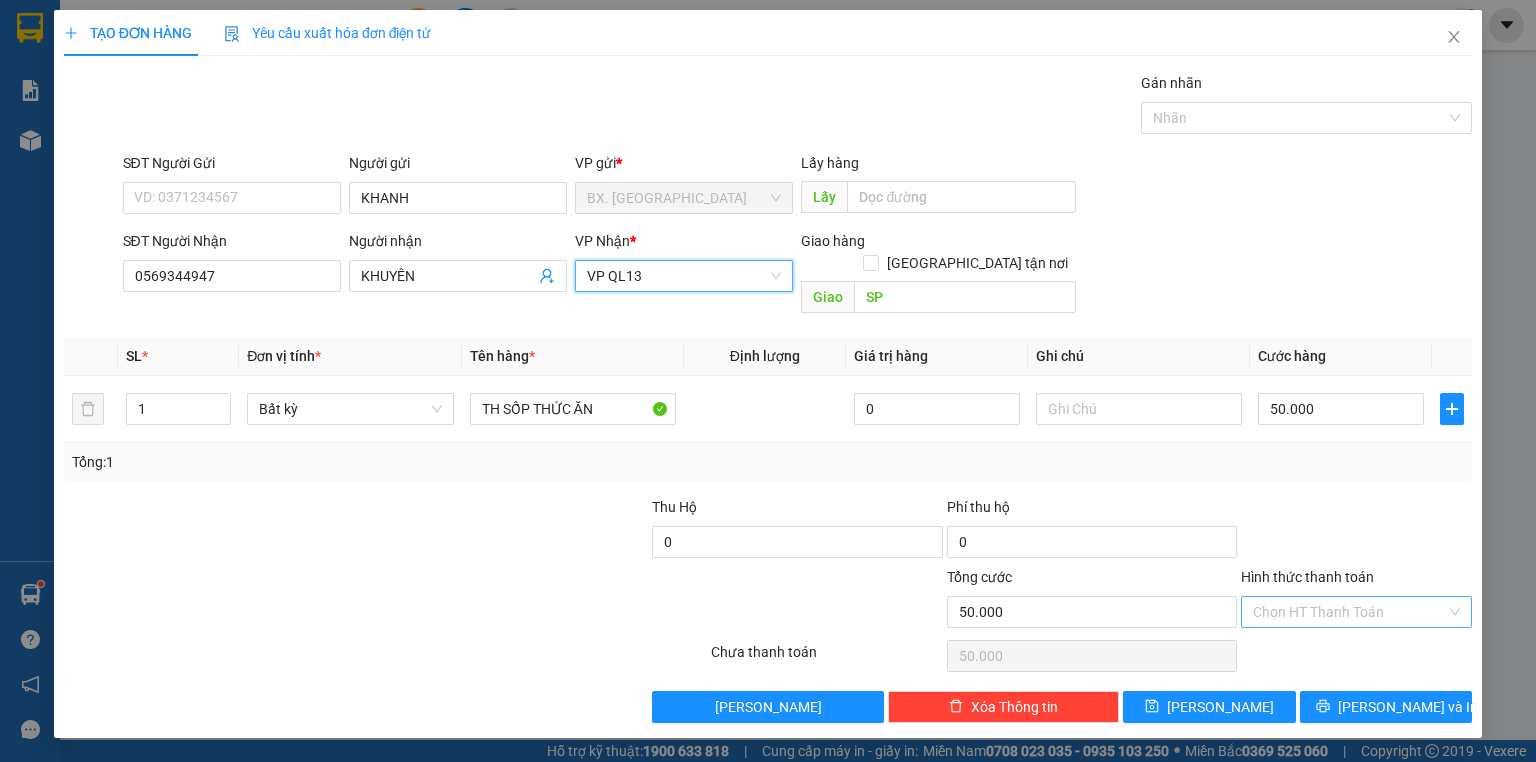 click on "Hình thức thanh toán" at bounding box center (1349, 612) 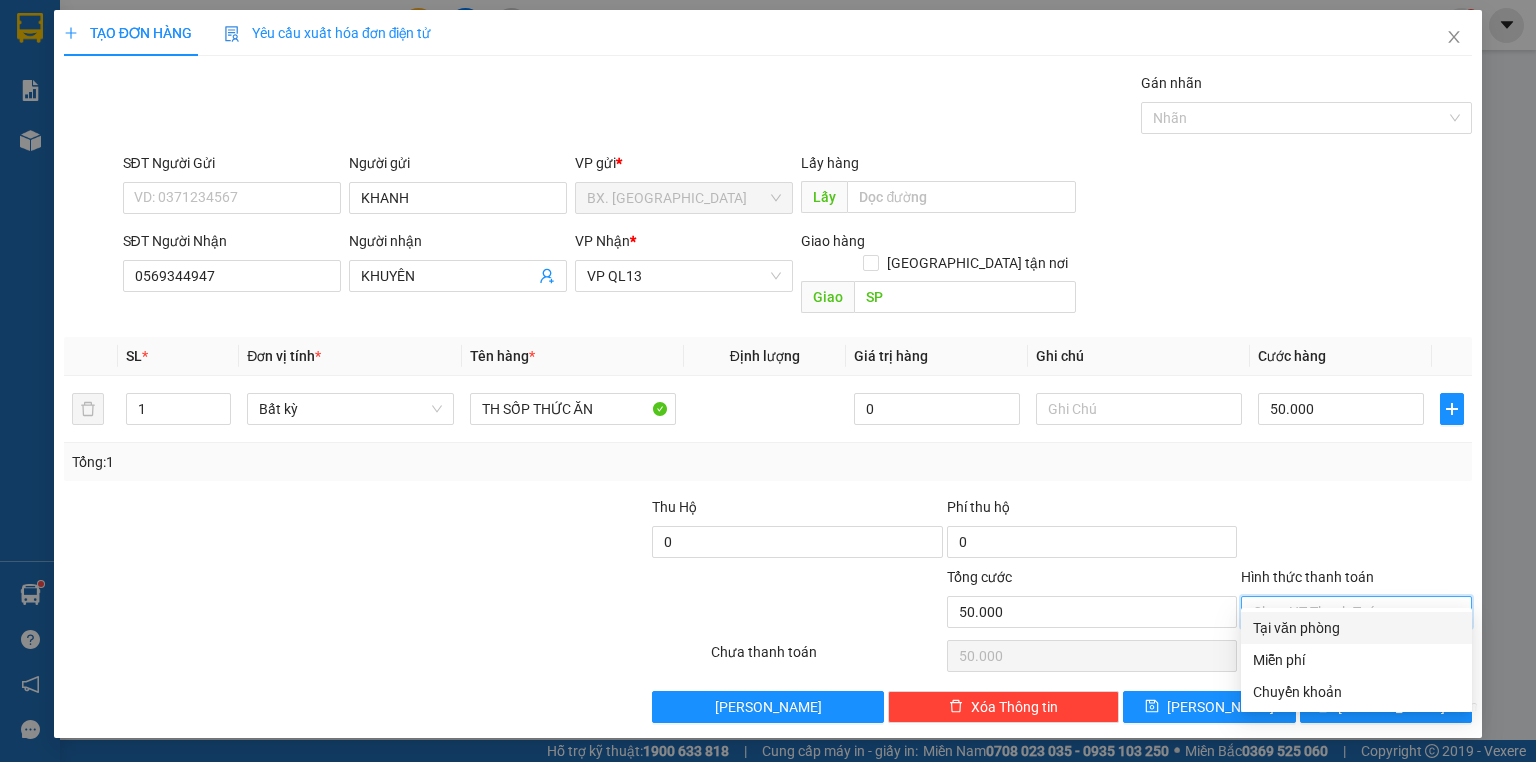 click on "Tại văn phòng" at bounding box center (1356, 628) 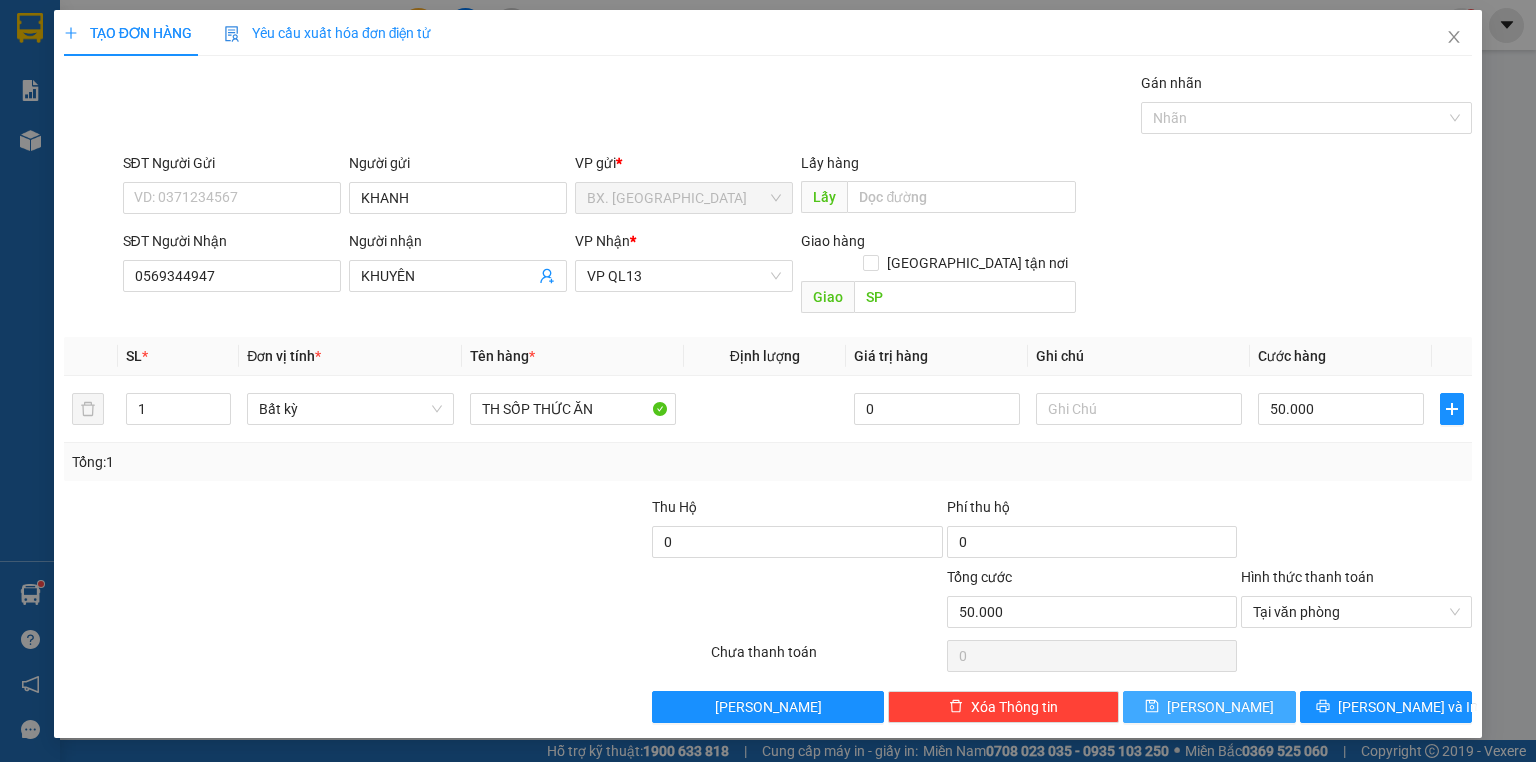 click on "[PERSON_NAME]" at bounding box center (1220, 707) 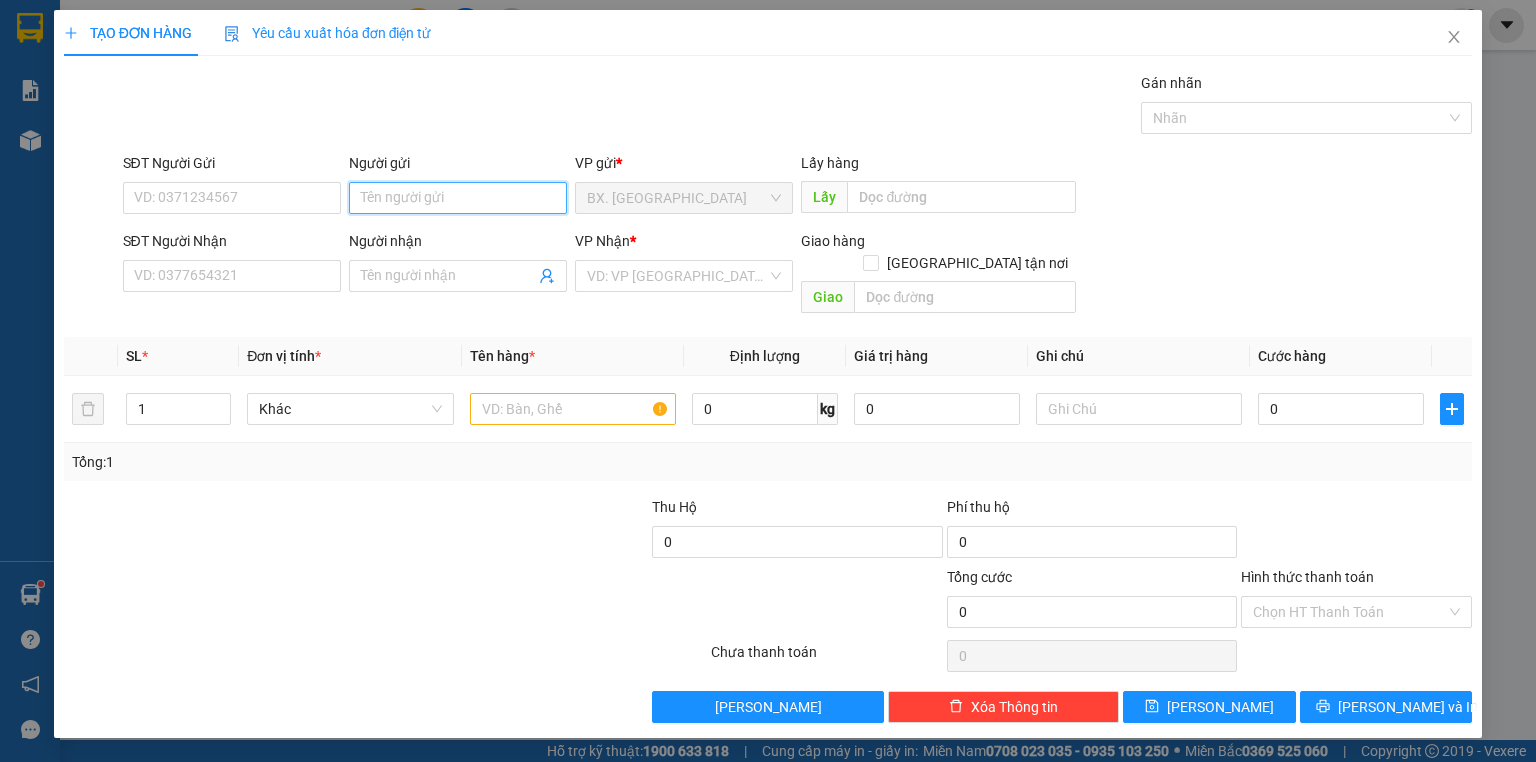 click on "Người gửi" at bounding box center [458, 198] 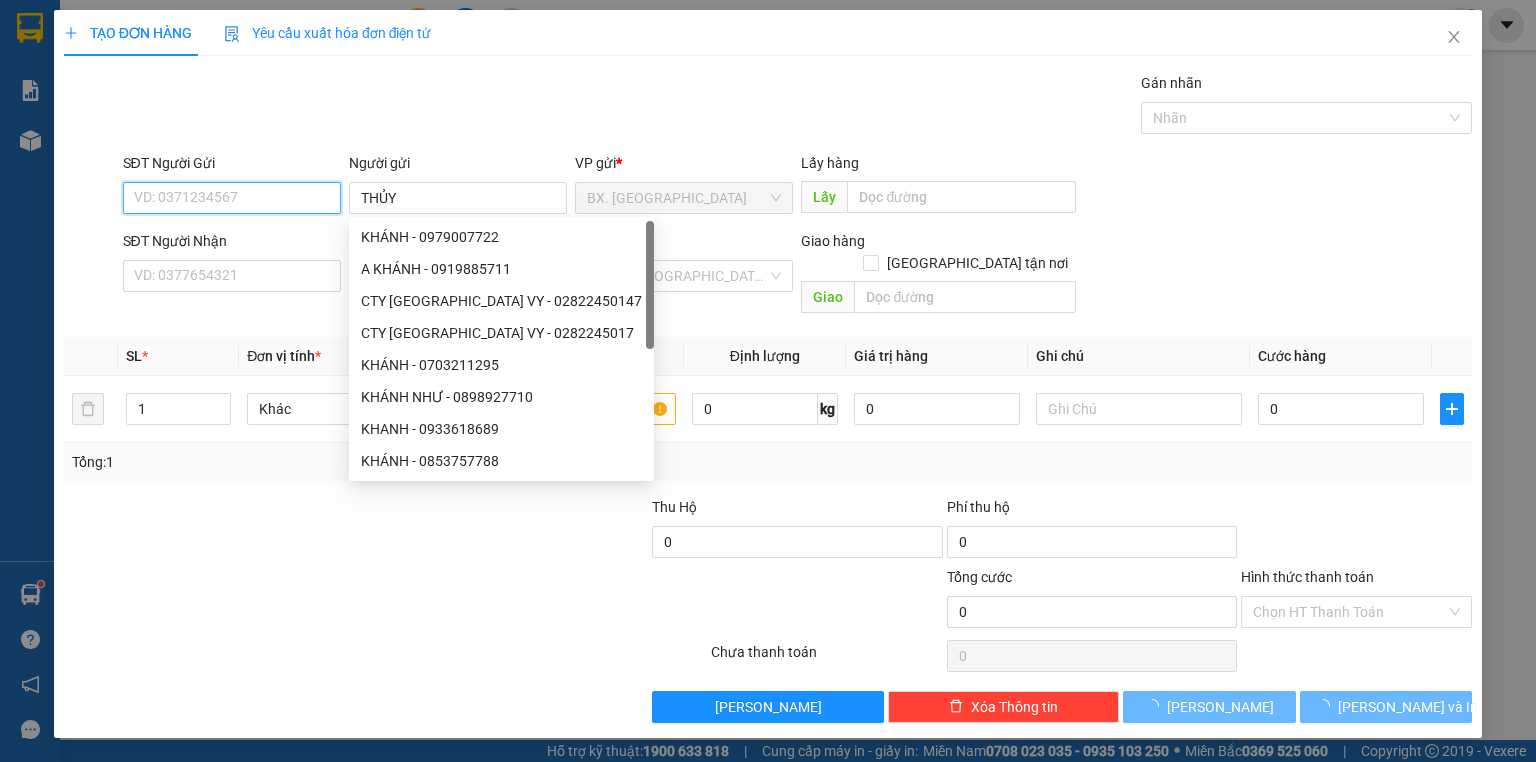 click on "SĐT Người Gửi" at bounding box center [232, 198] 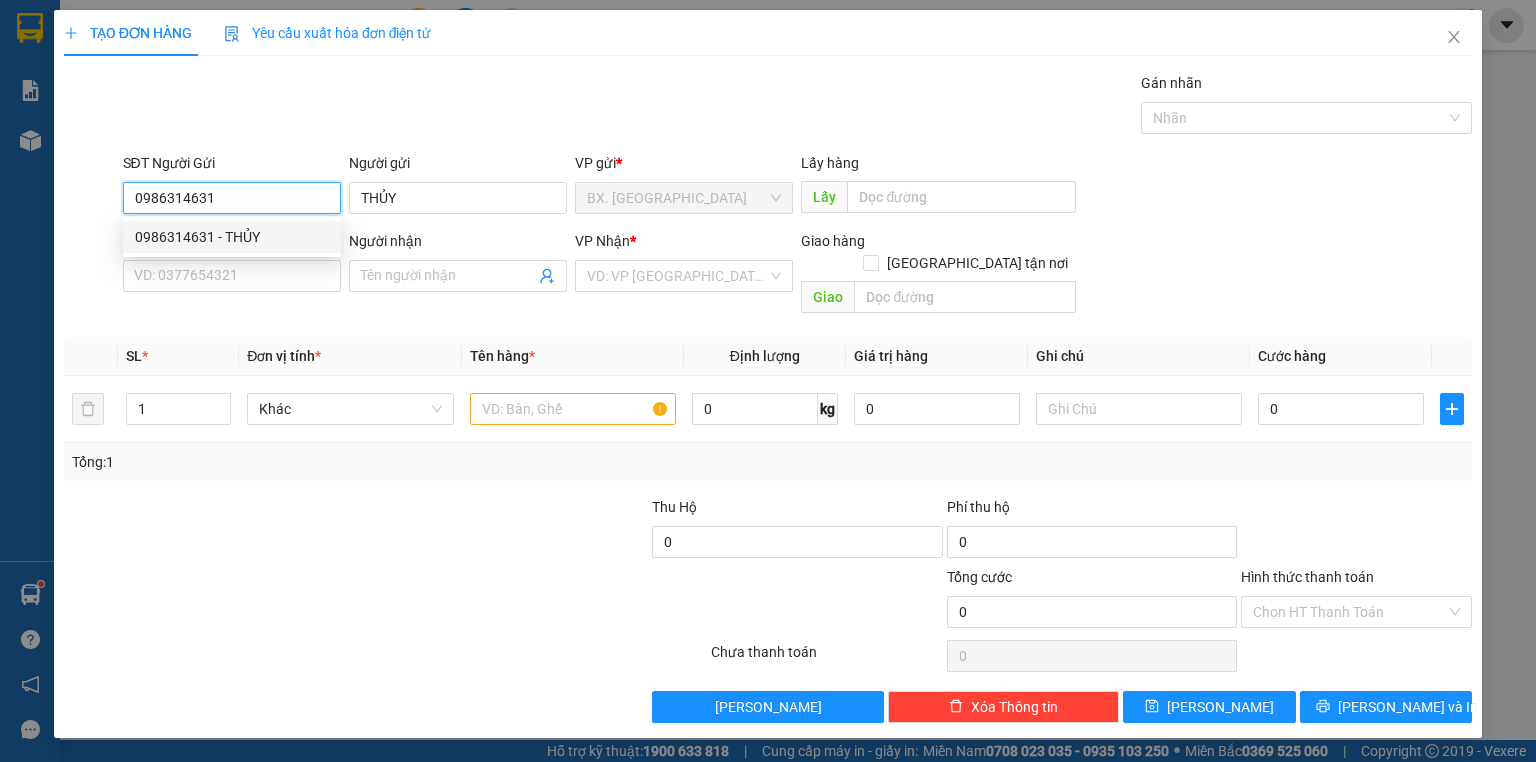 click on "0986314631 - THỦY" at bounding box center [232, 237] 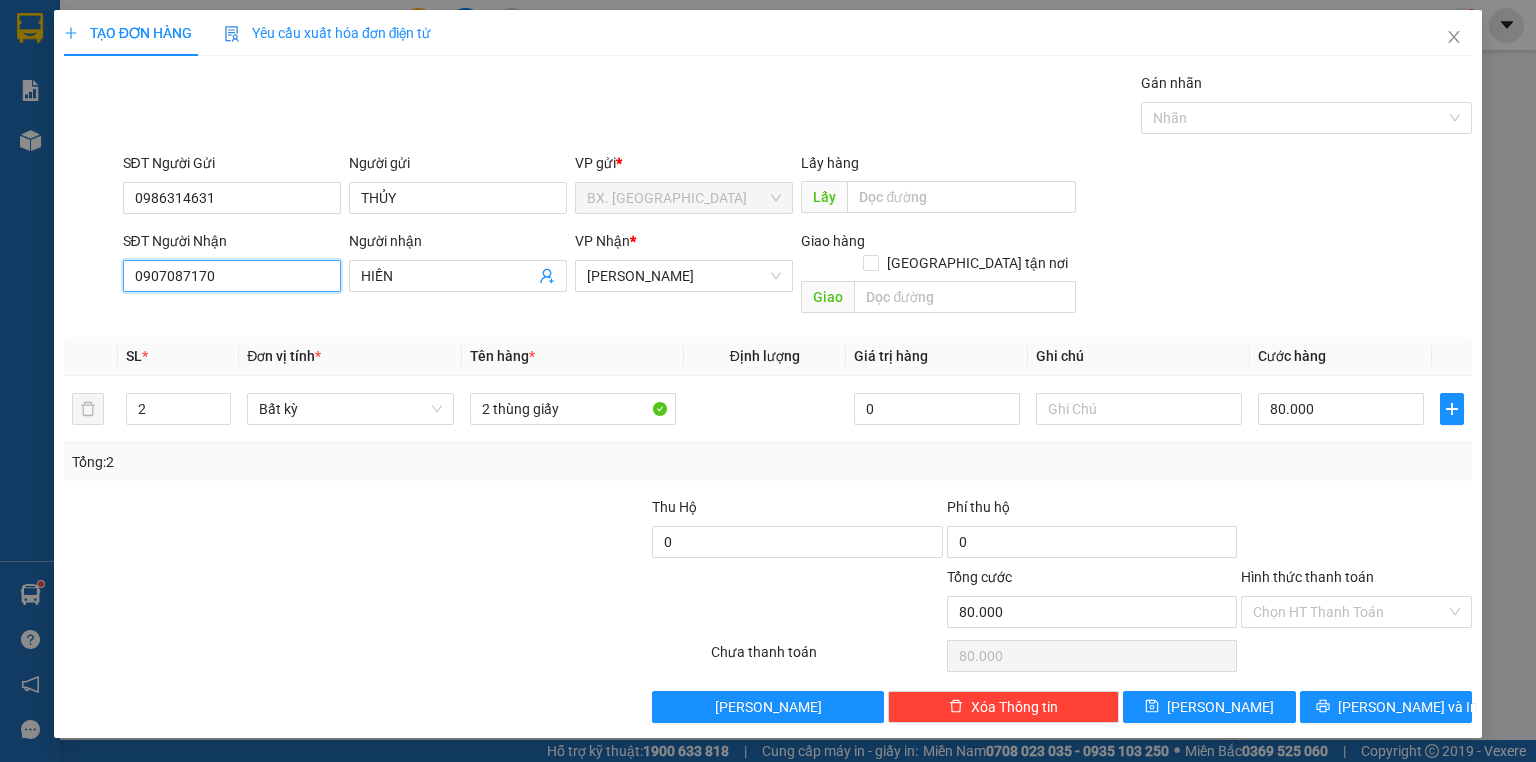 click on "0907087170" at bounding box center [232, 276] 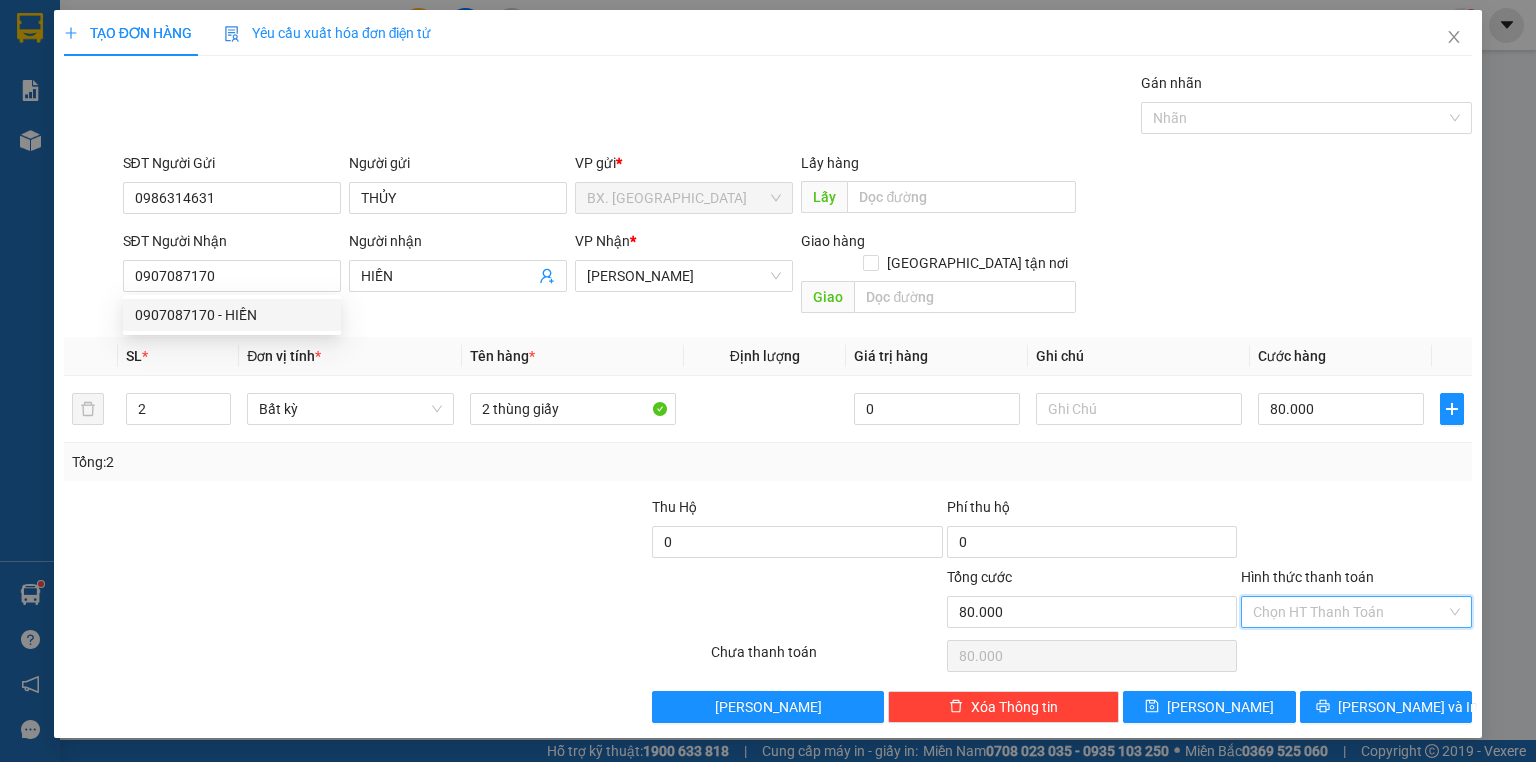 click on "Hình thức thanh toán" at bounding box center (1349, 612) 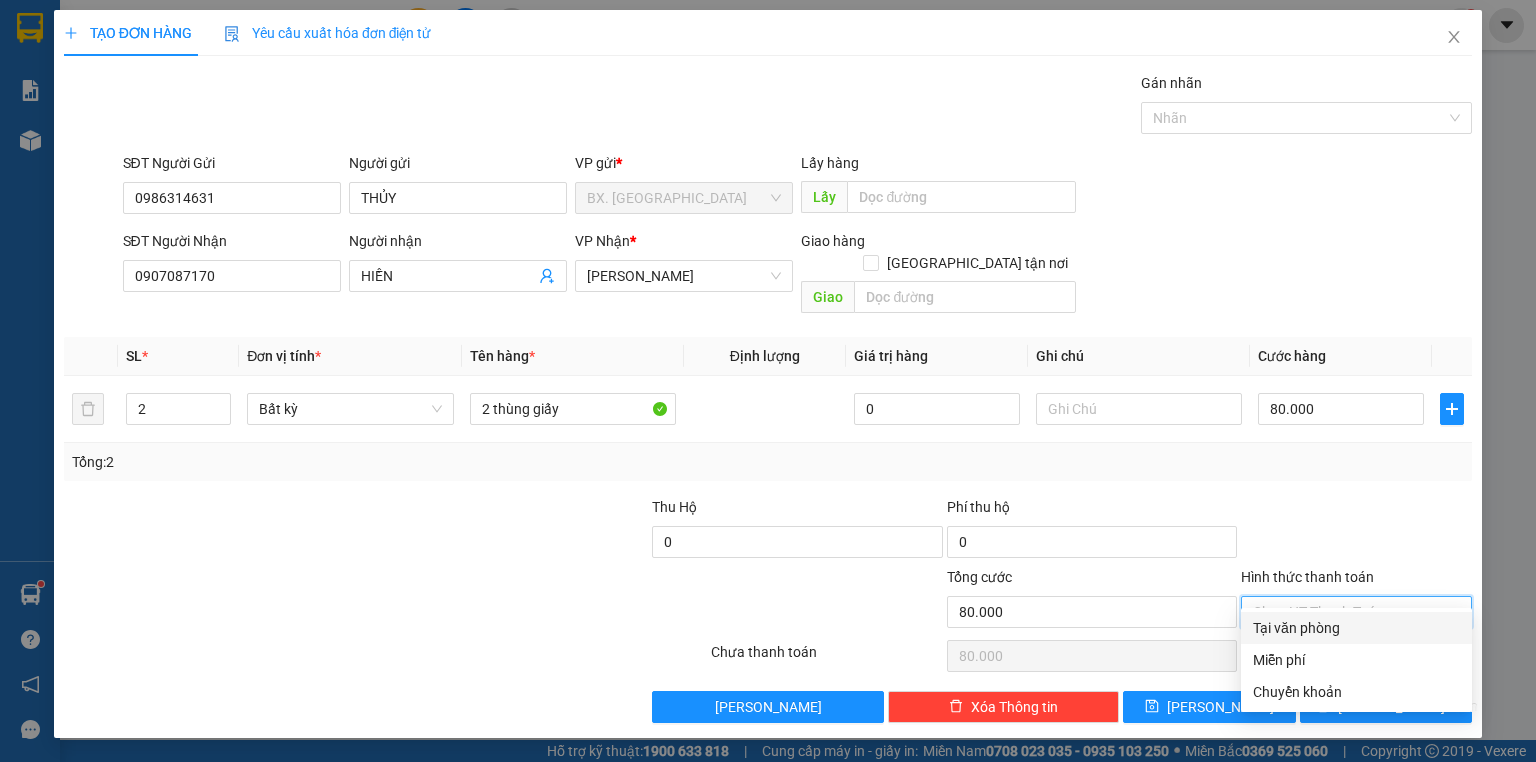 click on "Tại văn phòng" at bounding box center [1356, 628] 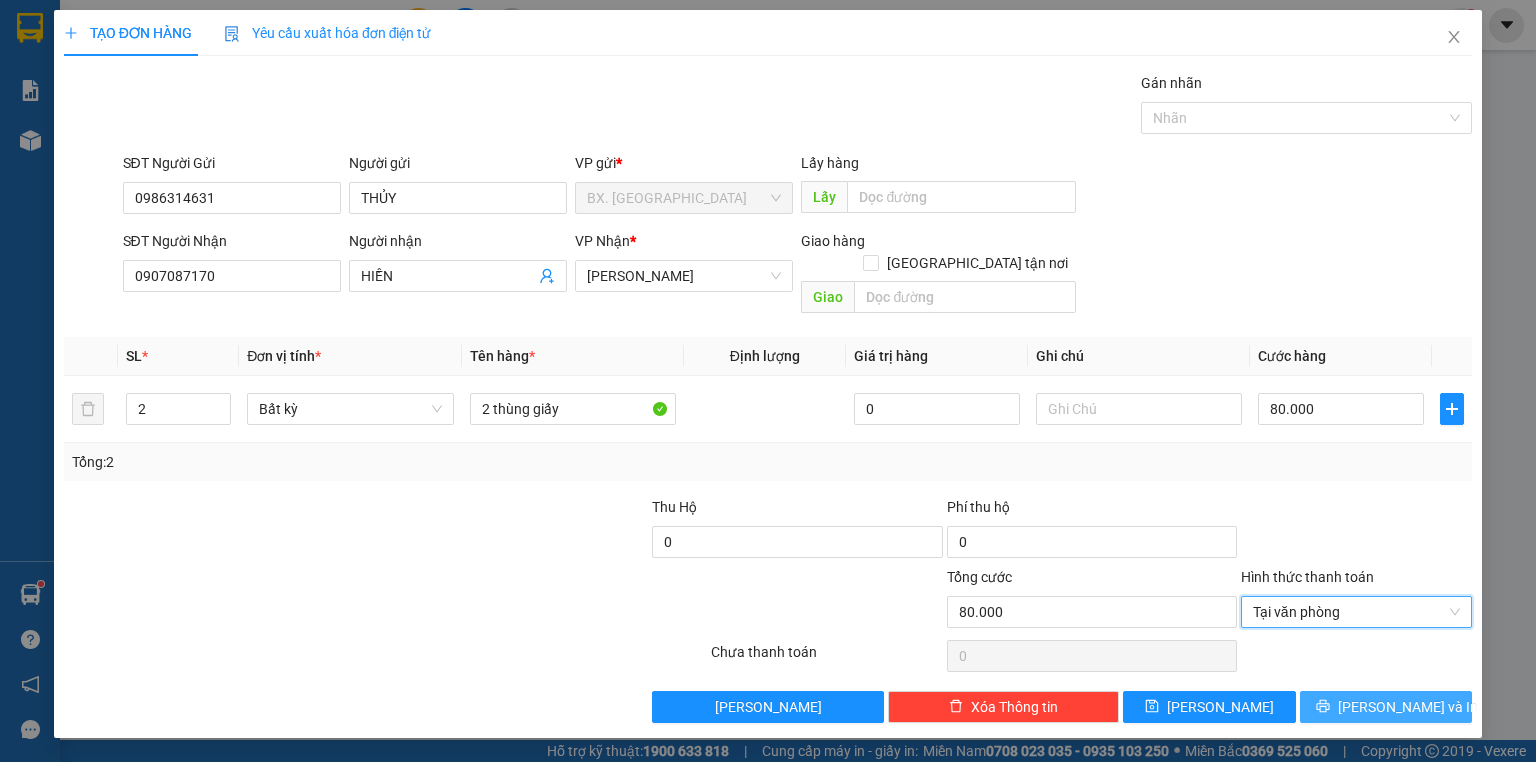 click on "[PERSON_NAME] và In" at bounding box center (1386, 707) 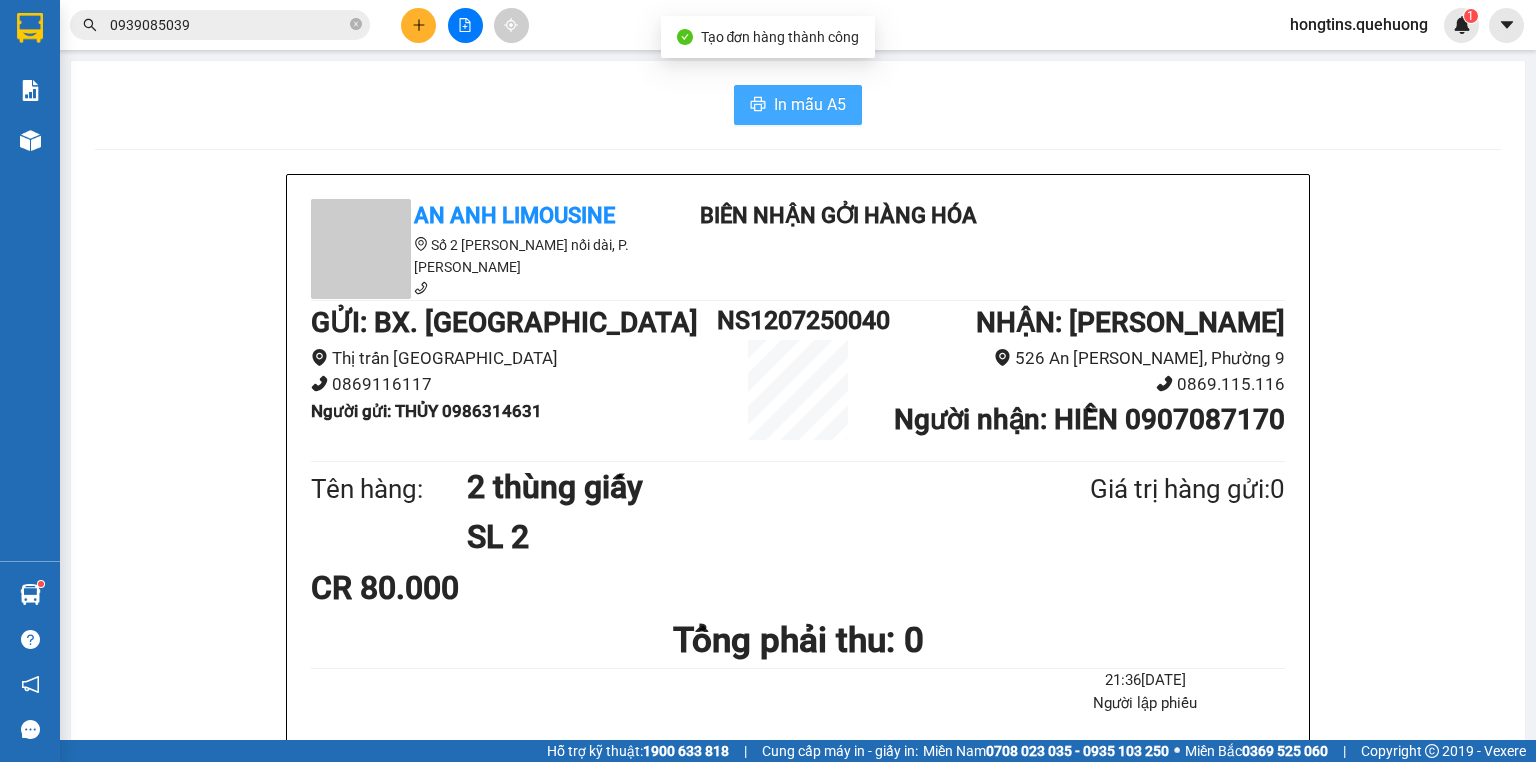 click on "In mẫu A5" at bounding box center (798, 105) 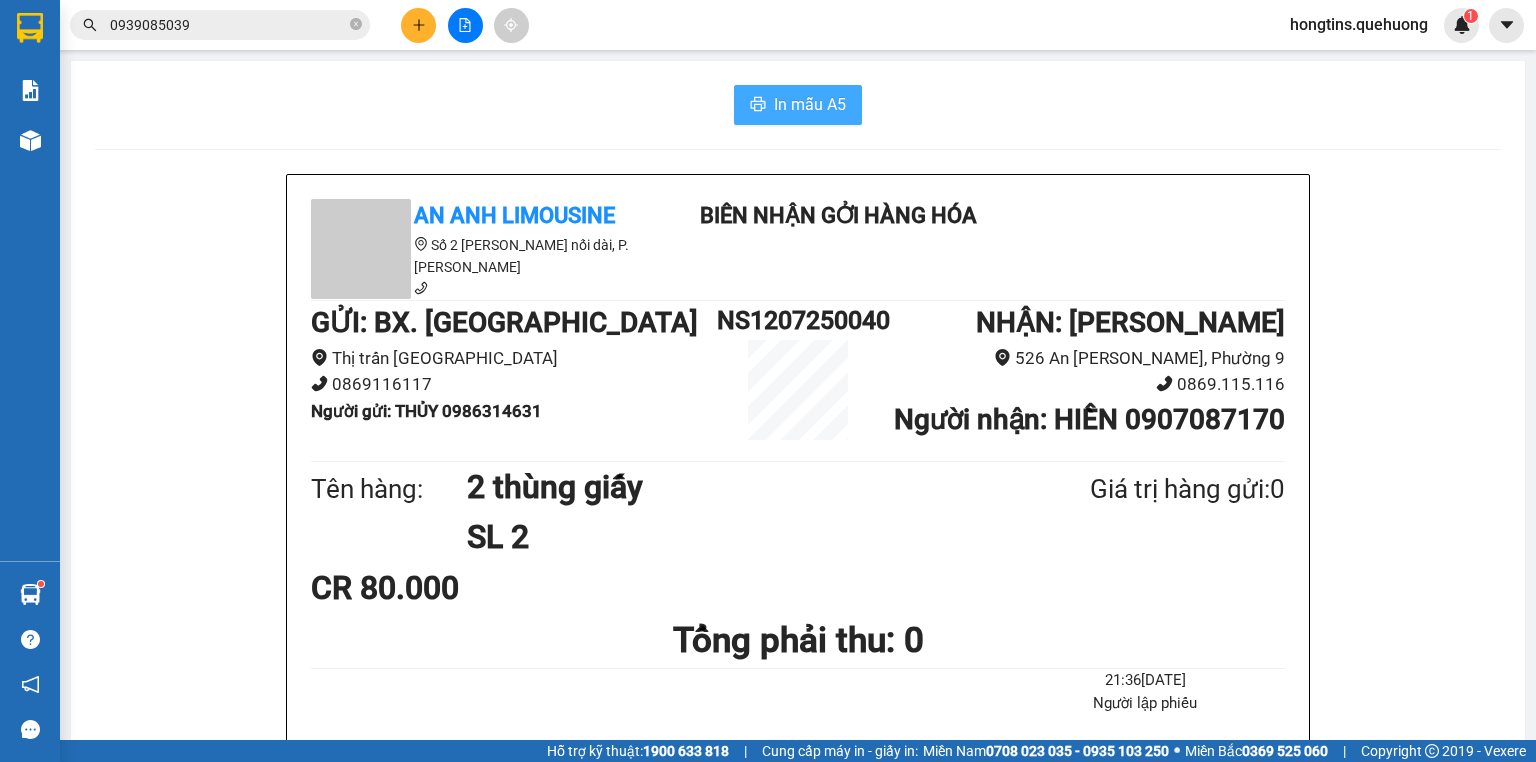 click on "In mẫu A5" at bounding box center [810, 104] 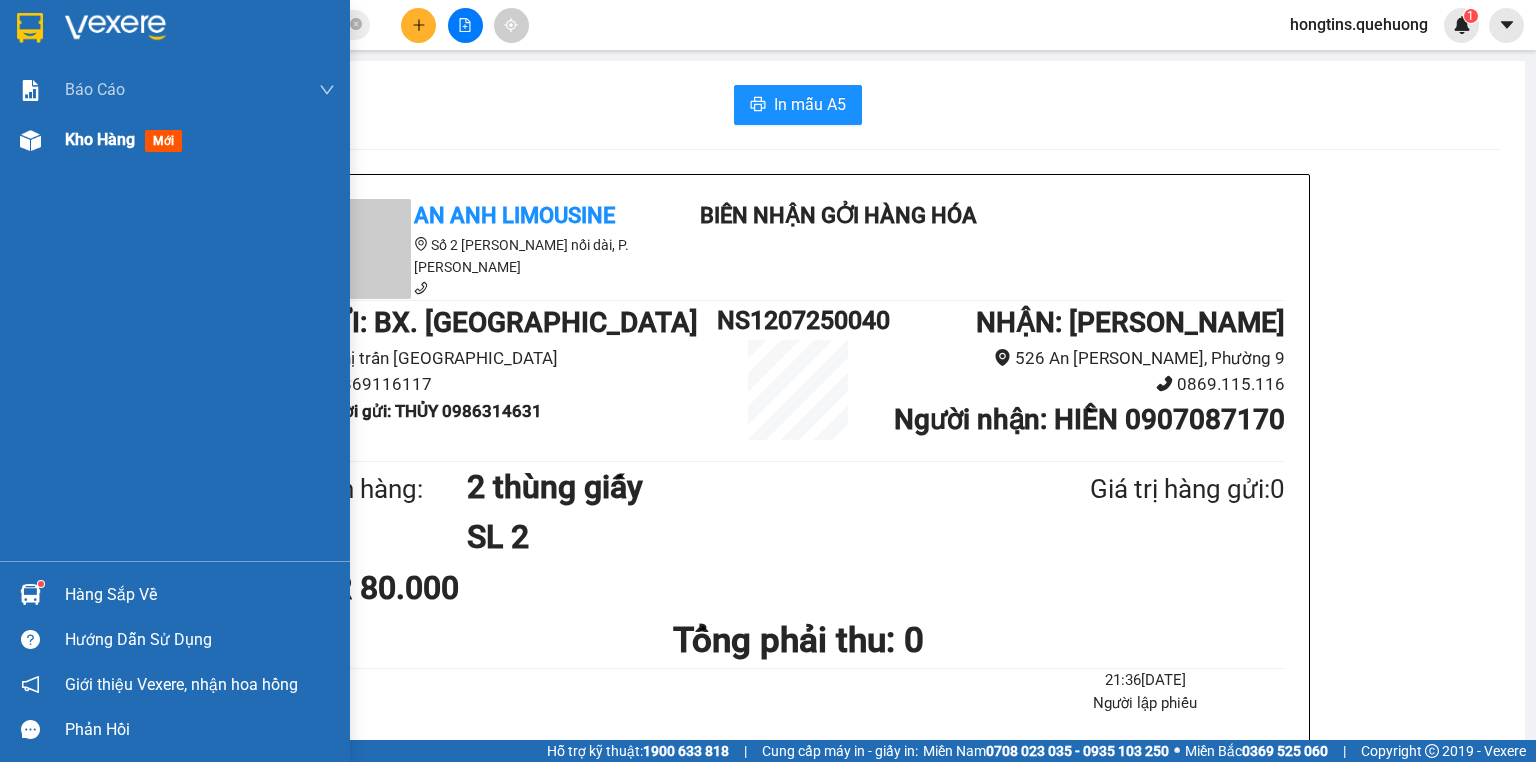 click at bounding box center [30, 140] 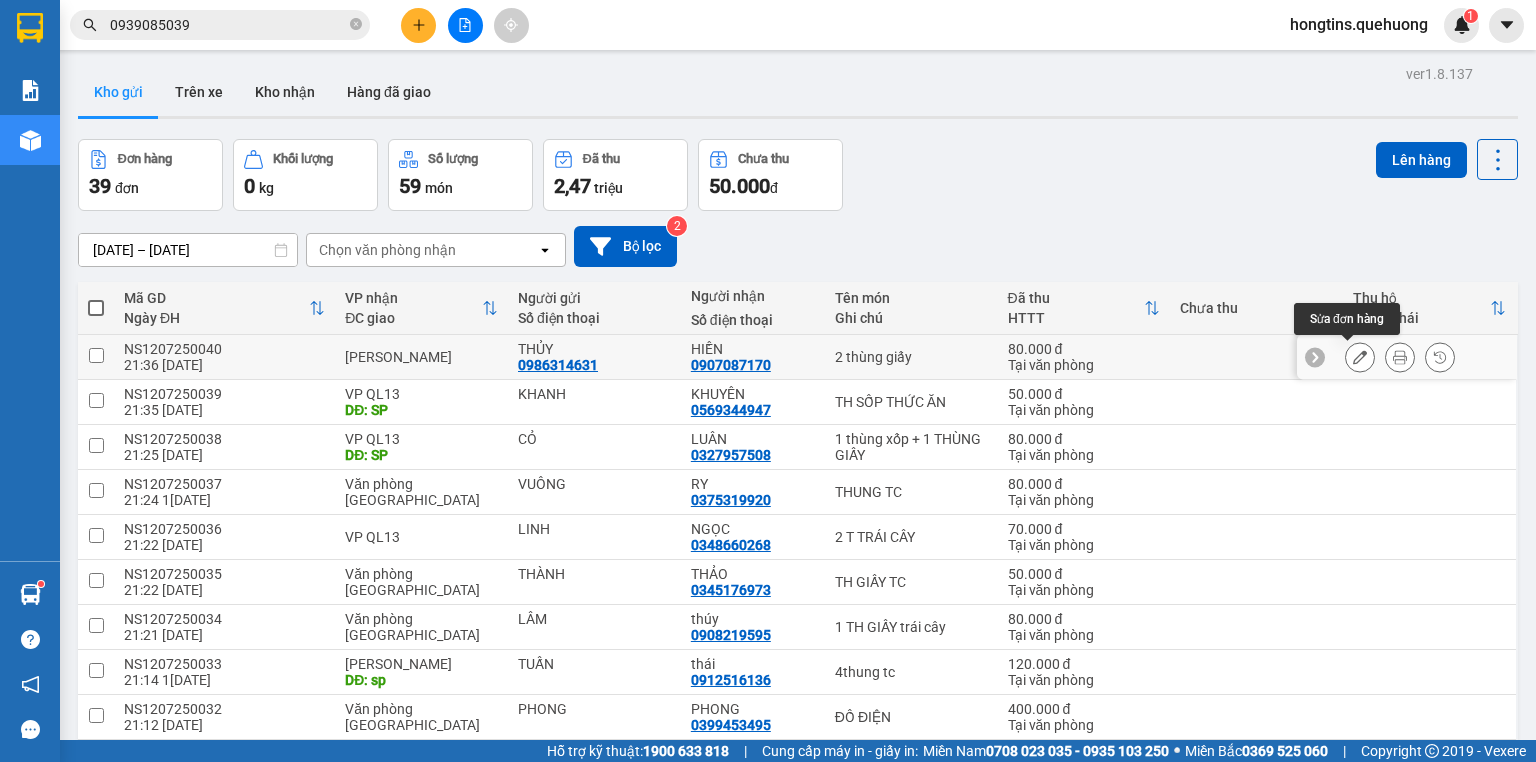 click 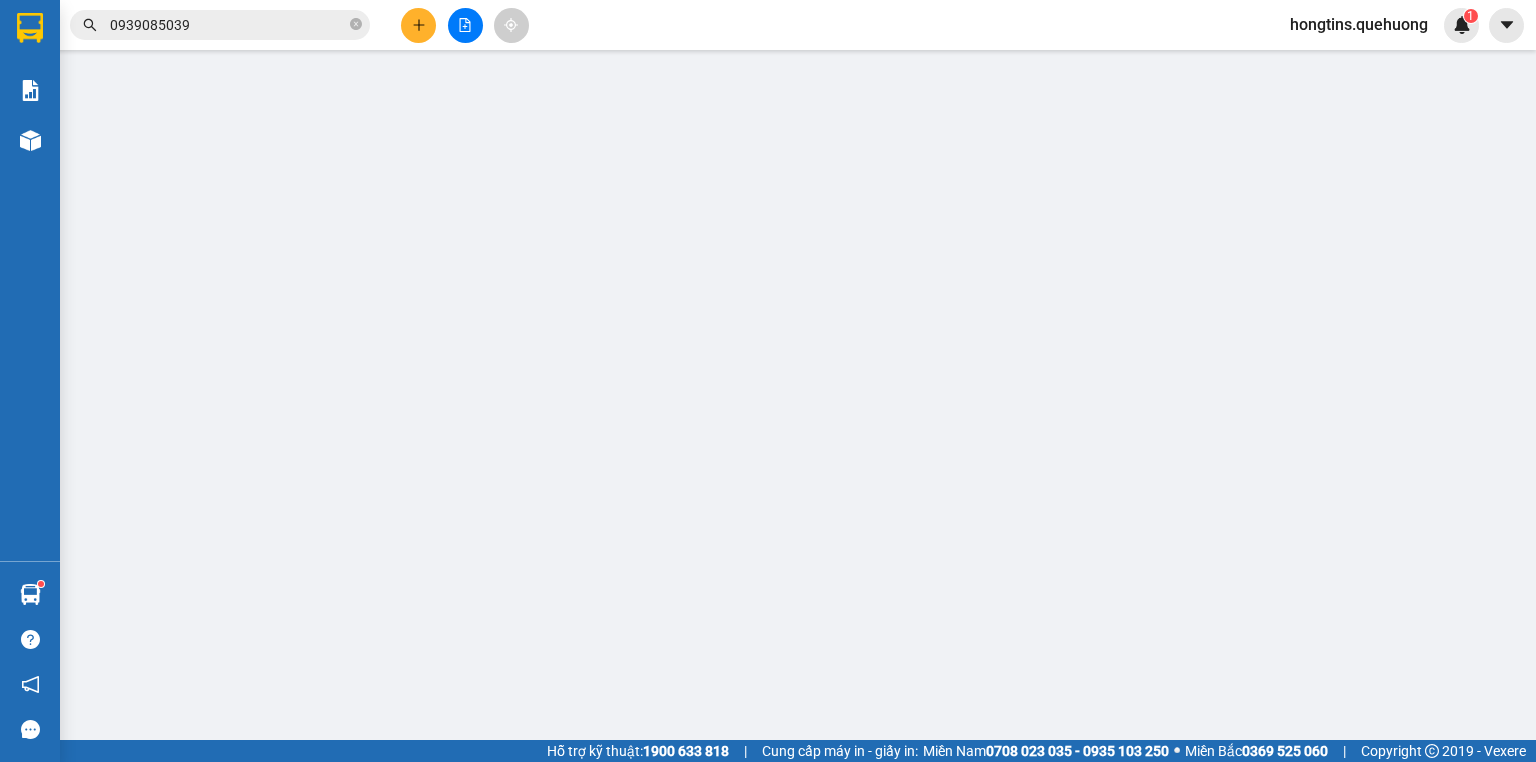 click on "SỬA ĐƠN HÀNG Lịch sử Ảnh kiện hàng Yêu cầu xuất hóa đơn điện tử Total Paid Fee Total UnPaid Fee Cash Collection Total Fee Mã ĐH: Gói vận chuyển:   Nhân viên tạo:   Cước rồi :     Nhãn Chưa cước :   0 Ngày GD:   SĐT Người Gửi VD: 0371234567 Người gửi VP gửi  * BX. Ninh Sơn Lấy hàng Lấy SĐT Người Nhận VD: 0377654321 Người nhận  * VP Nhận  * VD: VP [GEOGRAPHIC_DATA] Giao hàng Giao tận nơi Giao SL  * Đơn vị tính  * Tên hàng  * Định lượng Giá trị hàng Ghi chú Cước hàng                   1 Khác 0 kg 0 0 Tổng:  1 Thu Hộ 0 Phí thu hộ 0 Trạng thái Thu Hộ   Chọn trạng thái Tổng cước 0 Hình thức thanh toán Chọn HT Thanh Toán Số tiền thu trước Chưa thanh toán 0 Chọn HT Thanh Toán Yêu cầu Thêm ĐH mới In biên lai" at bounding box center (768, 381) 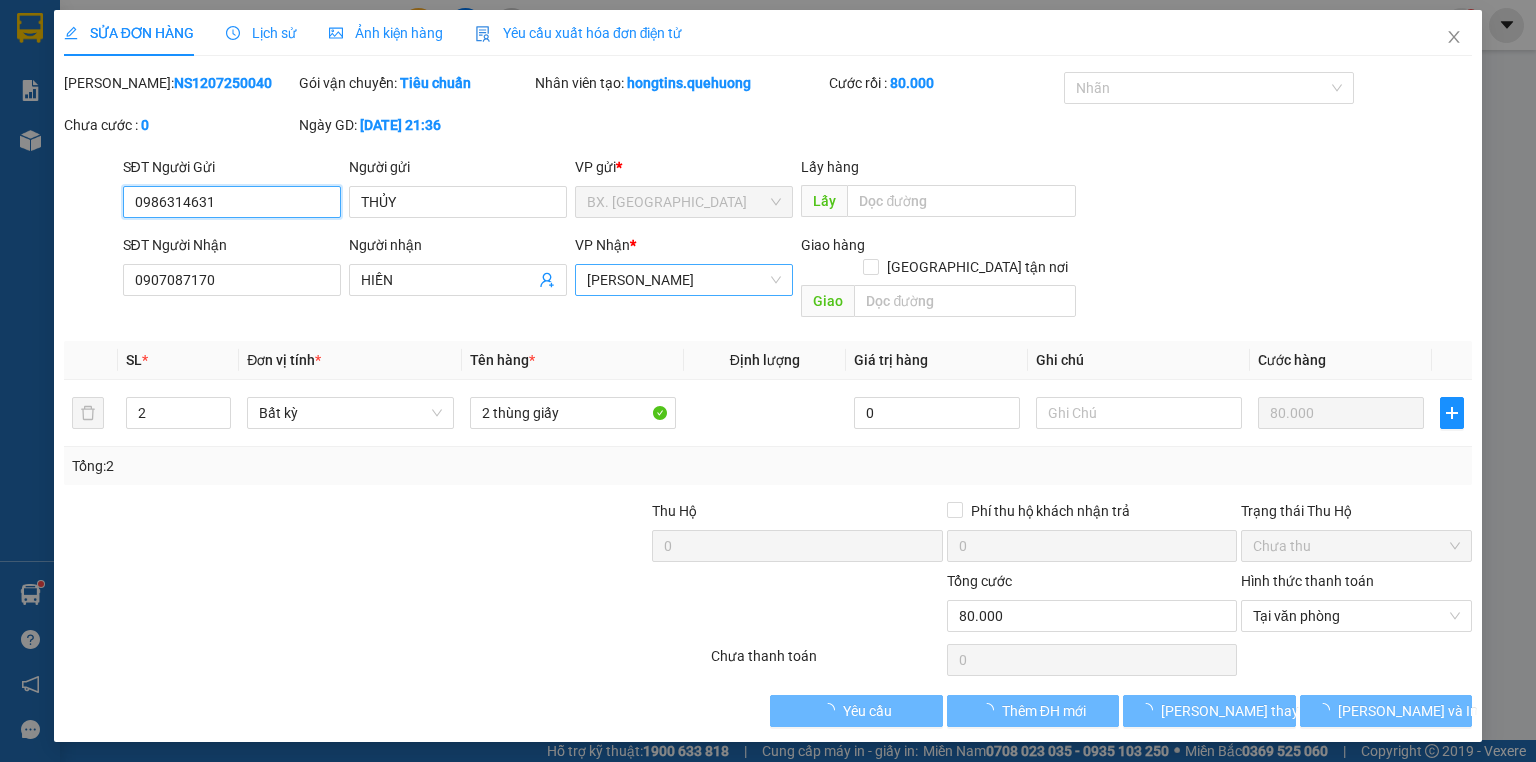 click on "[PERSON_NAME]" at bounding box center [684, 280] 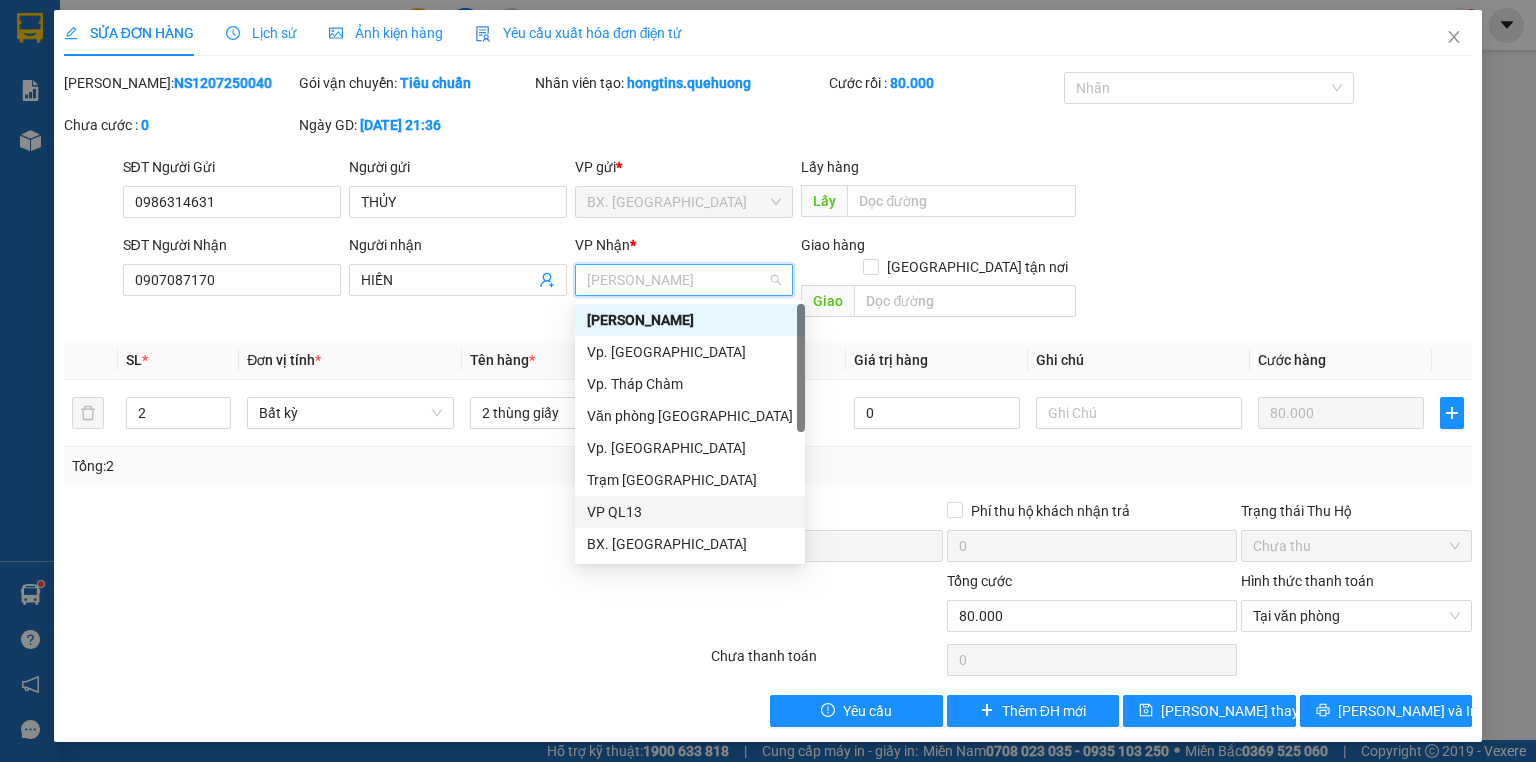click on "VP QL13" at bounding box center [690, 512] 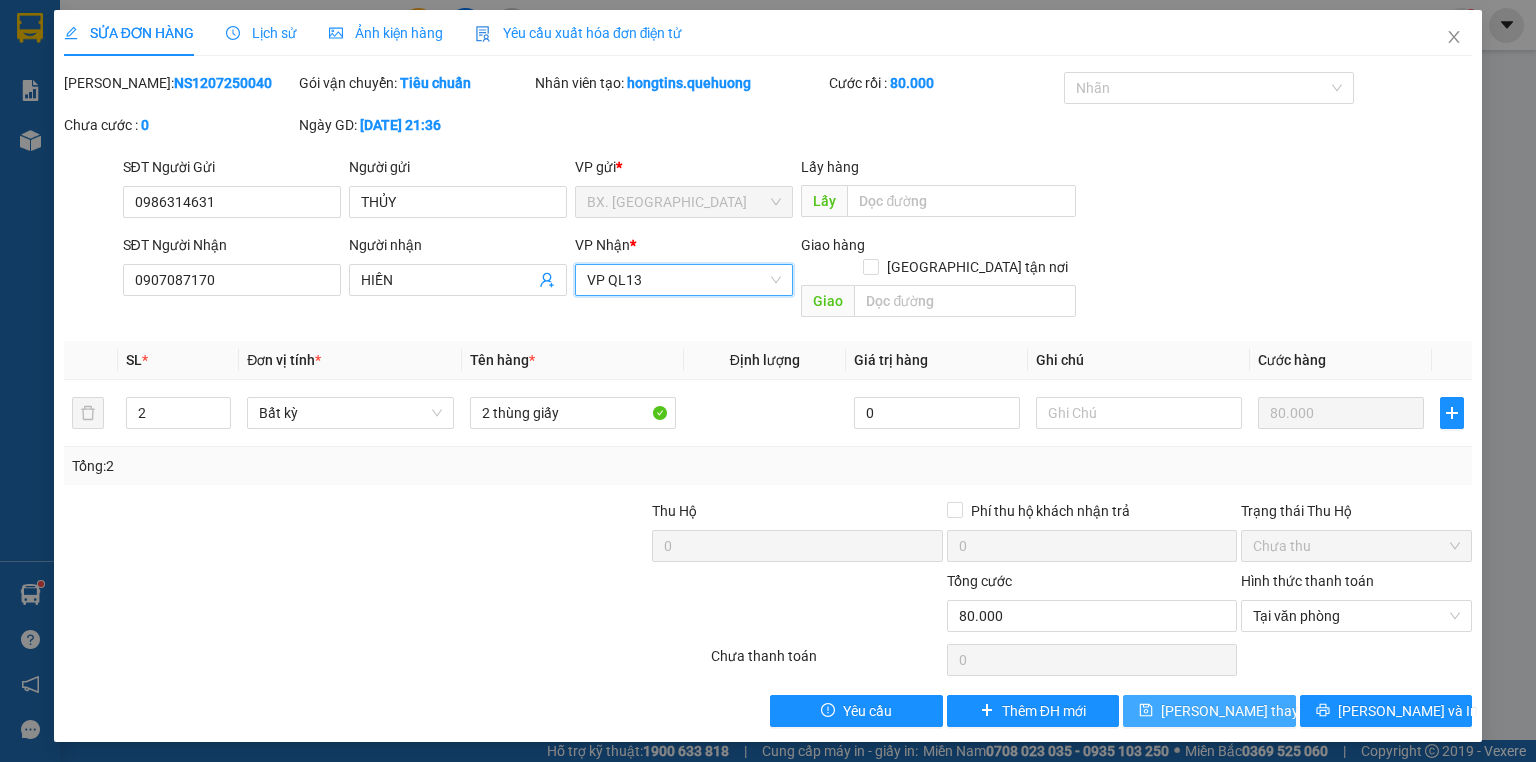 click on "[PERSON_NAME] thay đổi" at bounding box center [1209, 711] 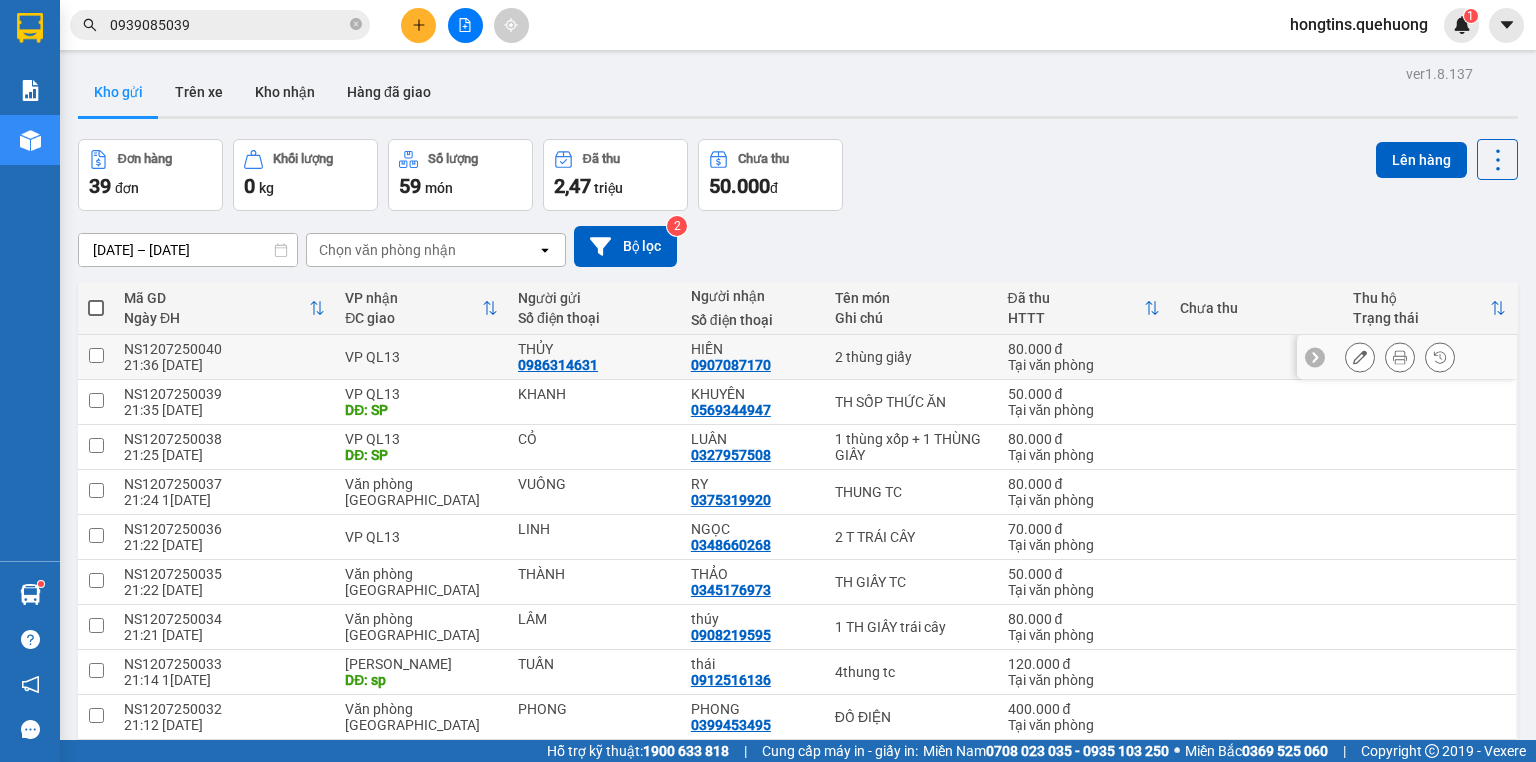 click 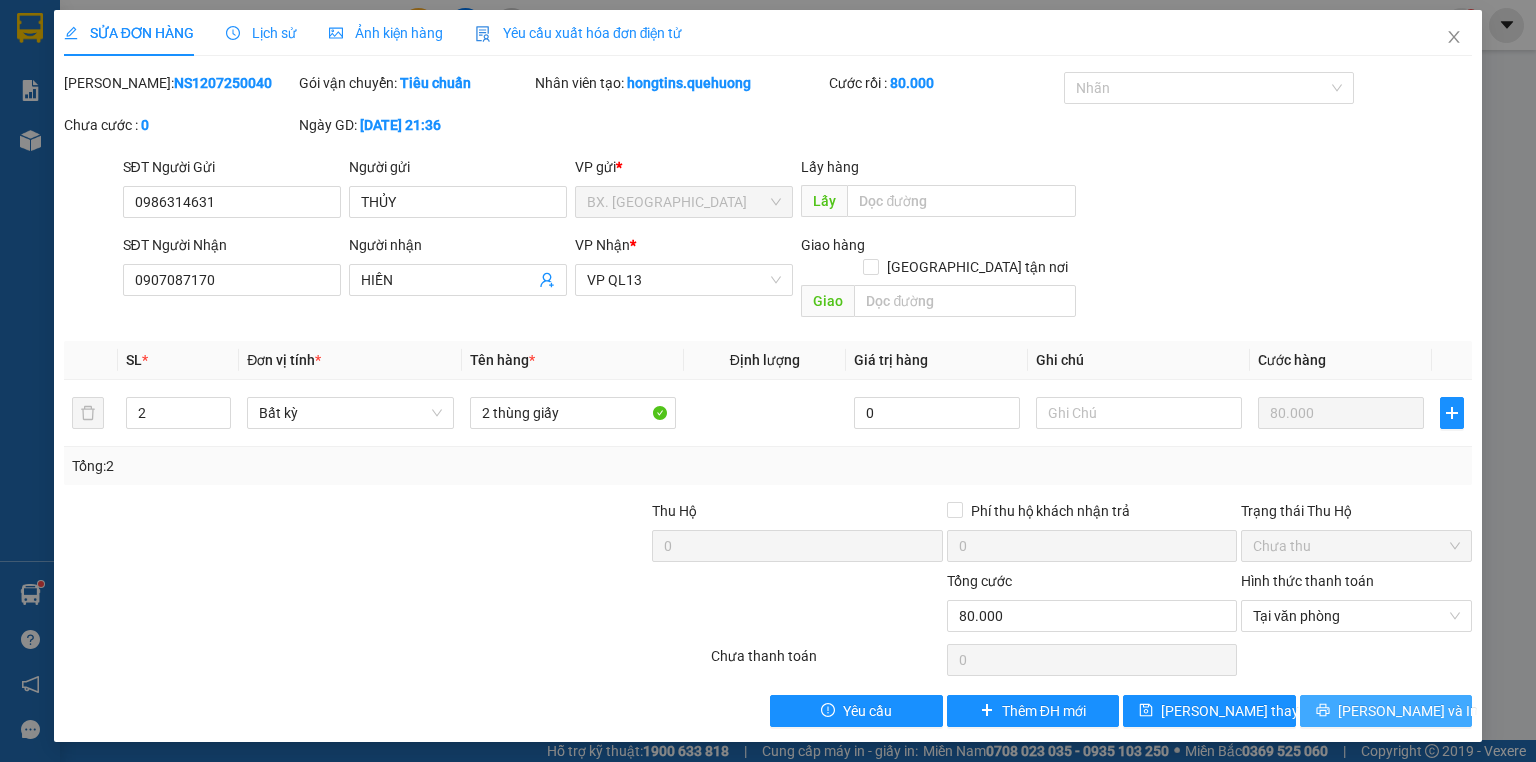 click on "[PERSON_NAME] và In" at bounding box center (1386, 711) 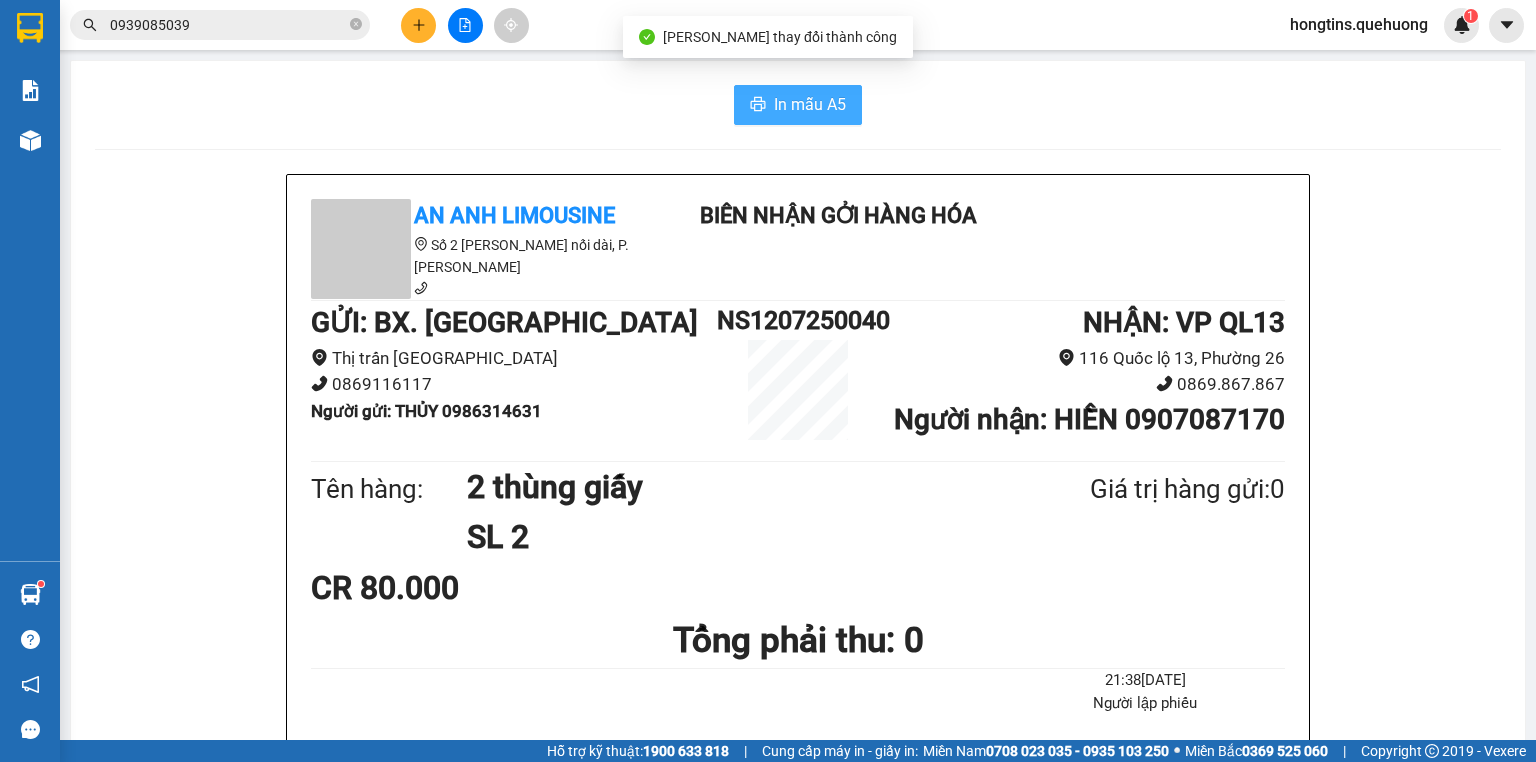 click on "In mẫu A5" at bounding box center (810, 104) 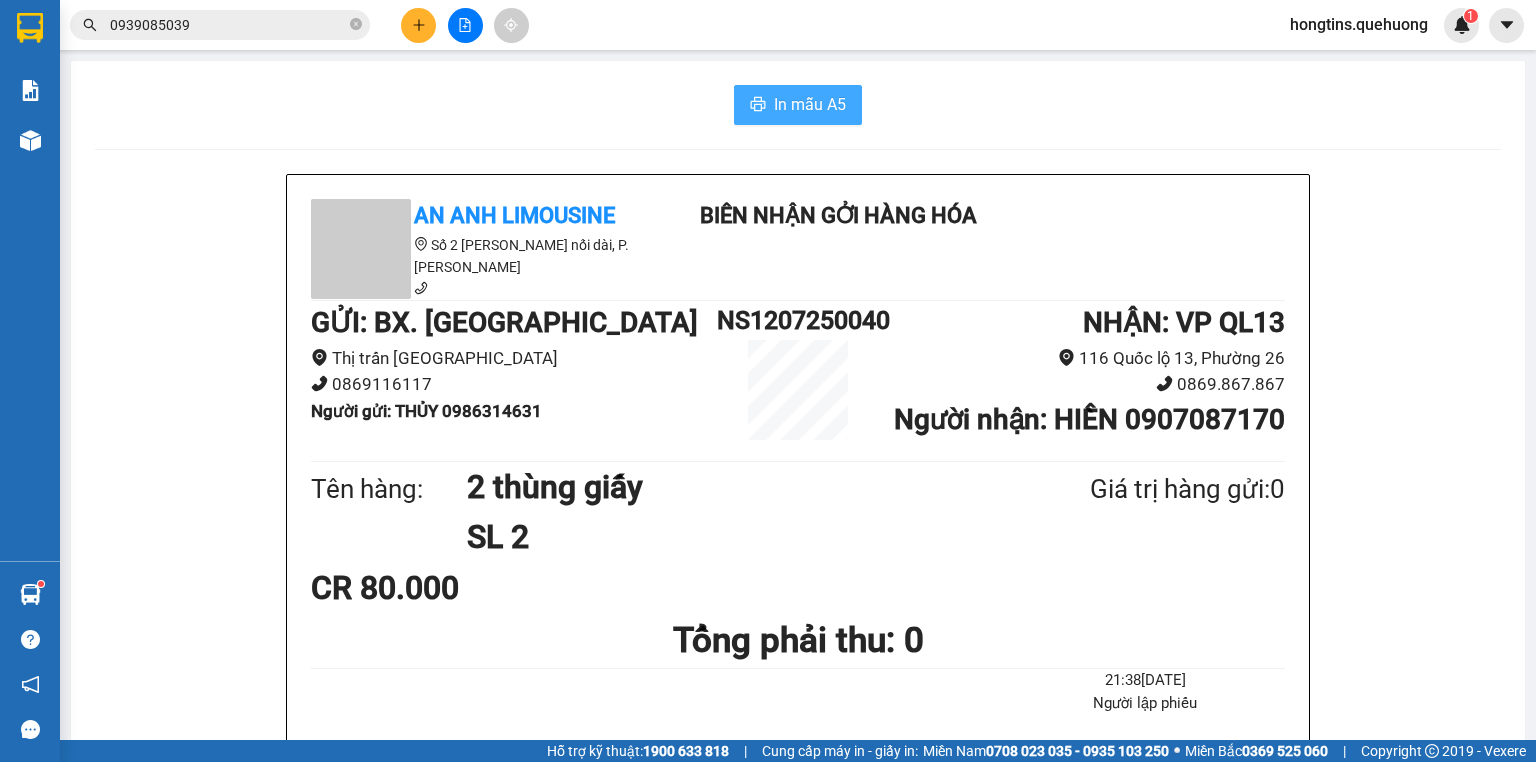 click on "In mẫu A5" at bounding box center (810, 104) 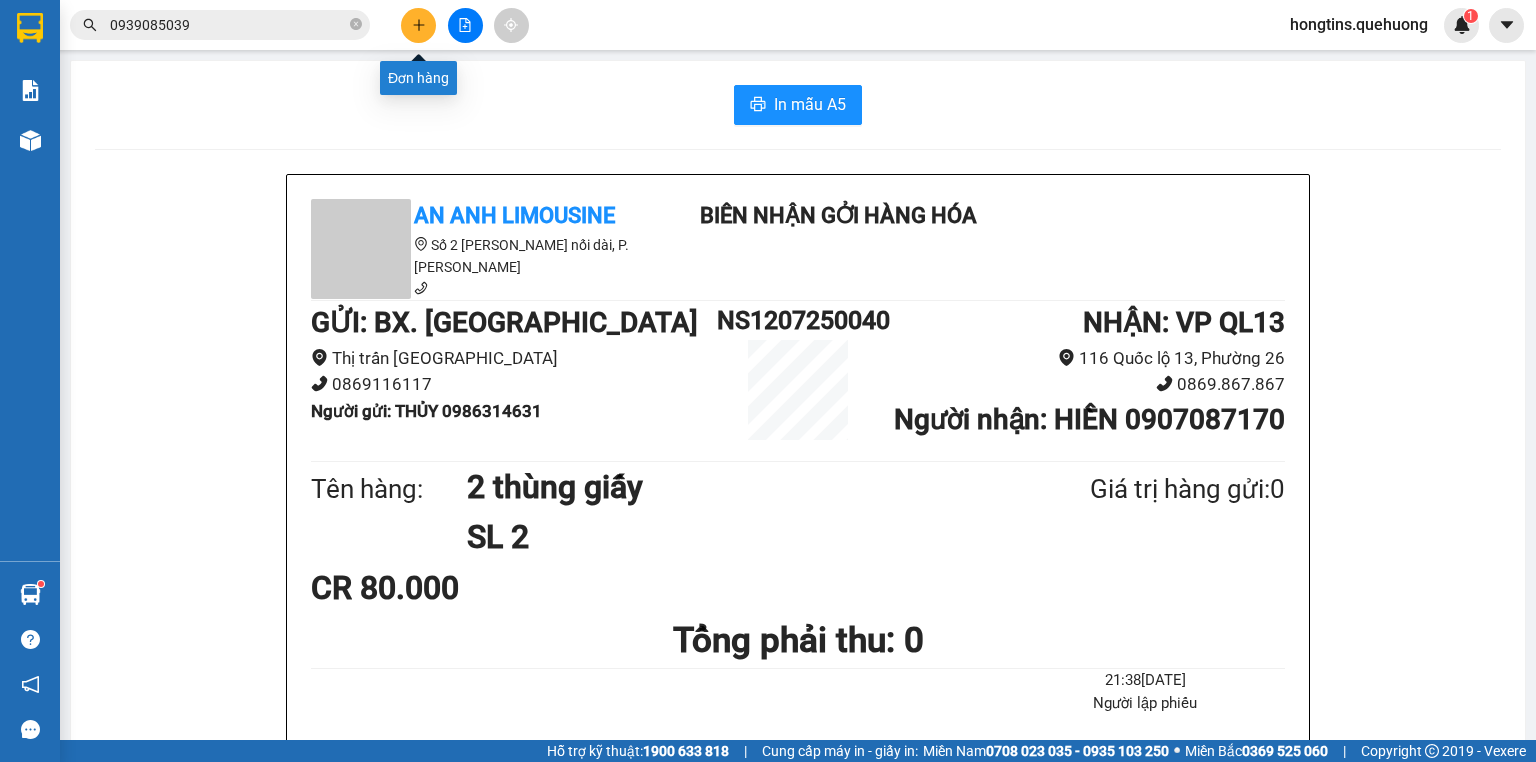 click at bounding box center (418, 25) 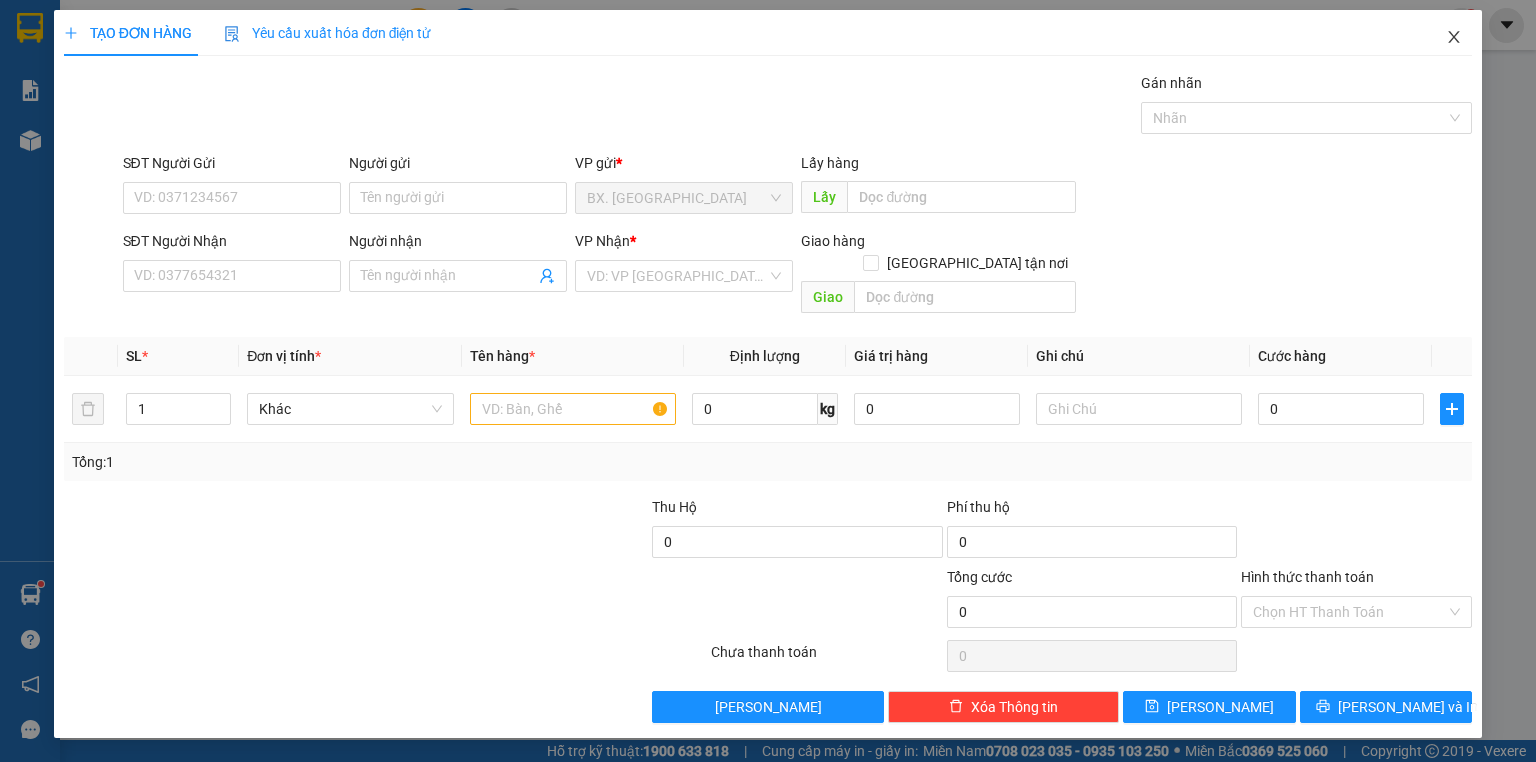 click 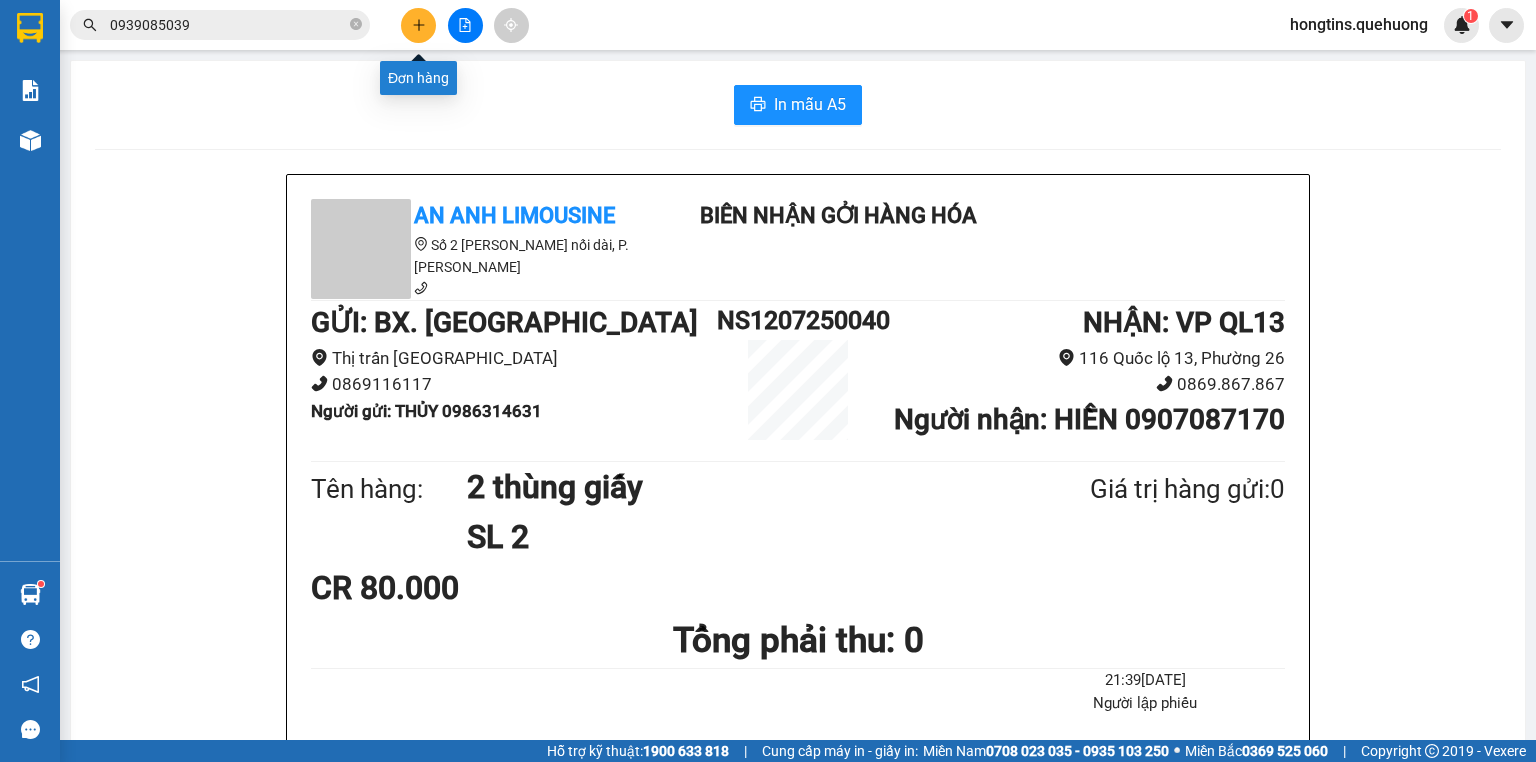 click 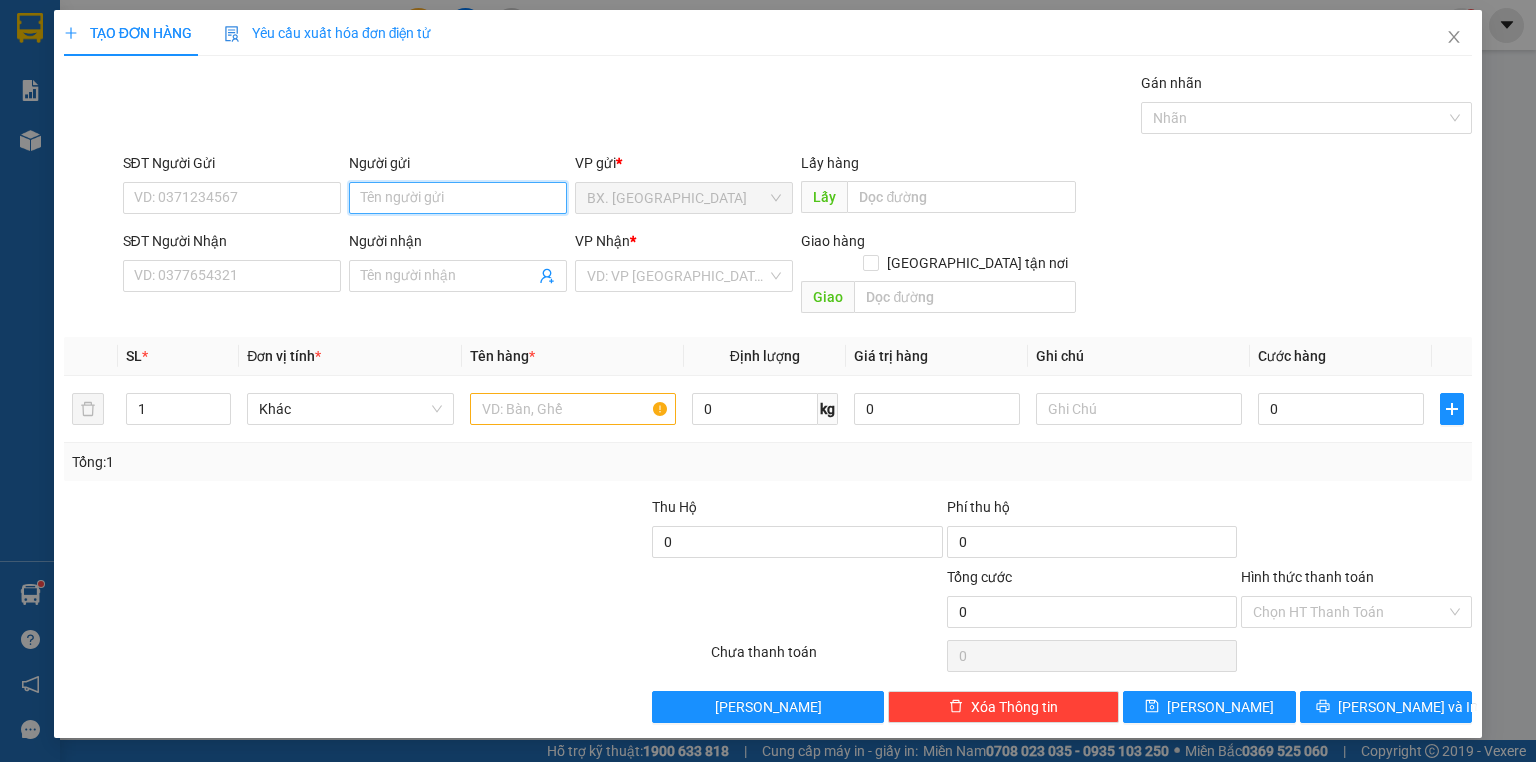 click on "Người gửi" at bounding box center [458, 198] 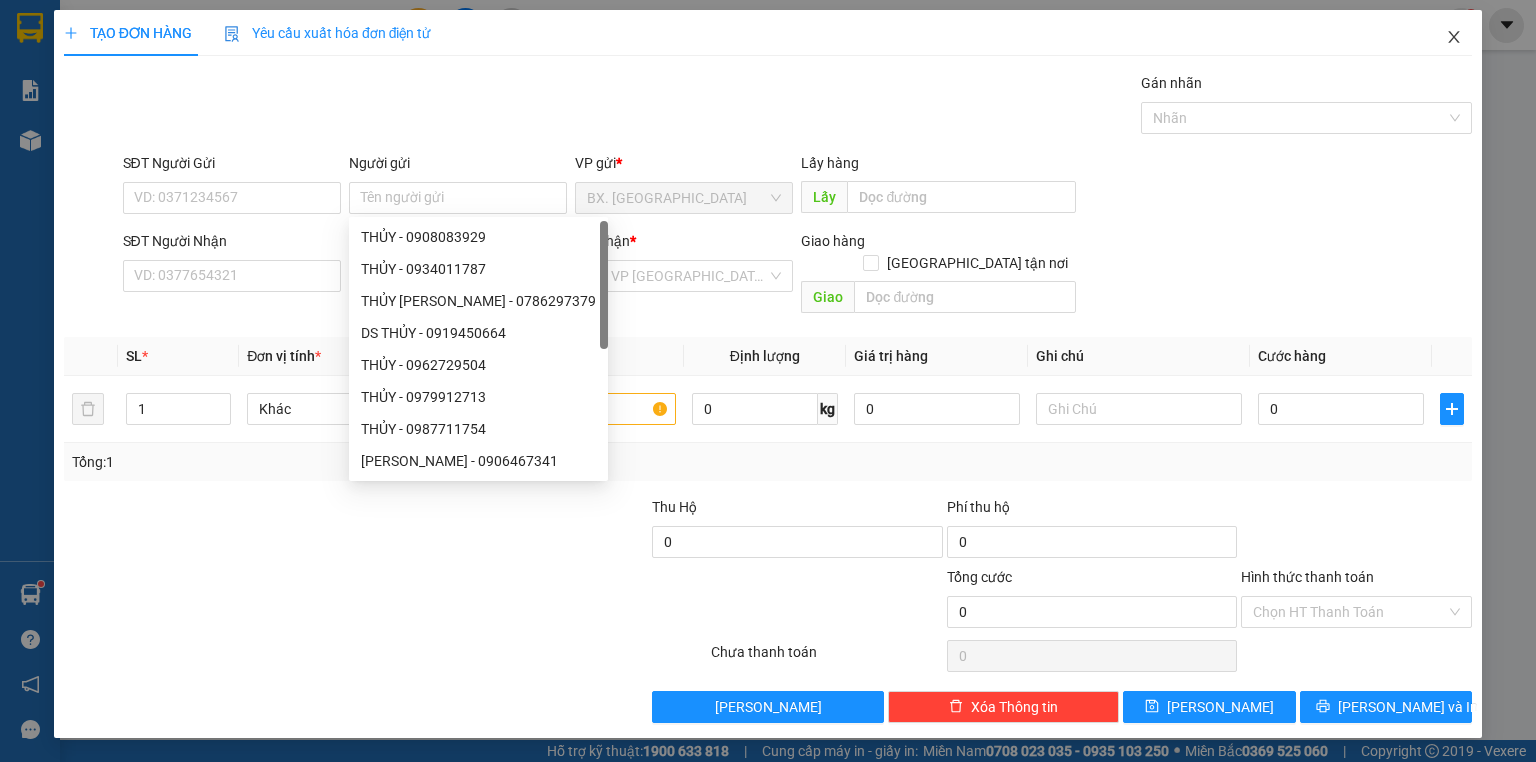 click 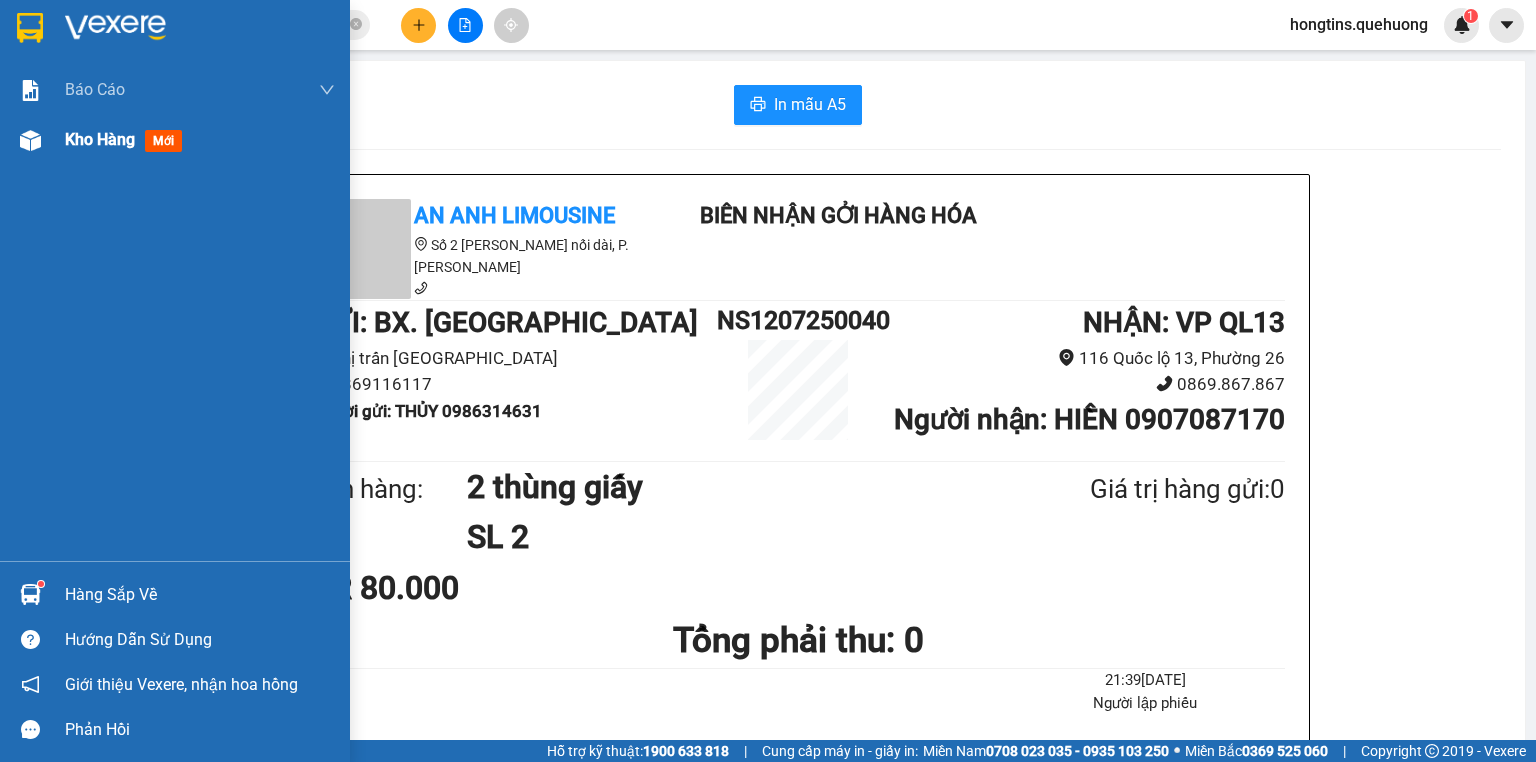 click on "Kho hàng" at bounding box center (100, 139) 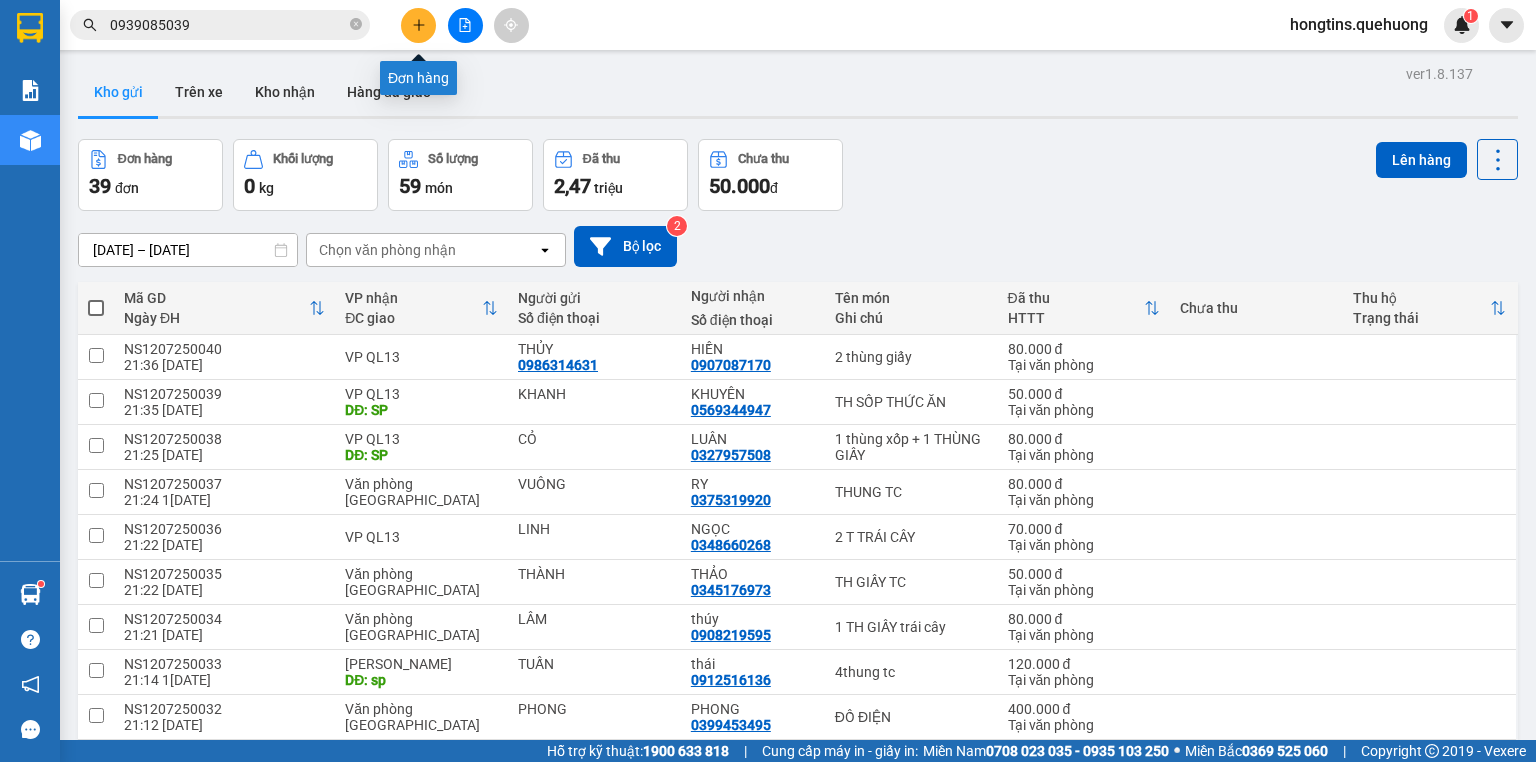 click 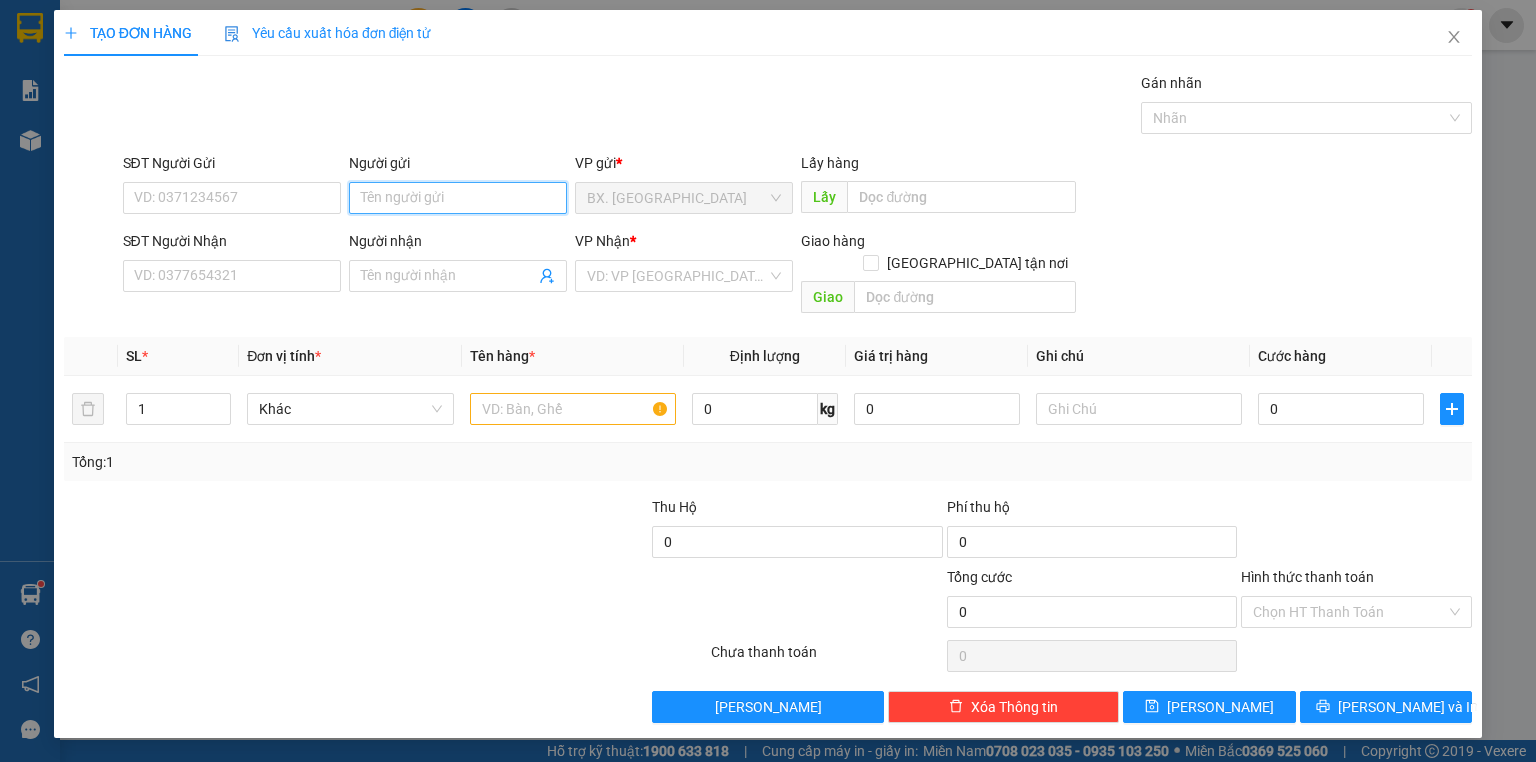 click on "Người gửi" at bounding box center [458, 198] 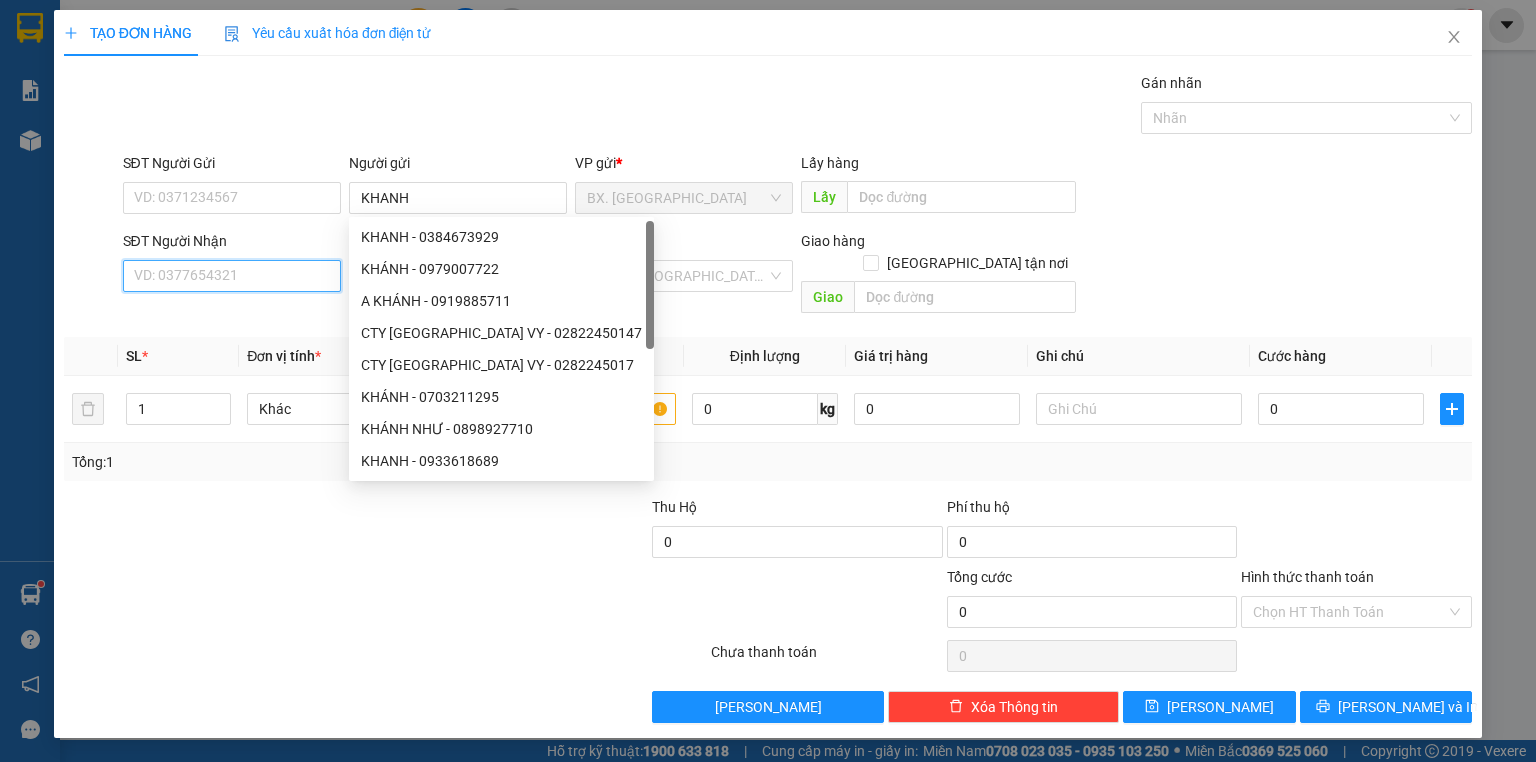 click on "SĐT Người Nhận" at bounding box center [232, 276] 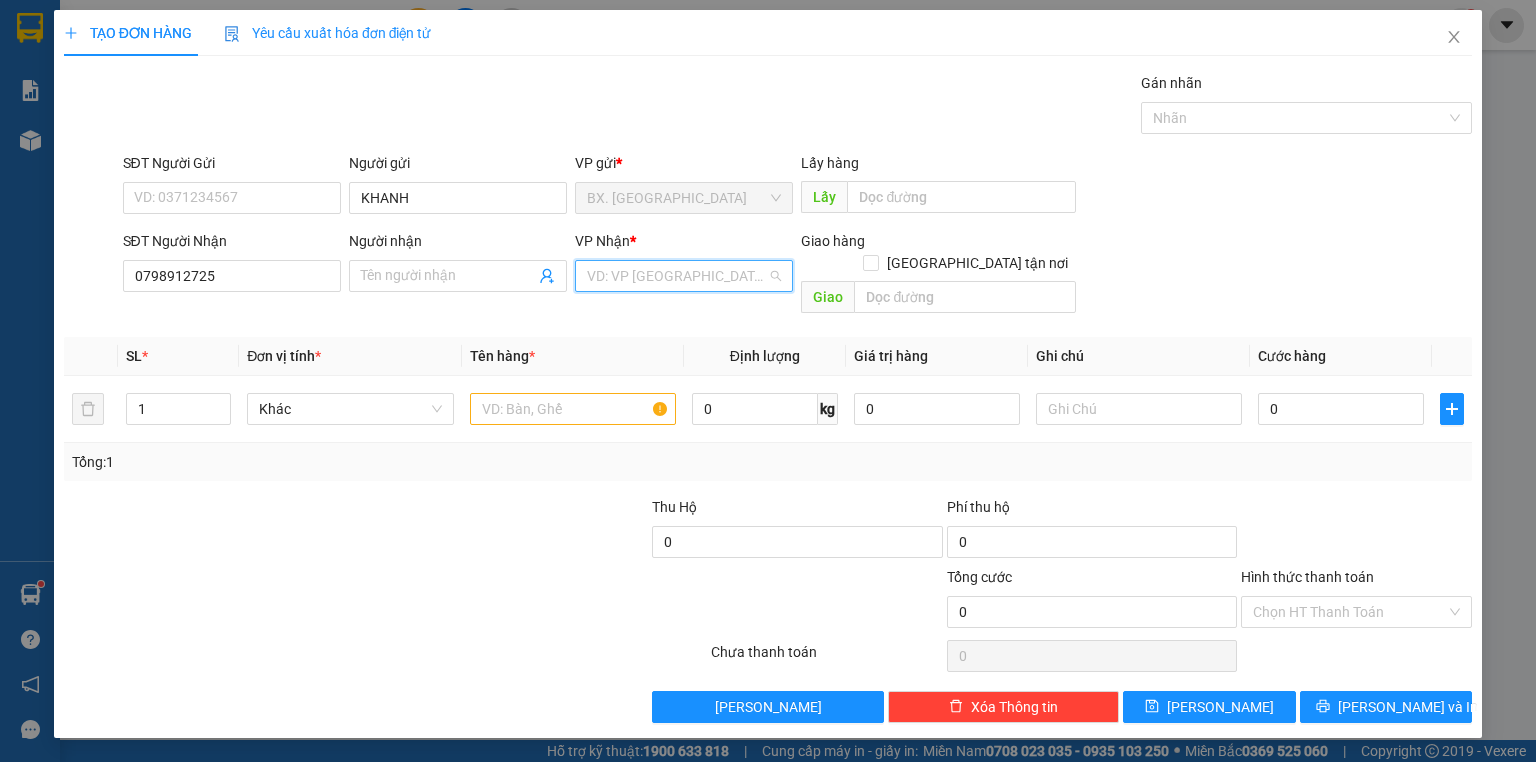 click at bounding box center (677, 276) 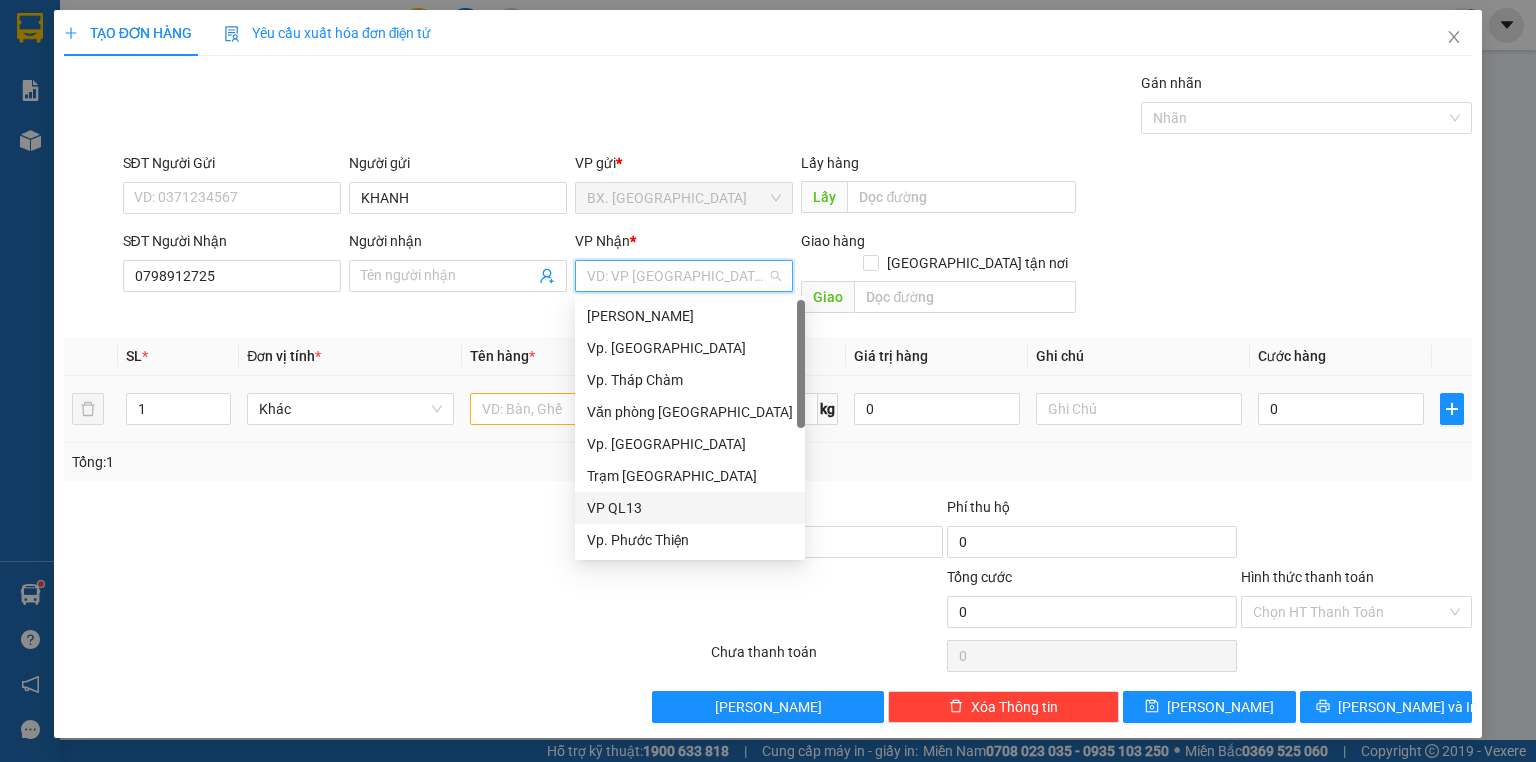 drag, startPoint x: 616, startPoint y: 505, endPoint x: 520, endPoint y: 395, distance: 146 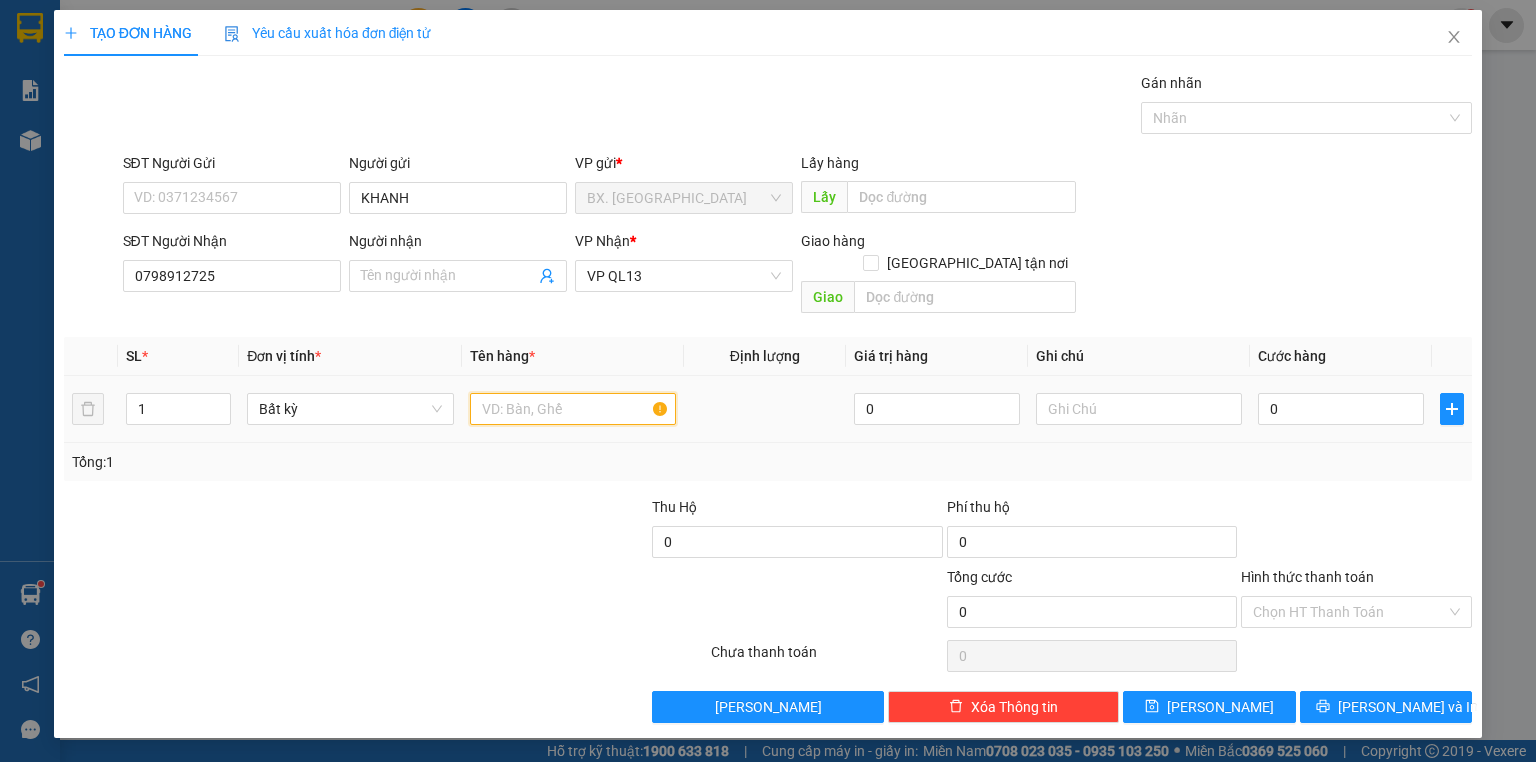 click at bounding box center [573, 409] 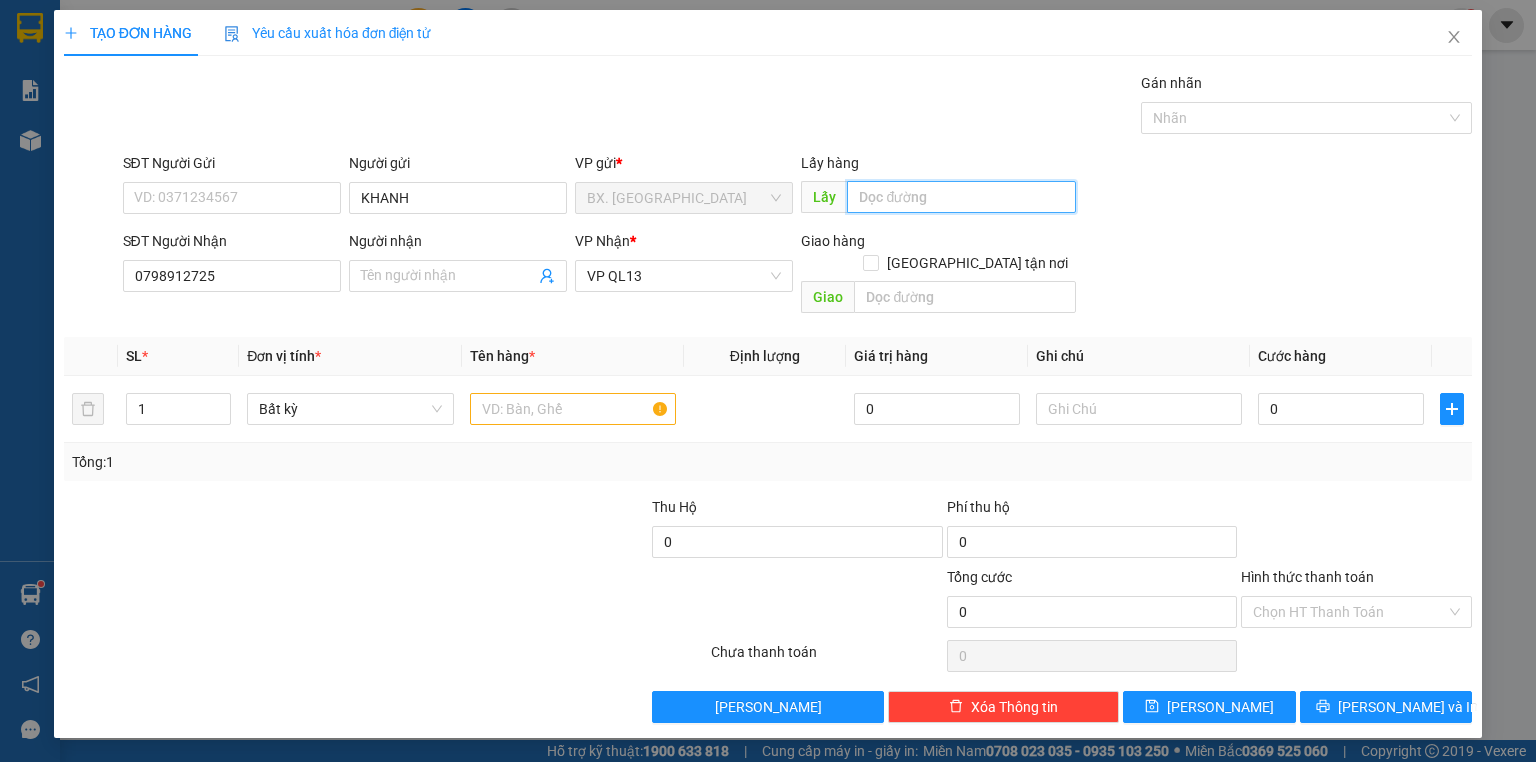 click at bounding box center (961, 197) 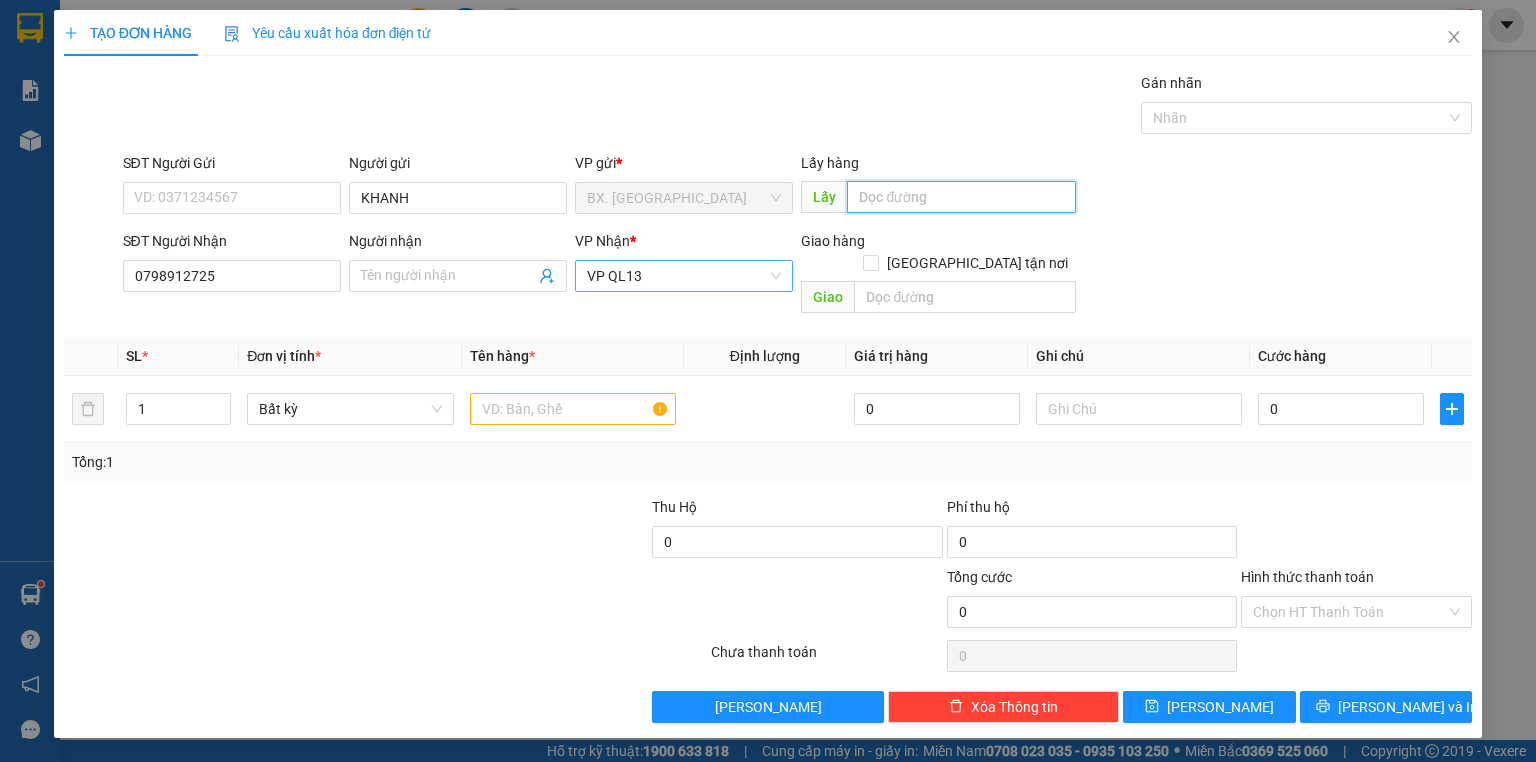 click on "VP QL13" at bounding box center [684, 276] 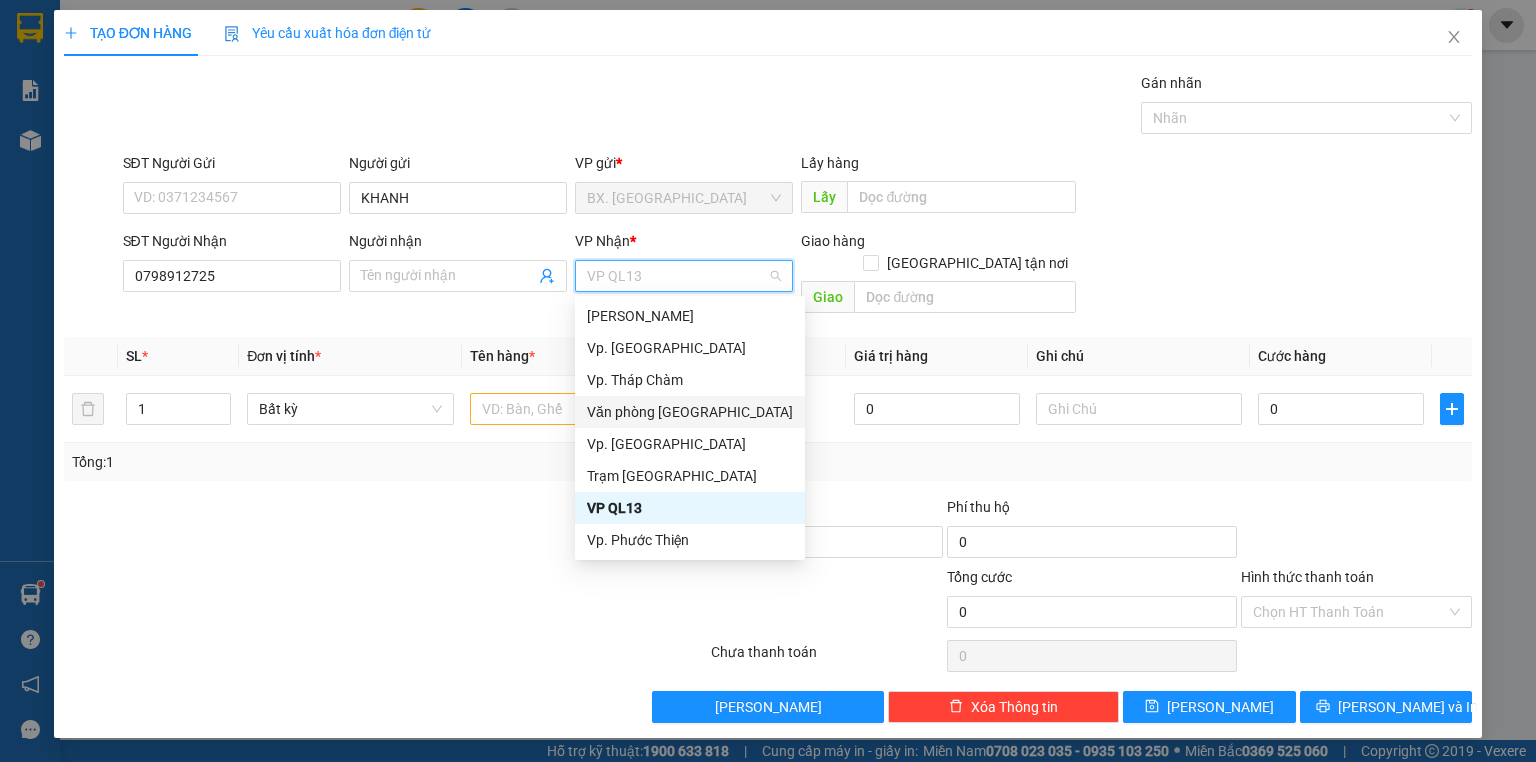 click on "Văn phòng [GEOGRAPHIC_DATA]" at bounding box center [690, 412] 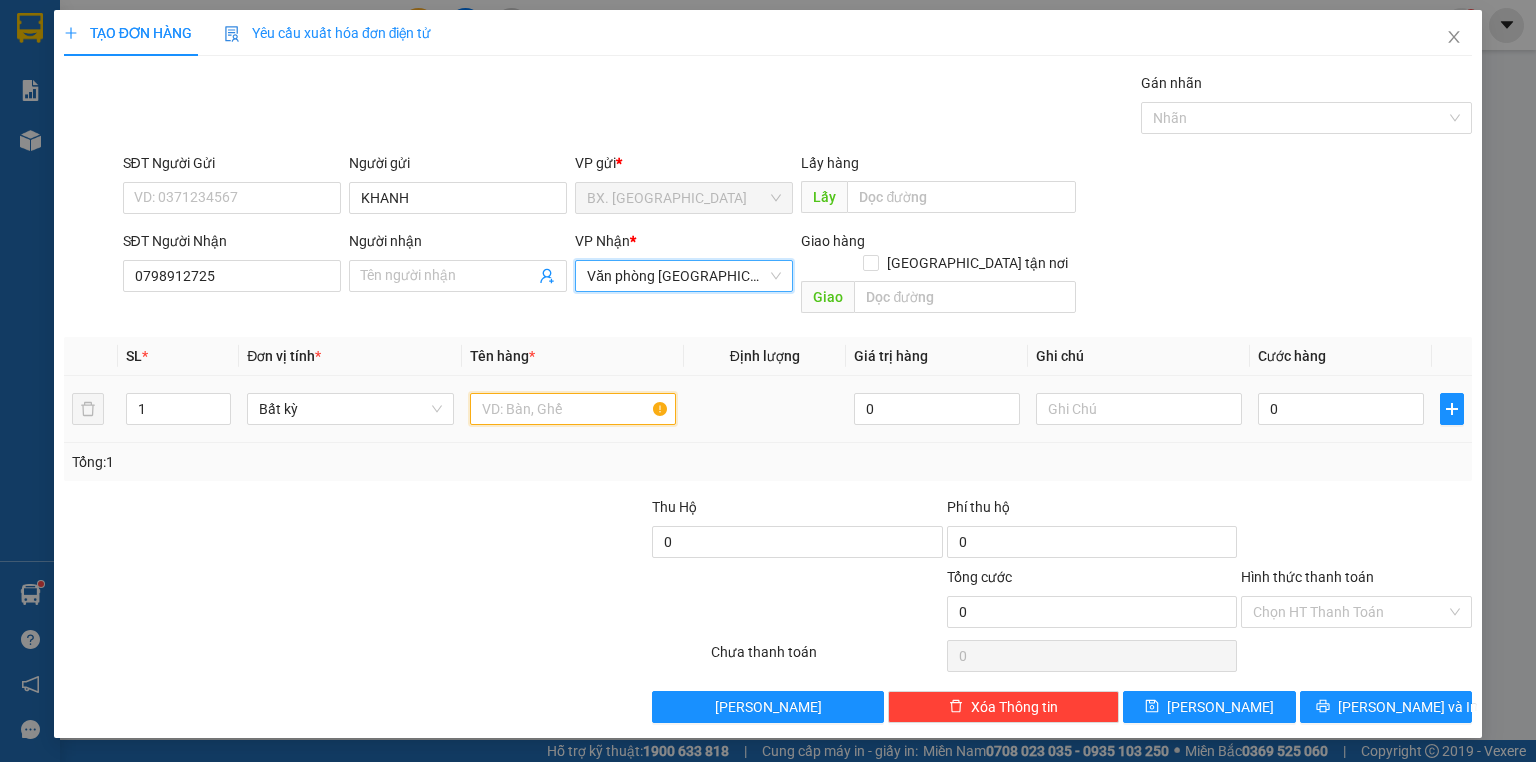 click at bounding box center [573, 409] 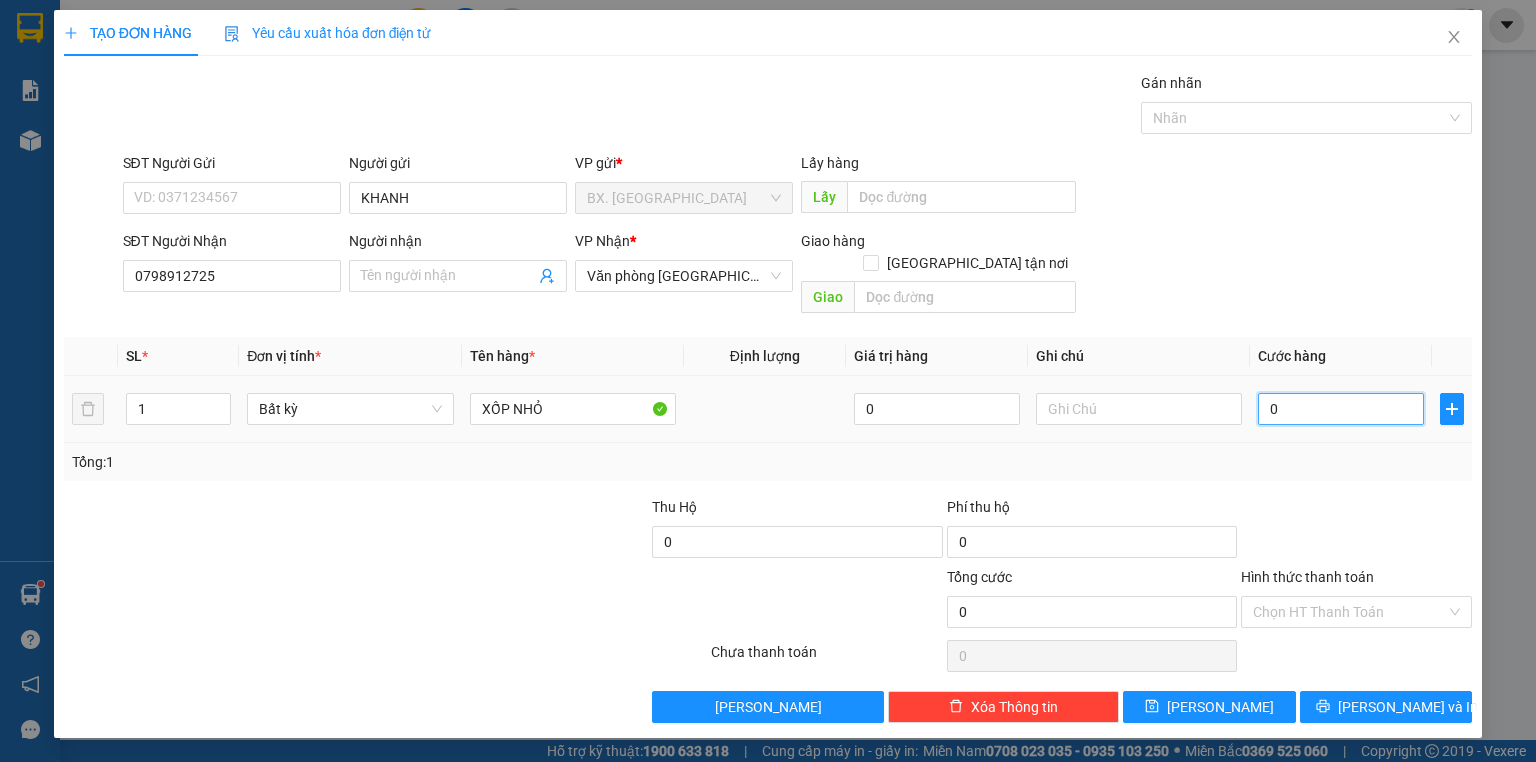 click on "0" at bounding box center [1341, 409] 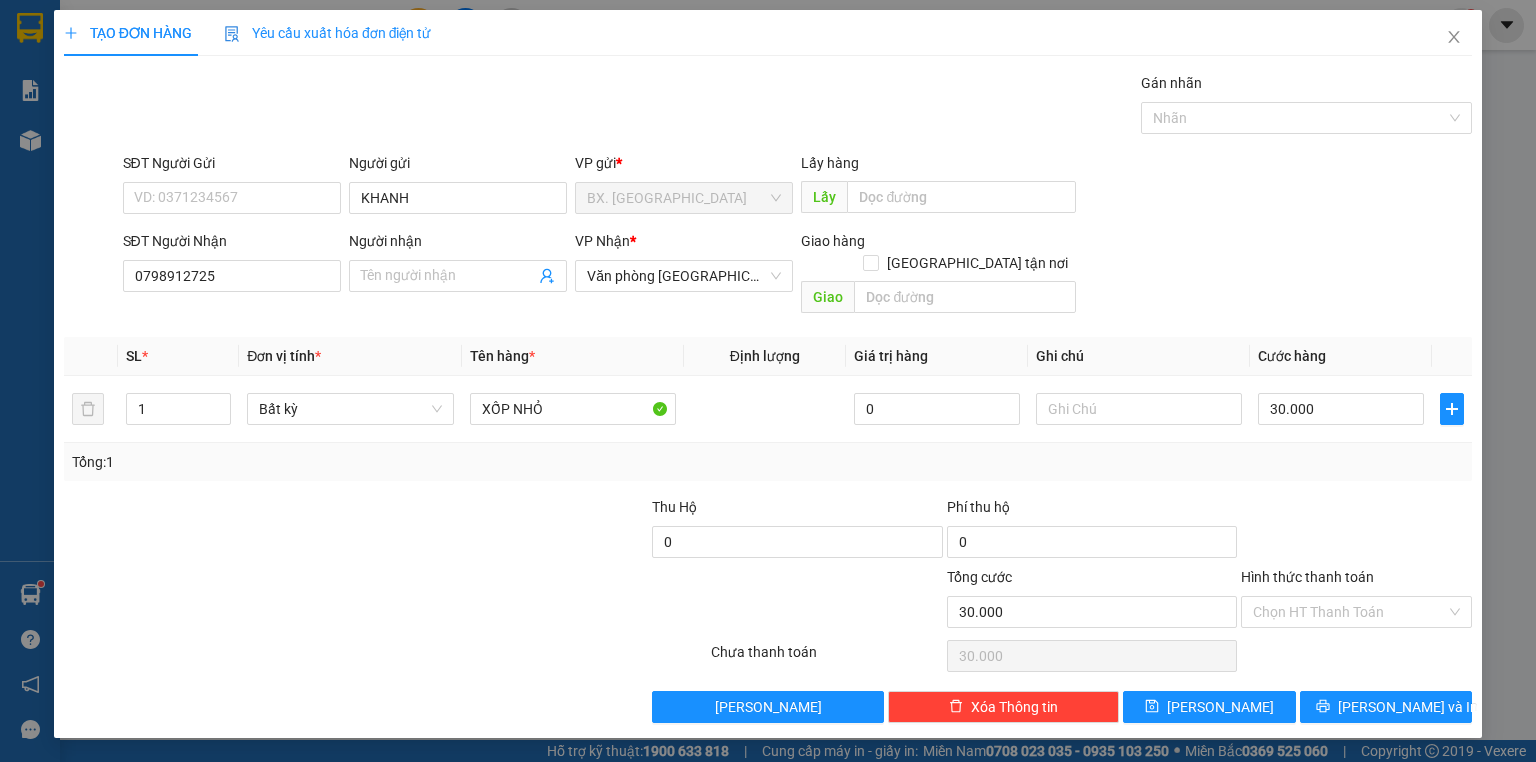 click on "Transit Pickup Surcharge Ids Transit Deliver Surcharge Ids Transit Deliver Surcharge Transit Deliver Surcharge Gói vận chuyển  * Tiêu chuẩn Gán nhãn   Nhãn SĐT Người Gửi VD: 0371234567 Người gửi KHANH VP gửi  * BX. [PERSON_NAME] Lấy hàng Lấy SĐT Người Nhận 0798912725 Người nhận Tên người nhận VP Nhận  * Văn phòng [GEOGRAPHIC_DATA] hàng [GEOGRAPHIC_DATA] tận nơi Giao SL  * Đơn vị tính  * Tên hàng  * Định lượng Giá trị hàng Ghi chú Cước hàng                   1 Bất kỳ XỐP NHỎ 0 30.000 Tổng:  1 Thu Hộ 0 Phí thu hộ 0 Tổng cước 30.000 Hình thức thanh toán Chọn HT Thanh Toán Số tiền thu trước 0 Chưa thanh toán 30.000 Chọn HT Thanh Toán Lưu nháp Xóa Thông tin [PERSON_NAME] và In" at bounding box center [768, 397] 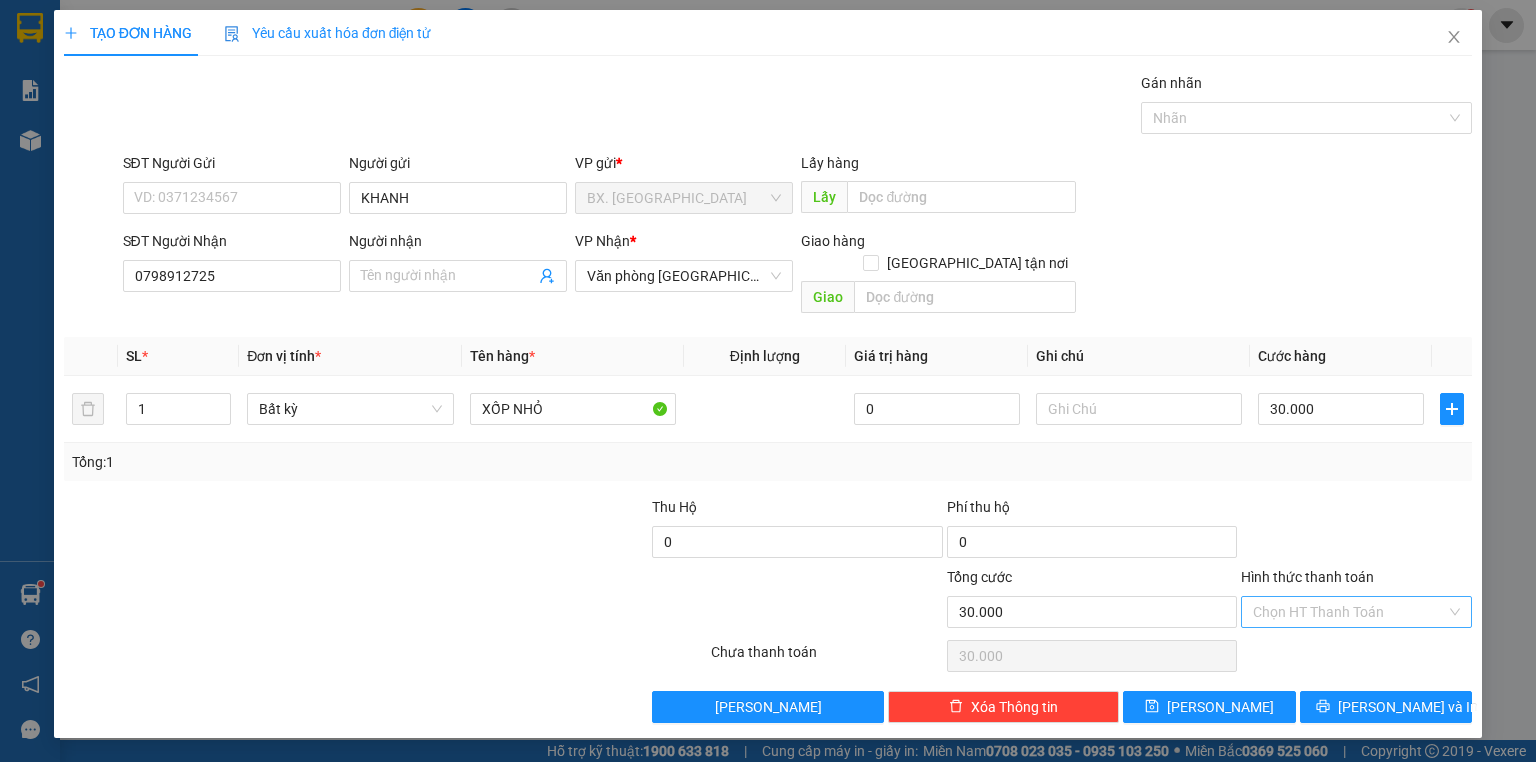click on "Hình thức thanh toán" at bounding box center [1349, 612] 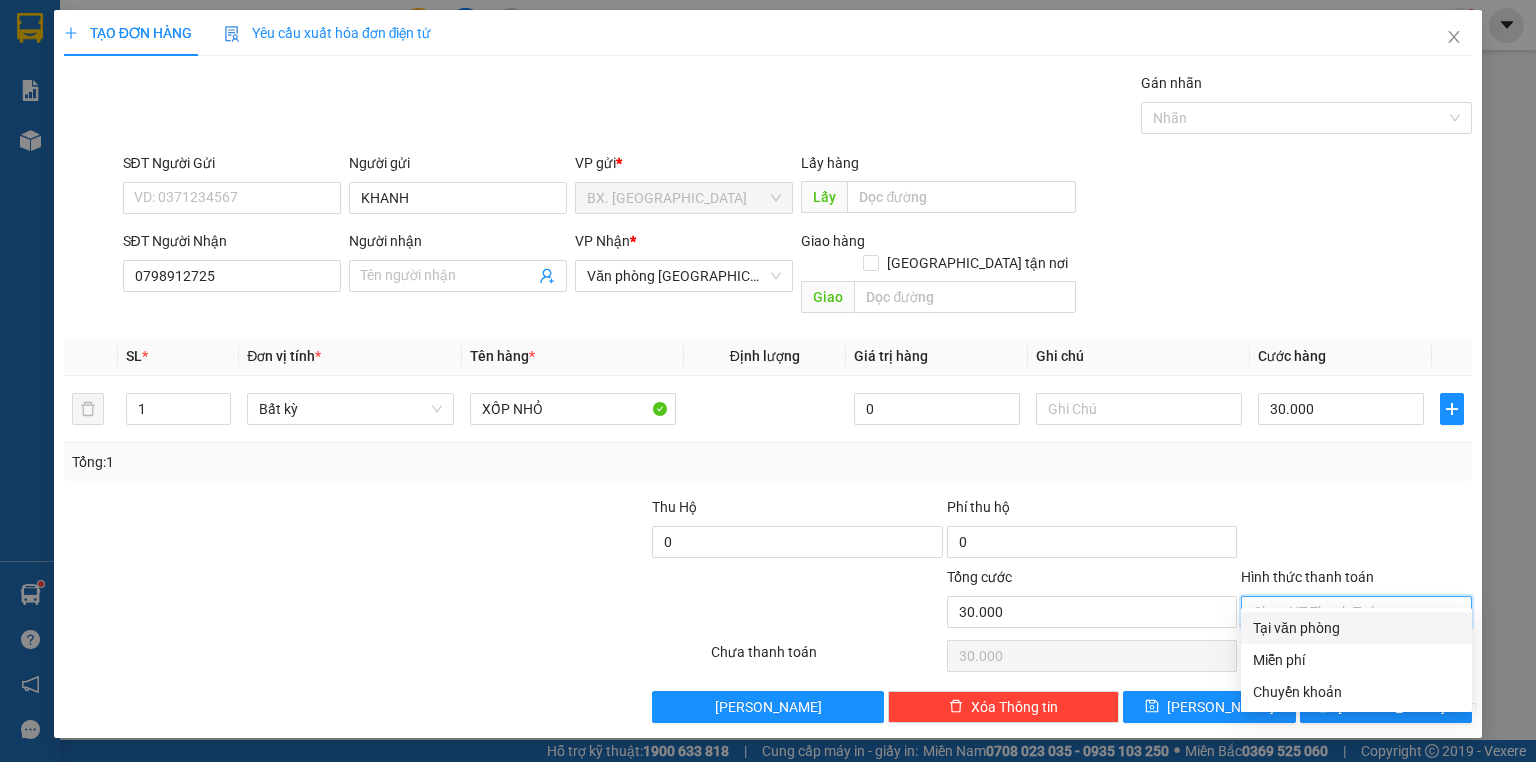 click on "Tại văn phòng" at bounding box center [1356, 628] 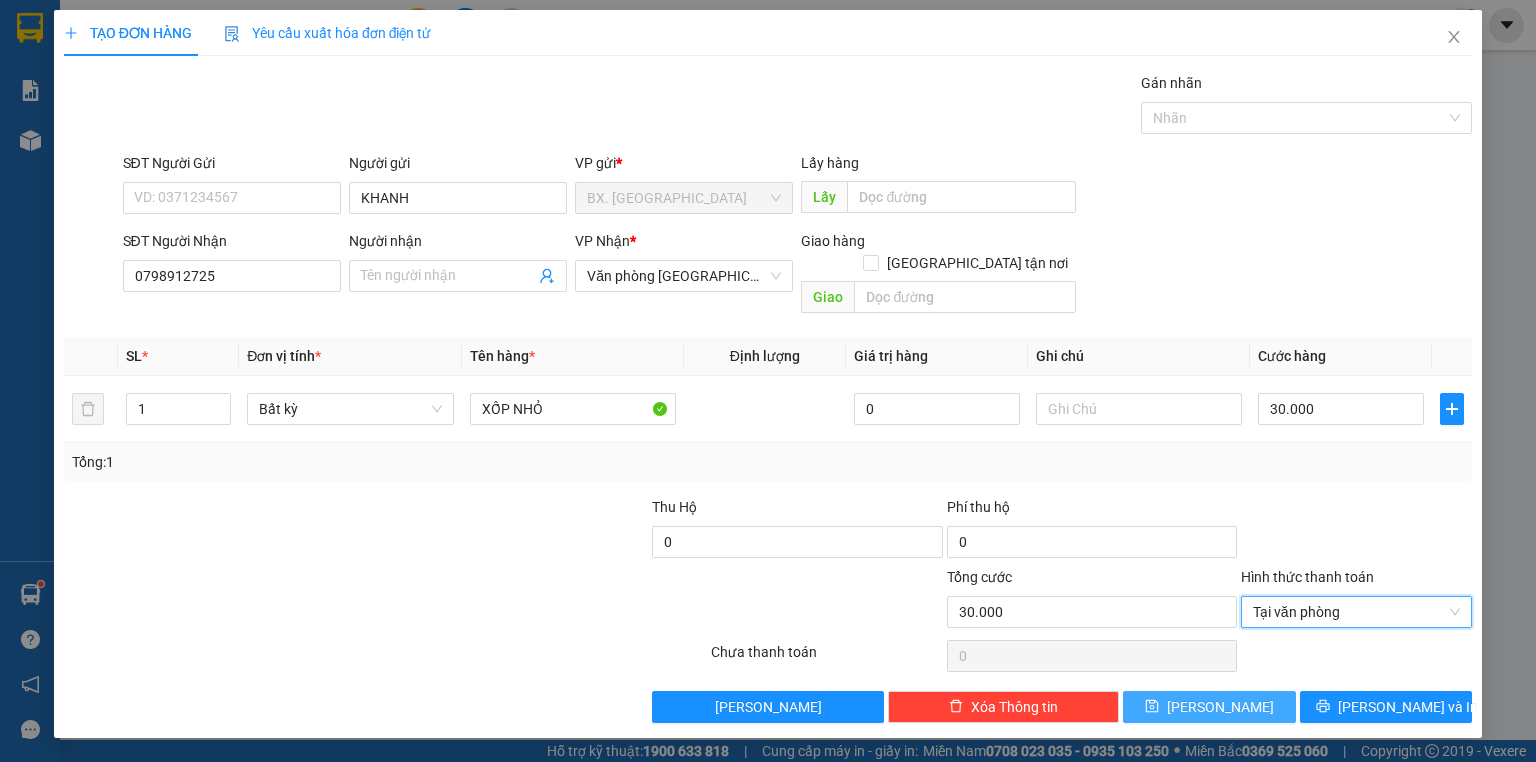 drag, startPoint x: 1228, startPoint y: 690, endPoint x: 1180, endPoint y: 664, distance: 54.589375 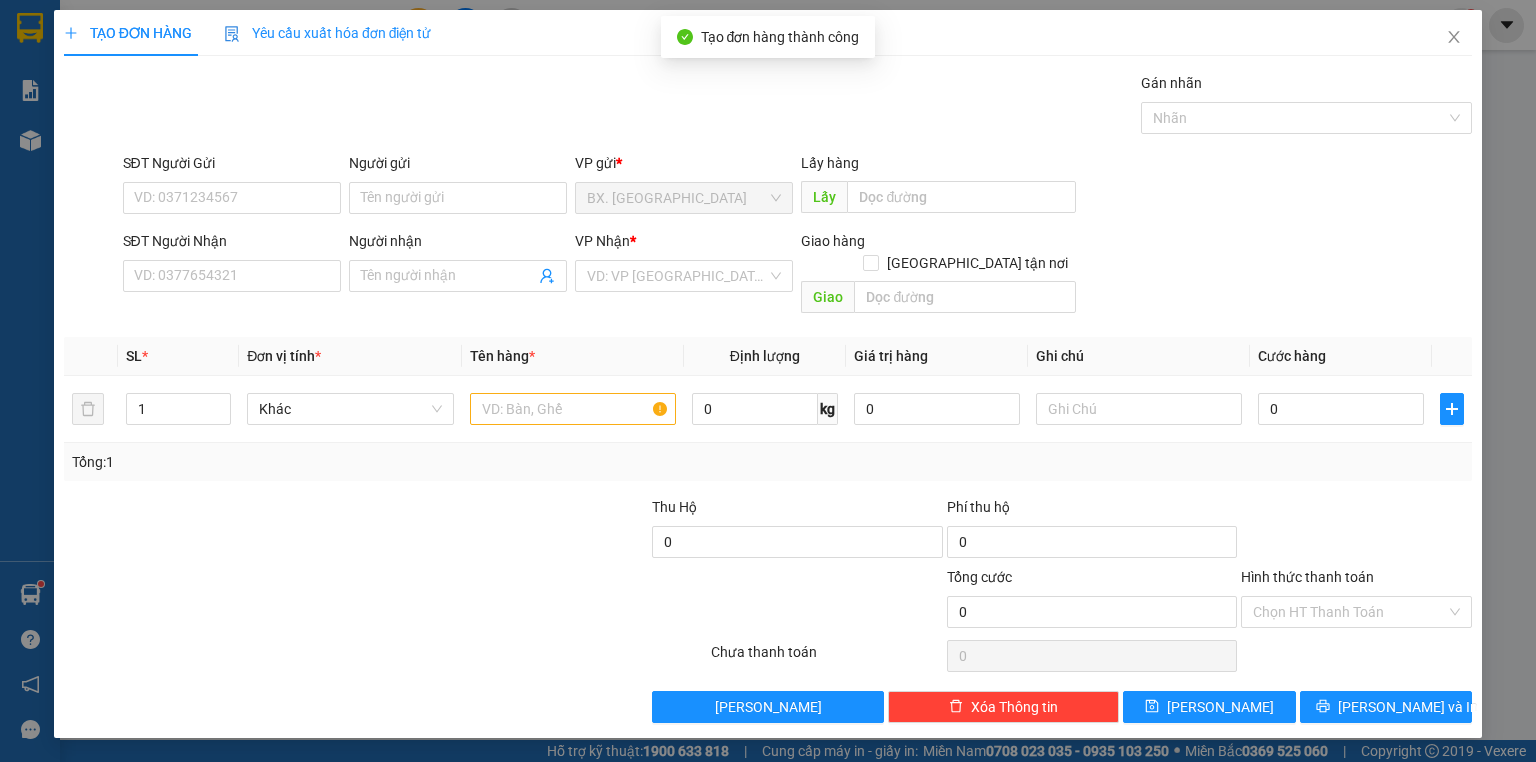 click on "Người gửi Tên người gửi" at bounding box center [458, 187] 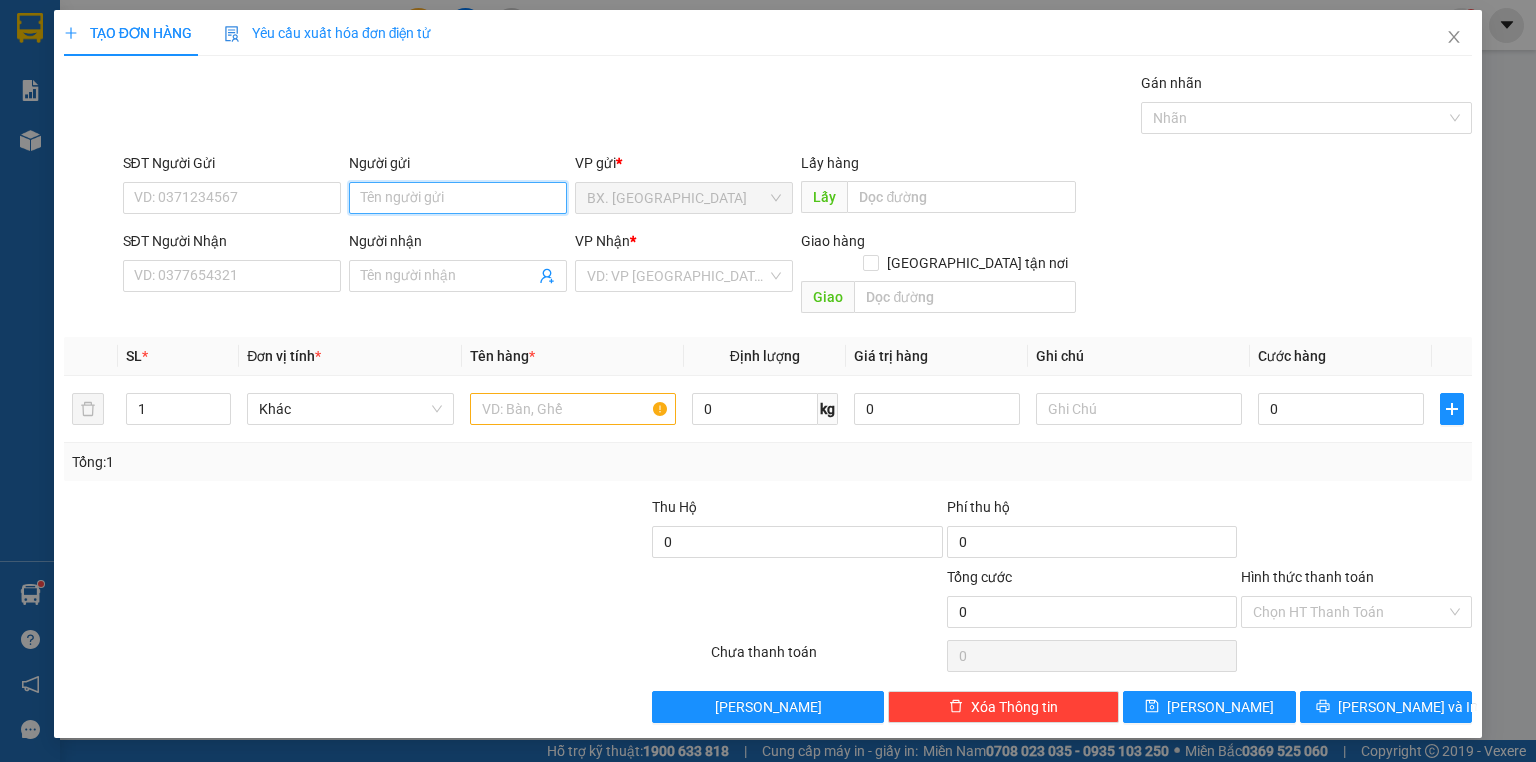 click on "Người gửi" at bounding box center [458, 198] 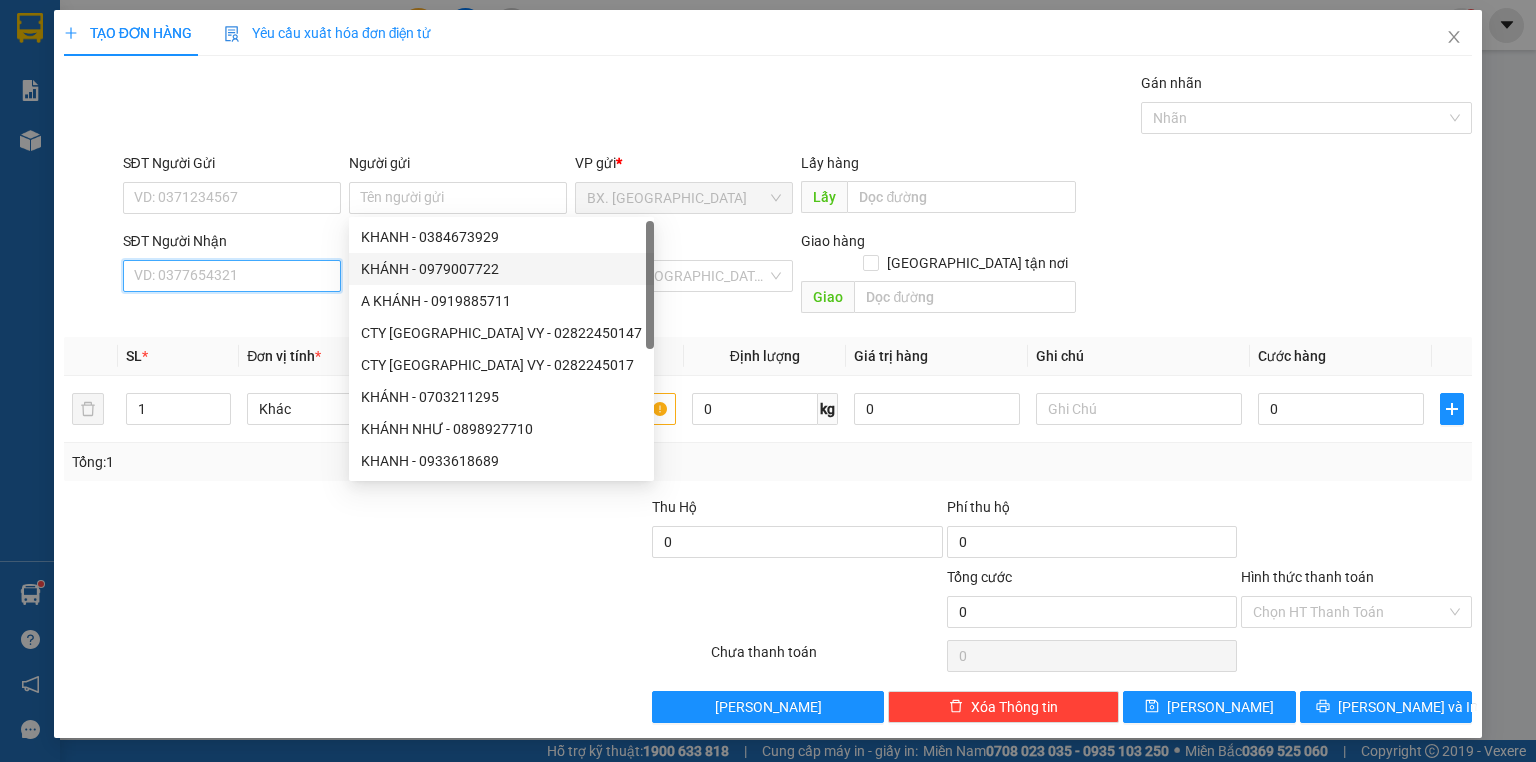 click on "SĐT Người Nhận" at bounding box center (232, 276) 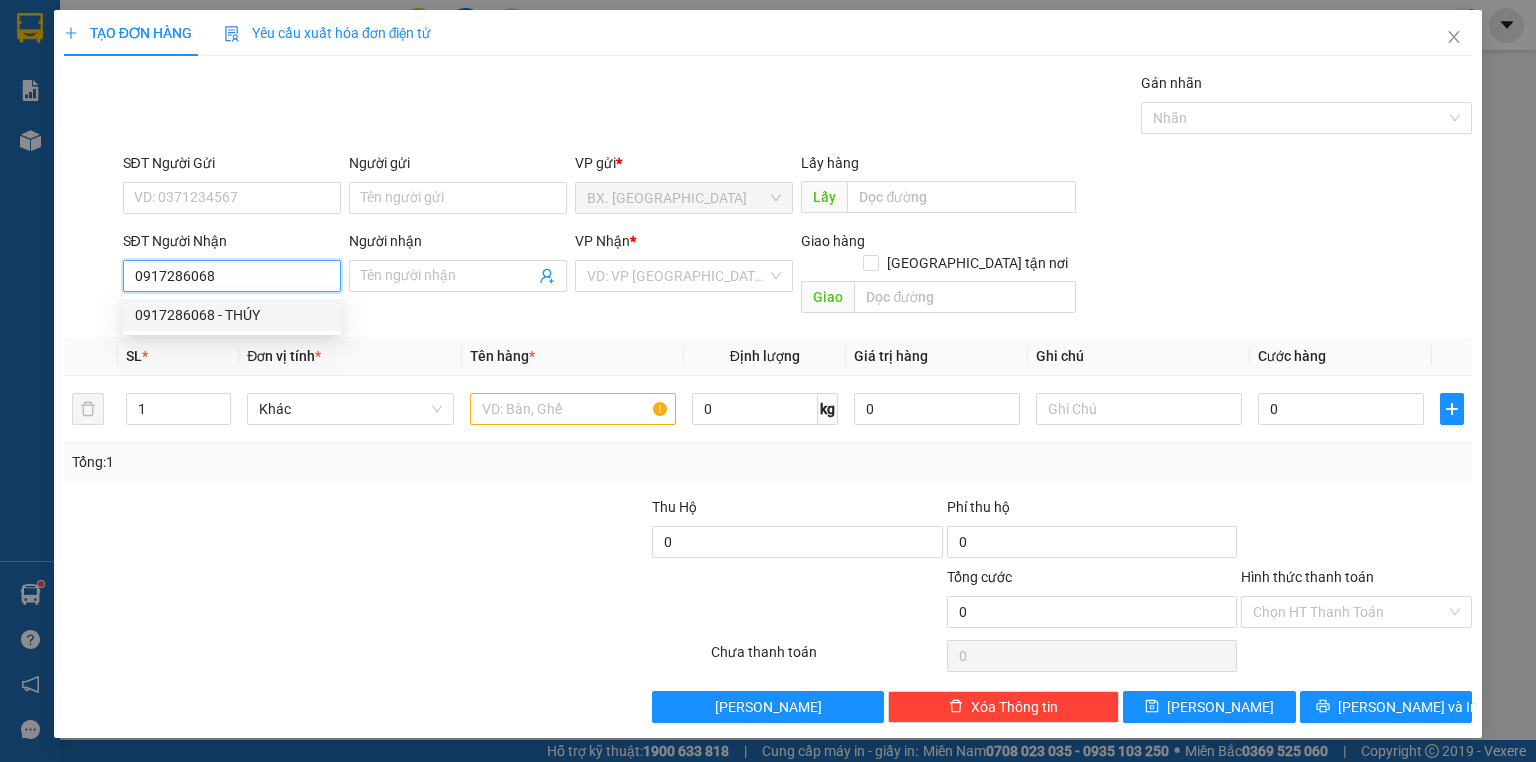 click on "0917286068 - THÚY" at bounding box center [232, 315] 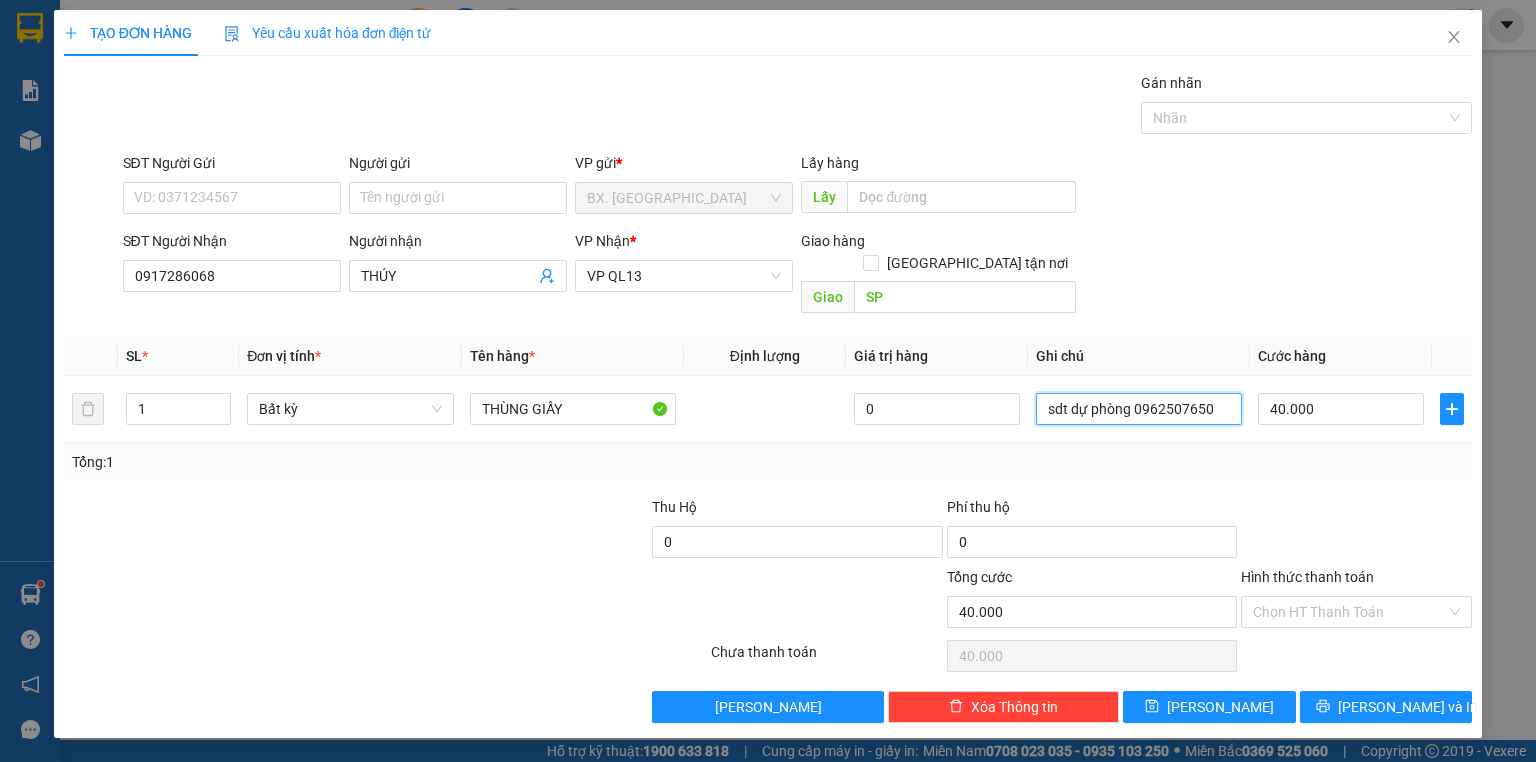 drag, startPoint x: 1228, startPoint y: 392, endPoint x: 941, endPoint y: 420, distance: 288.3626 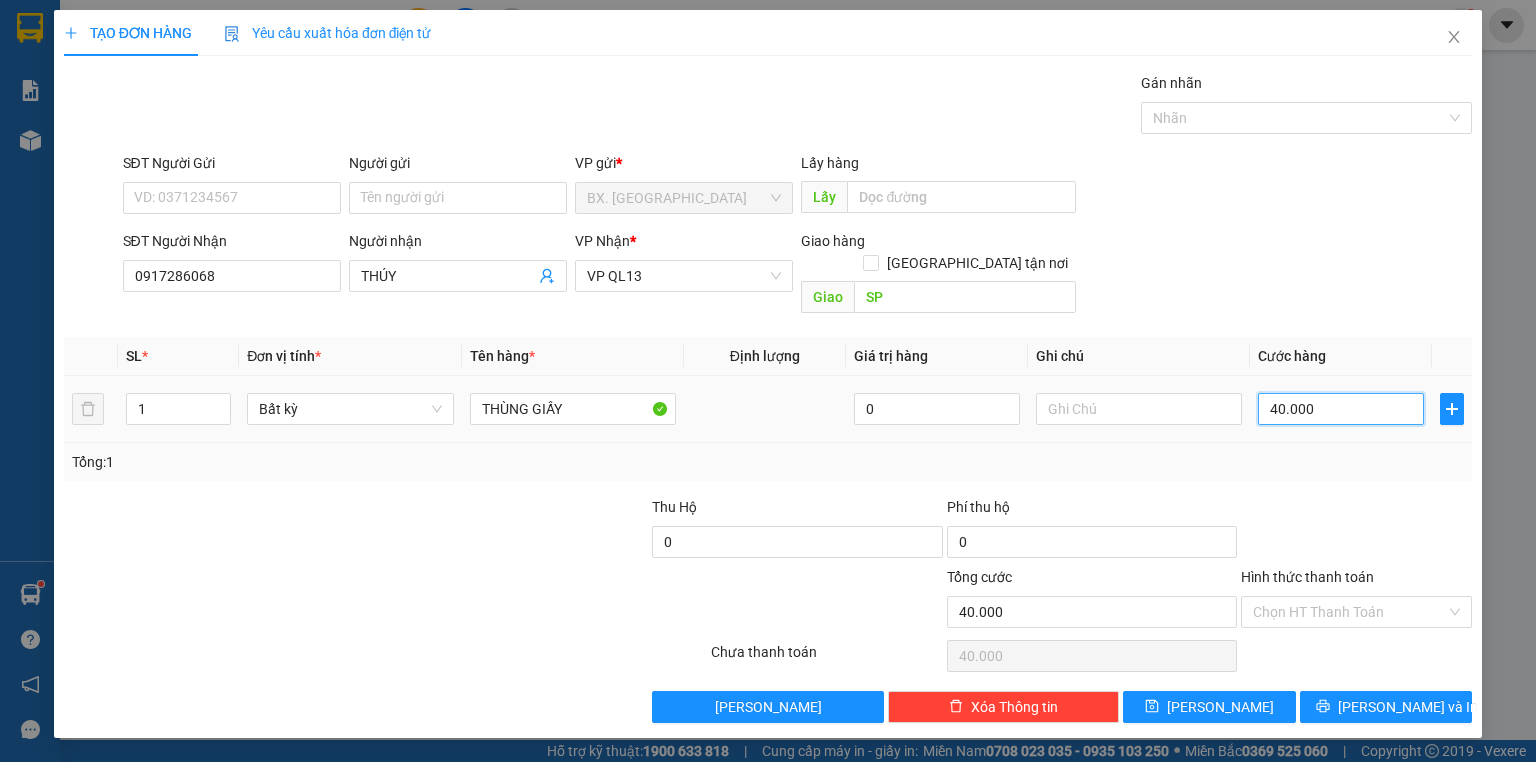click on "40.000" at bounding box center [1341, 409] 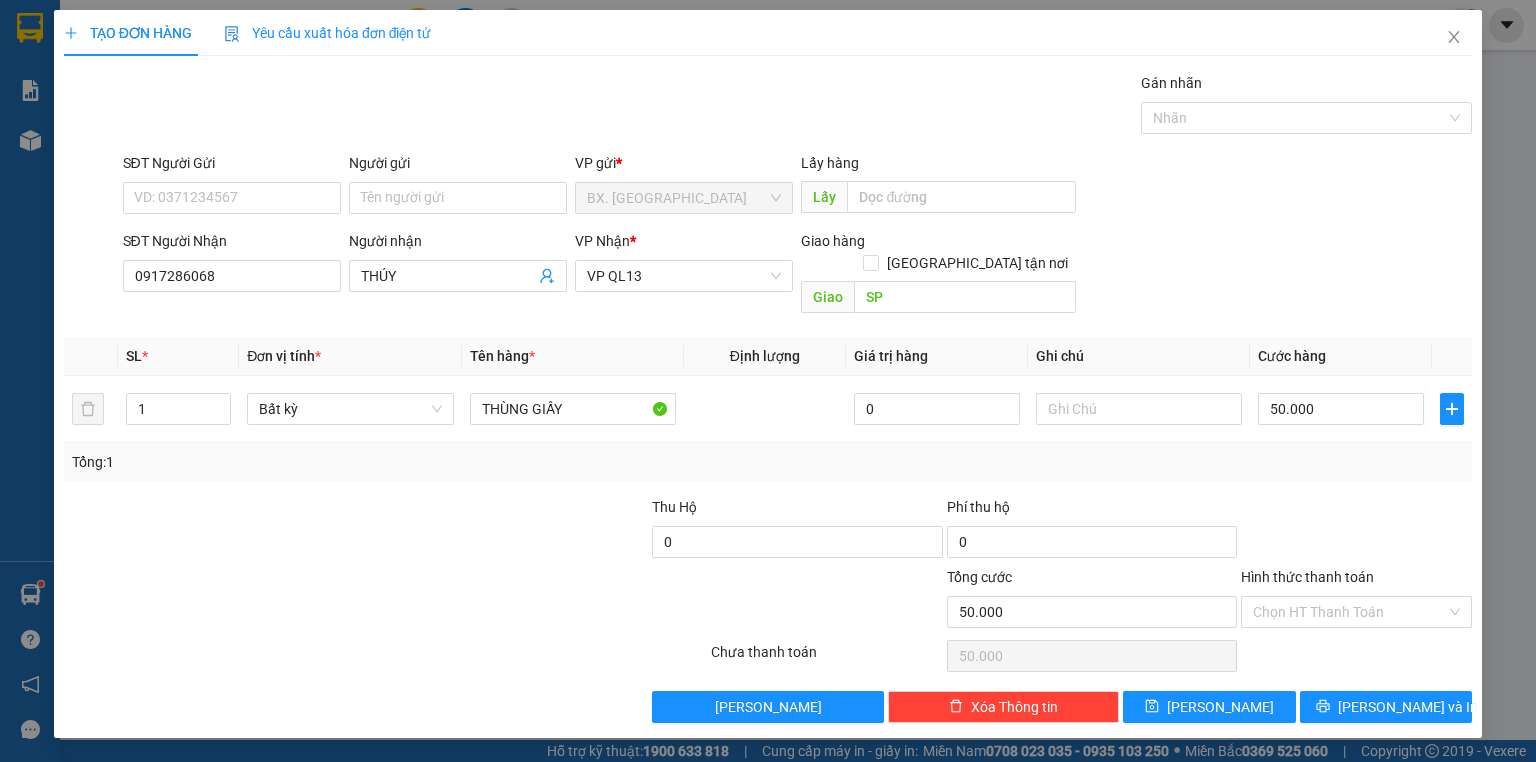 click on "Transit Pickup Surcharge Ids Transit Deliver Surcharge Ids Transit Deliver Surcharge Transit Deliver Surcharge Gói vận chuyển  * Tiêu chuẩn Gán nhãn   Nhãn SĐT Người Gửi VD: 0371234567 Người gửi Tên người gửi VP gửi  * BX. [PERSON_NAME] Lấy hàng Lấy SĐT Người Nhận 0917286068 Người nhận THÚY VP Nhận  * VP QL13 Giao hàng Giao tận nơi Giao SP SL  * Đơn vị tính  * Tên hàng  * Định lượng Giá trị hàng Ghi chú Cước hàng                   1 Bất kỳ THÙNG GIẤY 0 50.000 Tổng:  1 Thu Hộ 0 Phí thu hộ 0 Tổng cước 50.000 Hình thức thanh toán Chọn HT Thanh Toán Số tiền thu trước 0 Chưa thanh toán 50.000 Chọn HT Thanh Toán Lưu nháp Xóa Thông tin [PERSON_NAME] và In Tại văn phòng Miễn phí Tại văn phòng Miễn phí Chuyển khoản" at bounding box center [768, 397] 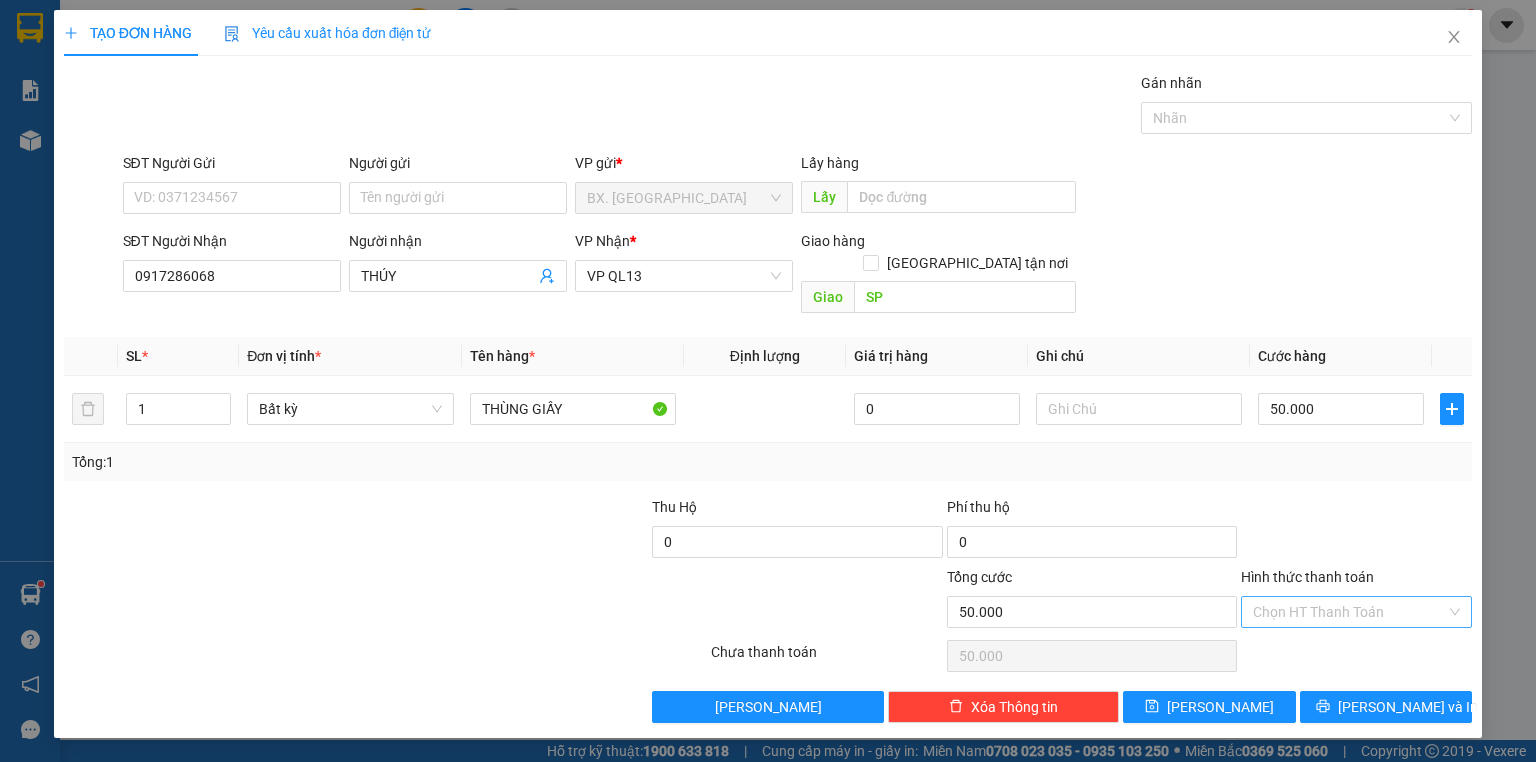 click on "Hình thức thanh toán" at bounding box center (1349, 612) 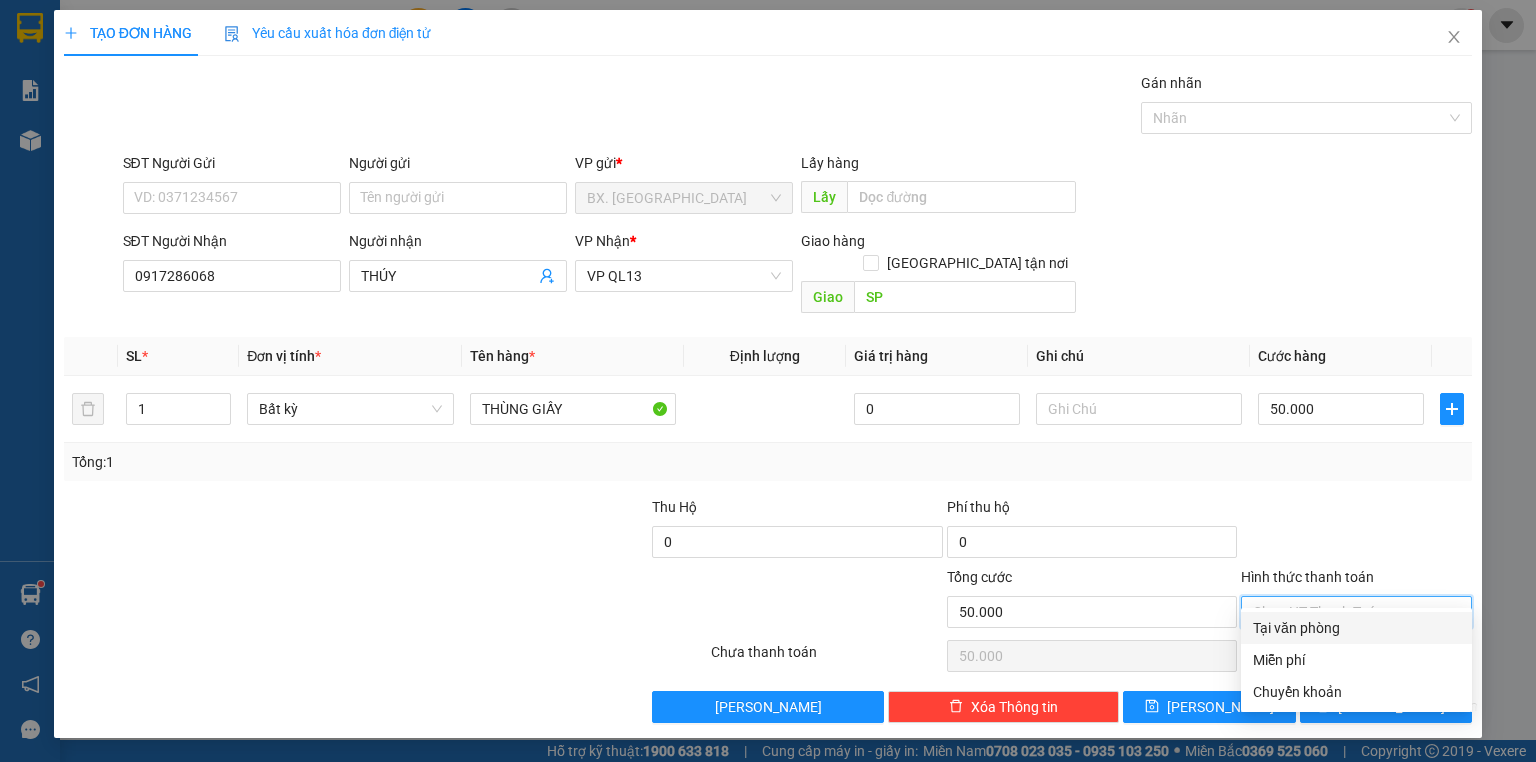 click on "Tại văn phòng" at bounding box center [1356, 628] 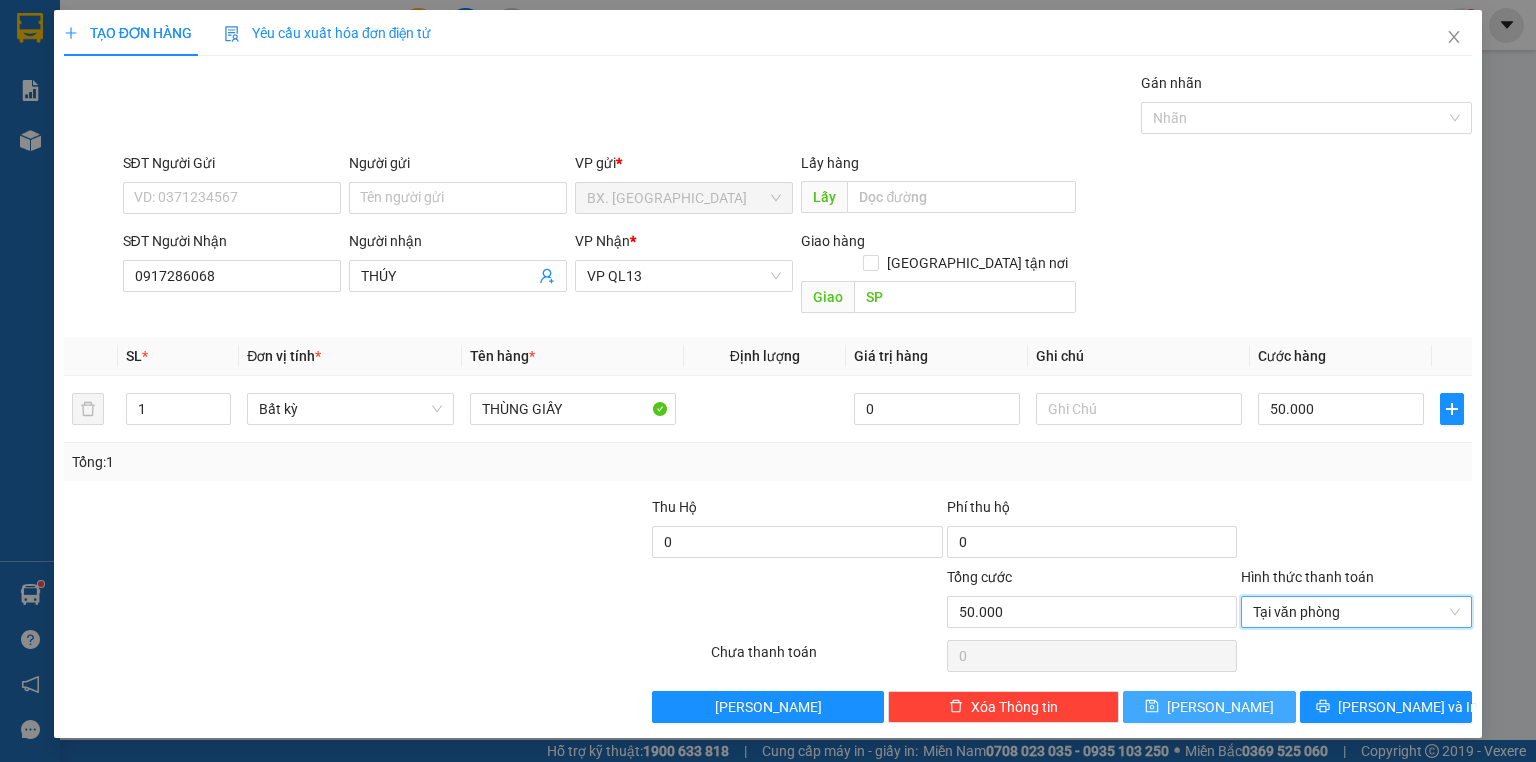 click on "[PERSON_NAME]" at bounding box center [1220, 707] 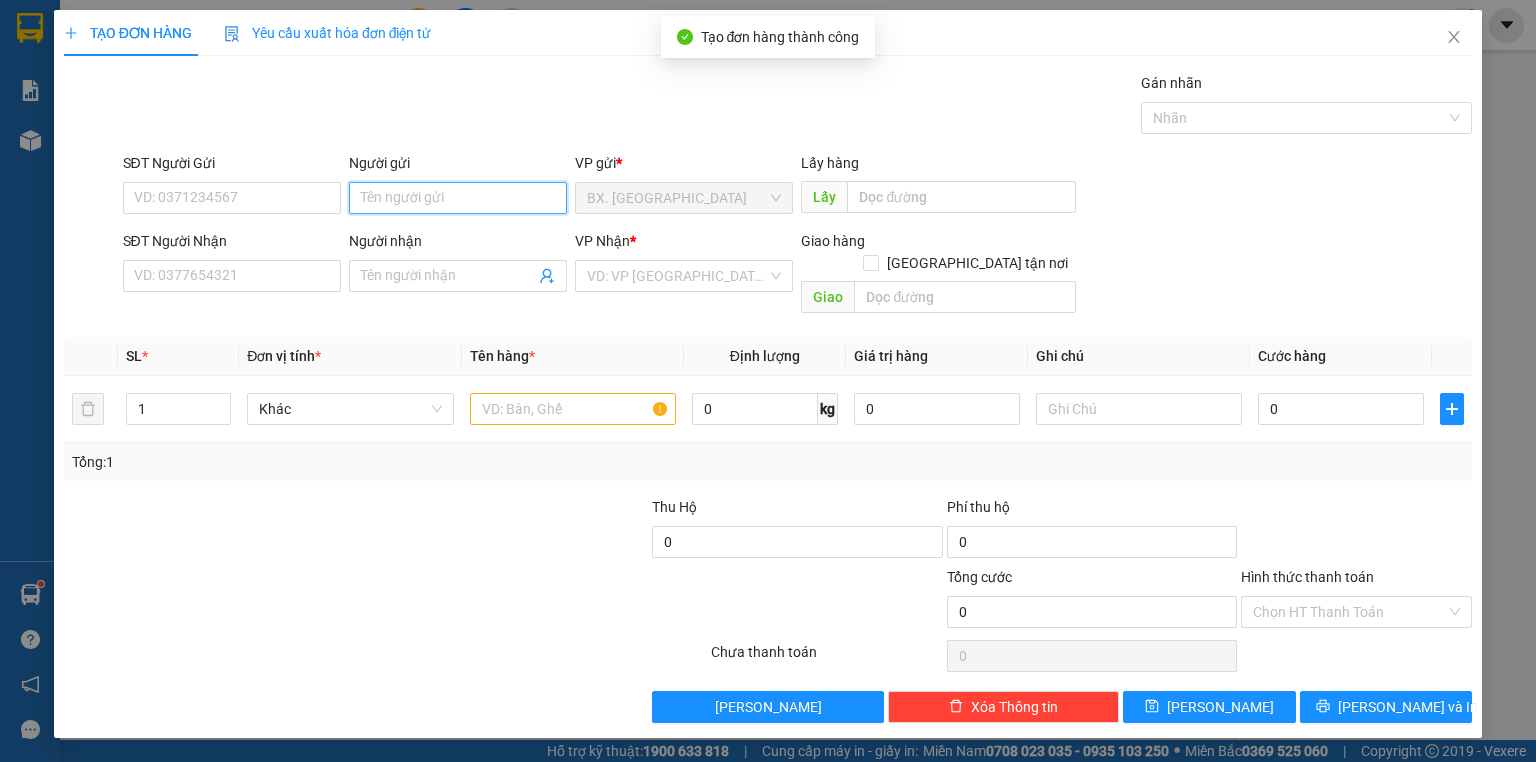 click on "Người gửi" at bounding box center [458, 198] 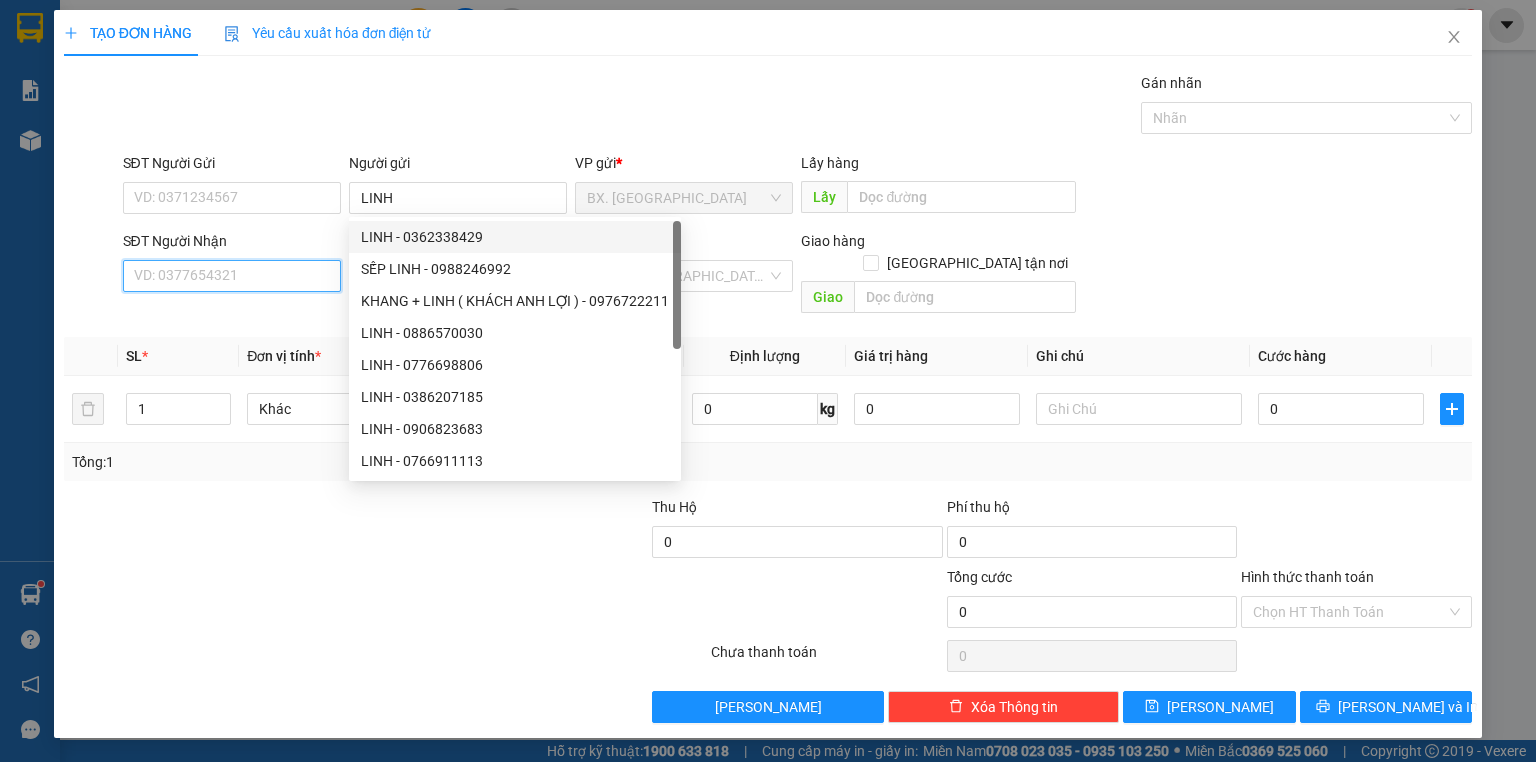 click on "SĐT Người Nhận" at bounding box center [232, 276] 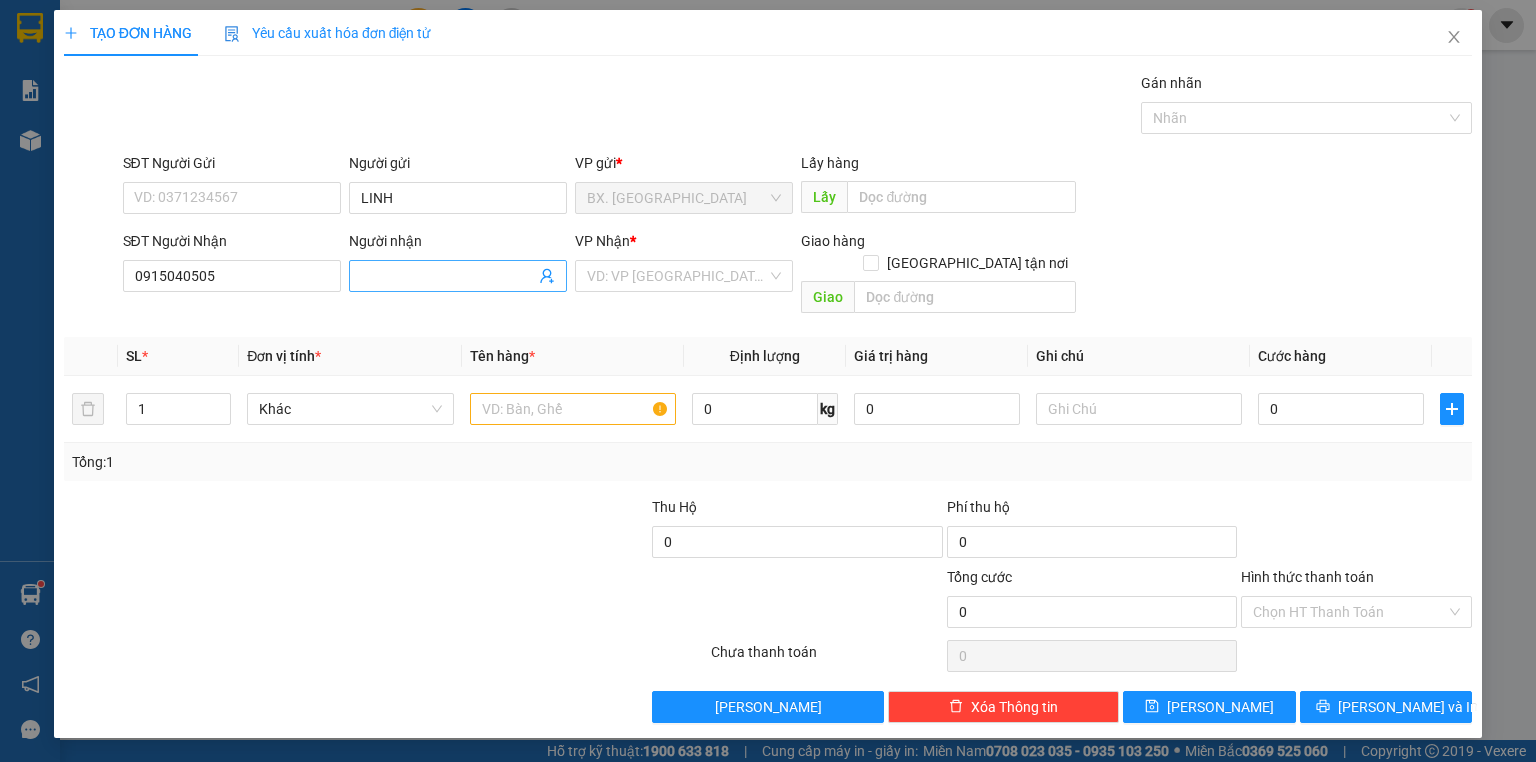click at bounding box center (458, 276) 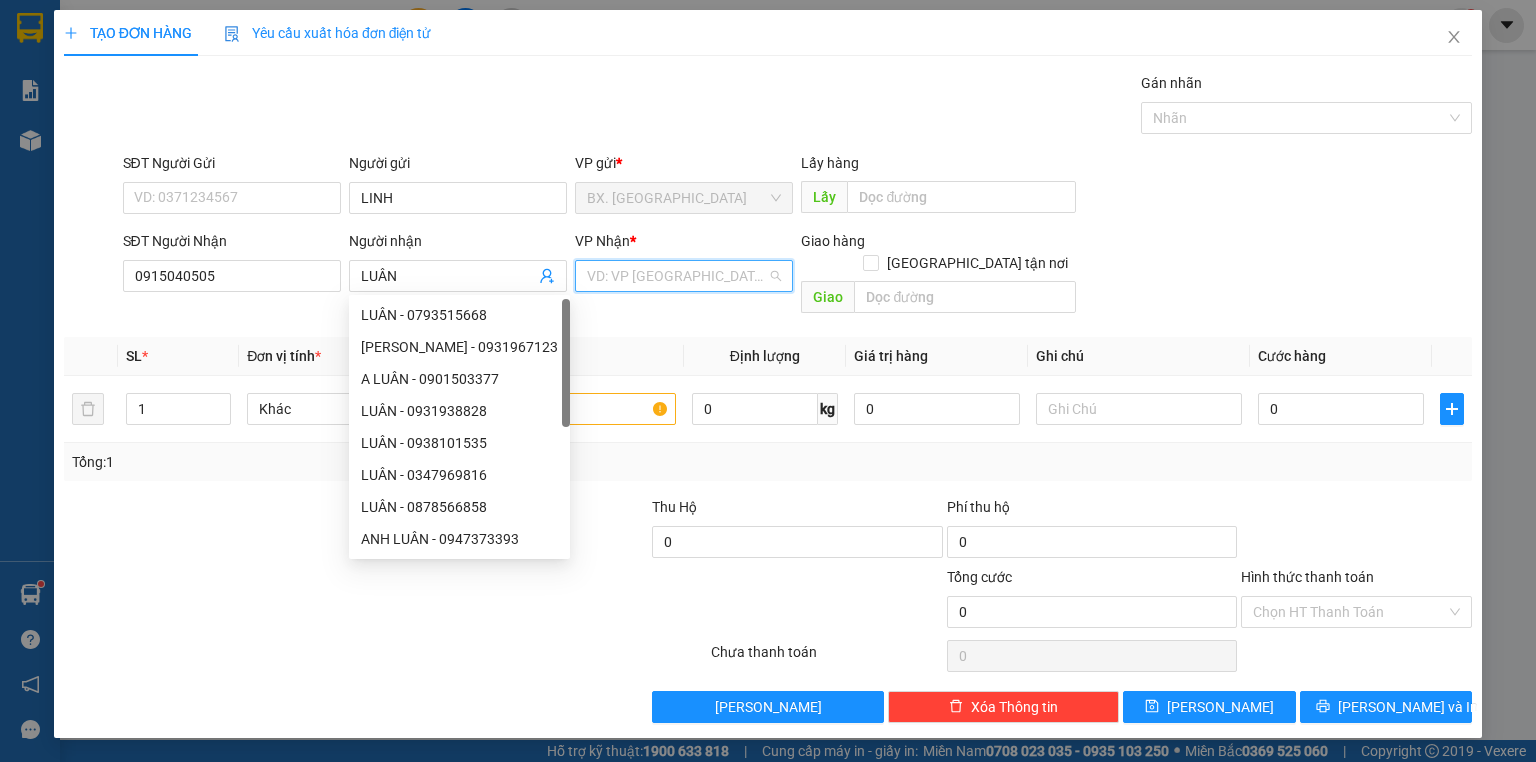 click at bounding box center (677, 276) 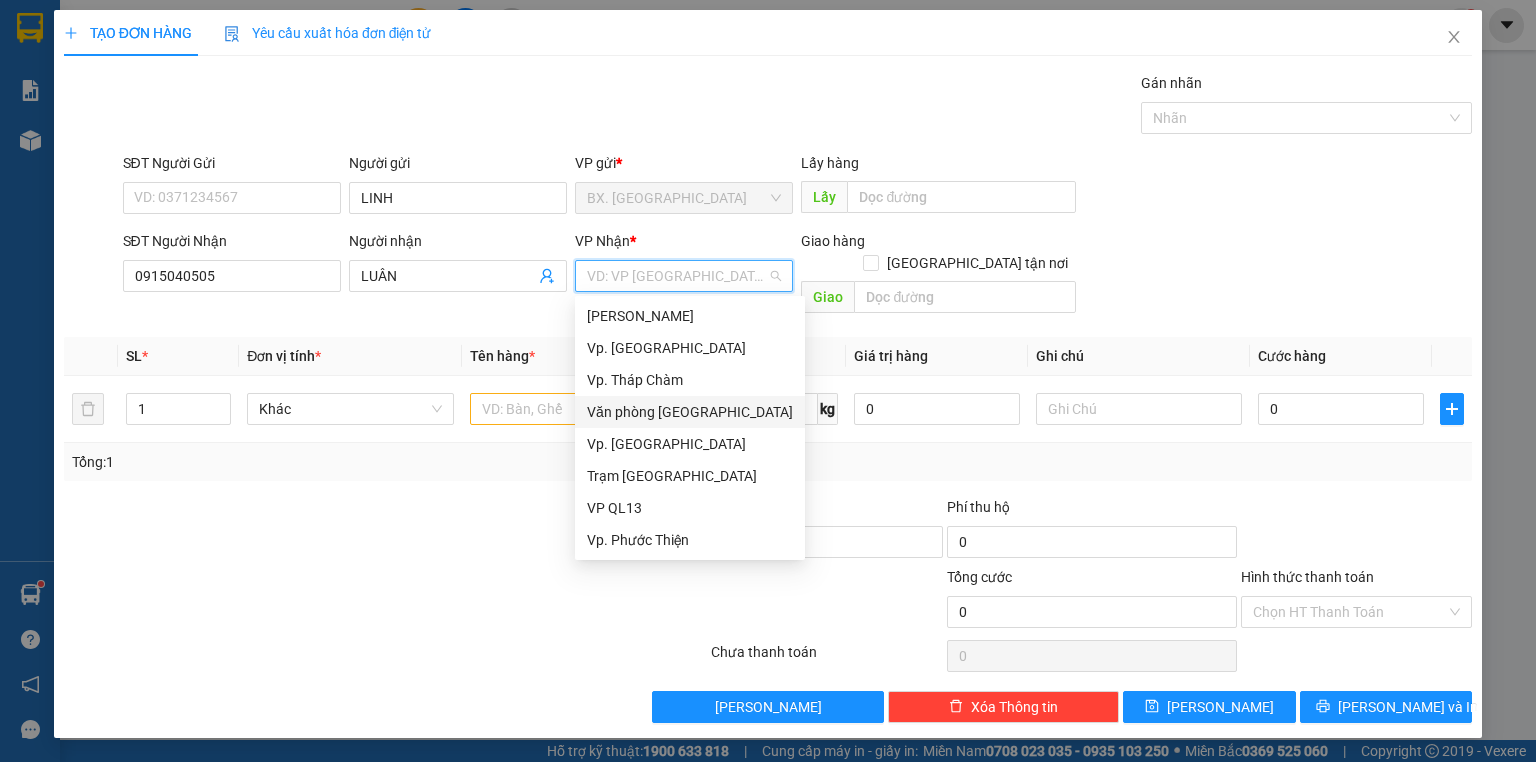click on "Văn phòng [GEOGRAPHIC_DATA]" at bounding box center [690, 412] 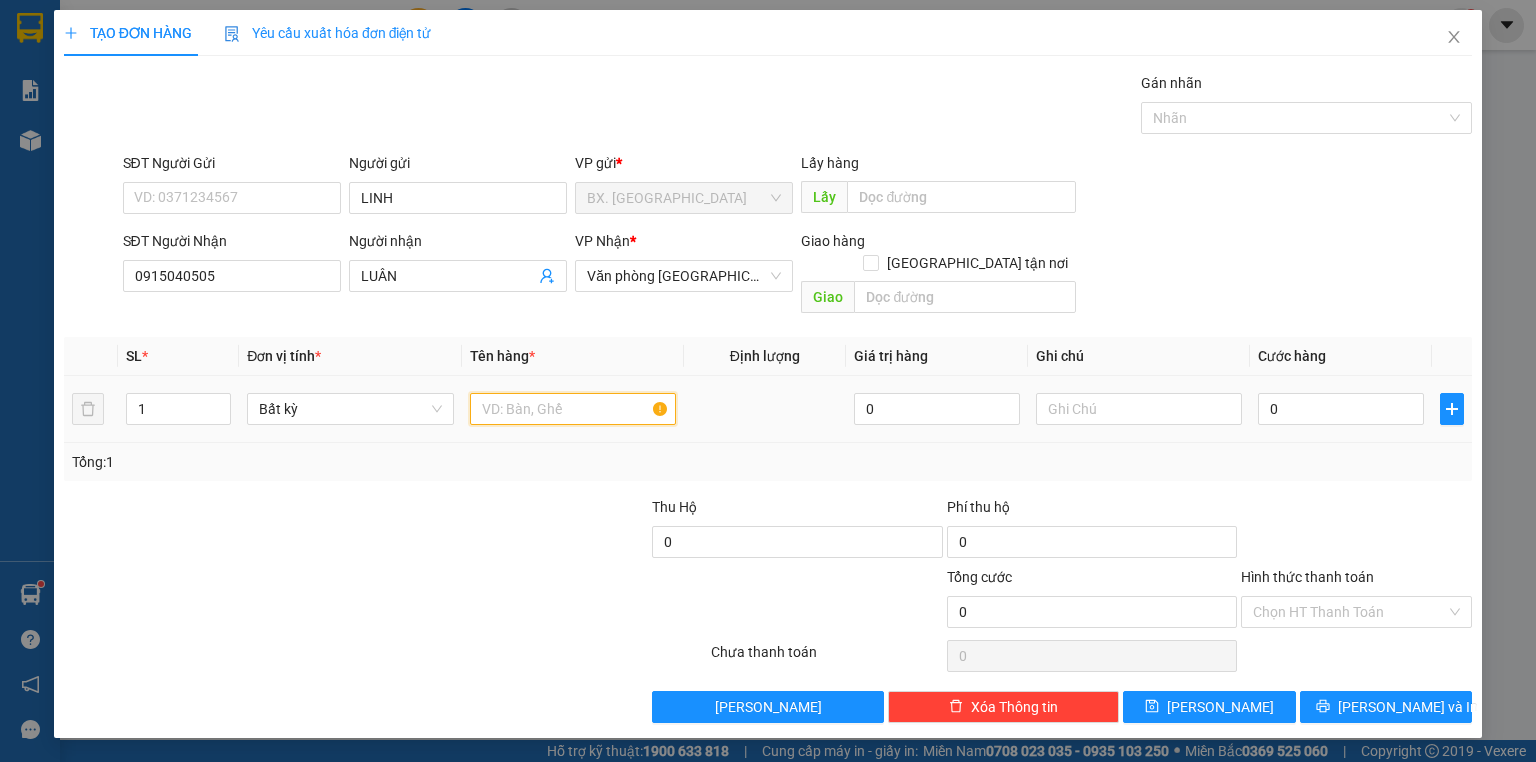 click at bounding box center (573, 409) 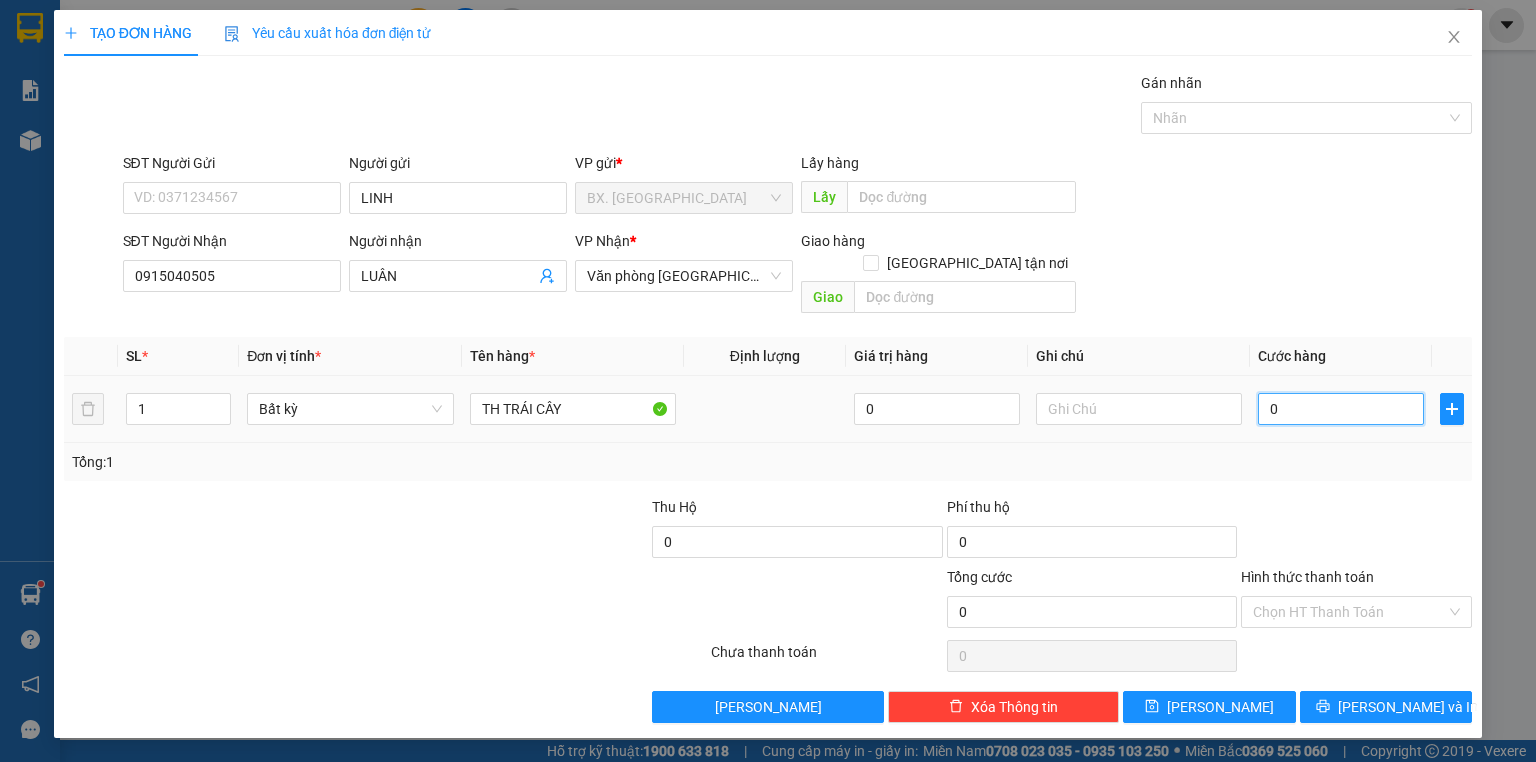 click on "0" at bounding box center [1341, 409] 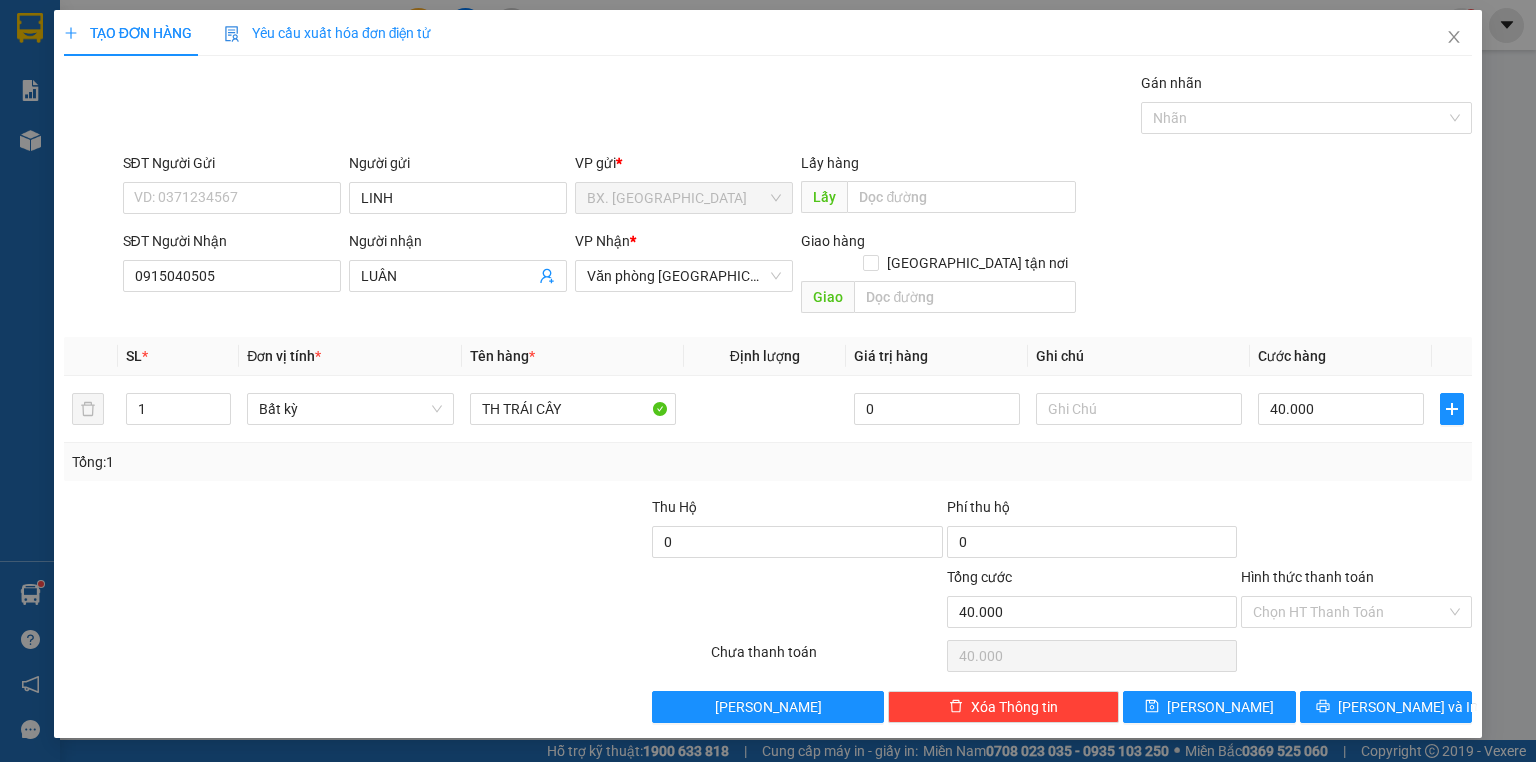 click on "Transit Pickup Surcharge Ids Transit Deliver Surcharge Ids Transit Deliver Surcharge Transit Deliver Surcharge Gói vận chuyển  * Tiêu chuẩn Gán nhãn   Nhãn SĐT Người Gửi VD: 0371234567 Người gửi LINH VP gửi  * BX. Ninh Sơn Lấy hàng Lấy SĐT Người Nhận 0915040505 Người nhận LUÂN VP Nhận  * Văn phòng Tân Phú Giao hàng [GEOGRAPHIC_DATA] tận nơi Giao SL  * Đơn vị tính  * Tên hàng  * Định lượng Giá trị hàng Ghi chú Cước hàng                   1 Bất kỳ TH TRÁI CÂY 0 40.000 Tổng:  1 Thu Hộ 0 Phí thu hộ 0 Tổng cước 40.000 Hình thức thanh toán Chọn HT Thanh Toán Số tiền thu trước 0 Chưa thanh toán 40.000 Chọn HT Thanh Toán Lưu nháp Xóa Thông tin [PERSON_NAME] và In Tại văn phòng Miễn phí Tại văn phòng Miễn phí Chuyển khoản" at bounding box center [768, 397] 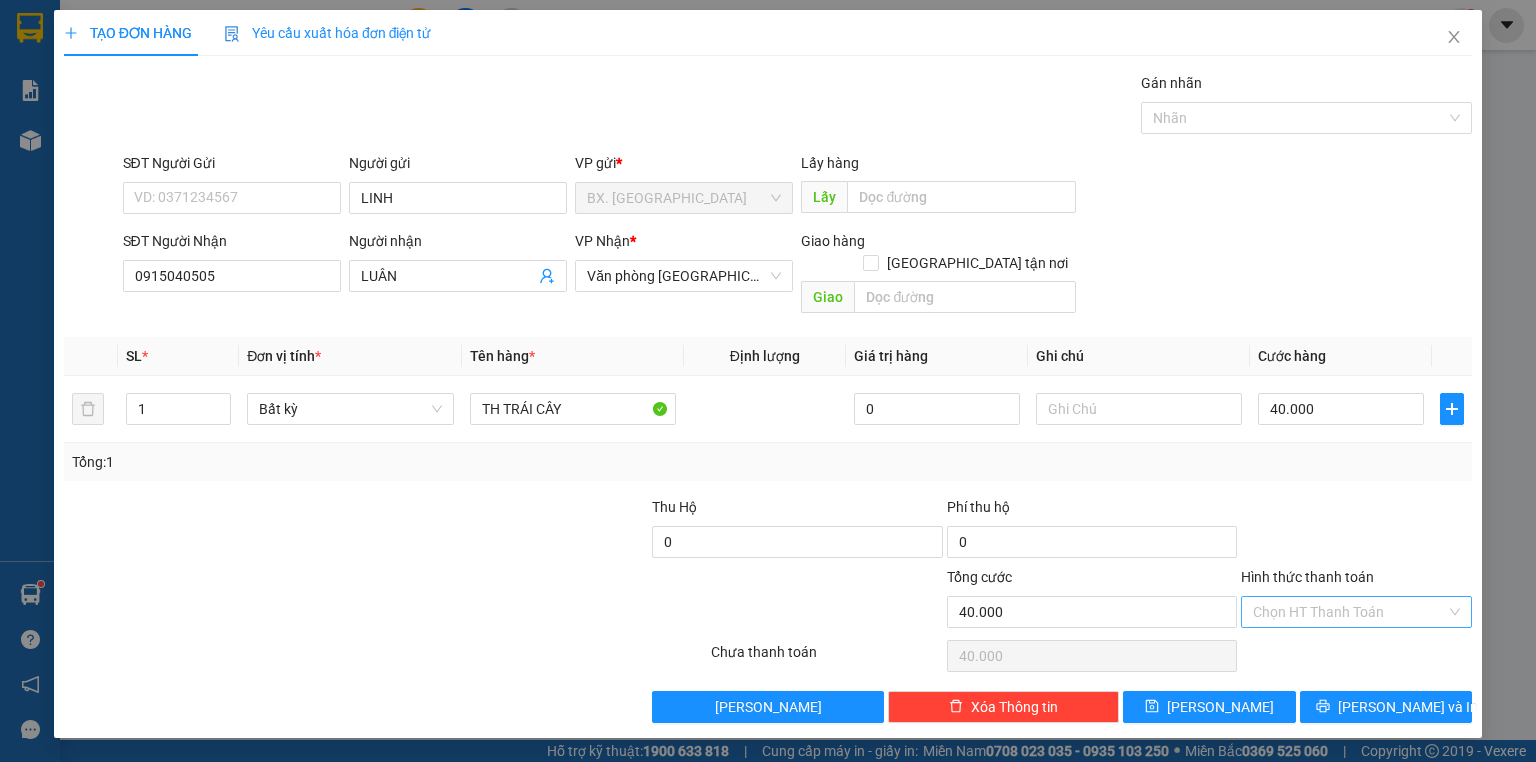 click on "Hình thức thanh toán" at bounding box center (1349, 612) 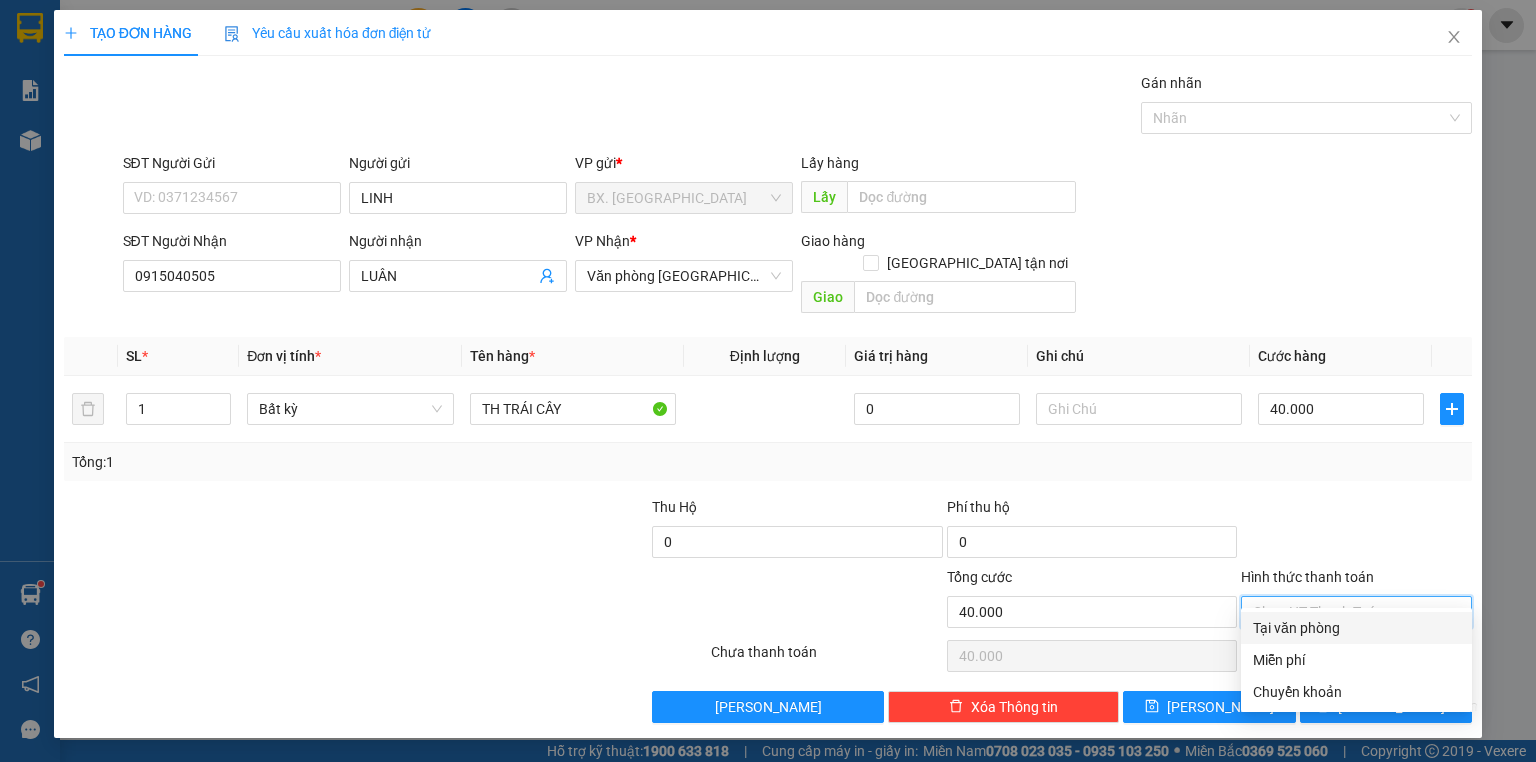 click on "Tại văn phòng" at bounding box center [1356, 628] 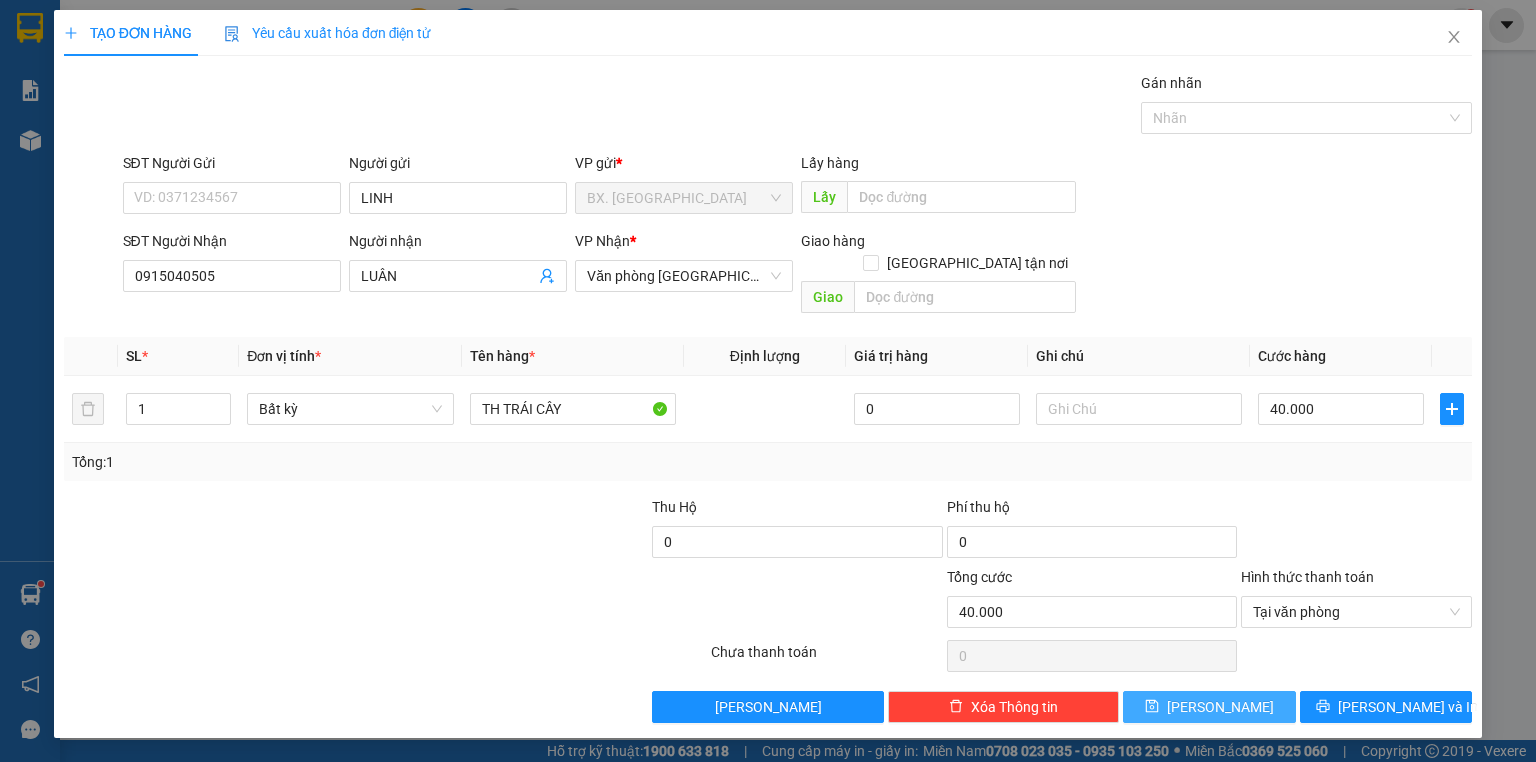 click on "[PERSON_NAME]" at bounding box center (1209, 707) 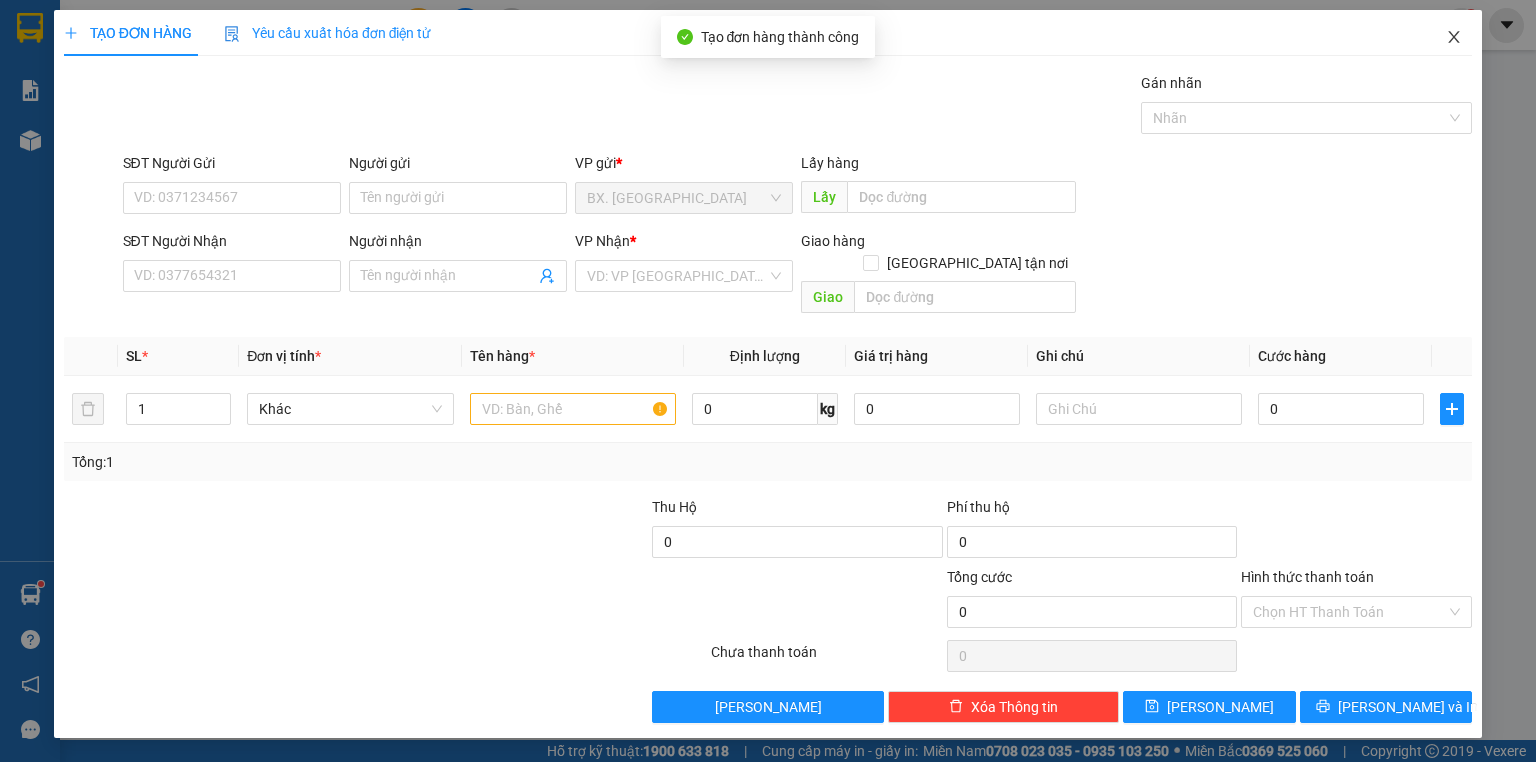 click 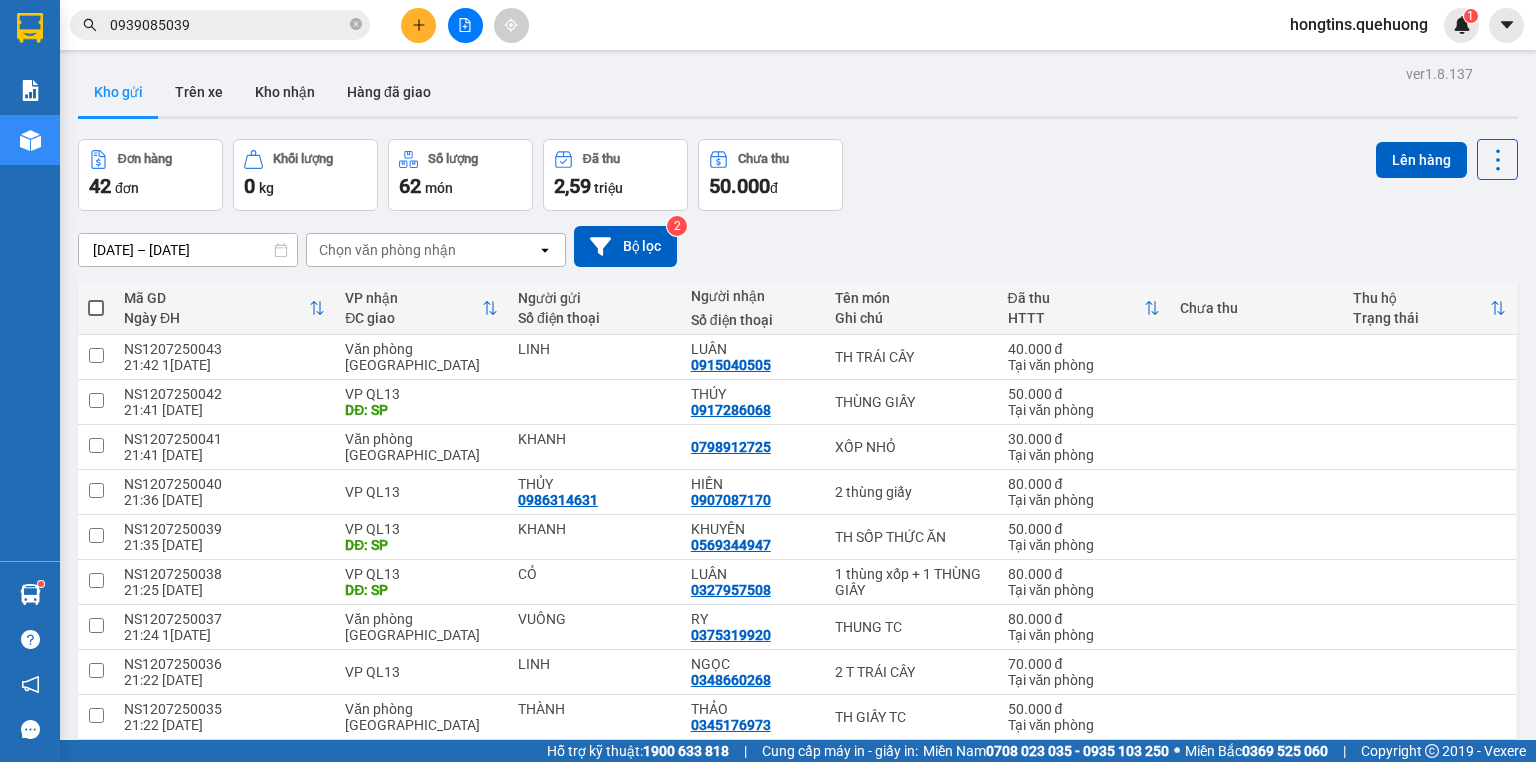 click on "Đơn hàng 42 đơn Khối lượng 0 kg Số lượng 62 món Đã thu 2,59   triệu Chưa thu 50.000  đ Lên hàng" at bounding box center [798, 175] 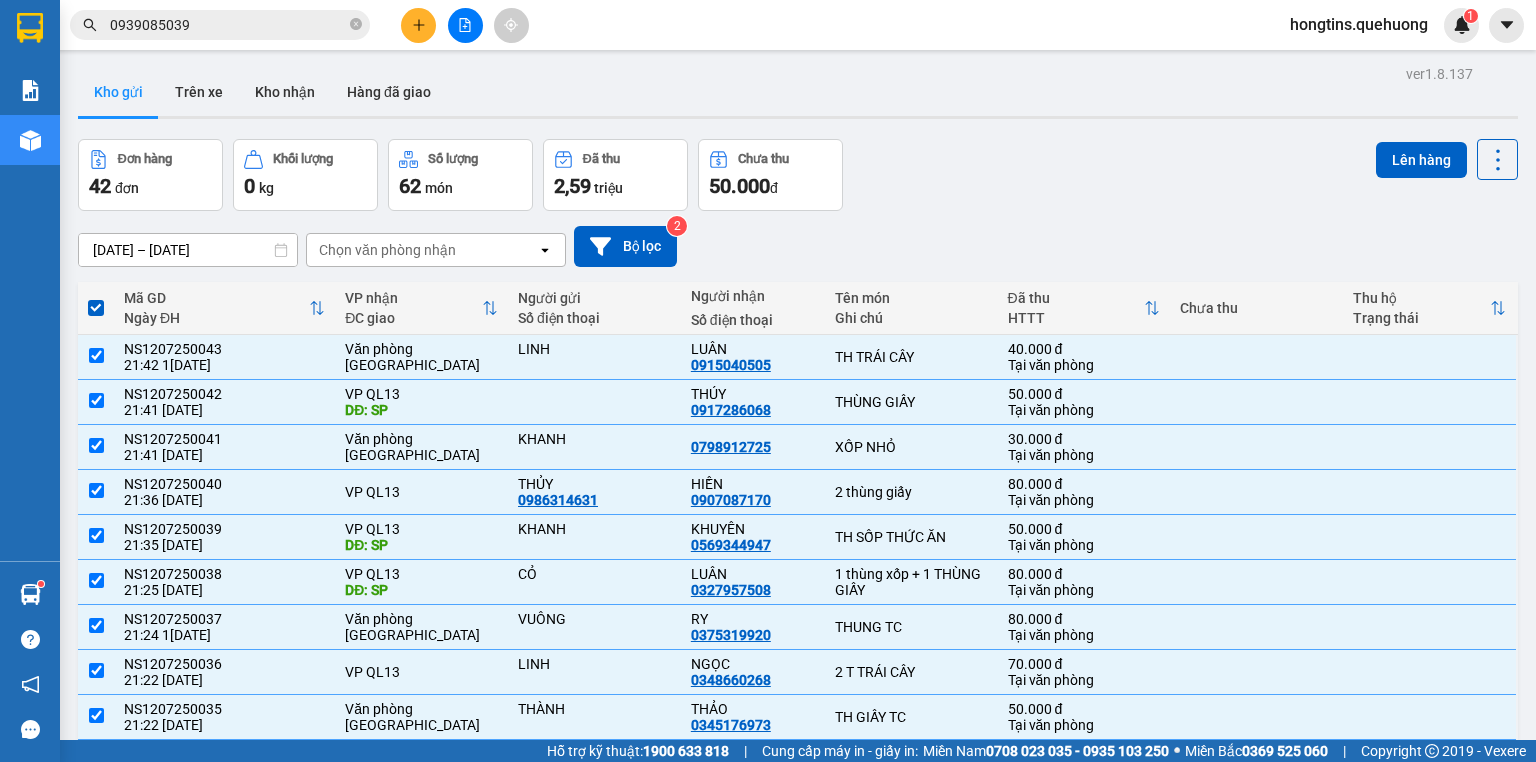 click at bounding box center [96, 1903] 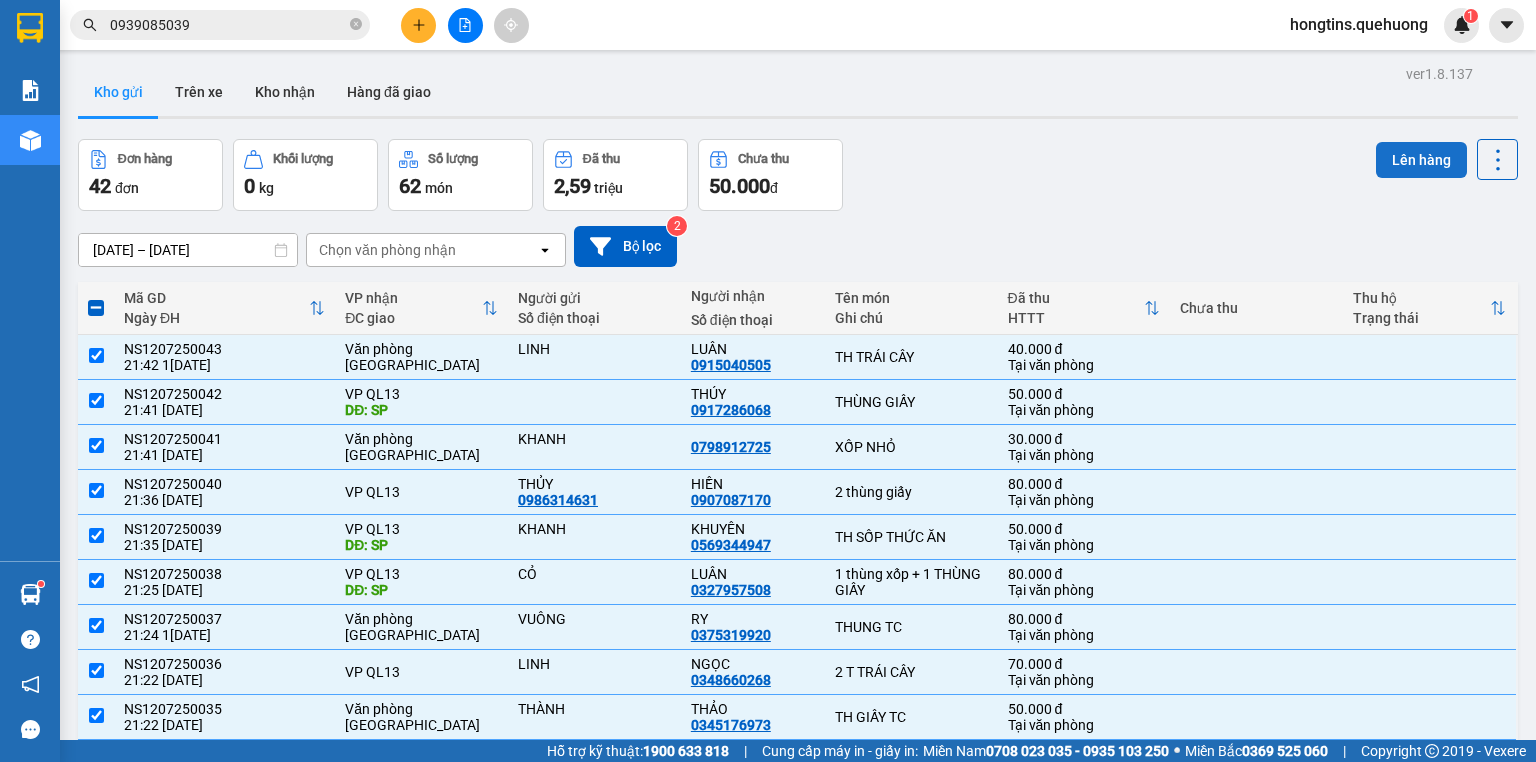 click on "Lên hàng" at bounding box center [1421, 160] 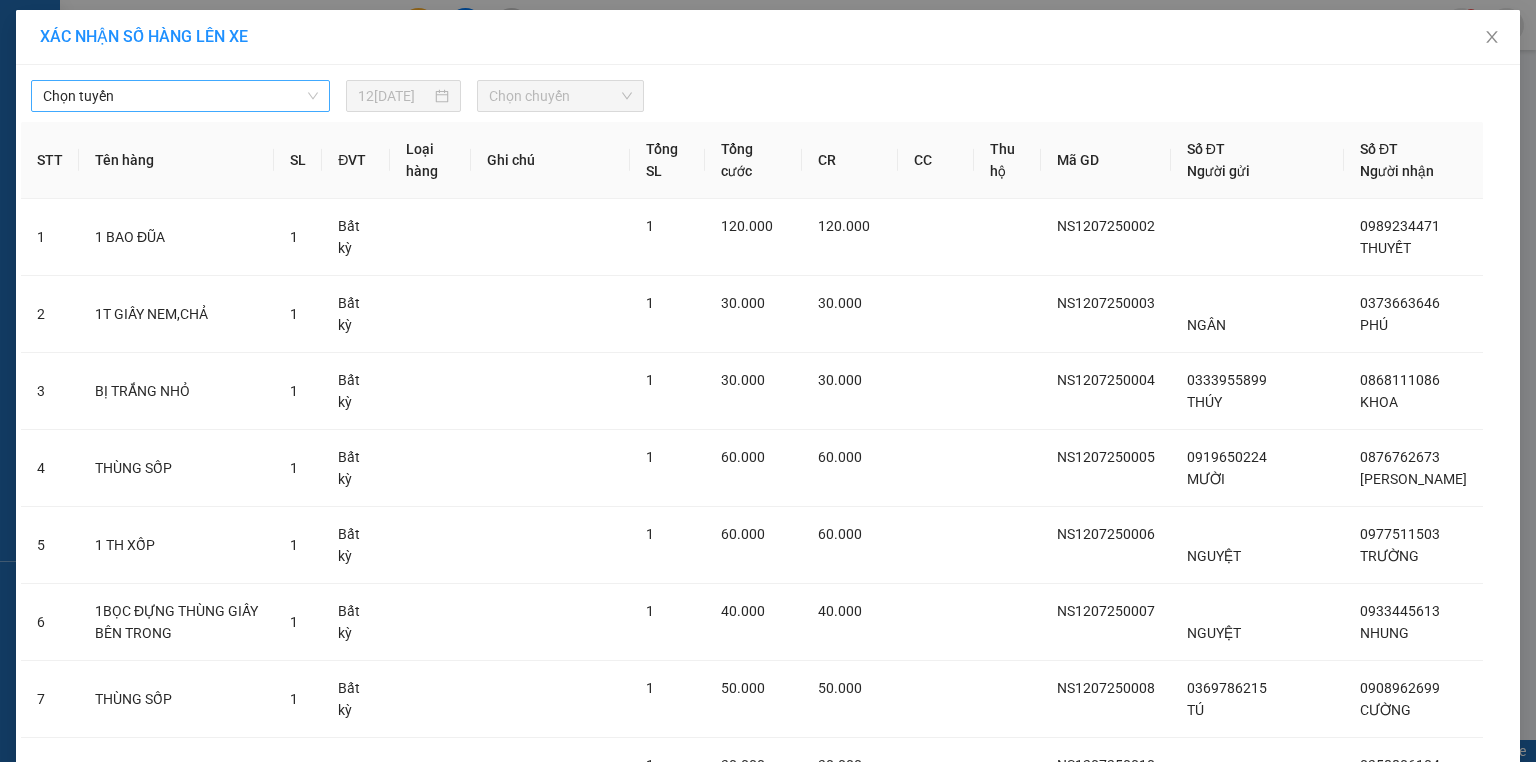 click on "Chọn tuyến" at bounding box center [180, 96] 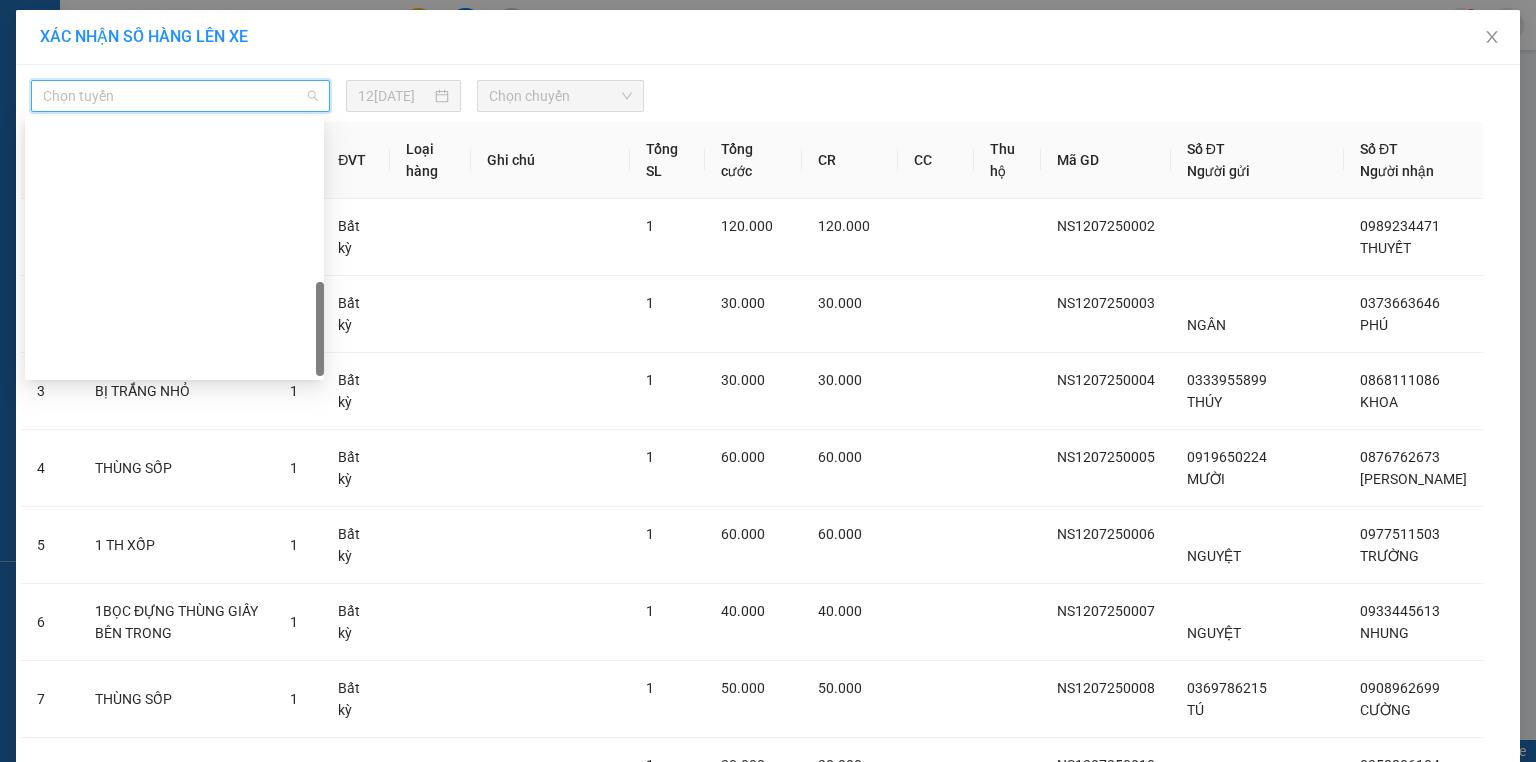 click on "Ninh Sơn - Phan Rang - [GEOGRAPHIC_DATA]" at bounding box center [174, 872] 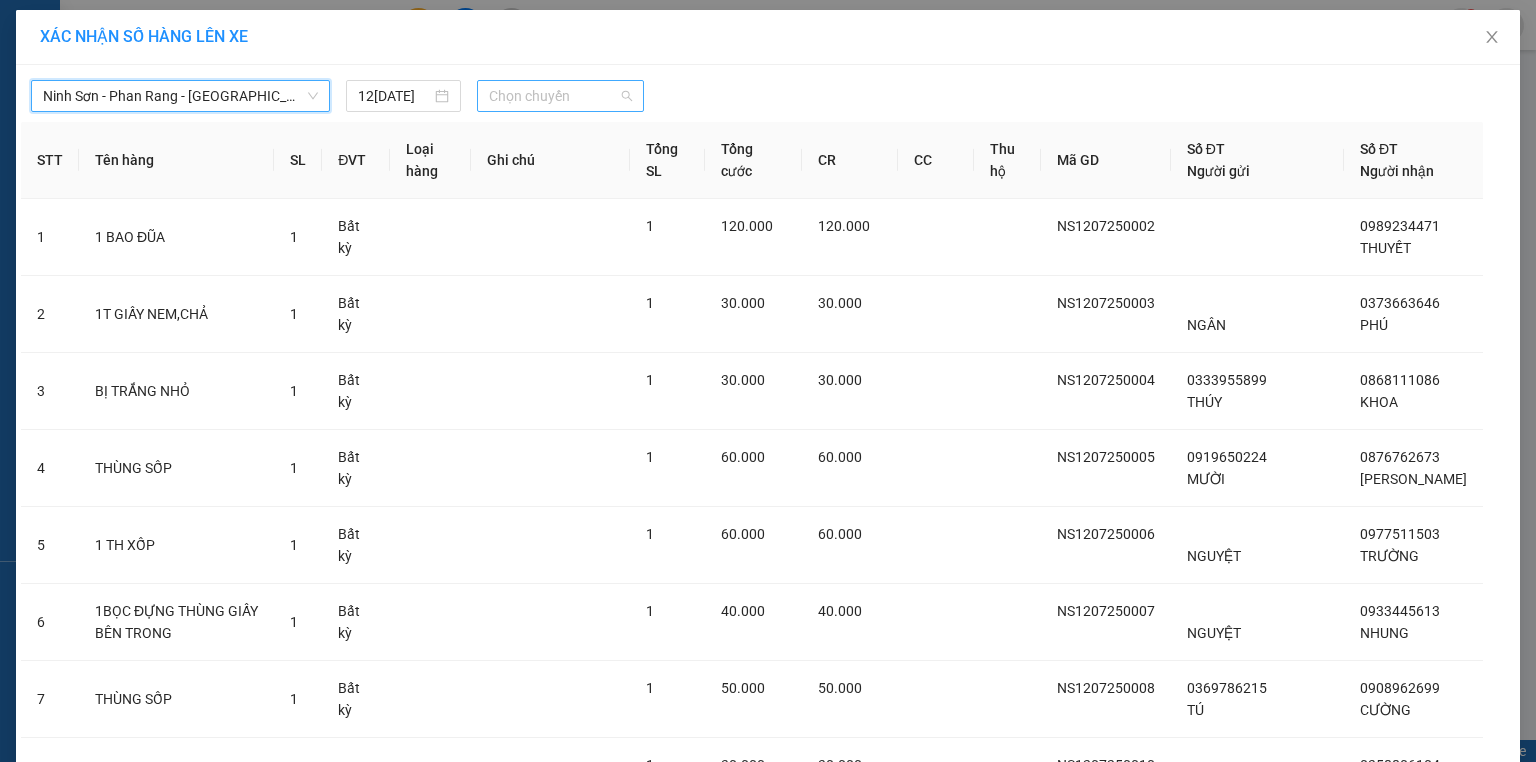 click on "Chọn chuyến" at bounding box center [561, 96] 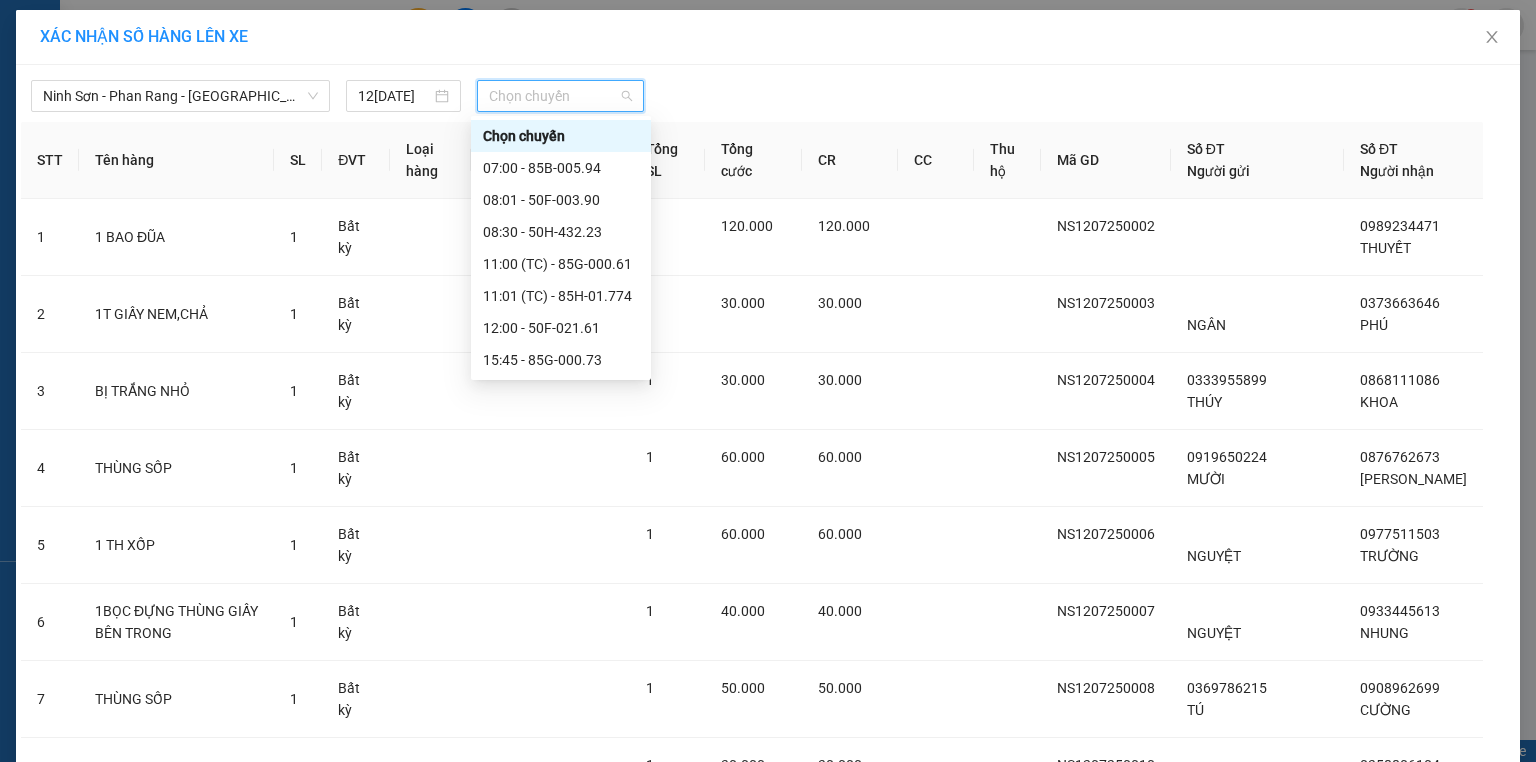scroll, scrollTop: 0, scrollLeft: 0, axis: both 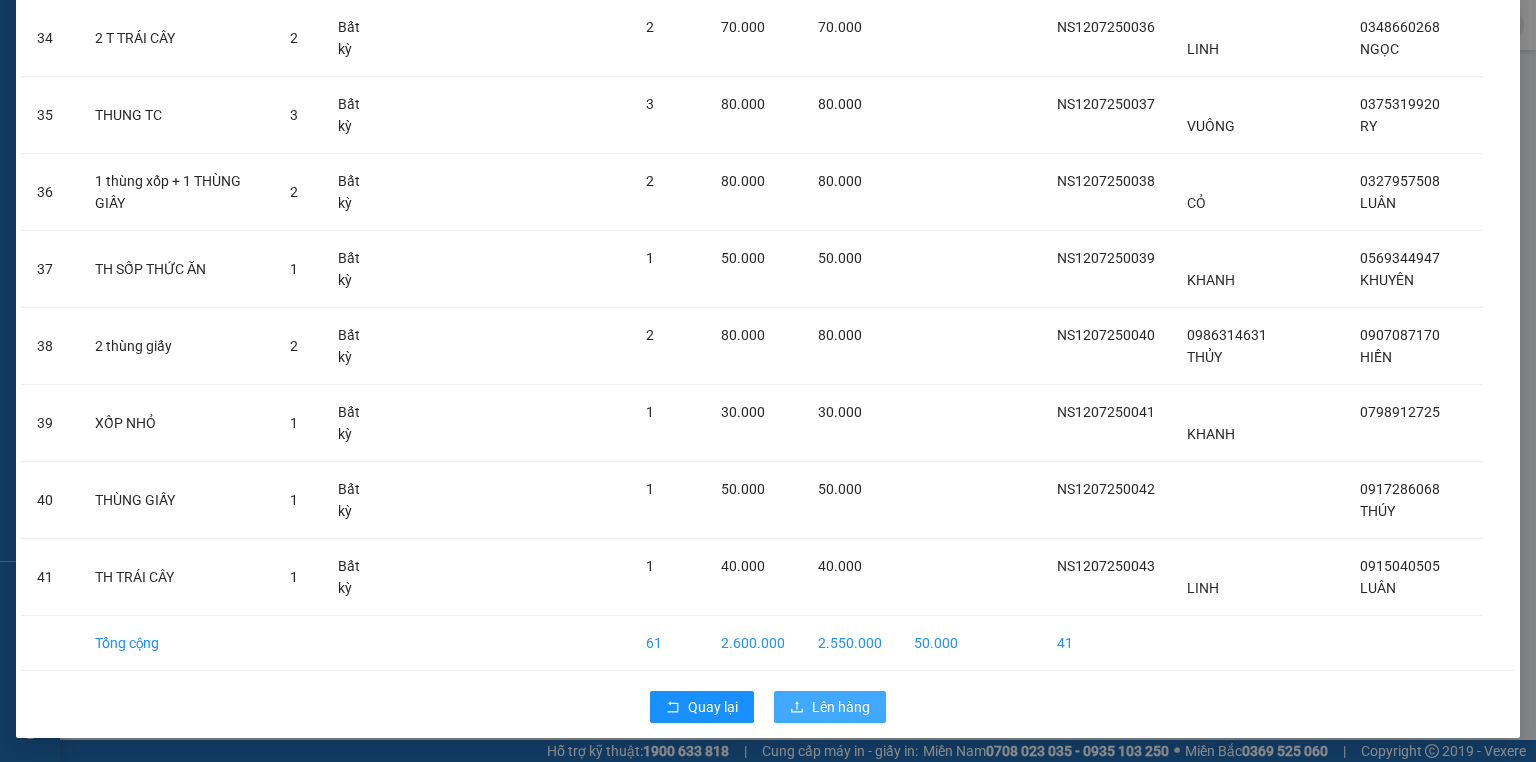 click on "Lên hàng" at bounding box center (841, 707) 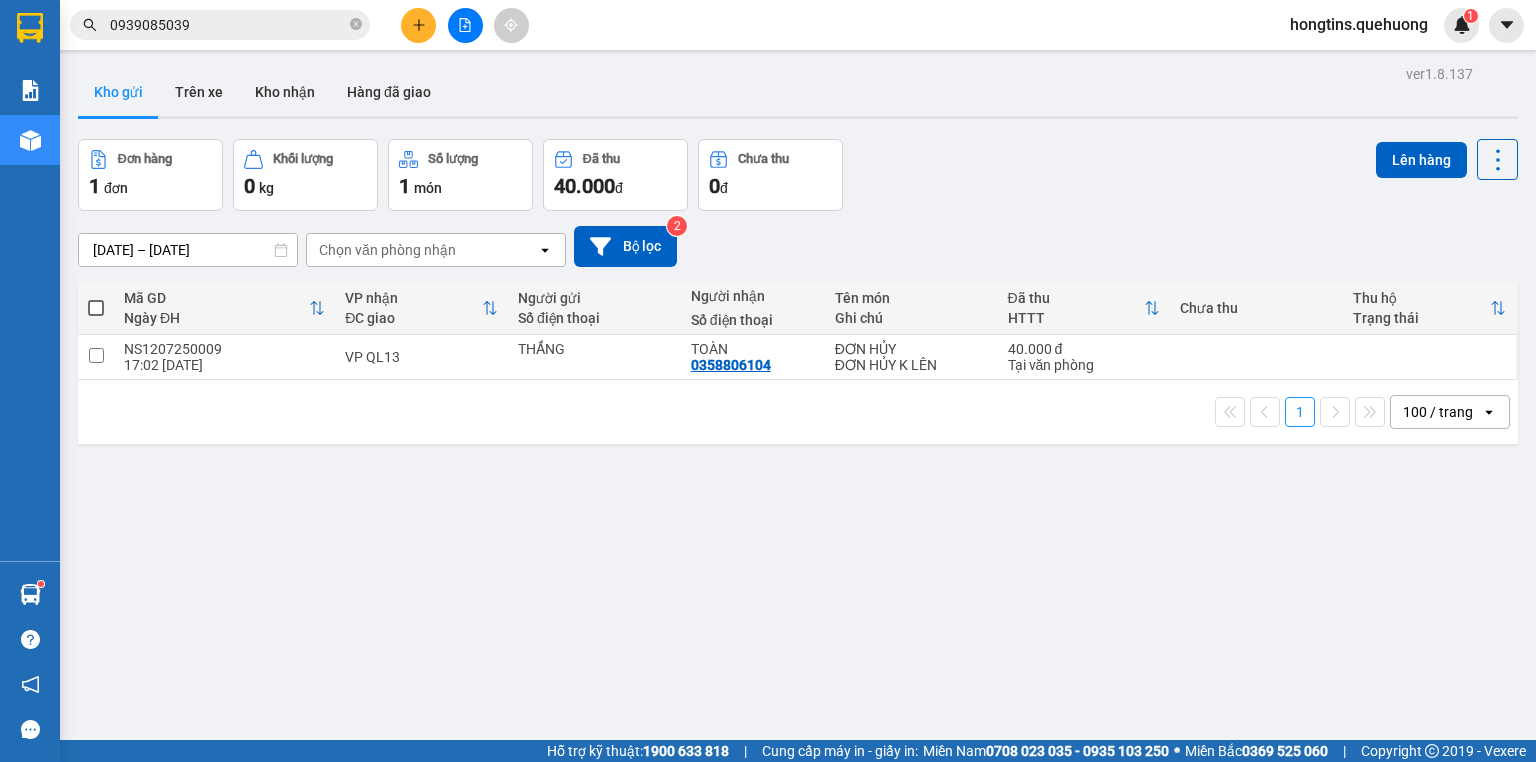 click on "0939085039" at bounding box center (228, 25) 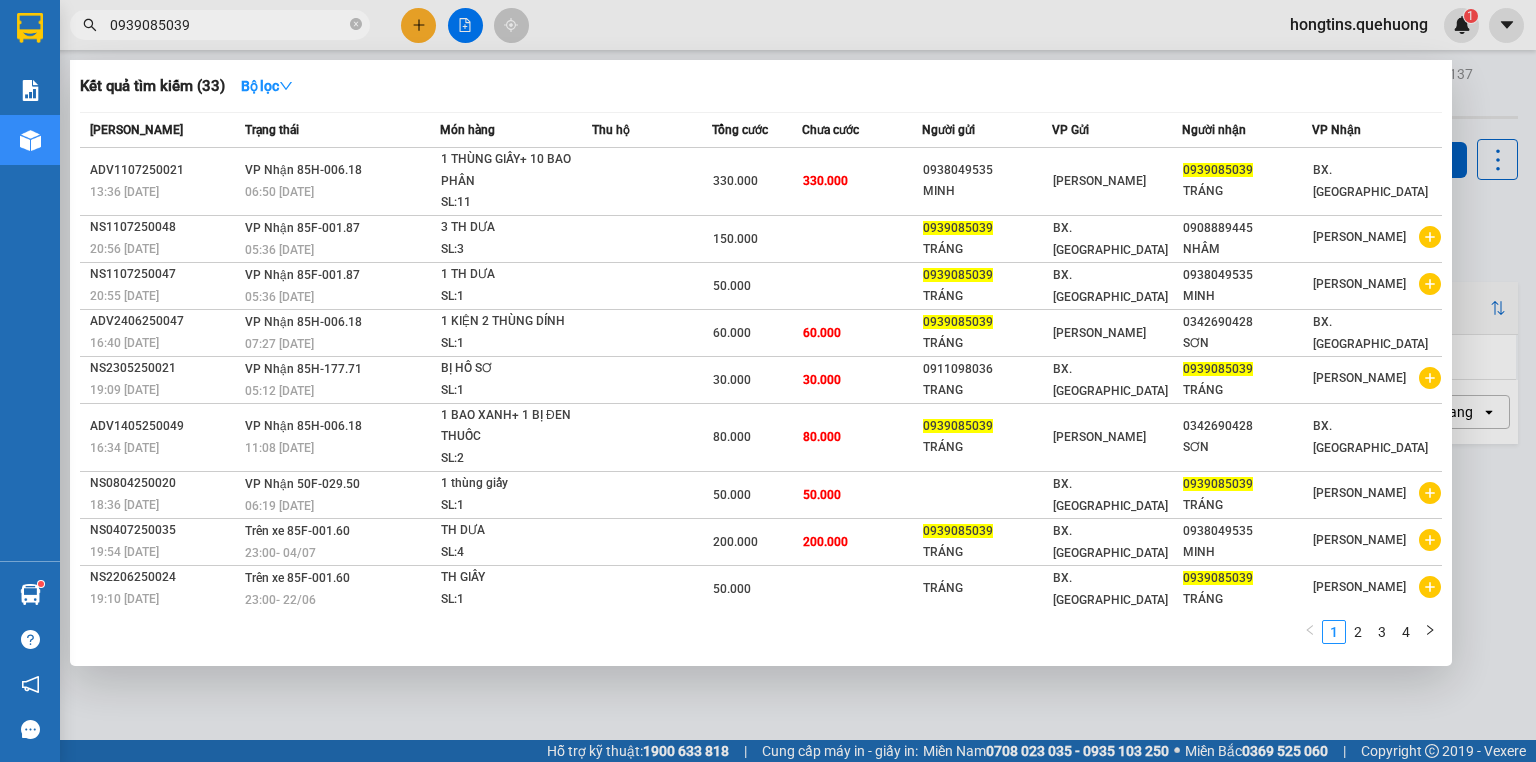 click on "0939085039" at bounding box center (228, 25) 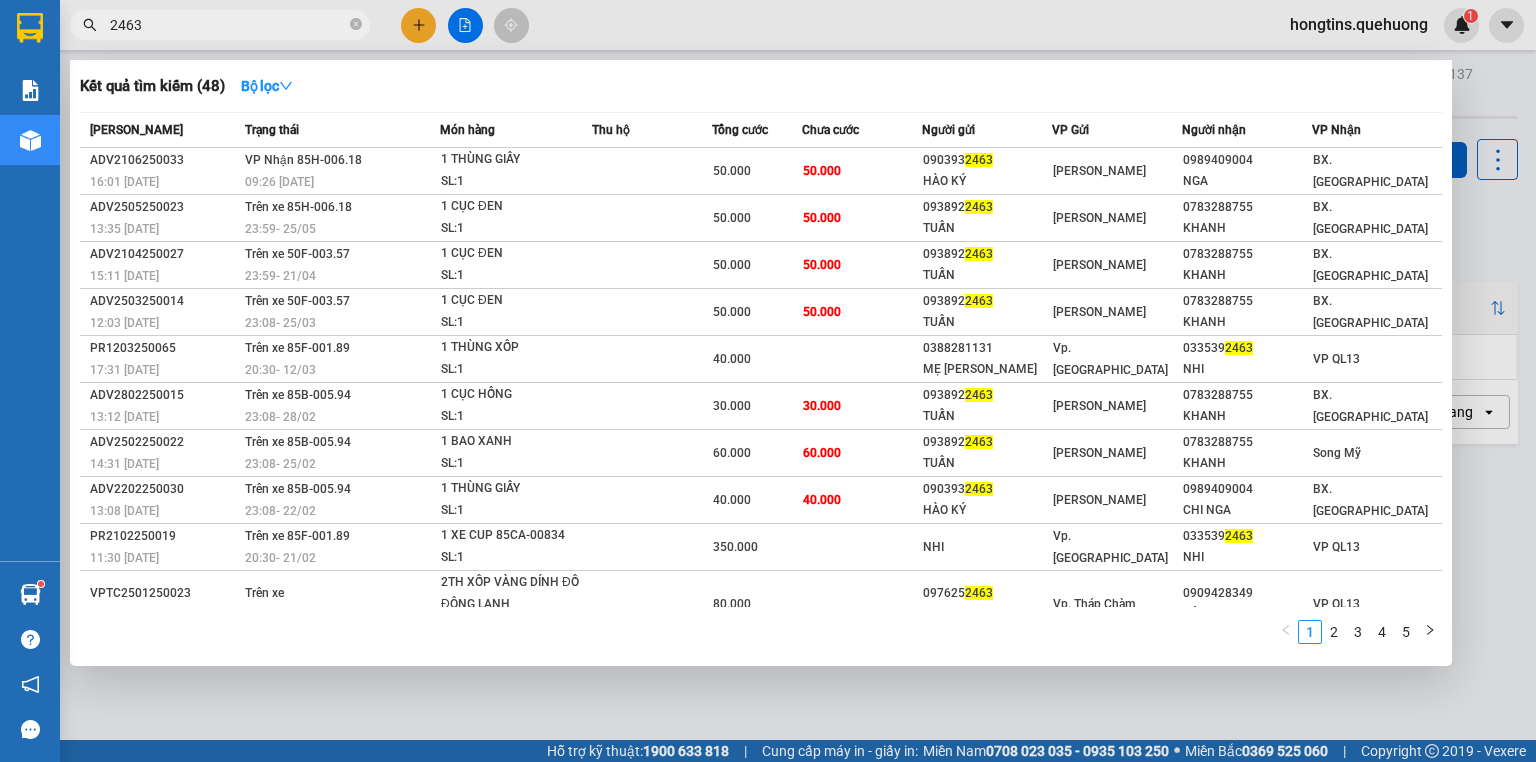 type on "2463" 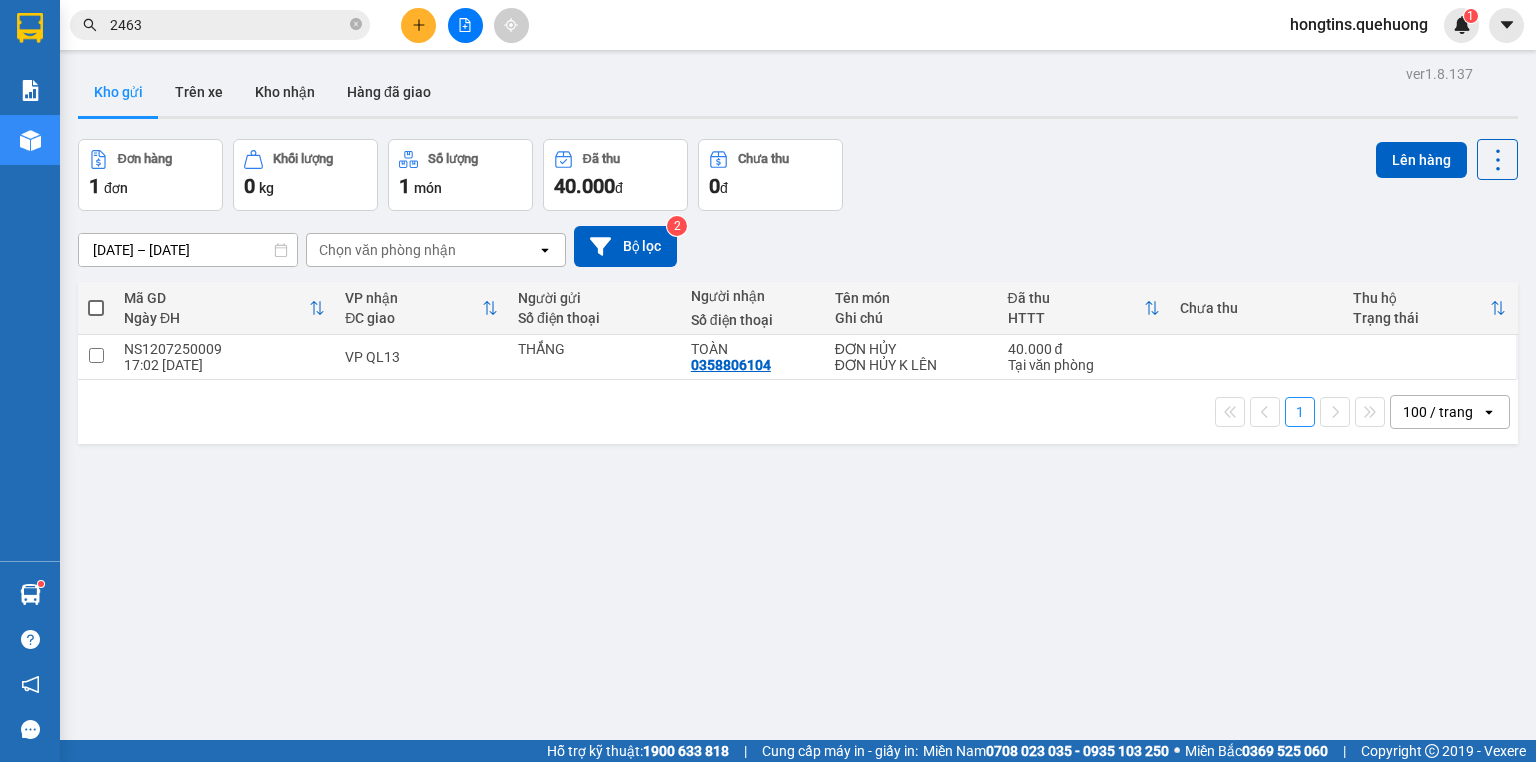 click at bounding box center [465, 25] 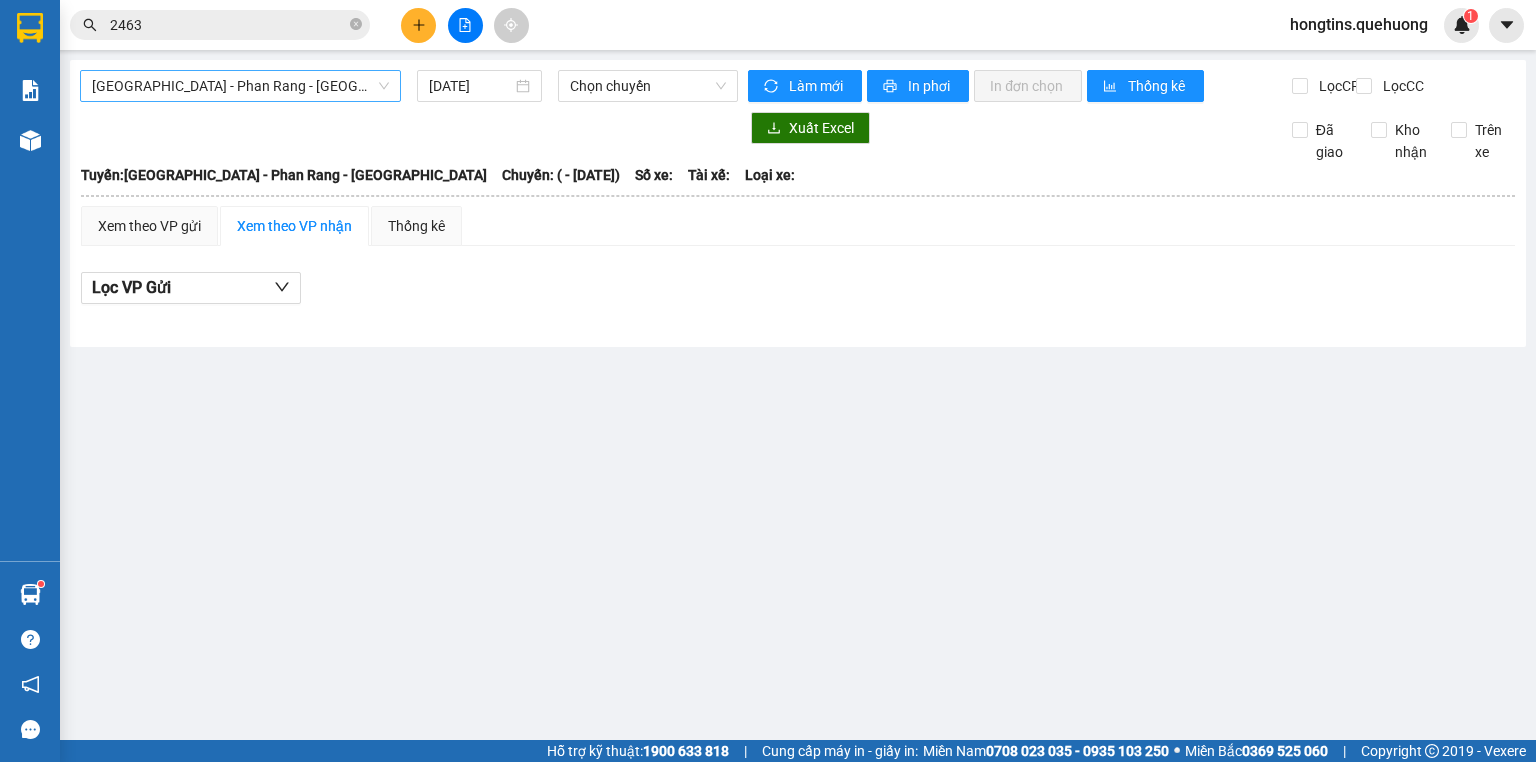 click on "[GEOGRAPHIC_DATA] - Phan Rang - [GEOGRAPHIC_DATA]" at bounding box center (240, 86) 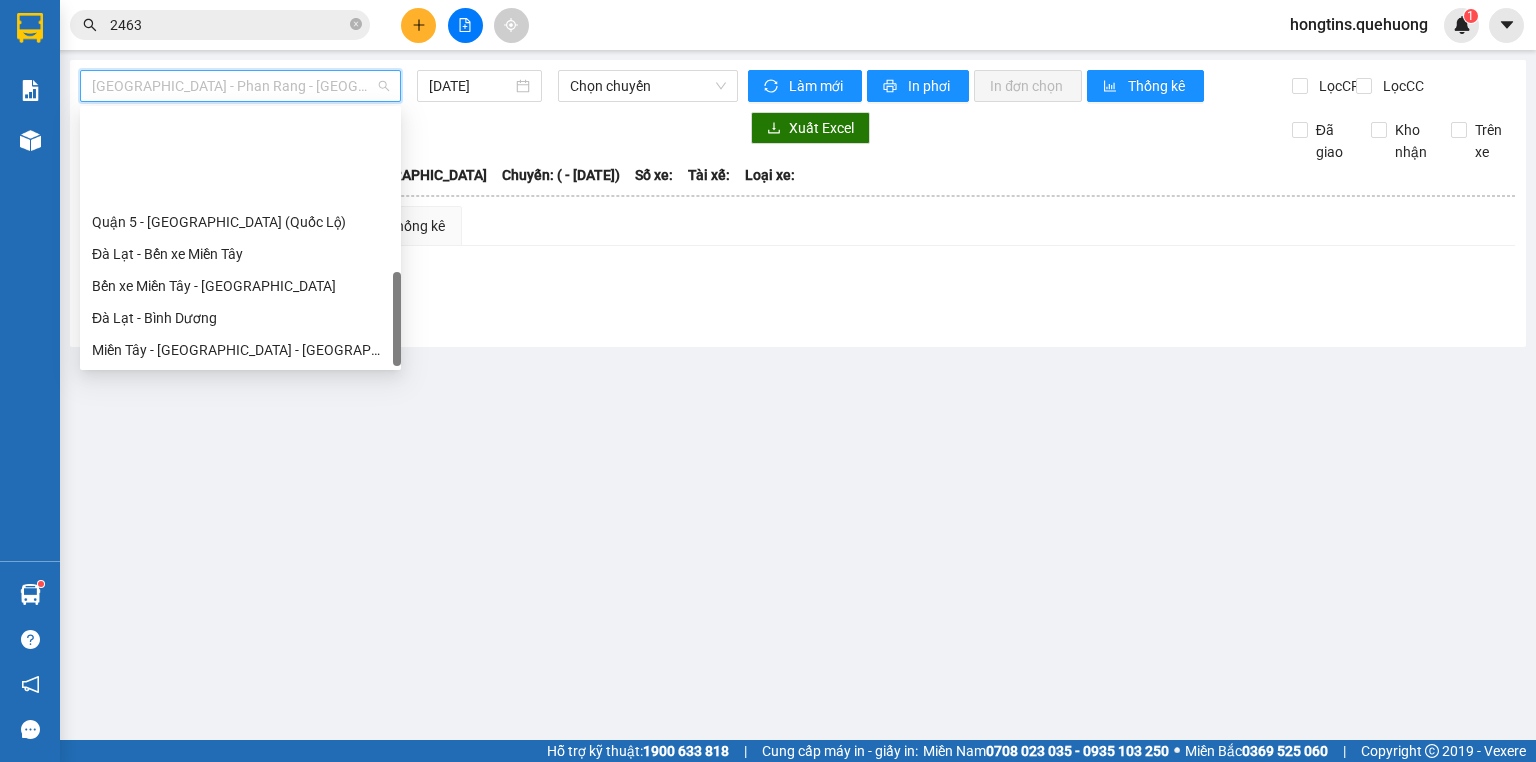 scroll, scrollTop: 608, scrollLeft: 0, axis: vertical 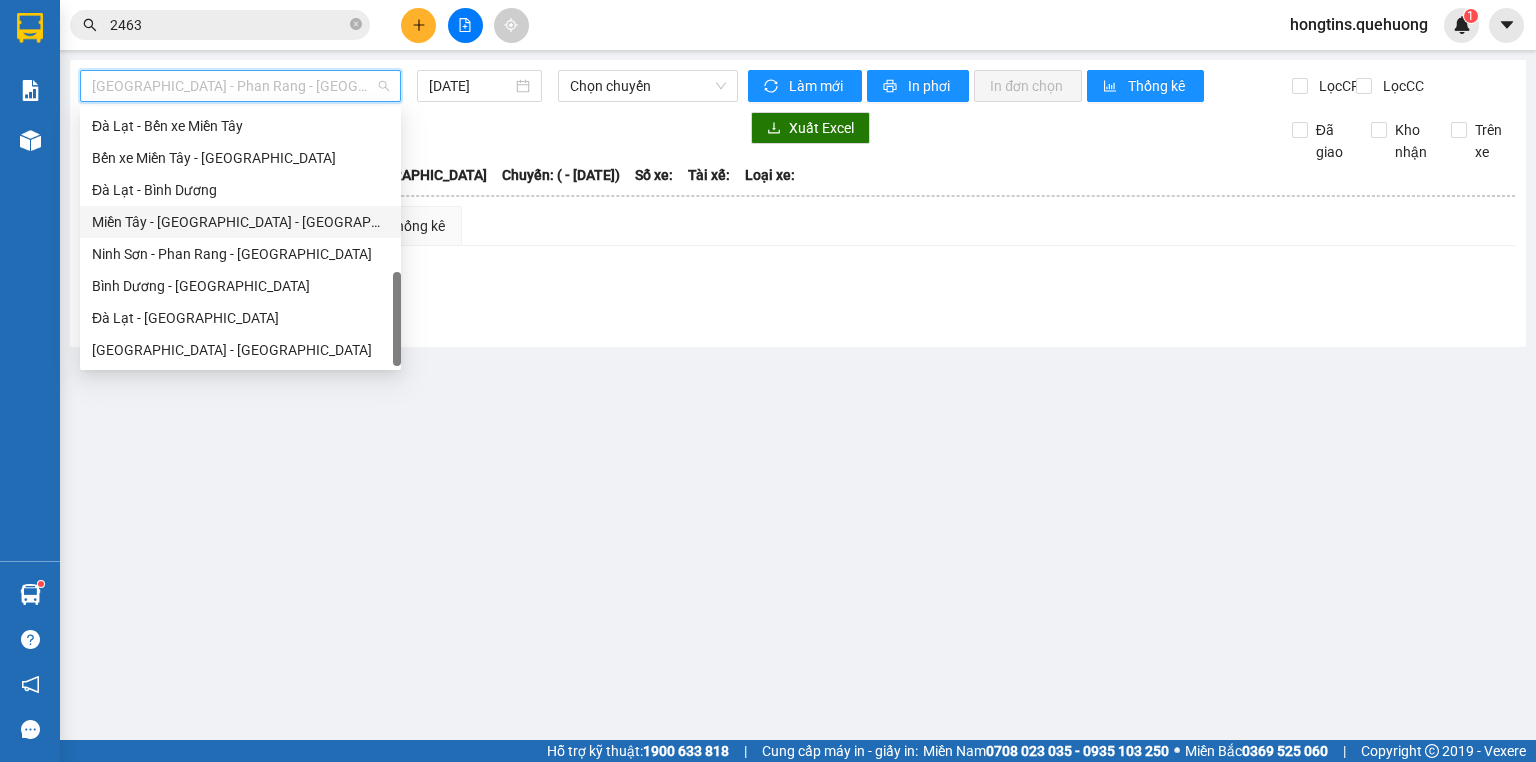 click on "Miền Tây - [GEOGRAPHIC_DATA] - [GEOGRAPHIC_DATA]" at bounding box center (240, 222) 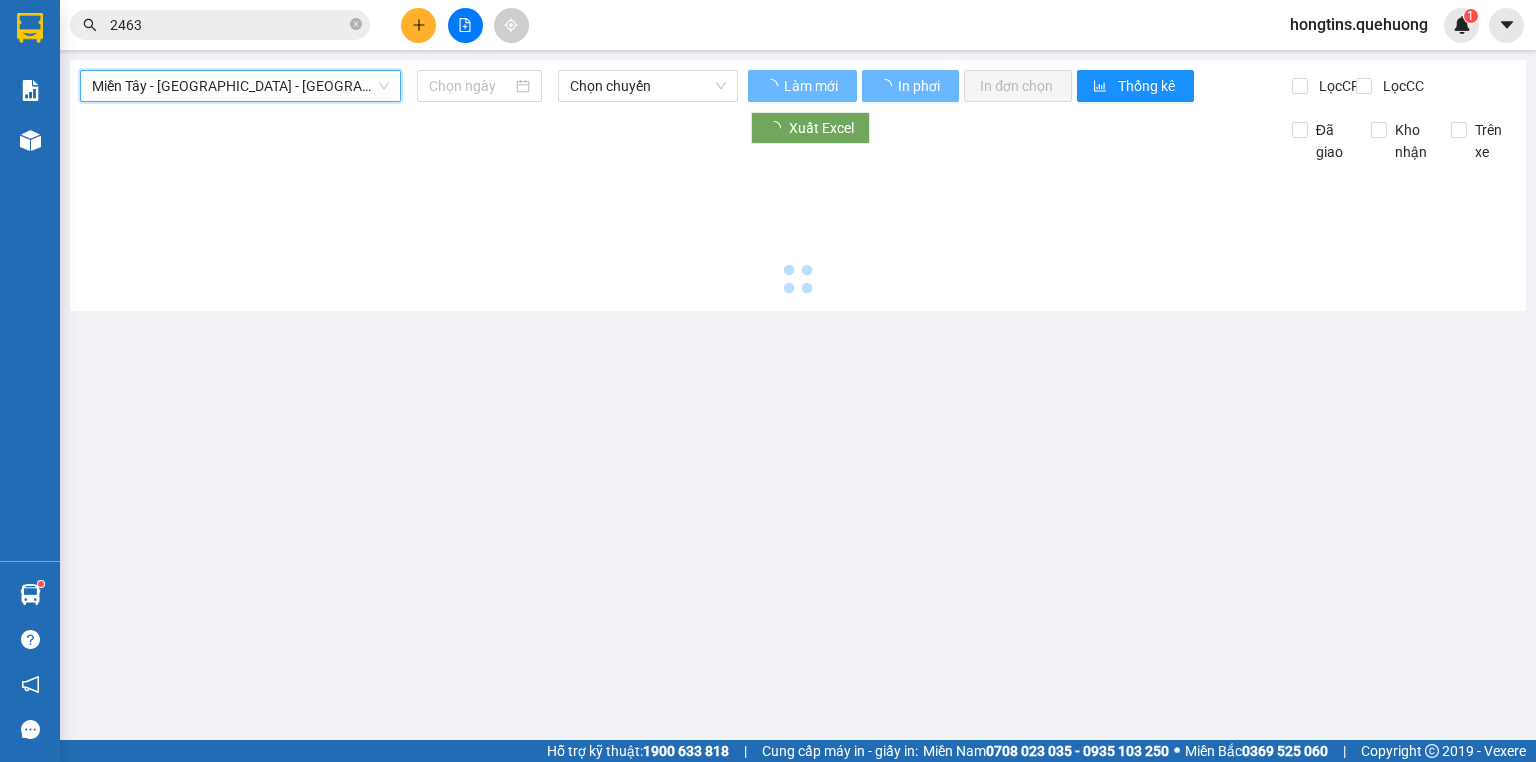 type on "12[DATE]" 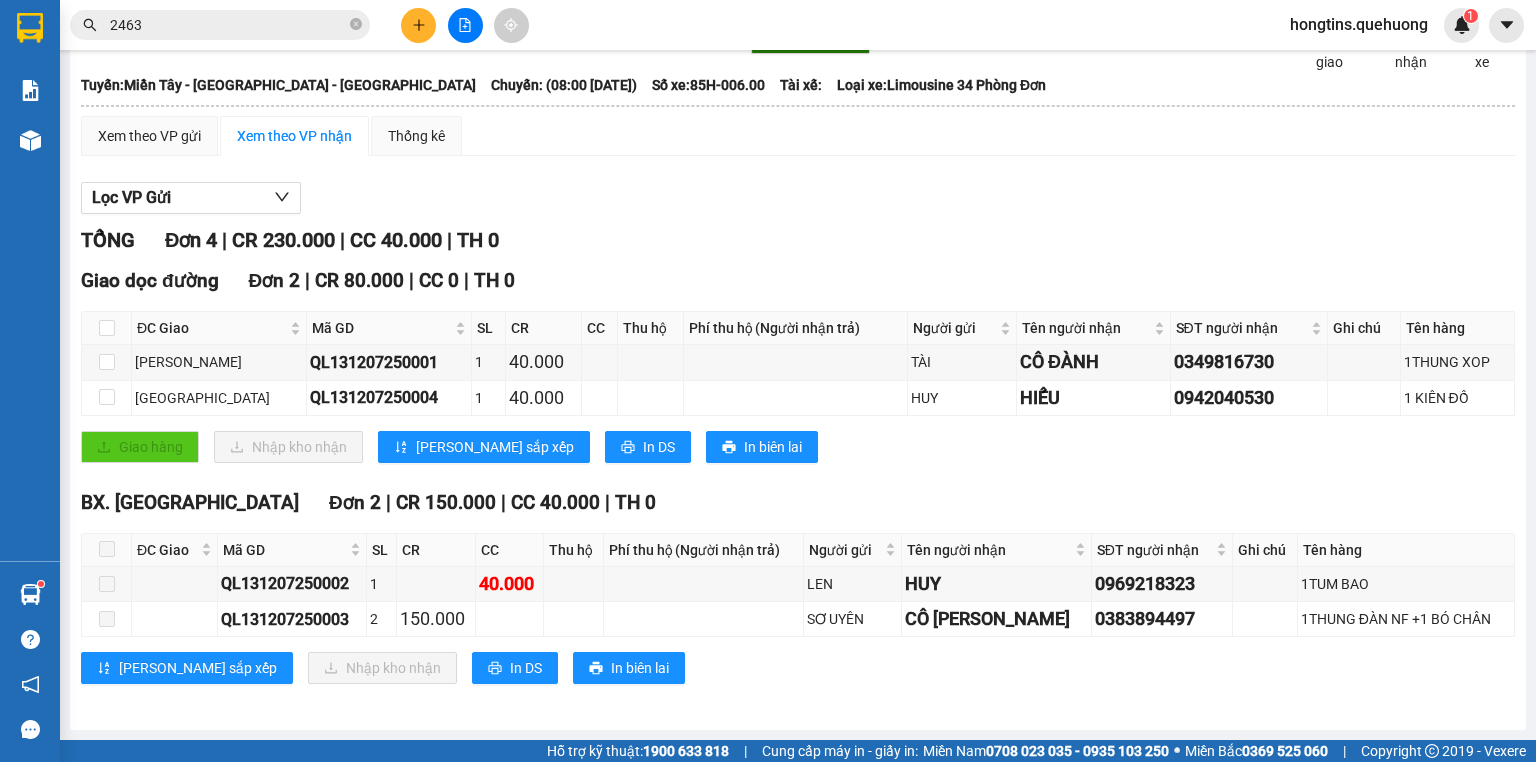 scroll, scrollTop: 0, scrollLeft: 0, axis: both 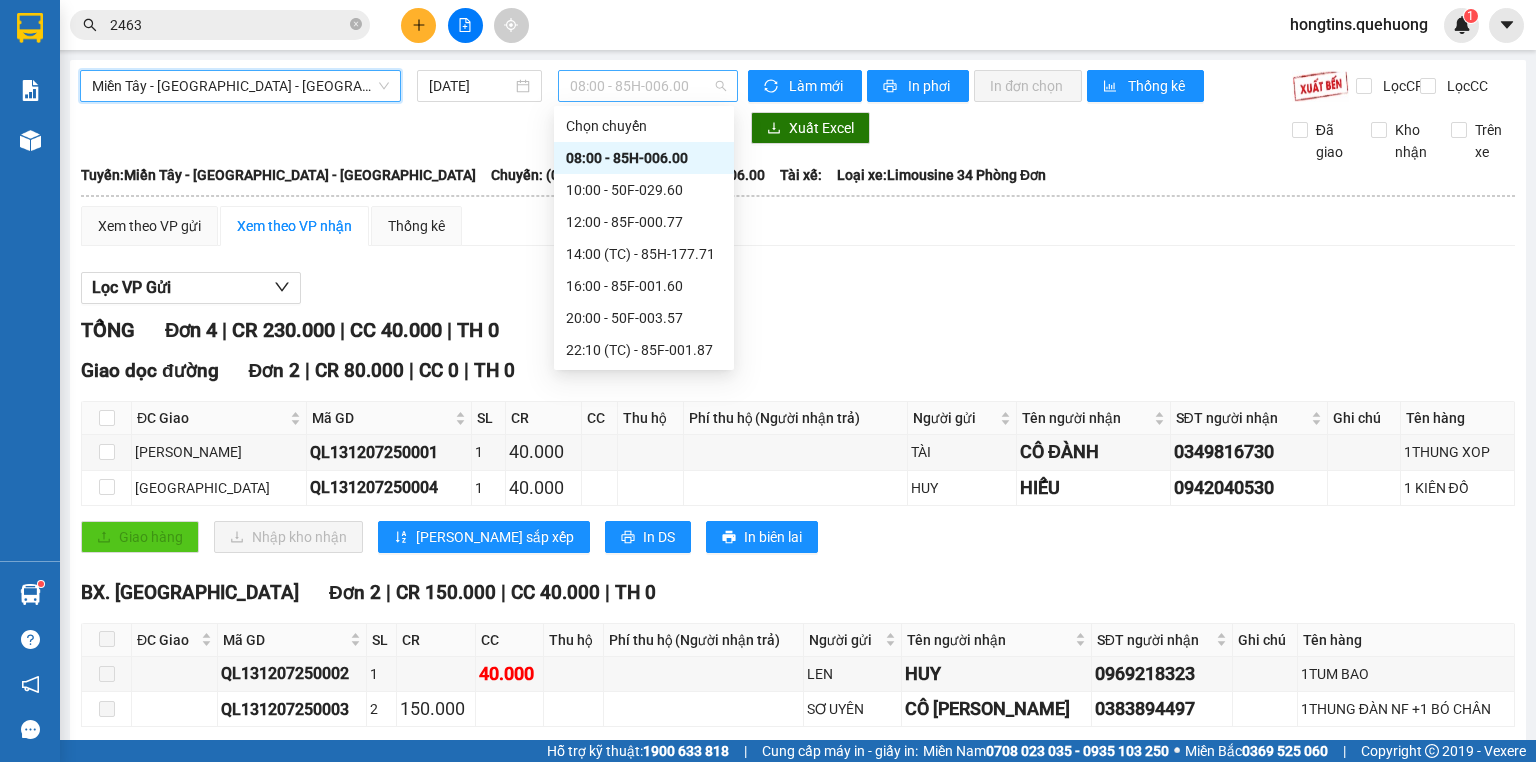 click on "08:00     - 85H-006.00" at bounding box center (648, 86) 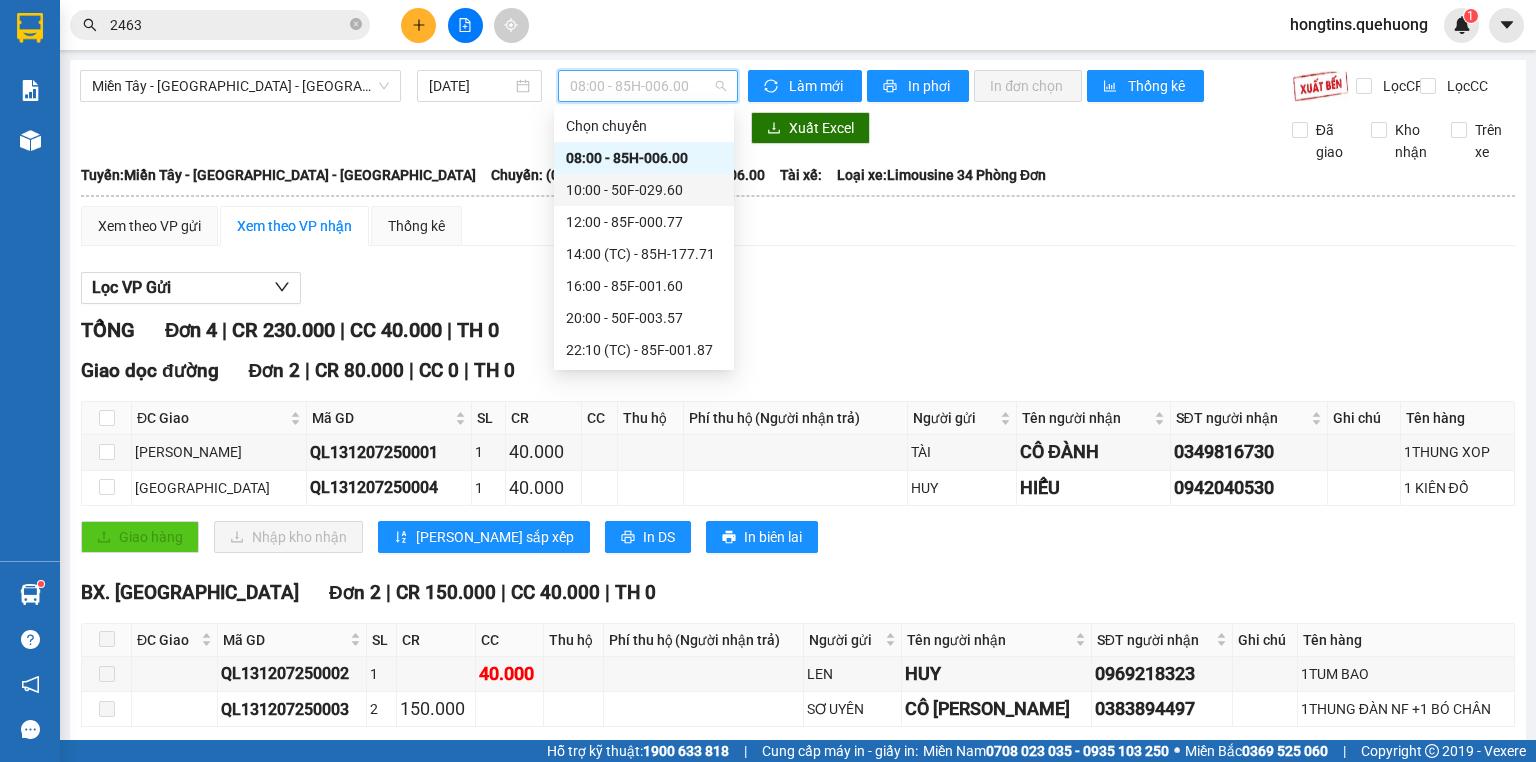 click on "10:00     - 50F-029.60" at bounding box center (644, 190) 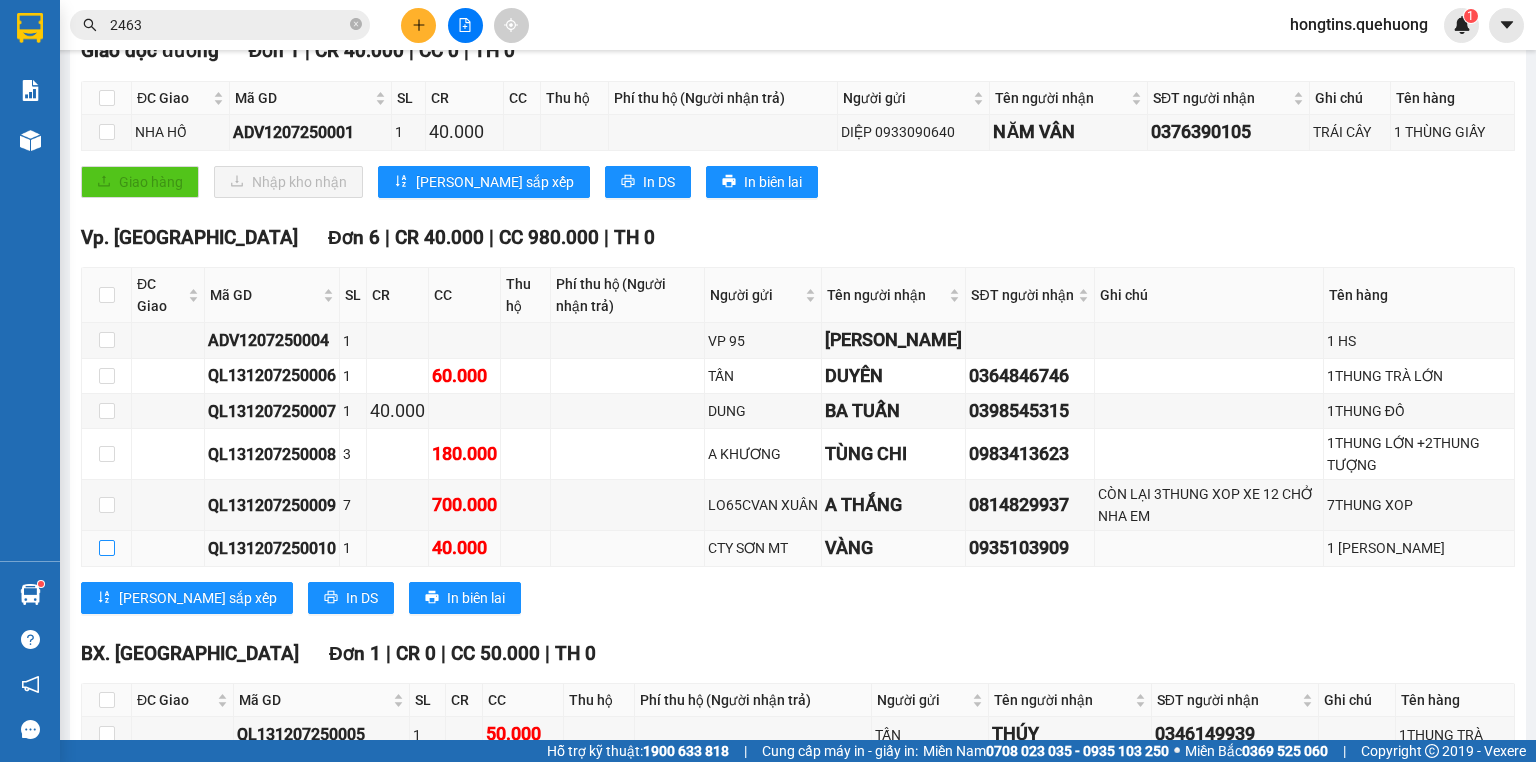 scroll, scrollTop: 720, scrollLeft: 0, axis: vertical 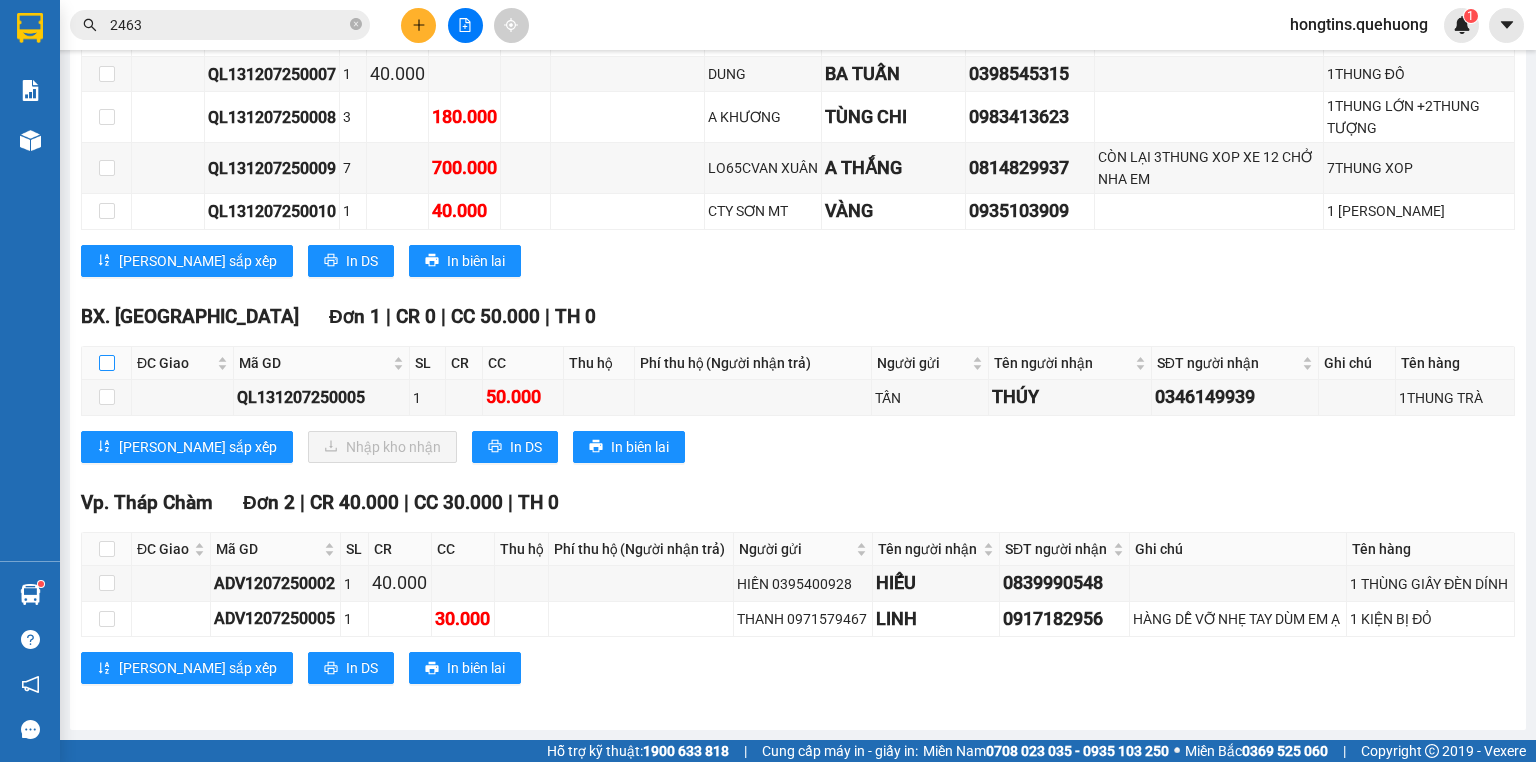 click at bounding box center (107, 363) 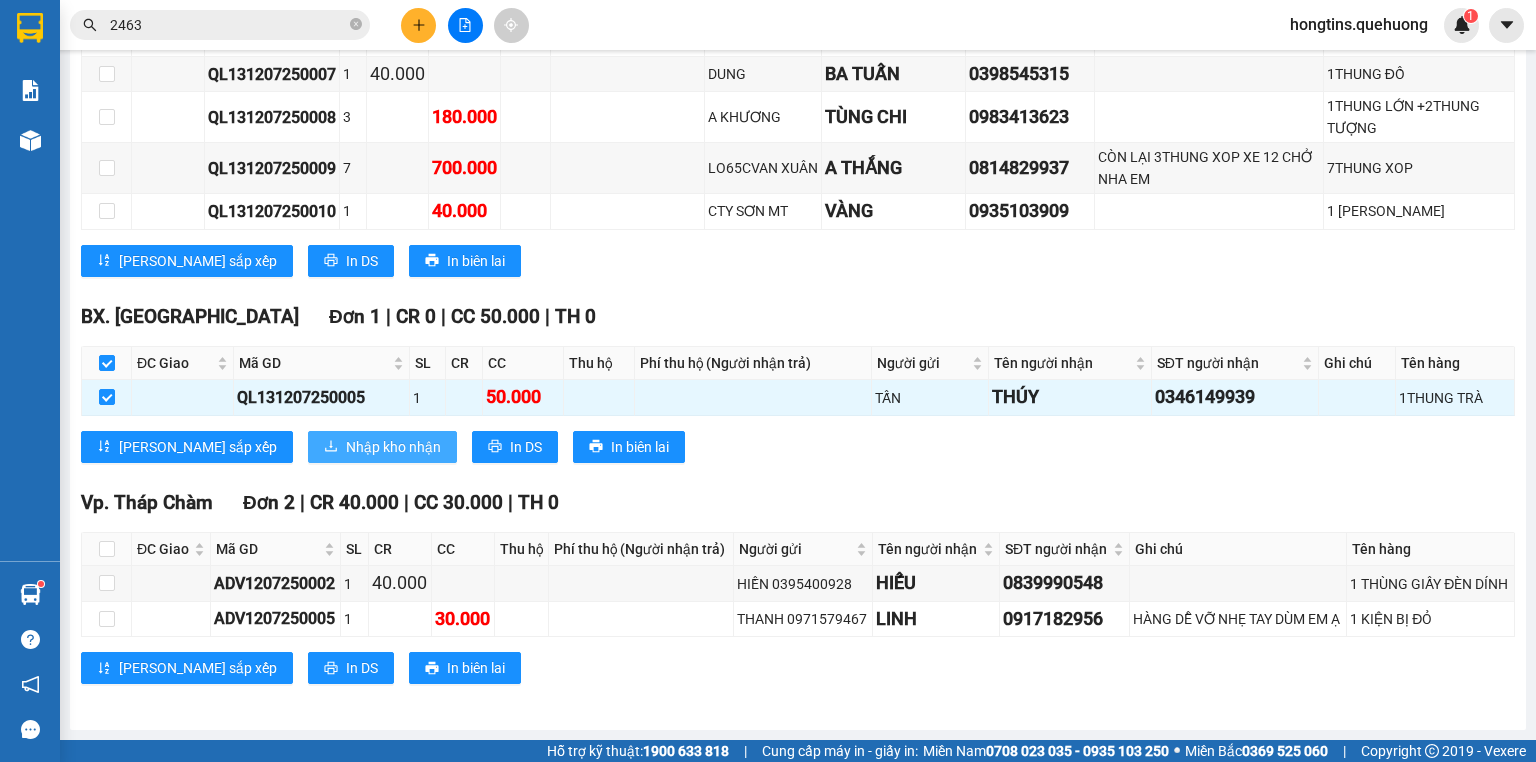 click on "Nhập kho nhận" at bounding box center (393, 447) 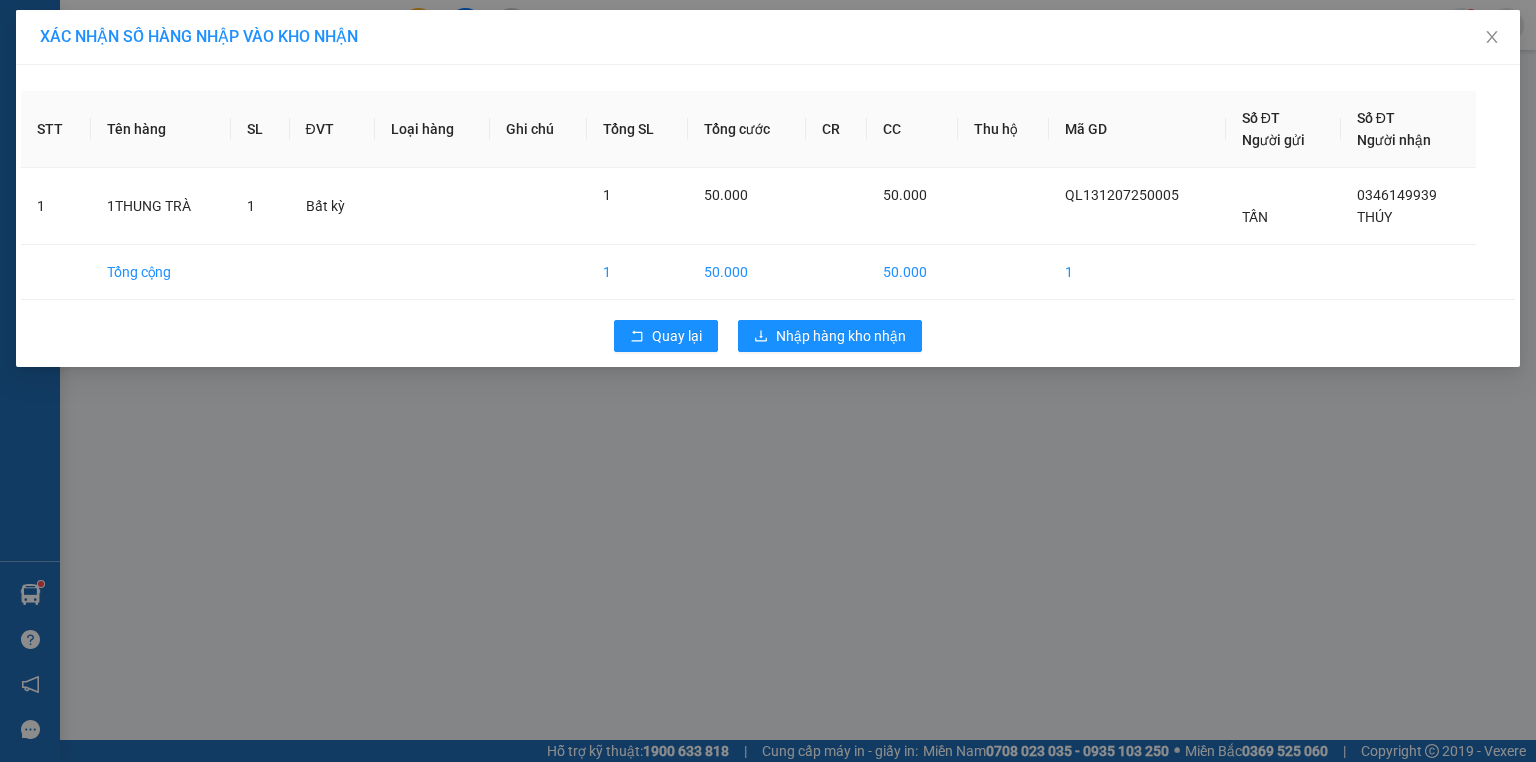 scroll, scrollTop: 0, scrollLeft: 0, axis: both 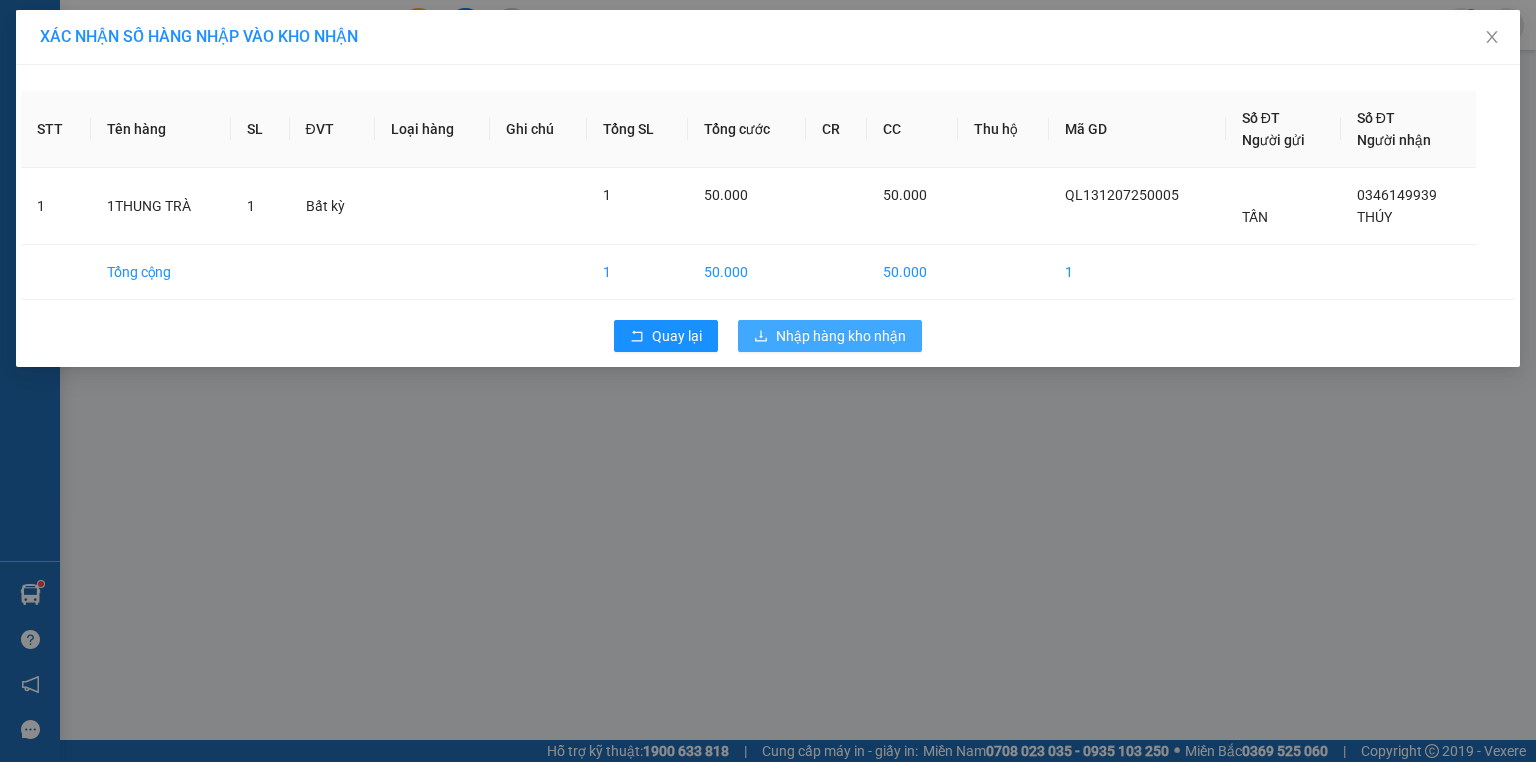 click on "Nhập hàng kho nhận" at bounding box center (841, 336) 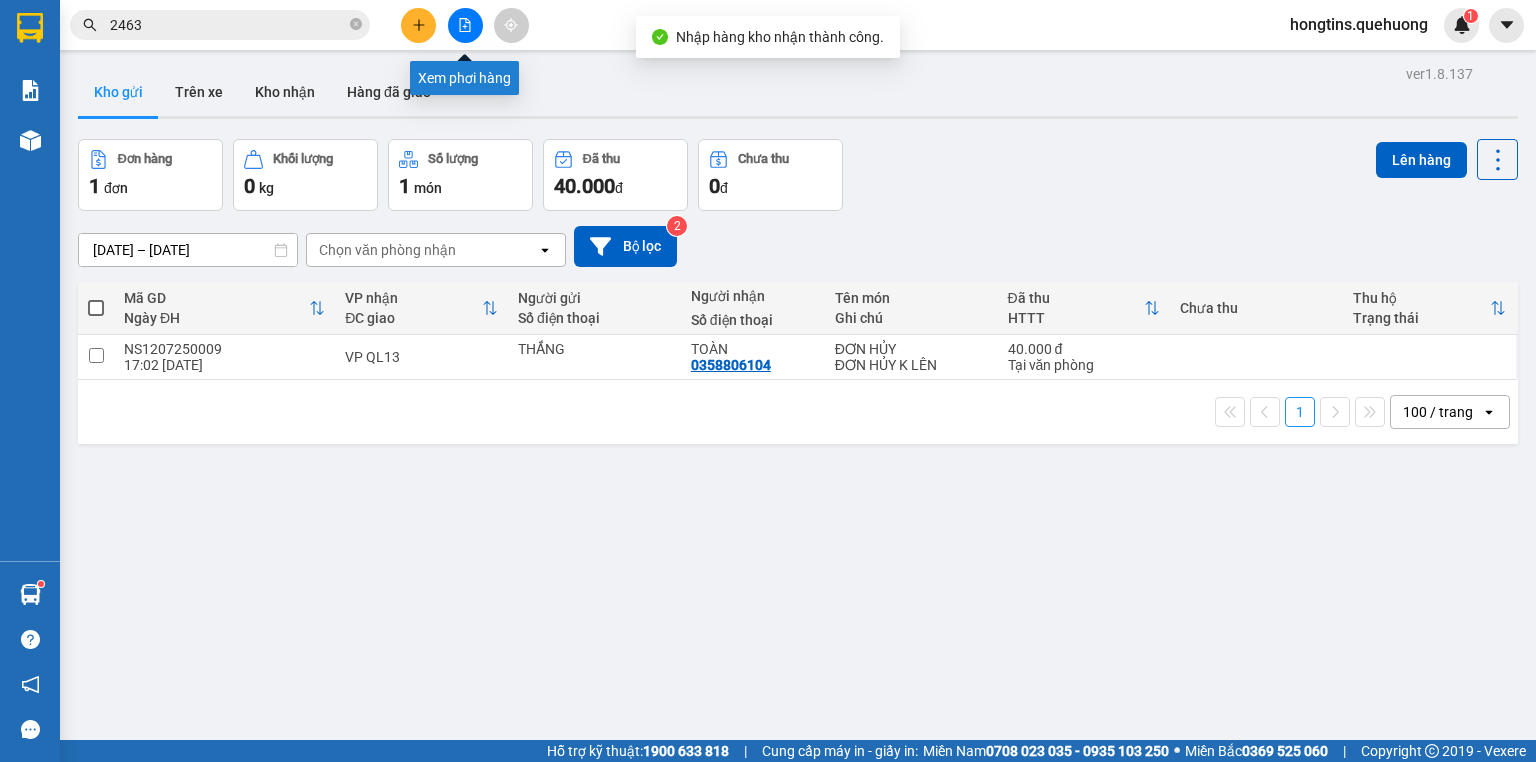 click 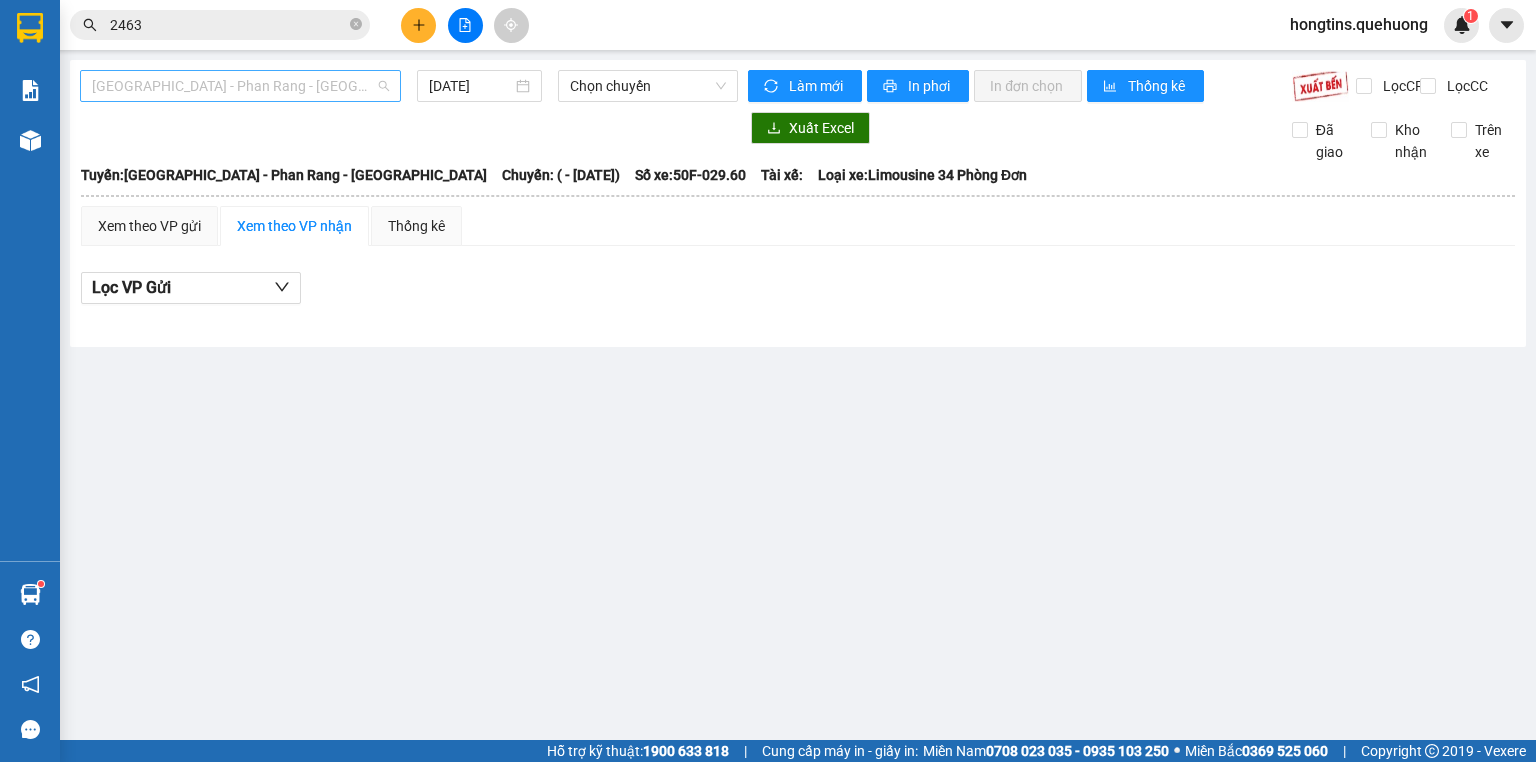 click on "[GEOGRAPHIC_DATA] - Phan Rang - [GEOGRAPHIC_DATA]" at bounding box center [240, 86] 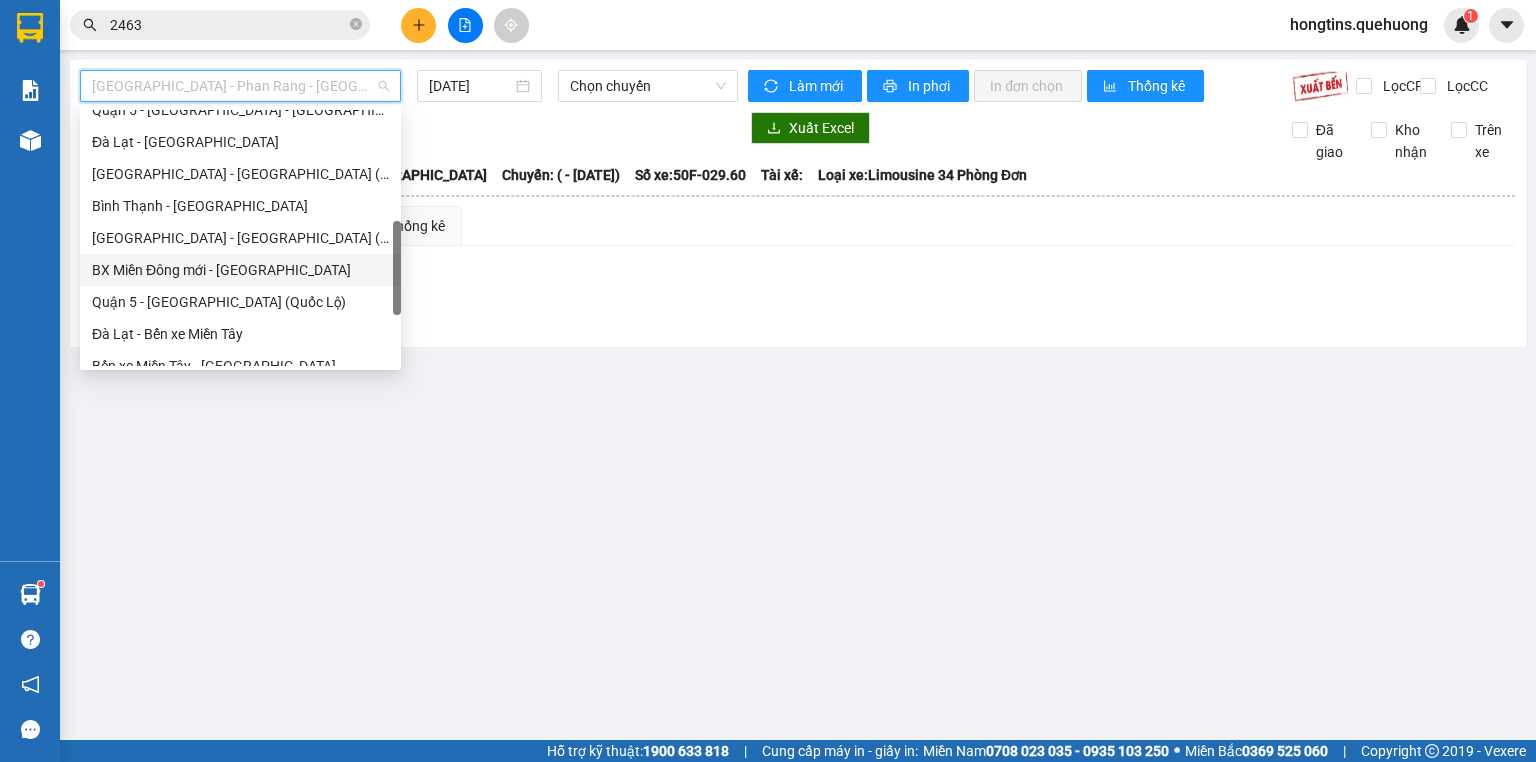 scroll, scrollTop: 608, scrollLeft: 0, axis: vertical 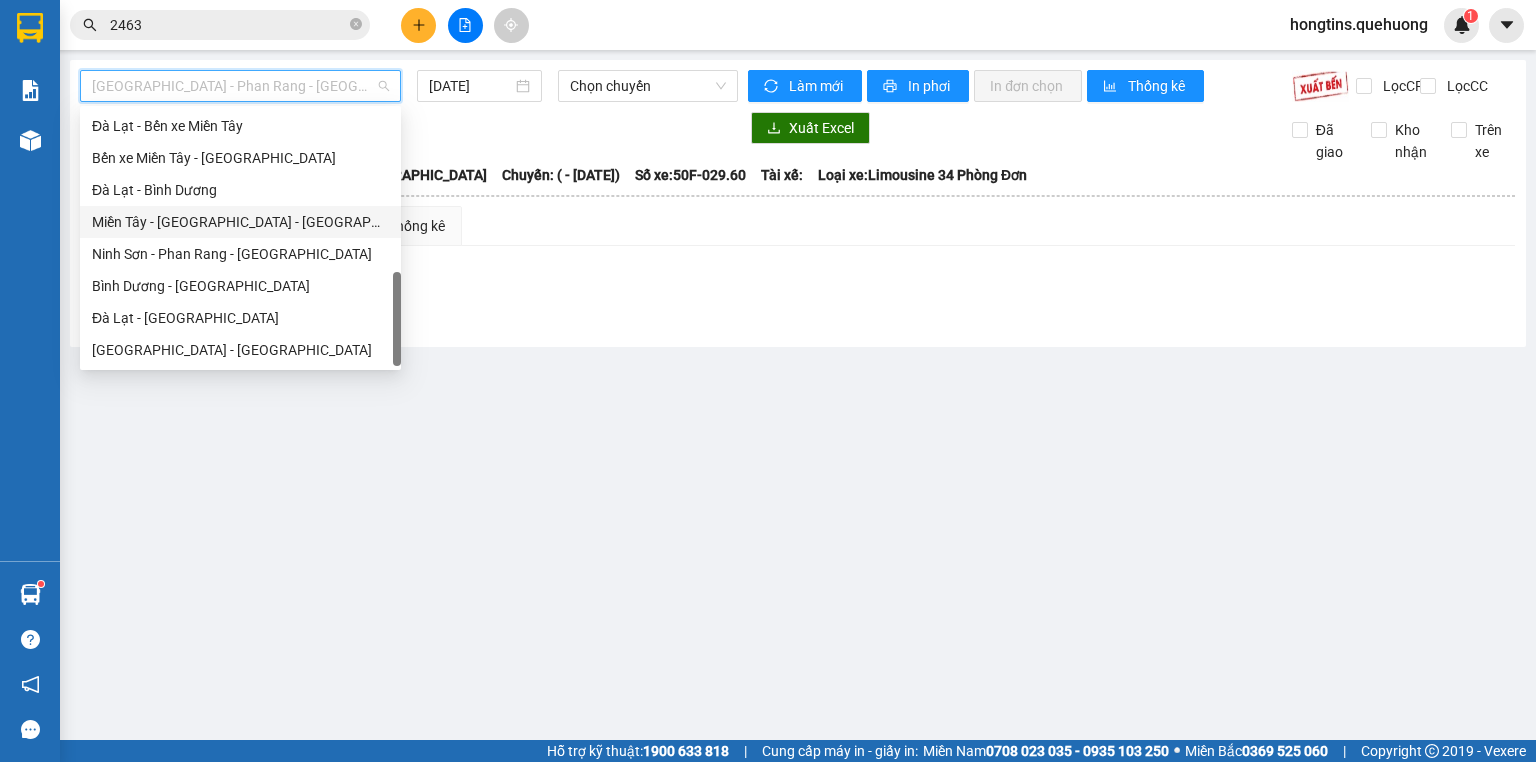 click on "Miền Tây - [GEOGRAPHIC_DATA] - [GEOGRAPHIC_DATA]" at bounding box center (240, 222) 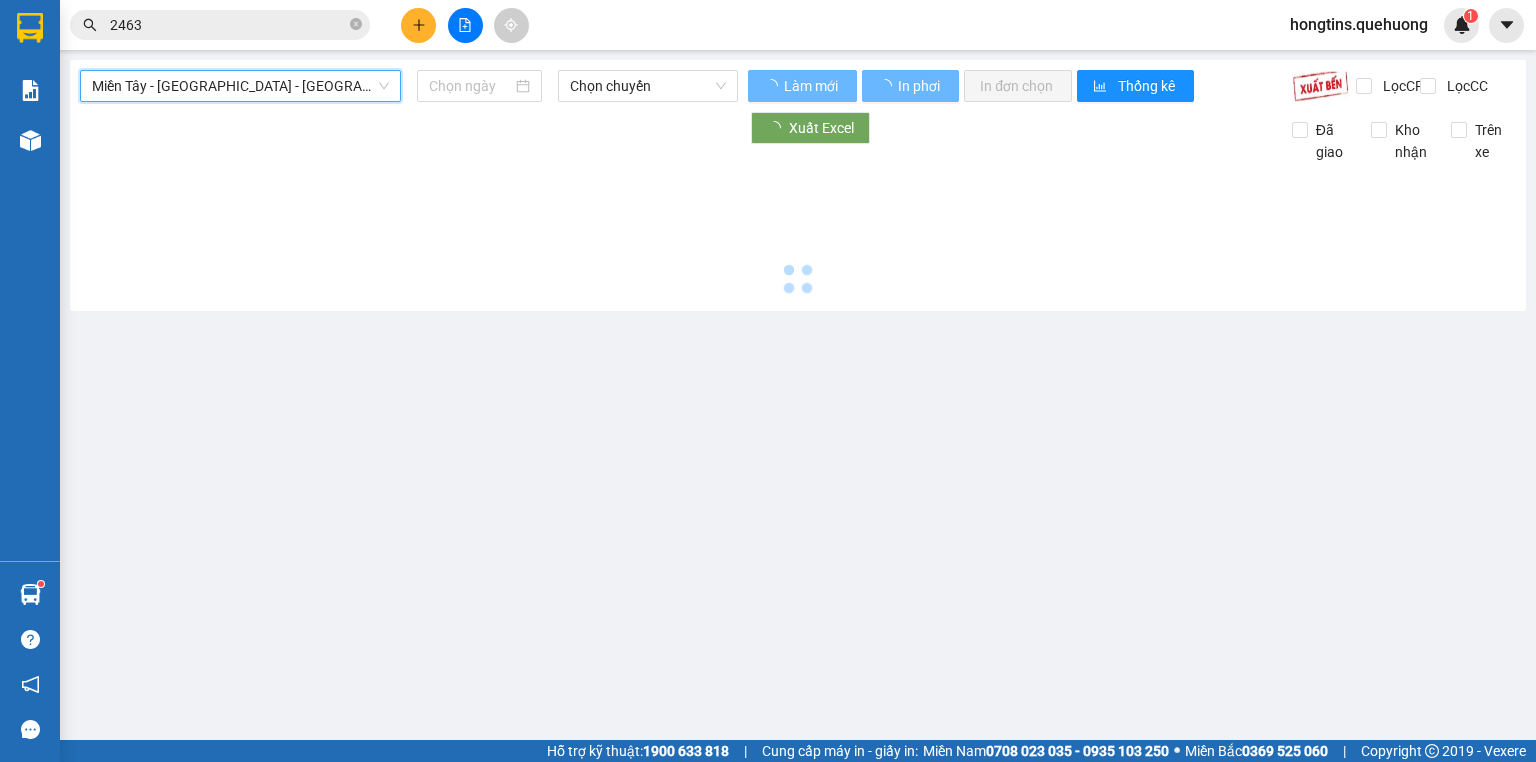 type on "12[DATE]" 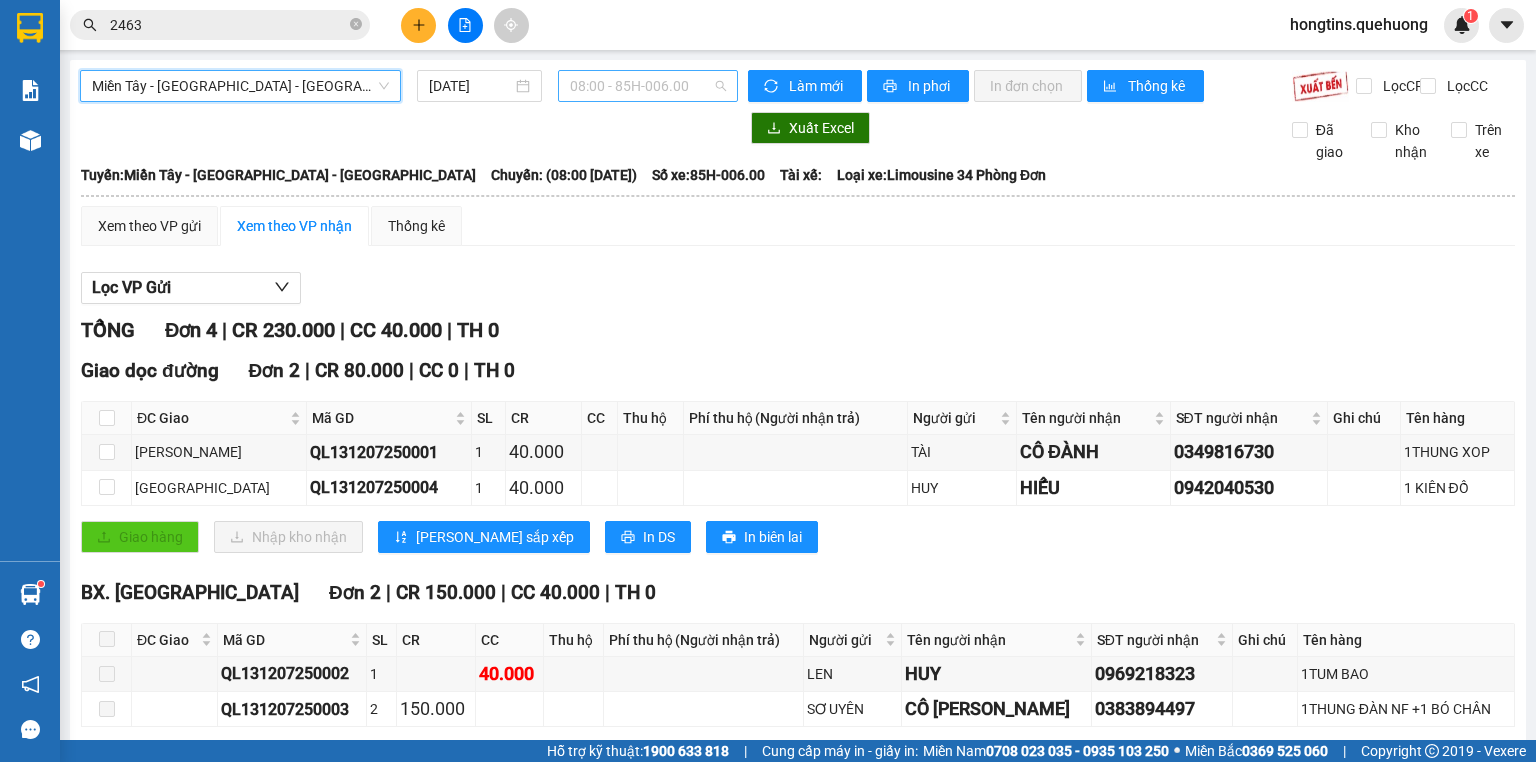click on "08:00     - 85H-006.00" at bounding box center (648, 86) 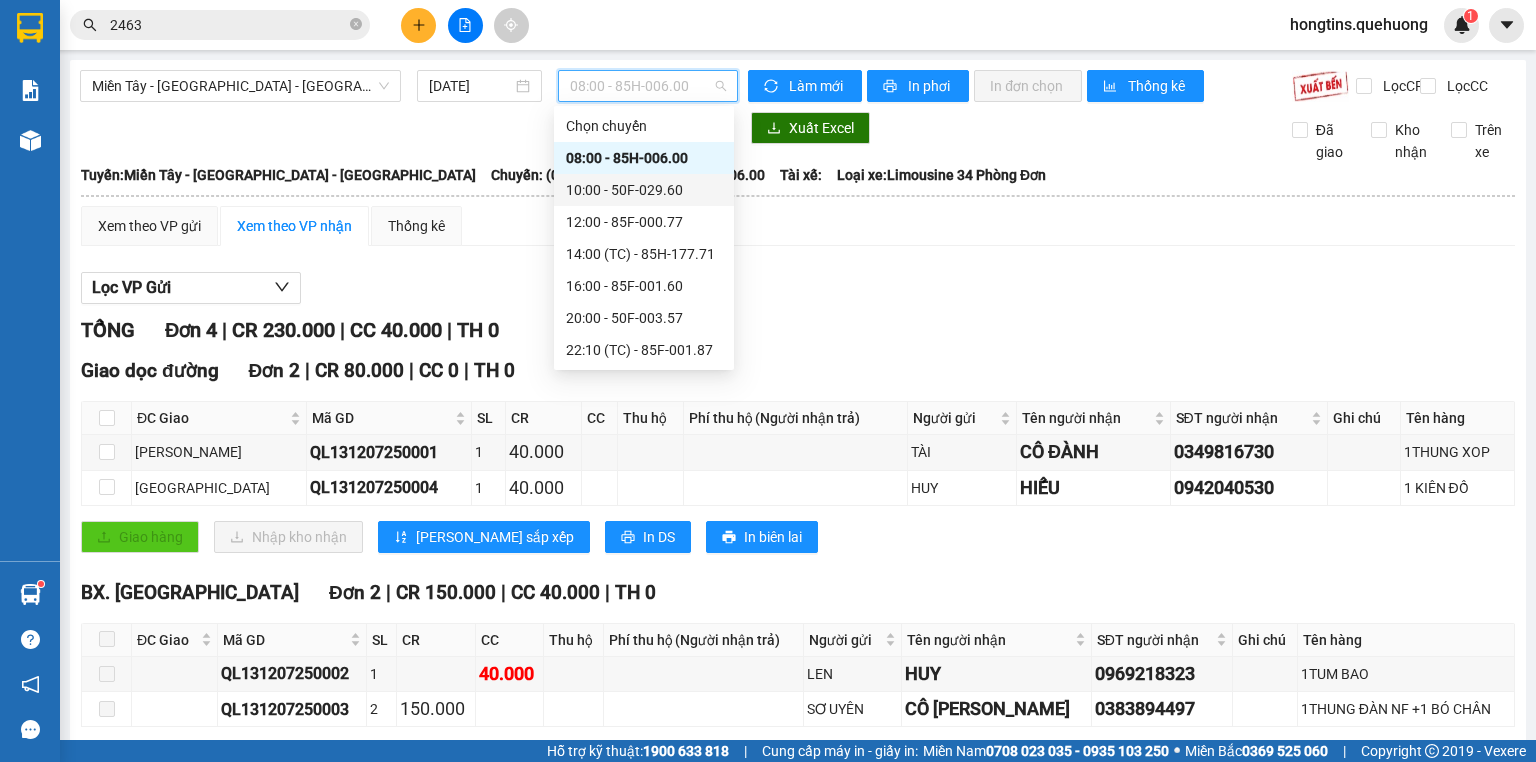 click on "10:00     - 50F-029.60" at bounding box center [644, 190] 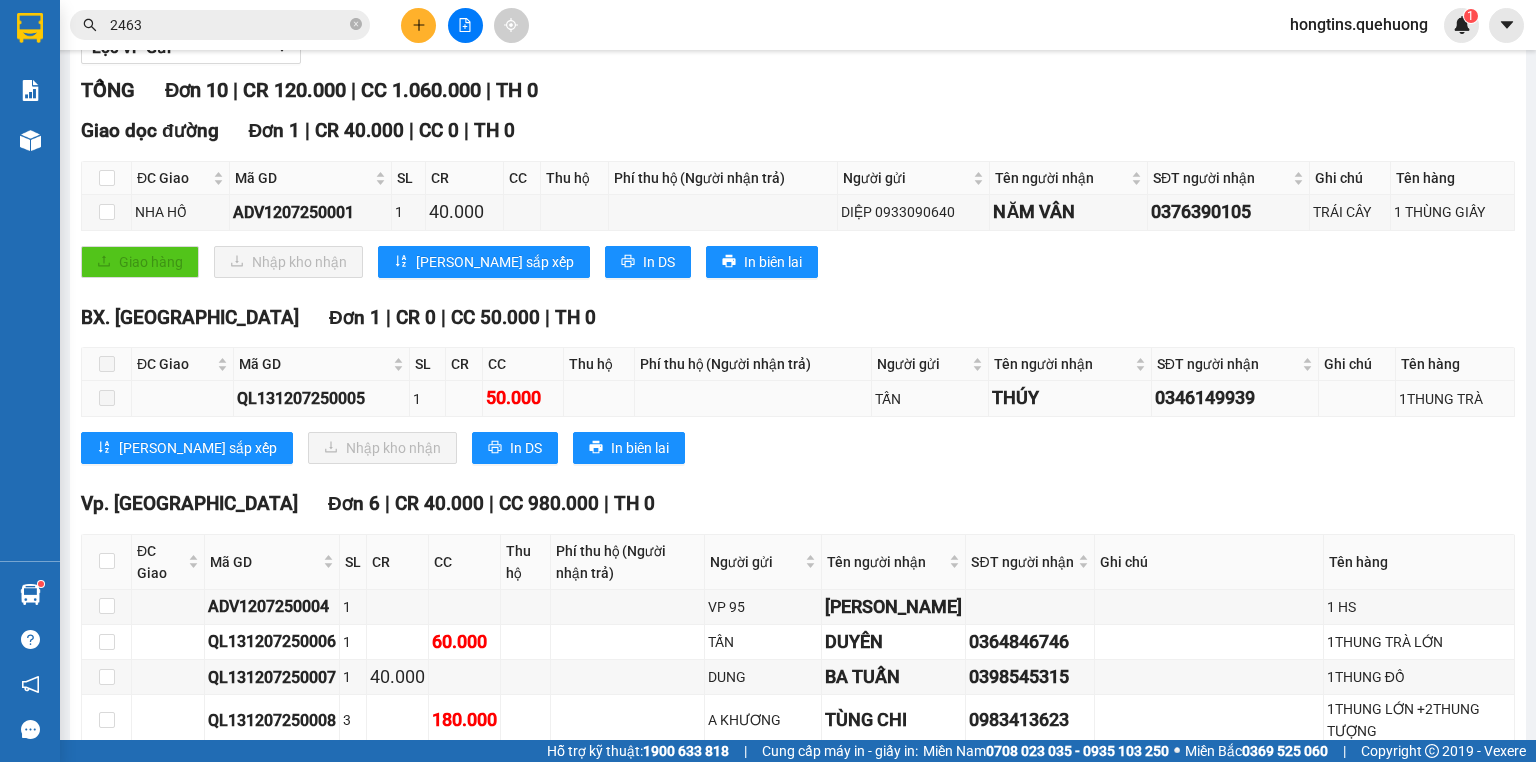 scroll, scrollTop: 0, scrollLeft: 0, axis: both 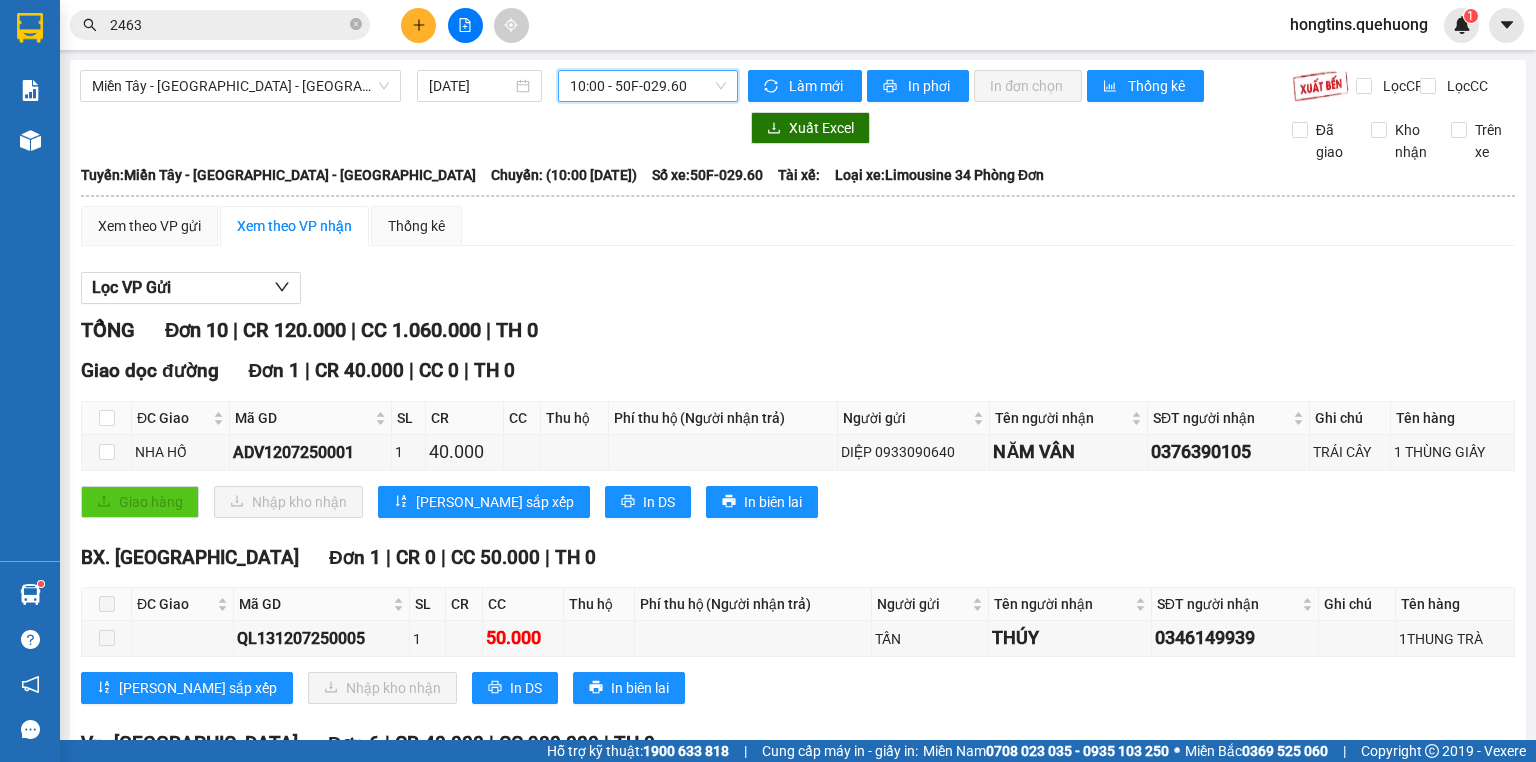 click on "10:00     - 50F-029.60" at bounding box center [648, 86] 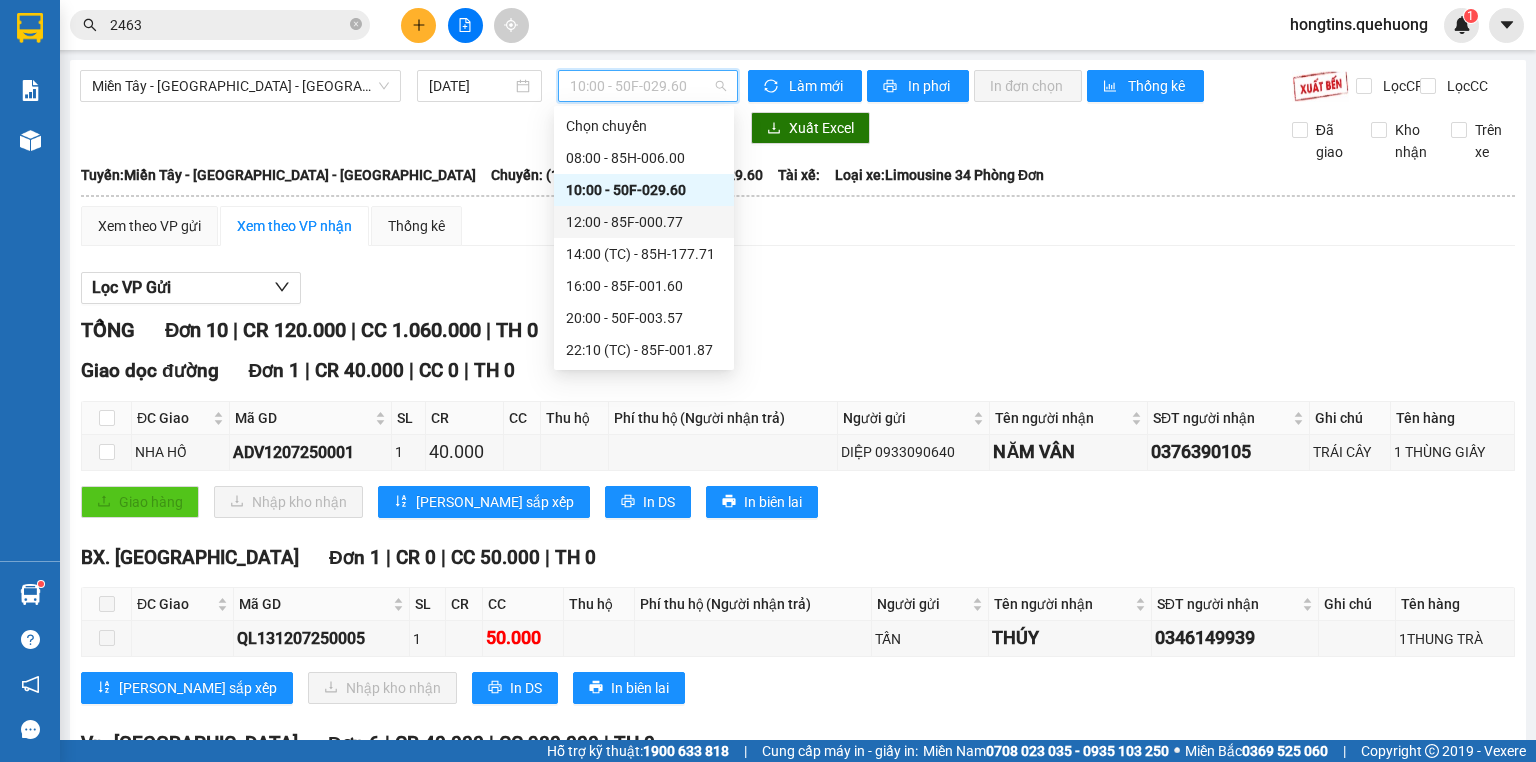 click on "12:00     - 85F-000.77" at bounding box center [644, 222] 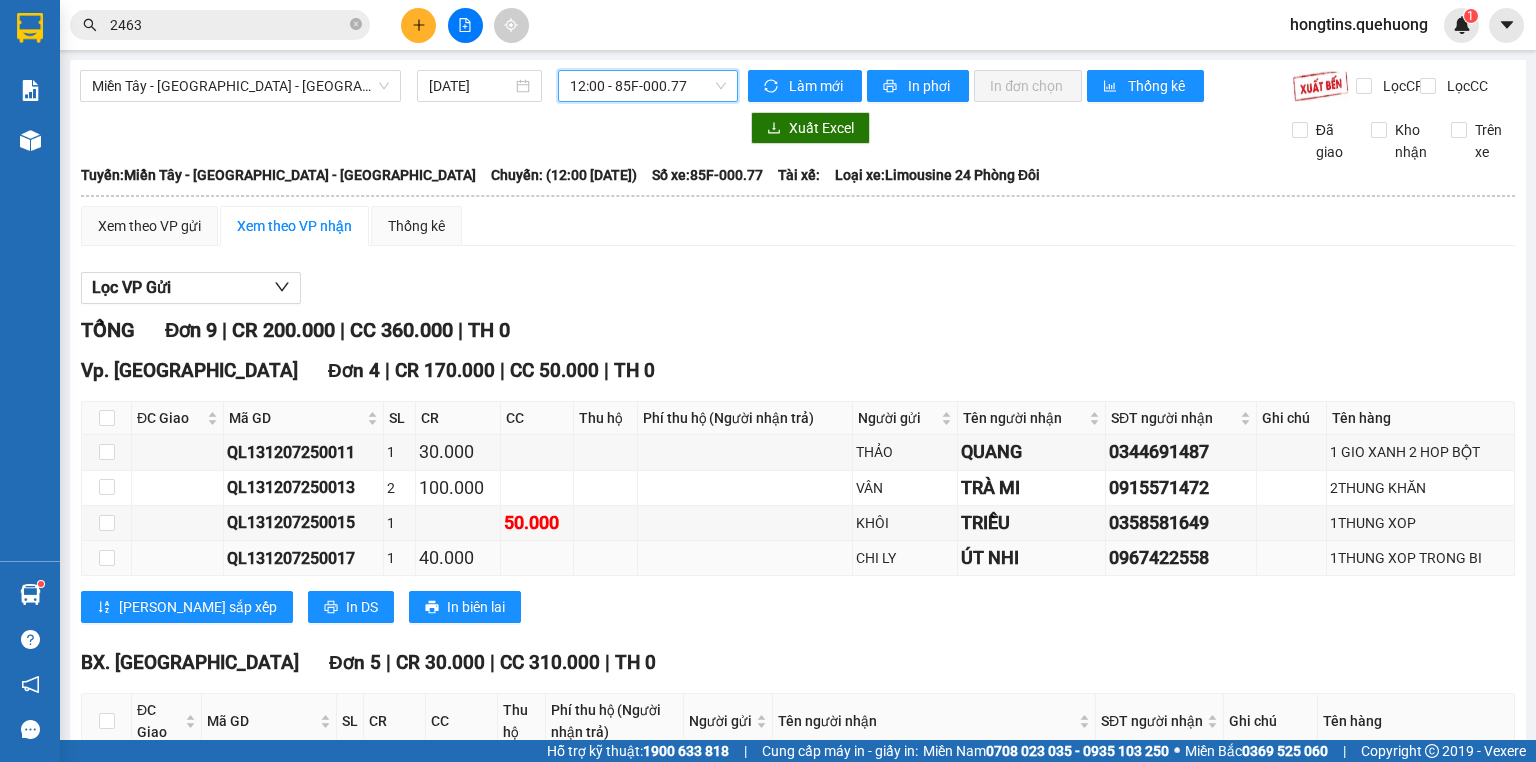 scroll, scrollTop: 320, scrollLeft: 0, axis: vertical 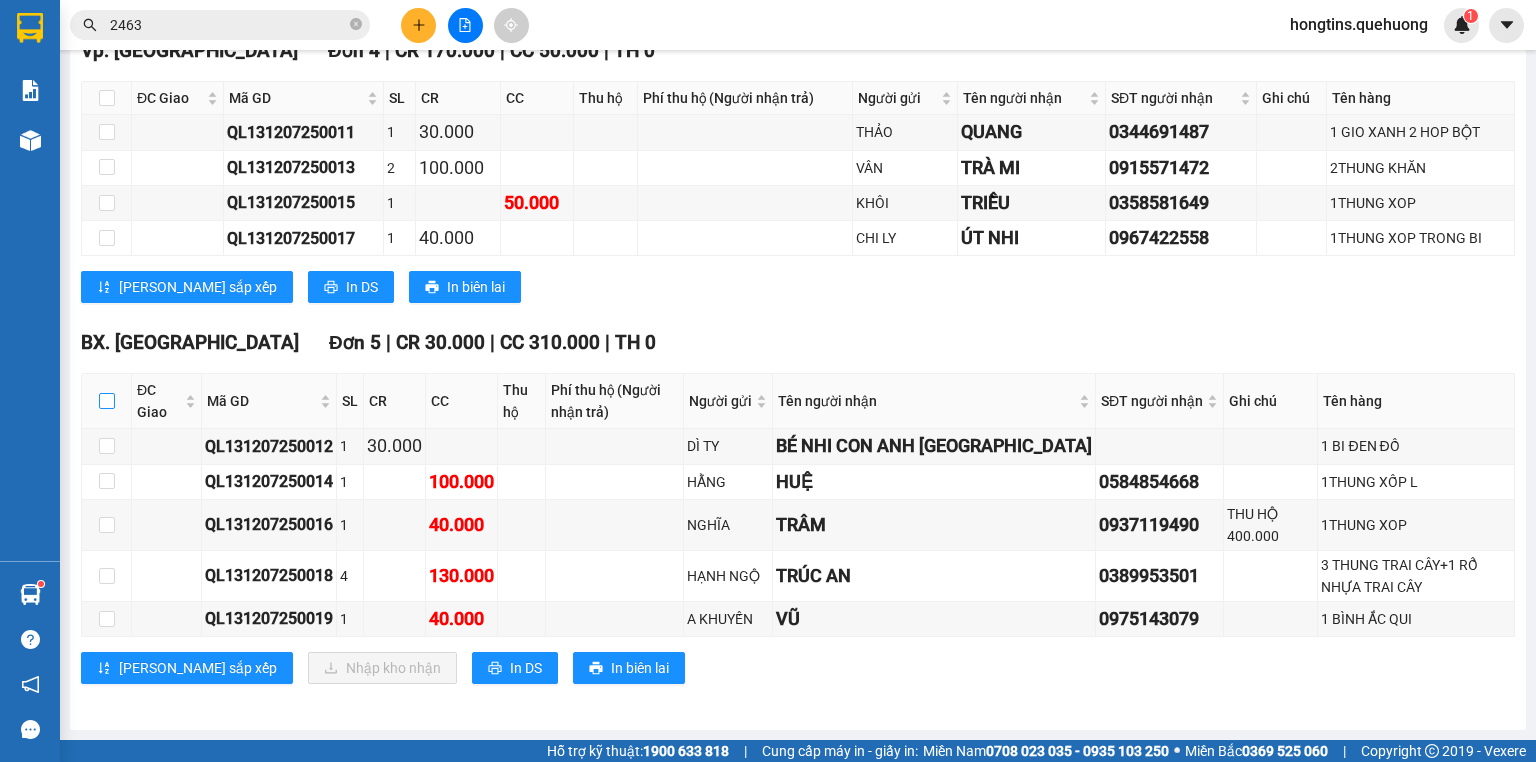 click at bounding box center [107, 401] 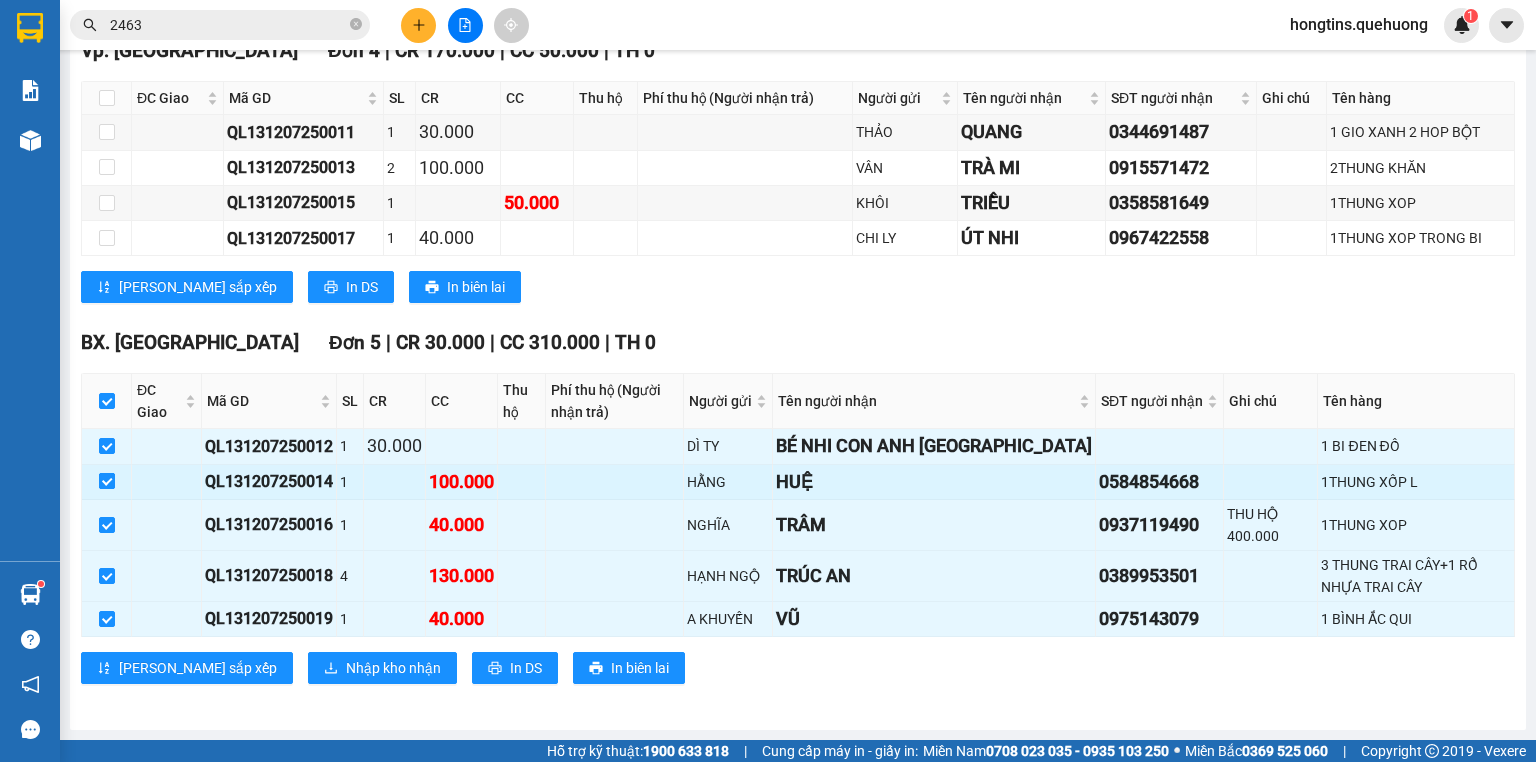 click at bounding box center [107, 481] 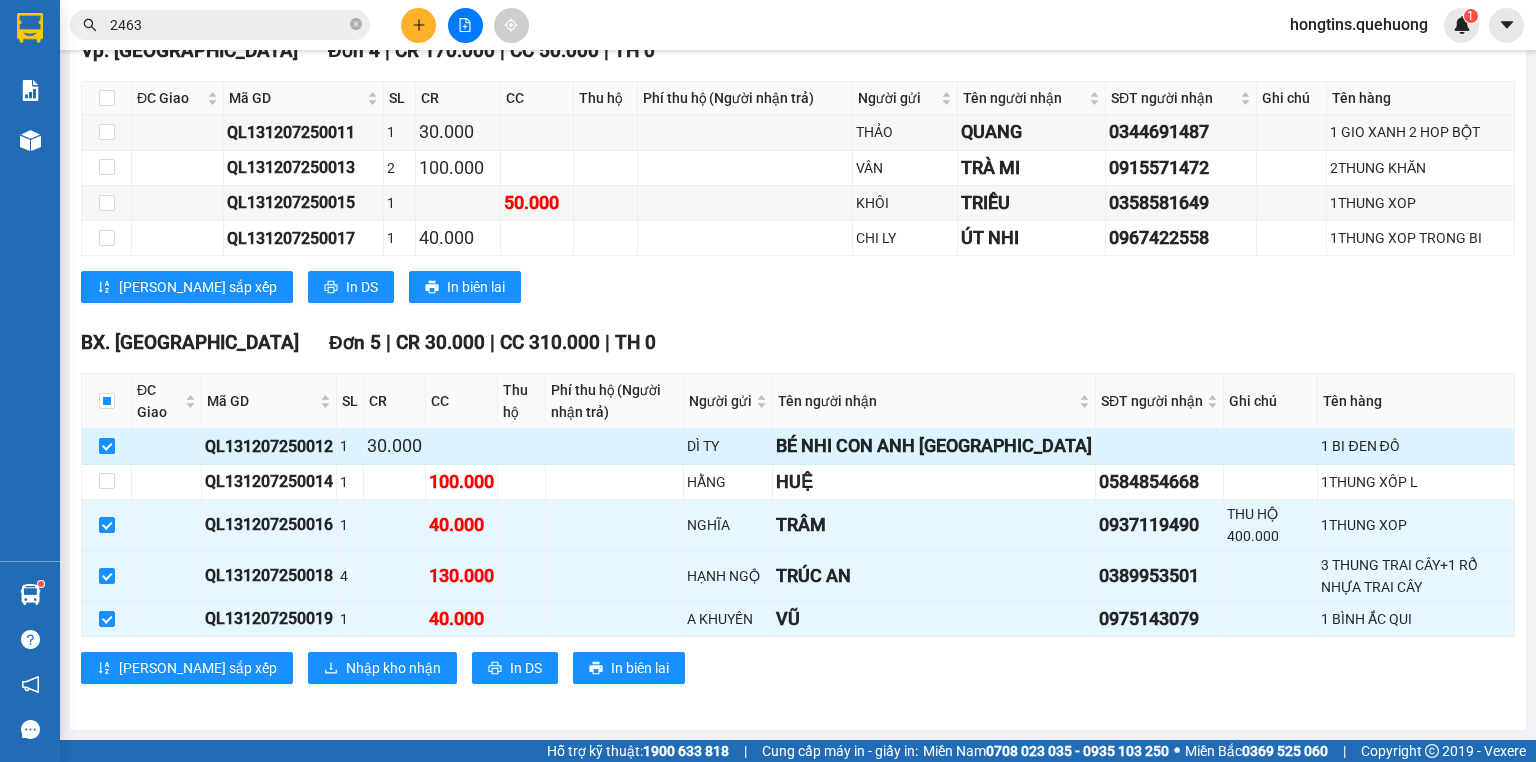 click at bounding box center [107, 446] 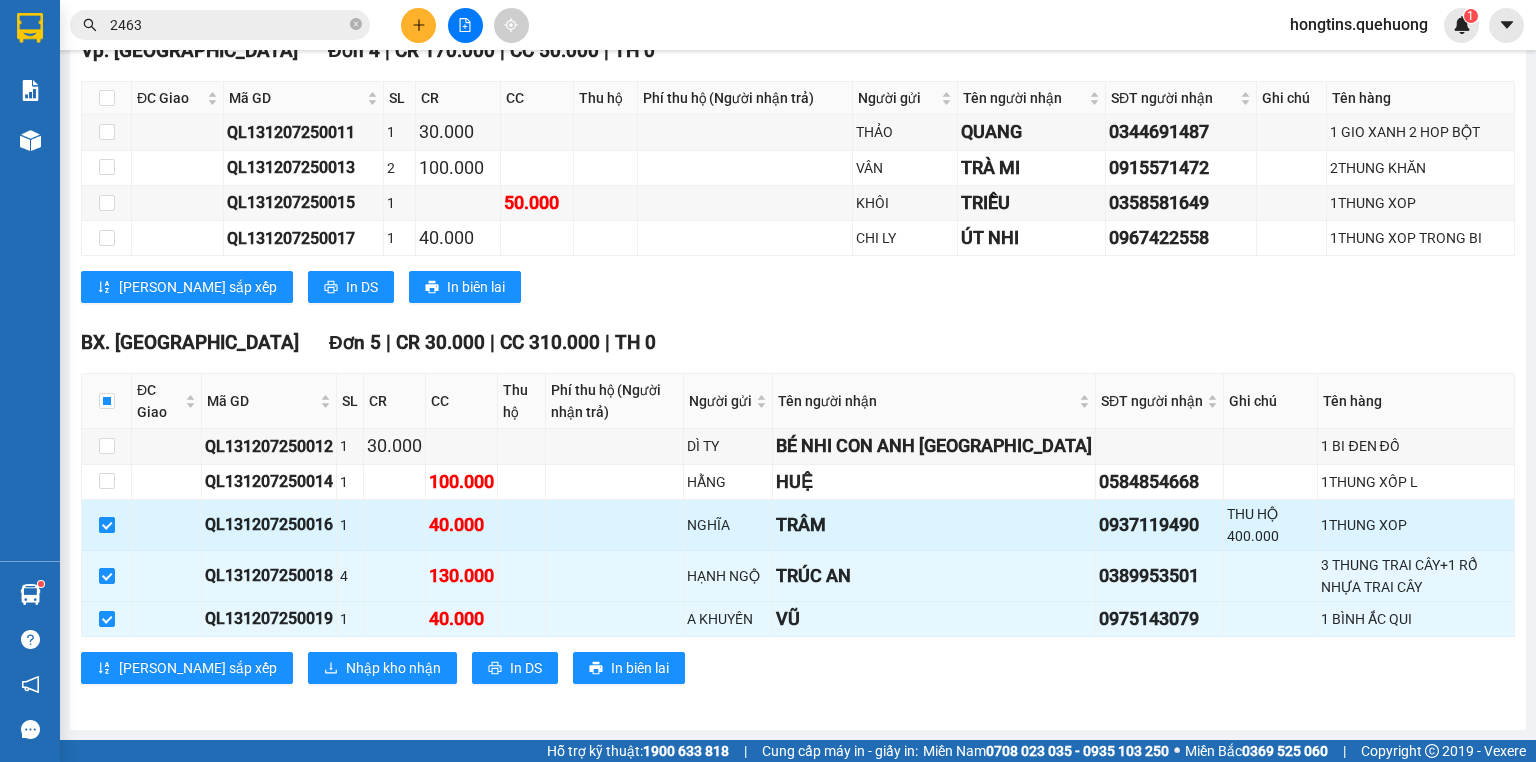 click at bounding box center [107, 525] 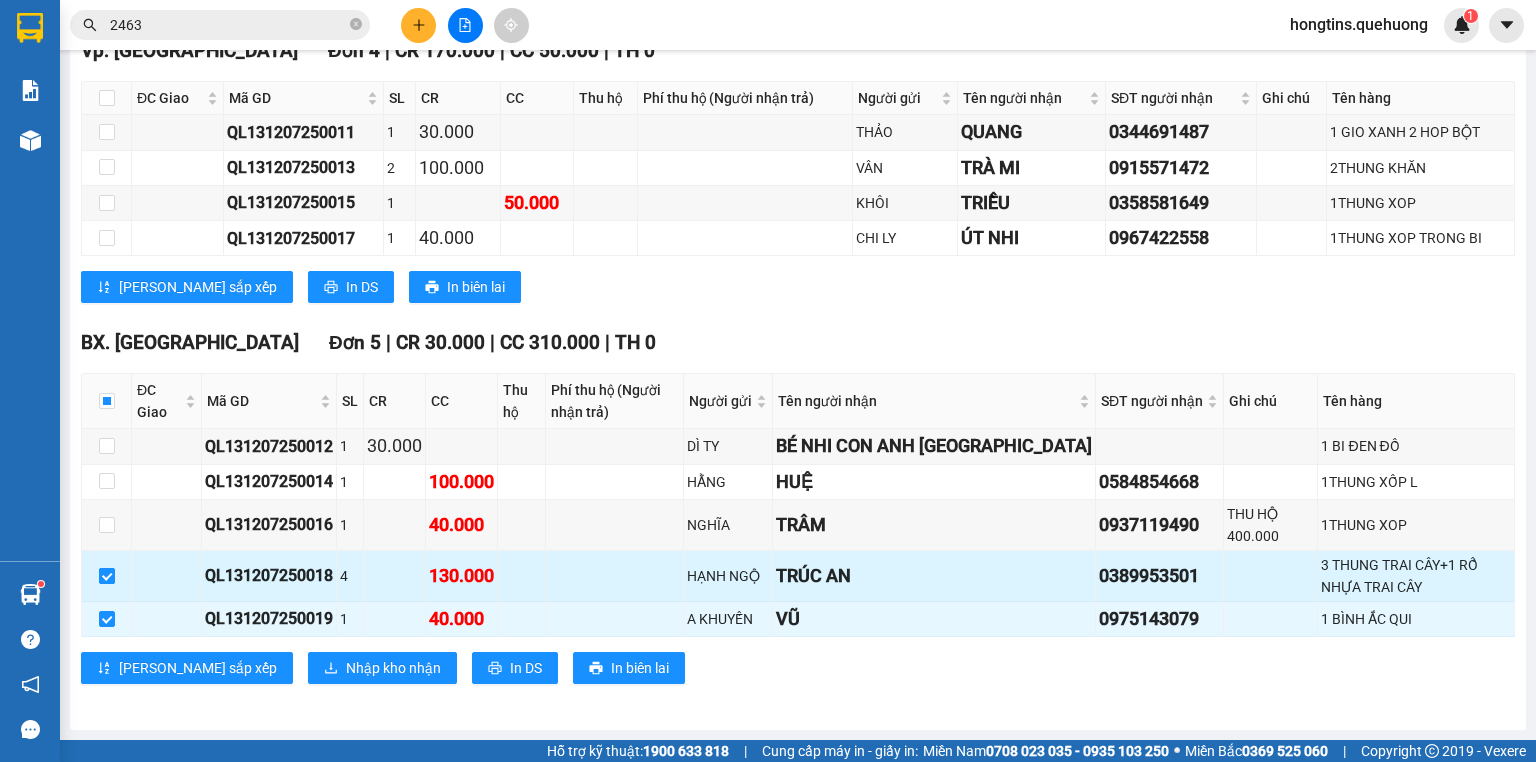 click at bounding box center [107, 576] 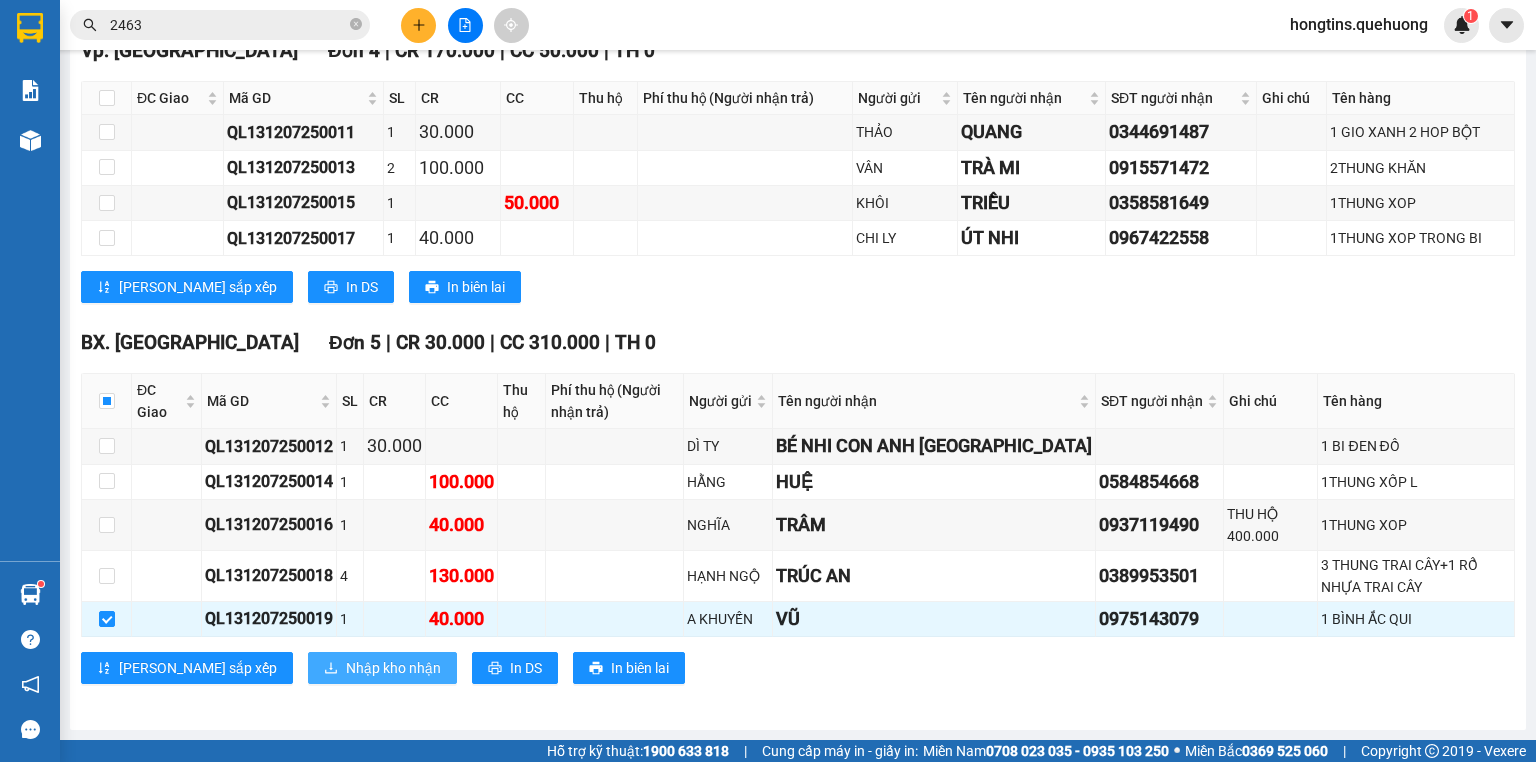 click on "Nhập kho nhận" at bounding box center [393, 668] 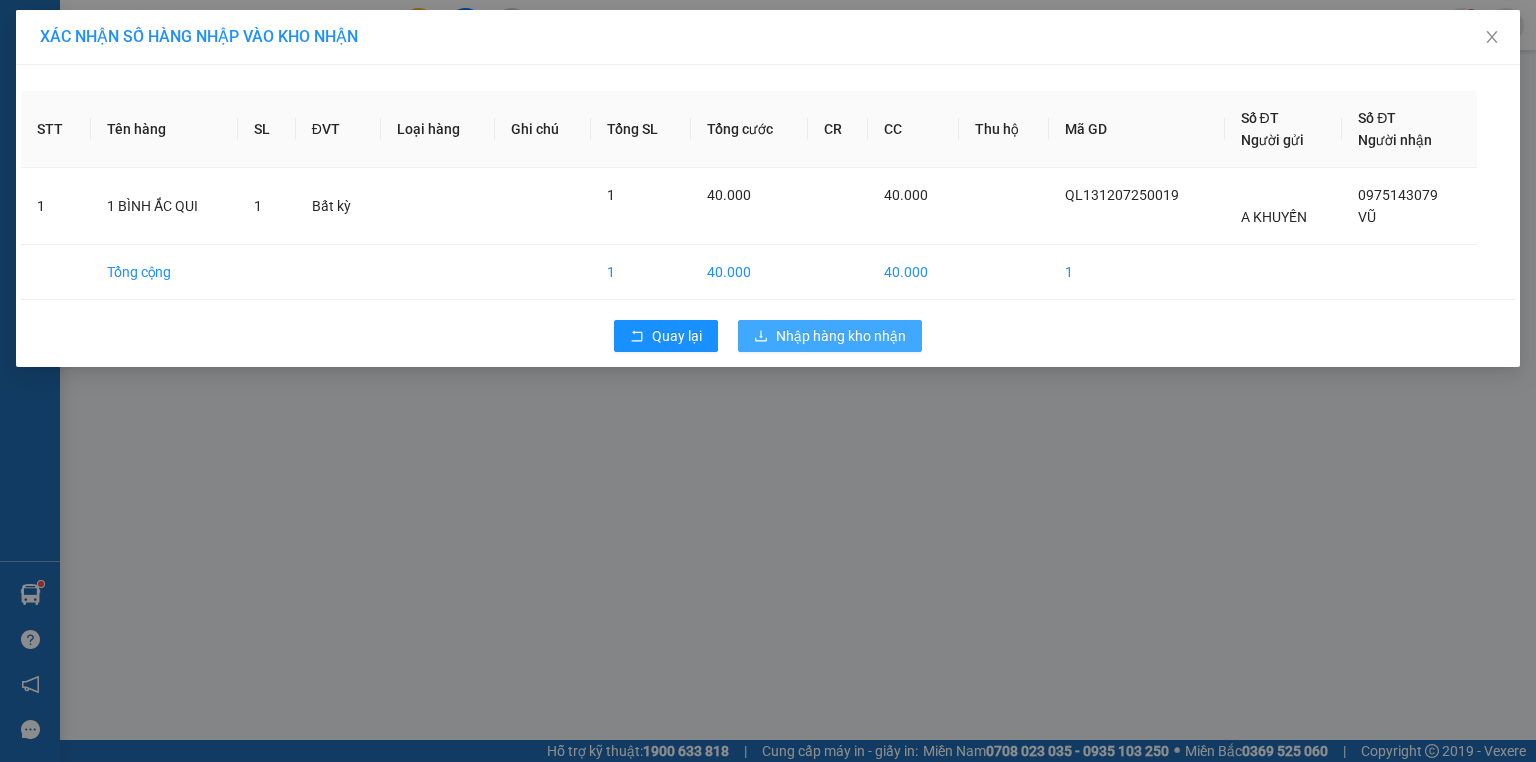 click on "Nhập hàng kho nhận" at bounding box center (841, 336) 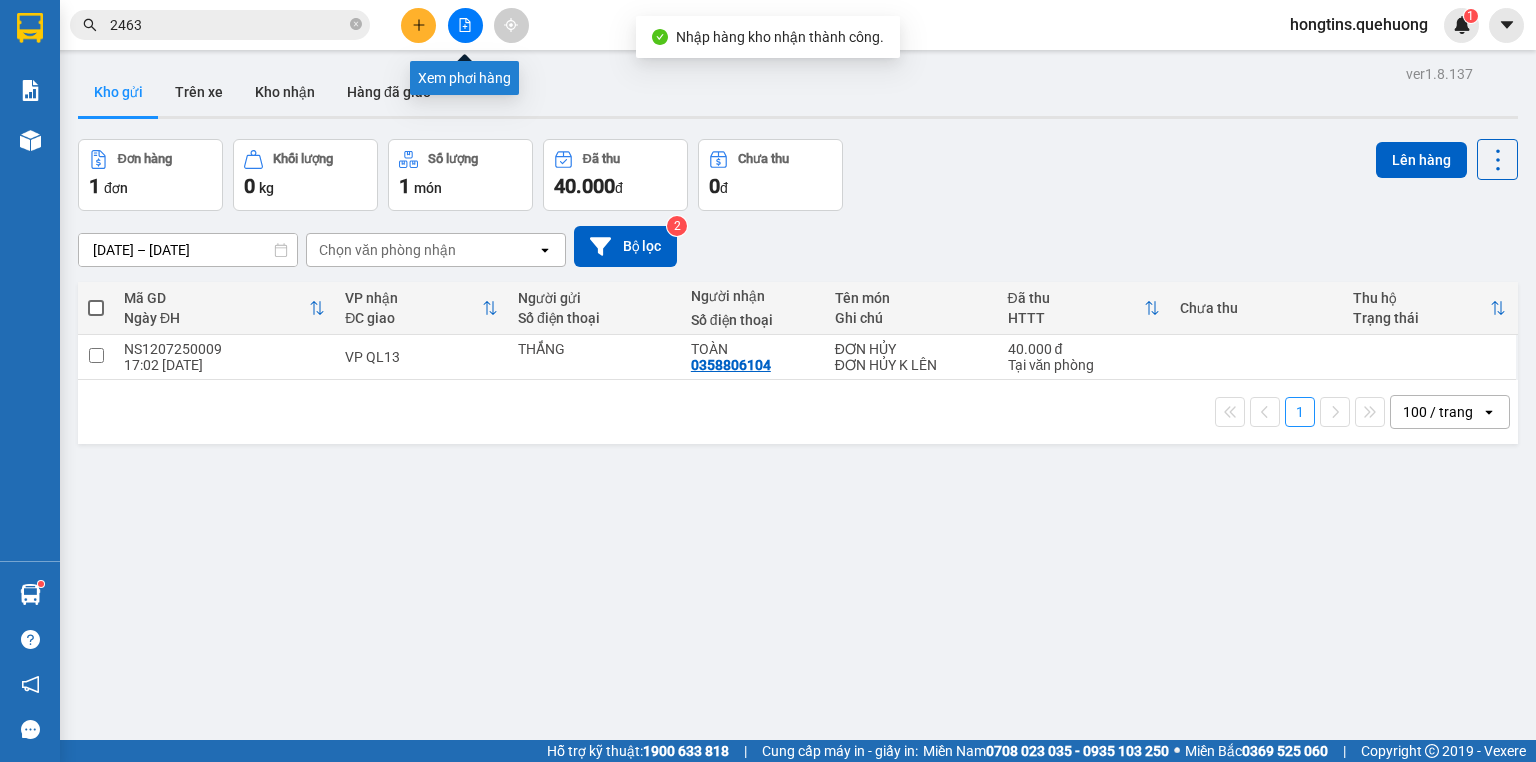 click 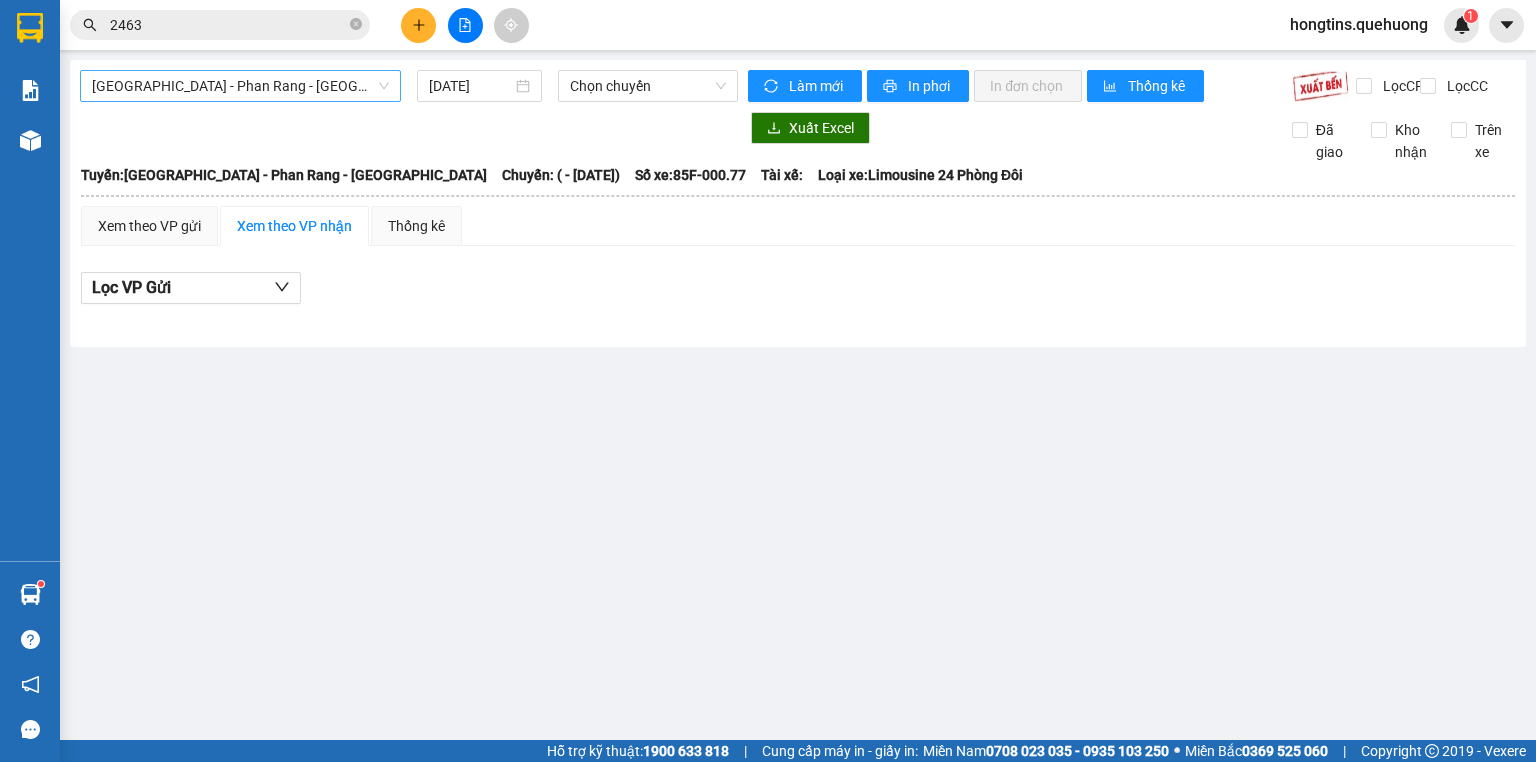 click on "[GEOGRAPHIC_DATA] - Phan Rang - [GEOGRAPHIC_DATA]" at bounding box center [240, 86] 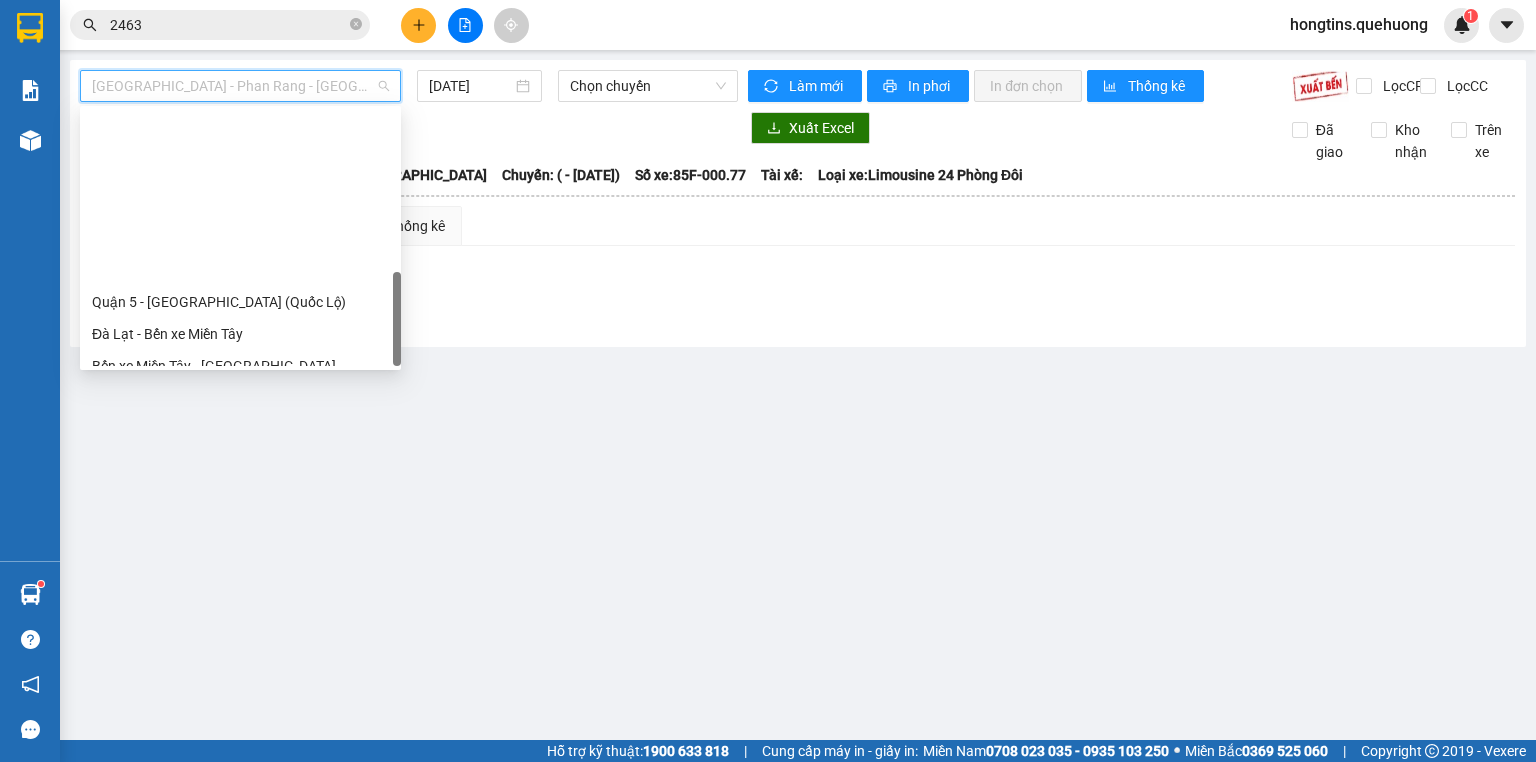 scroll, scrollTop: 608, scrollLeft: 0, axis: vertical 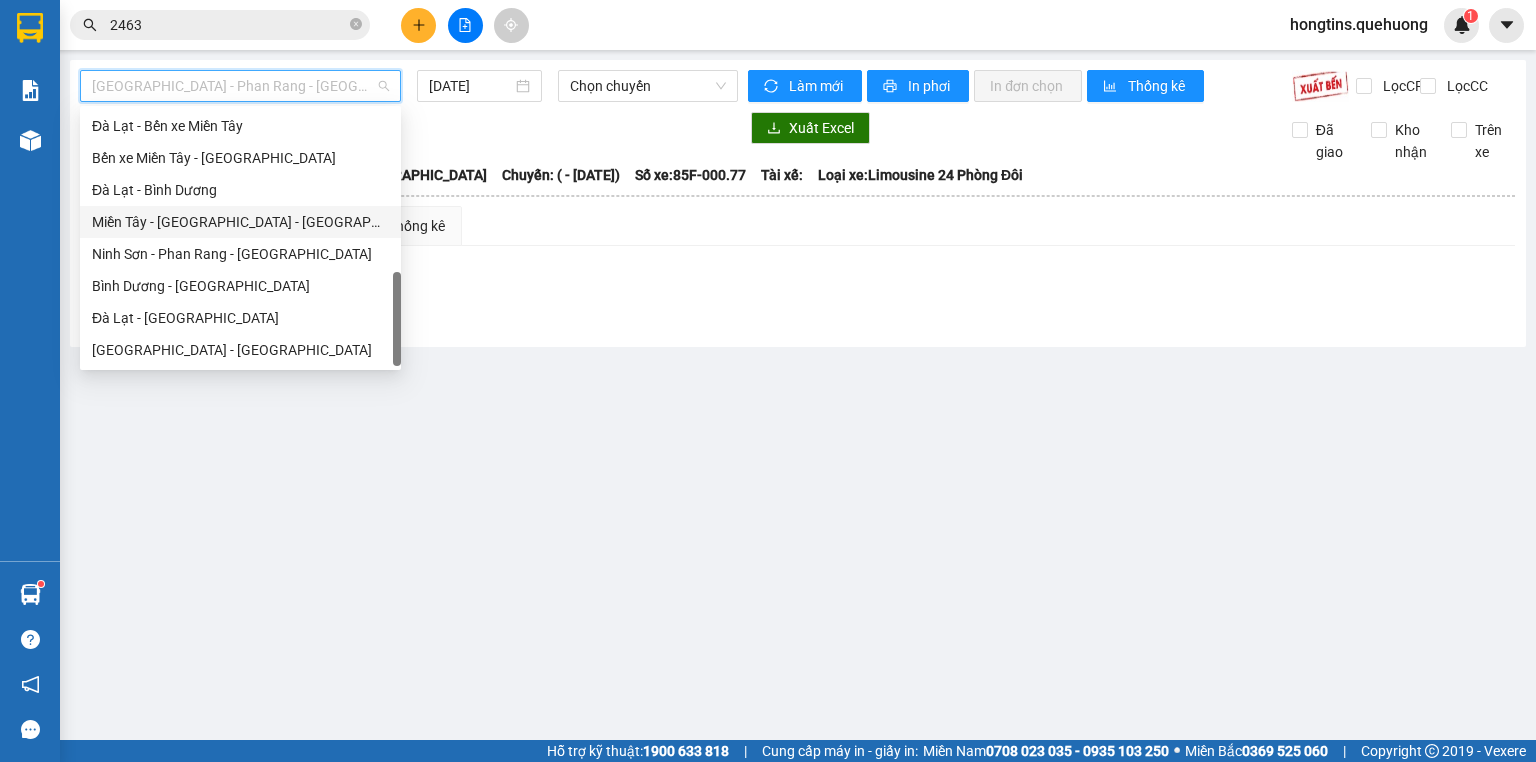 click on "Miền Tây - [GEOGRAPHIC_DATA] - [GEOGRAPHIC_DATA]" at bounding box center [240, 222] 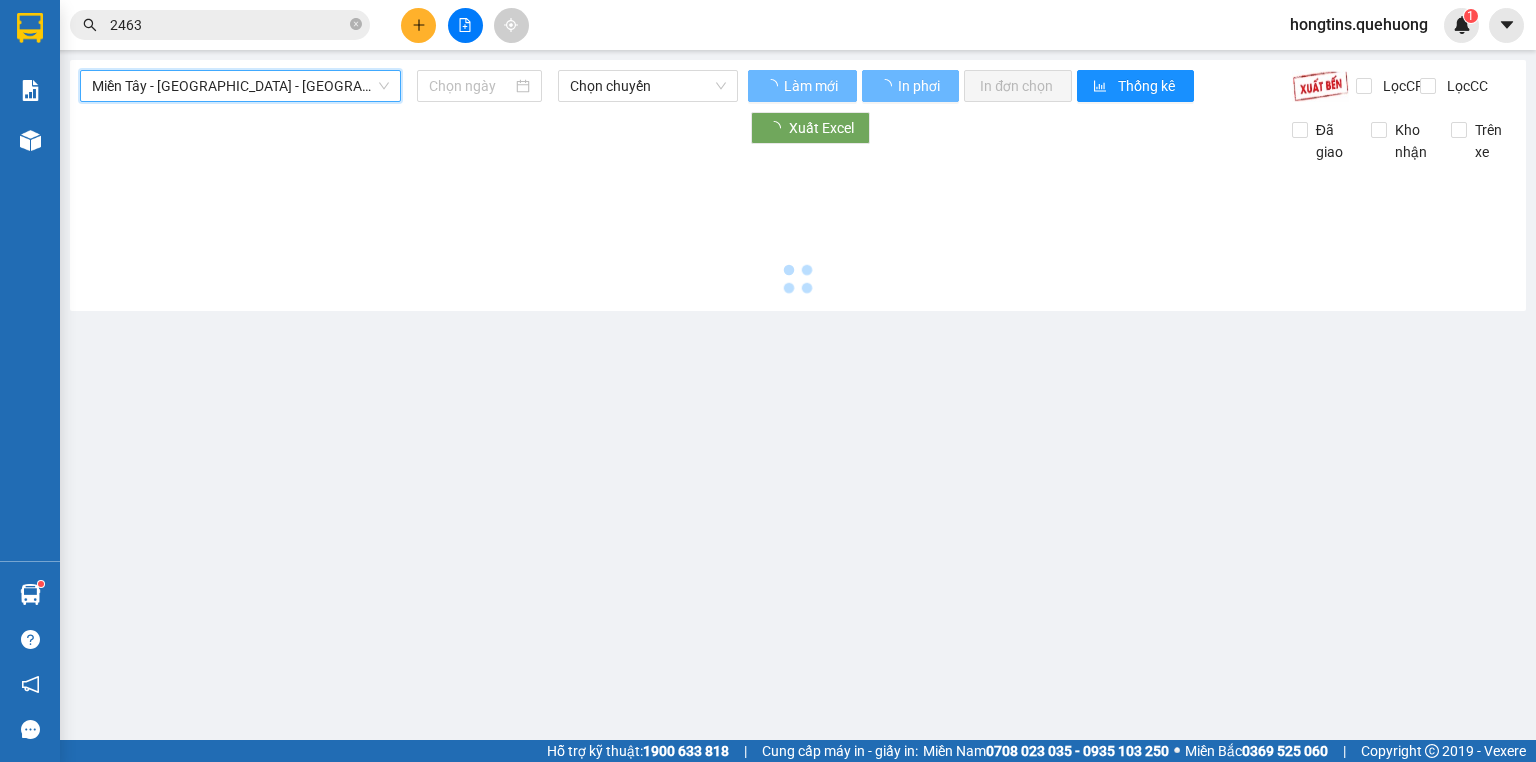 type on "12[DATE]" 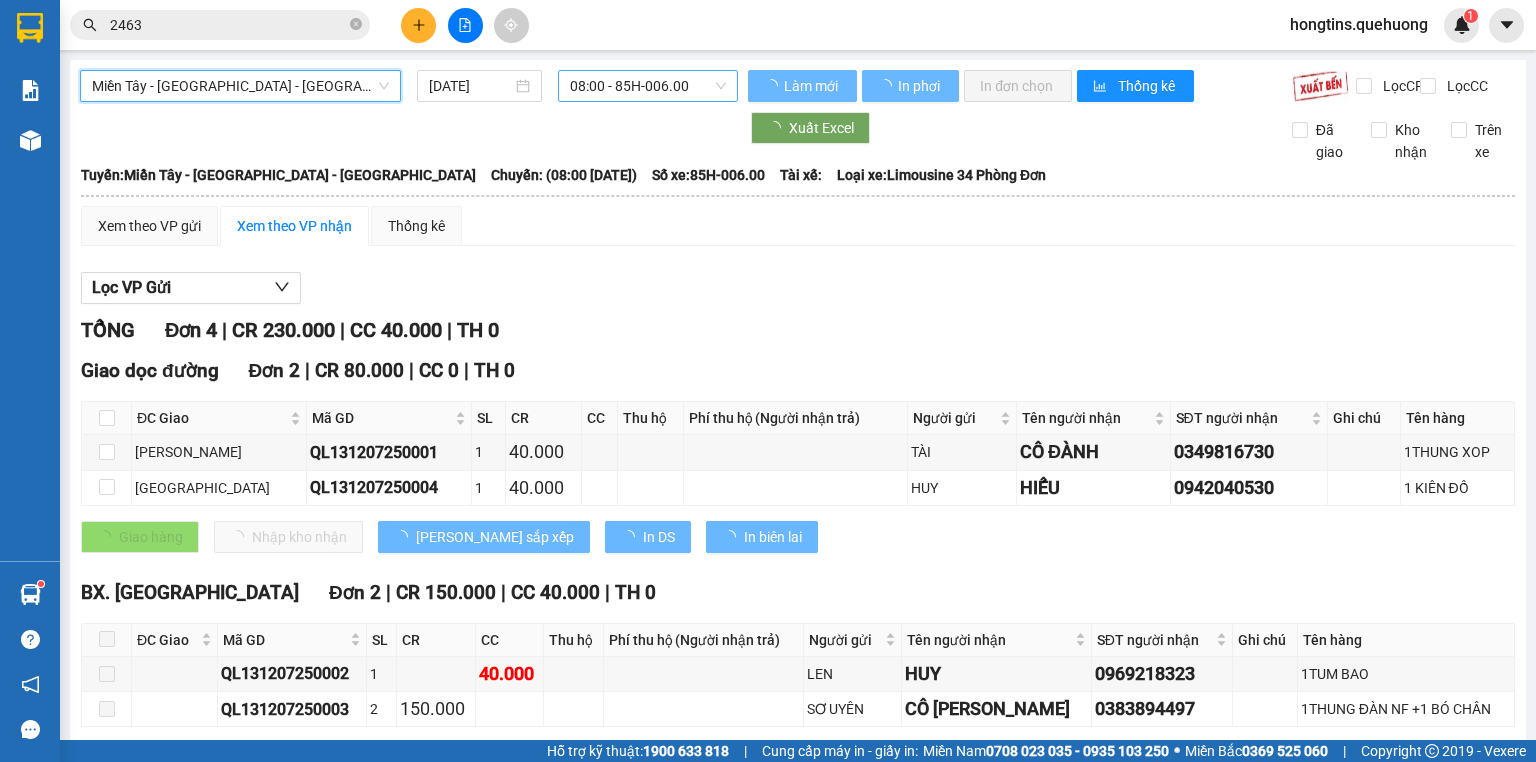 click on "08:00     - 85H-006.00" at bounding box center [648, 86] 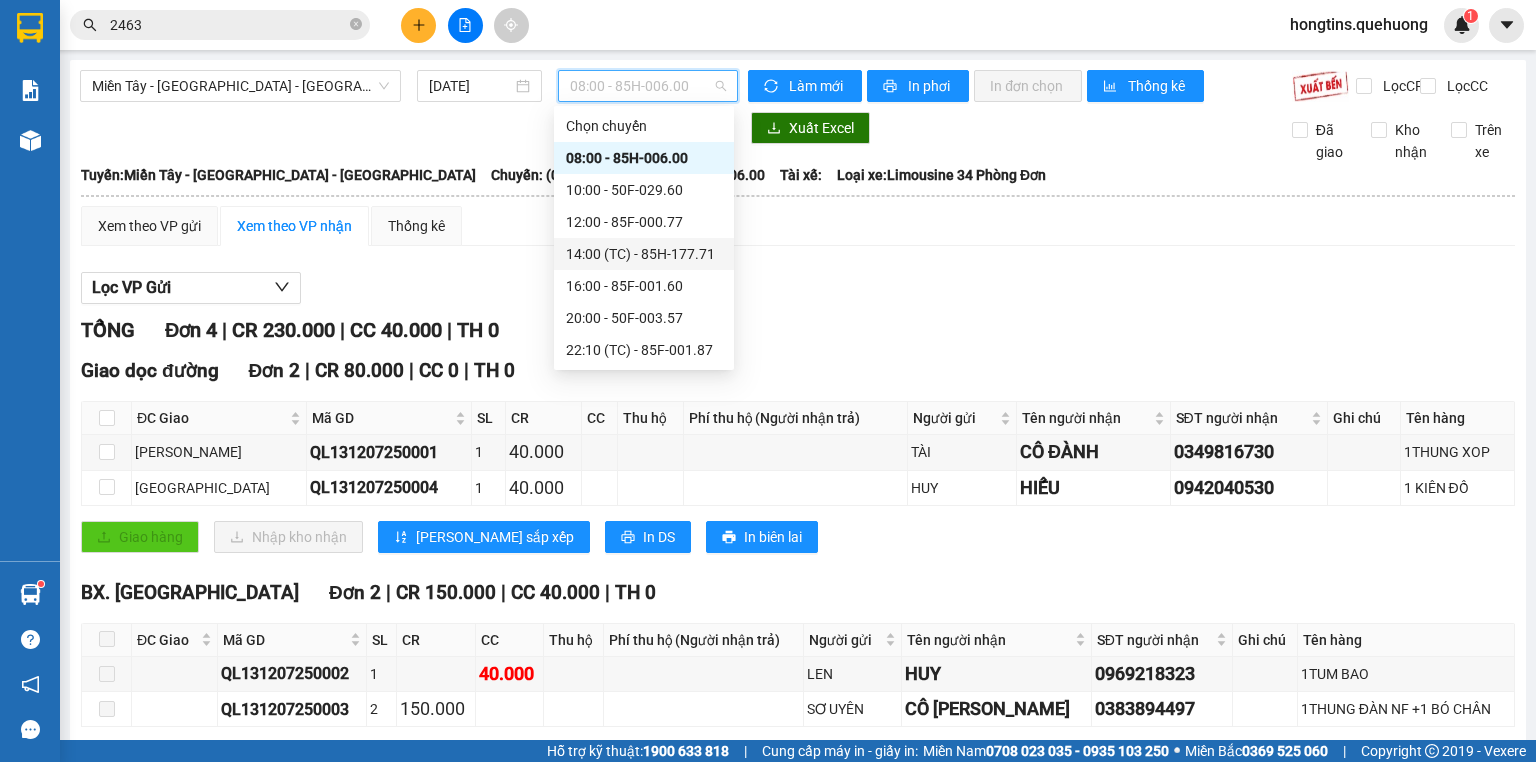 click on "14:00   (TC)   - 85H-177.71" at bounding box center [644, 254] 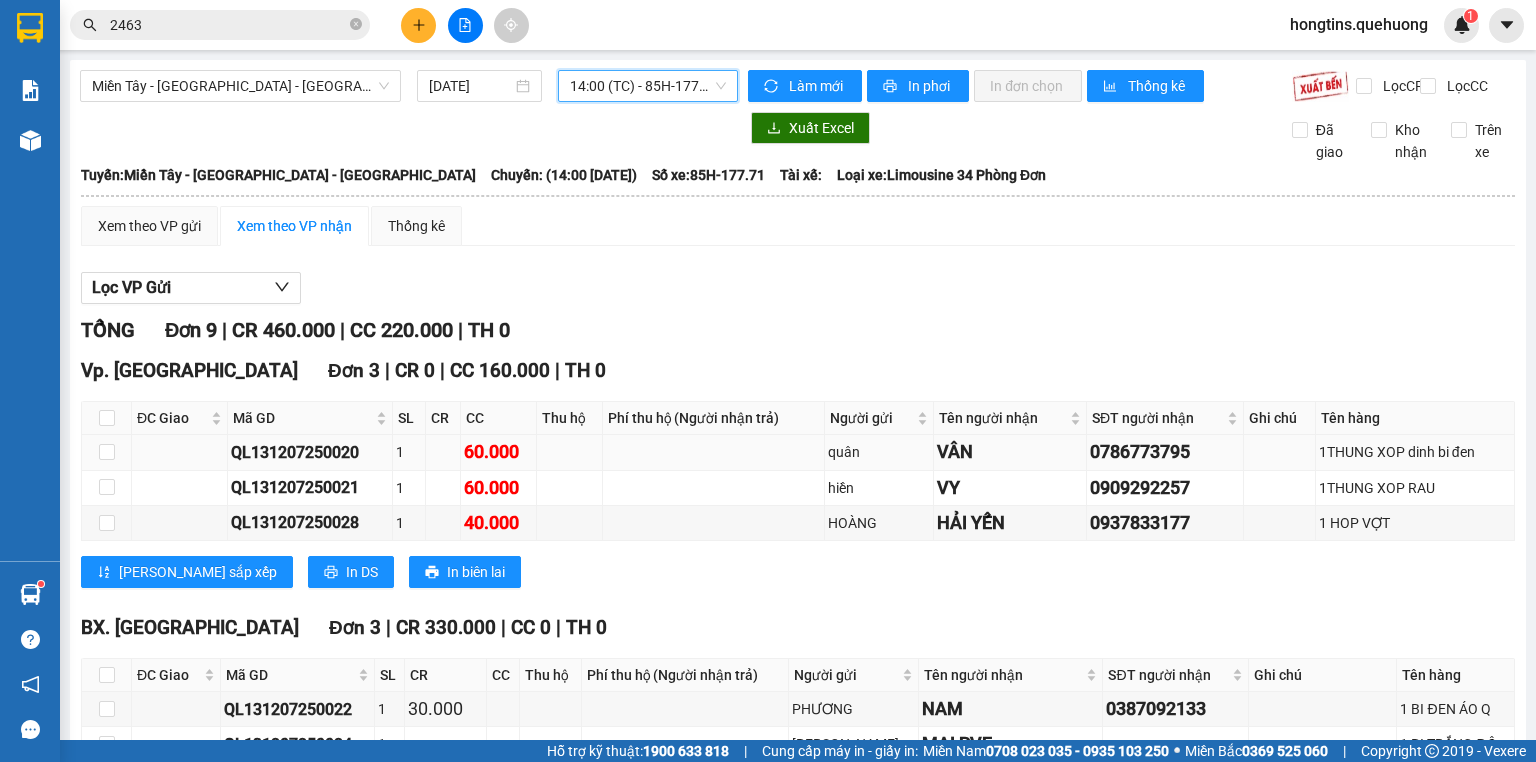 scroll, scrollTop: 320, scrollLeft: 0, axis: vertical 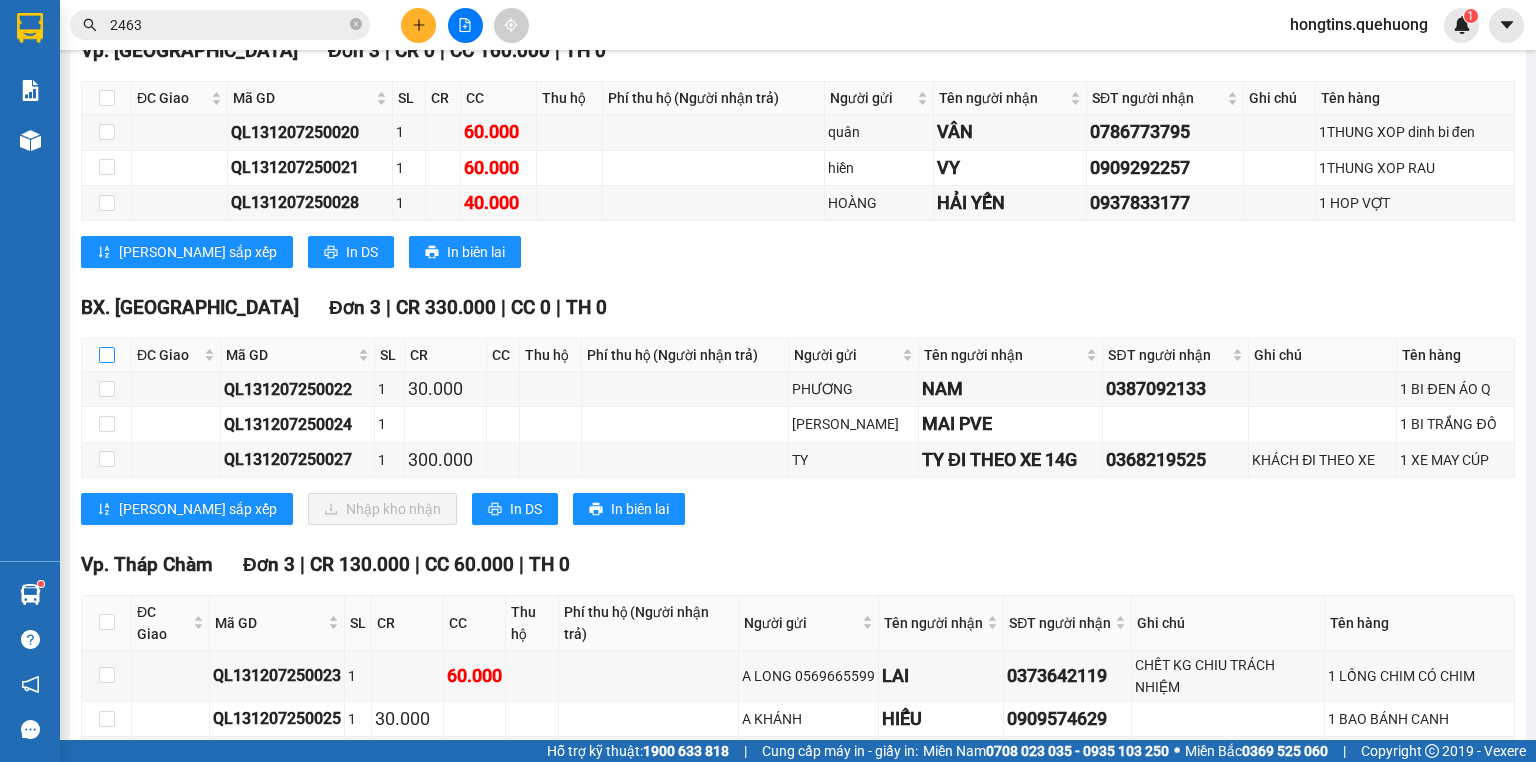 click at bounding box center (107, 355) 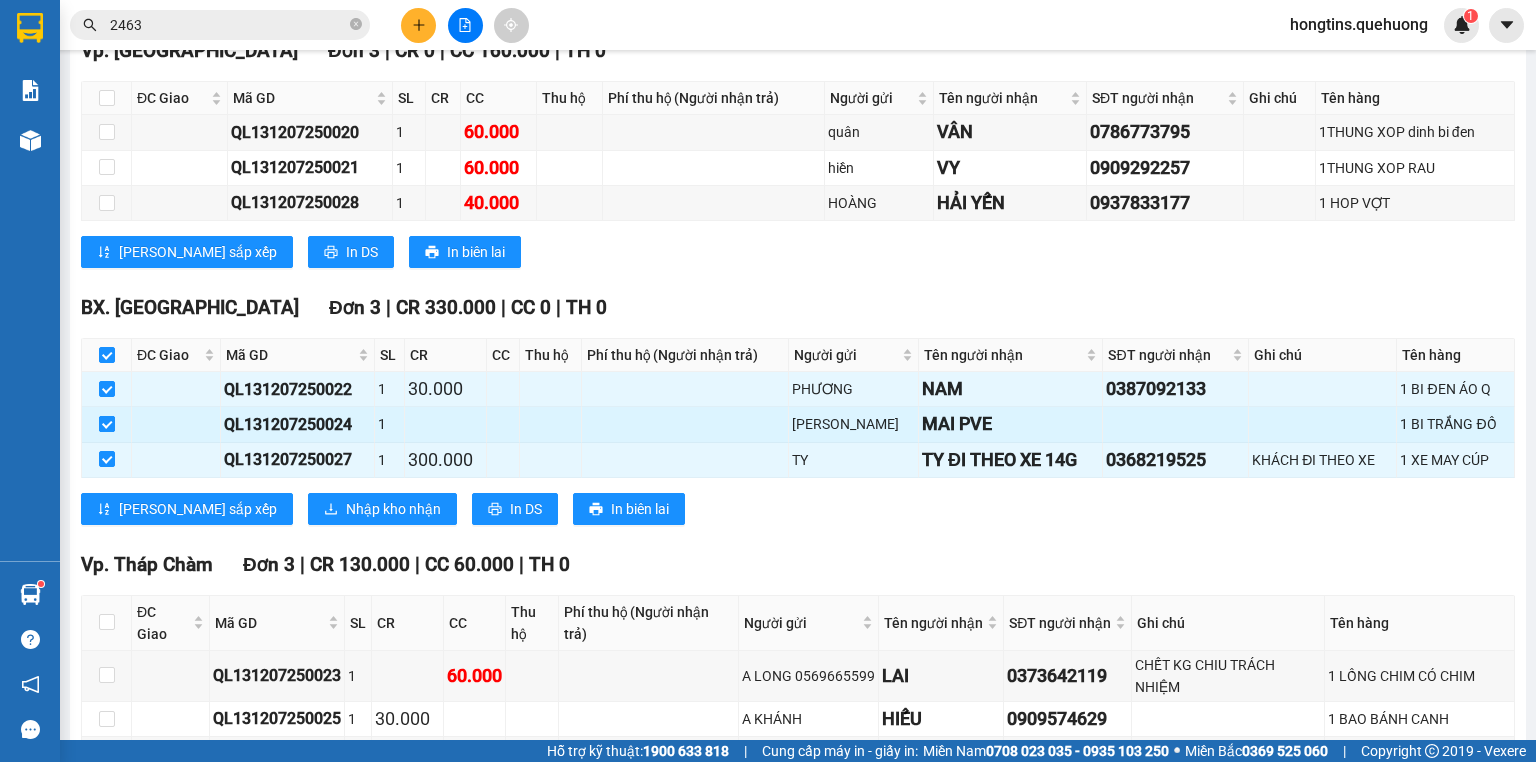 click at bounding box center [107, 424] 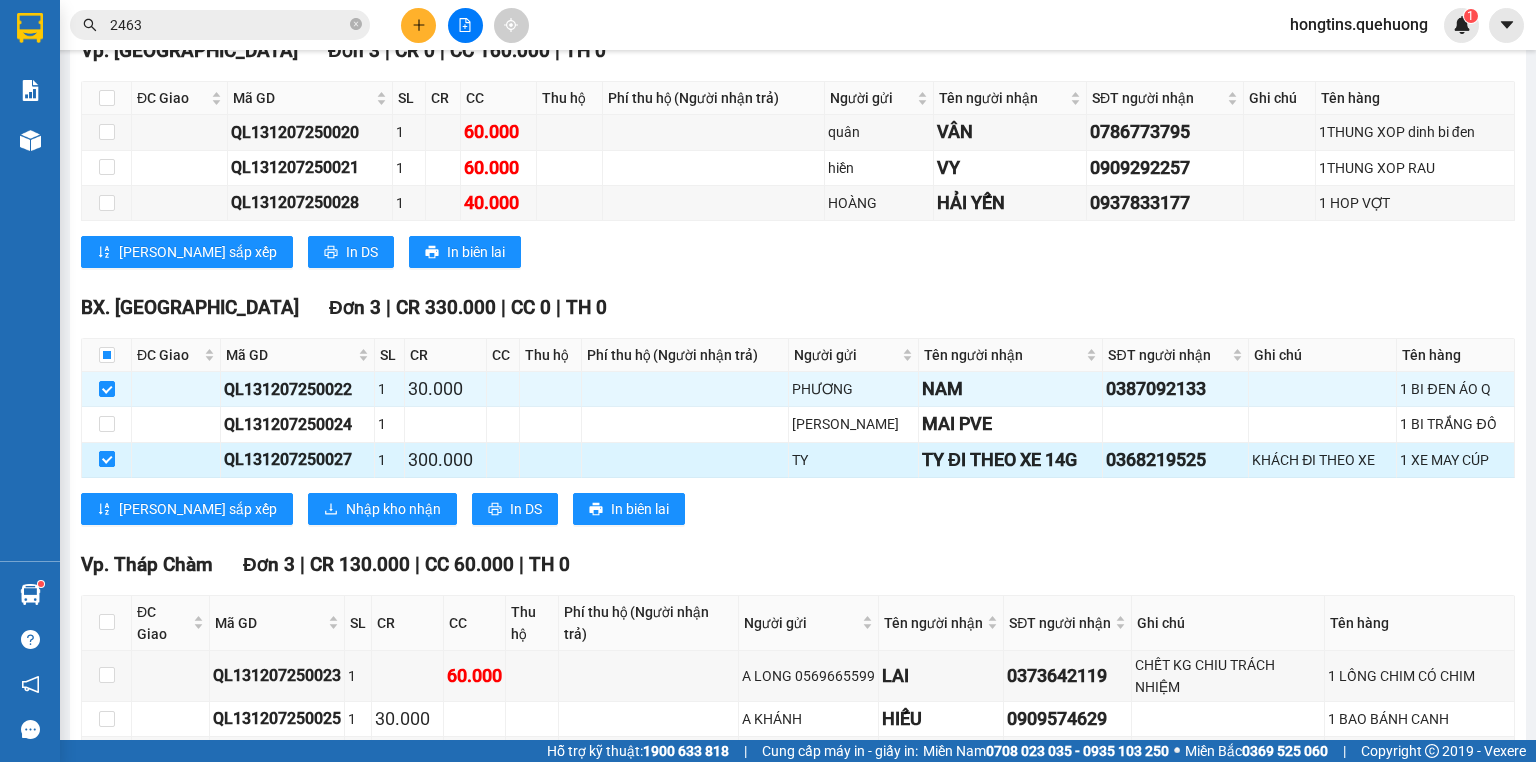 click at bounding box center (107, 459) 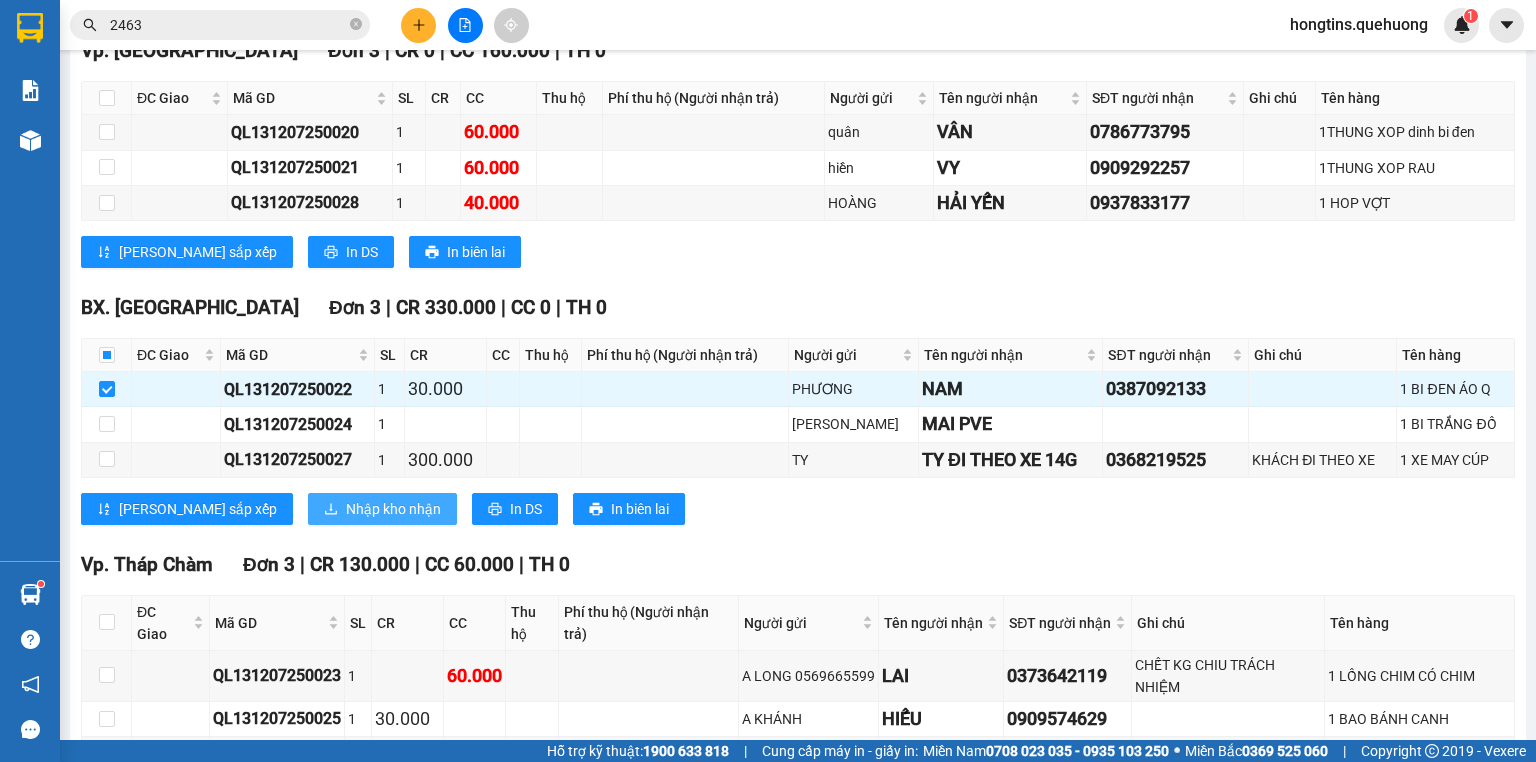 click on "Nhập kho nhận" at bounding box center [393, 509] 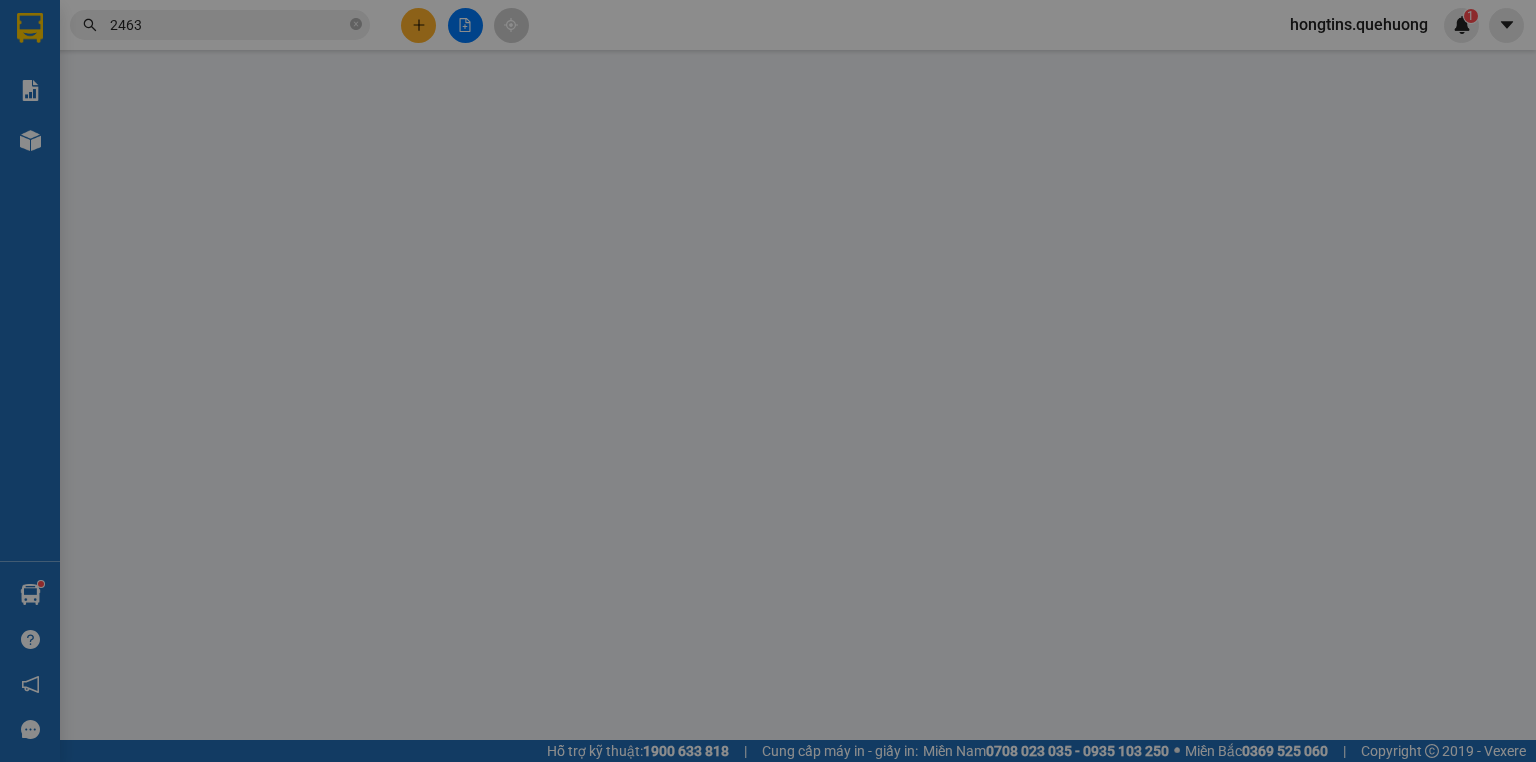 scroll, scrollTop: 0, scrollLeft: 0, axis: both 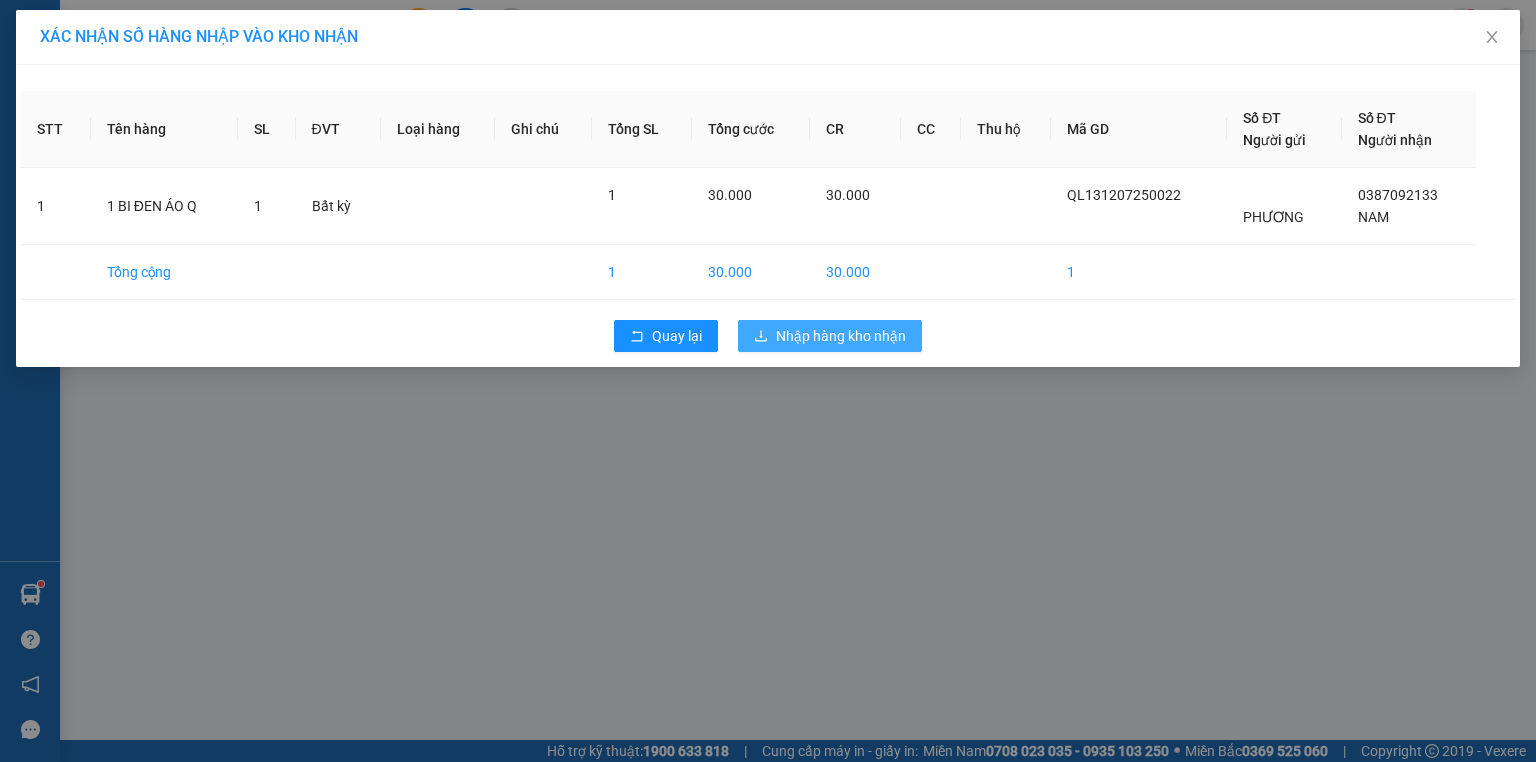 click on "Nhập hàng kho nhận" at bounding box center (841, 336) 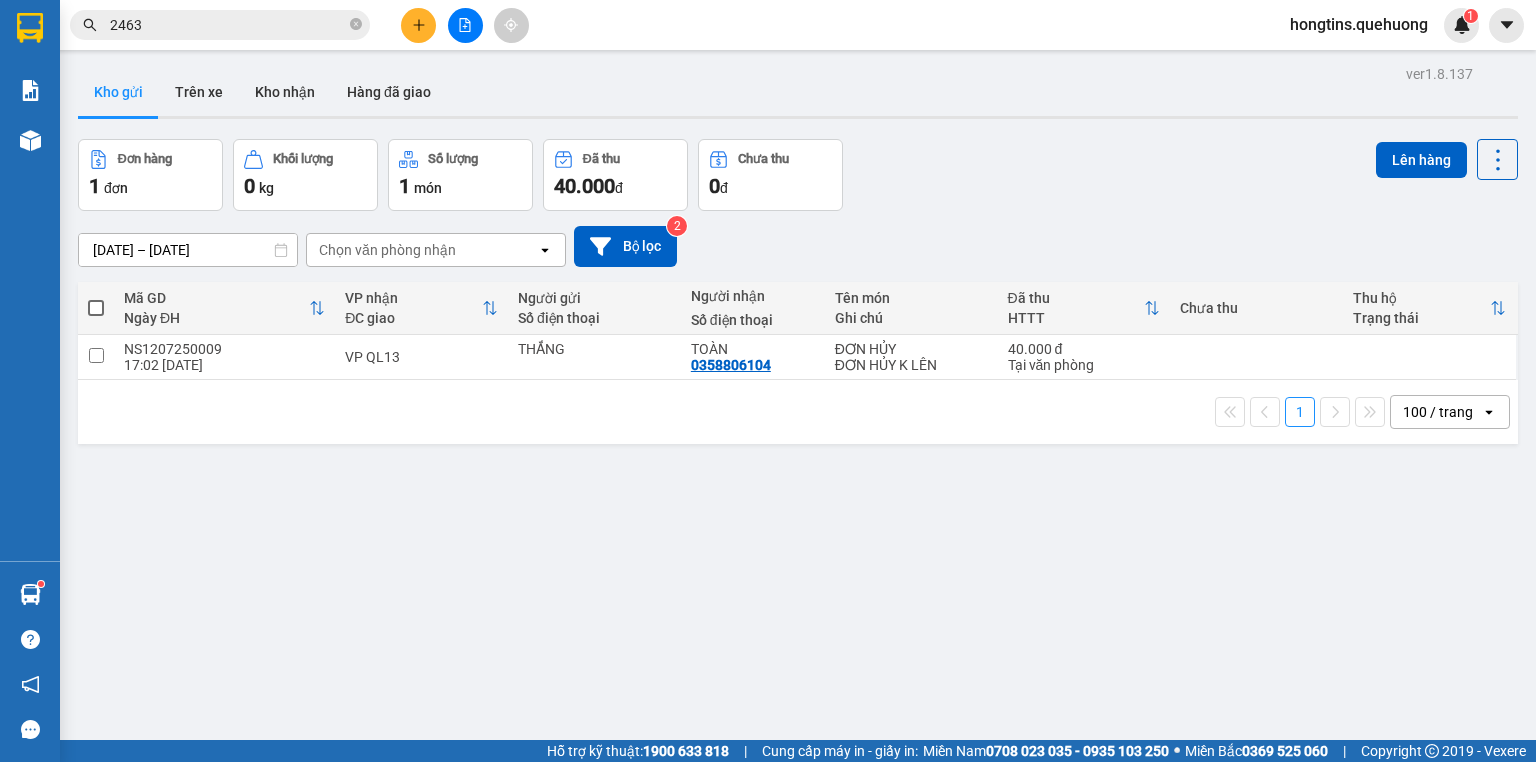 click at bounding box center [465, 25] 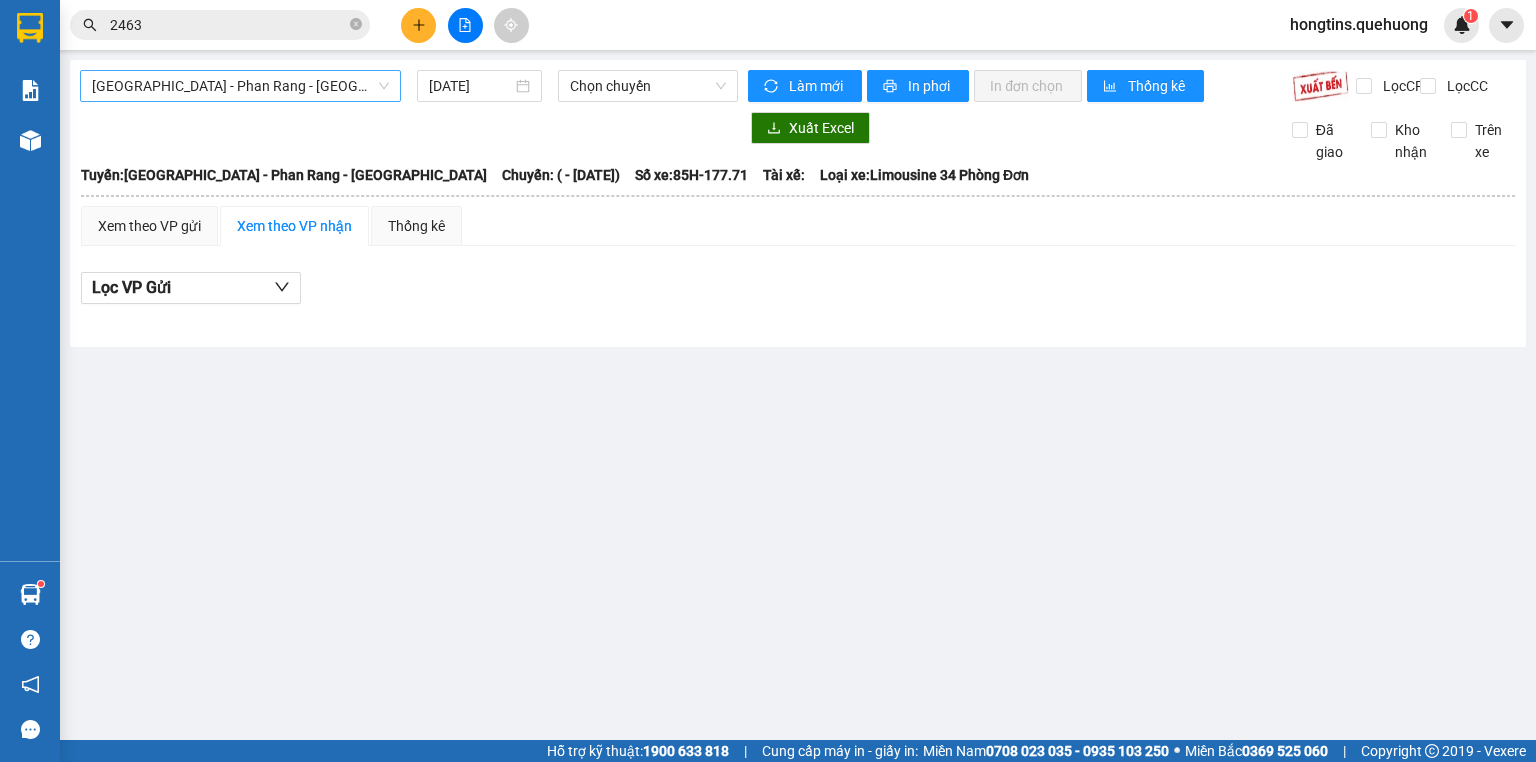 click on "[GEOGRAPHIC_DATA] - Phan Rang - [GEOGRAPHIC_DATA]" at bounding box center (240, 86) 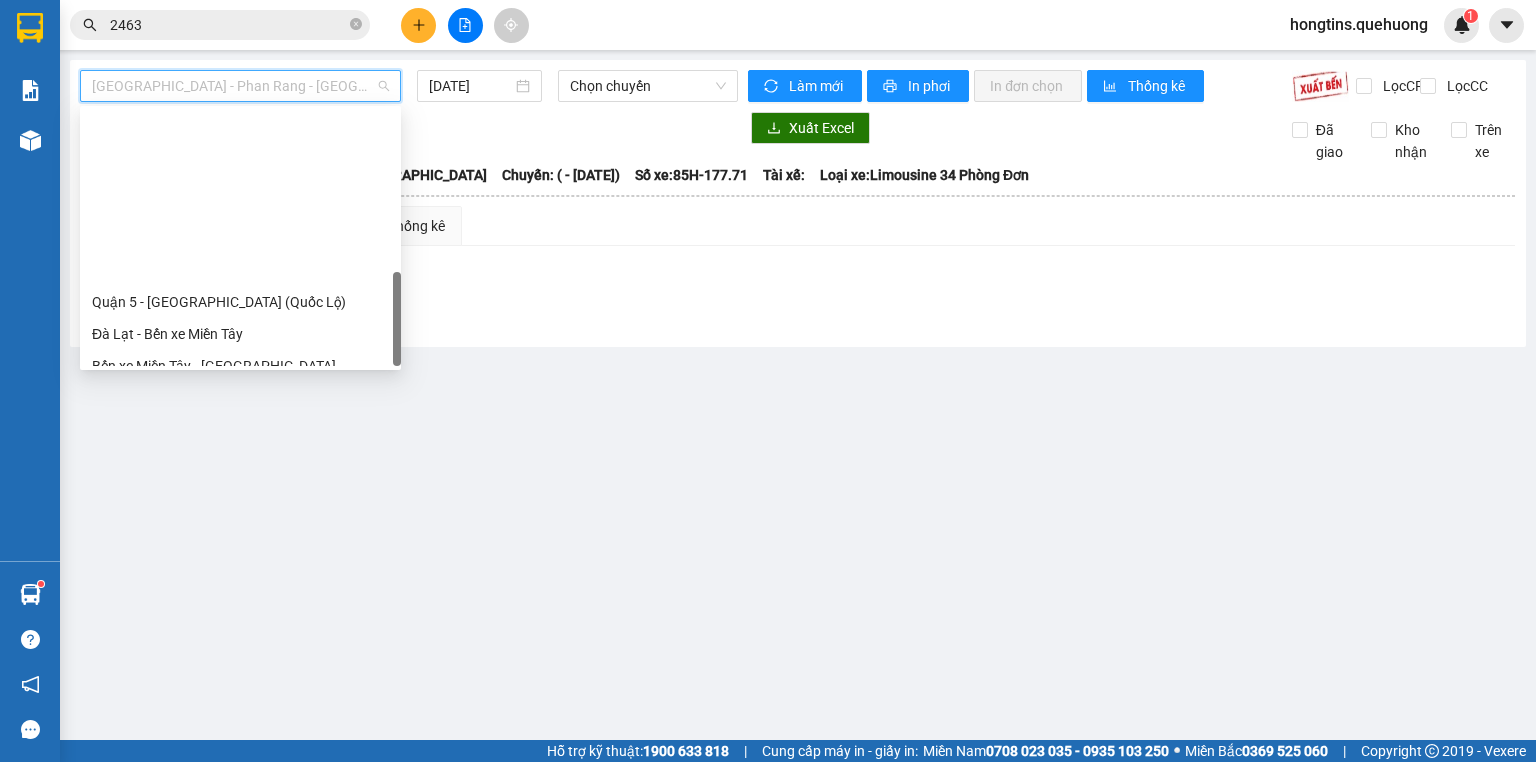 scroll, scrollTop: 608, scrollLeft: 0, axis: vertical 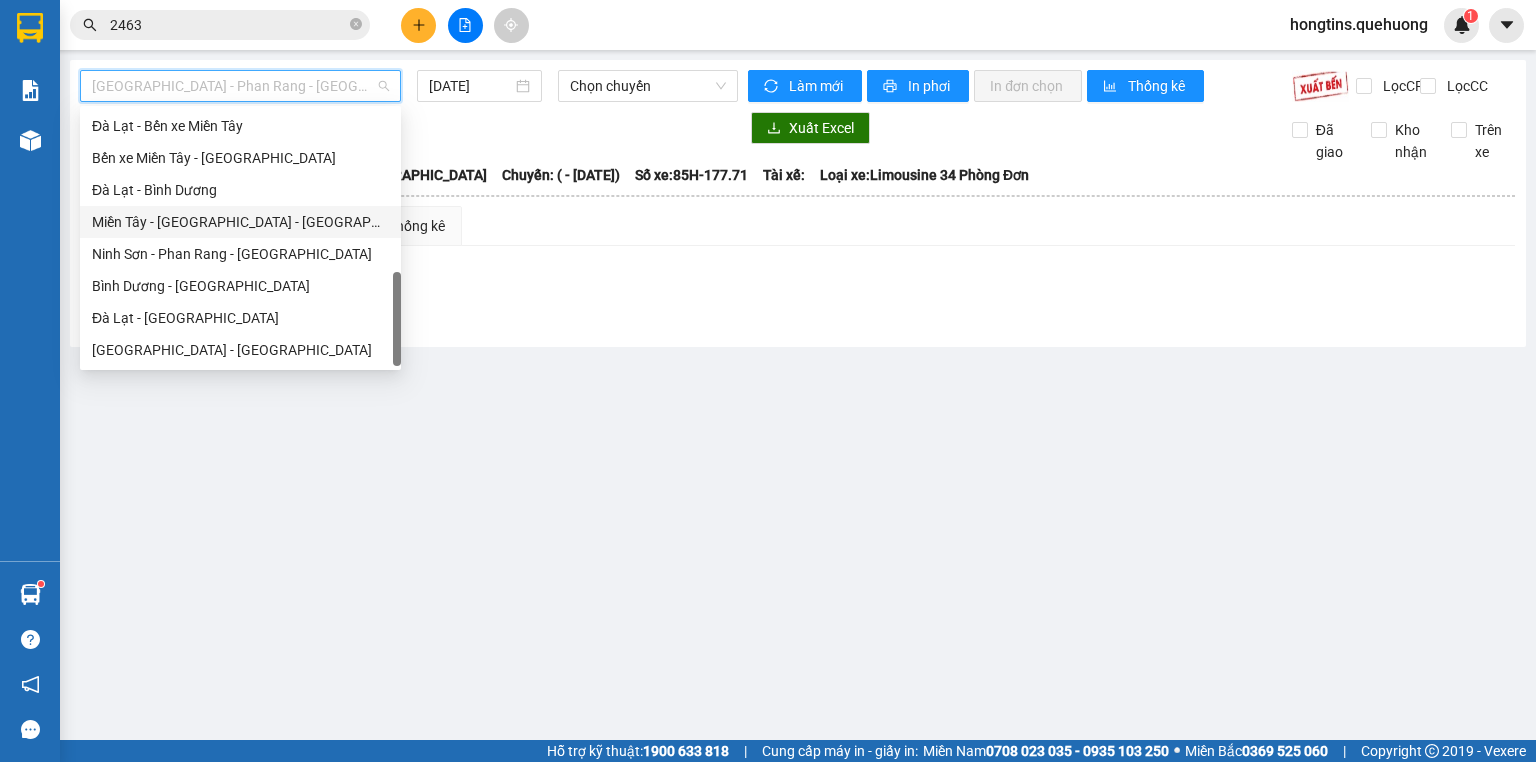 click on "Miền Tây - [GEOGRAPHIC_DATA] - [GEOGRAPHIC_DATA]" at bounding box center [240, 222] 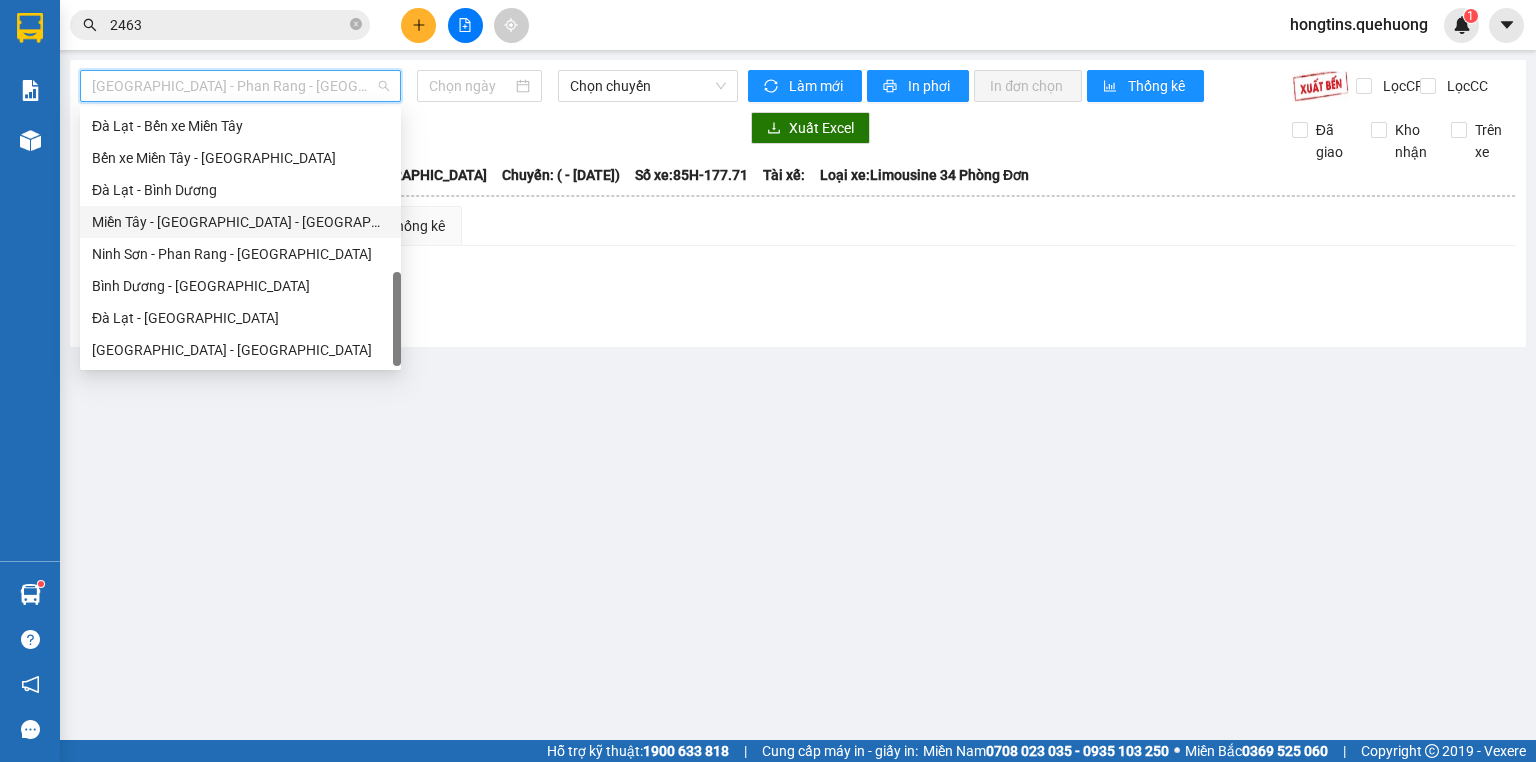 type on "12[DATE]" 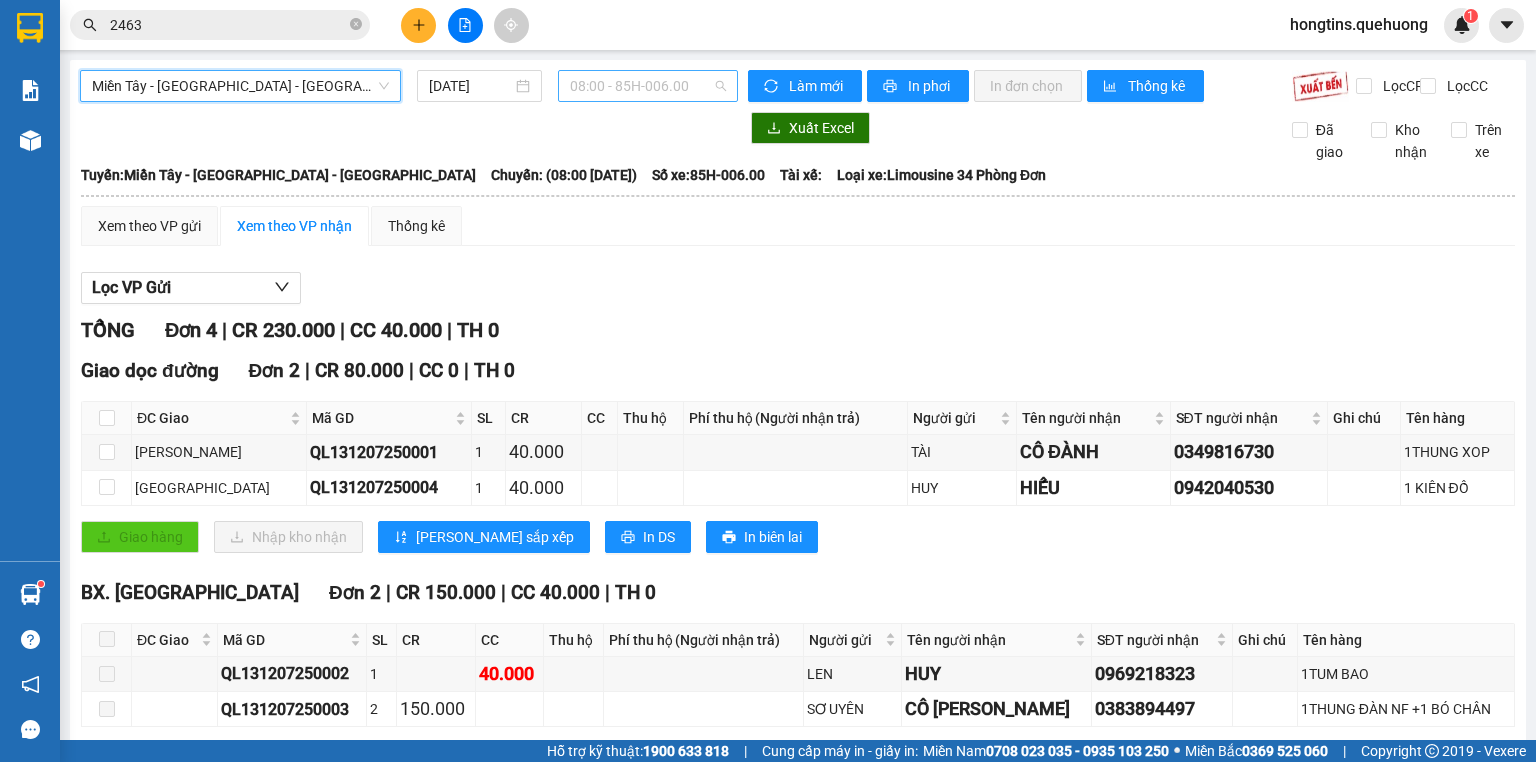 click on "08:00     - 85H-006.00" at bounding box center (648, 86) 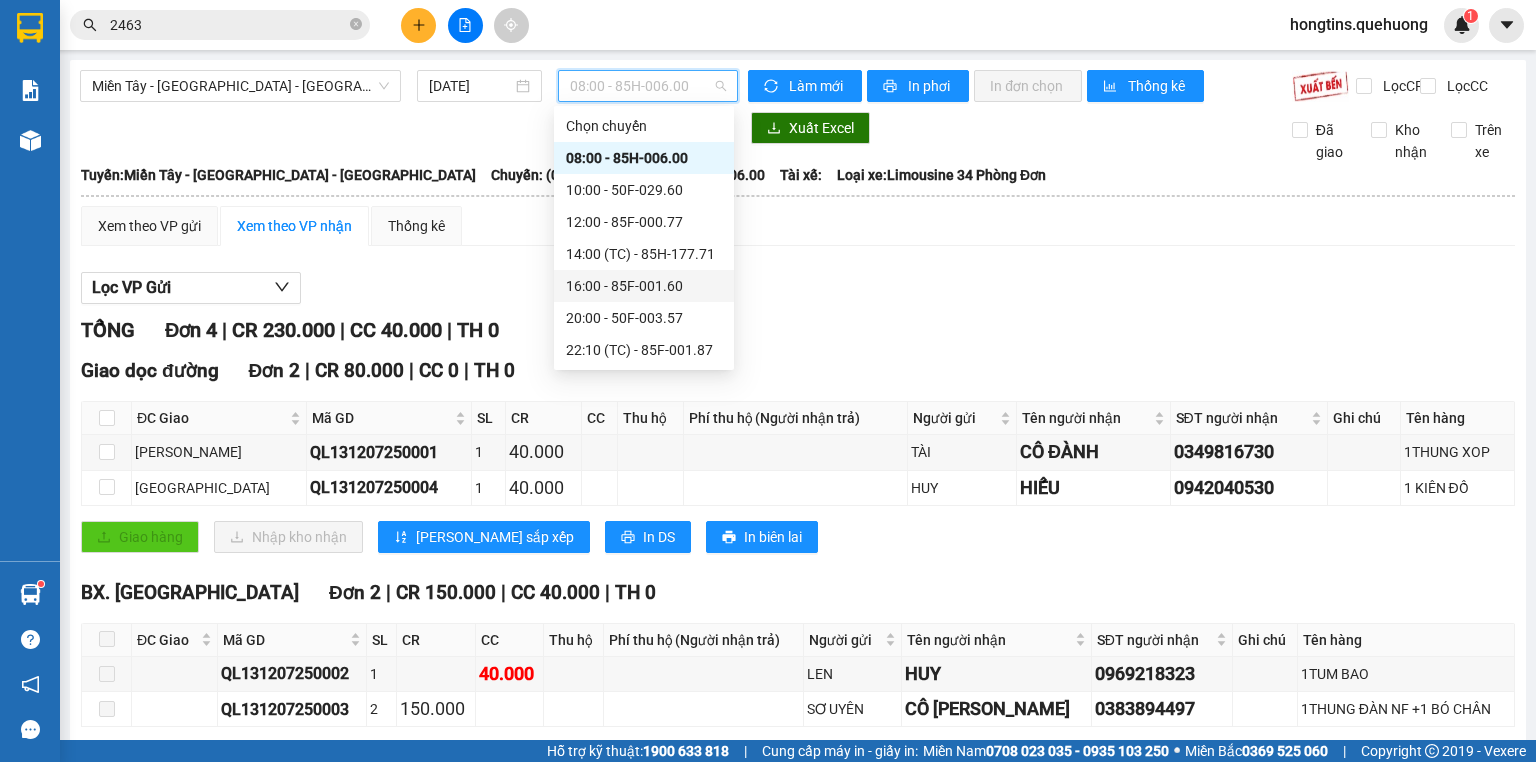 click on "16:00     - 85F-001.60" at bounding box center (644, 286) 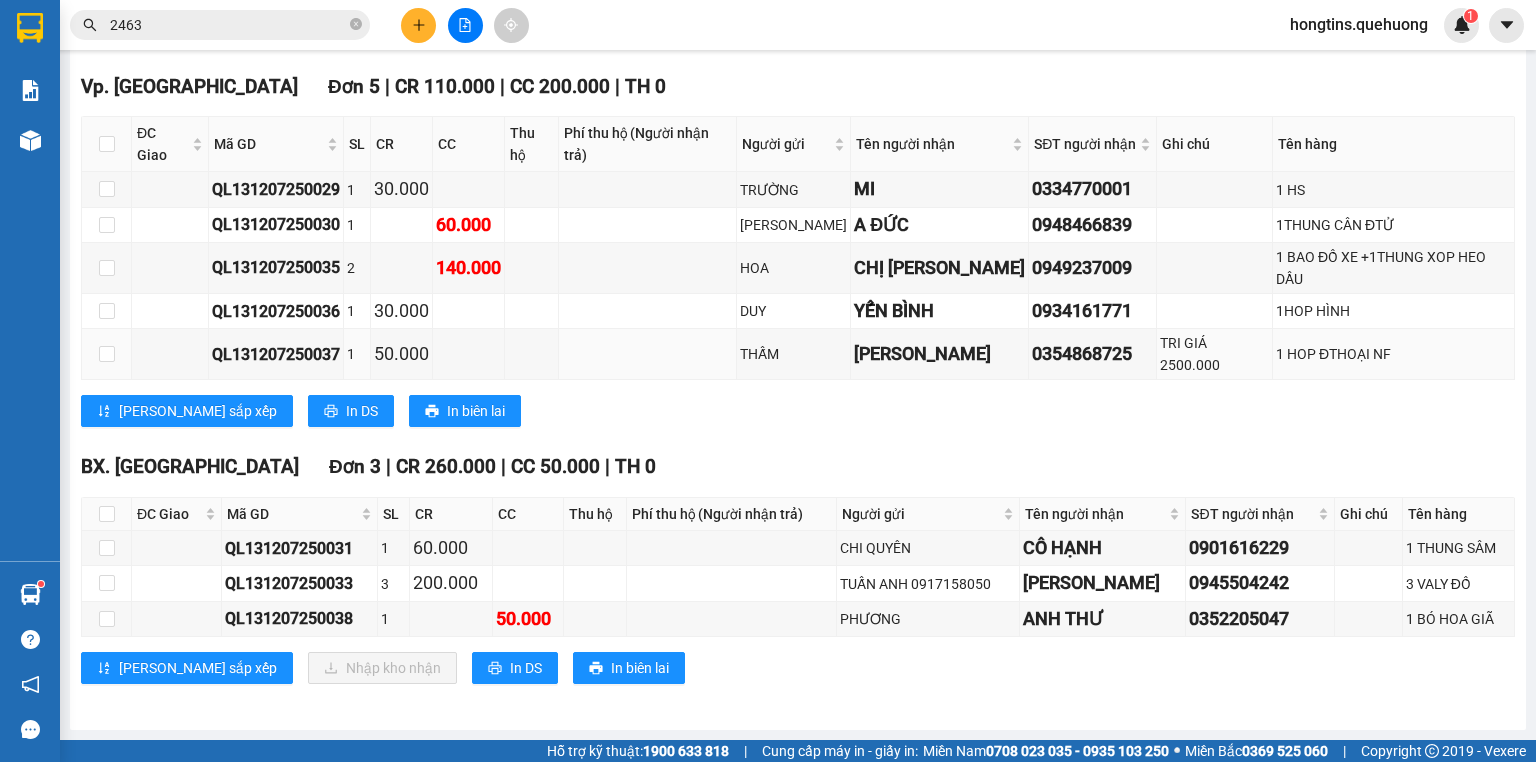 scroll, scrollTop: 483, scrollLeft: 0, axis: vertical 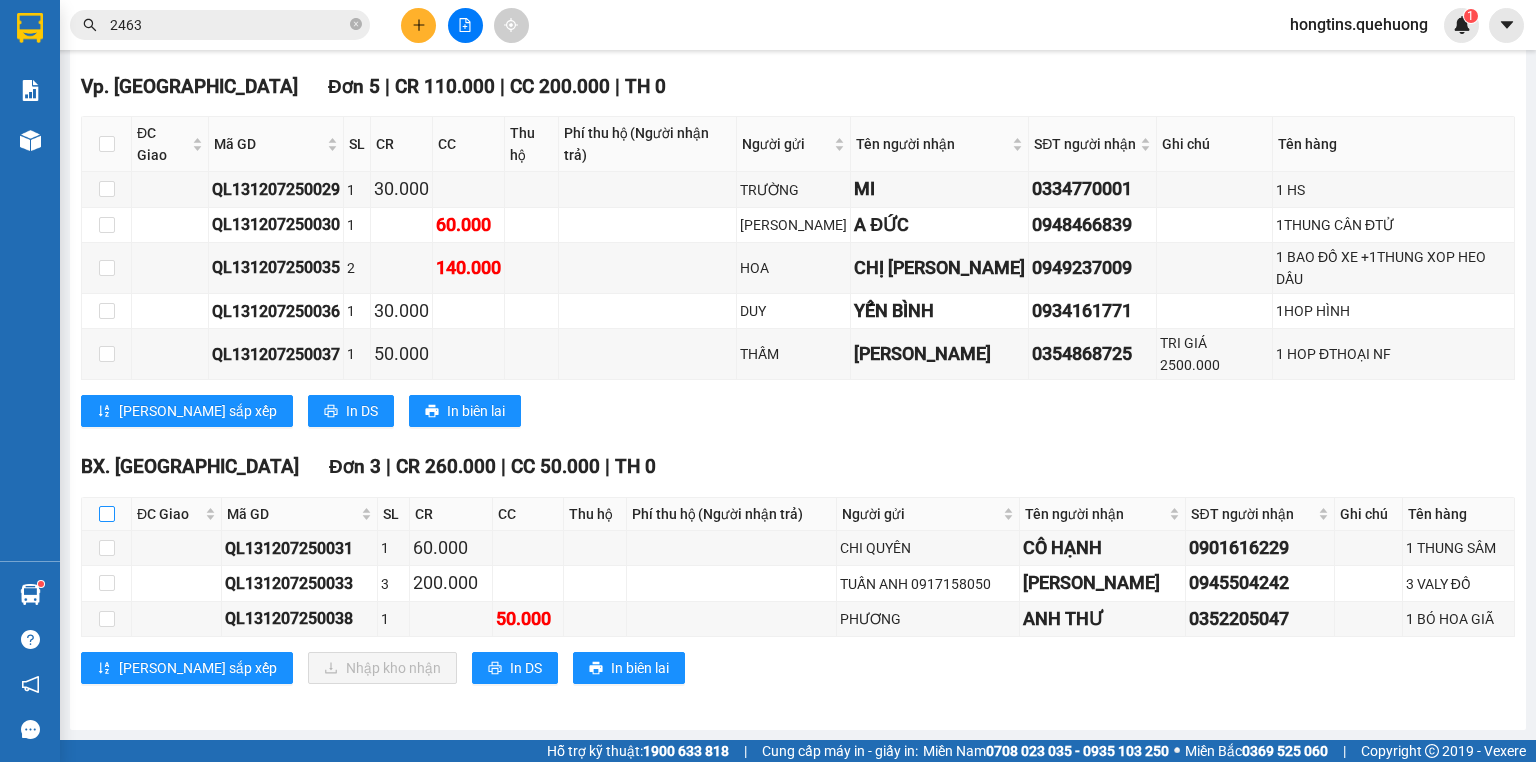 click at bounding box center [107, 514] 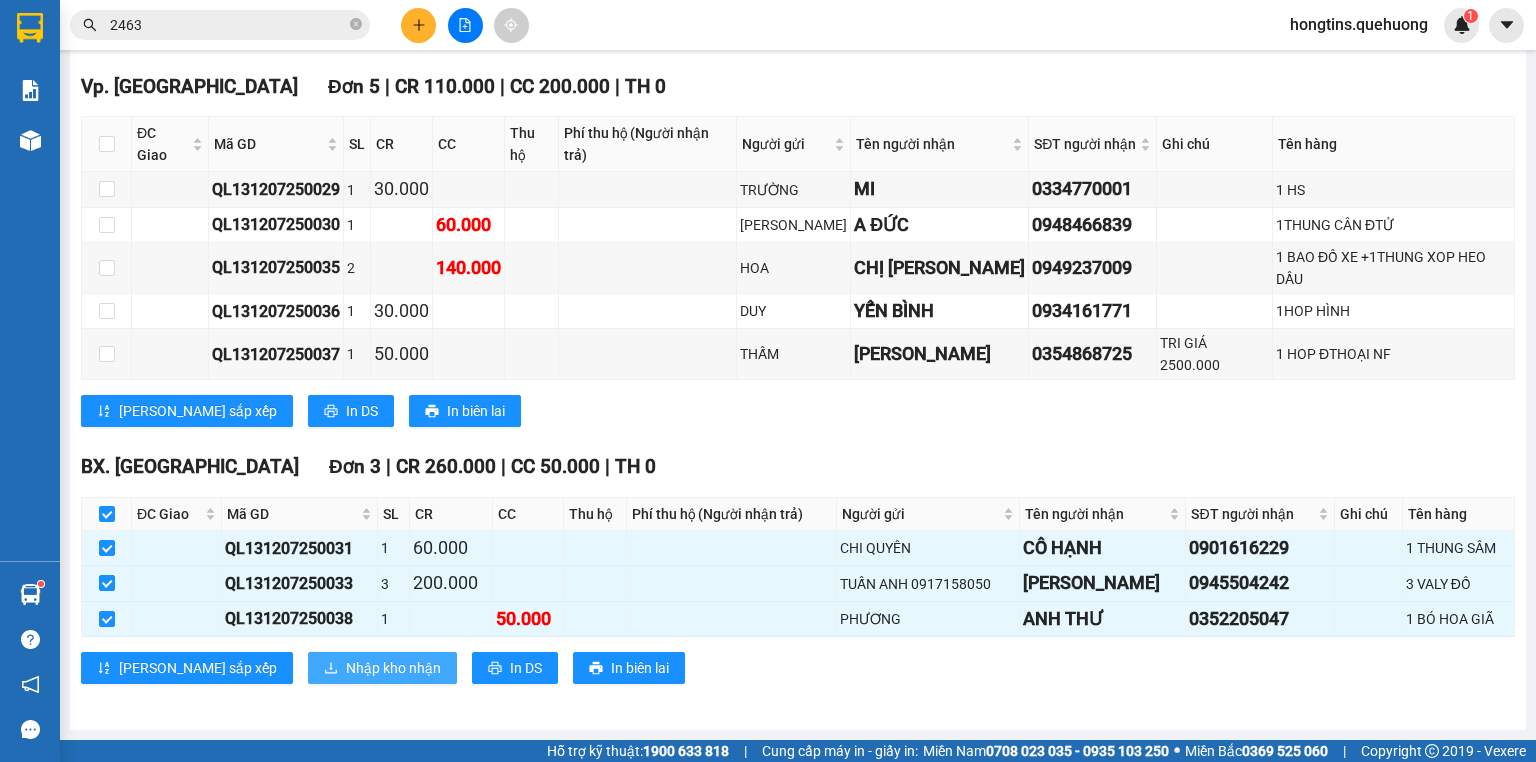 click on "Nhập kho nhận" at bounding box center [393, 668] 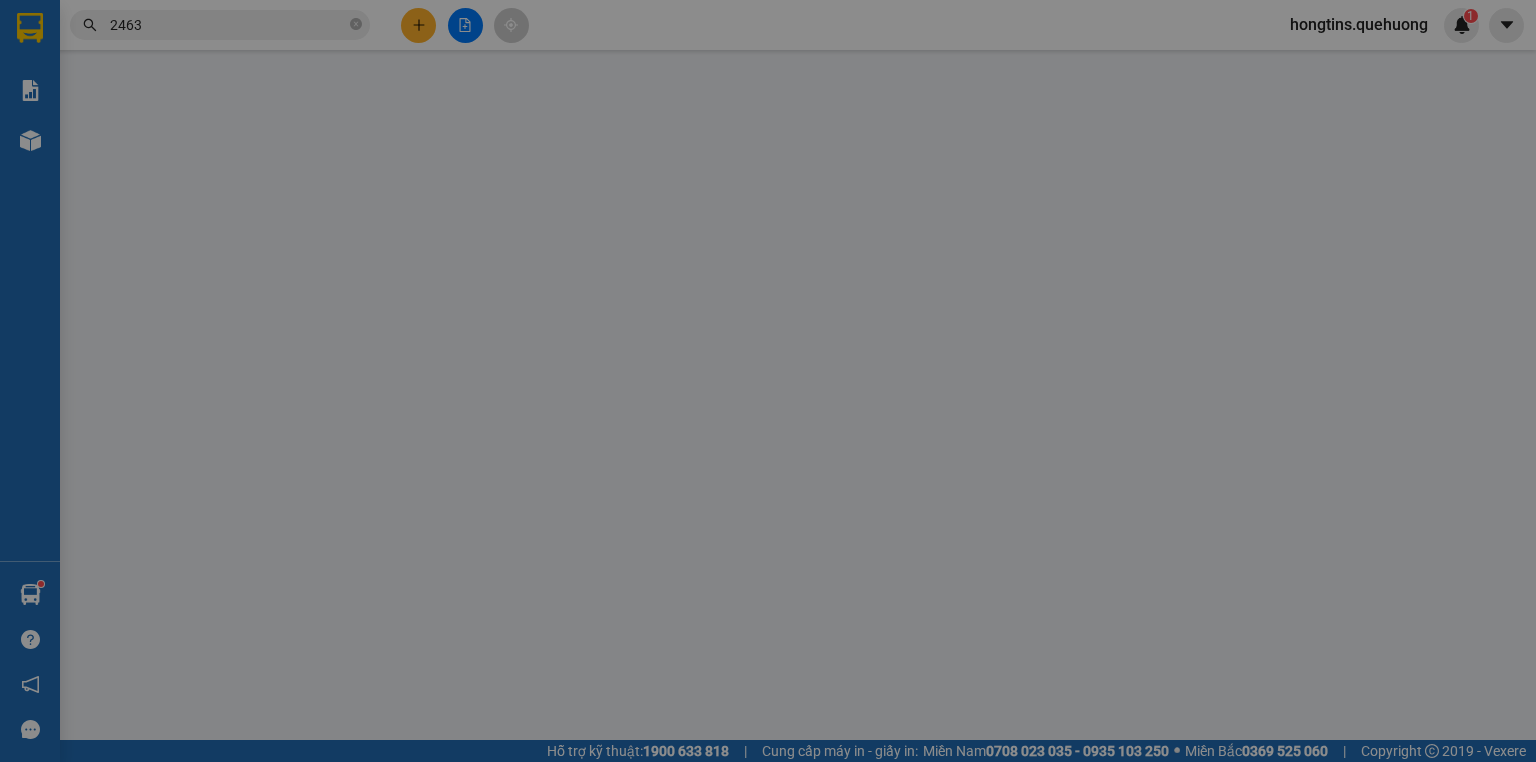 scroll, scrollTop: 0, scrollLeft: 0, axis: both 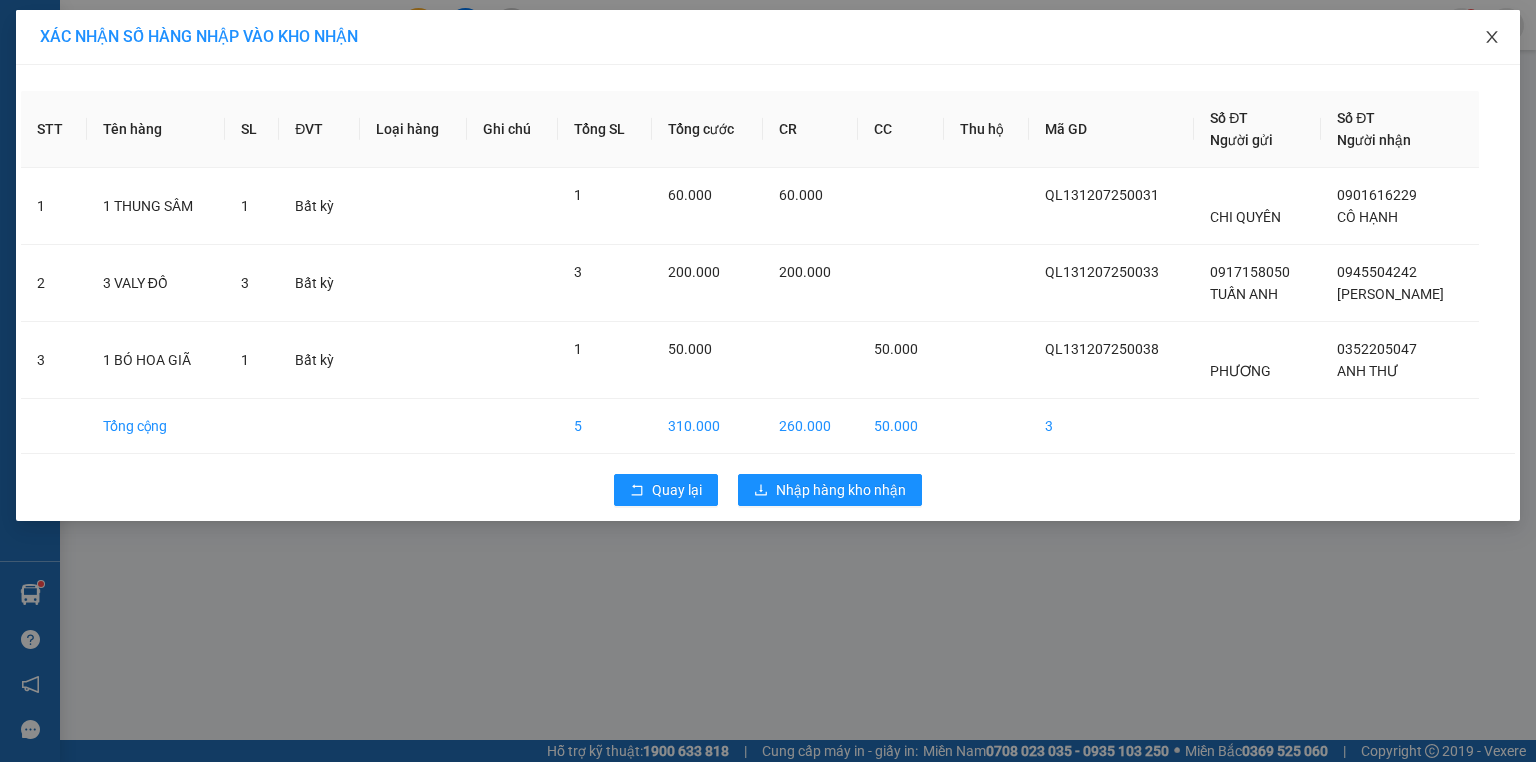 click at bounding box center (1492, 38) 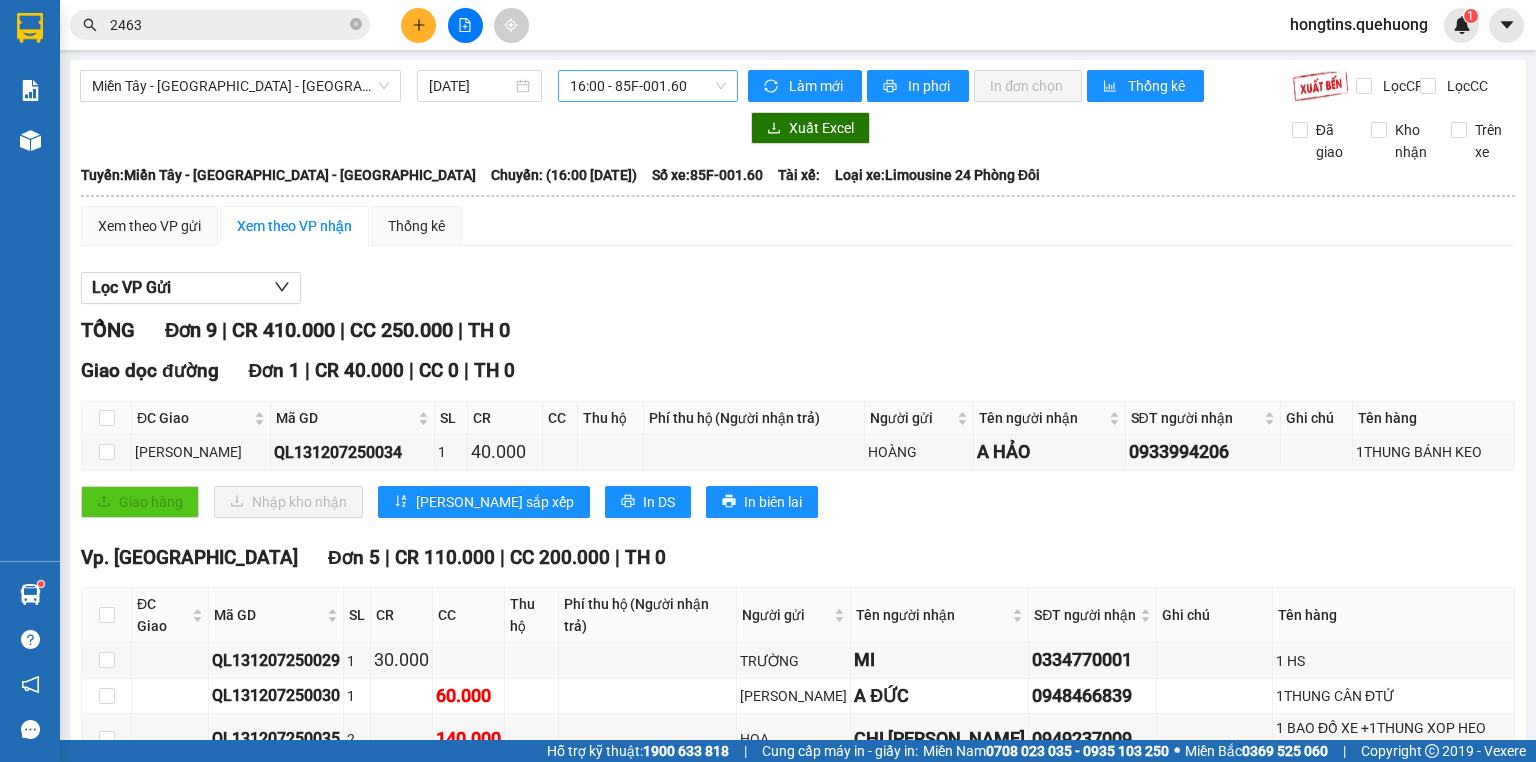 click on "16:00     - 85F-001.60" at bounding box center (648, 86) 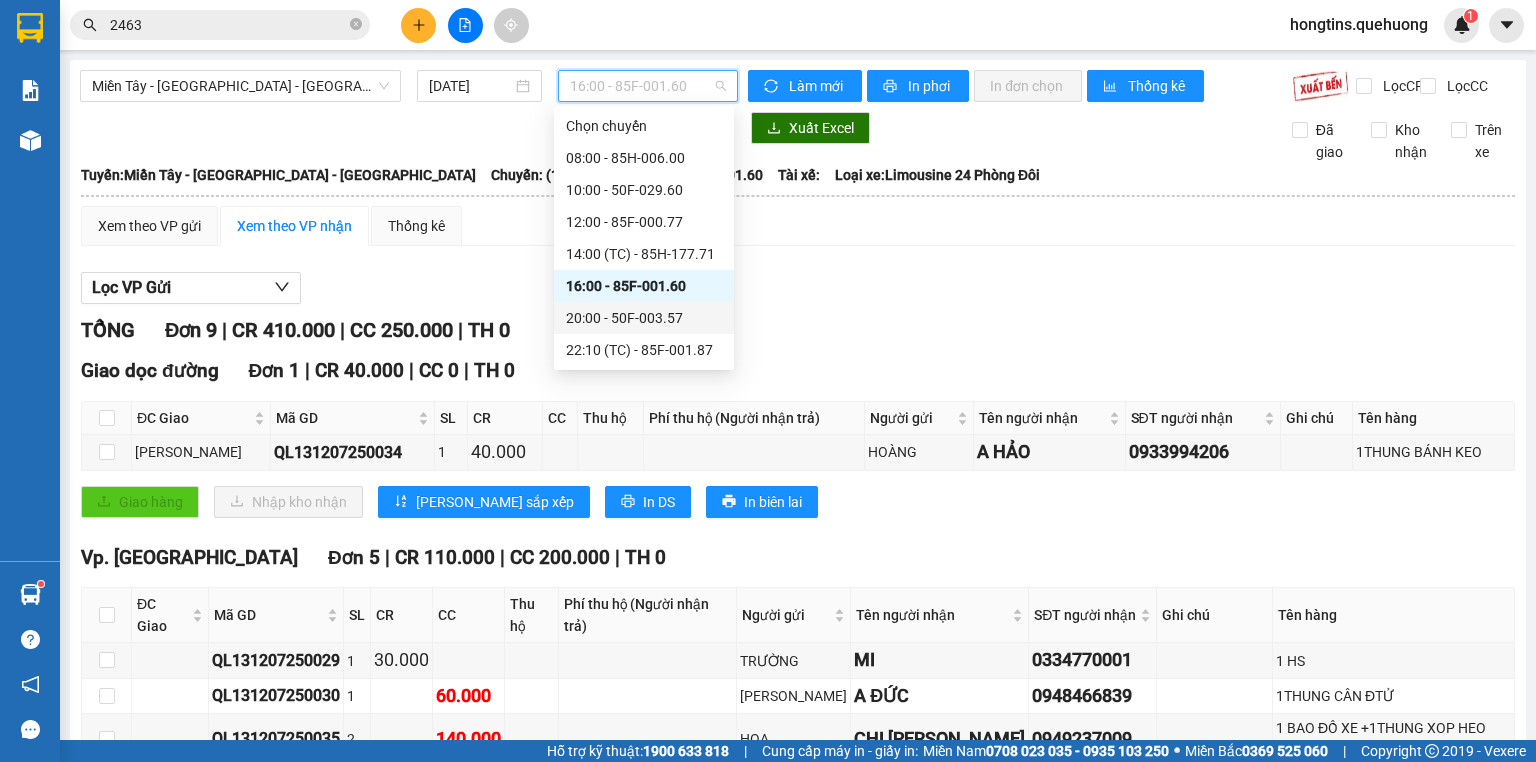 click on "20:00     - 50F-003.57" at bounding box center [644, 318] 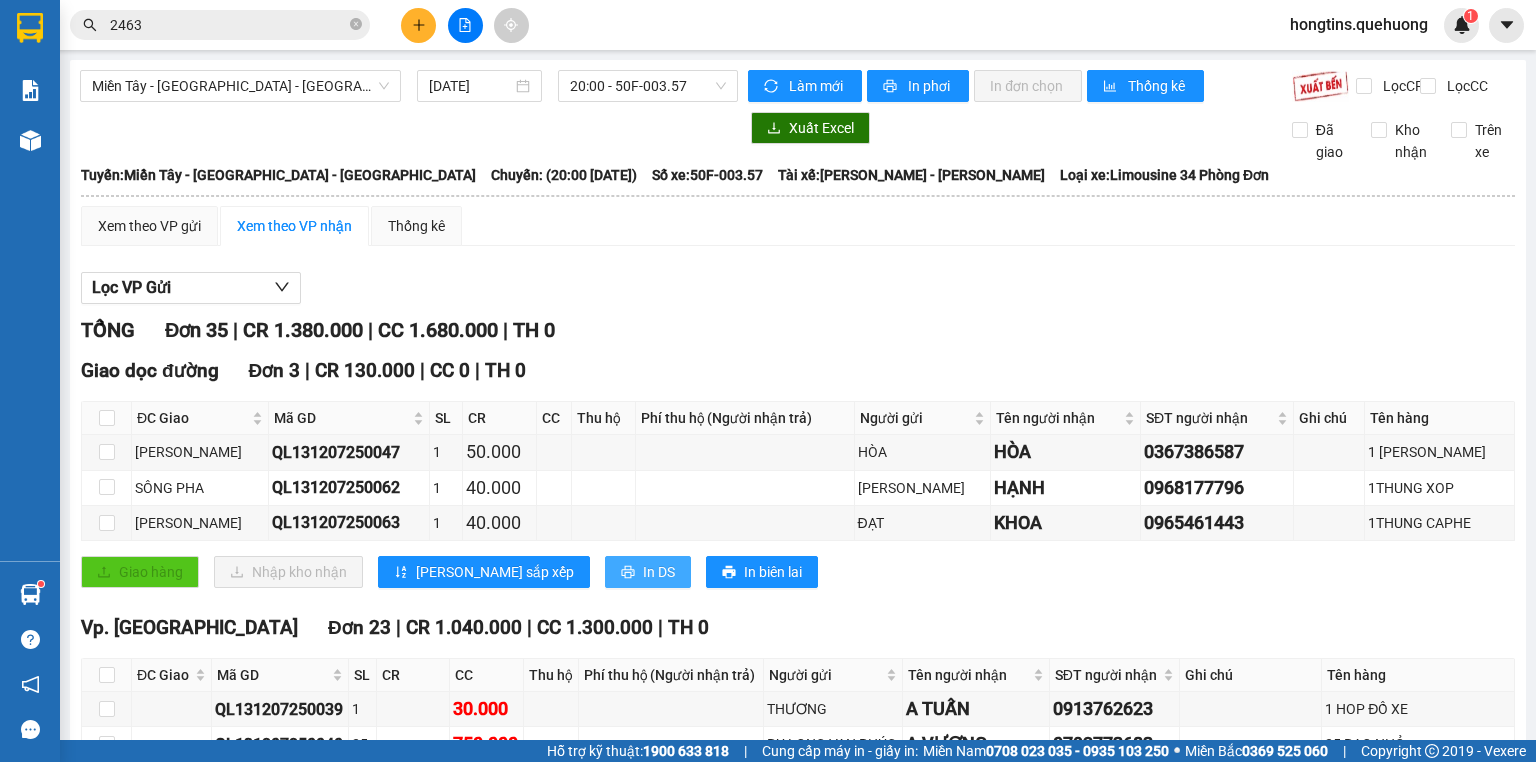 click on "In DS" at bounding box center [659, 572] 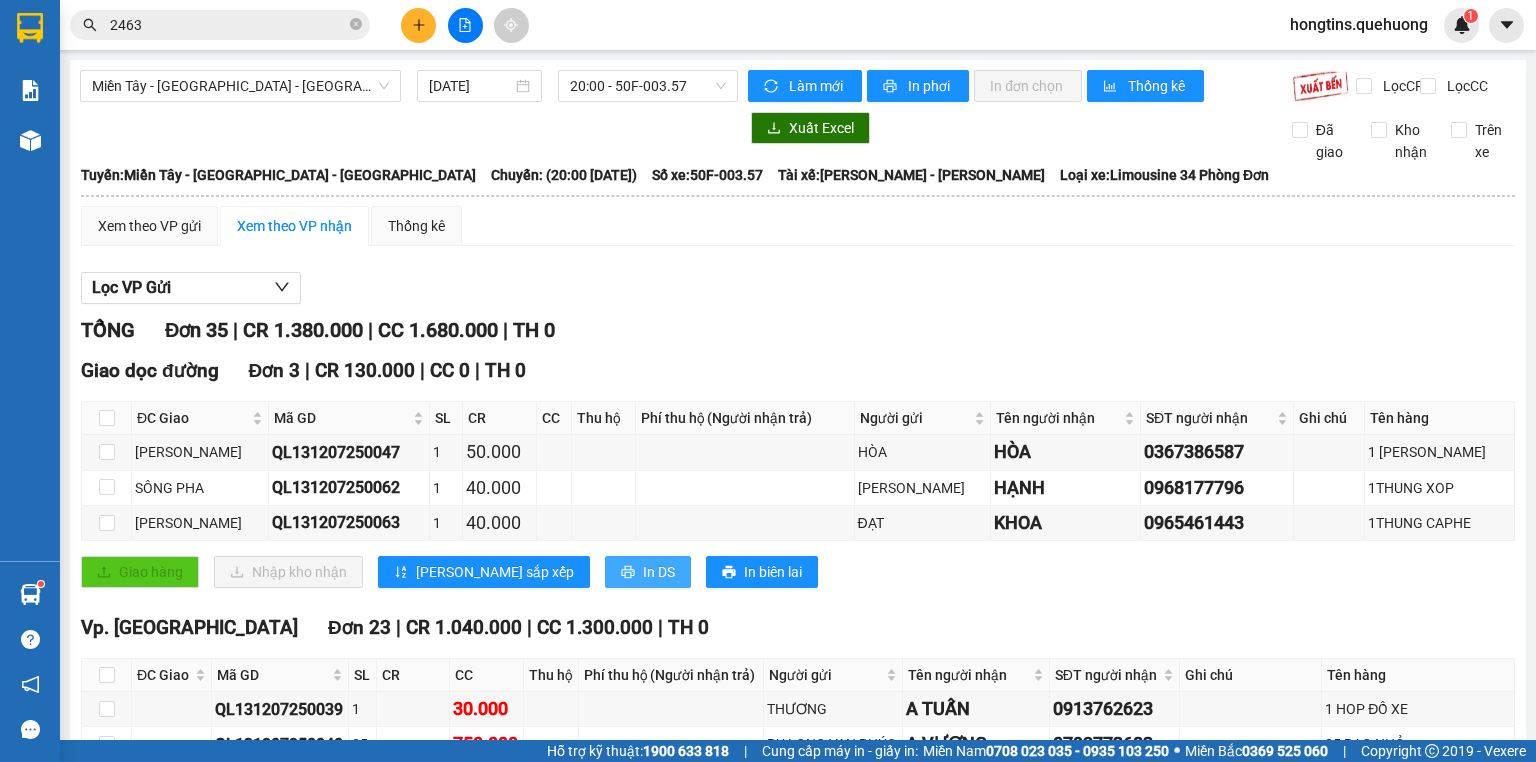 scroll, scrollTop: 0, scrollLeft: 0, axis: both 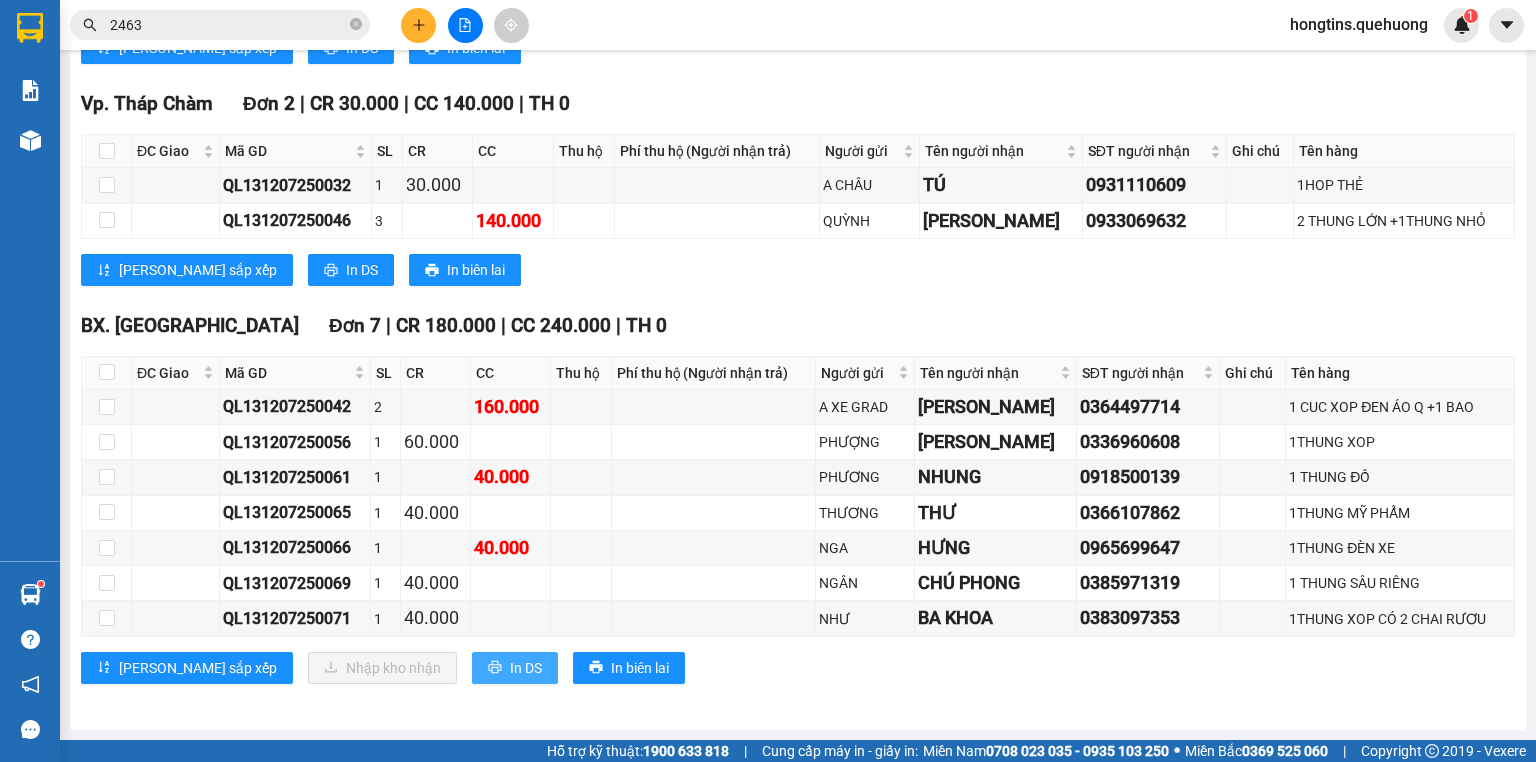 click on "In DS" at bounding box center [515, 668] 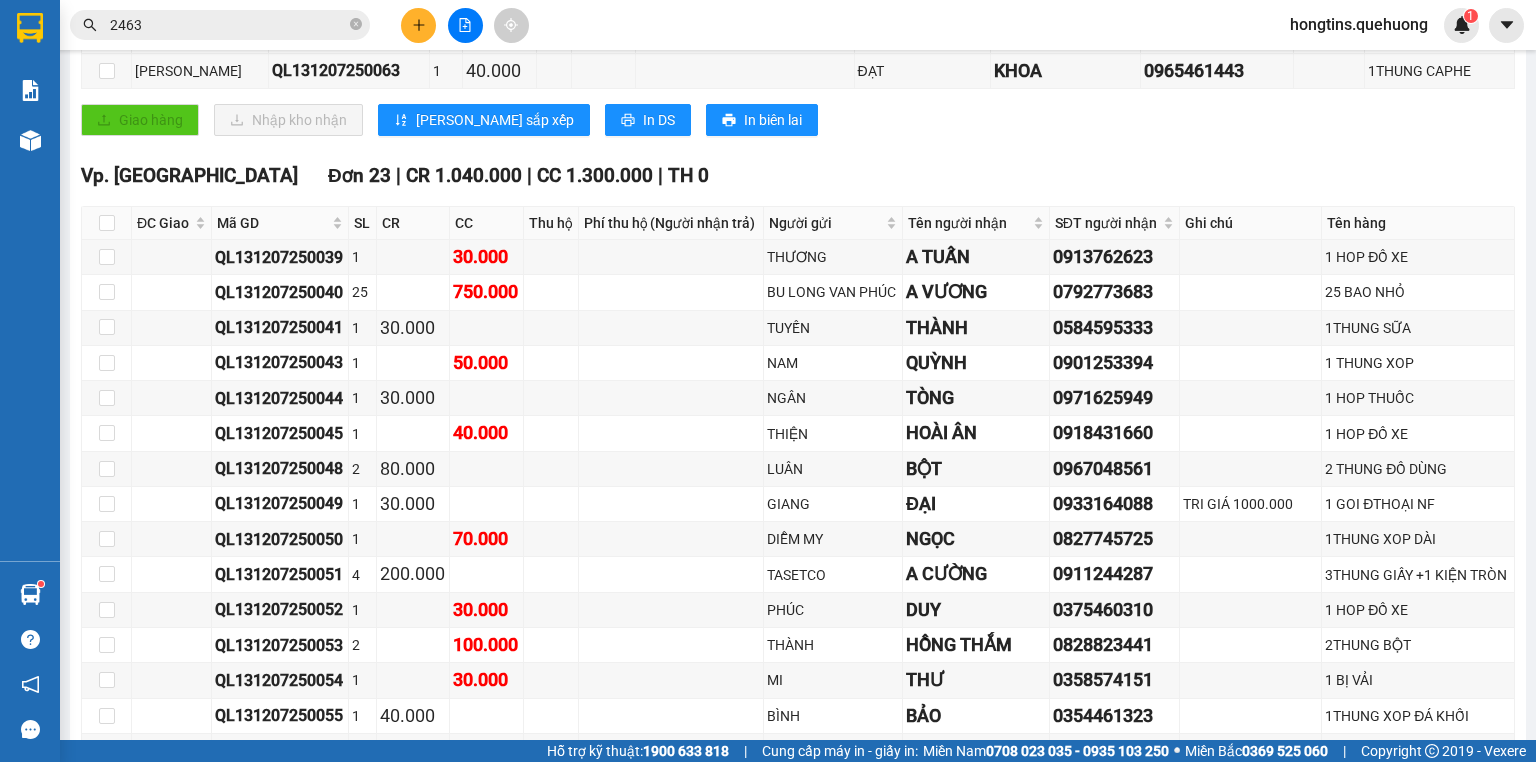 scroll, scrollTop: 0, scrollLeft: 0, axis: both 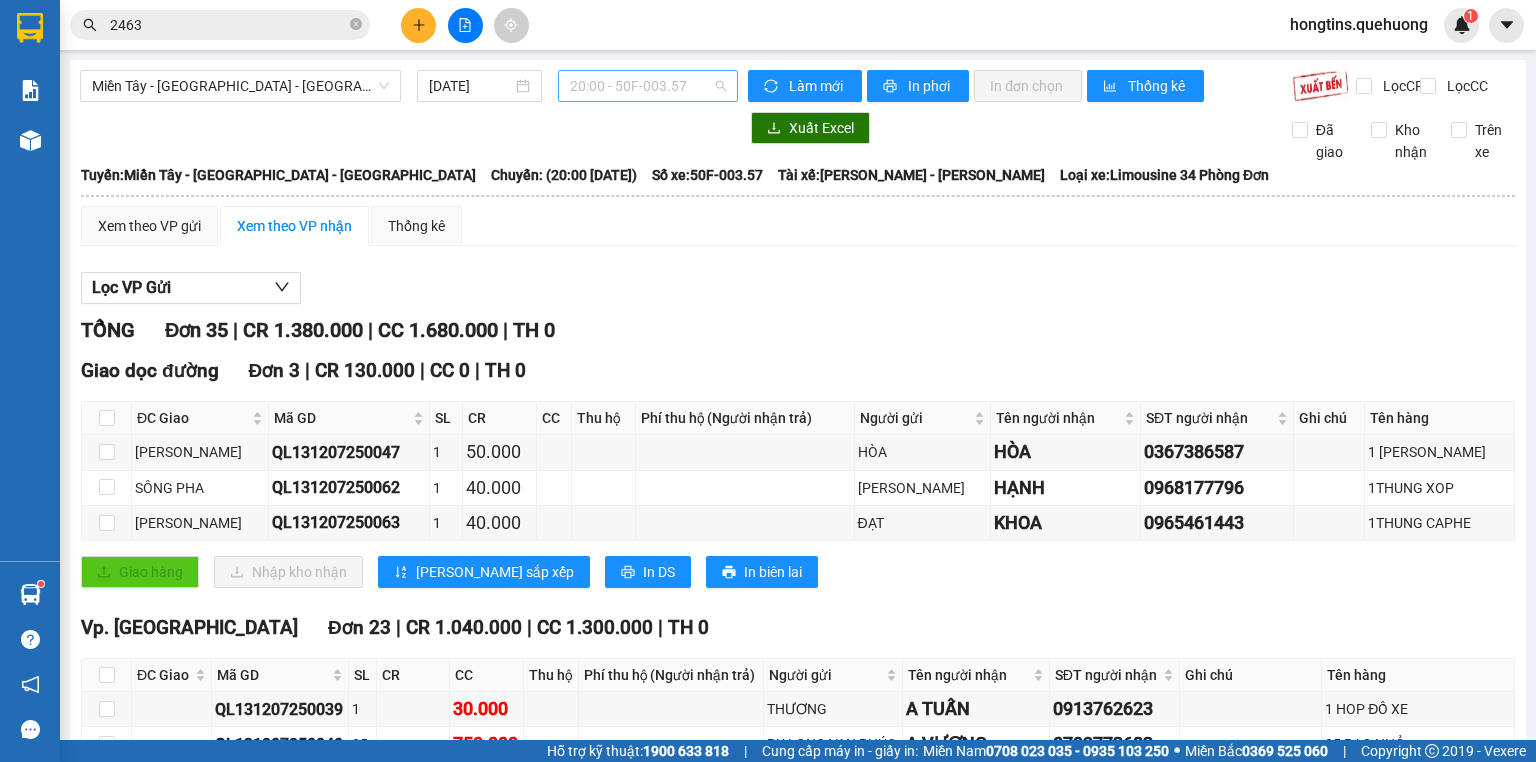 drag, startPoint x: 608, startPoint y: 91, endPoint x: 634, endPoint y: 221, distance: 132.57451 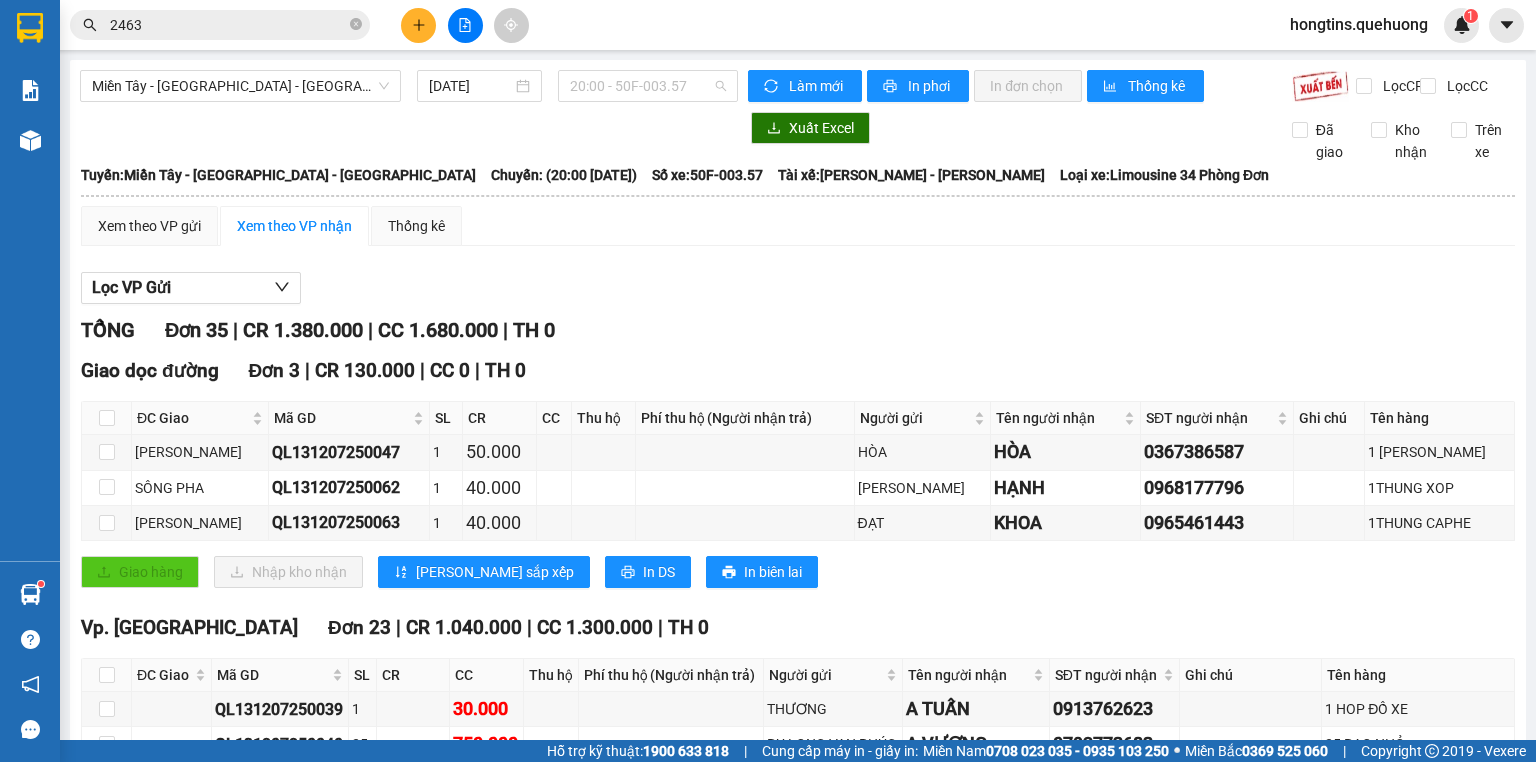 click on "20:00     - 50F-003.57" at bounding box center [648, 86] 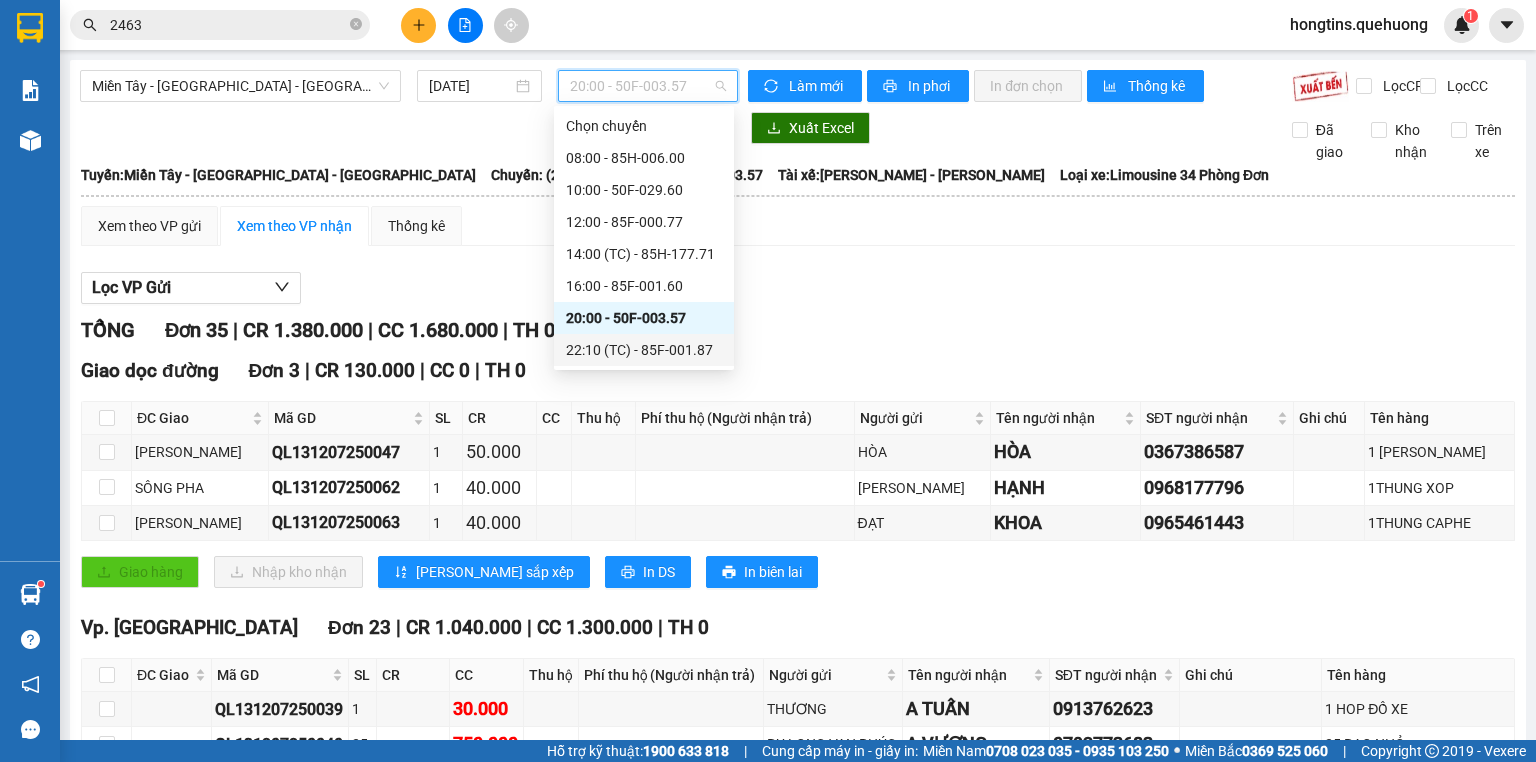 click on "22:10   (TC)   - 85F-001.87" at bounding box center [644, 350] 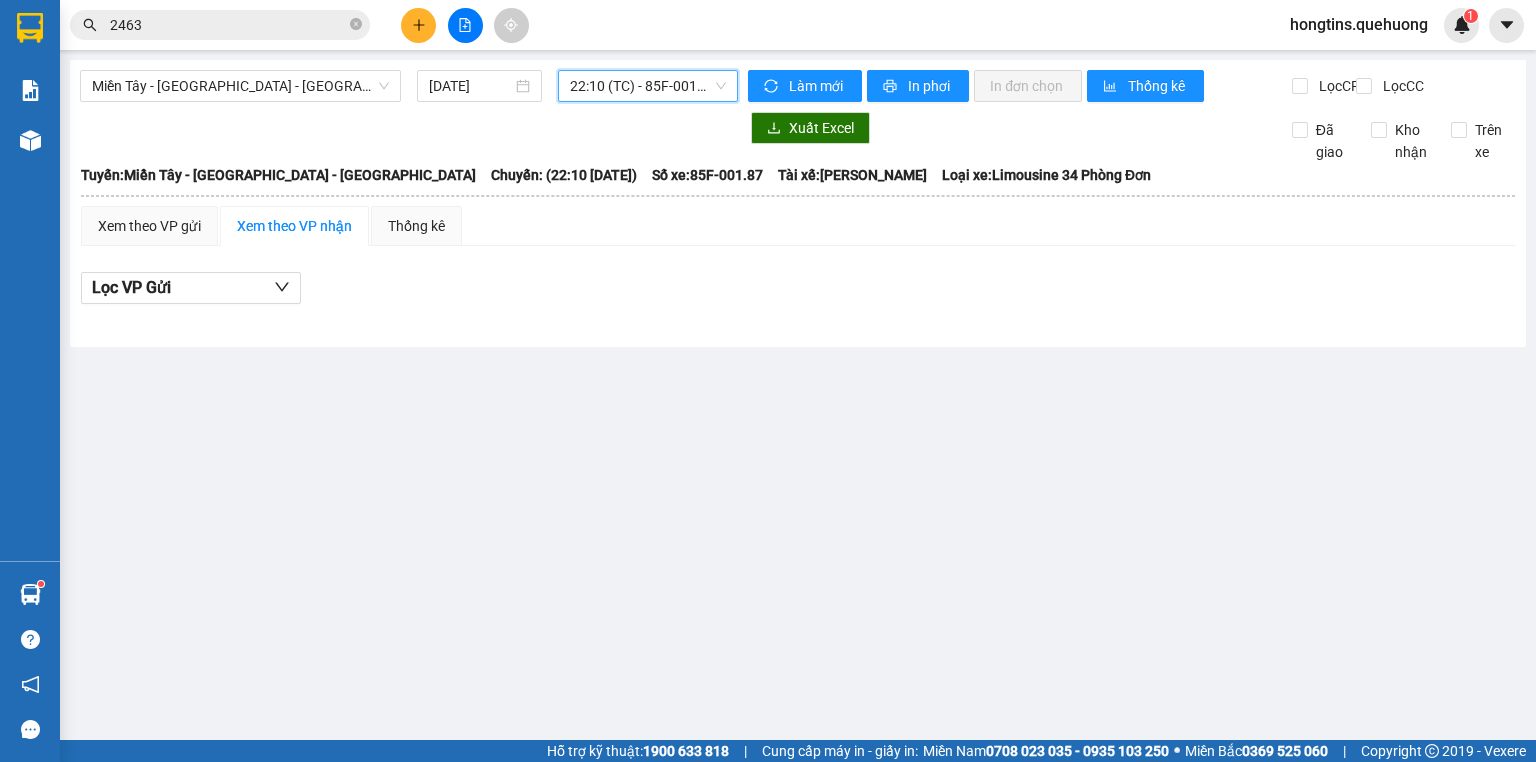 click on "22:10   (TC)   - 85F-001.87" at bounding box center [648, 86] 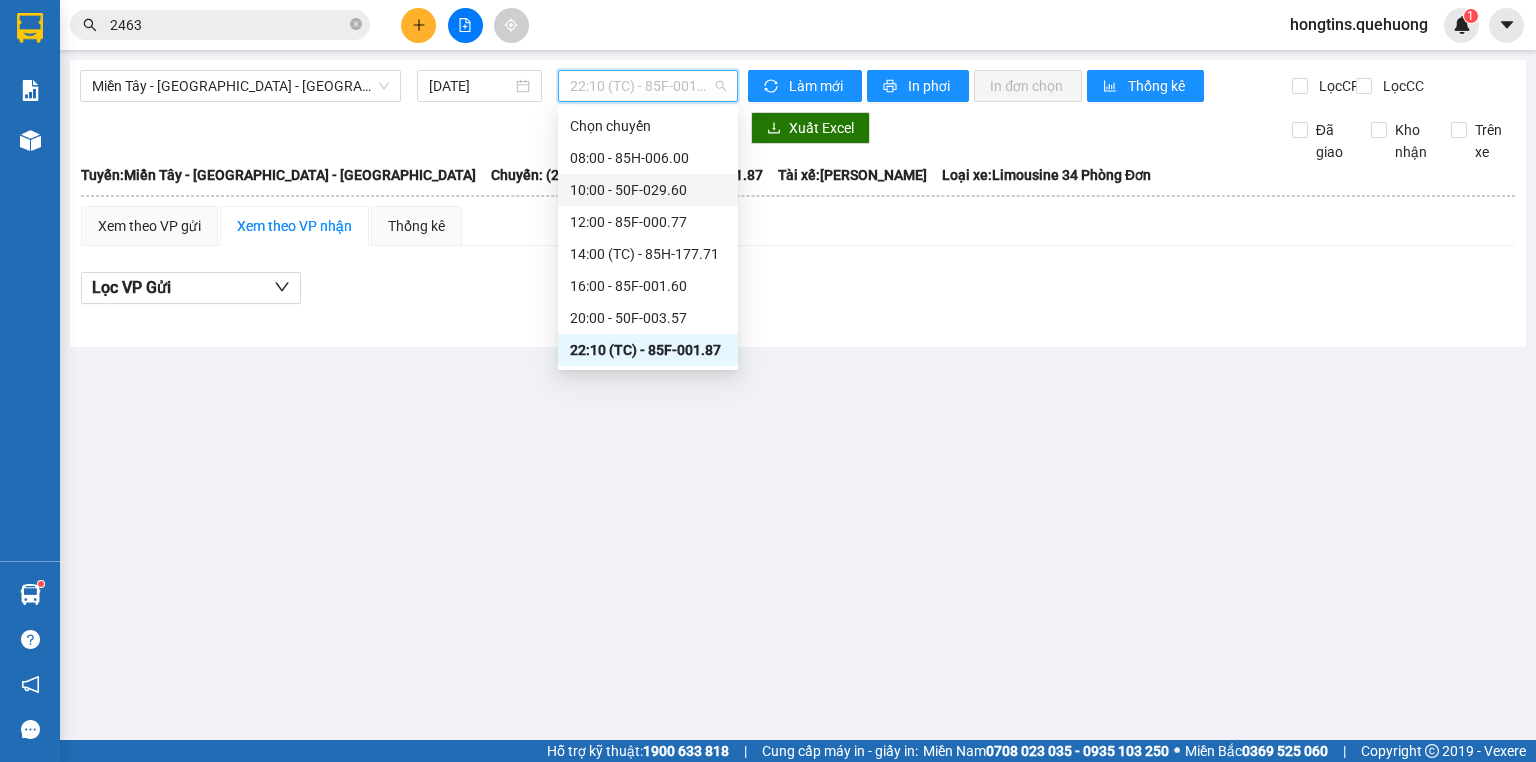 scroll, scrollTop: 160, scrollLeft: 0, axis: vertical 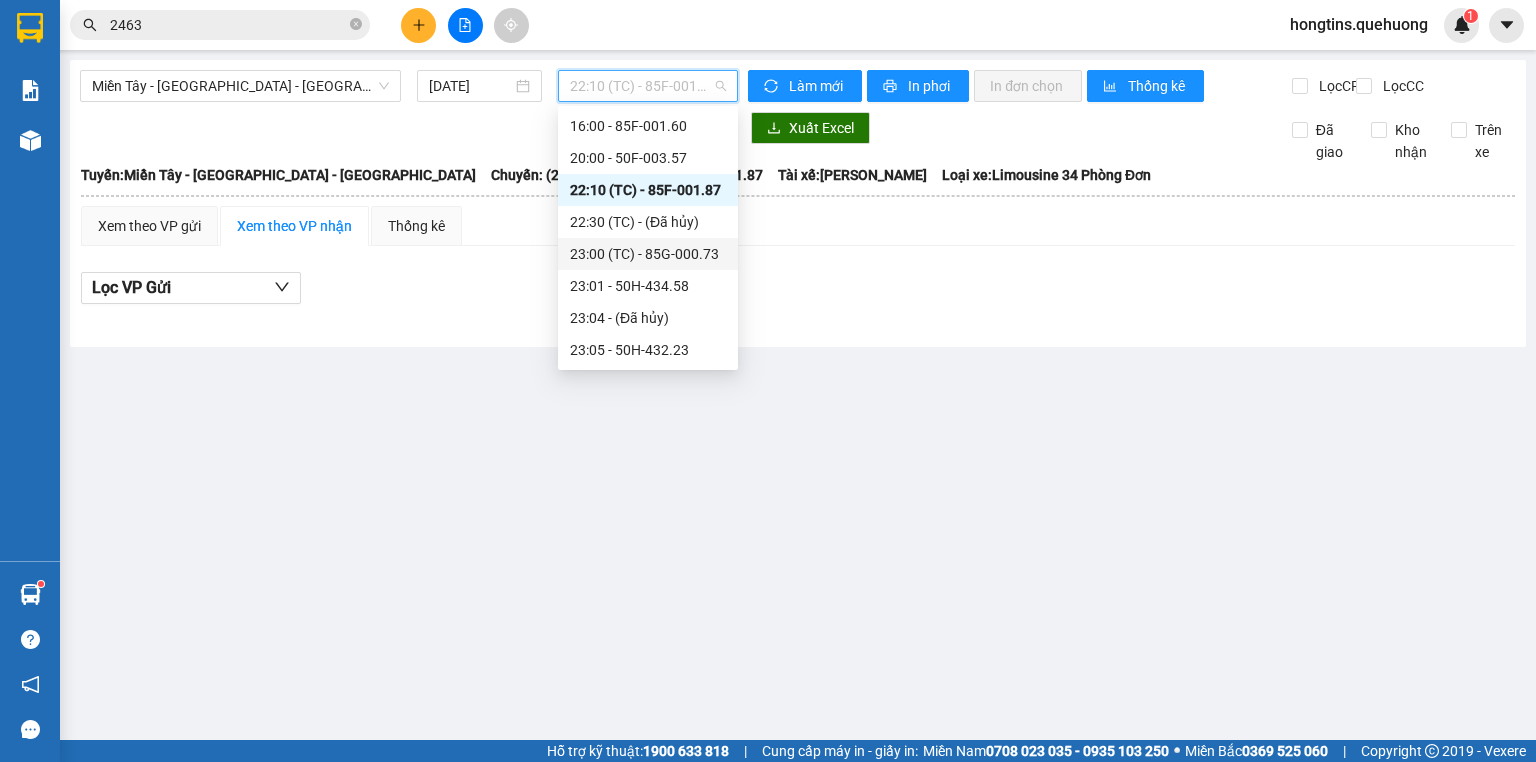 click on "23:00   (TC)   - 85G-000.73" at bounding box center [648, 254] 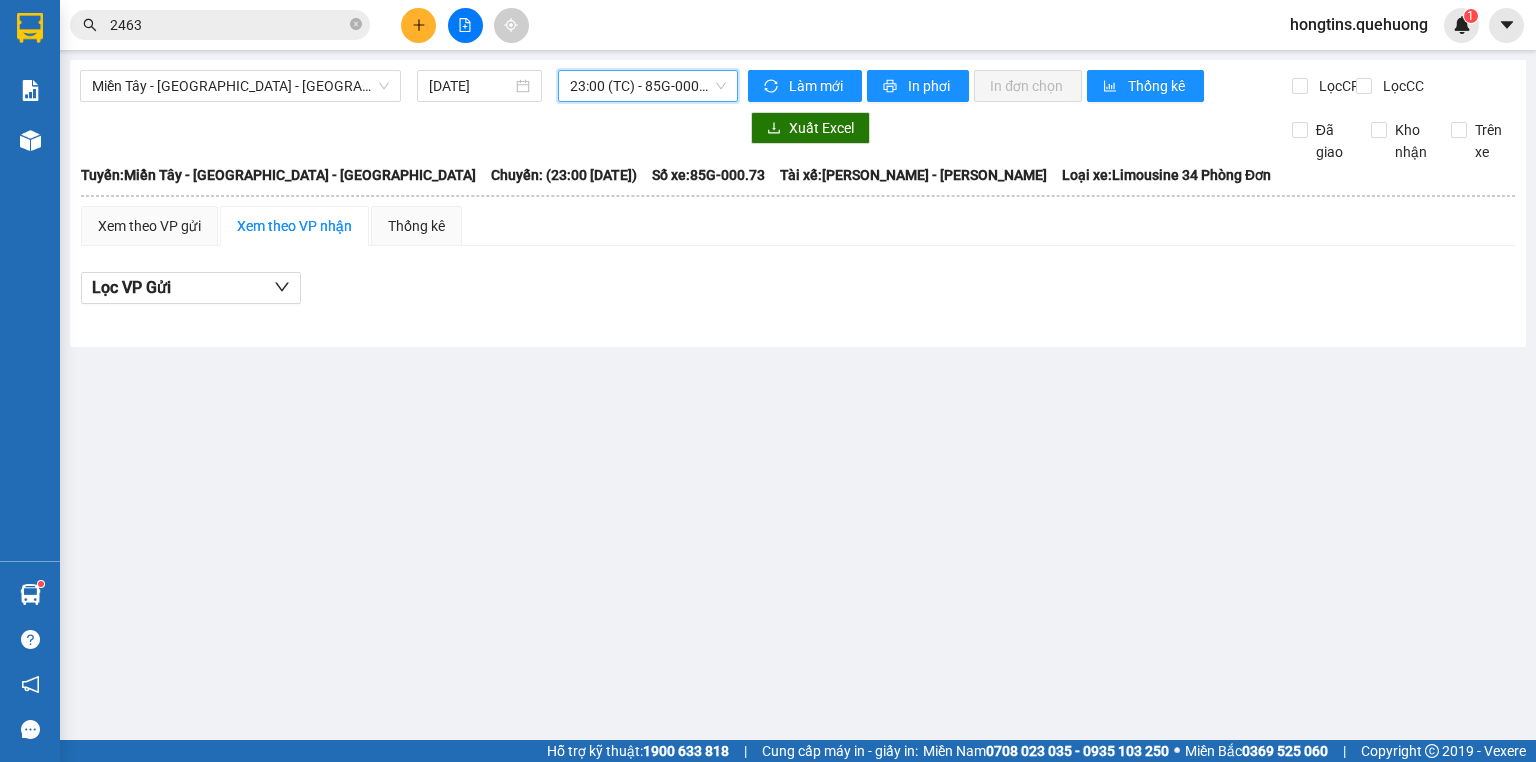 click on "23:00   (TC)   - 85G-000.73" at bounding box center [648, 86] 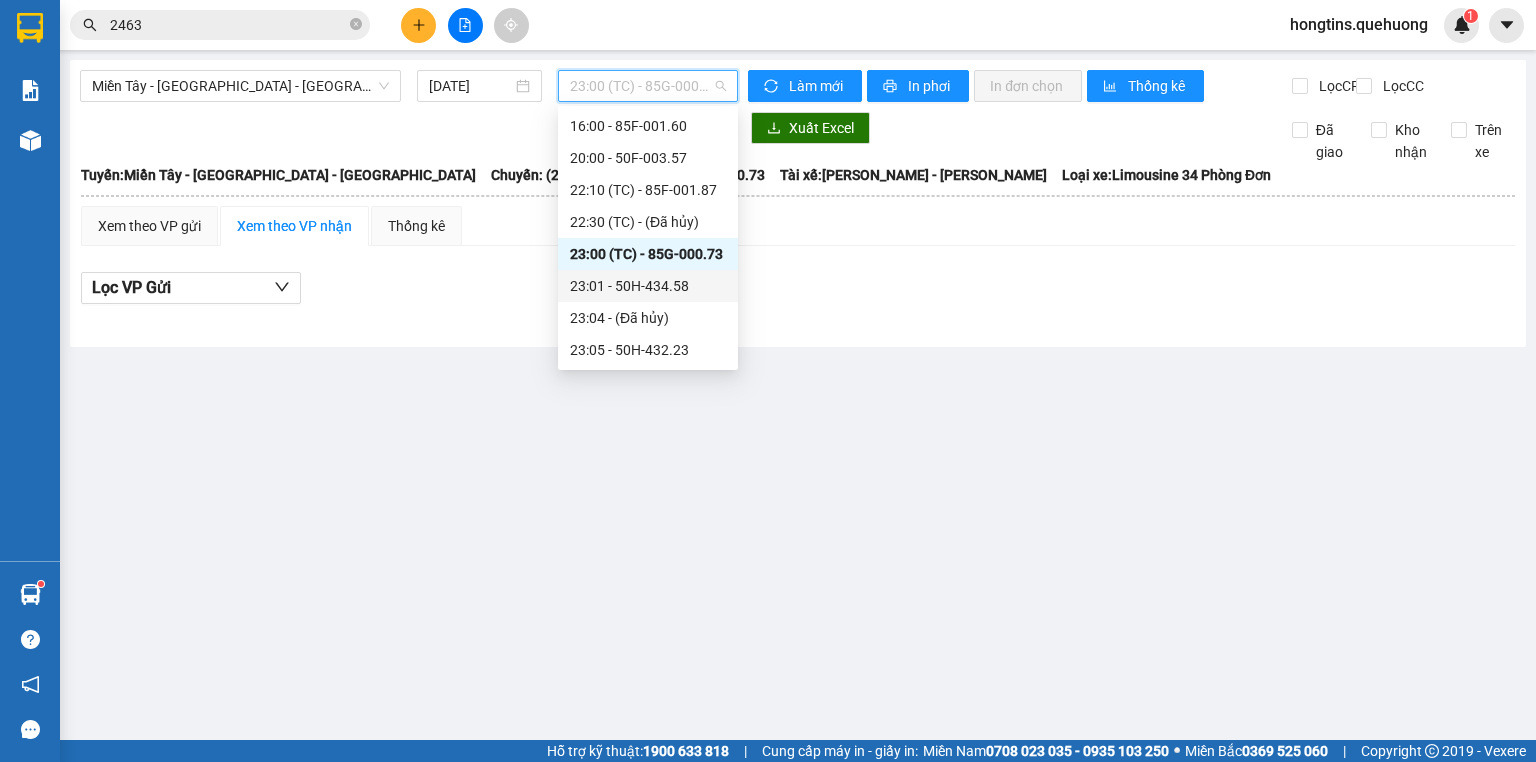 click on "23:01     - 50H-434.58" at bounding box center [648, 286] 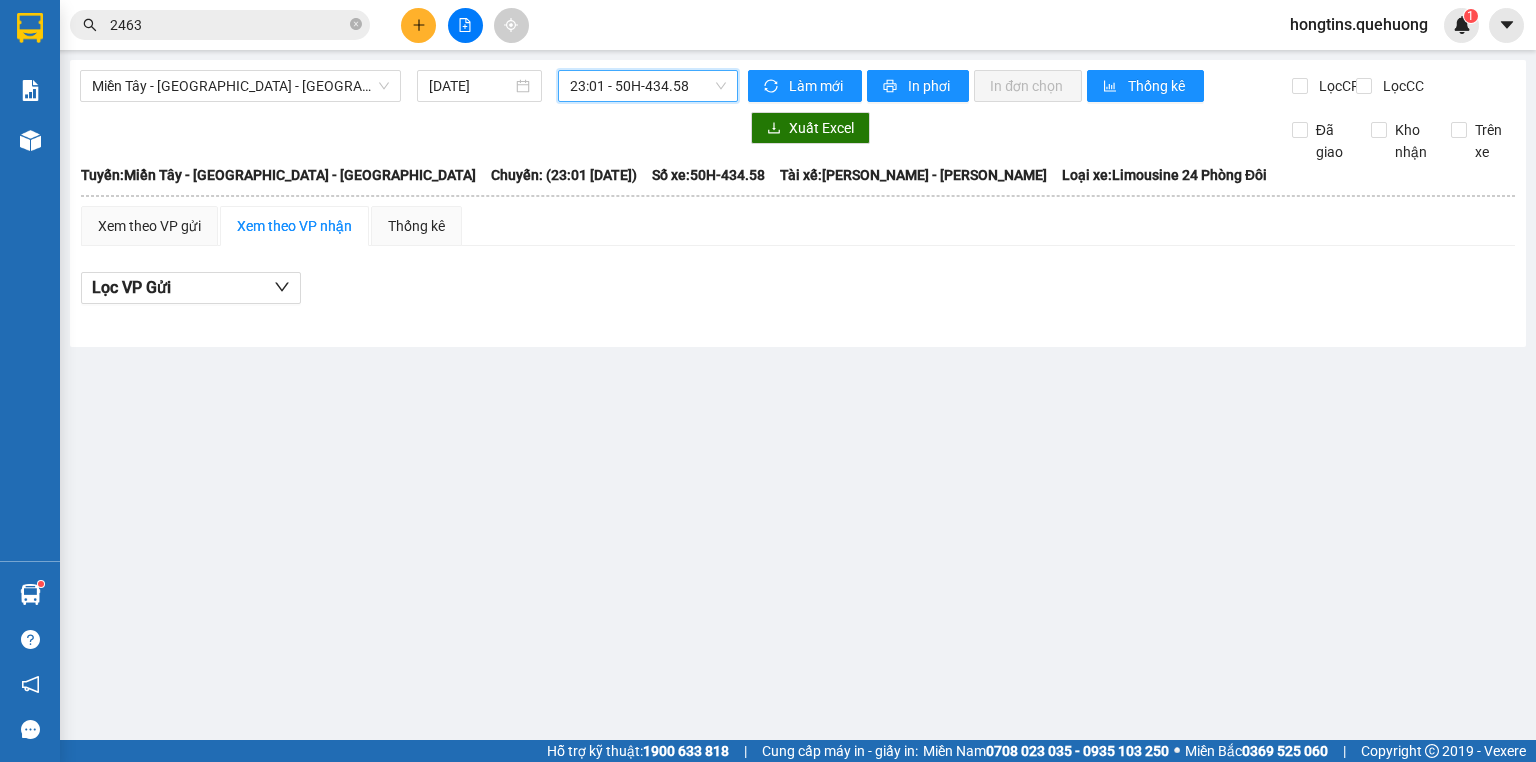 click on "23:01     - 50H-434.58" at bounding box center [648, 86] 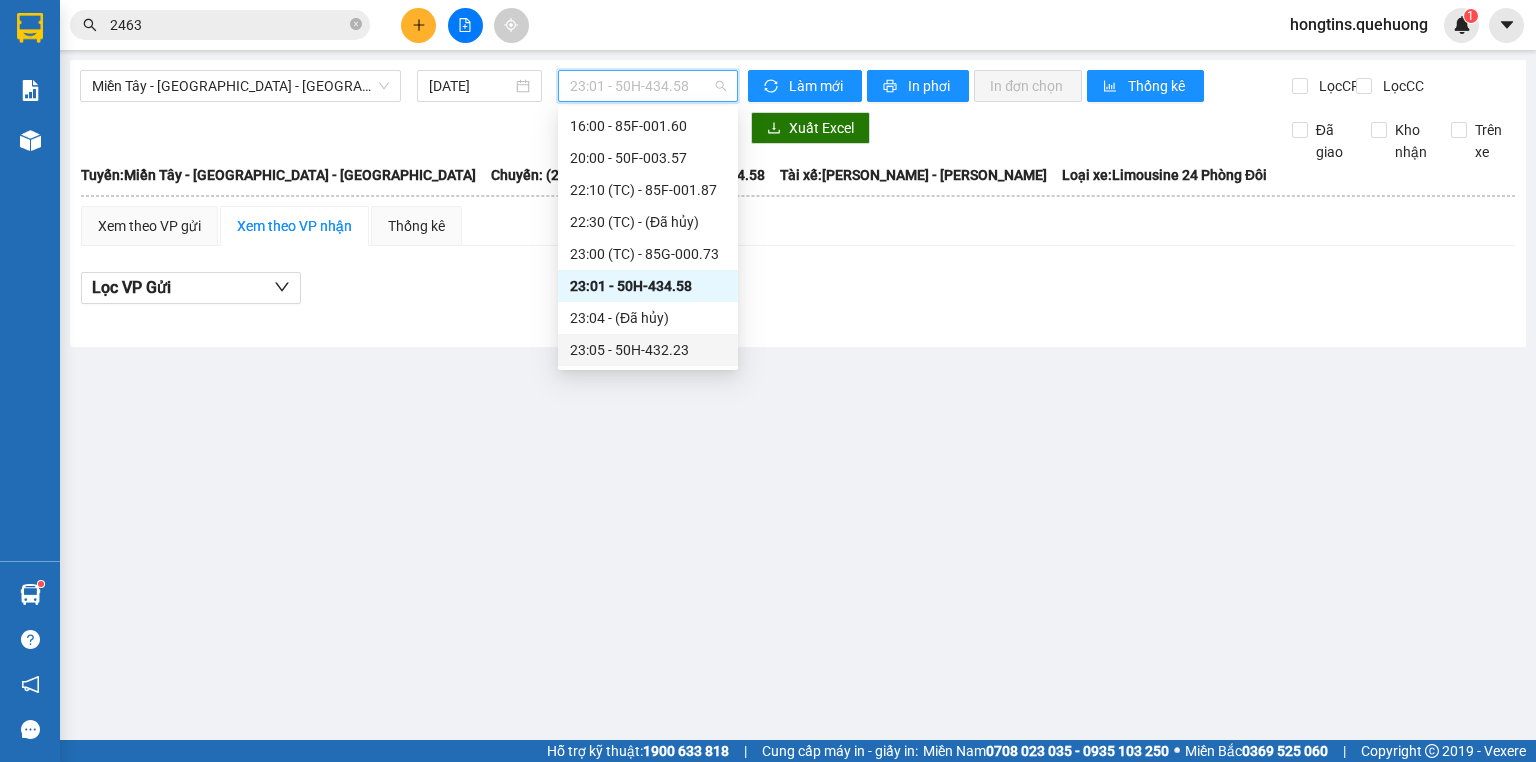 click on "23:05     - 50H-432.23" at bounding box center [648, 350] 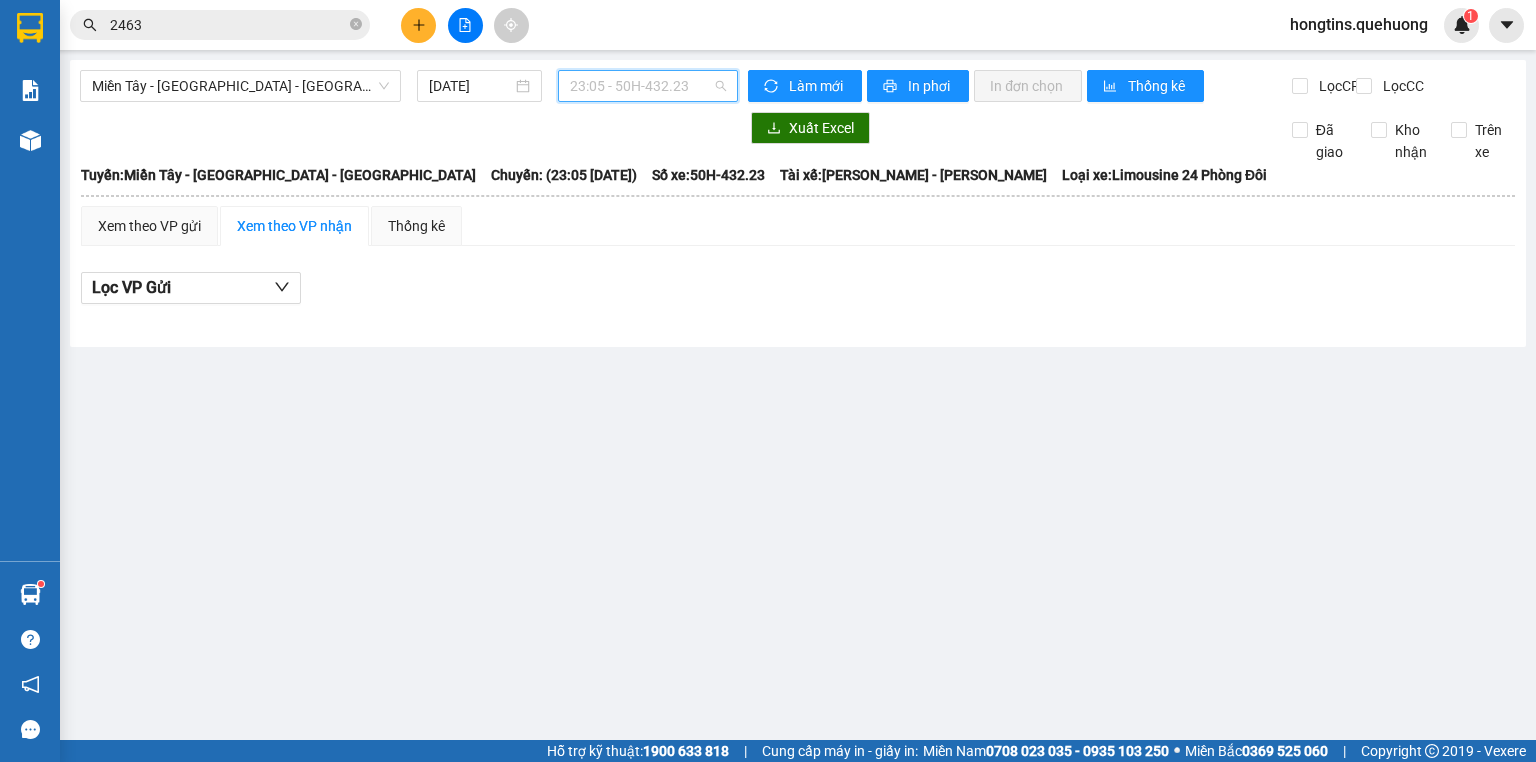 click on "23:05     - 50H-432.23" at bounding box center (648, 86) 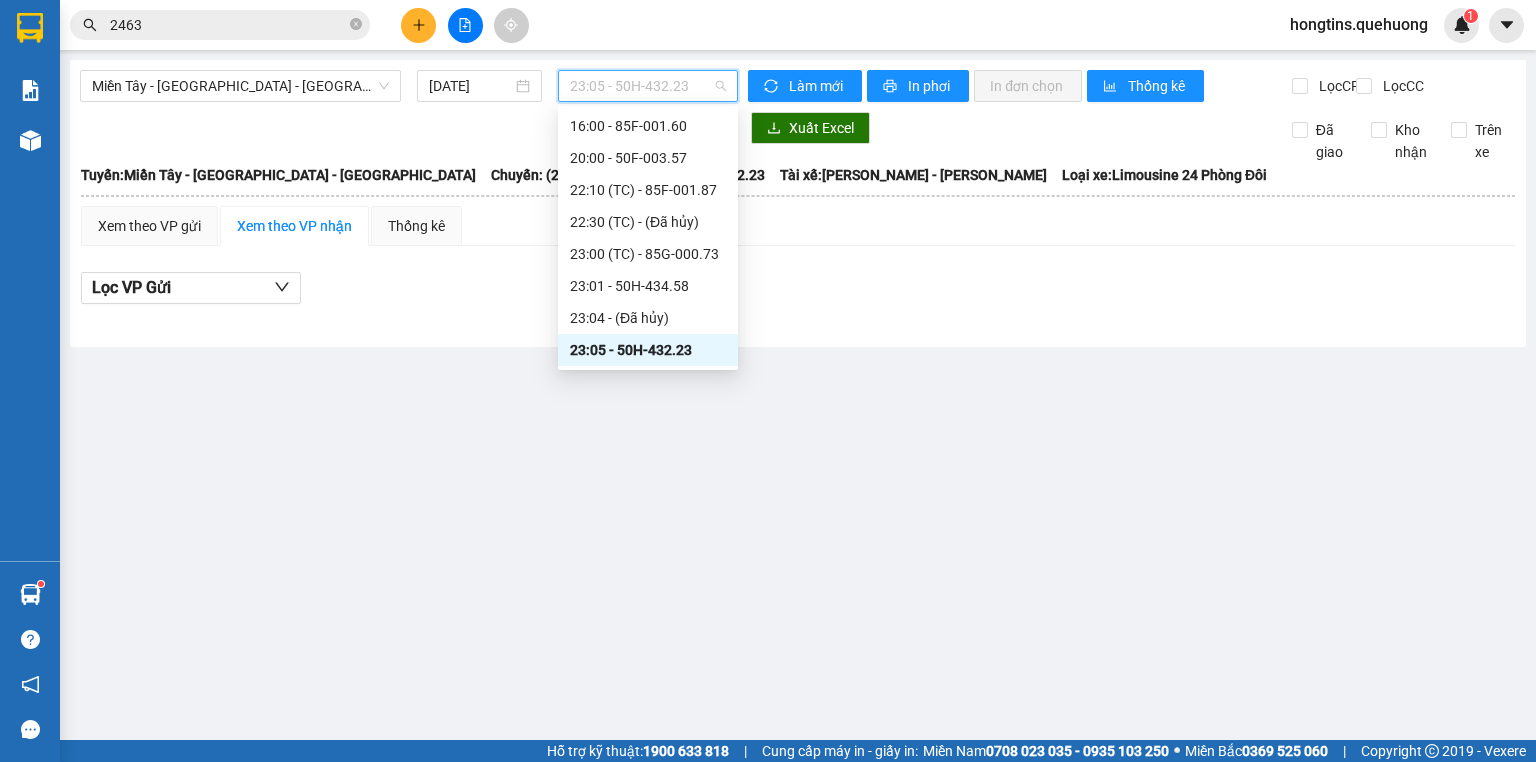 scroll, scrollTop: 240, scrollLeft: 0, axis: vertical 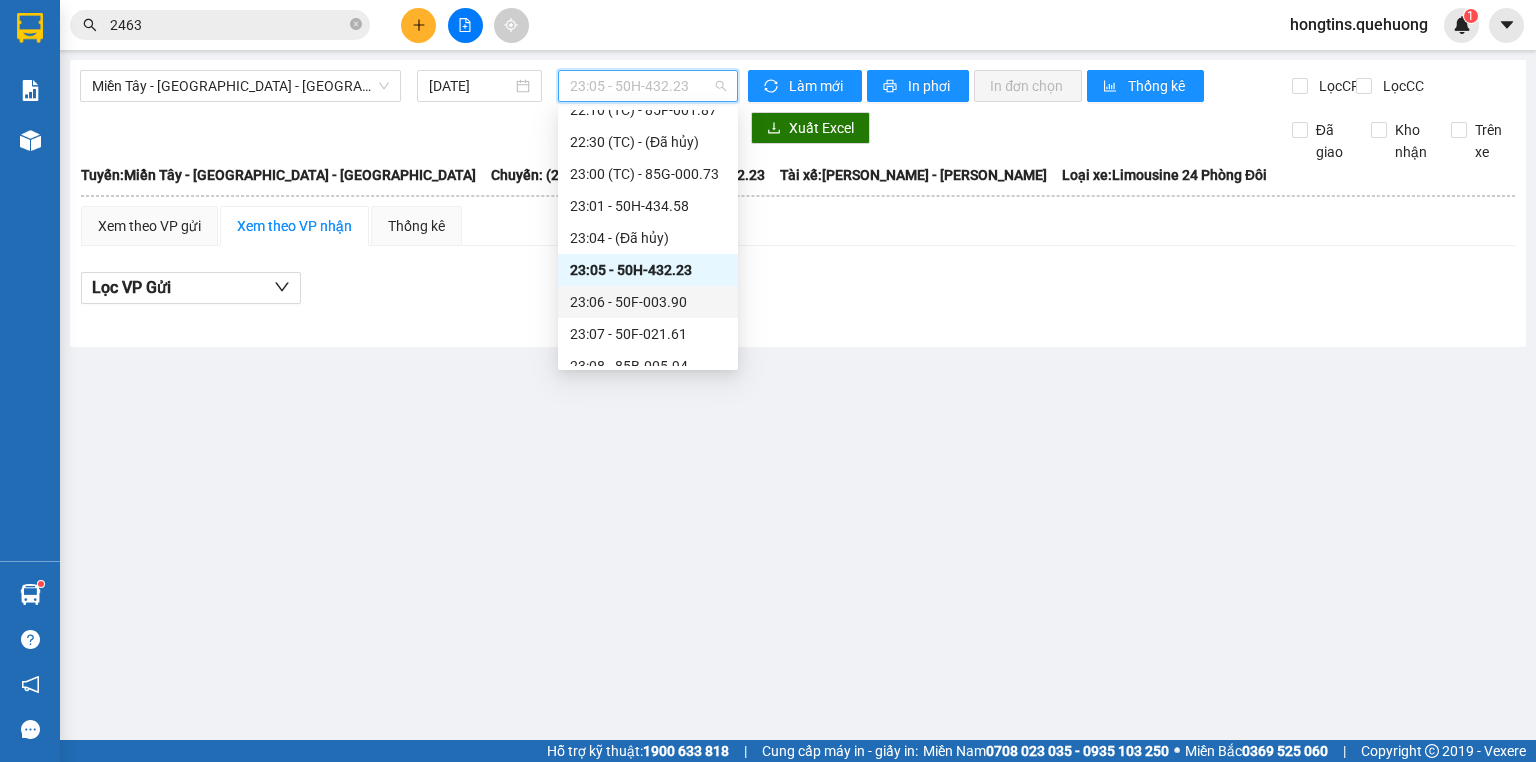 click on "23:06     - 50F-003.90" at bounding box center (648, 302) 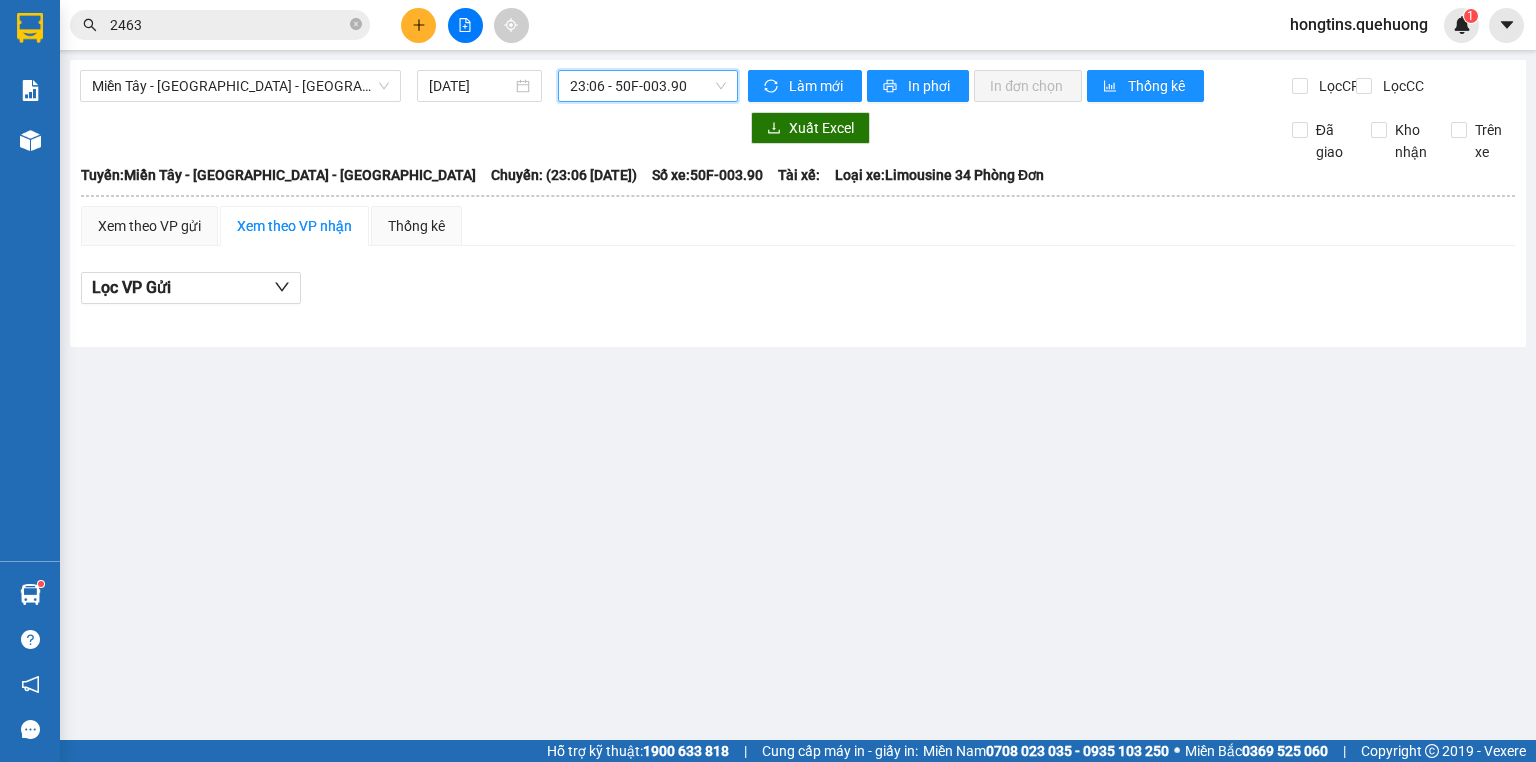 click on "23:06     - 50F-003.90" at bounding box center [648, 86] 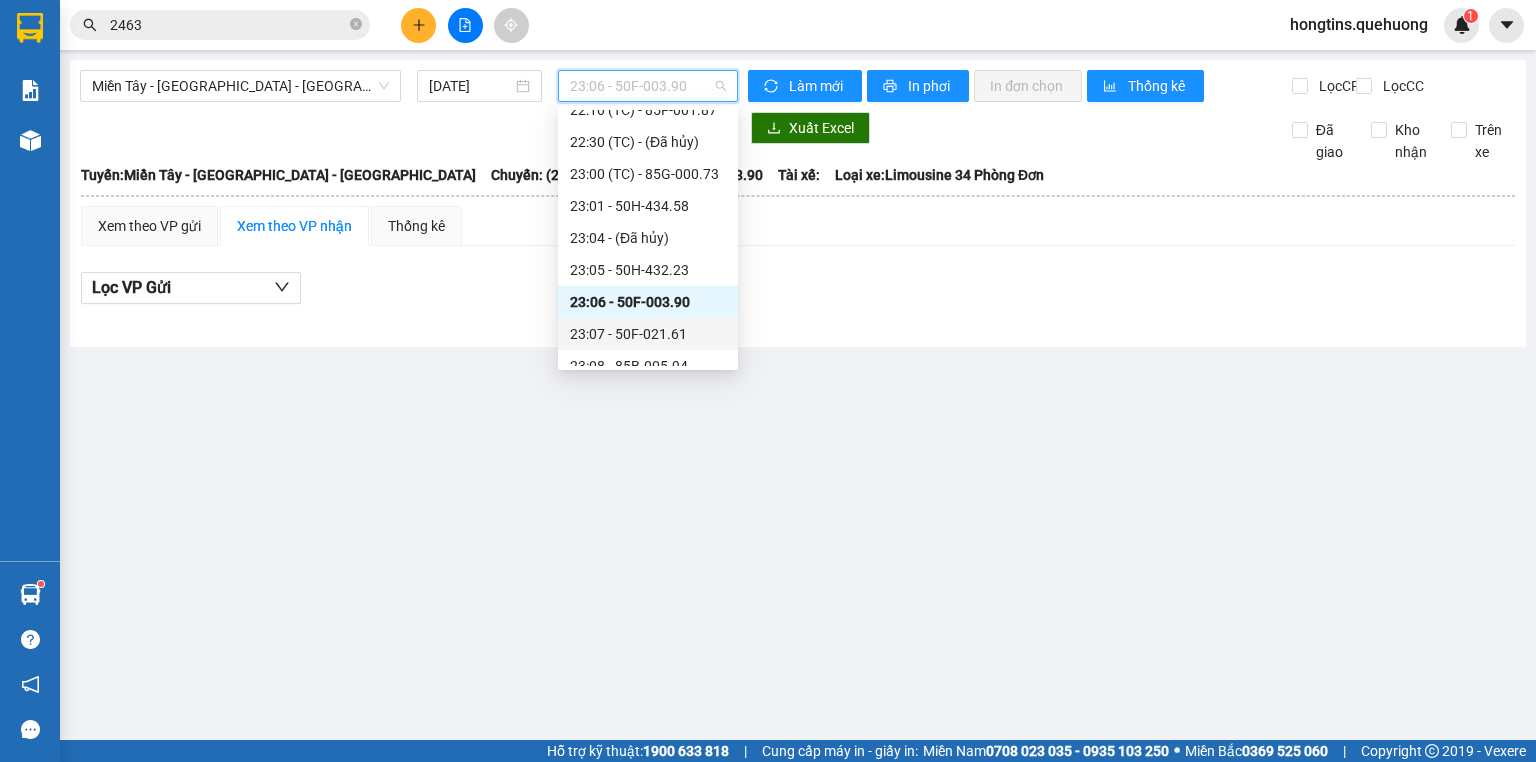 click on "23:07     - 50F-021.61" at bounding box center [648, 334] 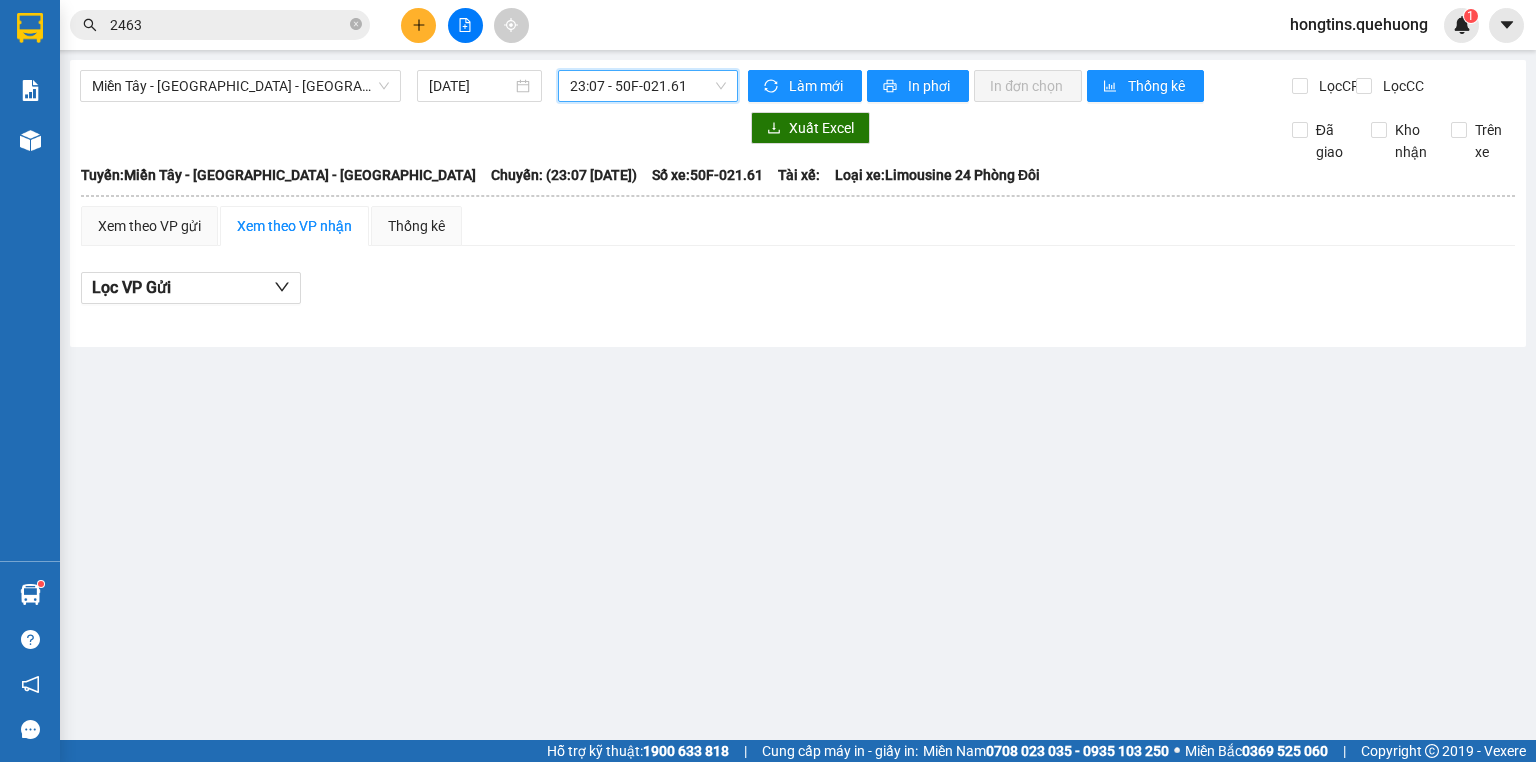 click on "23:07     - 50F-021.61" at bounding box center (648, 86) 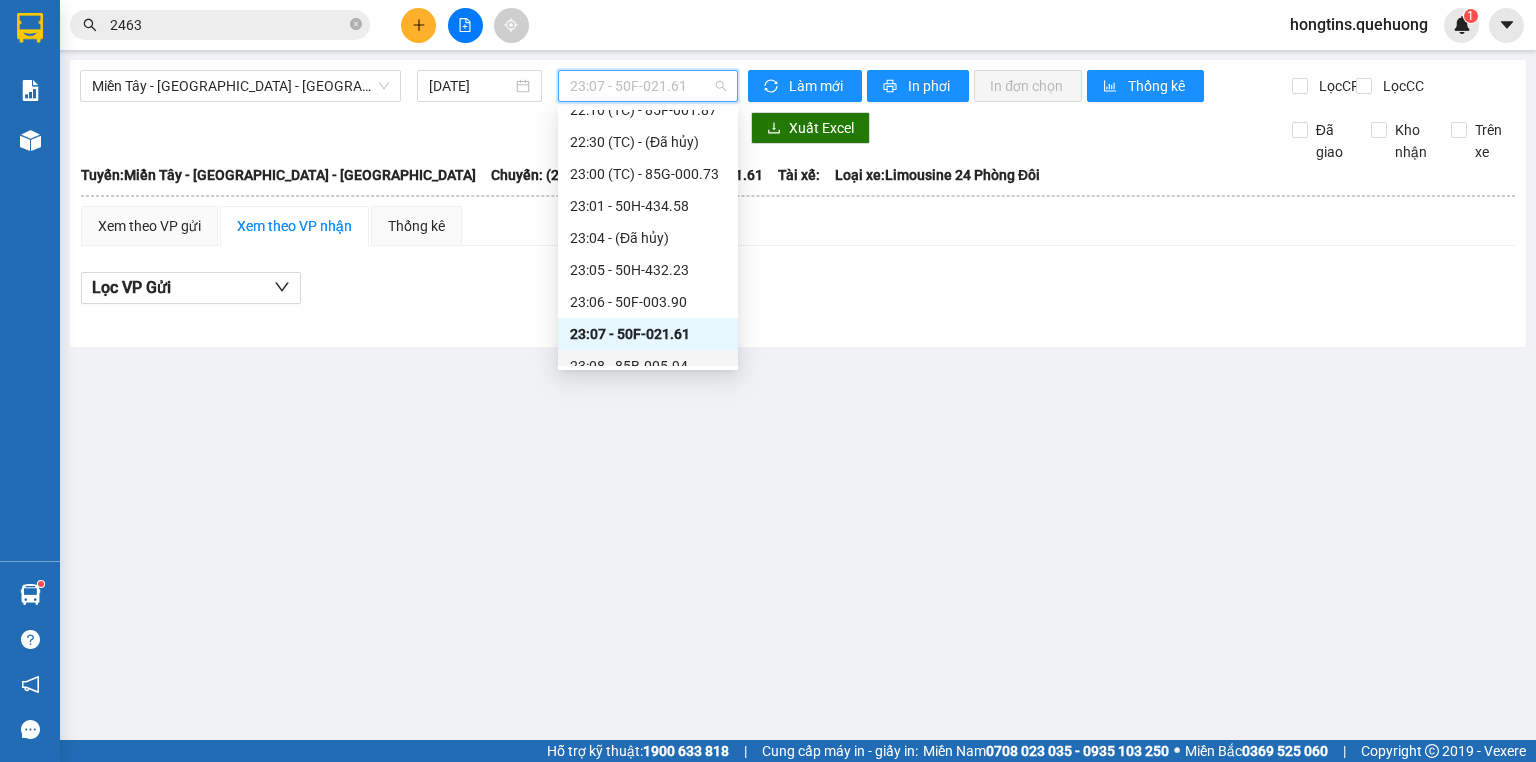 click on "23:08     - 85B-005.94" at bounding box center [648, 366] 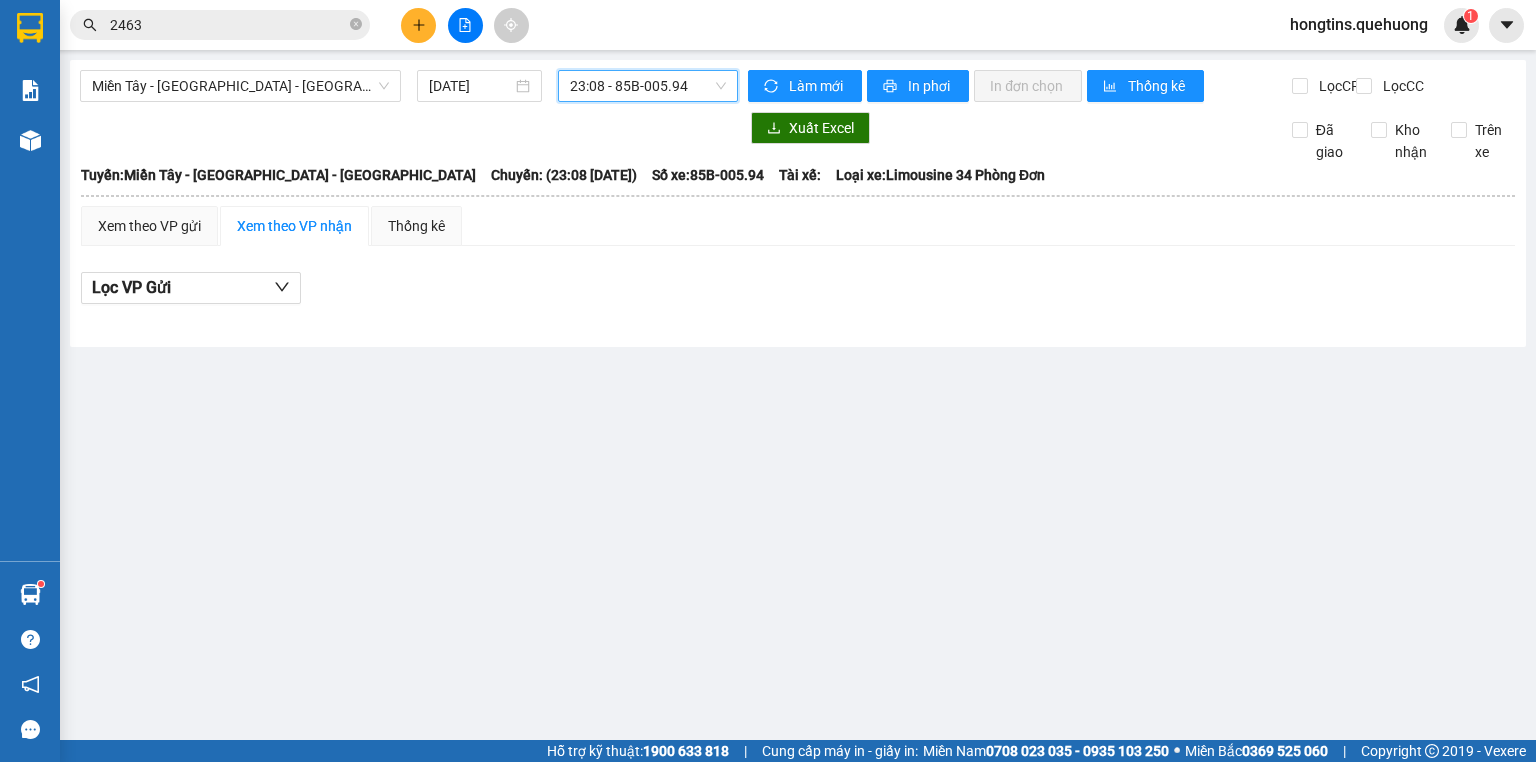 click on "23:08     - 85B-005.94" at bounding box center [648, 86] 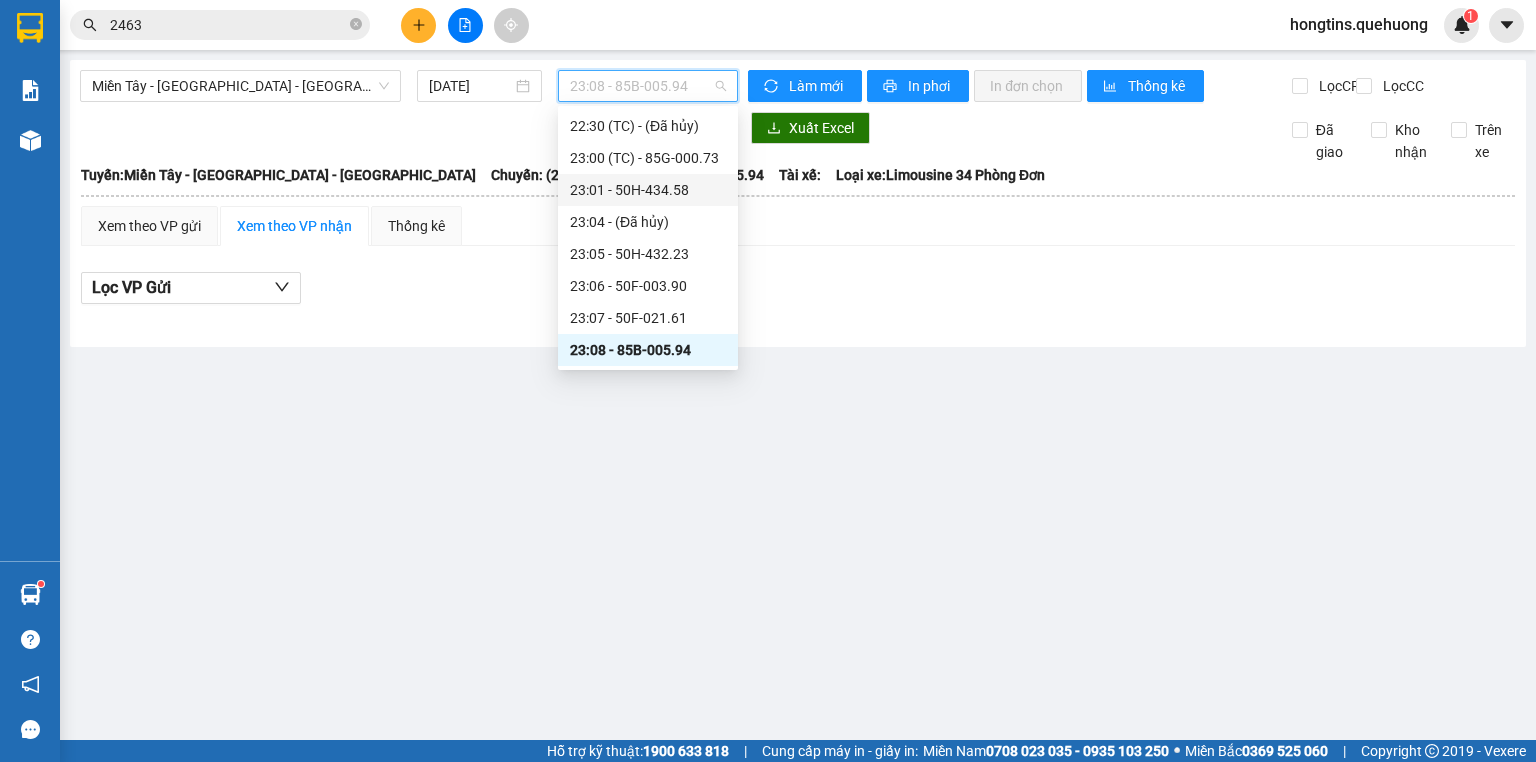 scroll, scrollTop: 288, scrollLeft: 0, axis: vertical 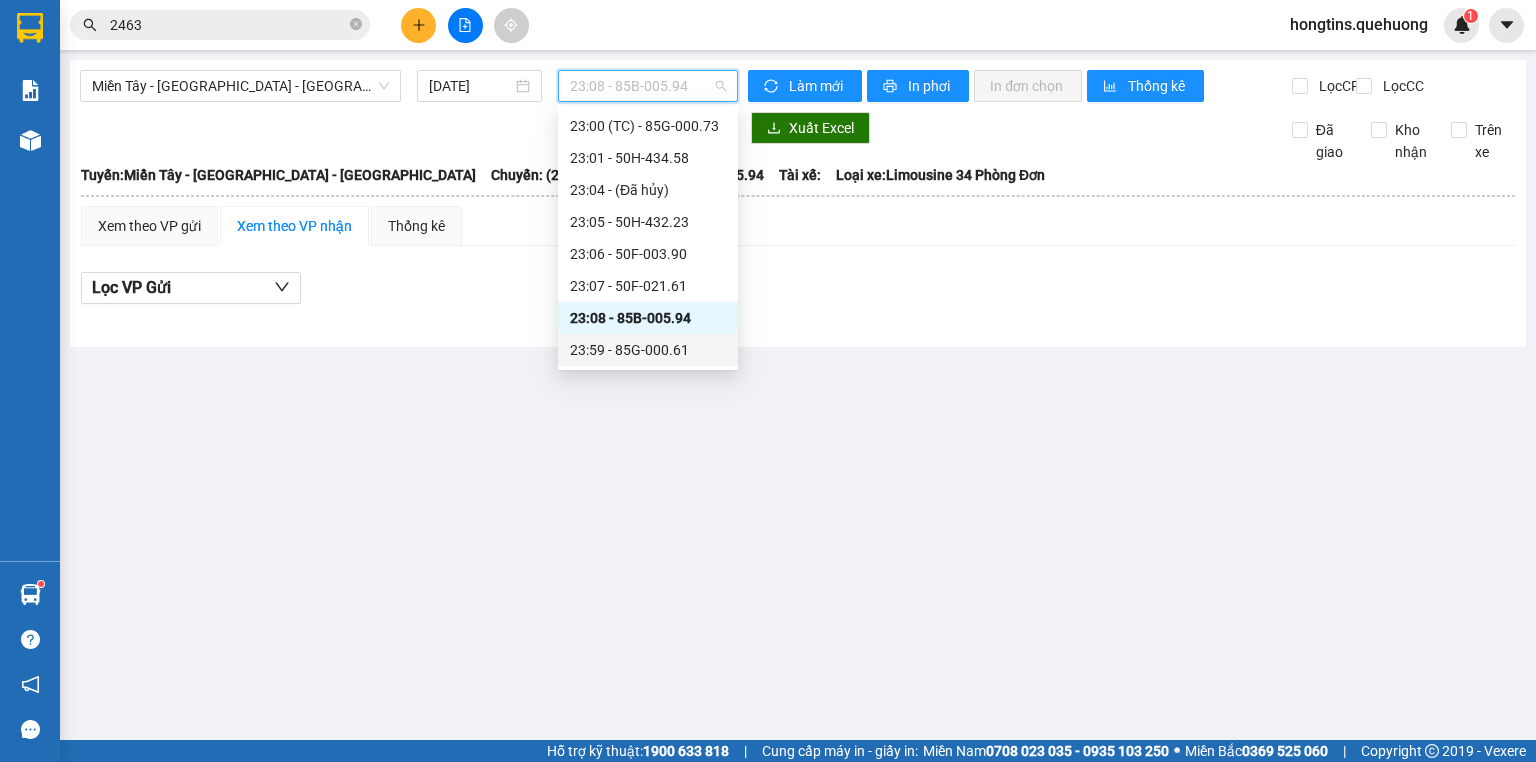 click on "23:59     - 85G-000.61" at bounding box center (648, 350) 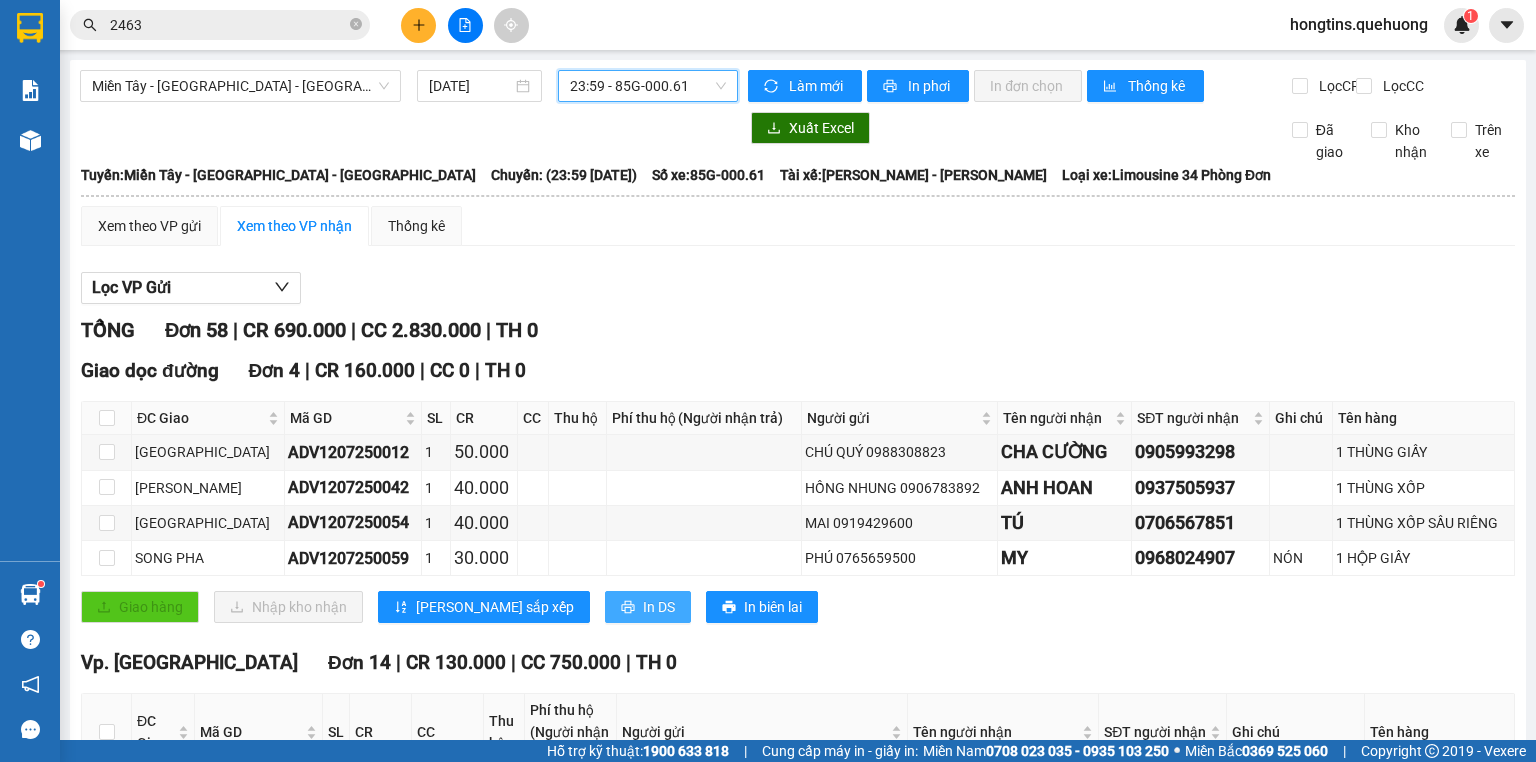click on "In DS" at bounding box center [659, 607] 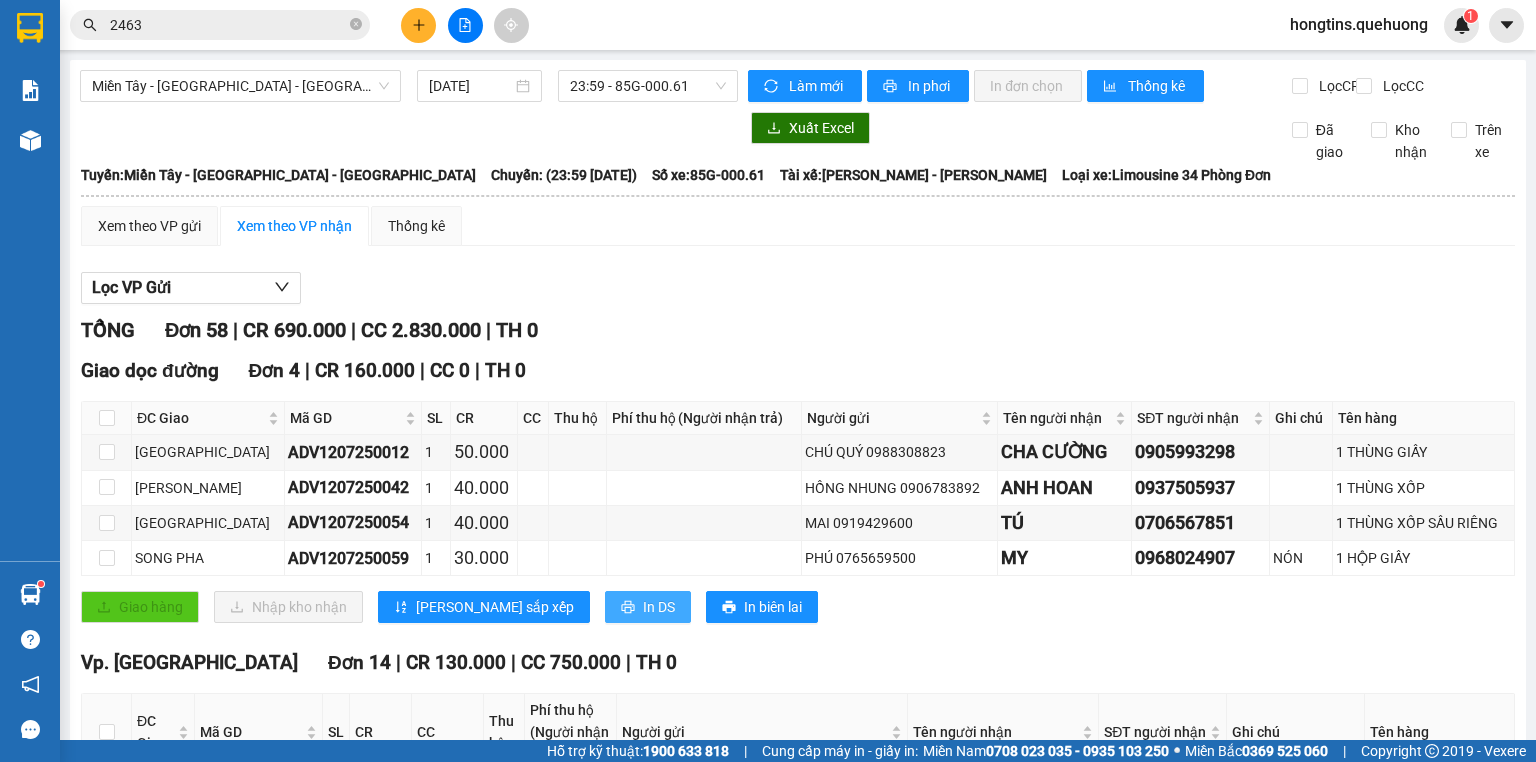 scroll, scrollTop: 0, scrollLeft: 0, axis: both 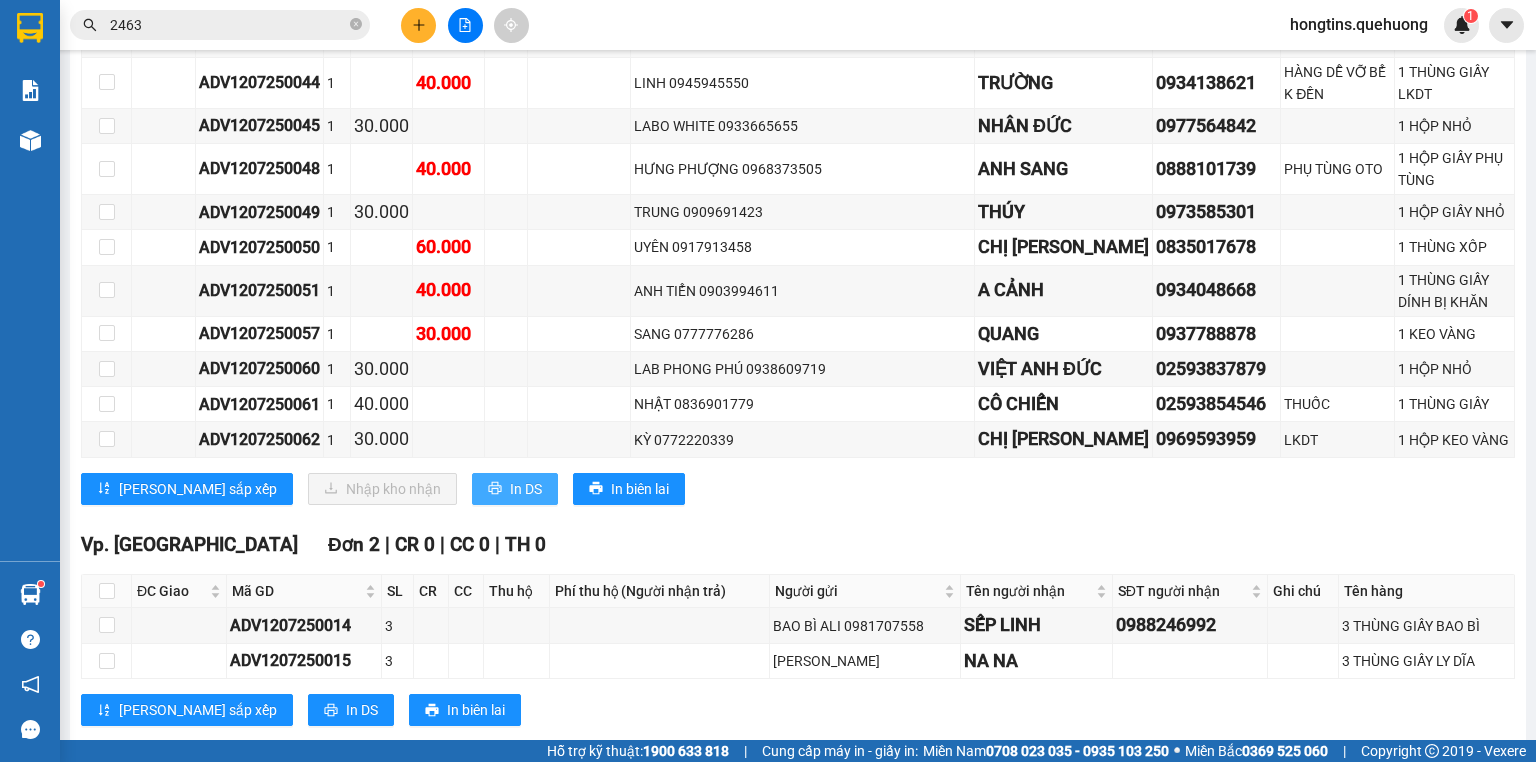 click on "In DS" at bounding box center [526, 489] 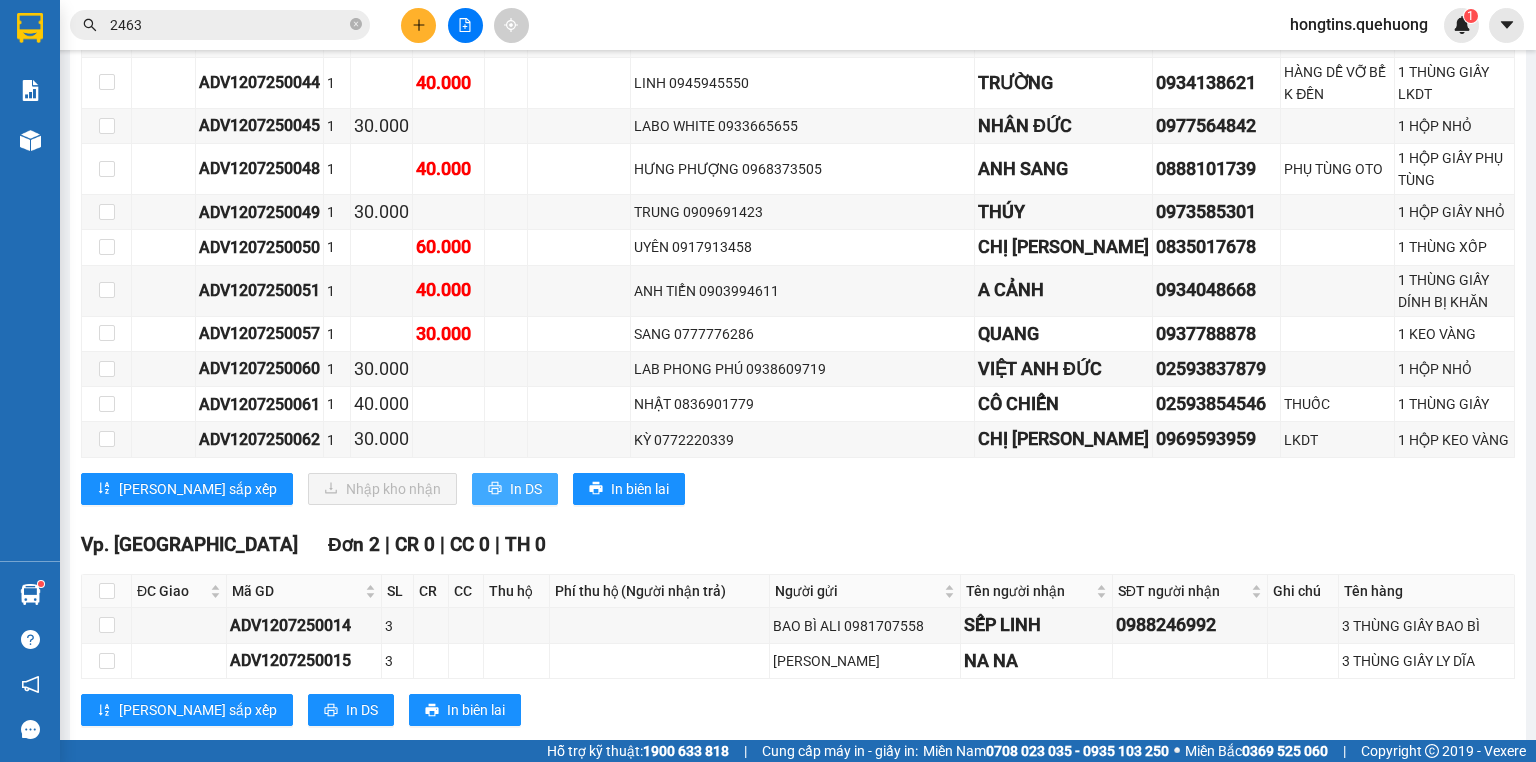 scroll, scrollTop: 0, scrollLeft: 0, axis: both 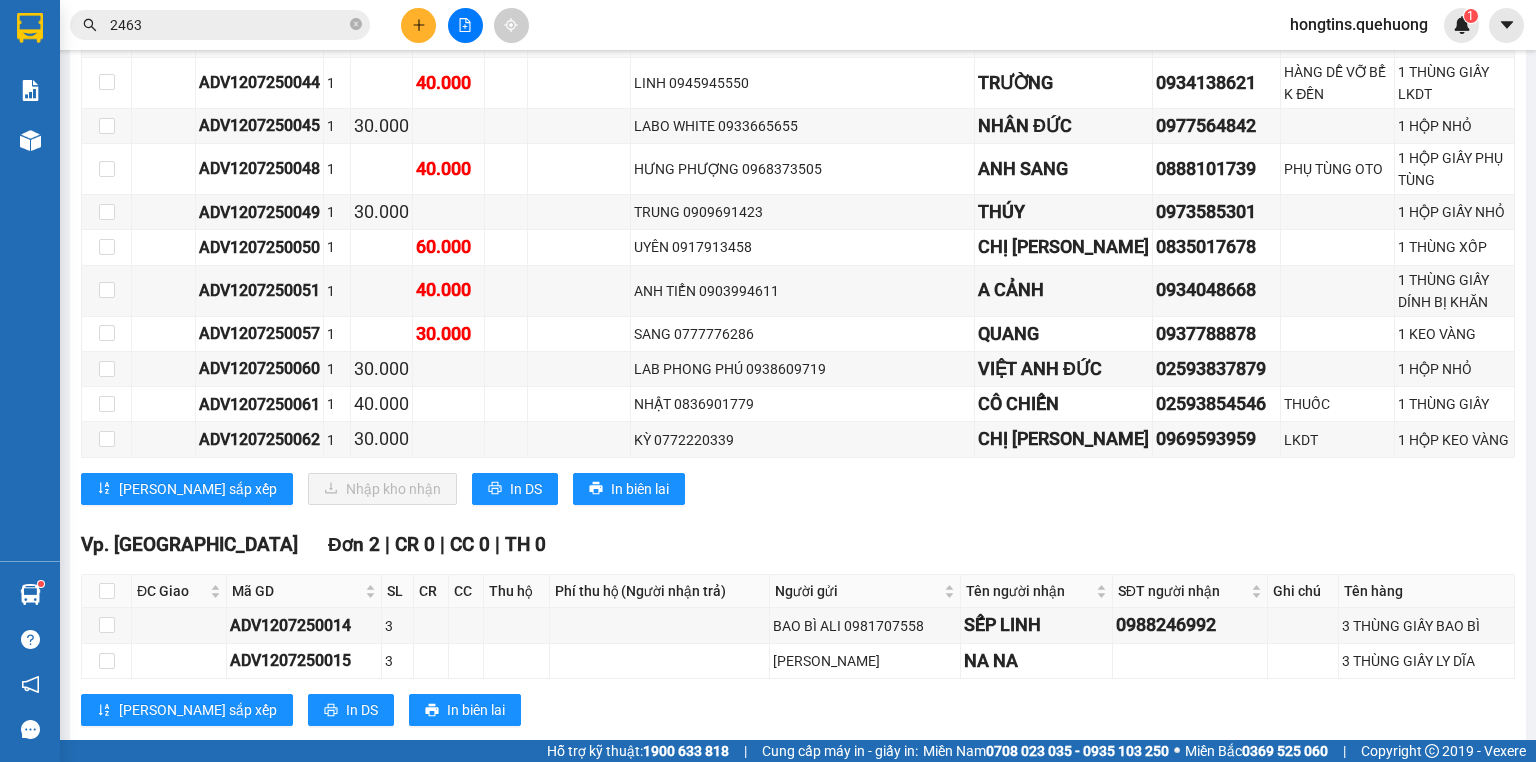 click on "23:59     - 85G-000.61" at bounding box center (648, -2870) 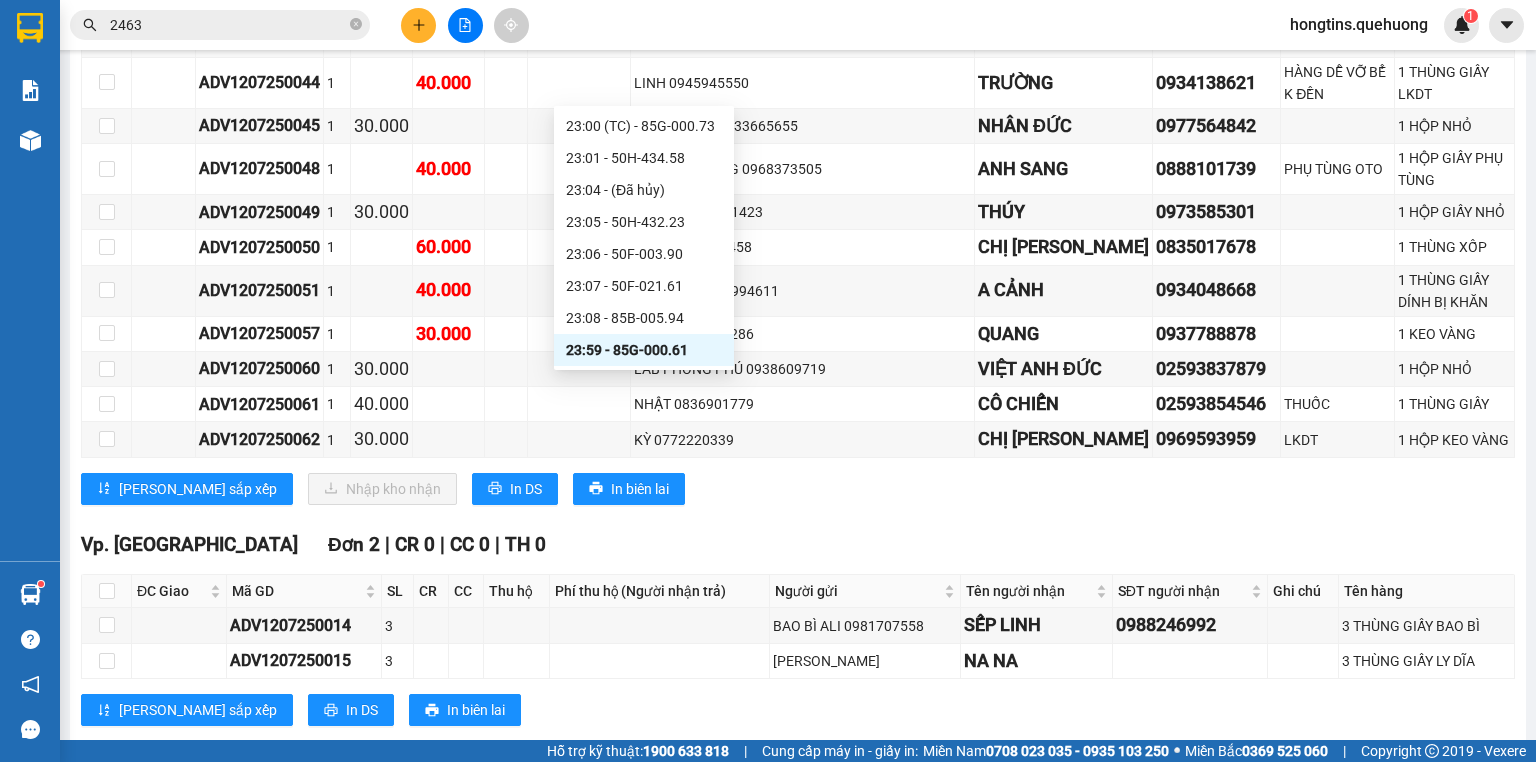 click on "16:00     - 85F-001.60" at bounding box center [644, -2] 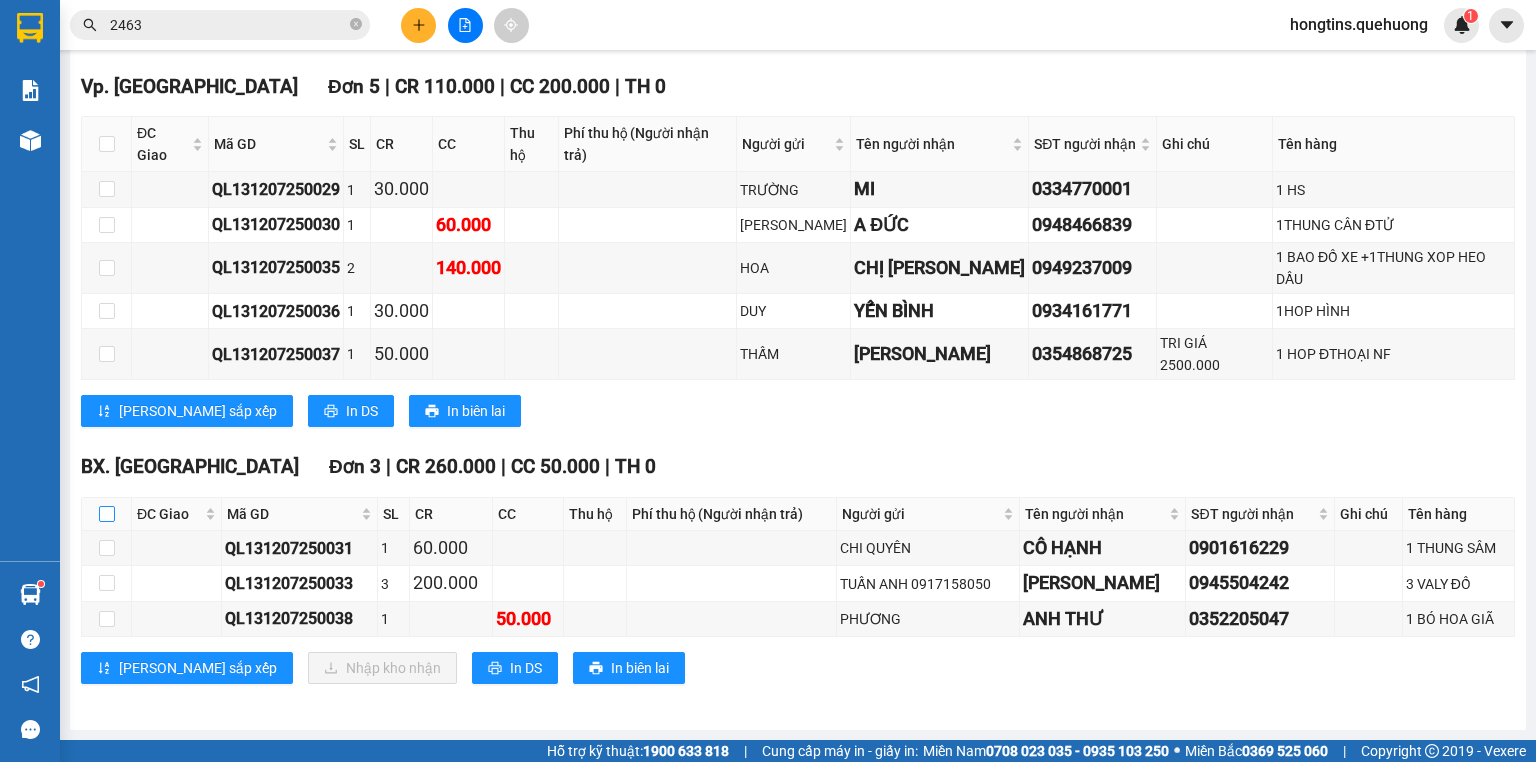 click at bounding box center (107, 514) 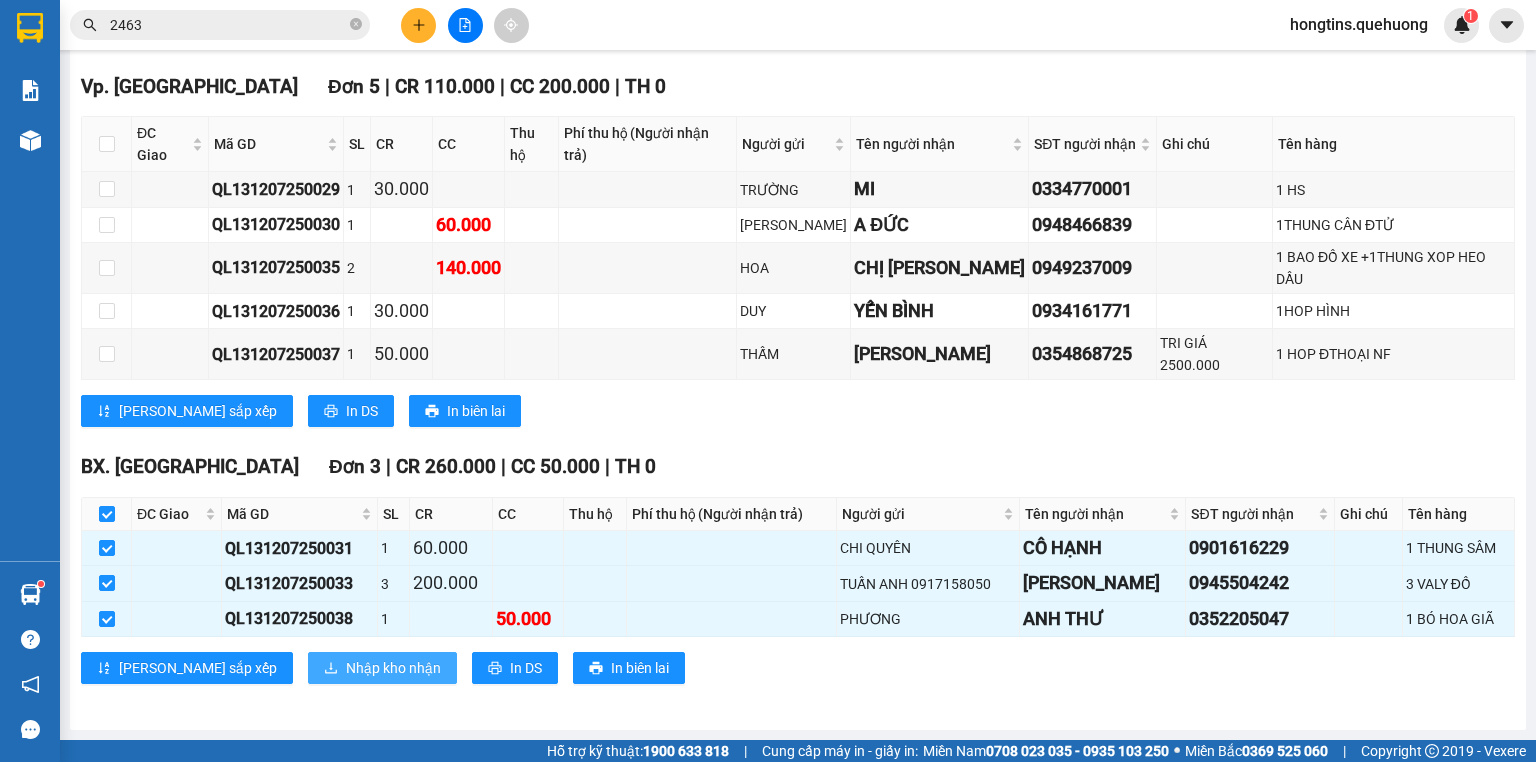 click on "Nhập kho nhận" at bounding box center [393, 668] 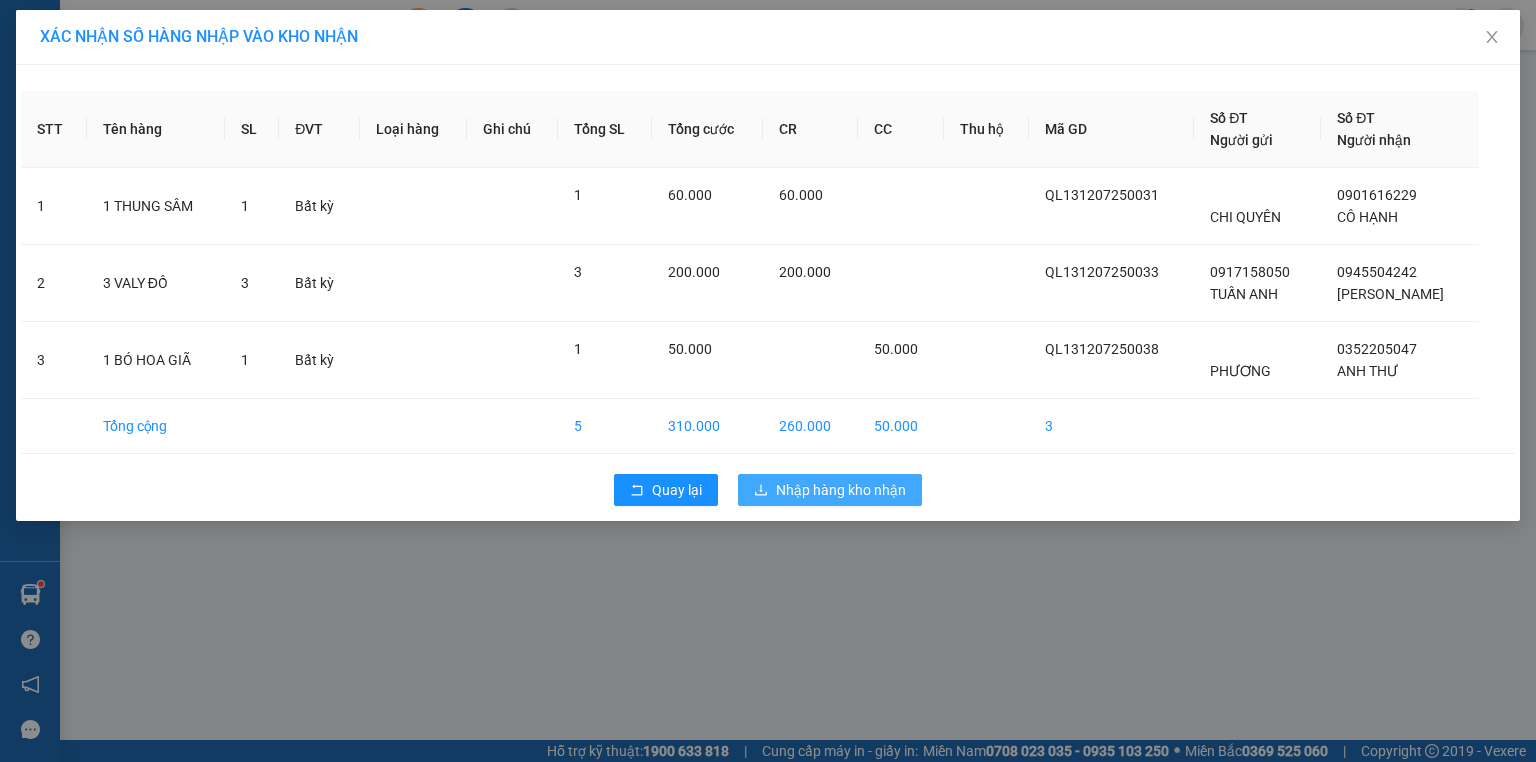 click on "Nhập hàng kho nhận" at bounding box center (830, 490) 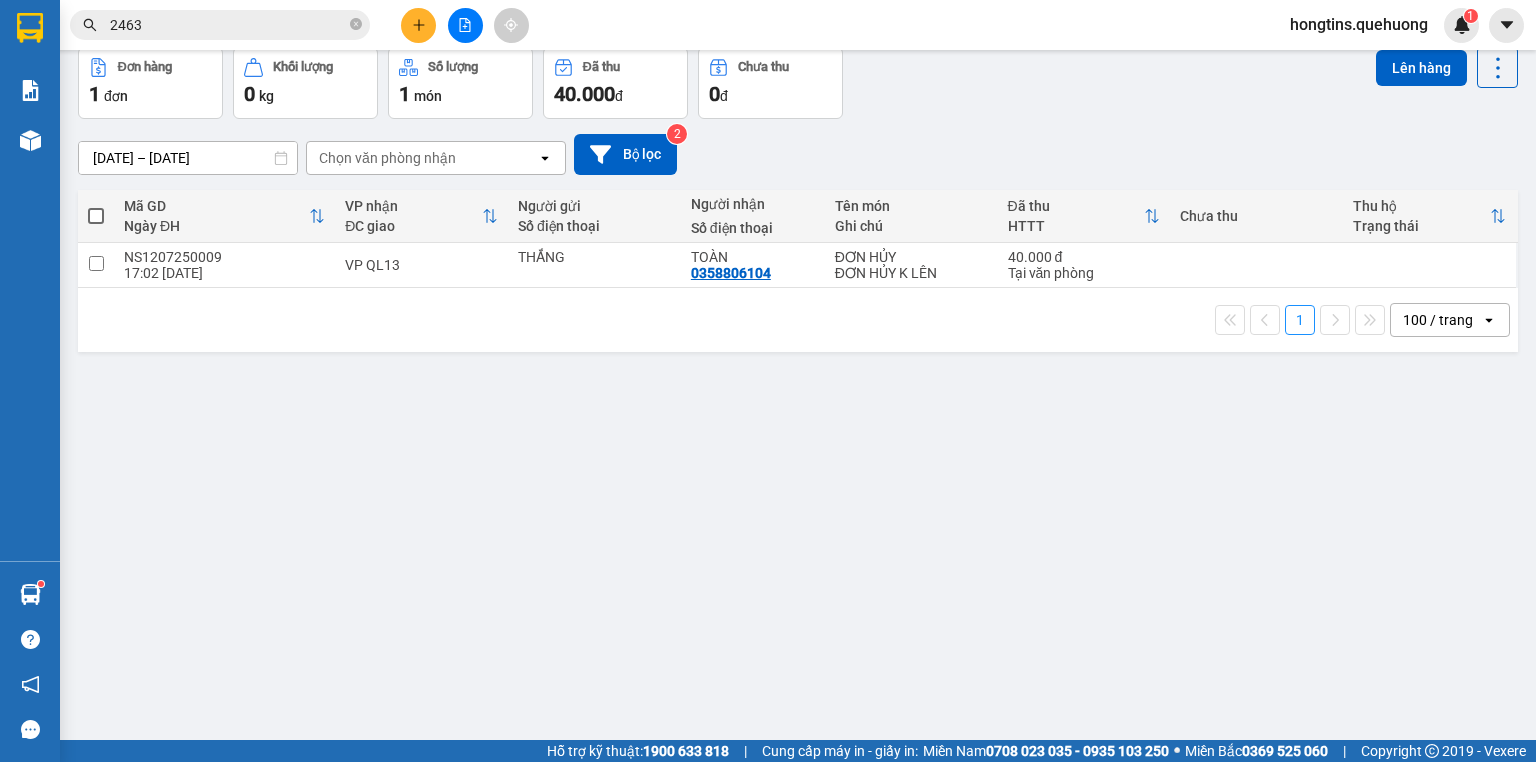 click 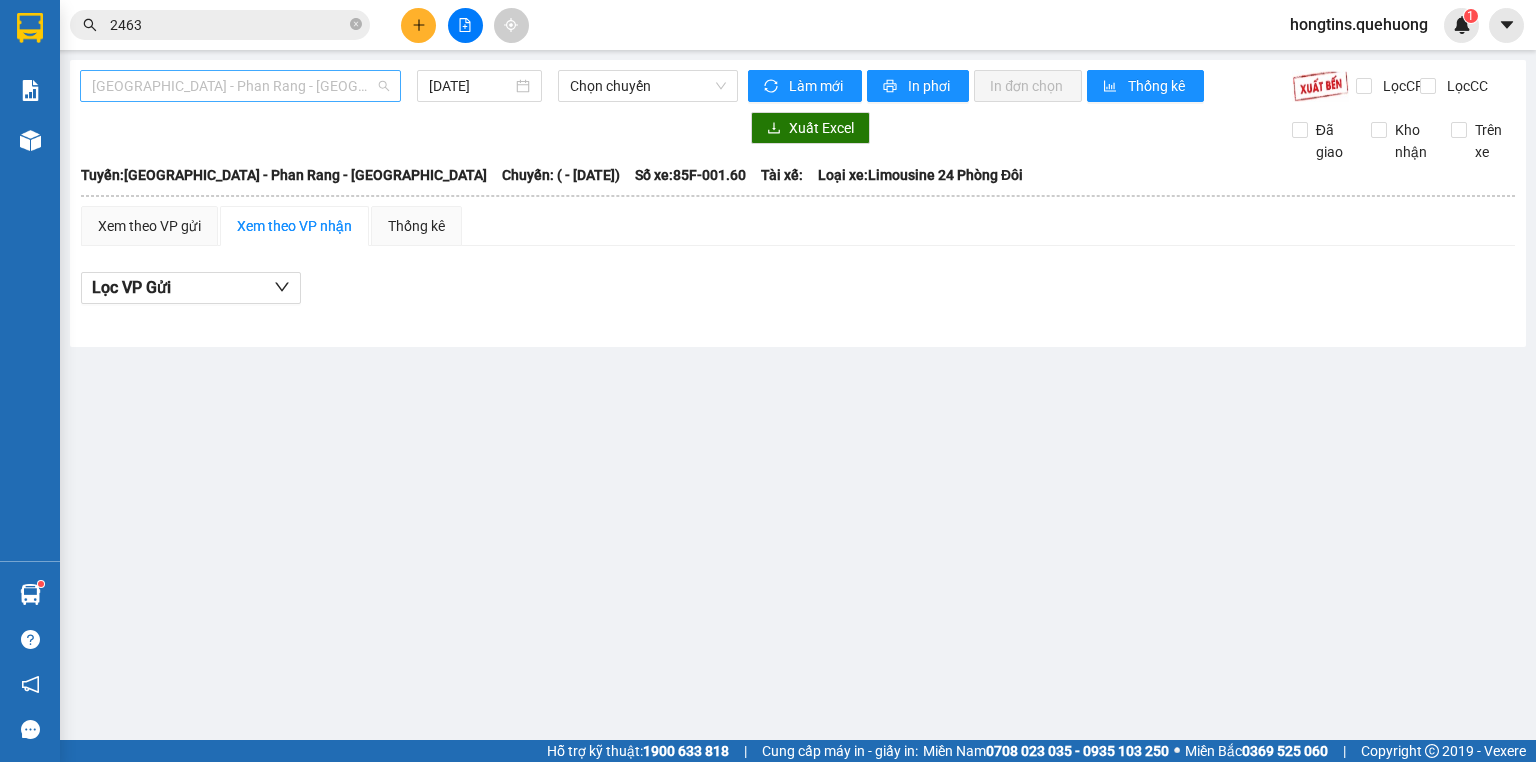 click on "[GEOGRAPHIC_DATA] - Phan Rang - [GEOGRAPHIC_DATA]" at bounding box center [240, 86] 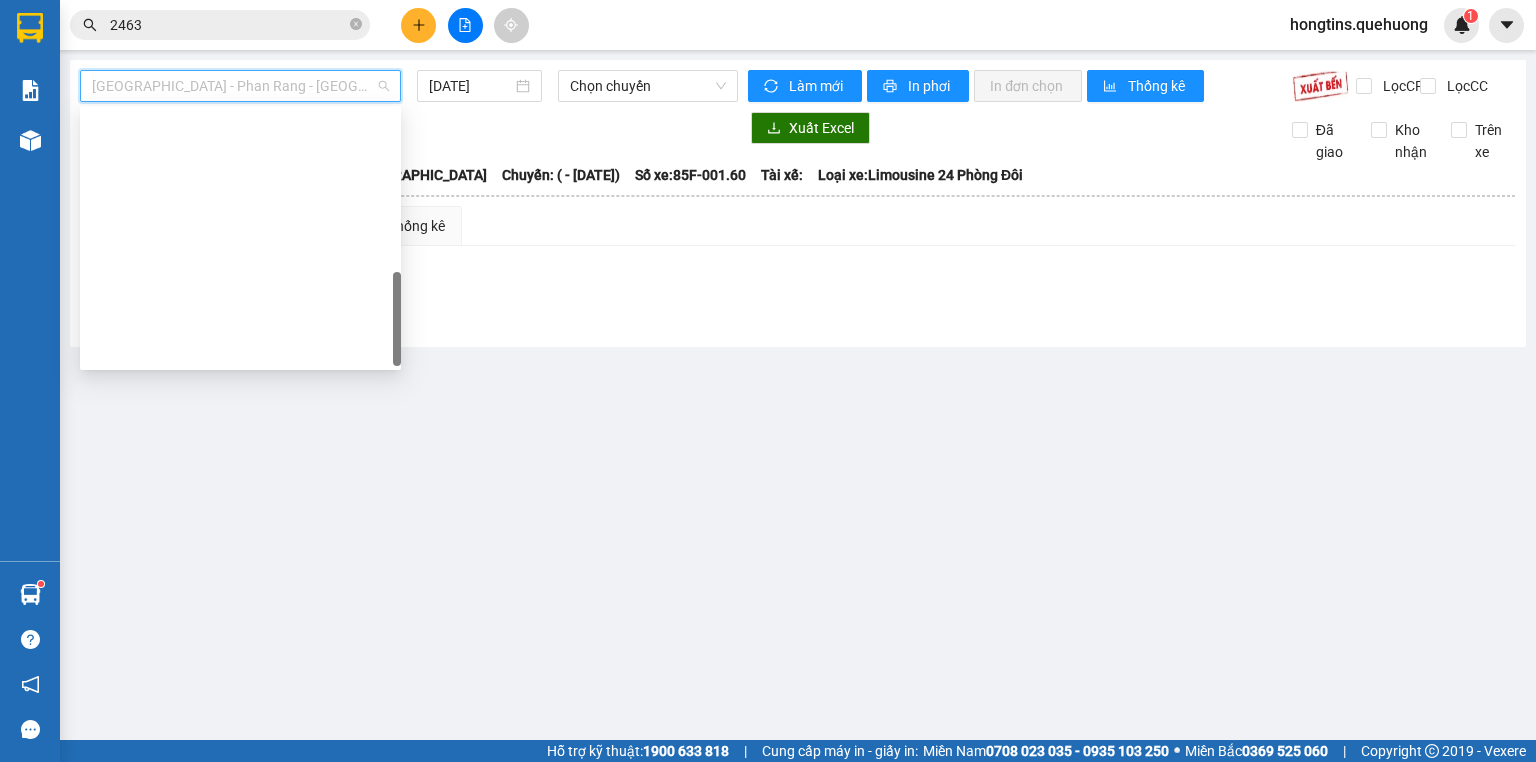 click on "Ninh Sơn - Phan Rang - [GEOGRAPHIC_DATA]" at bounding box center (240, 862) 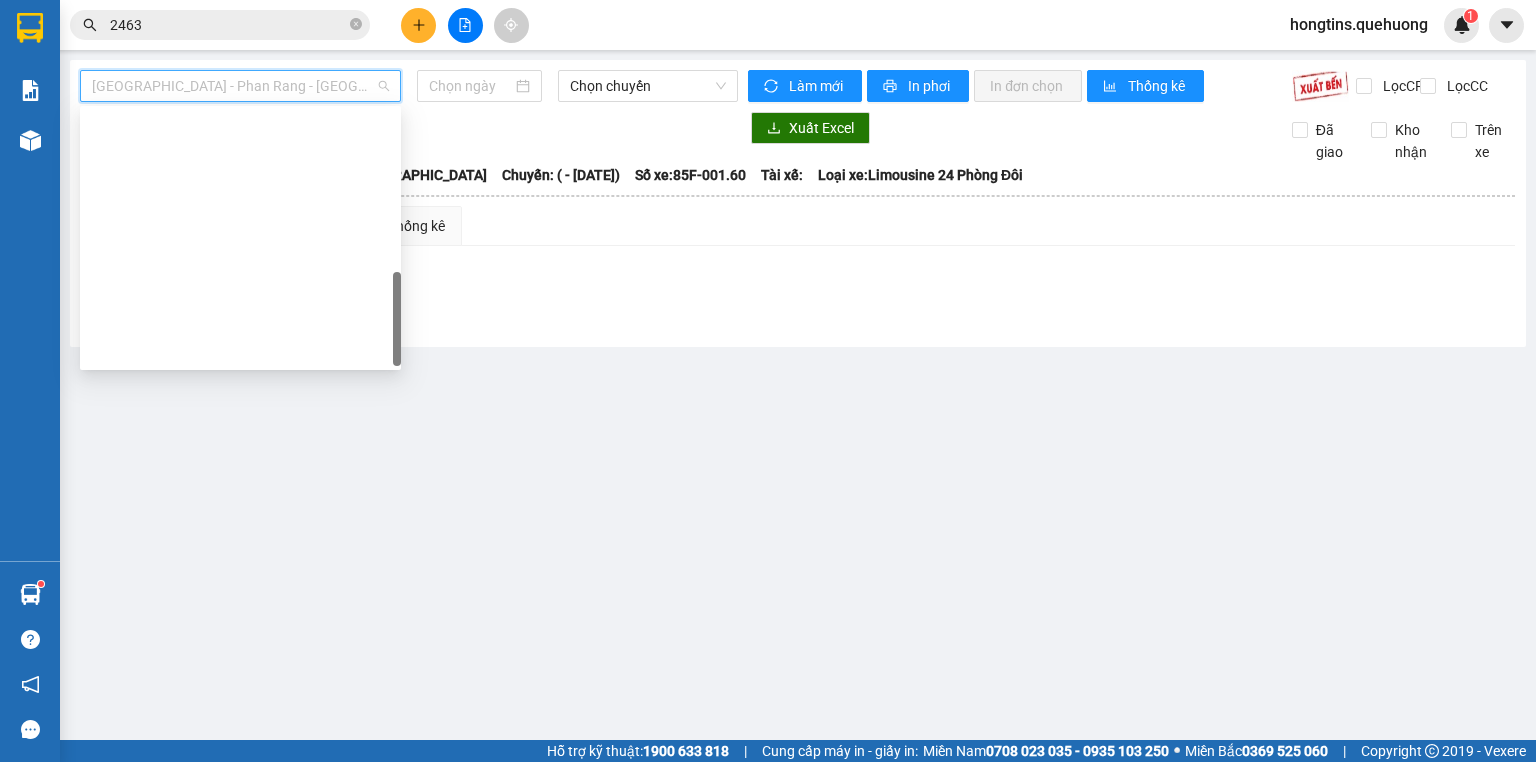type on "12[DATE]" 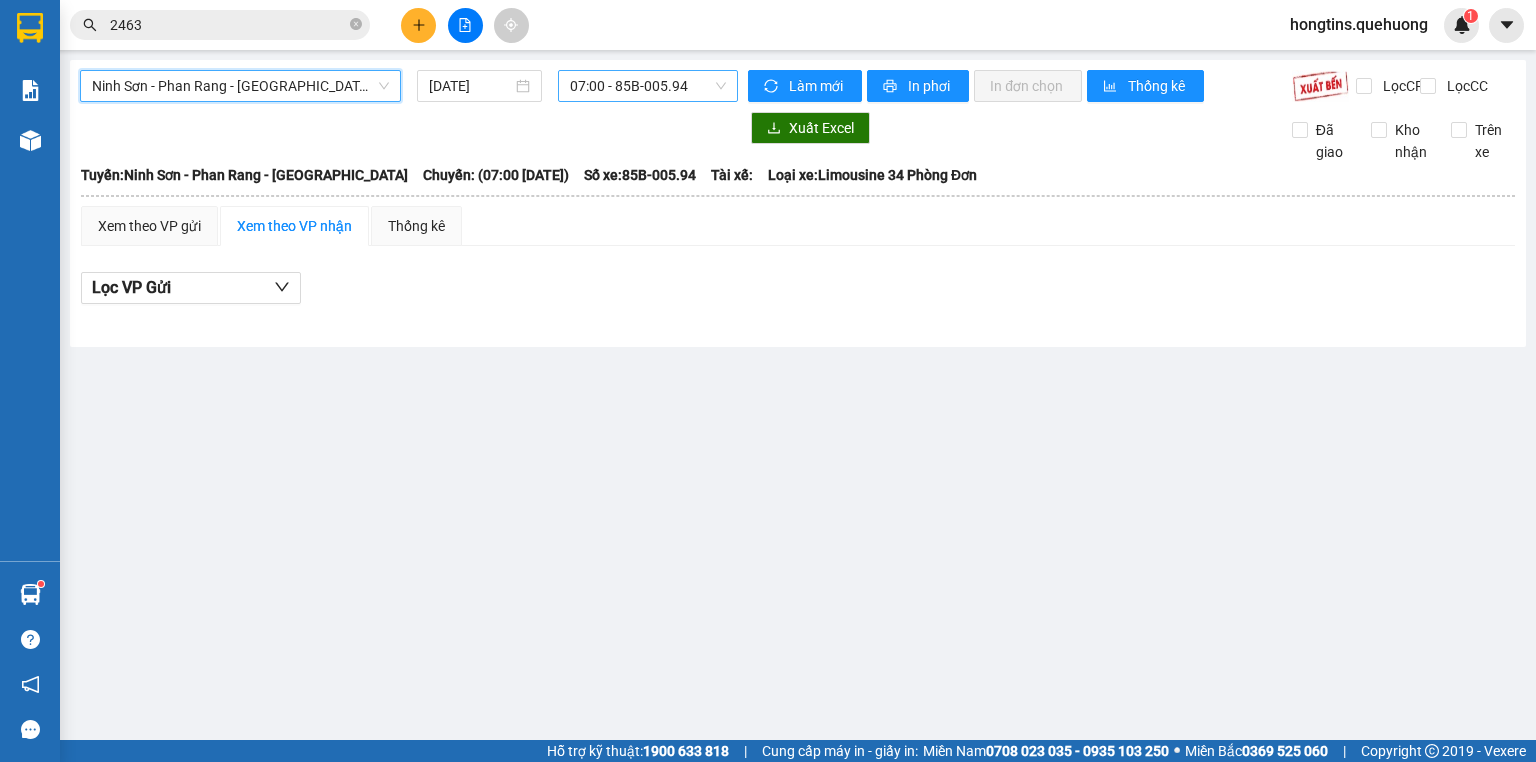 click on "07:00     - 85B-005.94" at bounding box center (648, 86) 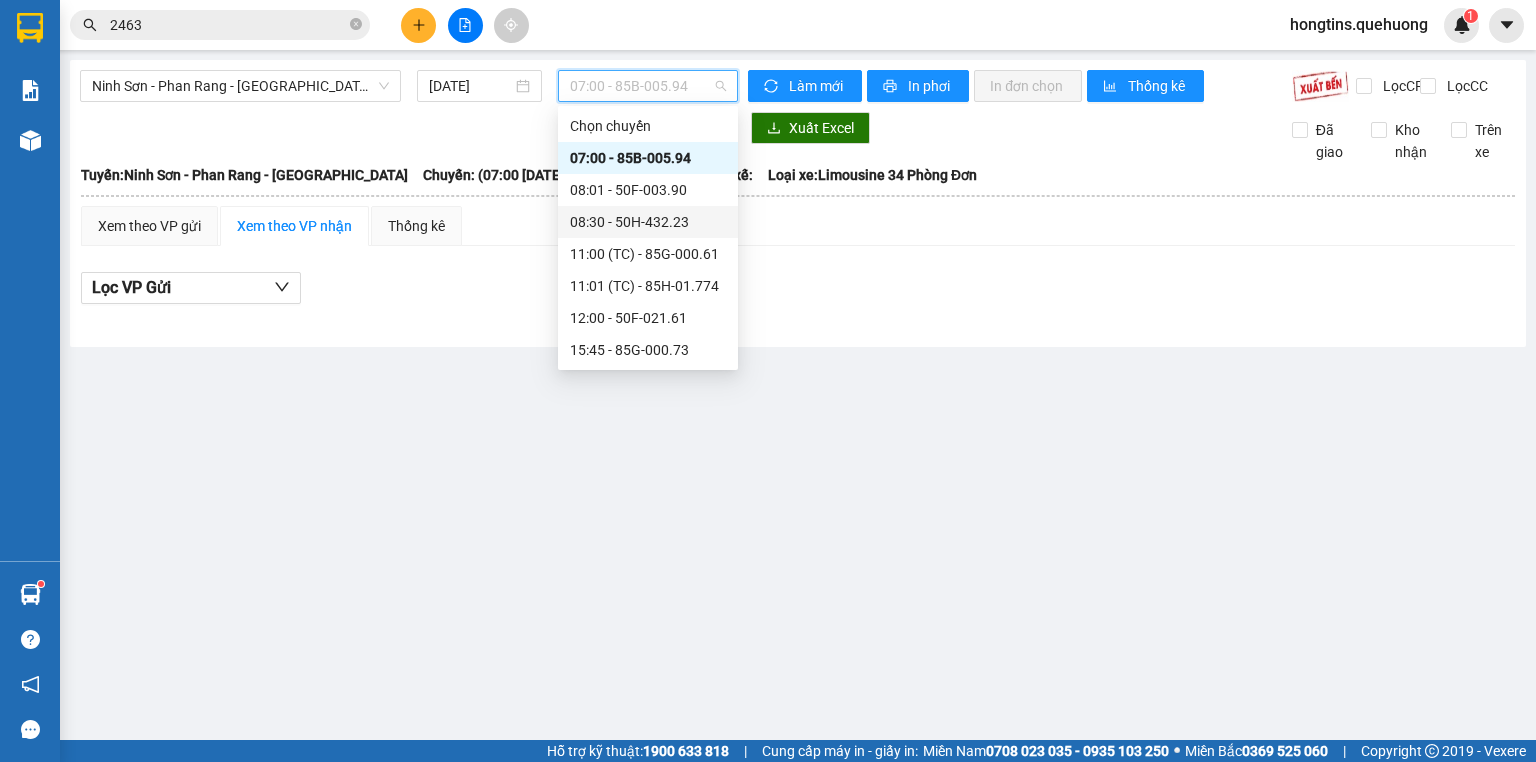 click on "08:30     - 50H-432.23" at bounding box center [648, 222] 